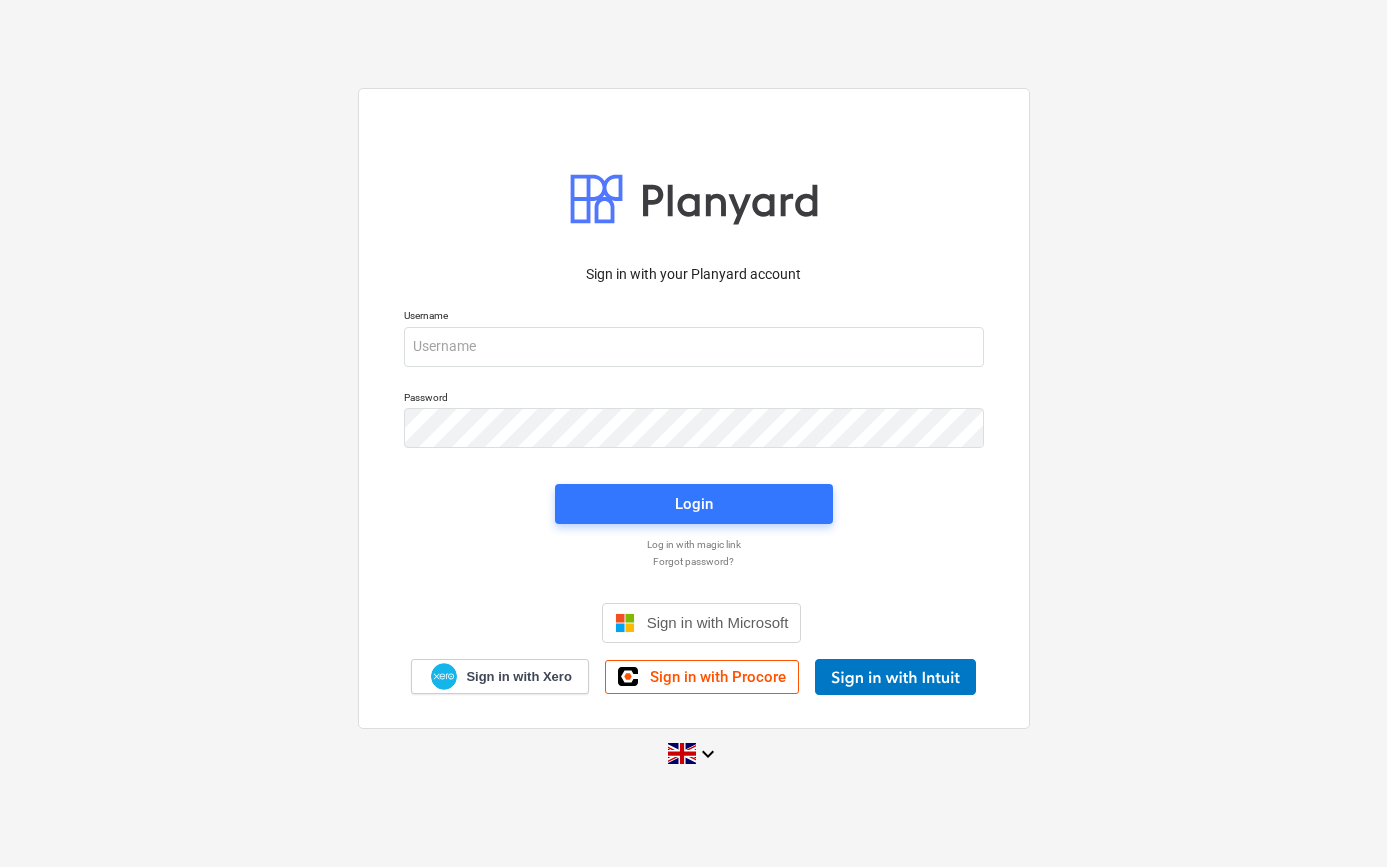 scroll, scrollTop: 0, scrollLeft: 0, axis: both 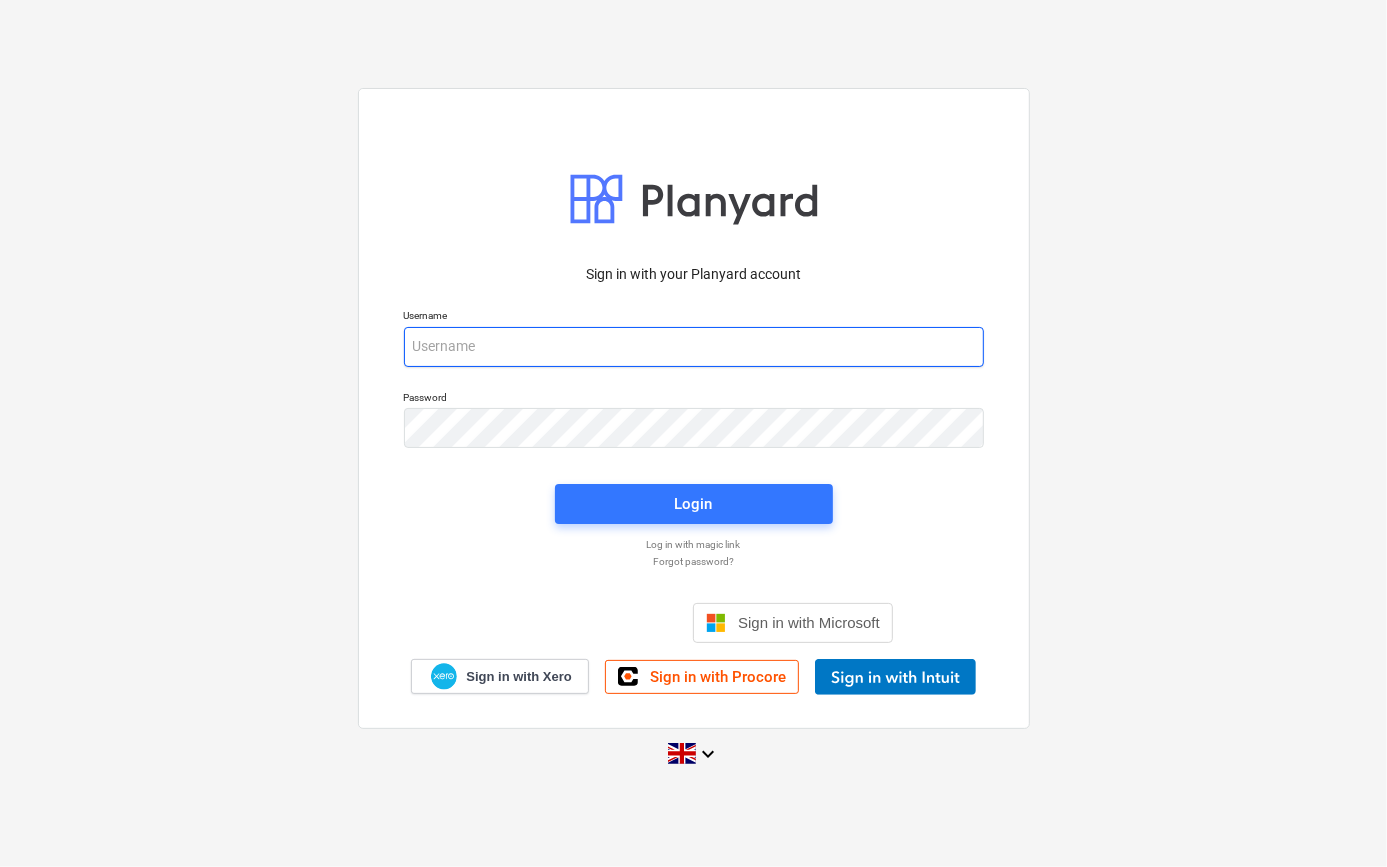click at bounding box center [694, 347] 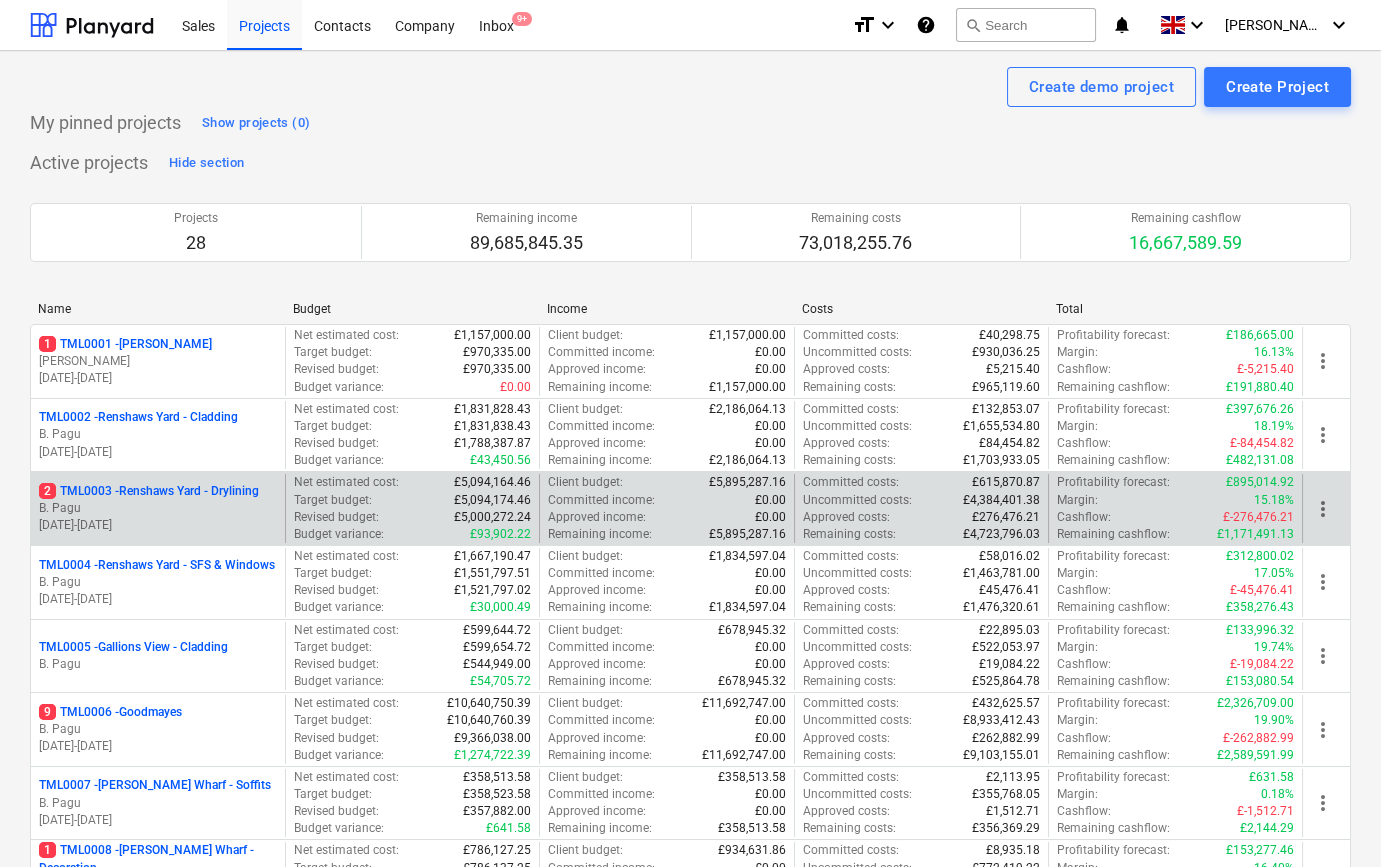 click on "B. Pagu" at bounding box center (158, 508) 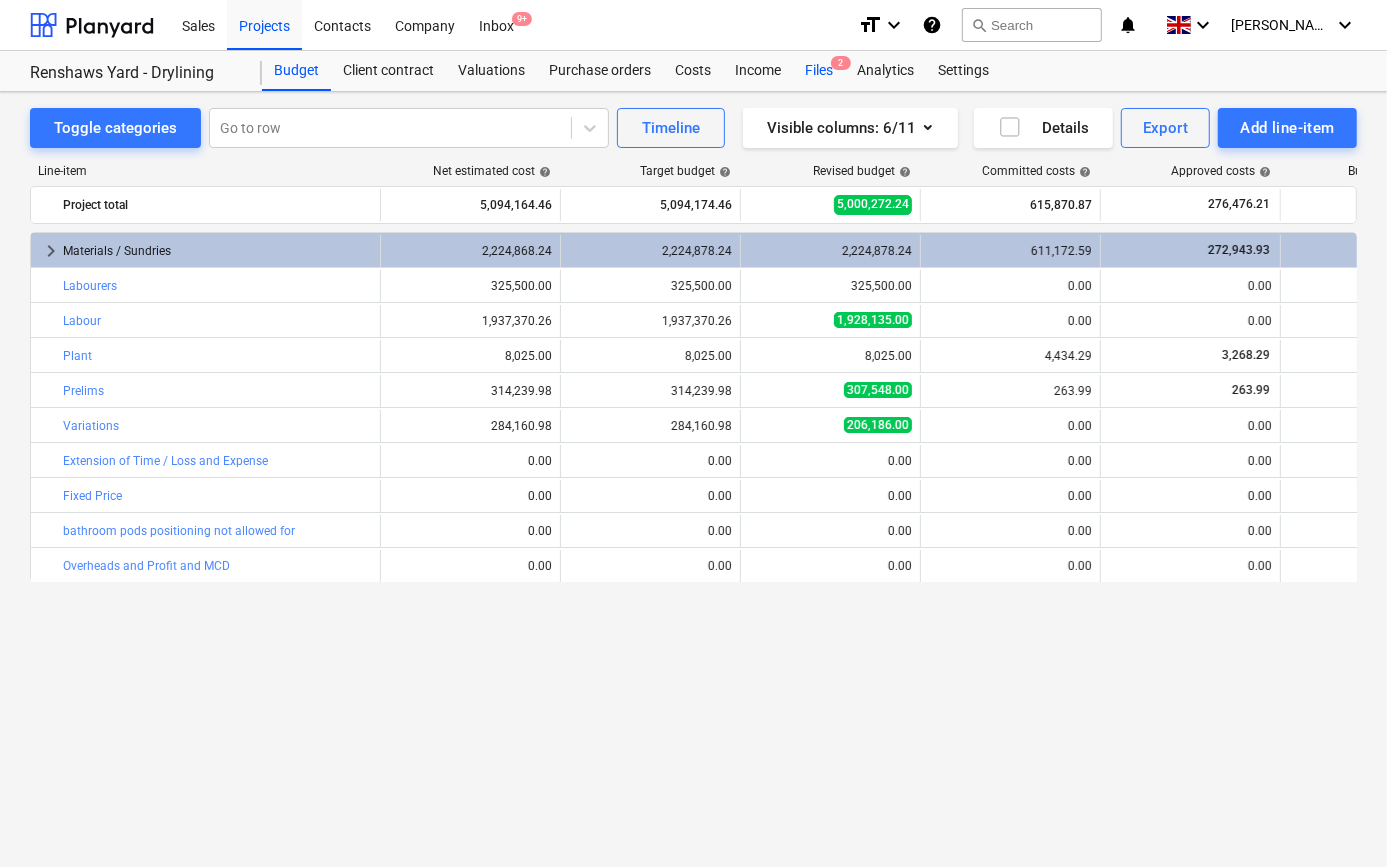 click on "Files 2" at bounding box center [819, 71] 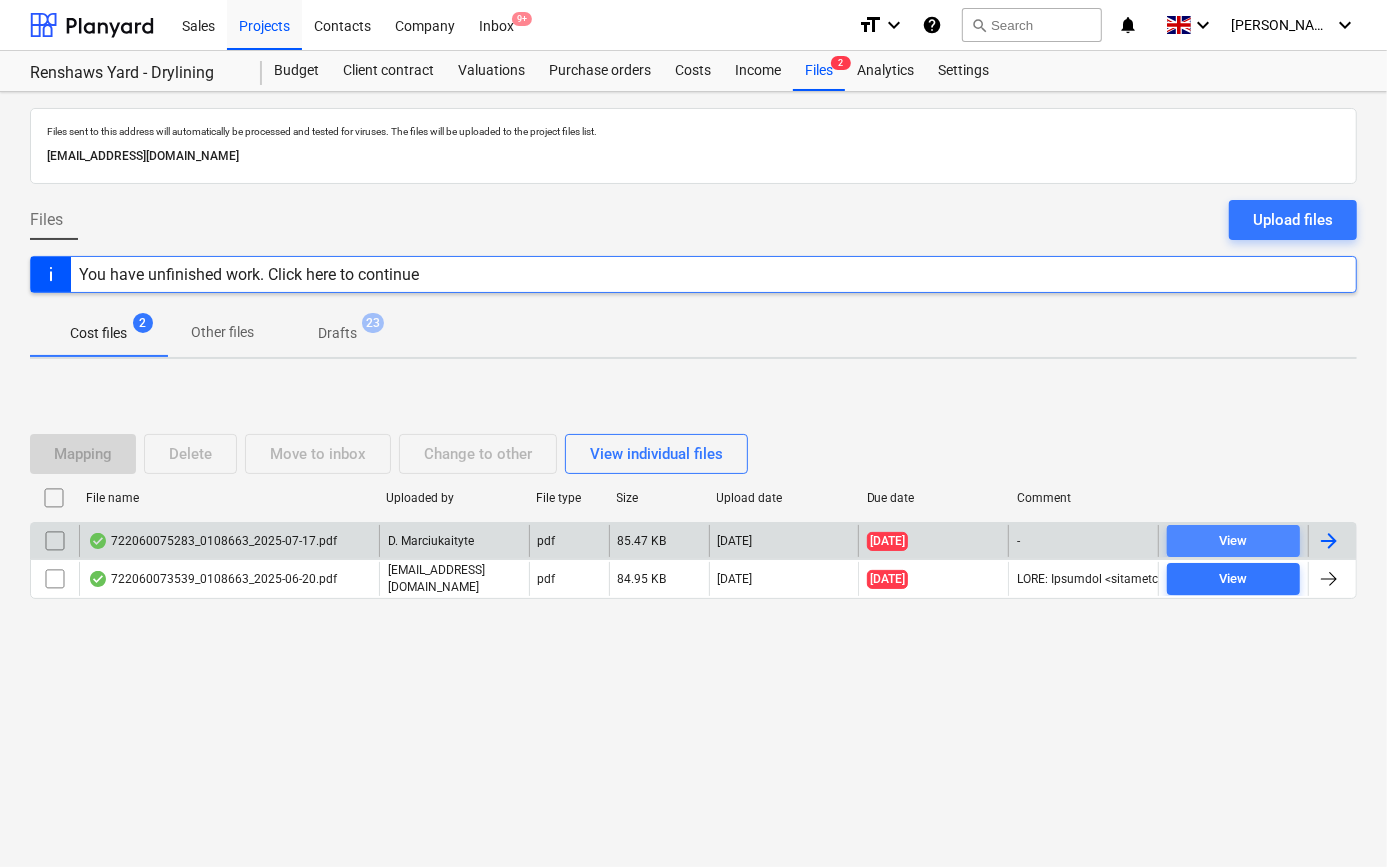 click on "View" at bounding box center (1233, 541) 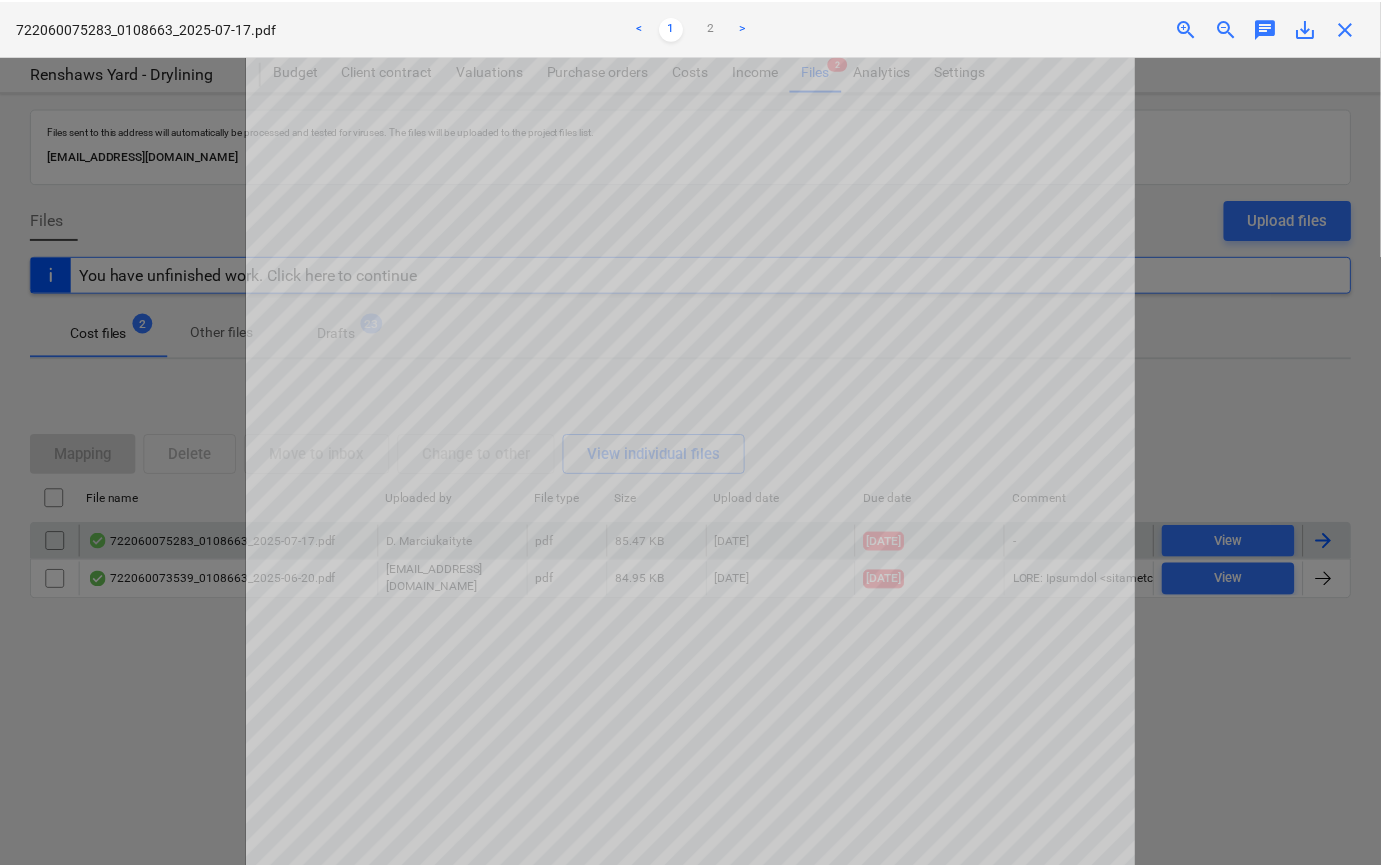 scroll, scrollTop: 0, scrollLeft: 0, axis: both 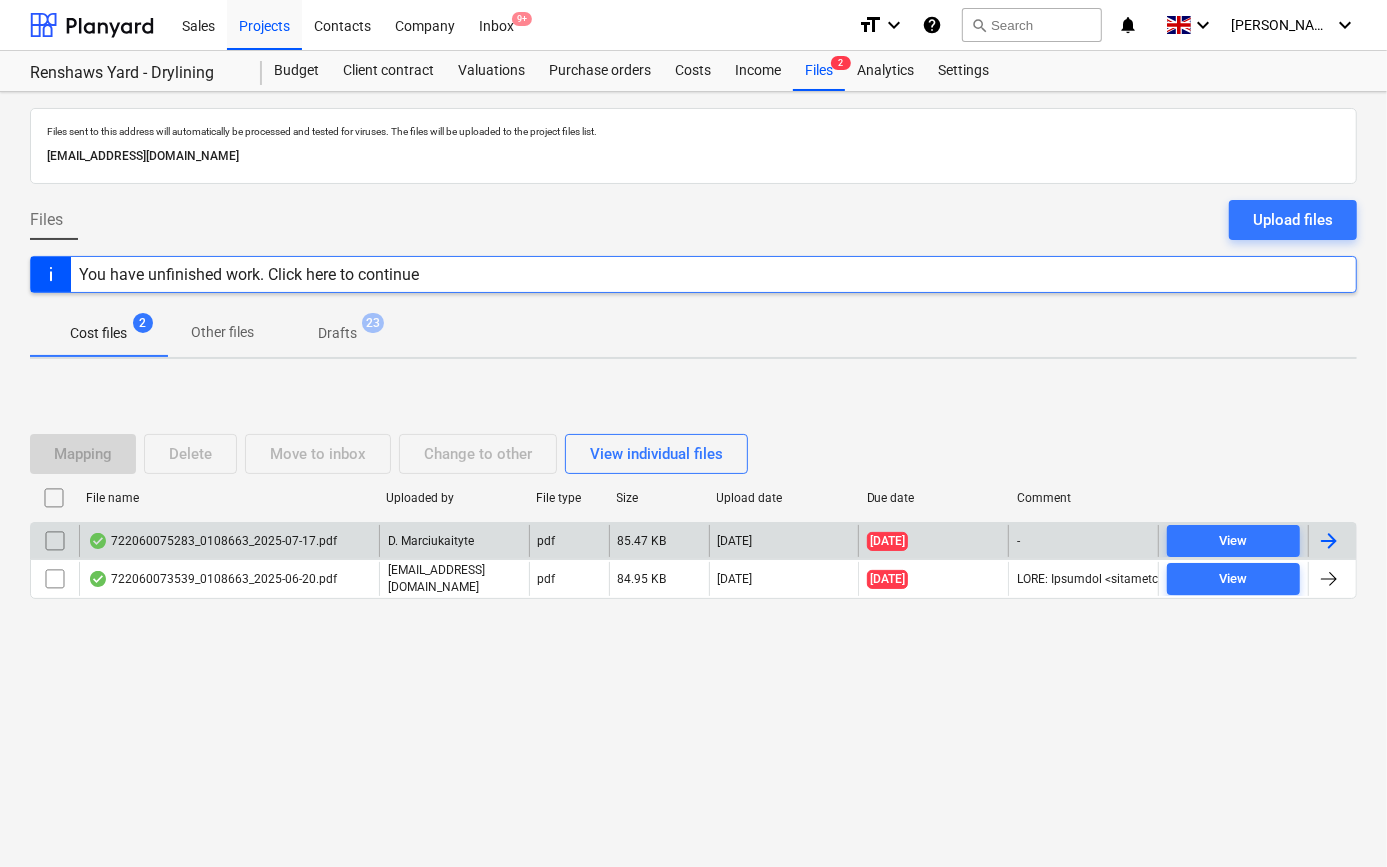 click at bounding box center [1332, 541] 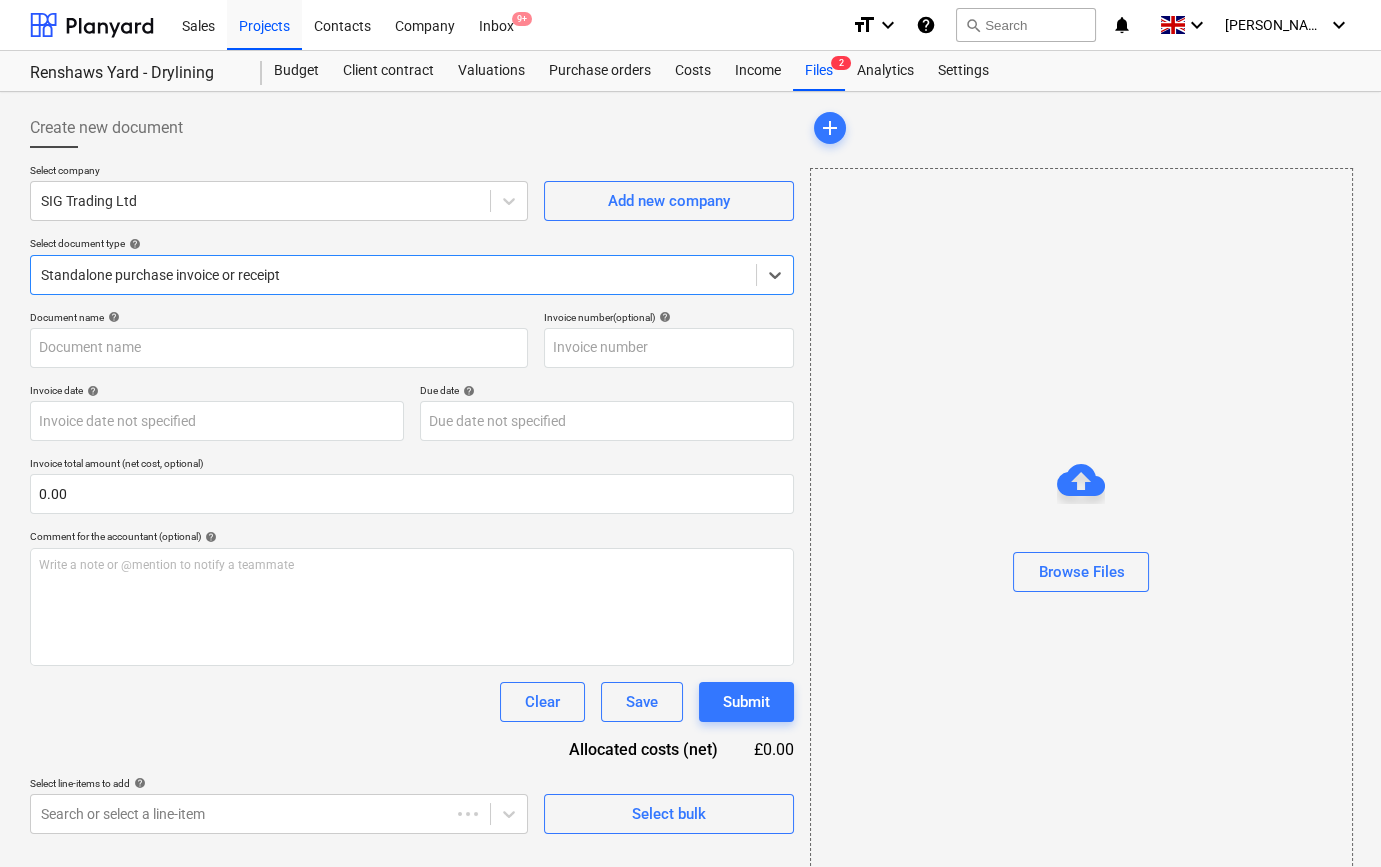 type on "722060075283" 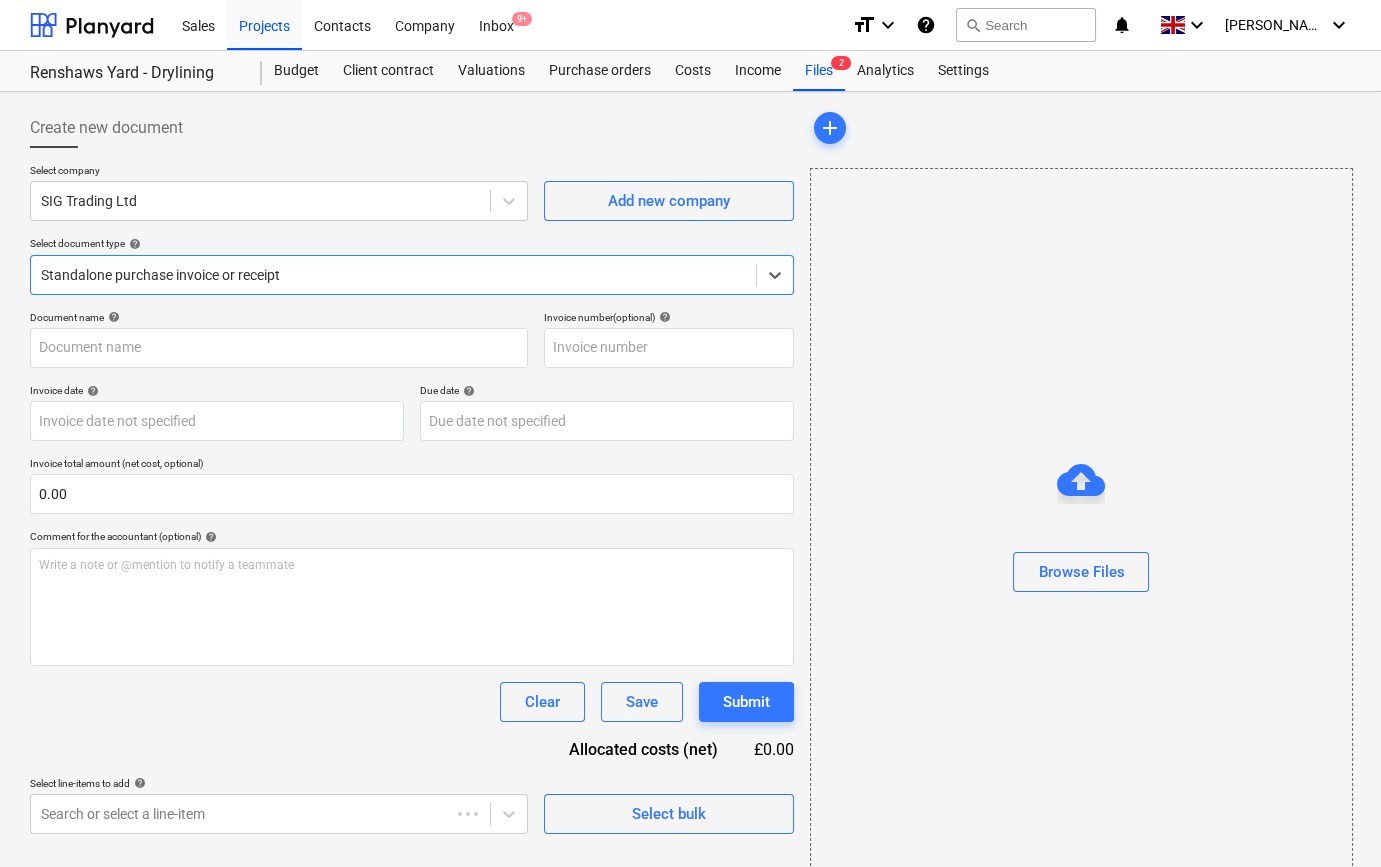 type on "722060075283" 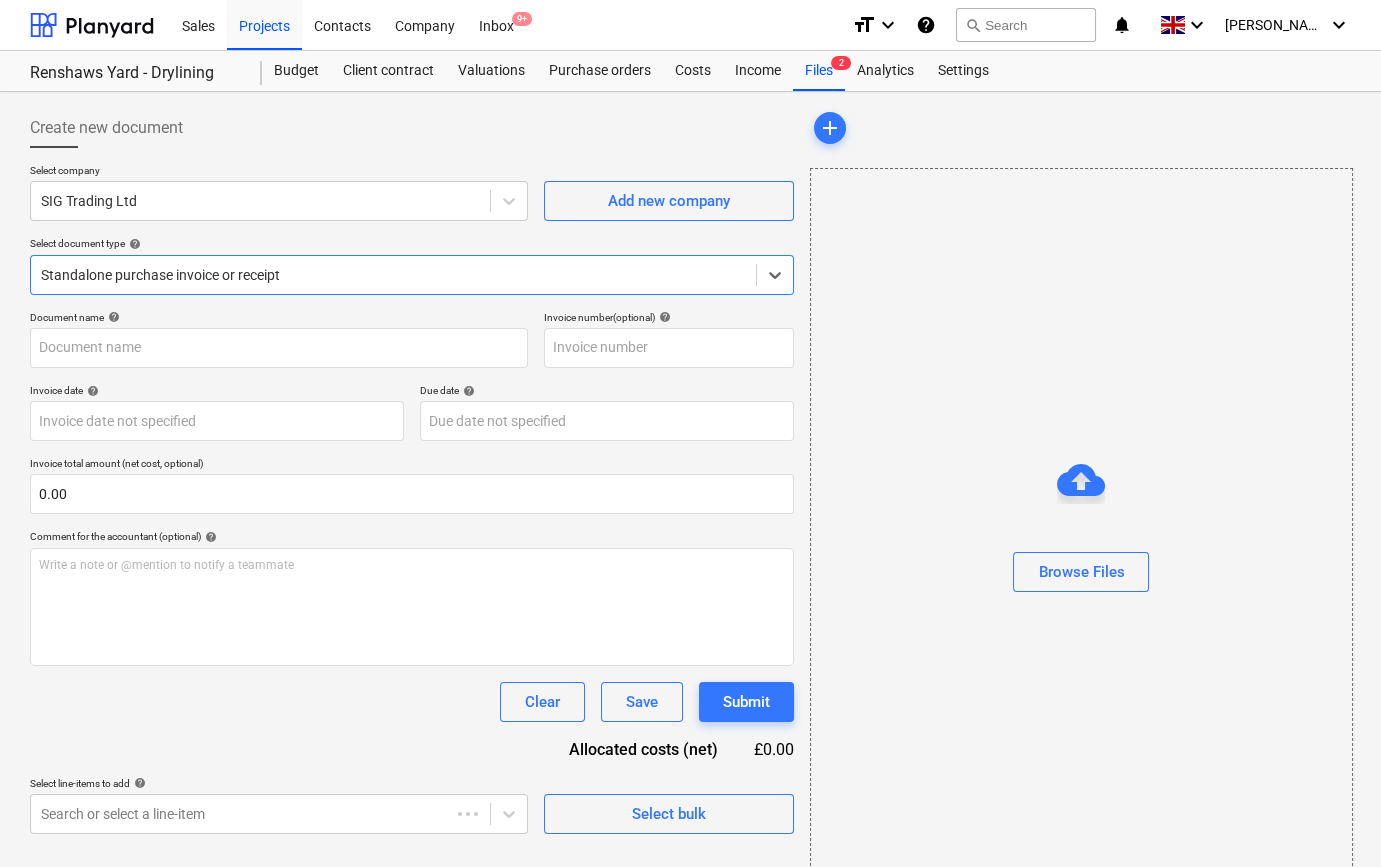 type on "[DATE]" 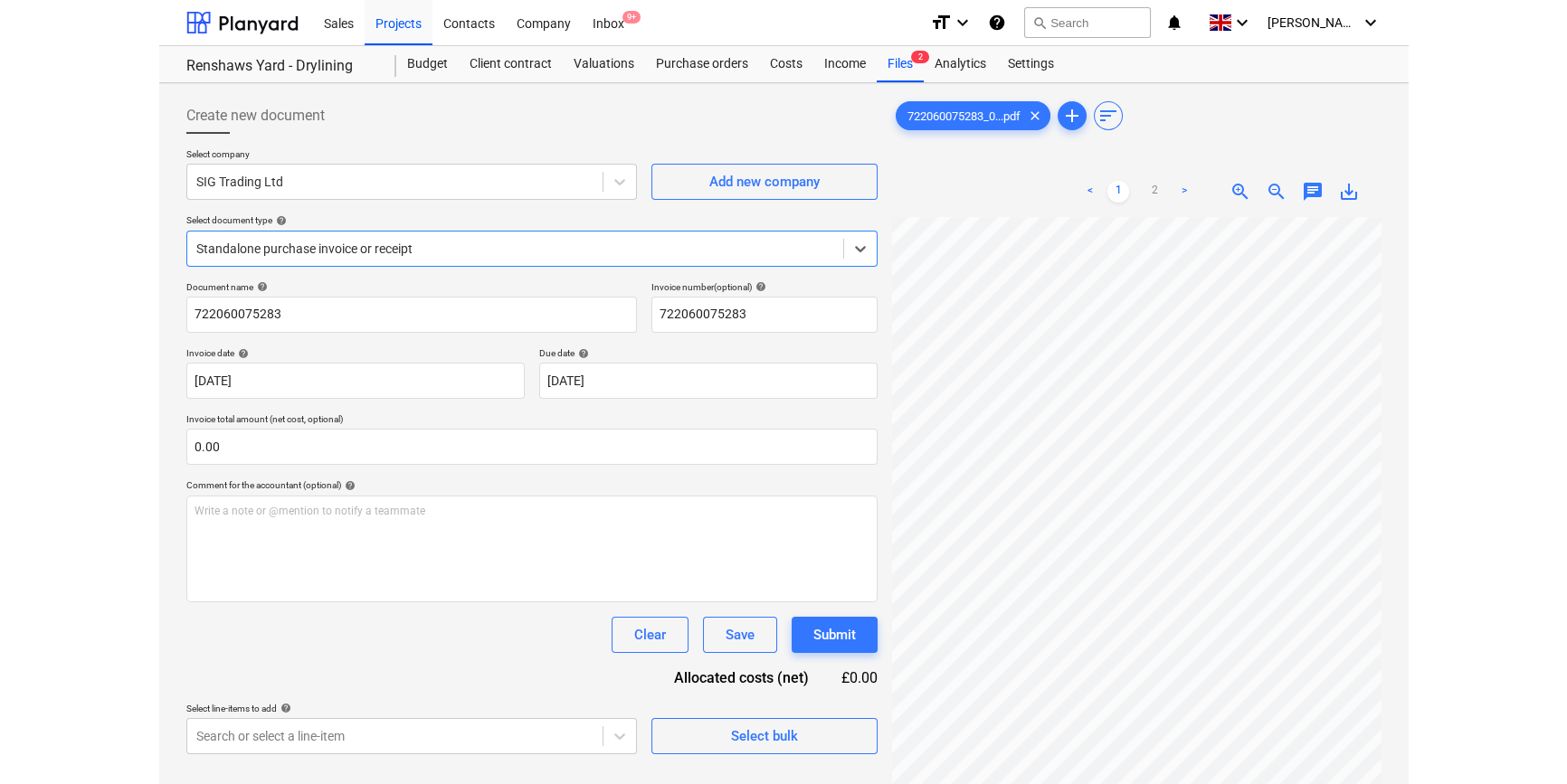 scroll, scrollTop: 164, scrollLeft: 0, axis: vertical 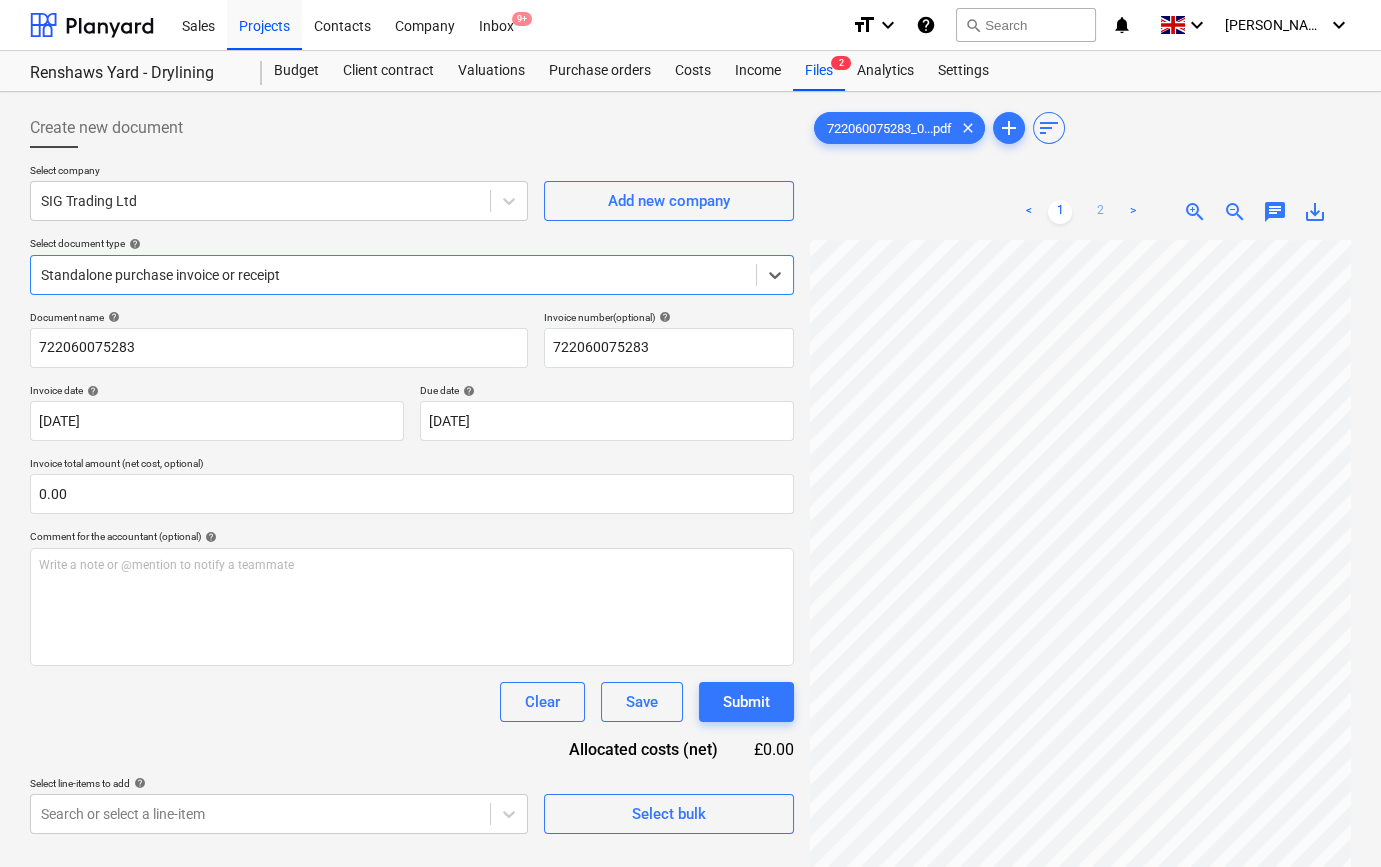 click on "2" at bounding box center (1100, 212) 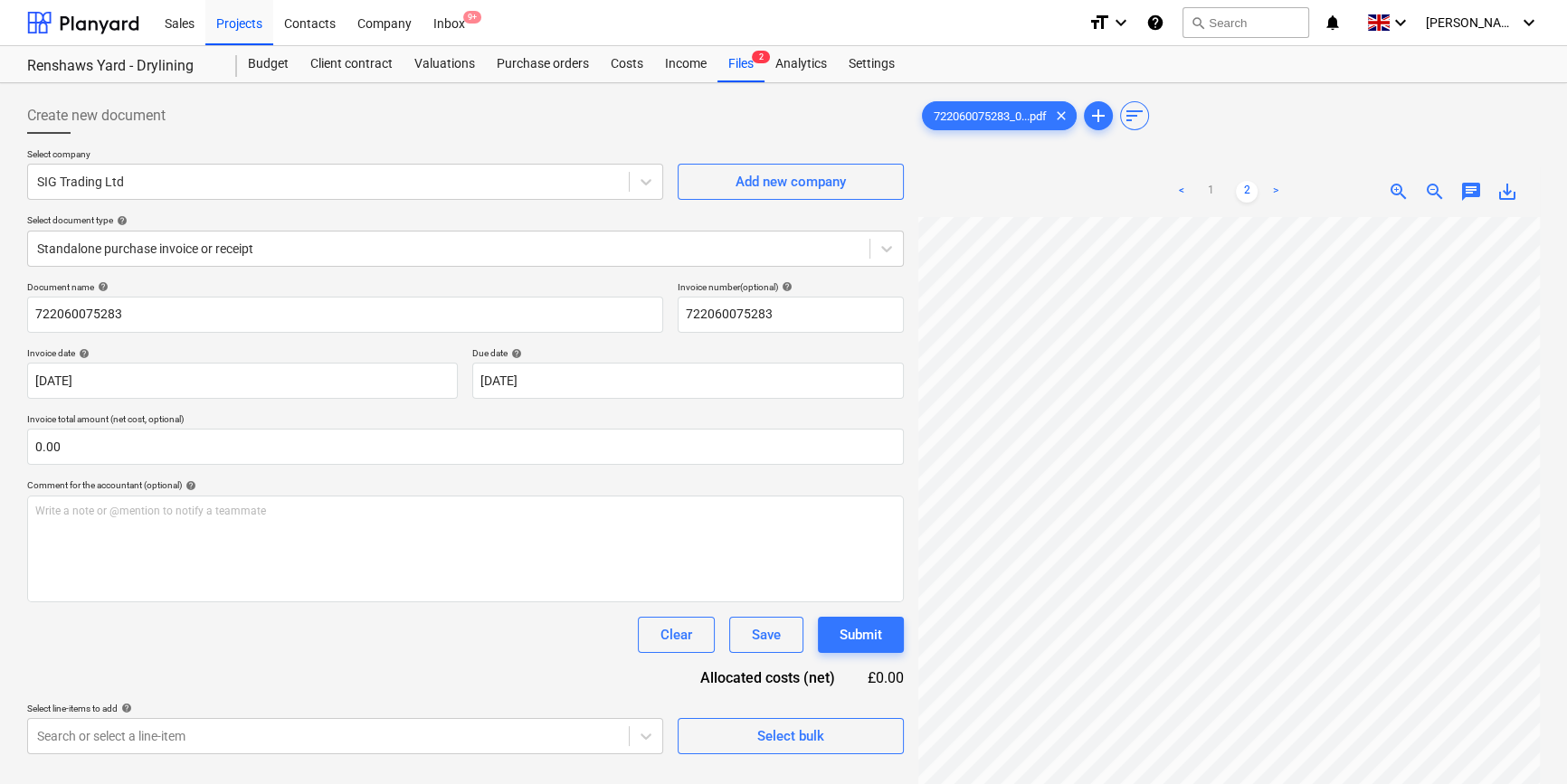 scroll, scrollTop: 421, scrollLeft: 0, axis: vertical 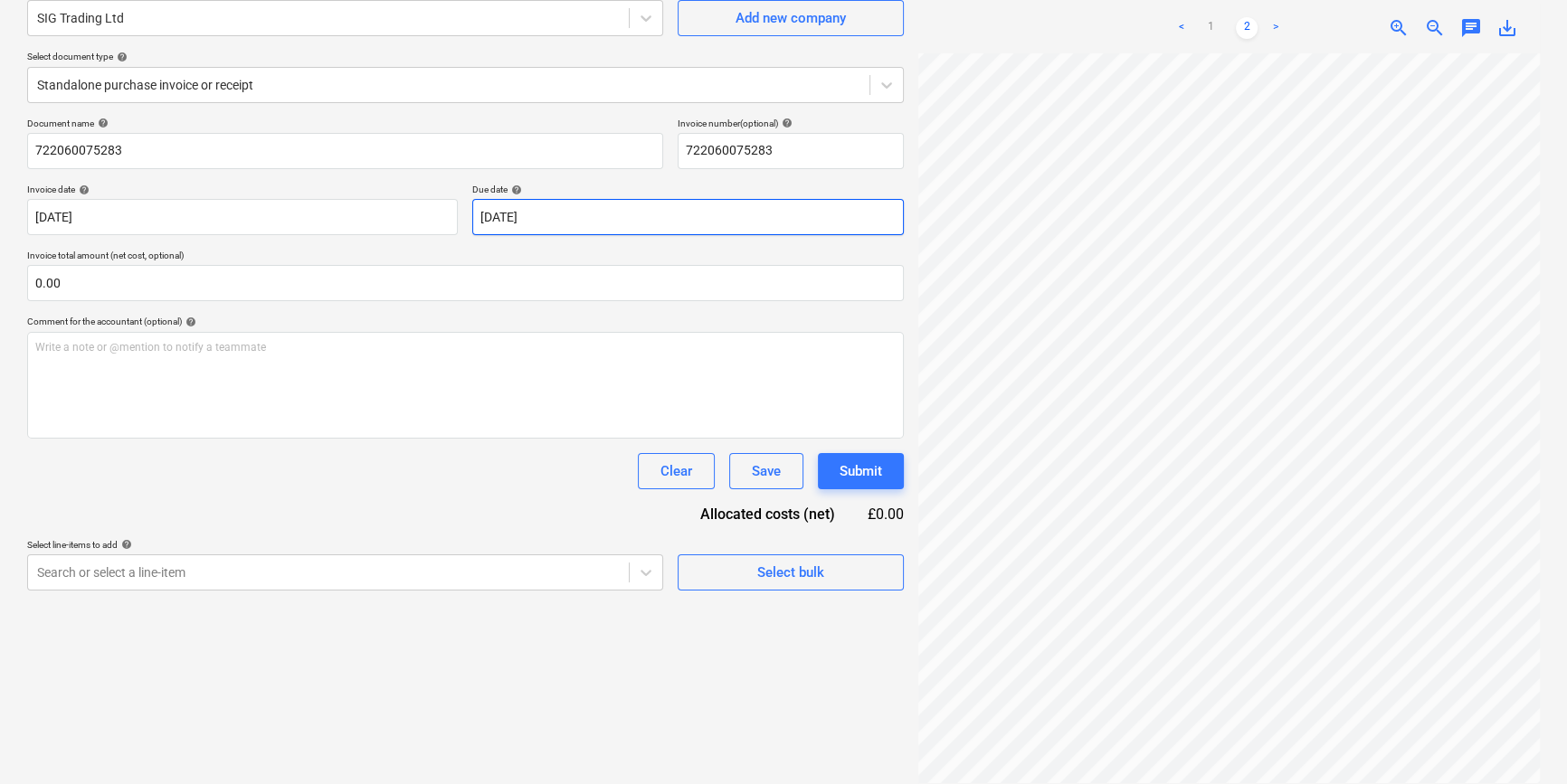 click on "Sales Projects Contacts Company Inbox 9+ format_size keyboard_arrow_down help search Search notifications 0 keyboard_arrow_down [PERSON_NAME] keyboard_arrow_down Renshaws Yard -  Drylining Budget Client contract Valuations Purchase orders Costs Income Files 2 Analytics Settings Create new document Select company SIG Trading Ltd   Add new company Select document type help Standalone purchase invoice or receipt Document name help 722060075283 Invoice number  (optional) help 722060075283 Invoice date help [DATE] 17.07.2025 Press the down arrow key to interact with the calendar and
select a date. Press the question mark key to get the keyboard shortcuts for changing dates. Due date help [DATE] 17.07.2025 Press the down arrow key to interact with the calendar and
select a date. Press the question mark key to get the keyboard shortcuts for changing dates. Invoice total amount (net cost, optional) 0.00 Comment for the accountant (optional) help Write a note or @mention to notify a teammate ﻿ Clear" at bounding box center [784, 228] 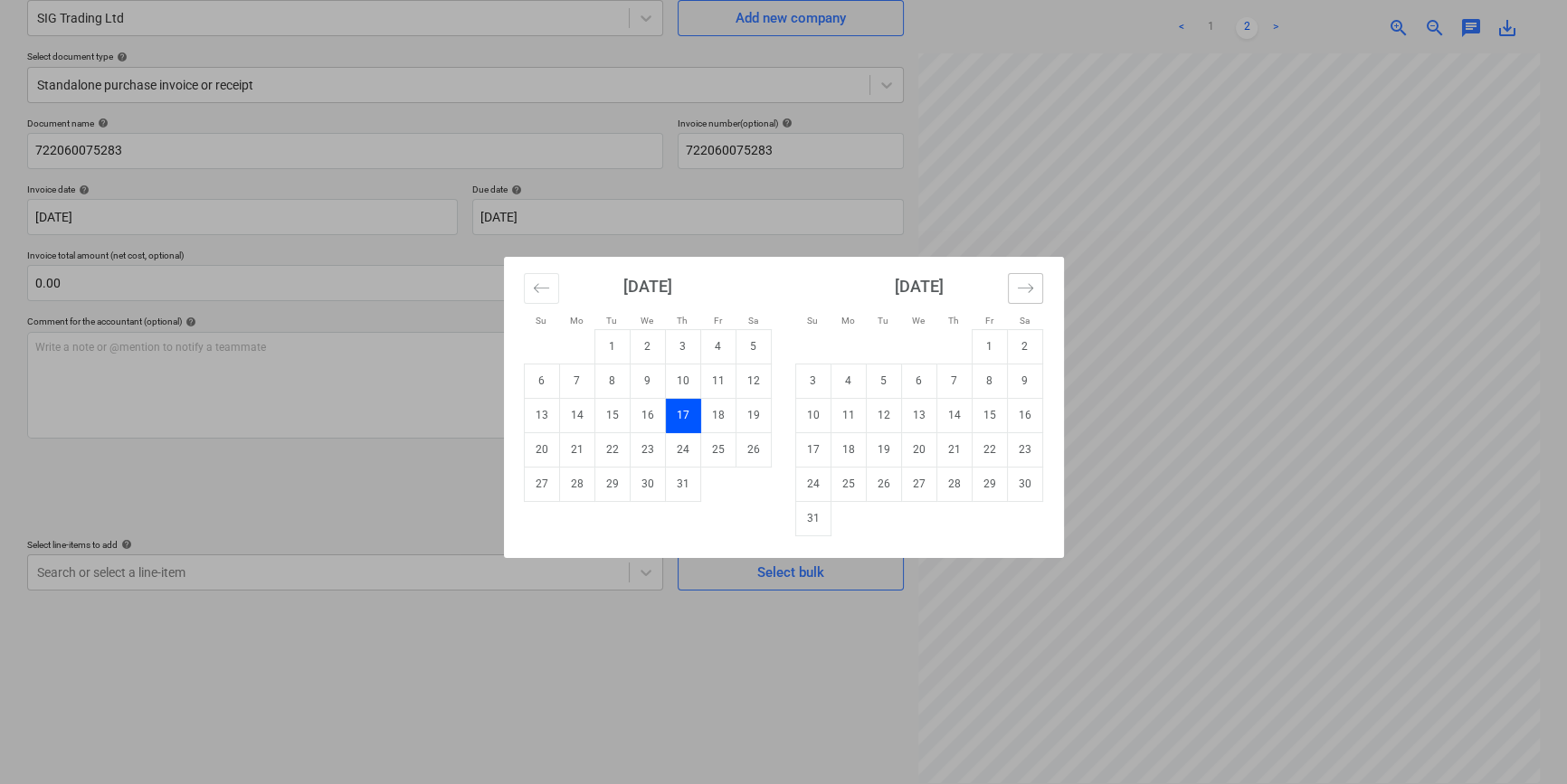 click 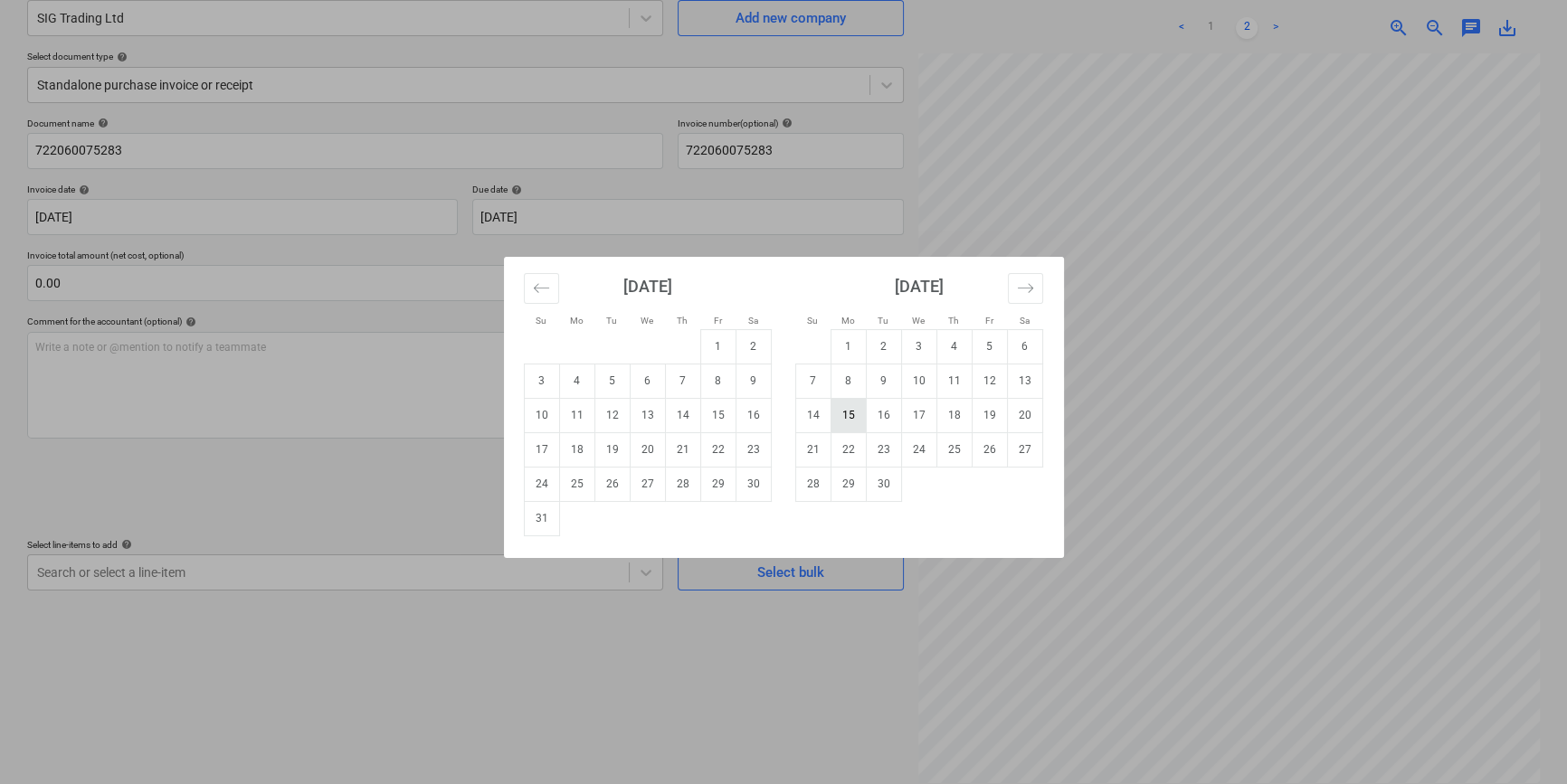 click on "15" at bounding box center (848, 415) 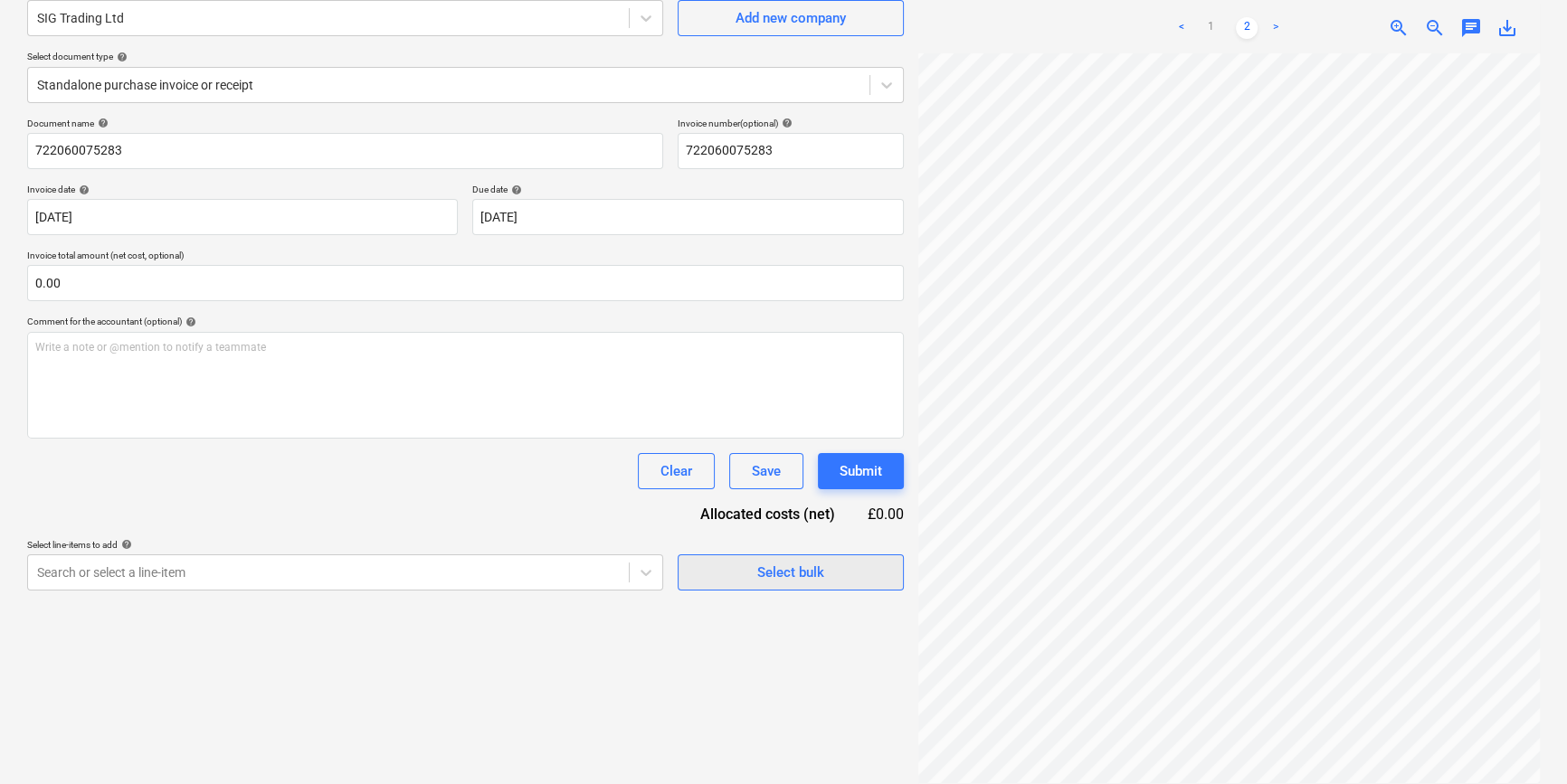 click on "Select bulk" at bounding box center (791, 572) 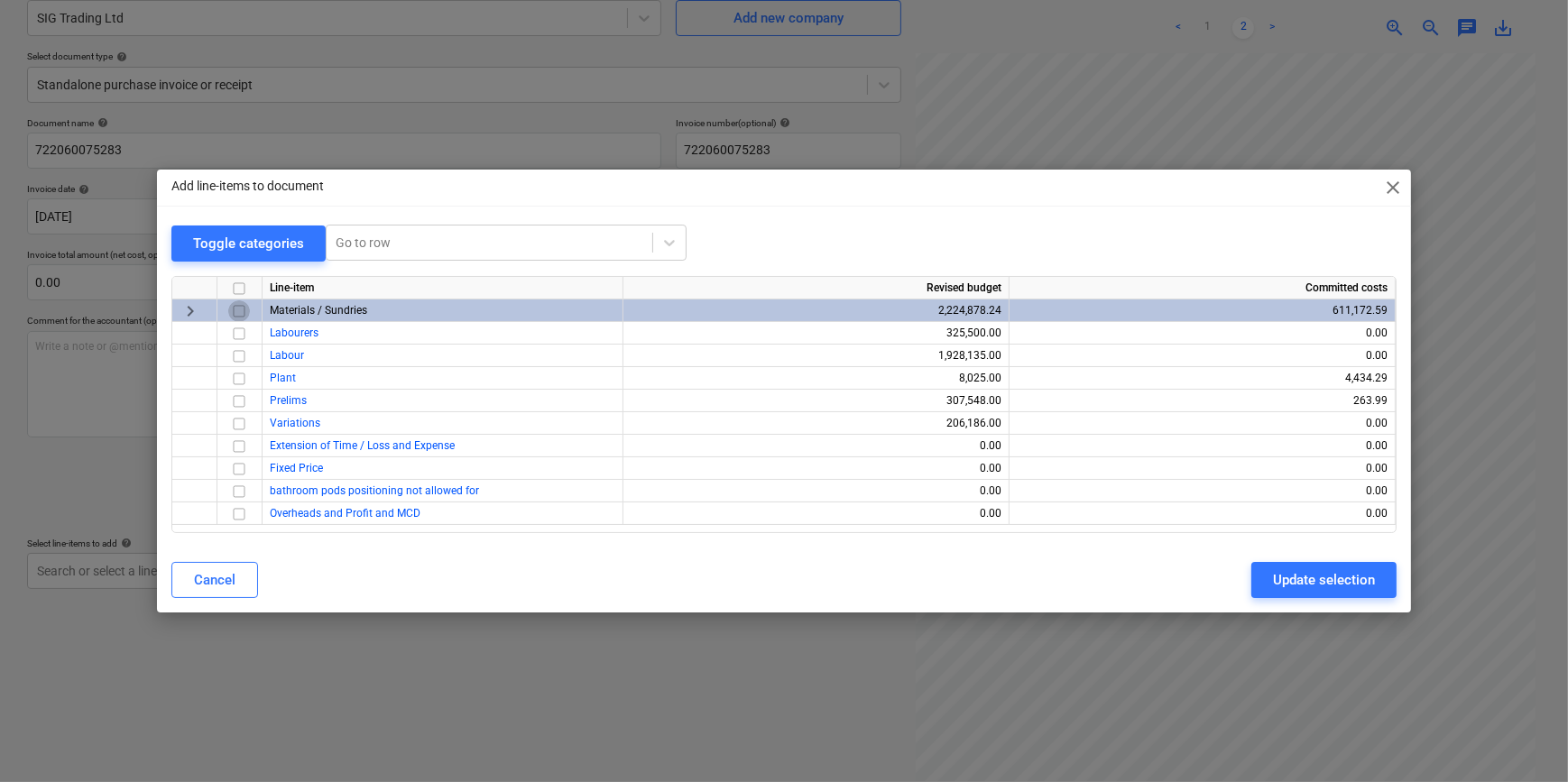 click at bounding box center (239, 311) 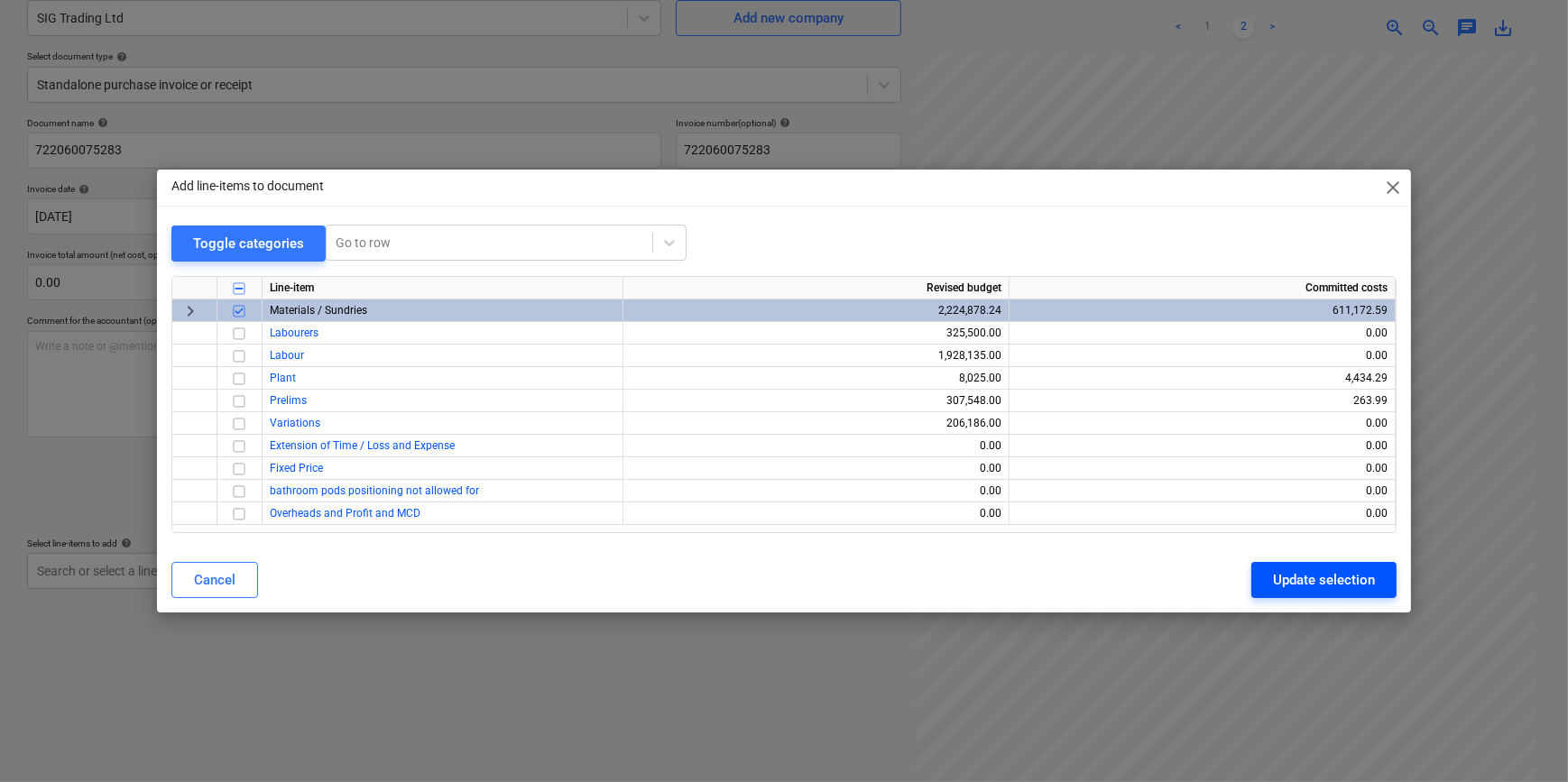 click on "Update selection" at bounding box center [1324, 580] 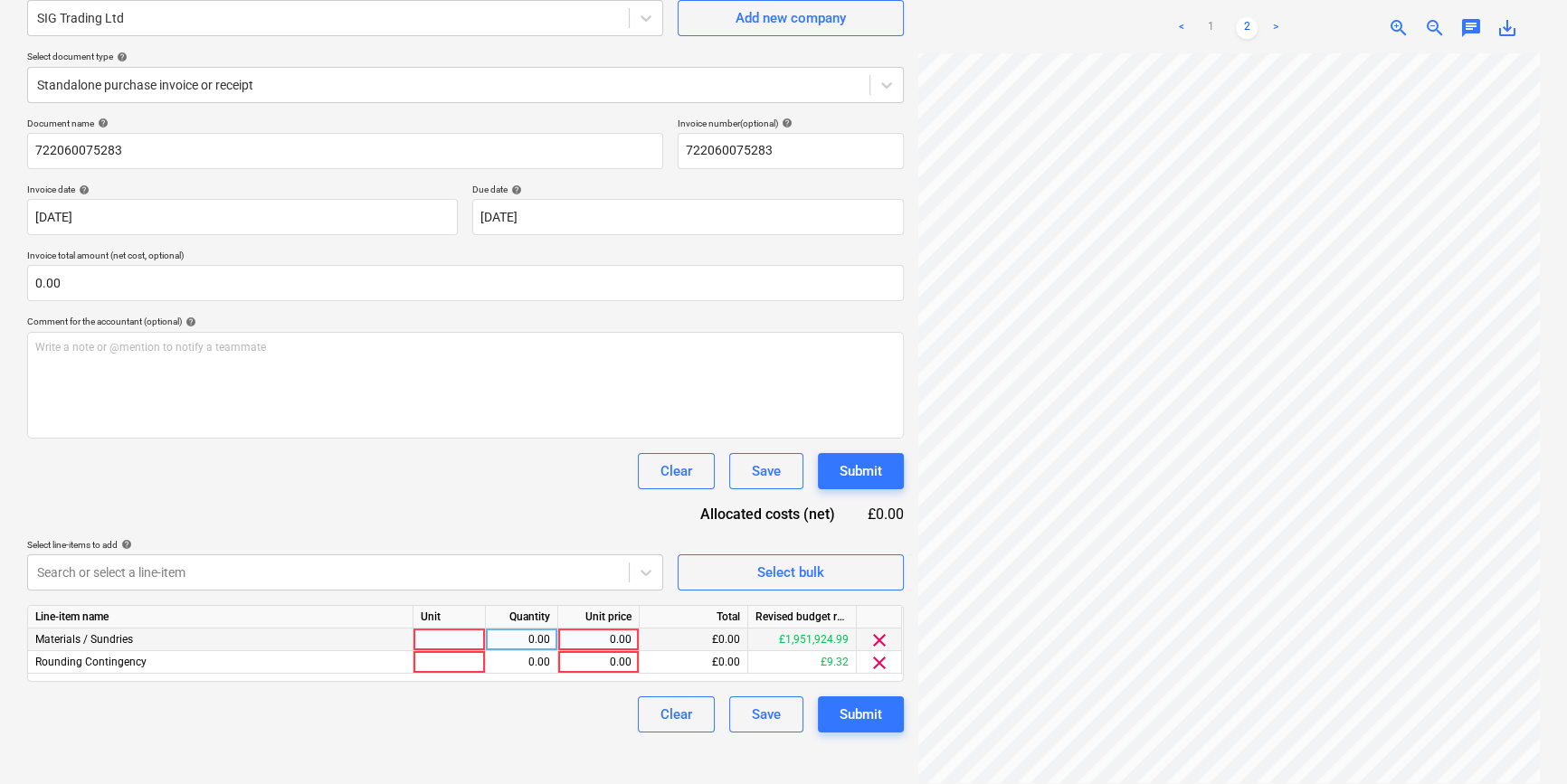 click at bounding box center [450, 639] 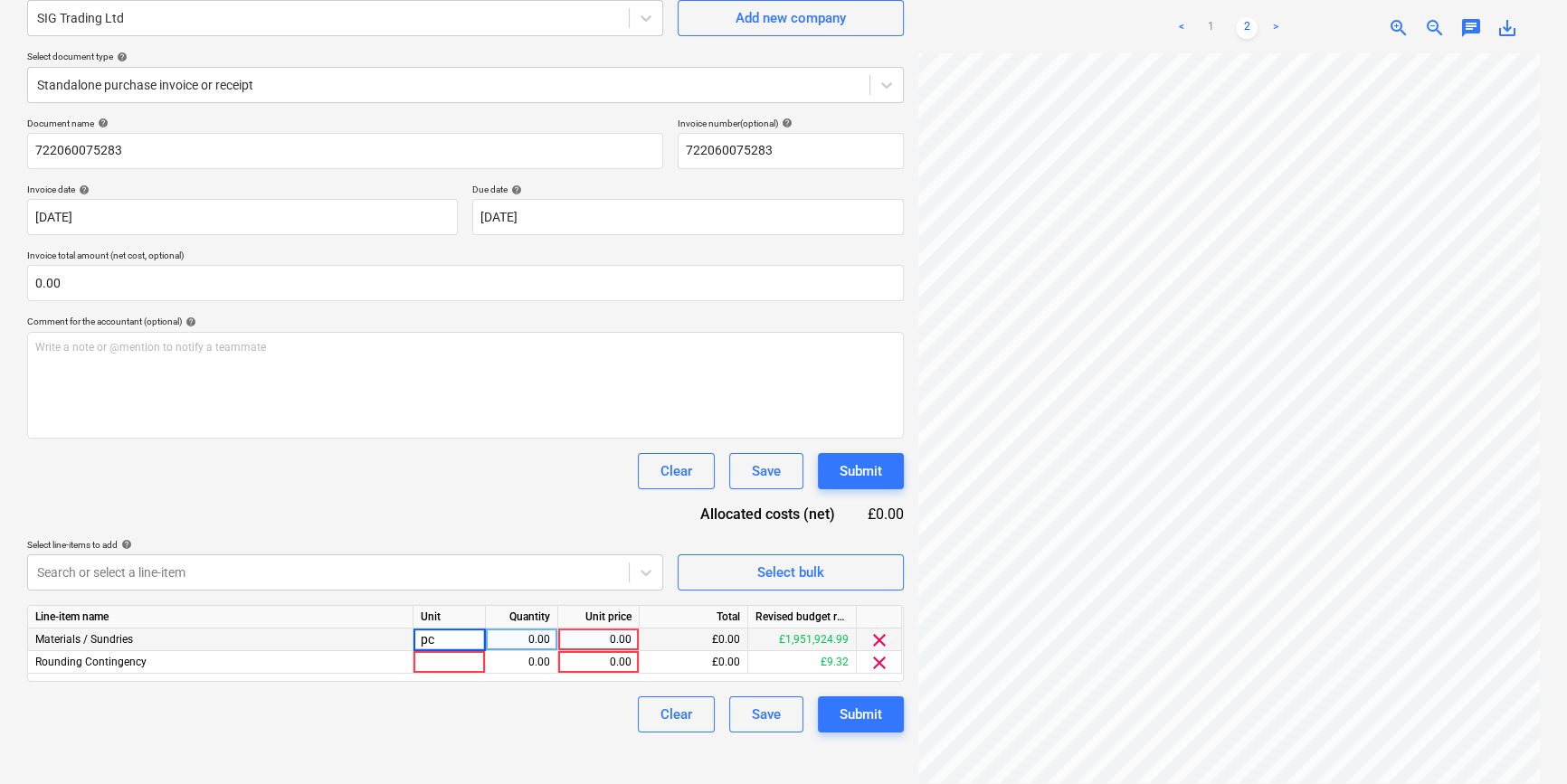 type on "pcs" 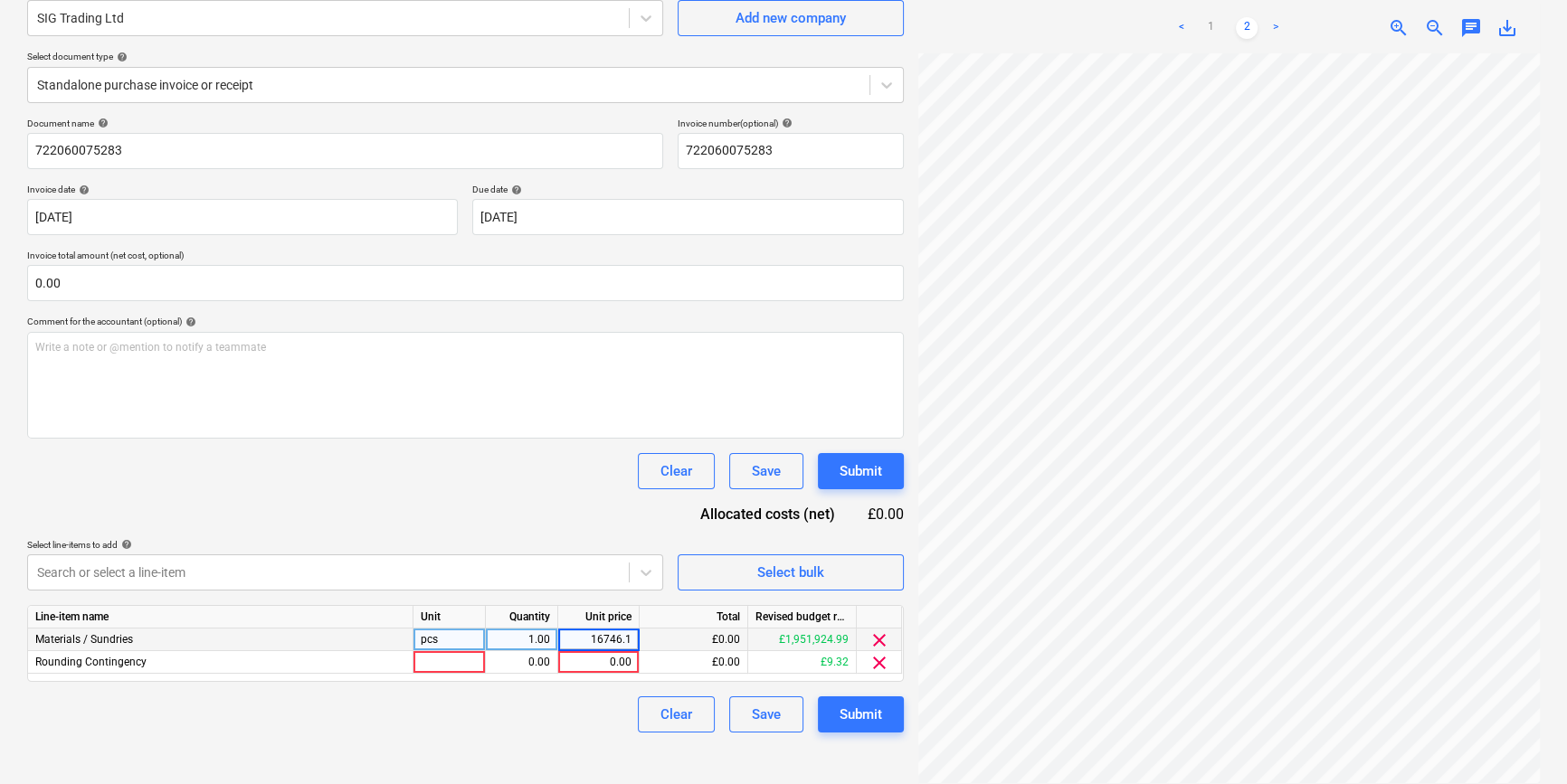 type on "16746.16" 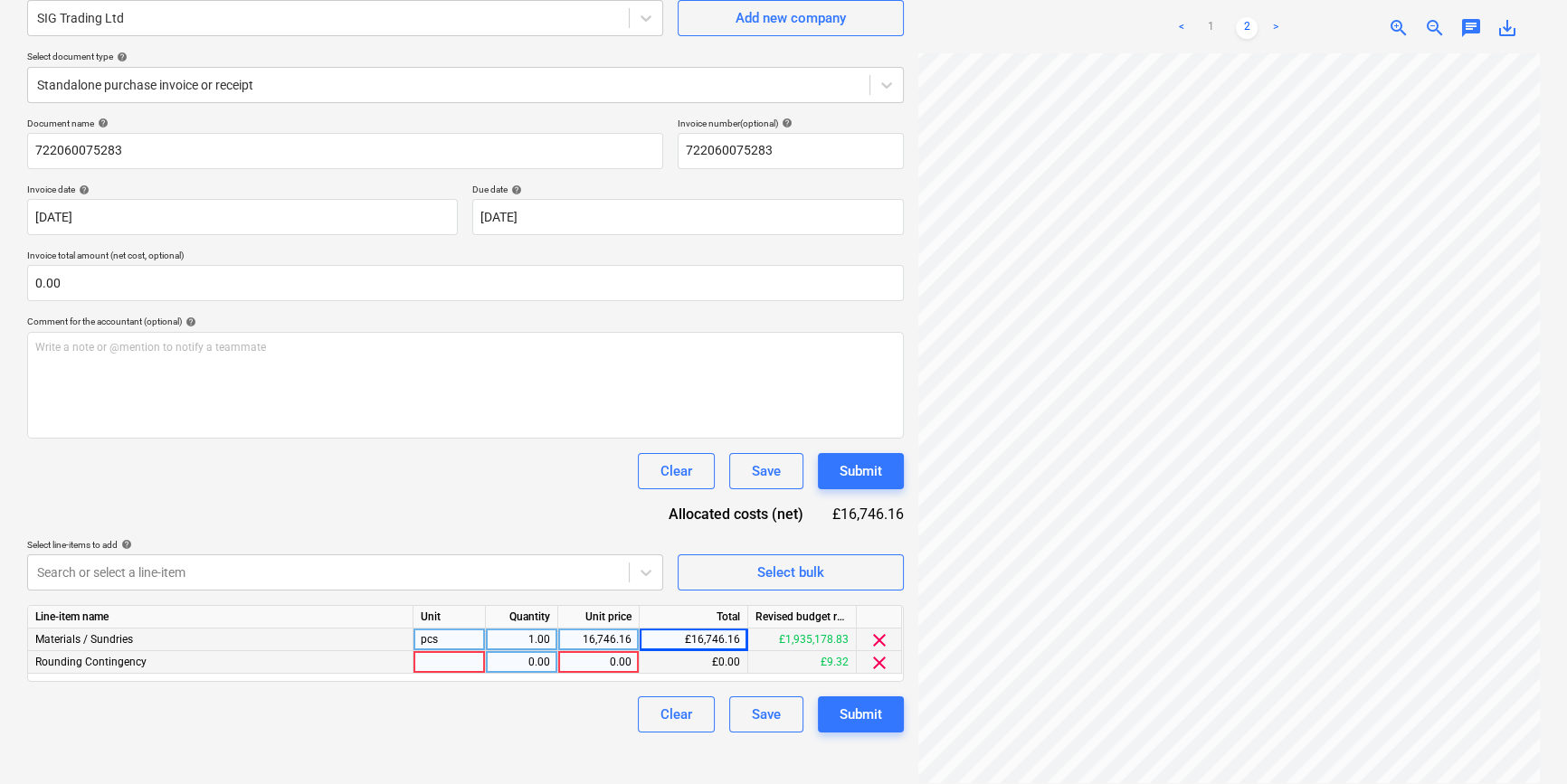 click on "clear" at bounding box center [879, 663] 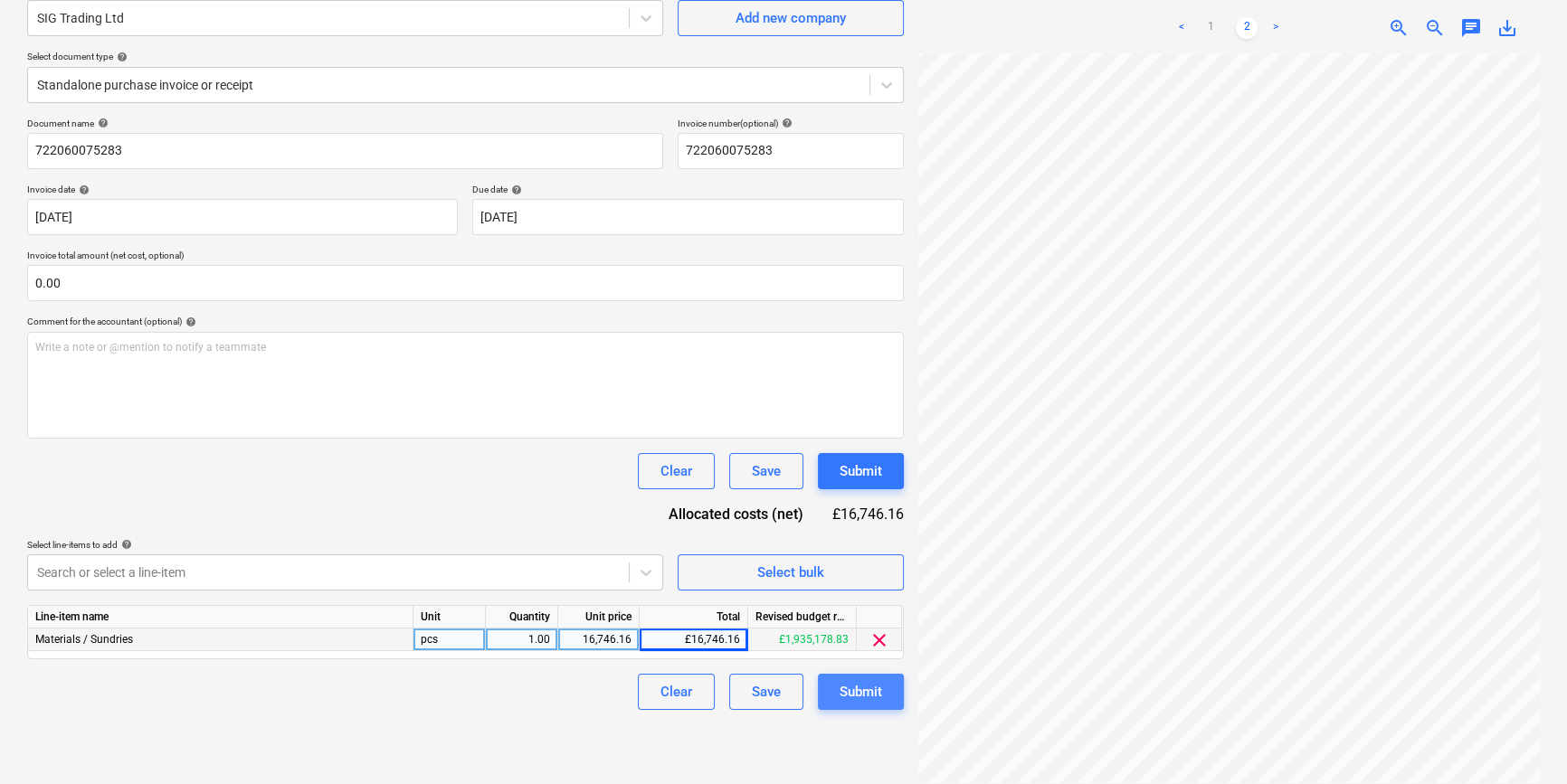 click on "Submit" at bounding box center [860, 692] 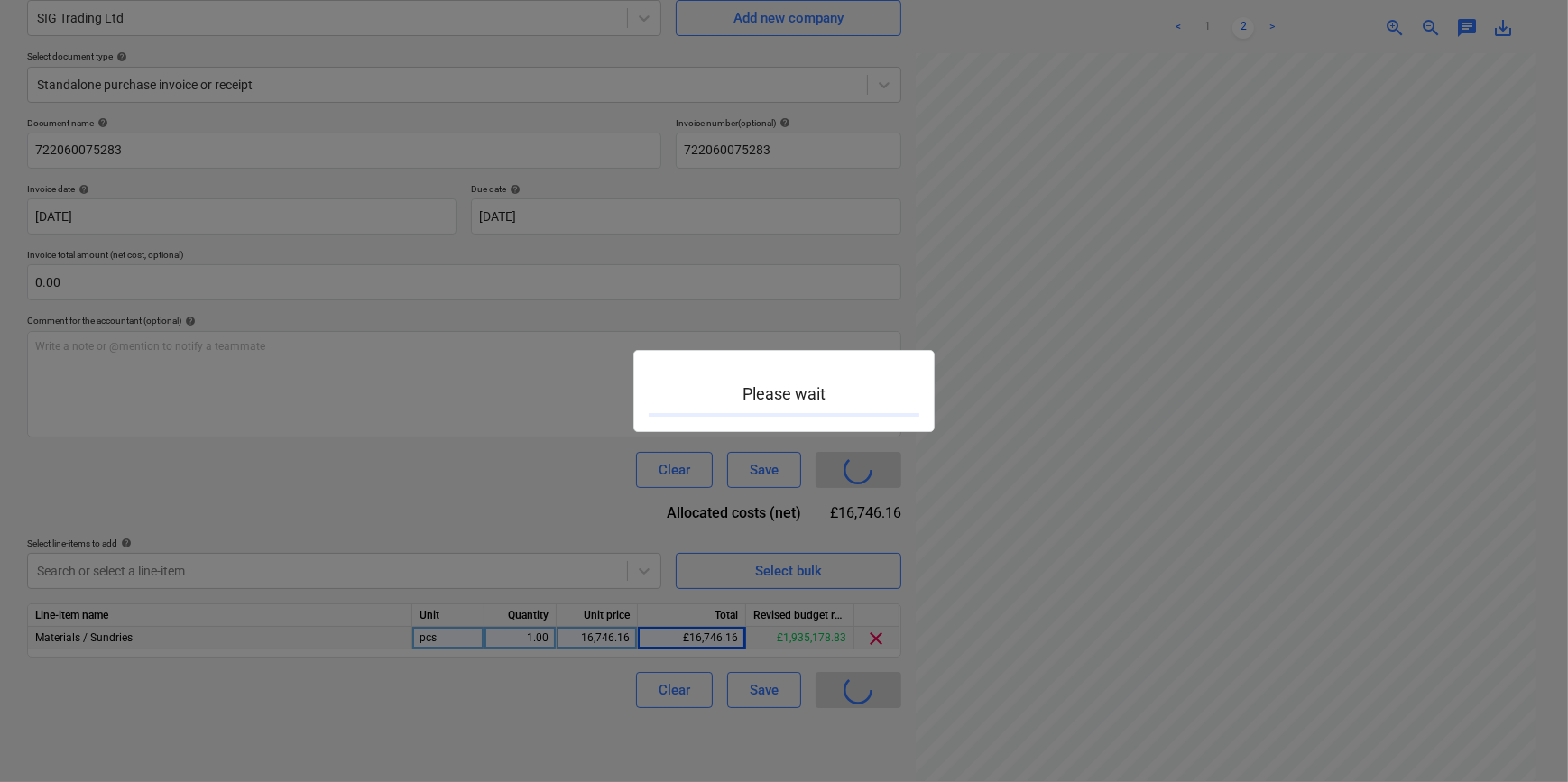 scroll, scrollTop: 0, scrollLeft: 0, axis: both 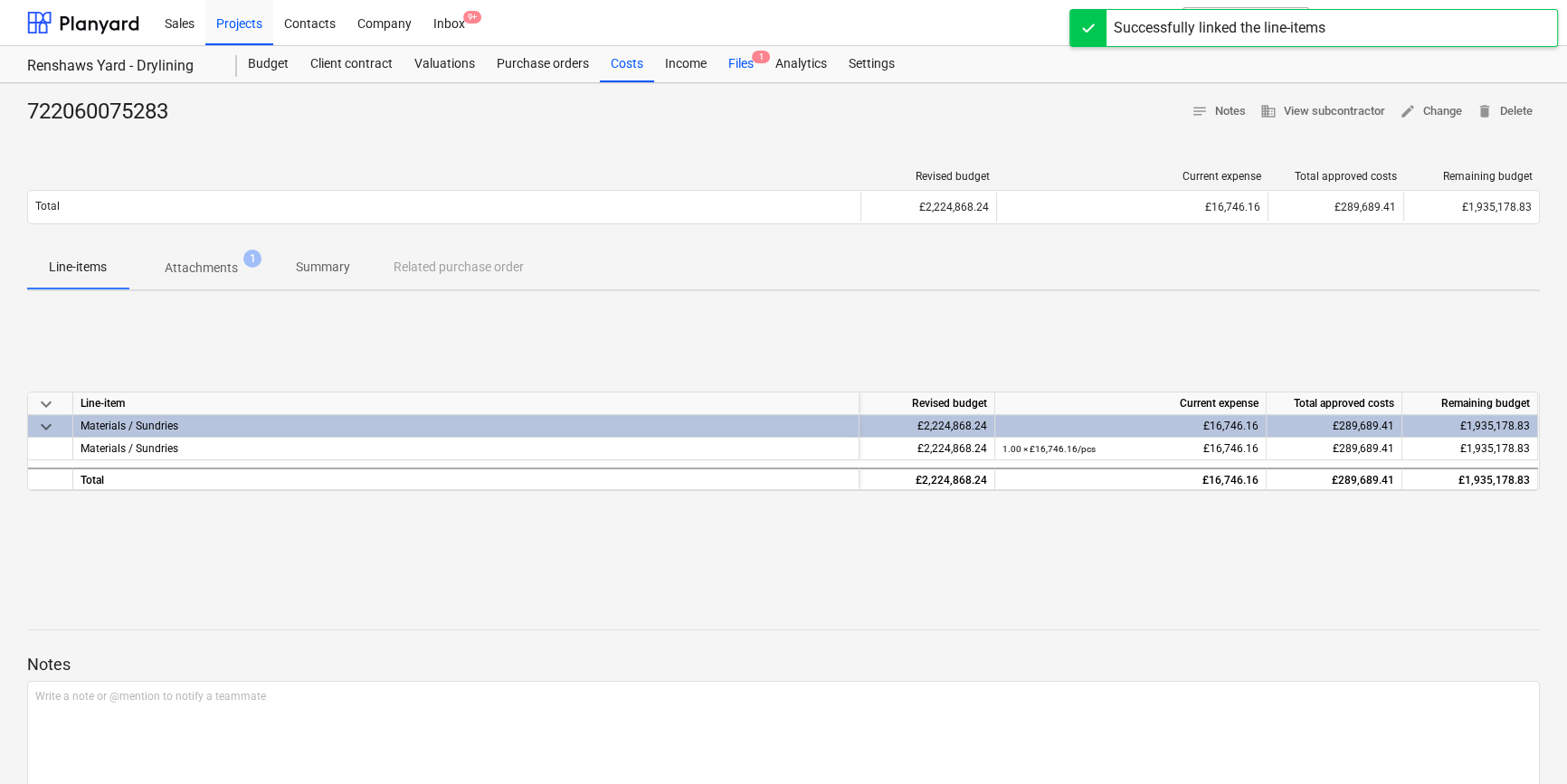 click on "Files 1" at bounding box center (741, 64) 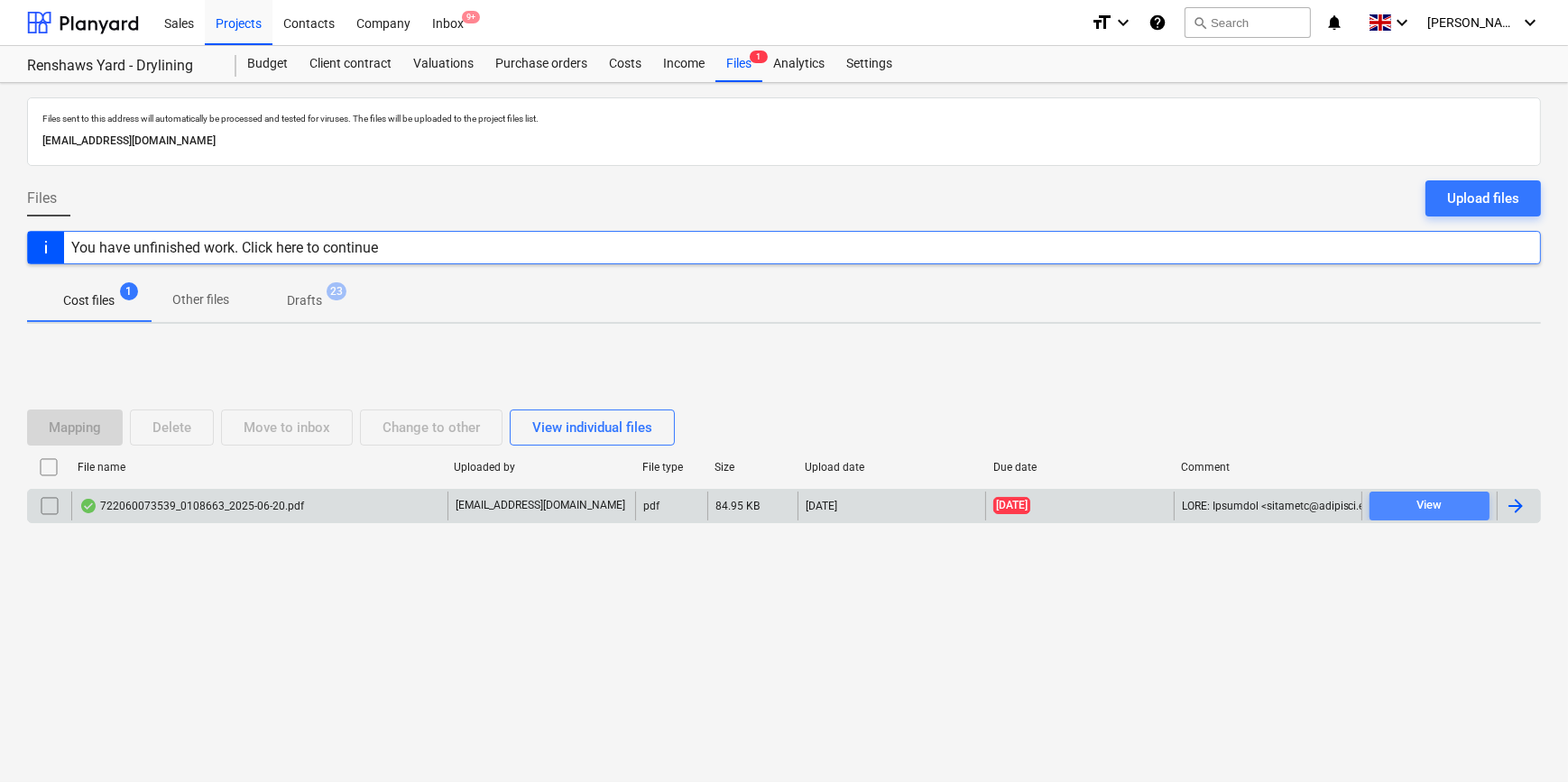 click on "View" at bounding box center [1429, 505] 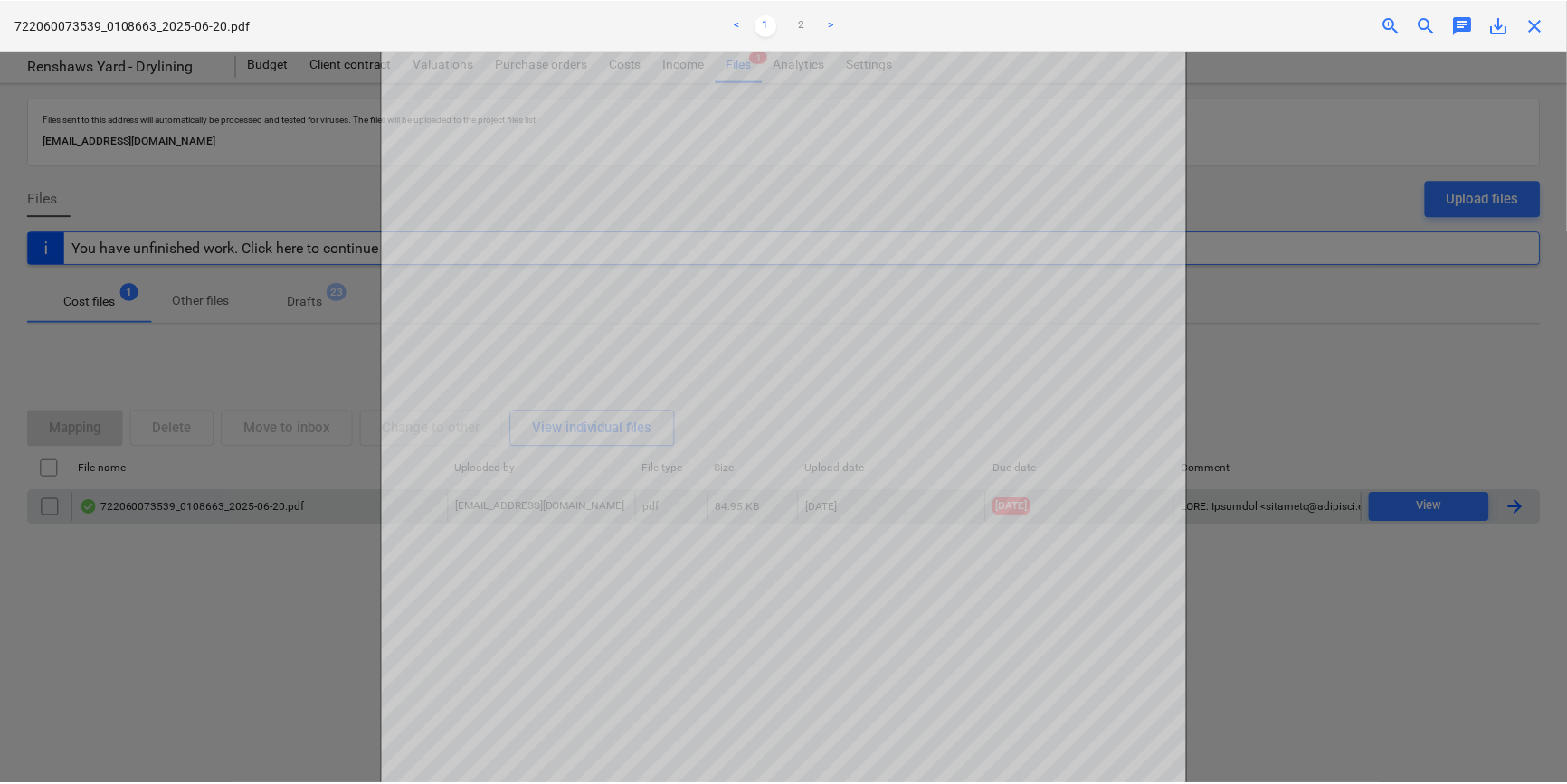 scroll, scrollTop: 164, scrollLeft: 0, axis: vertical 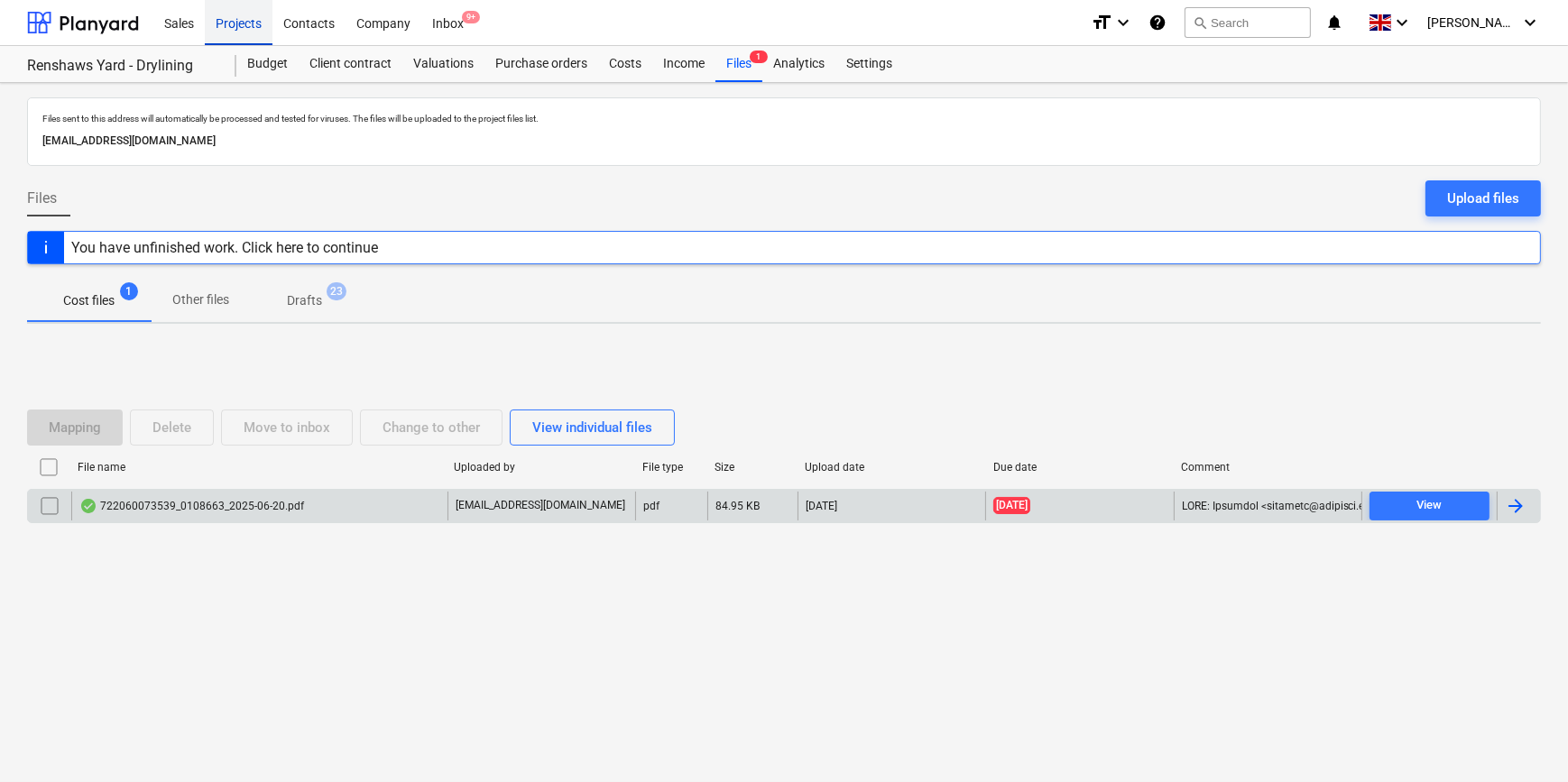 click on "Projects" at bounding box center [238, 22] 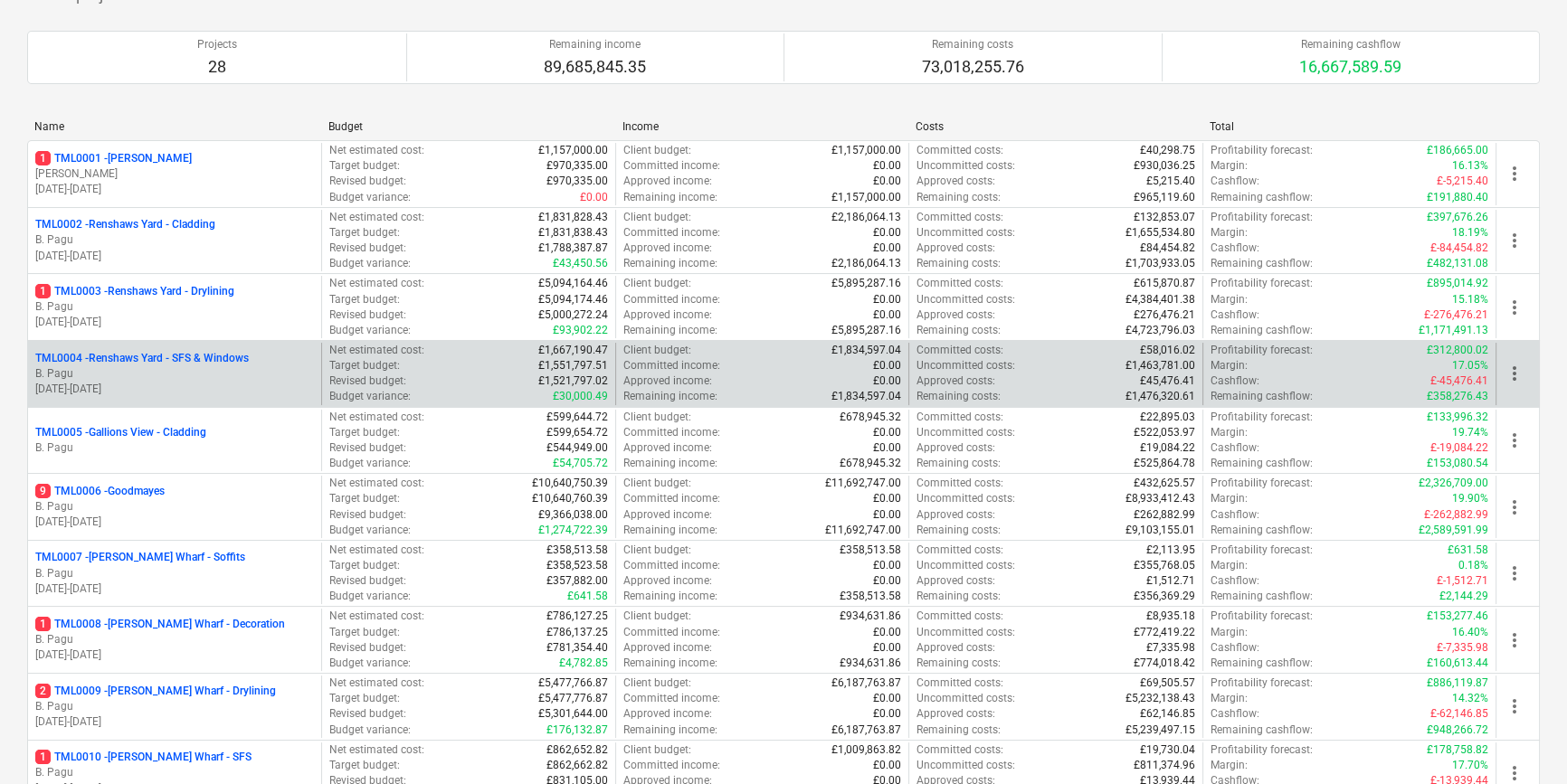 scroll, scrollTop: 164, scrollLeft: 0, axis: vertical 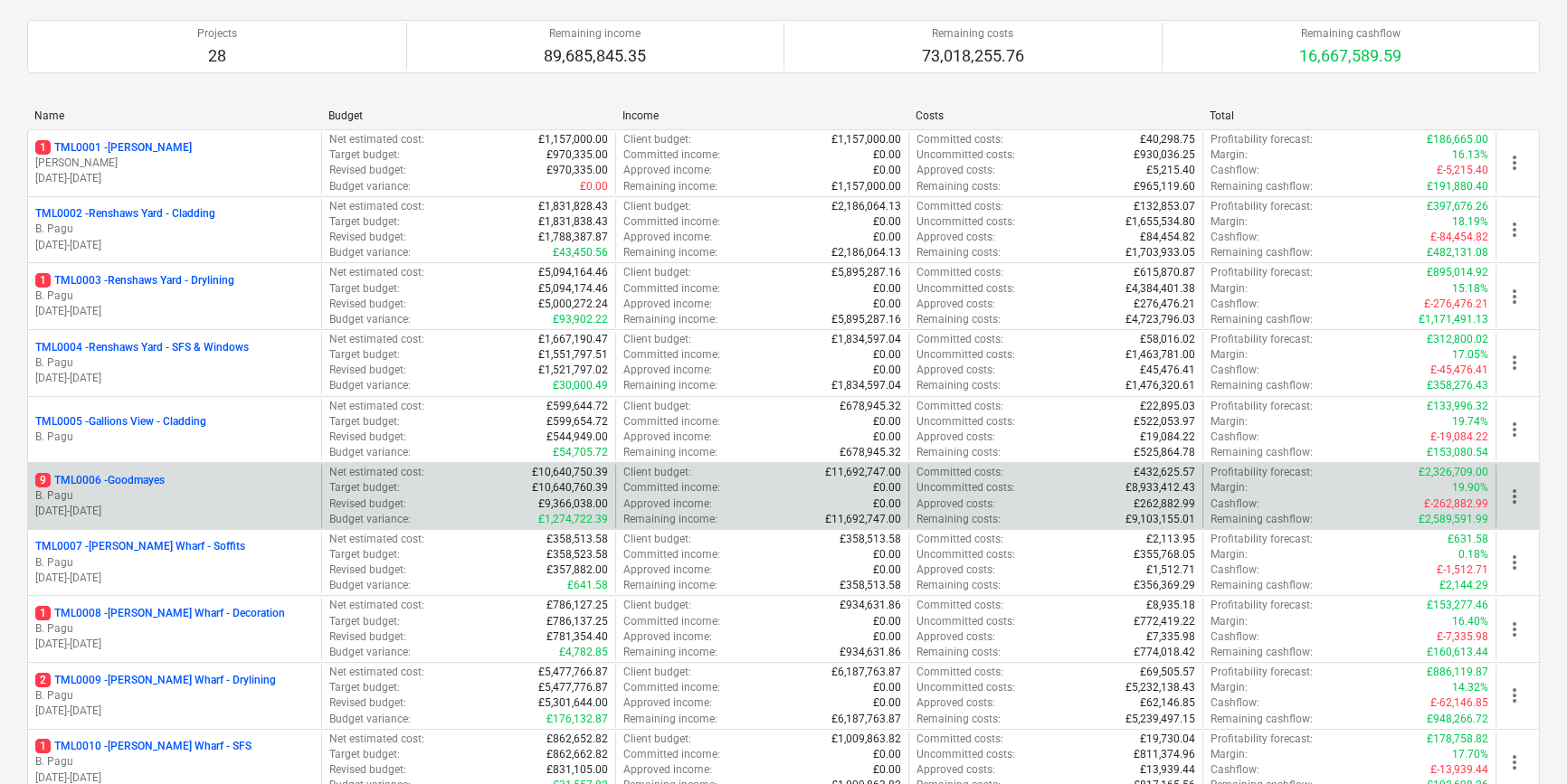 click on "[DATE]  -  [DATE]" at bounding box center [175, 511] 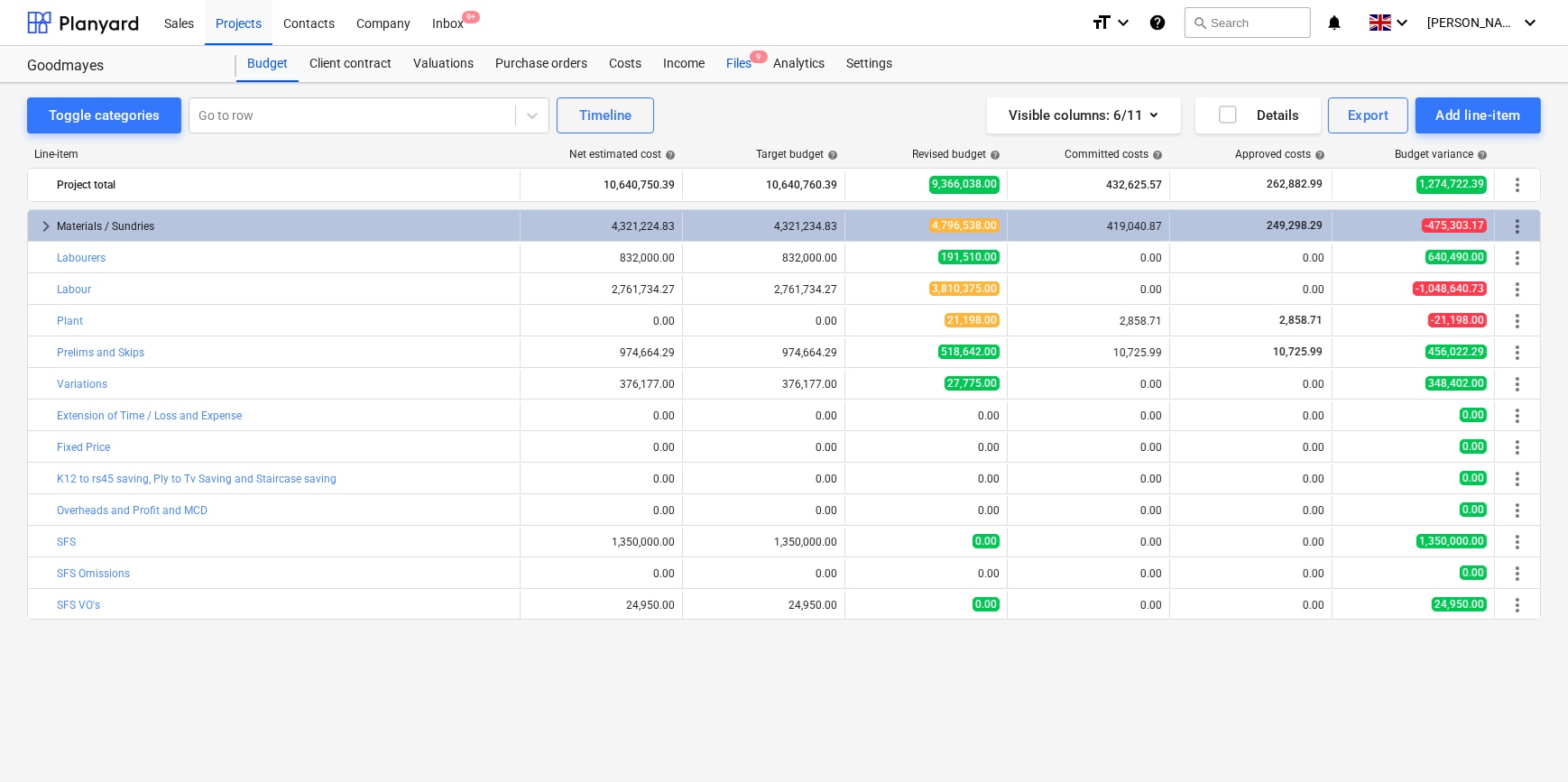 click on "Files 9" at bounding box center (739, 64) 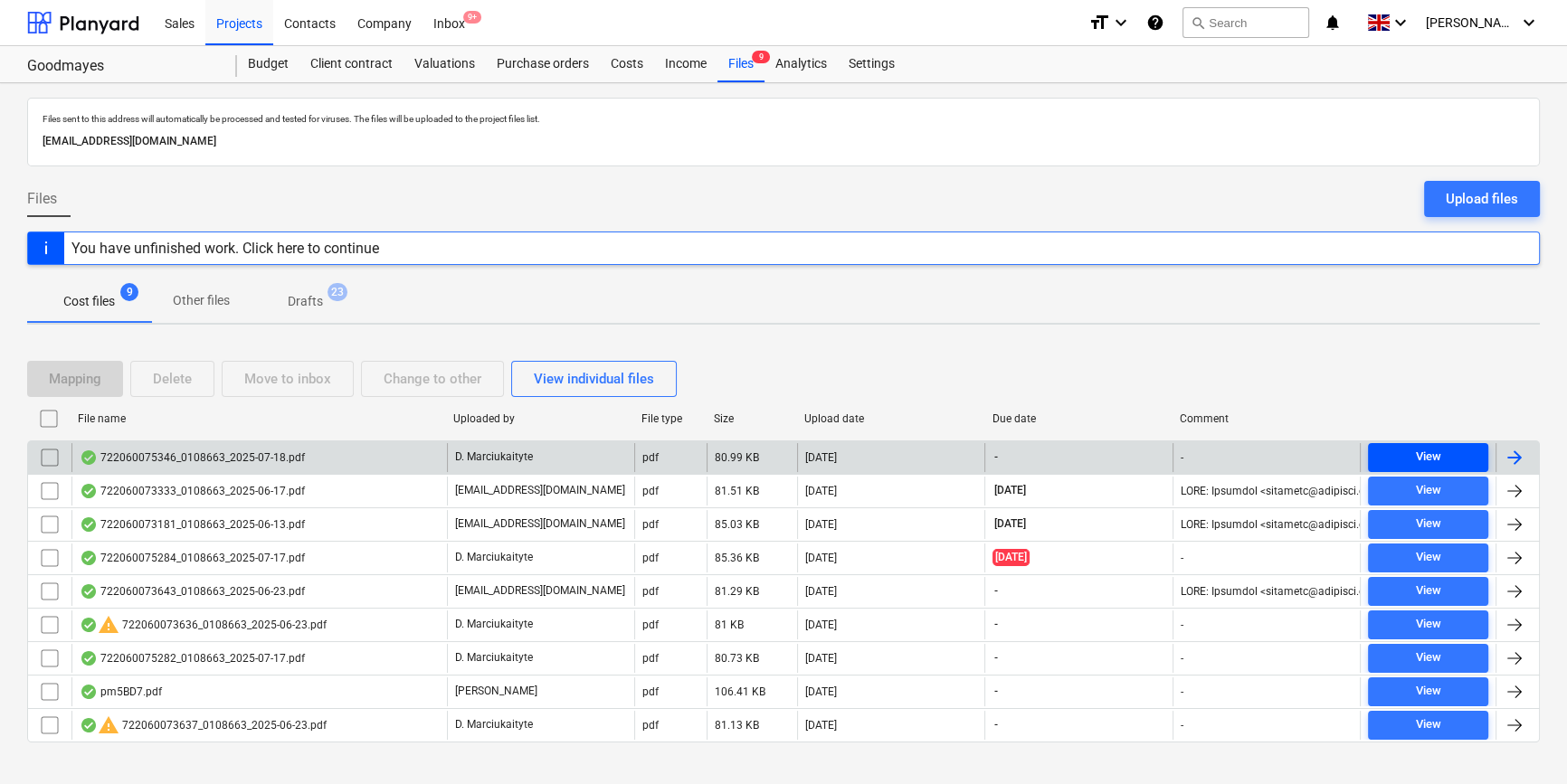 click on "View" at bounding box center [1428, 457] 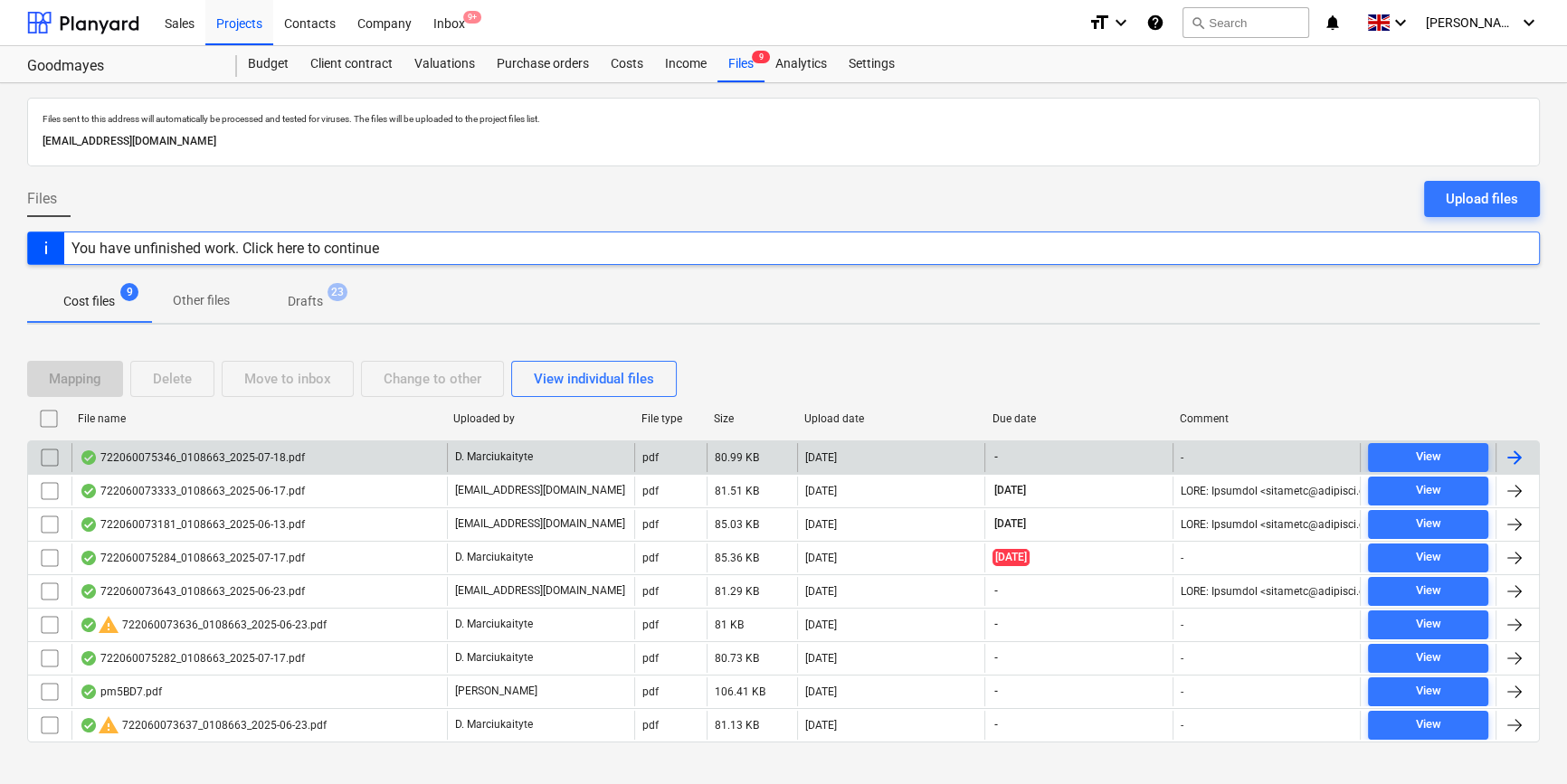 click at bounding box center (1515, 458) 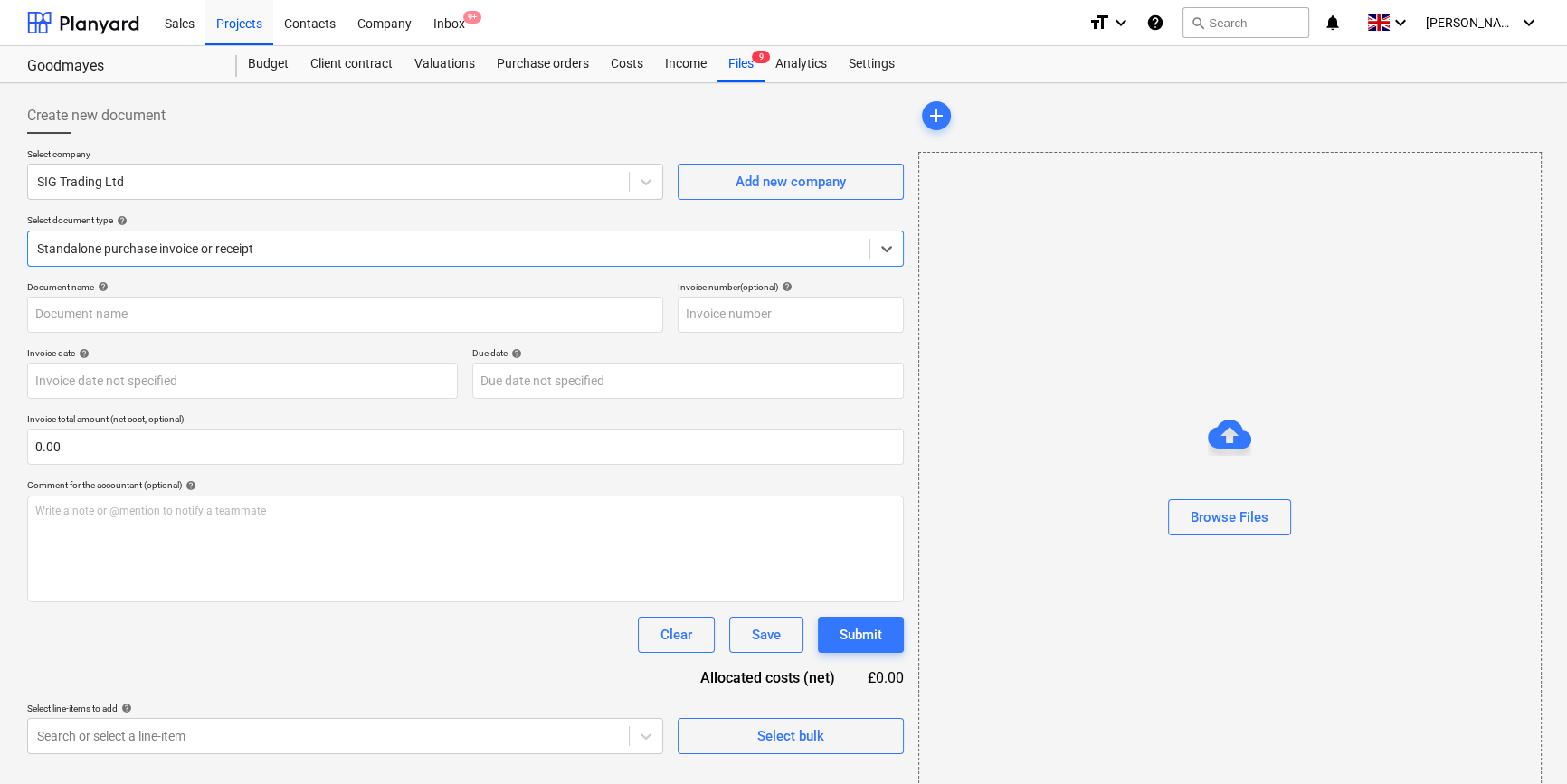 type on "722060075346" 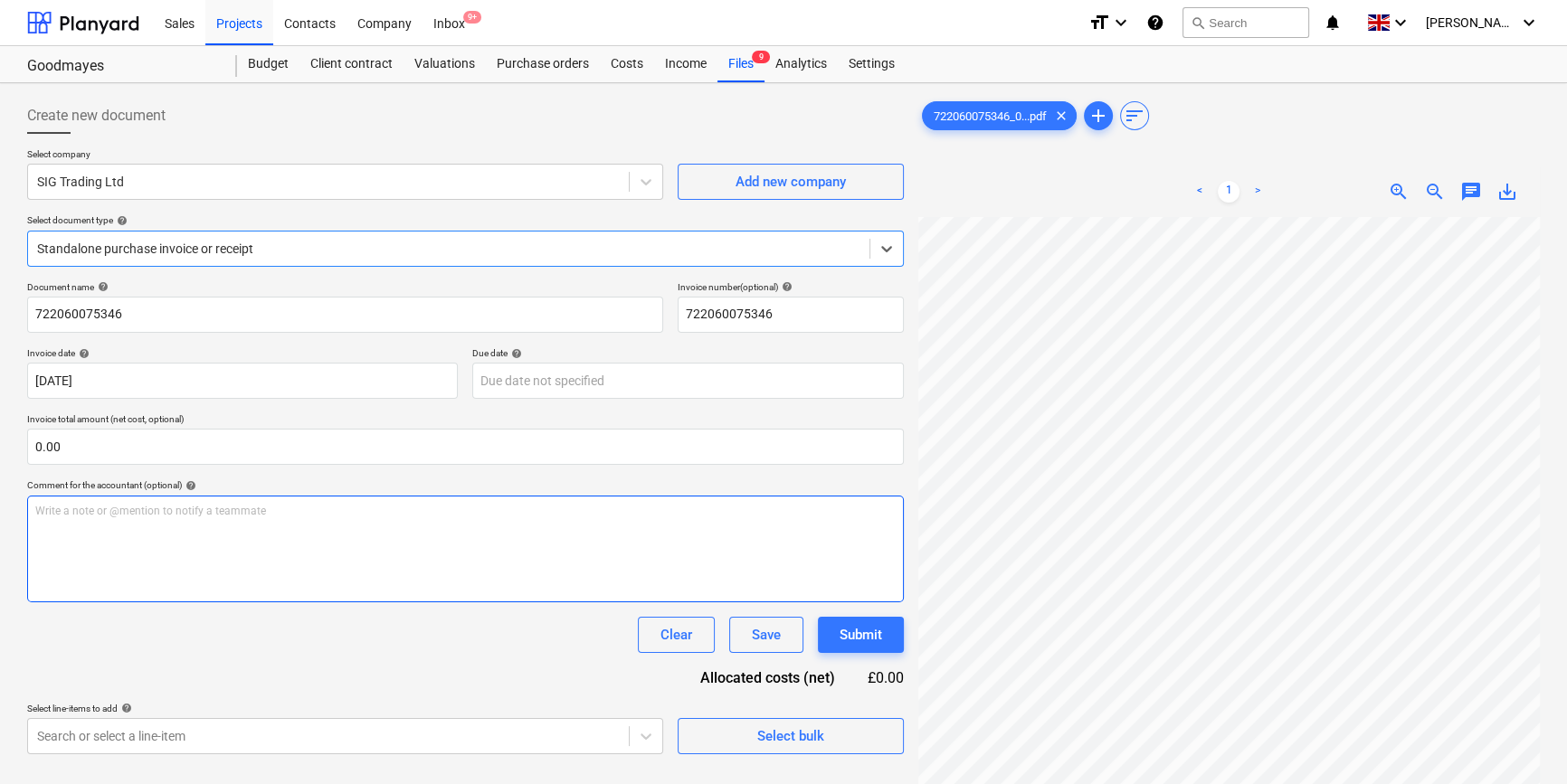scroll, scrollTop: 421, scrollLeft: 0, axis: vertical 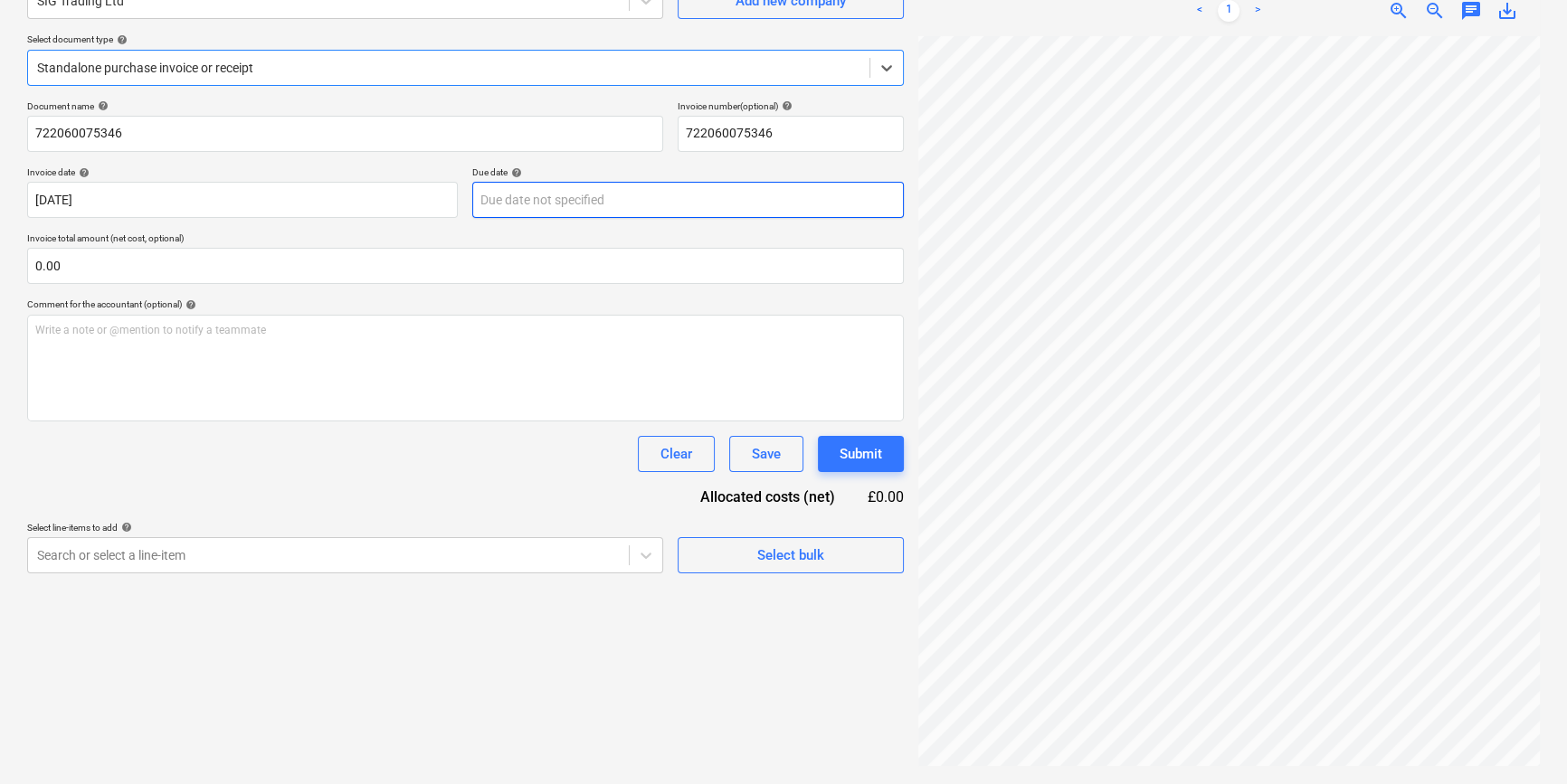click on "Sales Projects Contacts Company Inbox 9+ format_size keyboard_arrow_down help search Search notifications 0 keyboard_arrow_down [PERSON_NAME] keyboard_arrow_down Goodmayes Budget Client contract Valuations Purchase orders Costs Income Files 9 Analytics Settings Create new document Select company SIG Trading Ltd   Add new company Select document type help   Select is focused ,type to refine list, press Down to open the menu,  Standalone purchase invoice or receipt Document name help 722060075346 Invoice number  (optional) help 722060075346 Invoice date help [DATE] 17.07.2025 Press the down arrow key to interact with the calendar and
select a date. Press the question mark key to get the keyboard shortcuts for changing dates. Due date help Press the down arrow key to interact with the calendar and
select a date. Press the question mark key to get the keyboard shortcuts for changing dates. Invoice total amount (net cost, optional) 0.00 Comment for the accountant (optional) help ﻿ Clear Save Submit <" at bounding box center [784, 211] 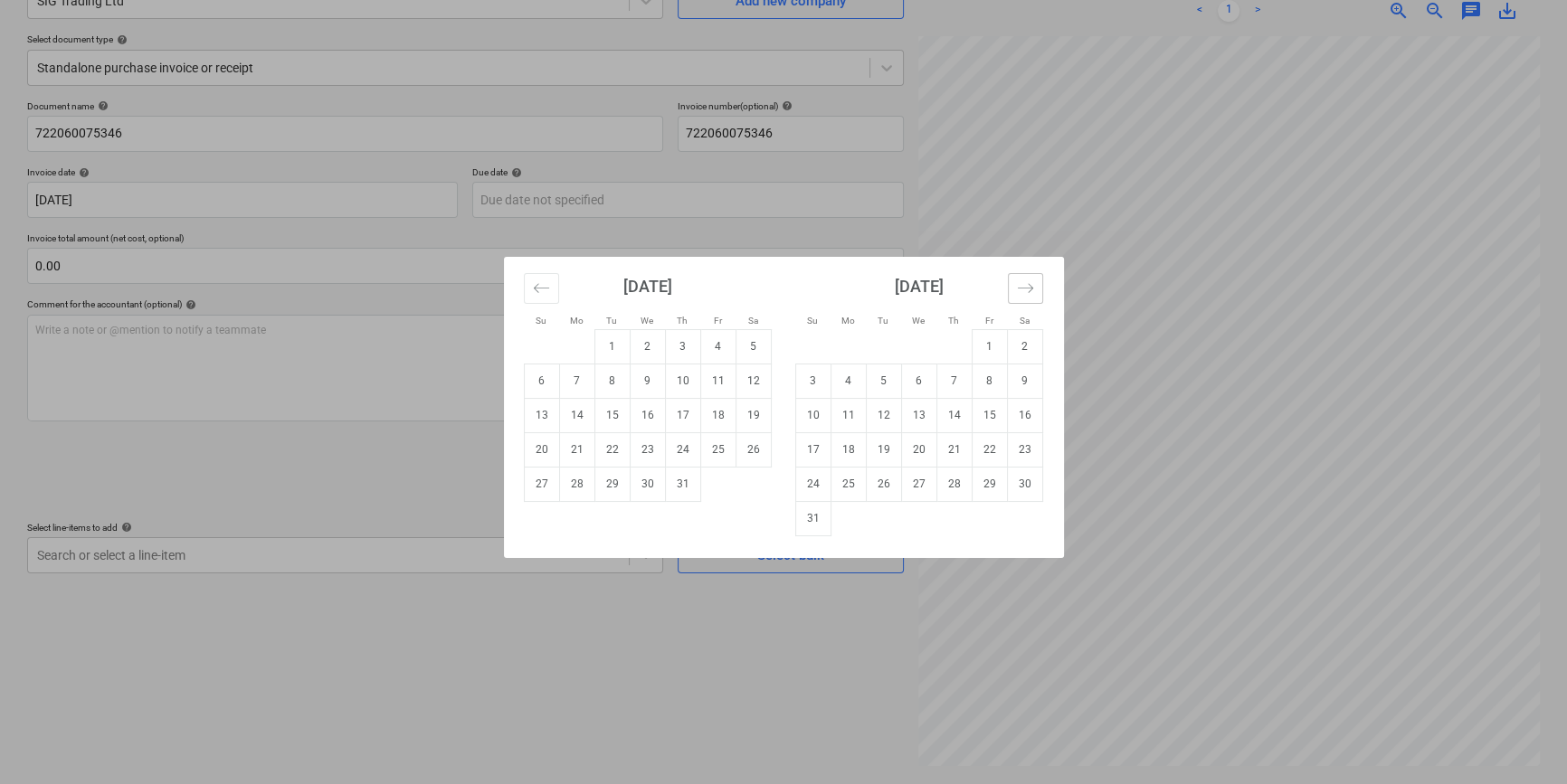 click 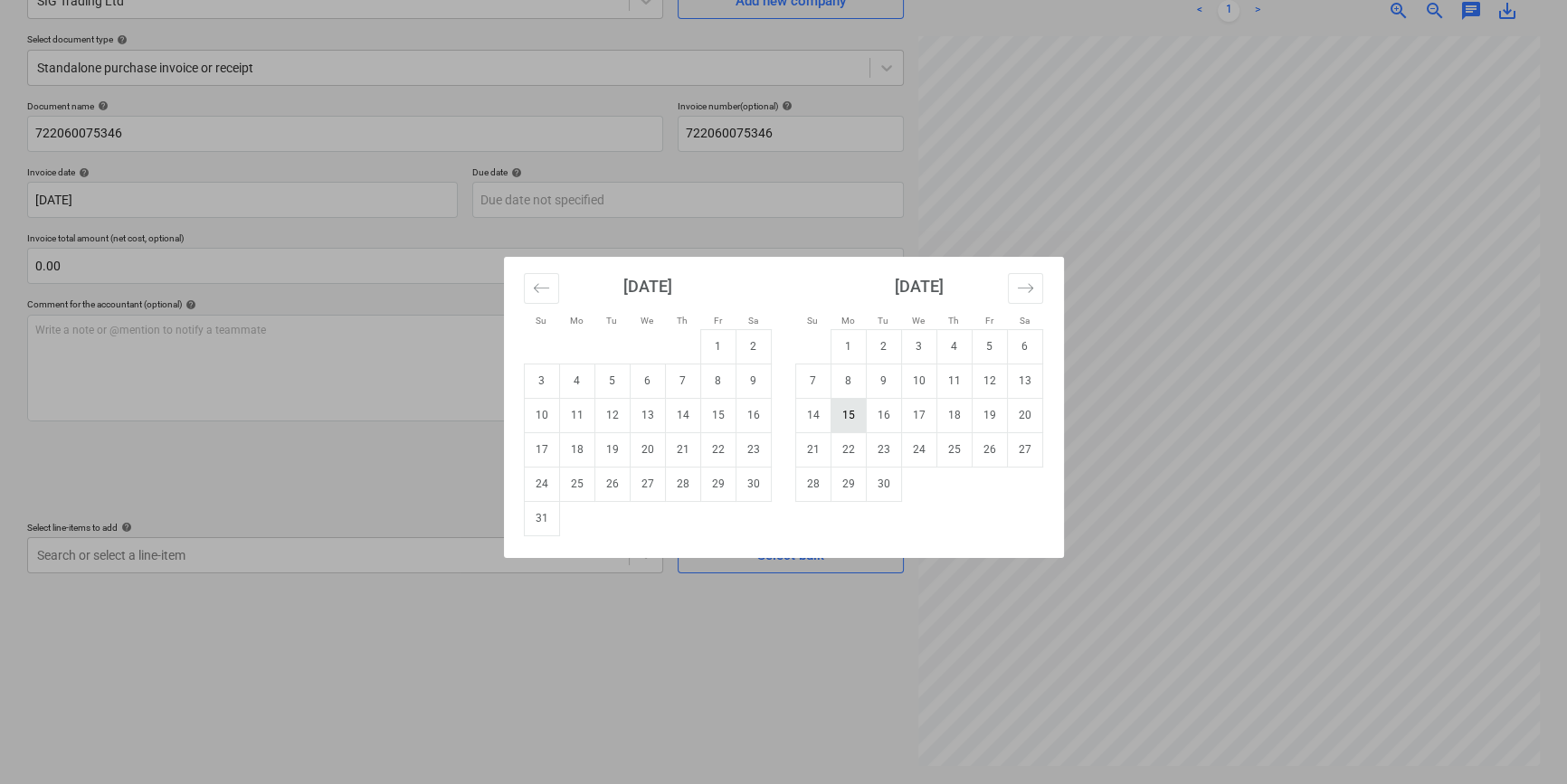 click on "15" at bounding box center (848, 415) 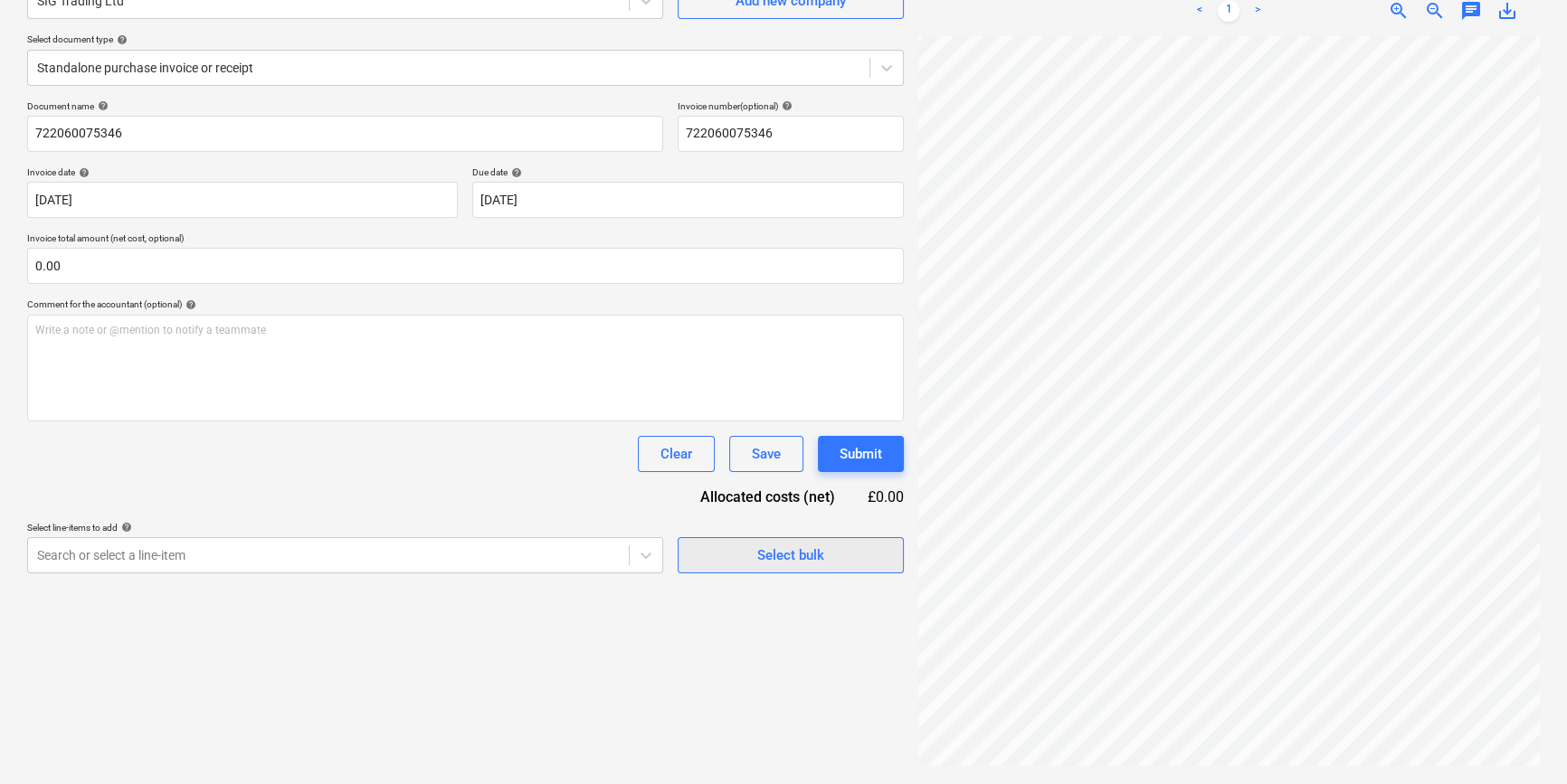 click on "Select bulk" at bounding box center (791, 555) 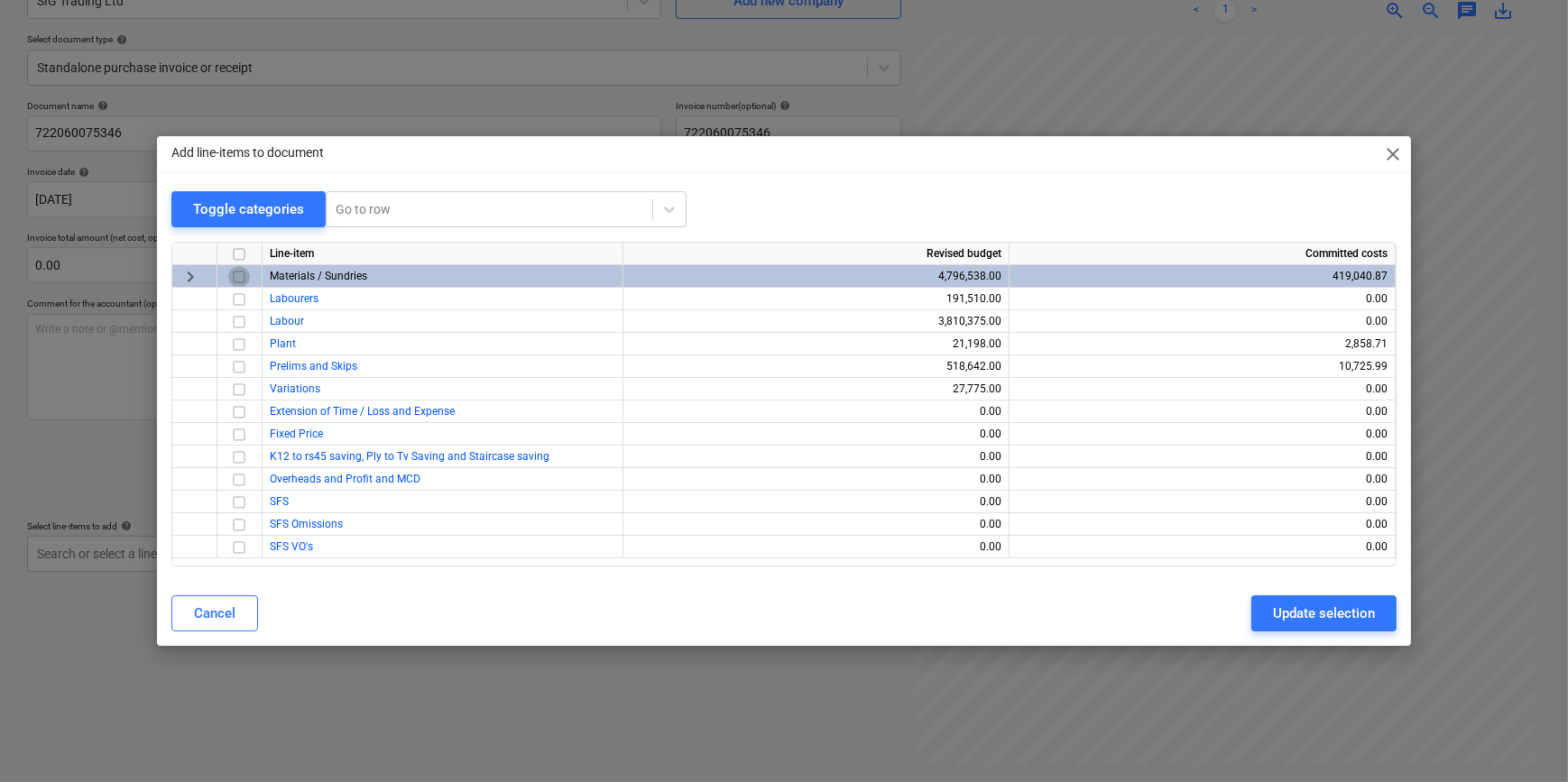 click at bounding box center [239, 277] 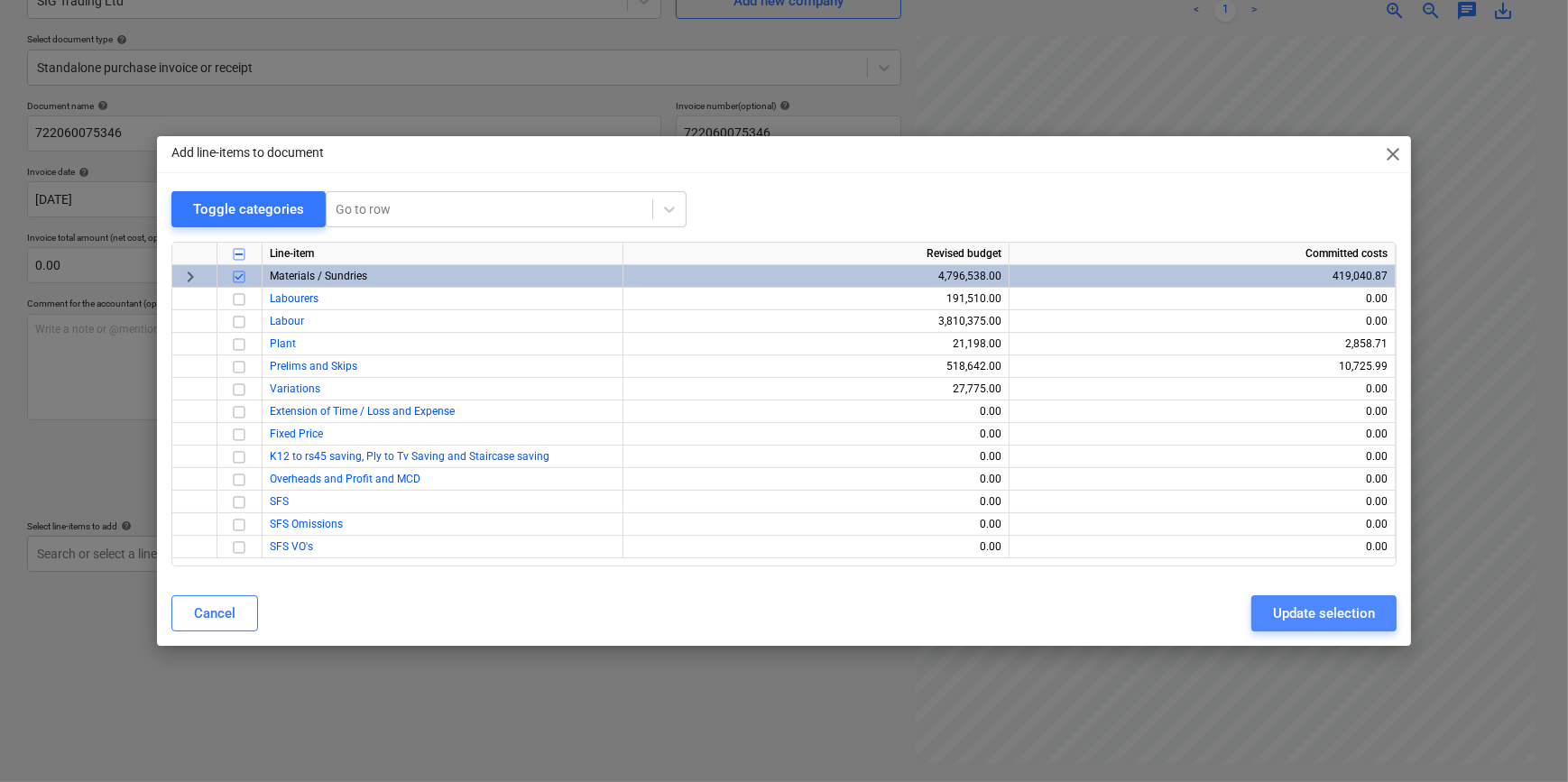 click on "Update selection" at bounding box center (1324, 613) 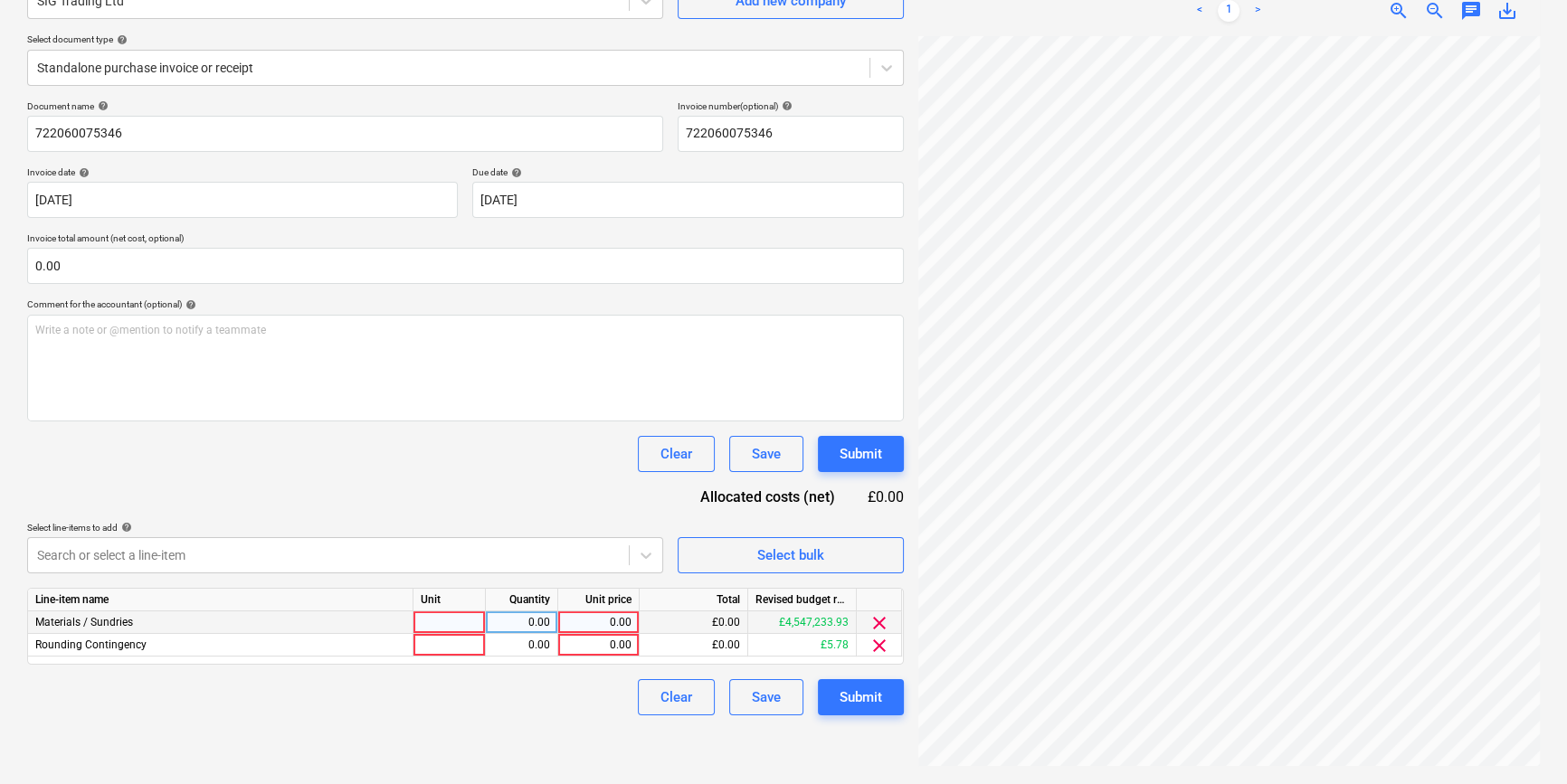 click at bounding box center [450, 622] 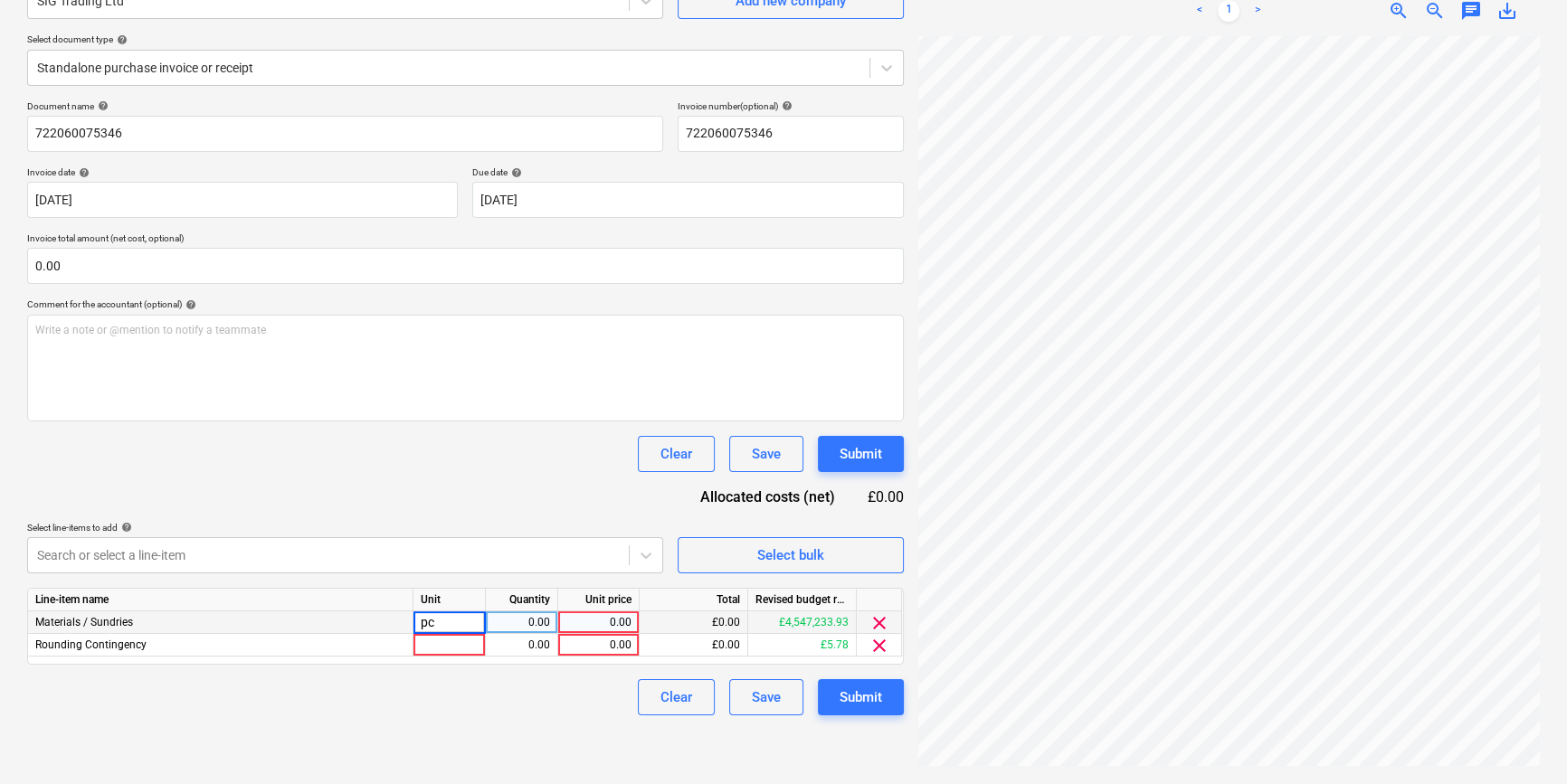 type on "pcs" 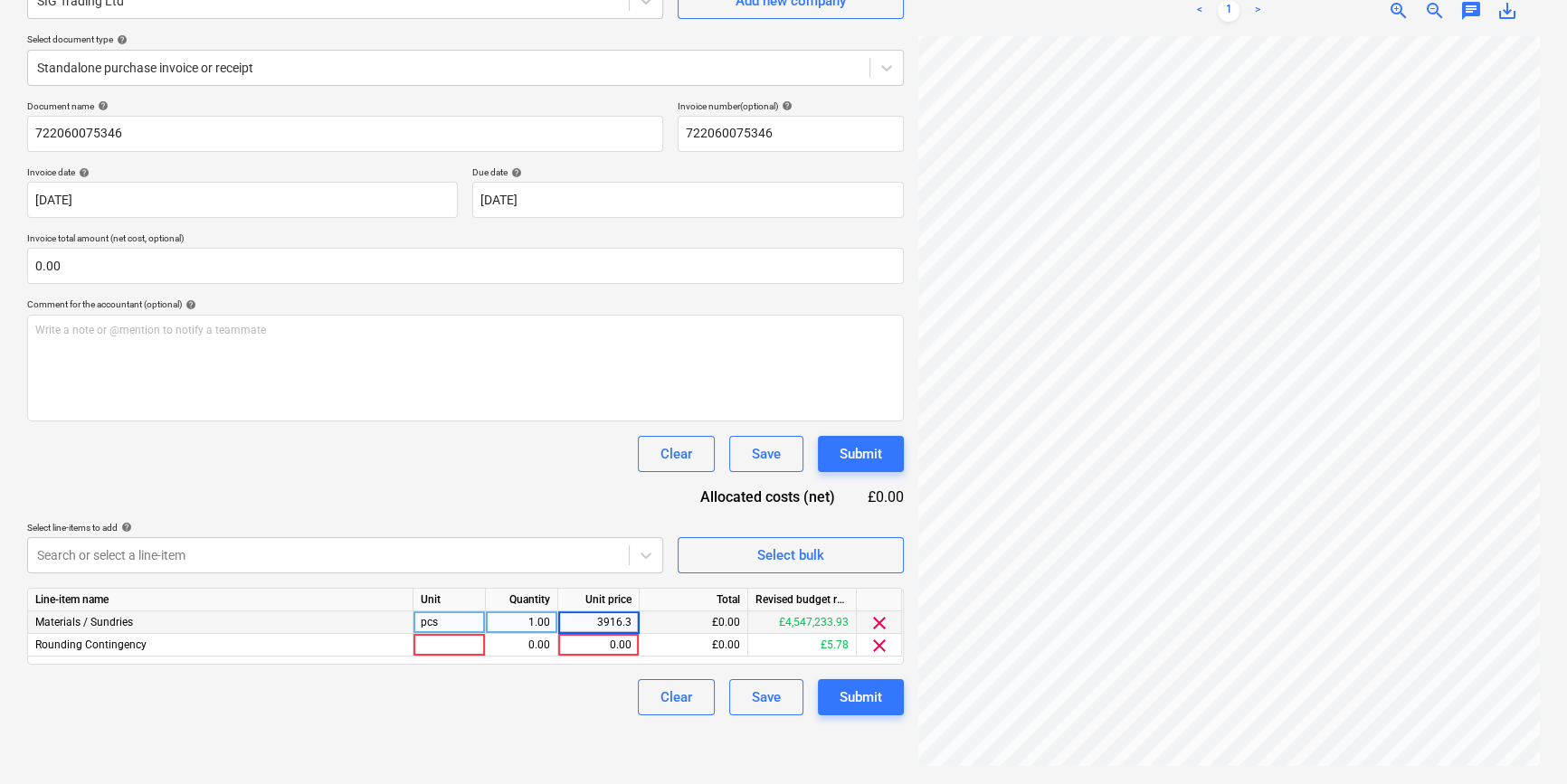 type on "3916.39" 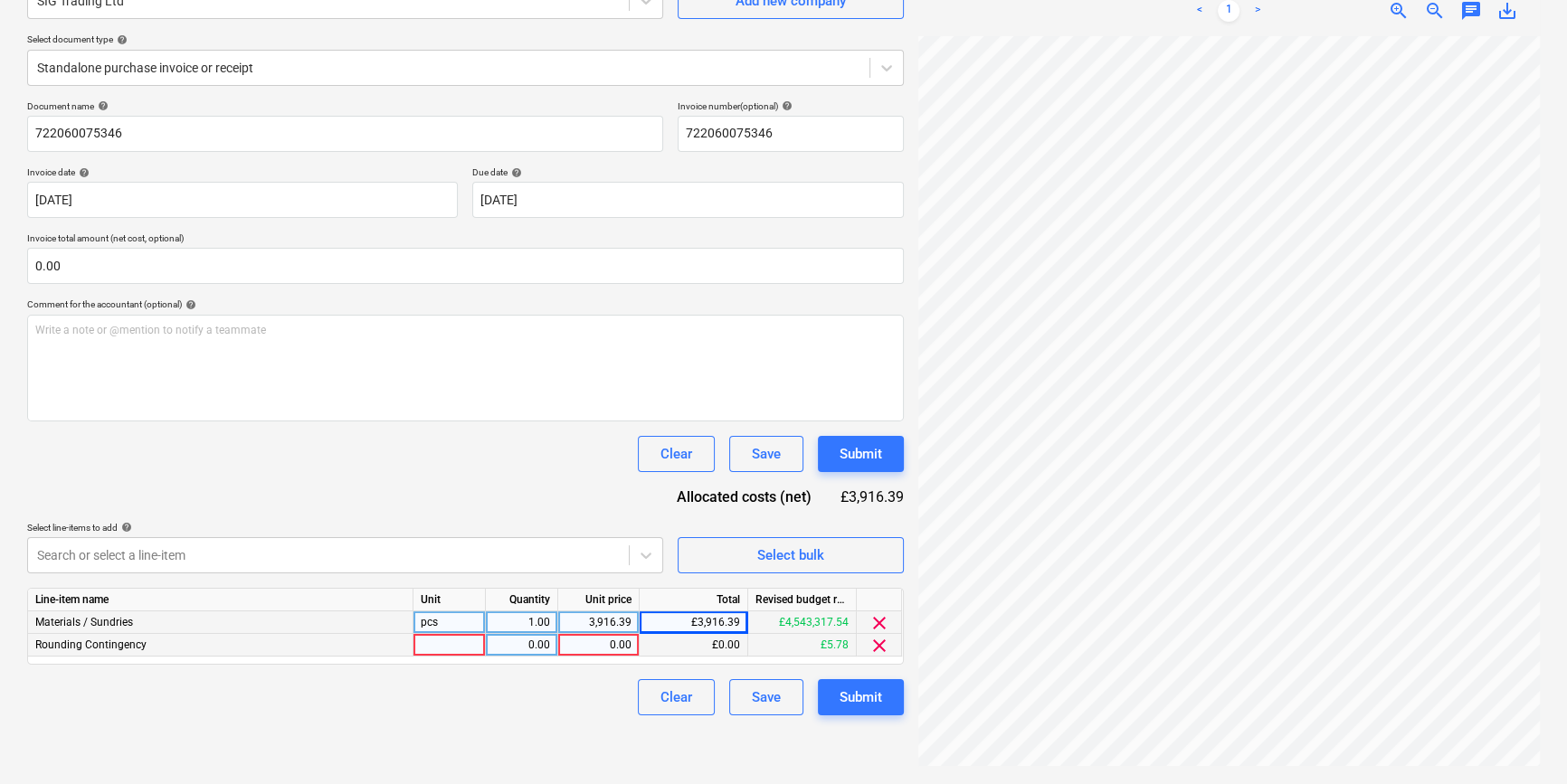 click on "clear" at bounding box center (879, 646) 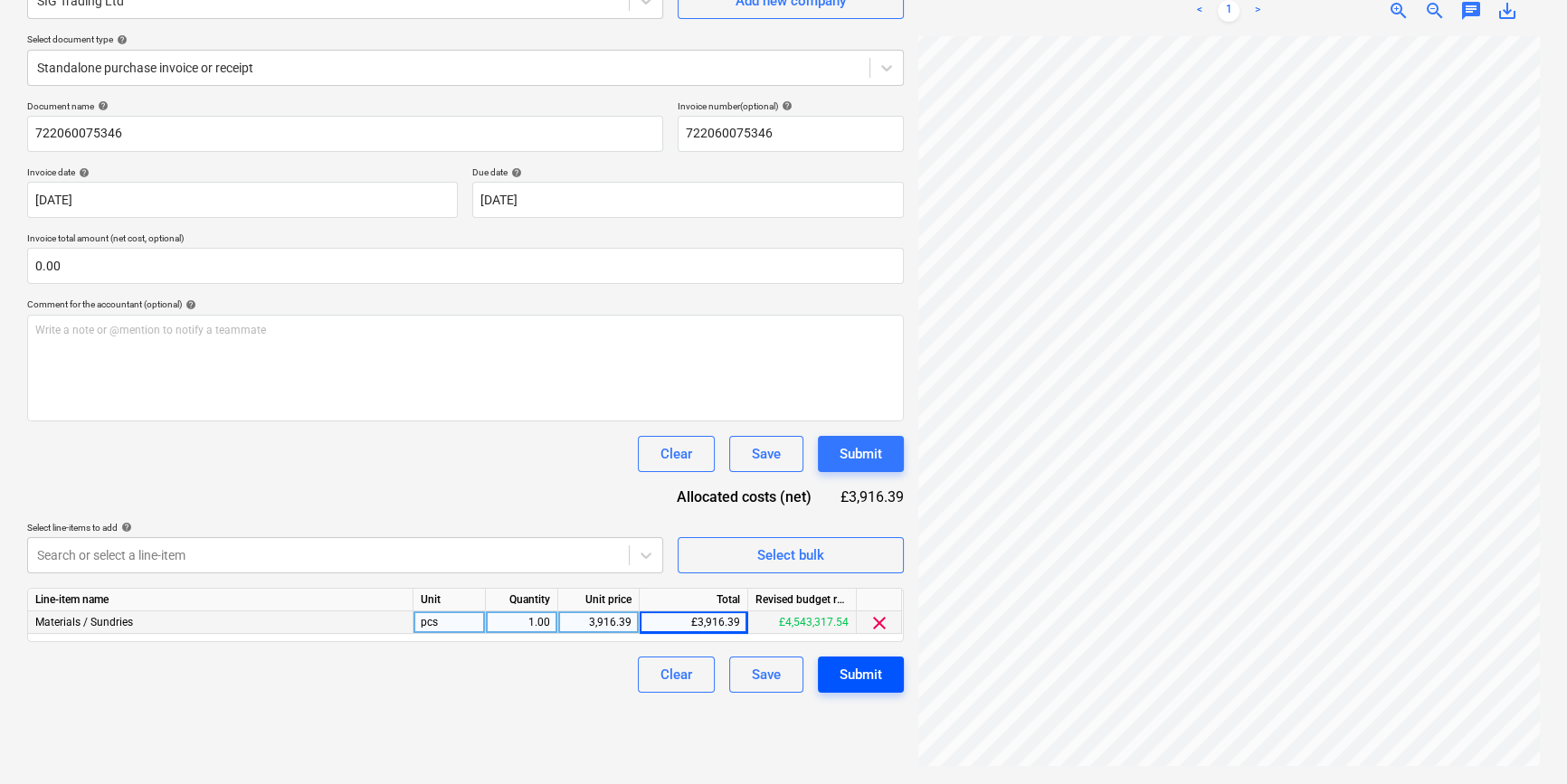 click on "Submit" at bounding box center [860, 675] 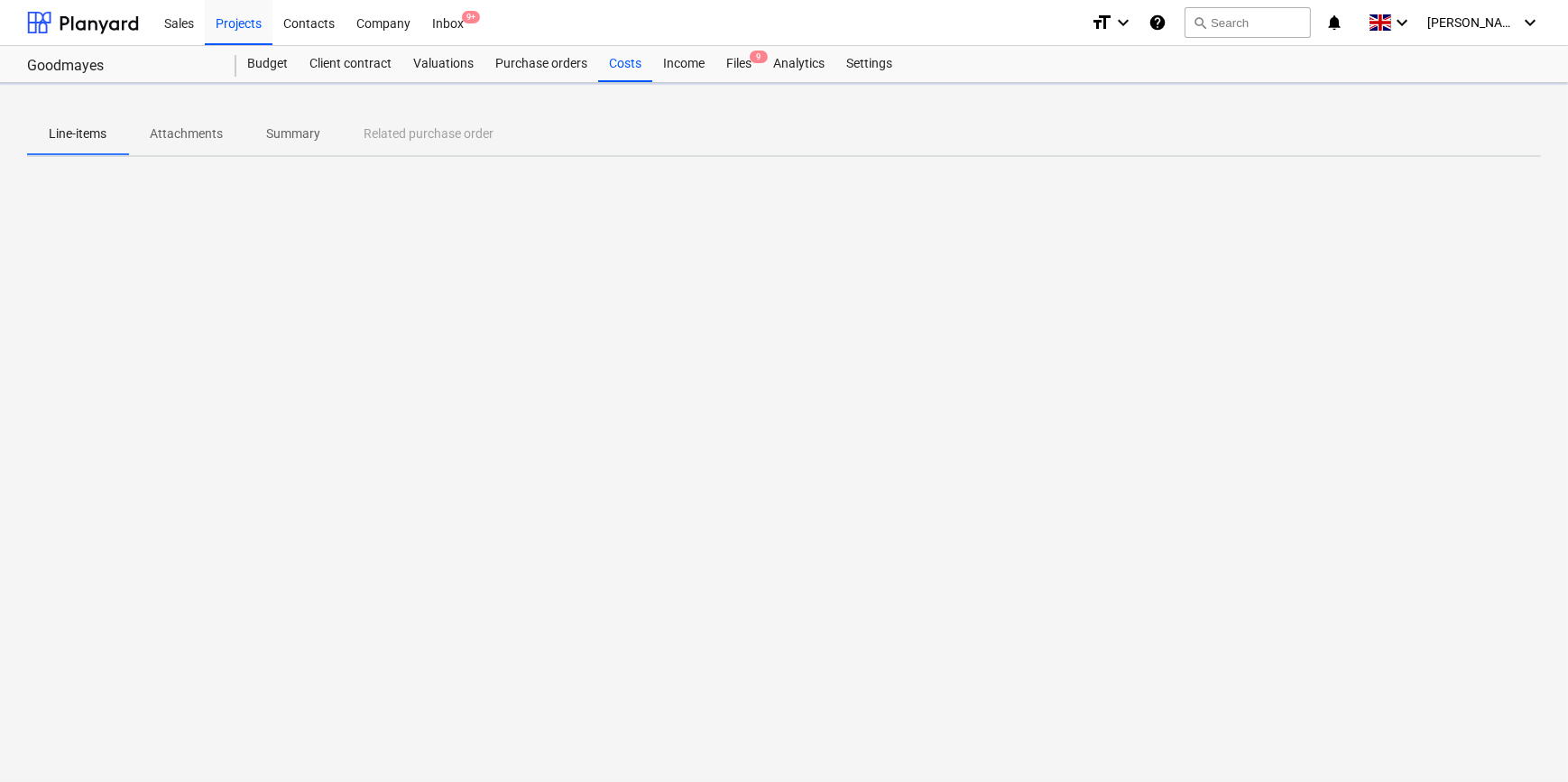 scroll, scrollTop: 0, scrollLeft: 0, axis: both 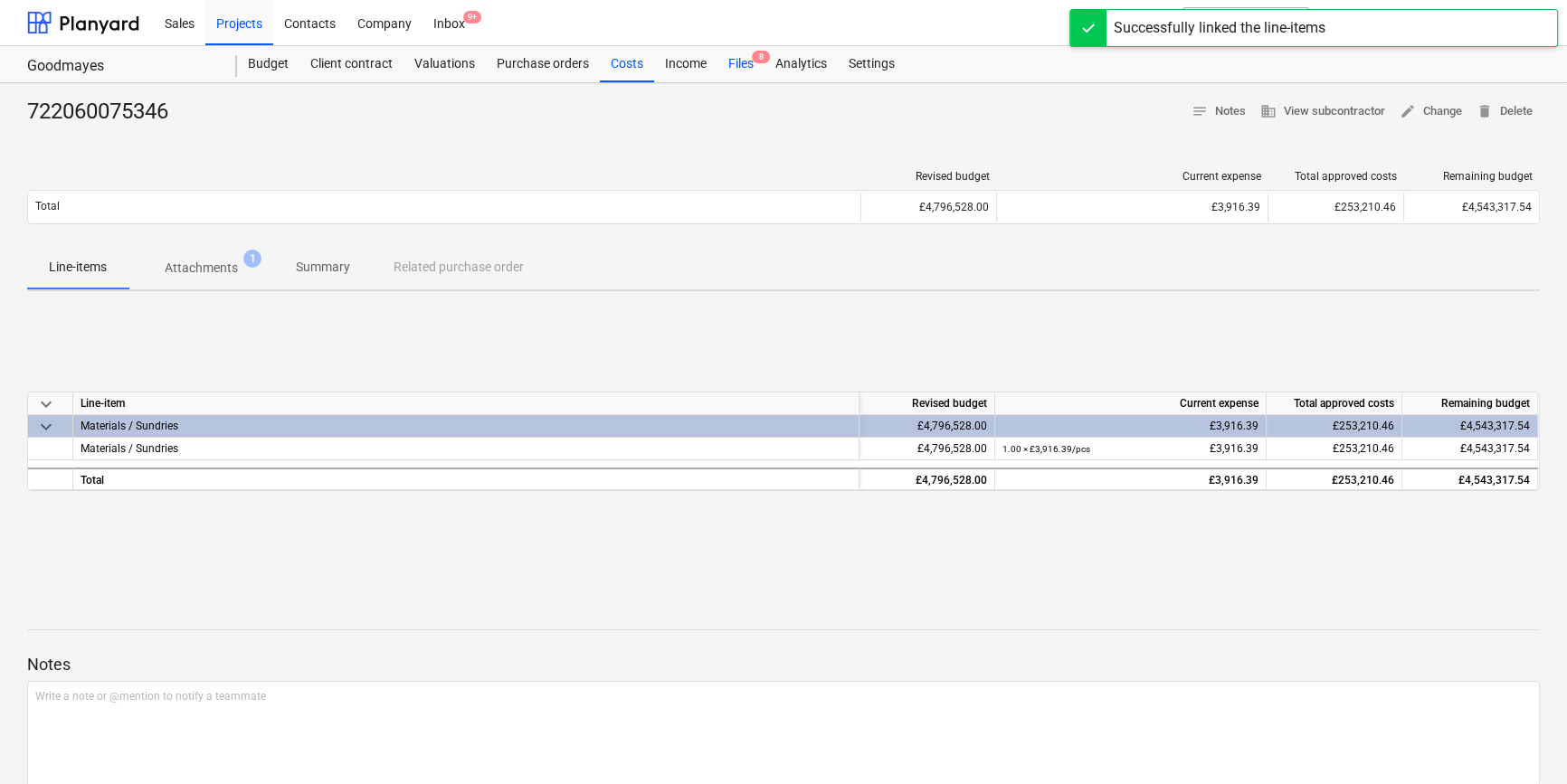 click on "Files 8" at bounding box center (741, 64) 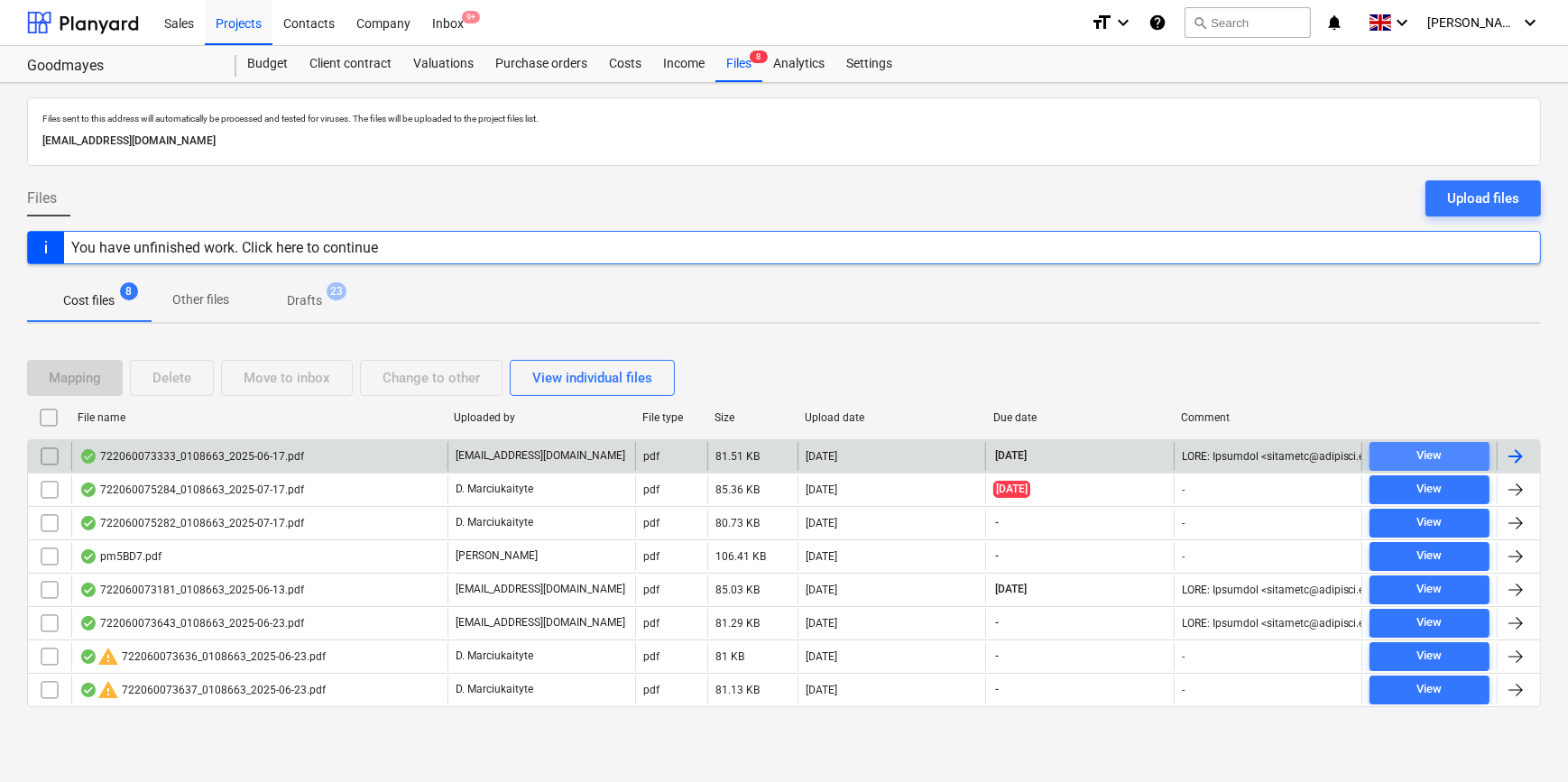 click on "View" at bounding box center [1429, 455] 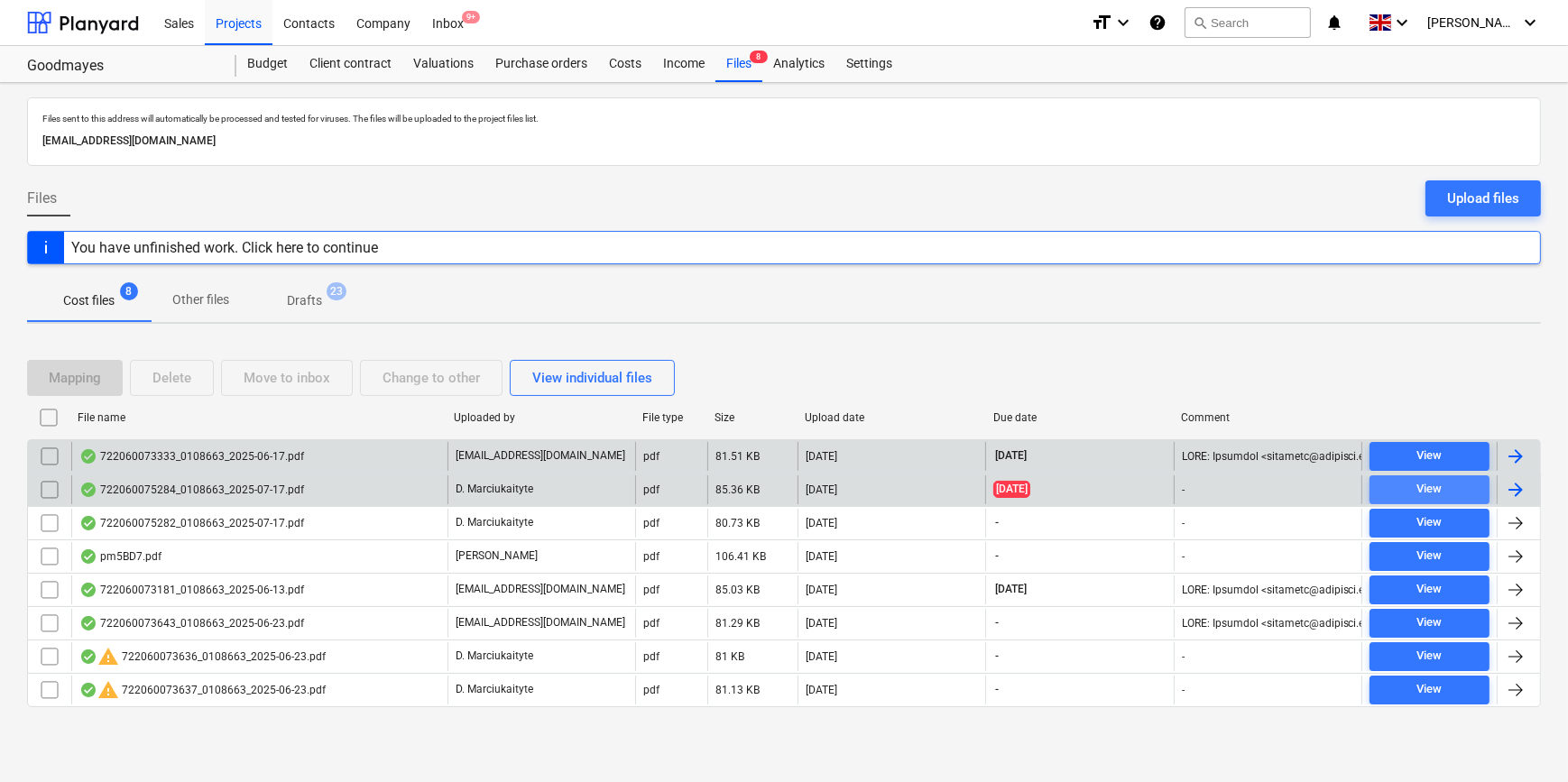 click on "View" at bounding box center [1429, 489] 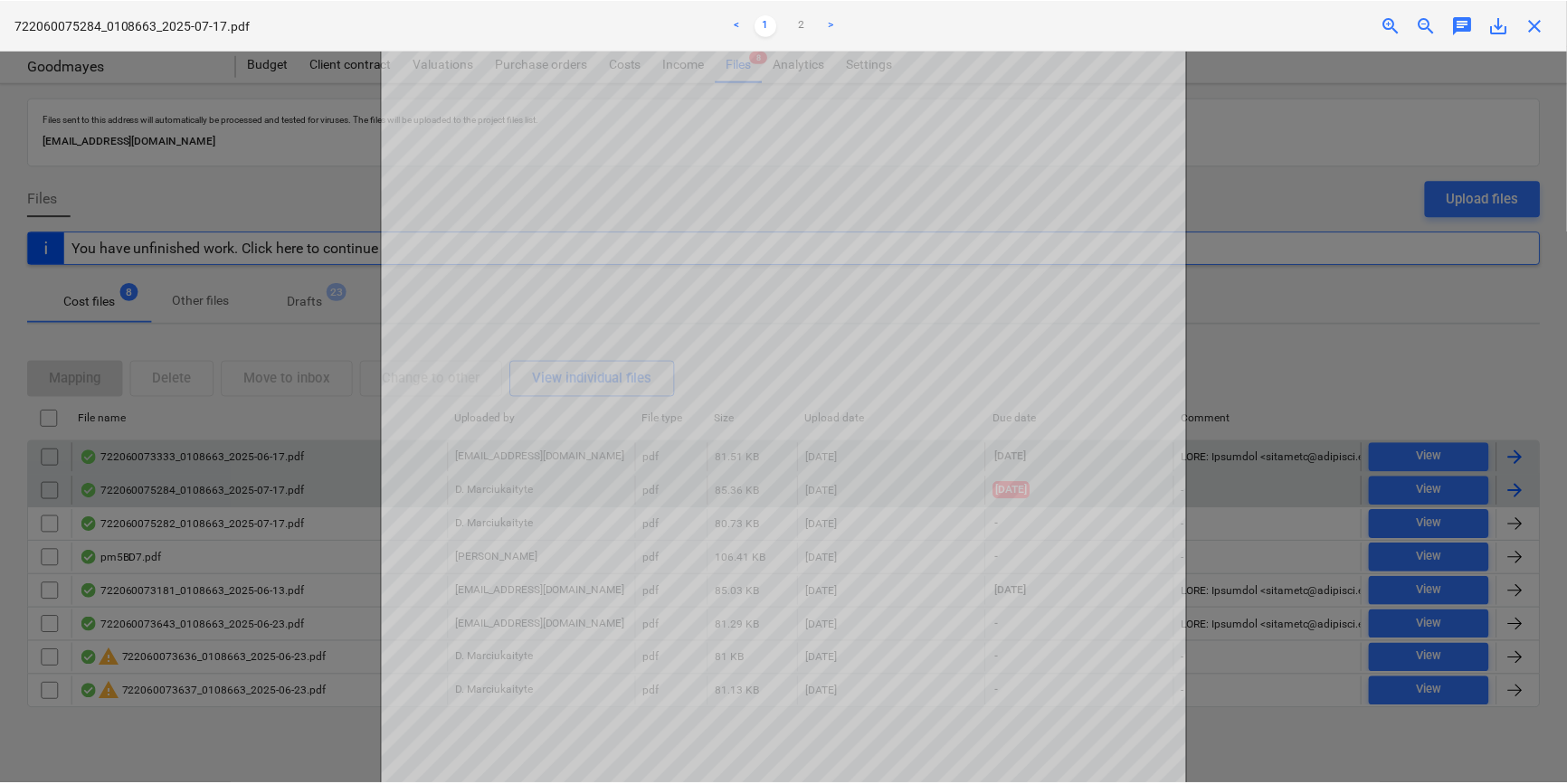 scroll, scrollTop: 0, scrollLeft: 0, axis: both 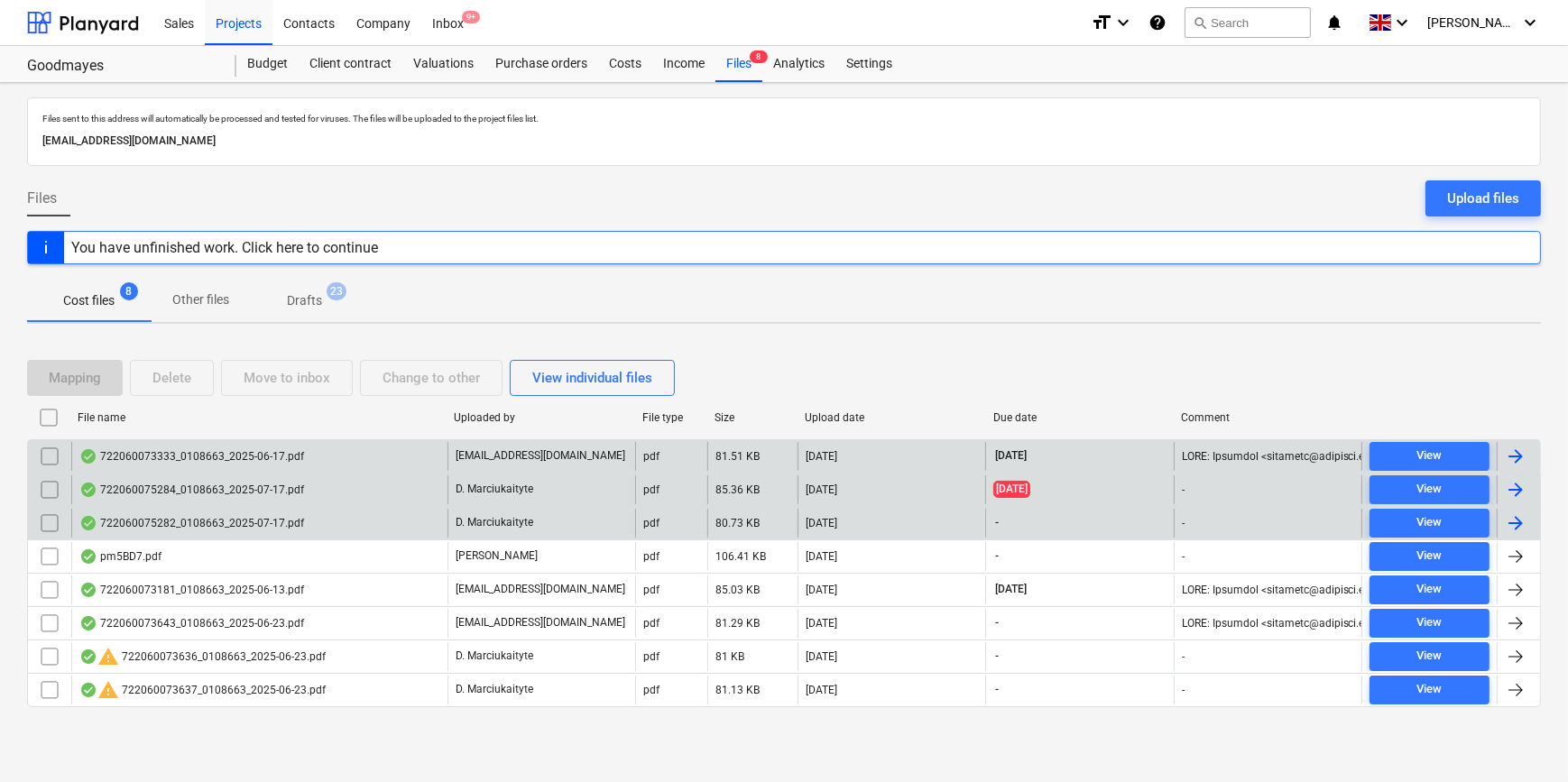 click at bounding box center [1516, 523] 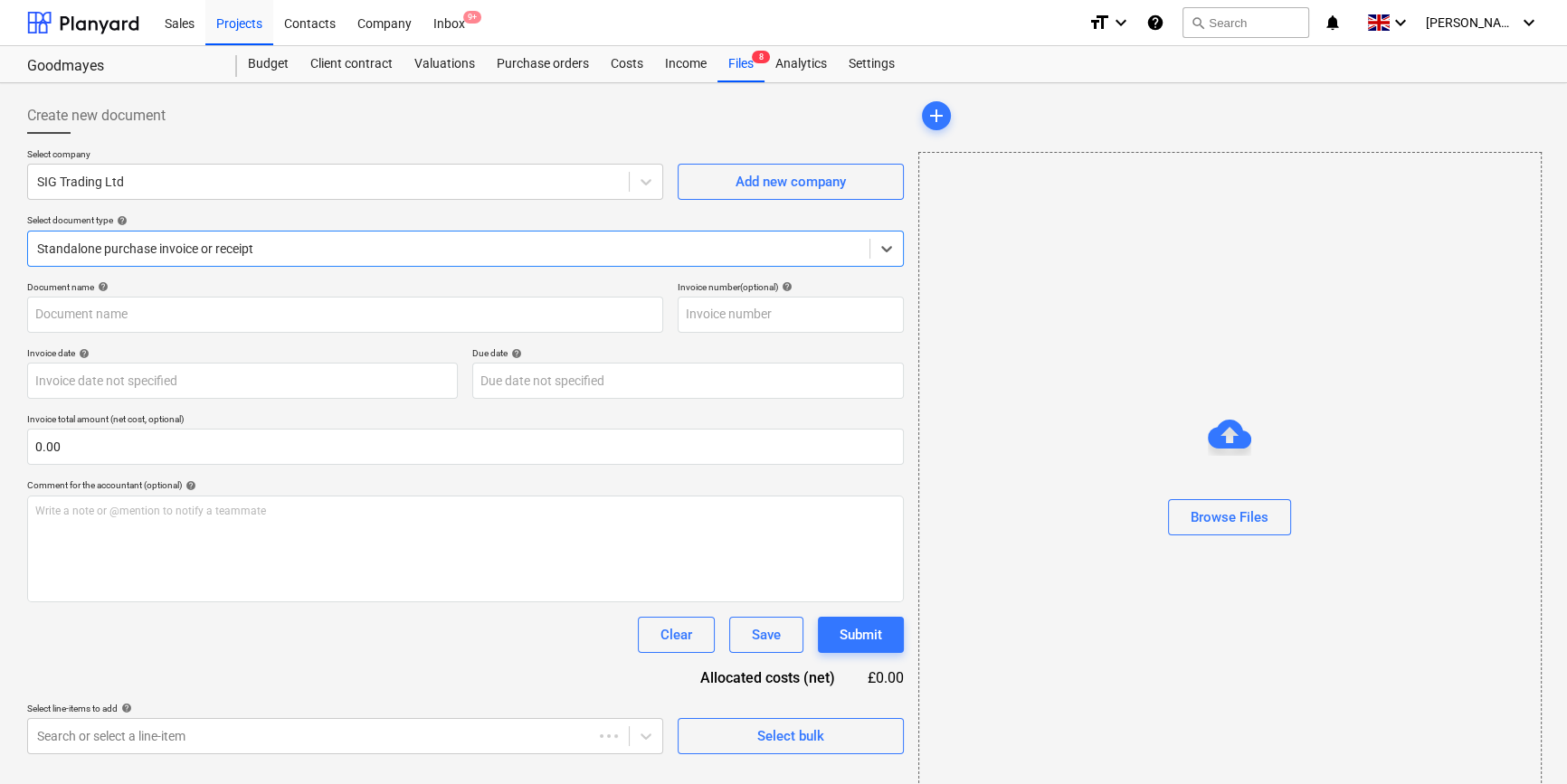 type on "722060075282" 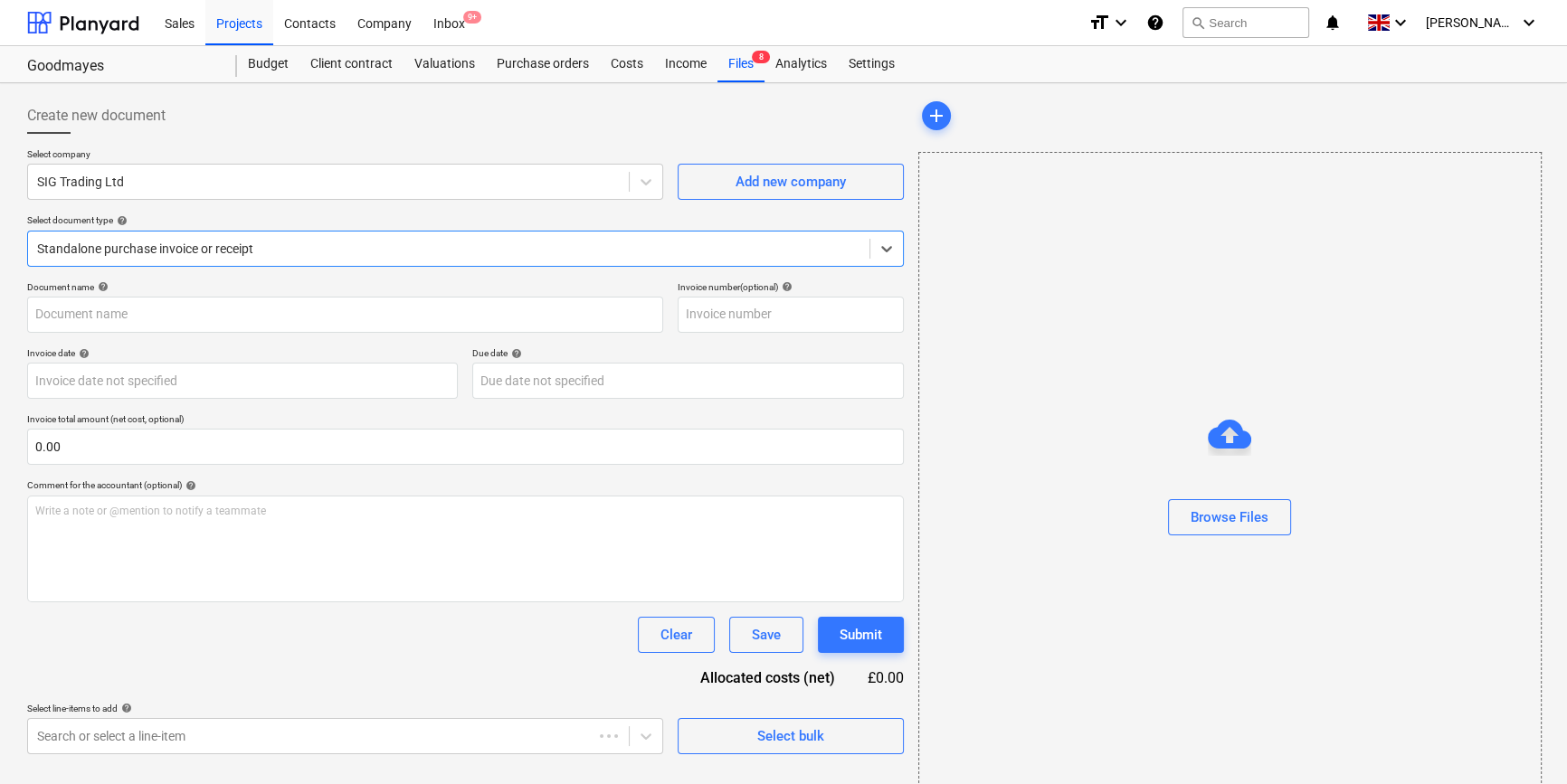 type on "722060075282" 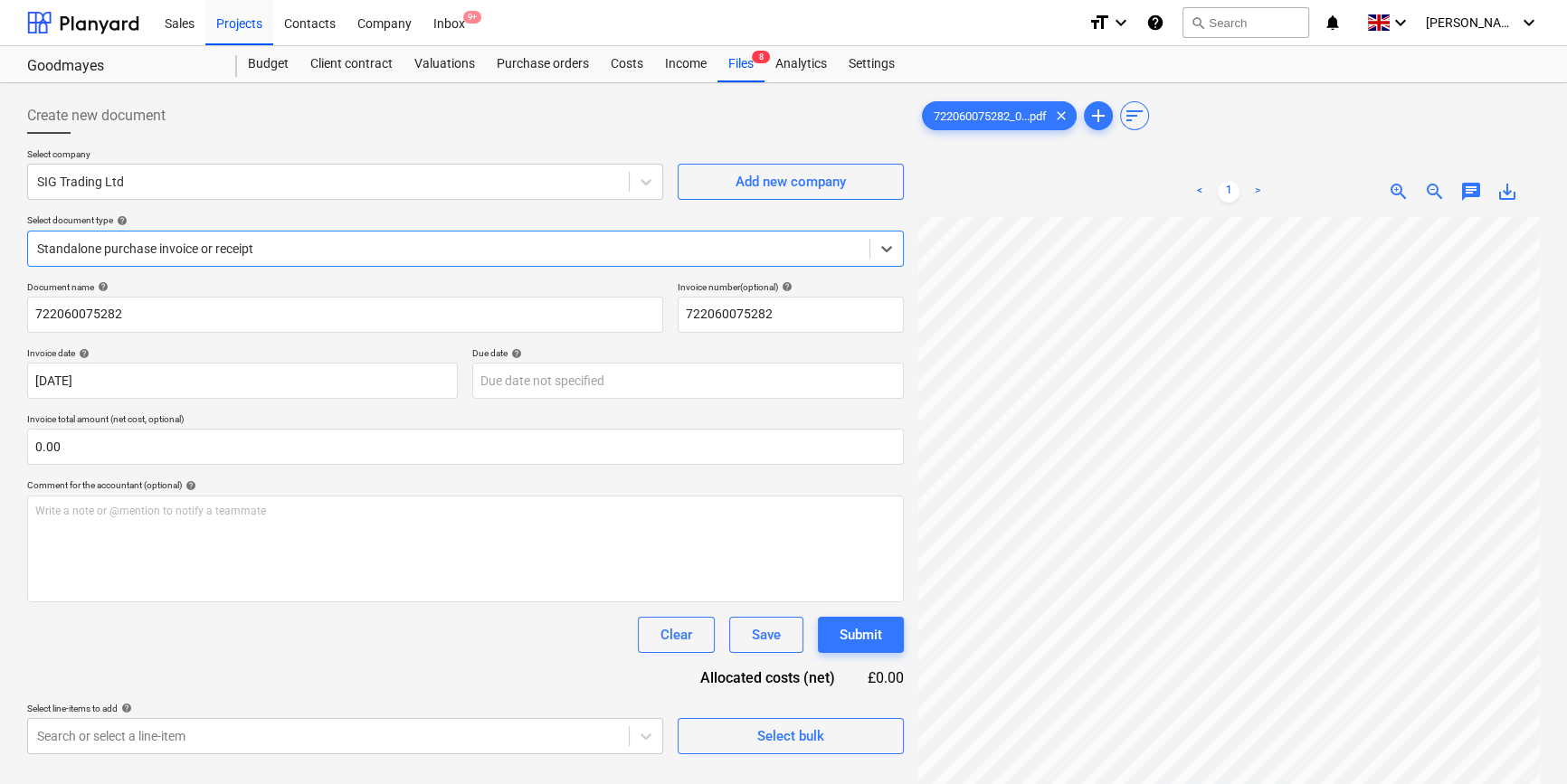 scroll, scrollTop: 421, scrollLeft: 0, axis: vertical 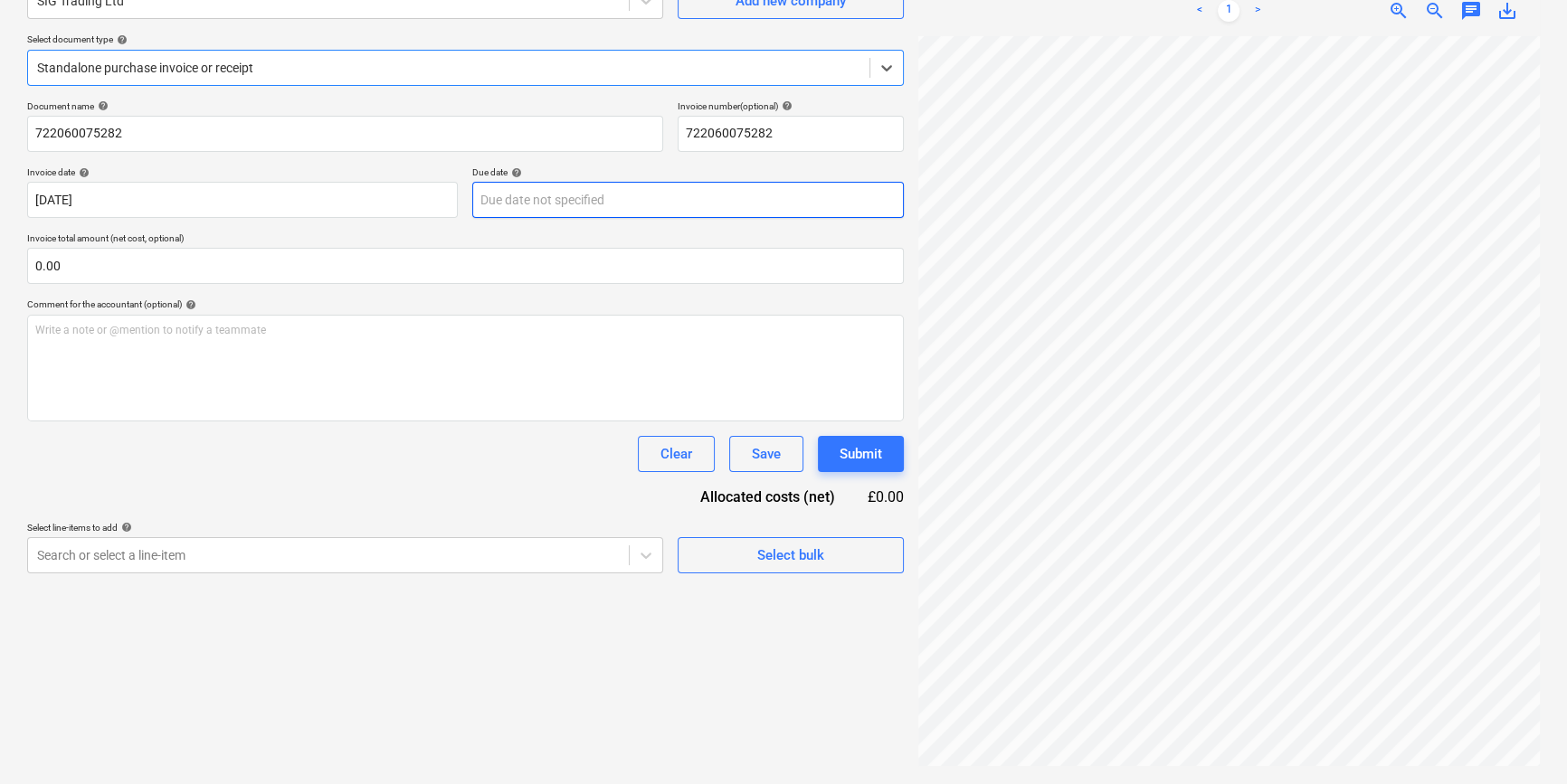 click on "Sales Projects Contacts Company Inbox 9+ format_size keyboard_arrow_down help search Search notifications 0 keyboard_arrow_down [PERSON_NAME] keyboard_arrow_down Goodmayes Budget Client contract Valuations Purchase orders Costs Income Files 8 Analytics Settings Create new document Select company SIG Trading Ltd   Add new company Select document type help   Select is focused ,type to refine list, press Down to open the menu,  Standalone purchase invoice or receipt Document name help 722060075282 Invoice number  (optional) help 722060075282 Invoice date help [DATE] 16.07.2025 Press the down arrow key to interact with the calendar and
select a date. Press the question mark key to get the keyboard shortcuts for changing dates. Due date help Press the down arrow key to interact with the calendar and
select a date. Press the question mark key to get the keyboard shortcuts for changing dates. Invoice total amount (net cost, optional) 0.00 Comment for the accountant (optional) help ﻿ Clear Save Submit <" at bounding box center [784, 211] 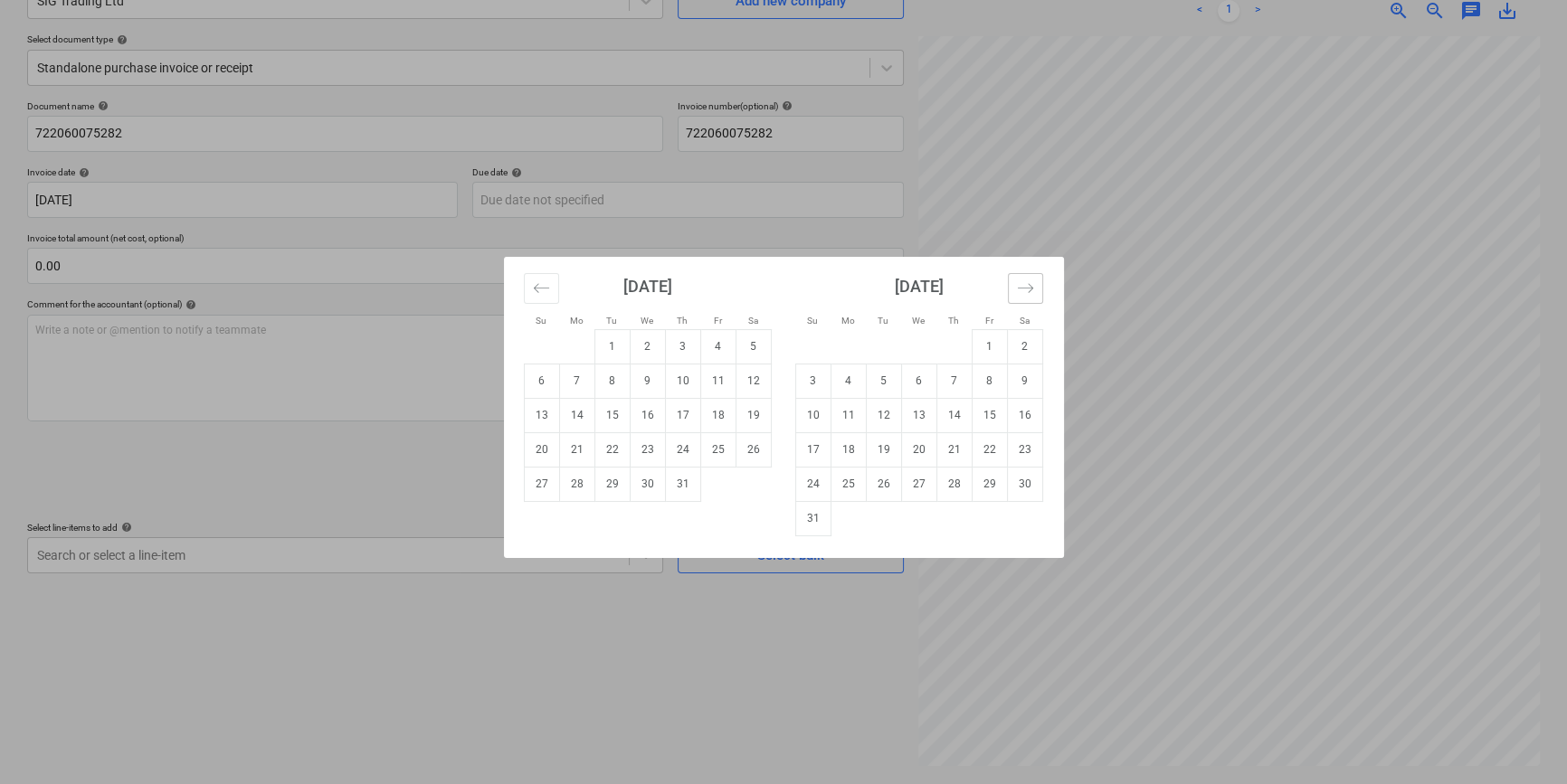 click 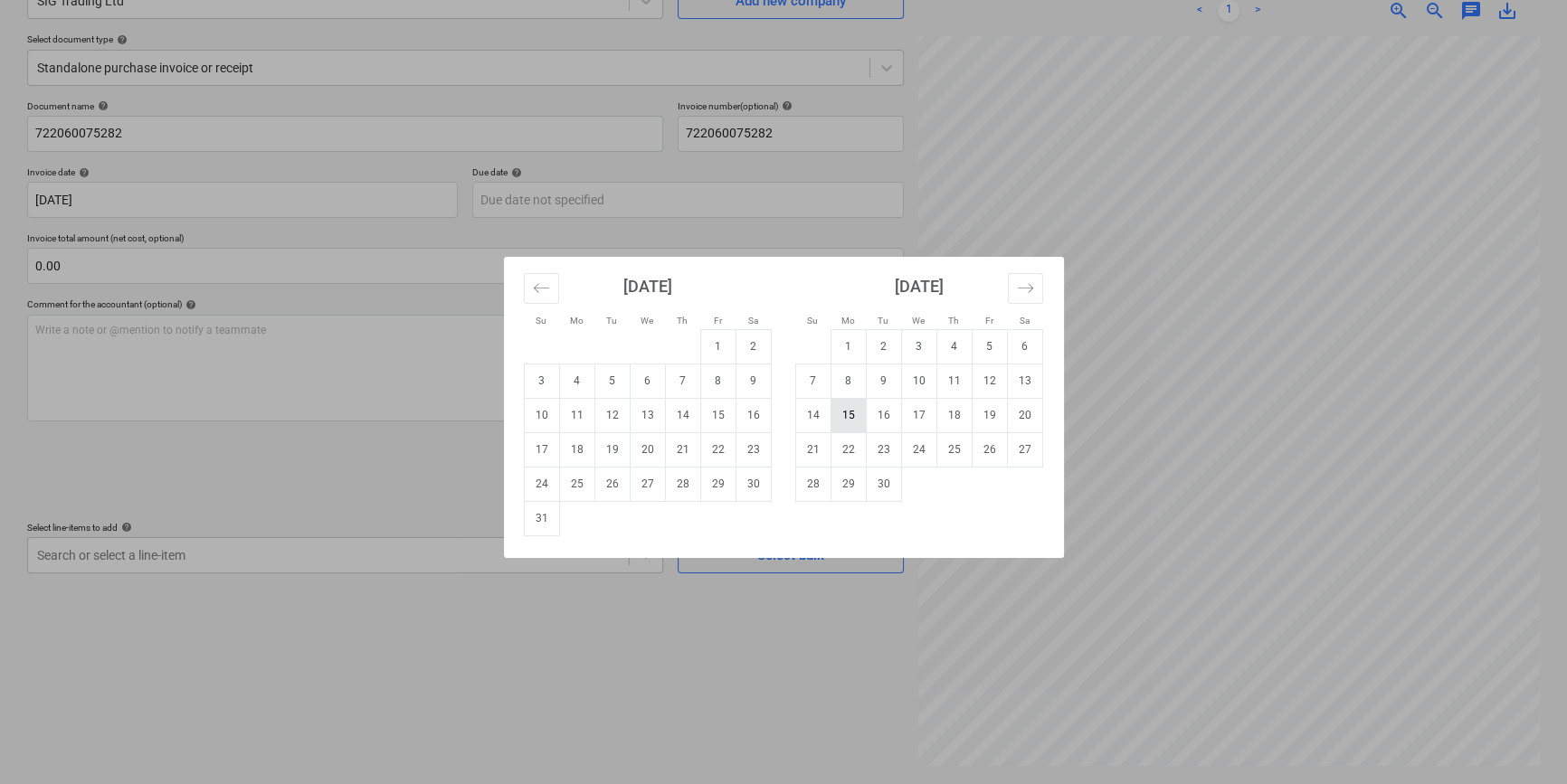 click on "15" at bounding box center [848, 415] 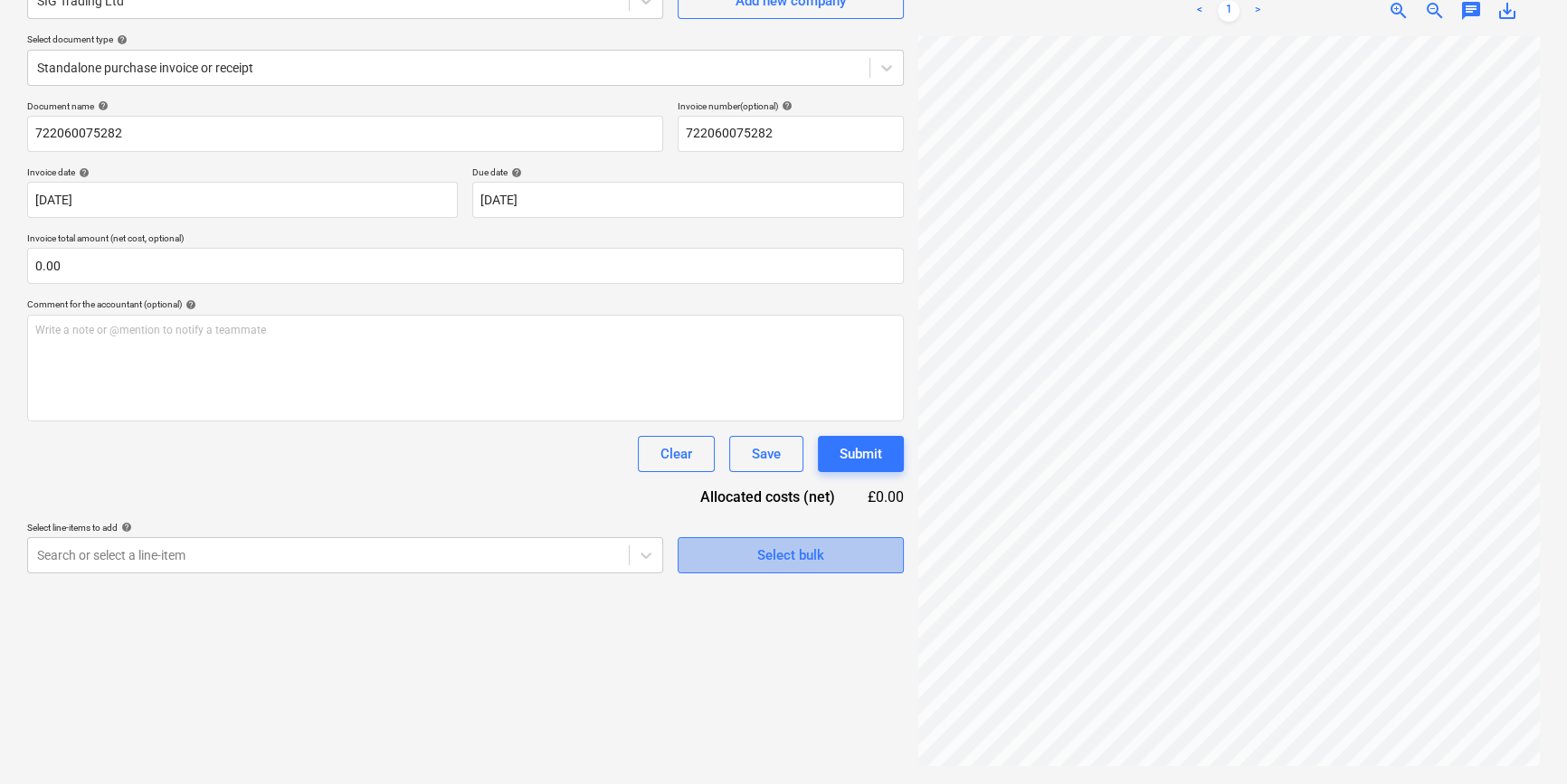 click on "Select bulk" at bounding box center (791, 555) 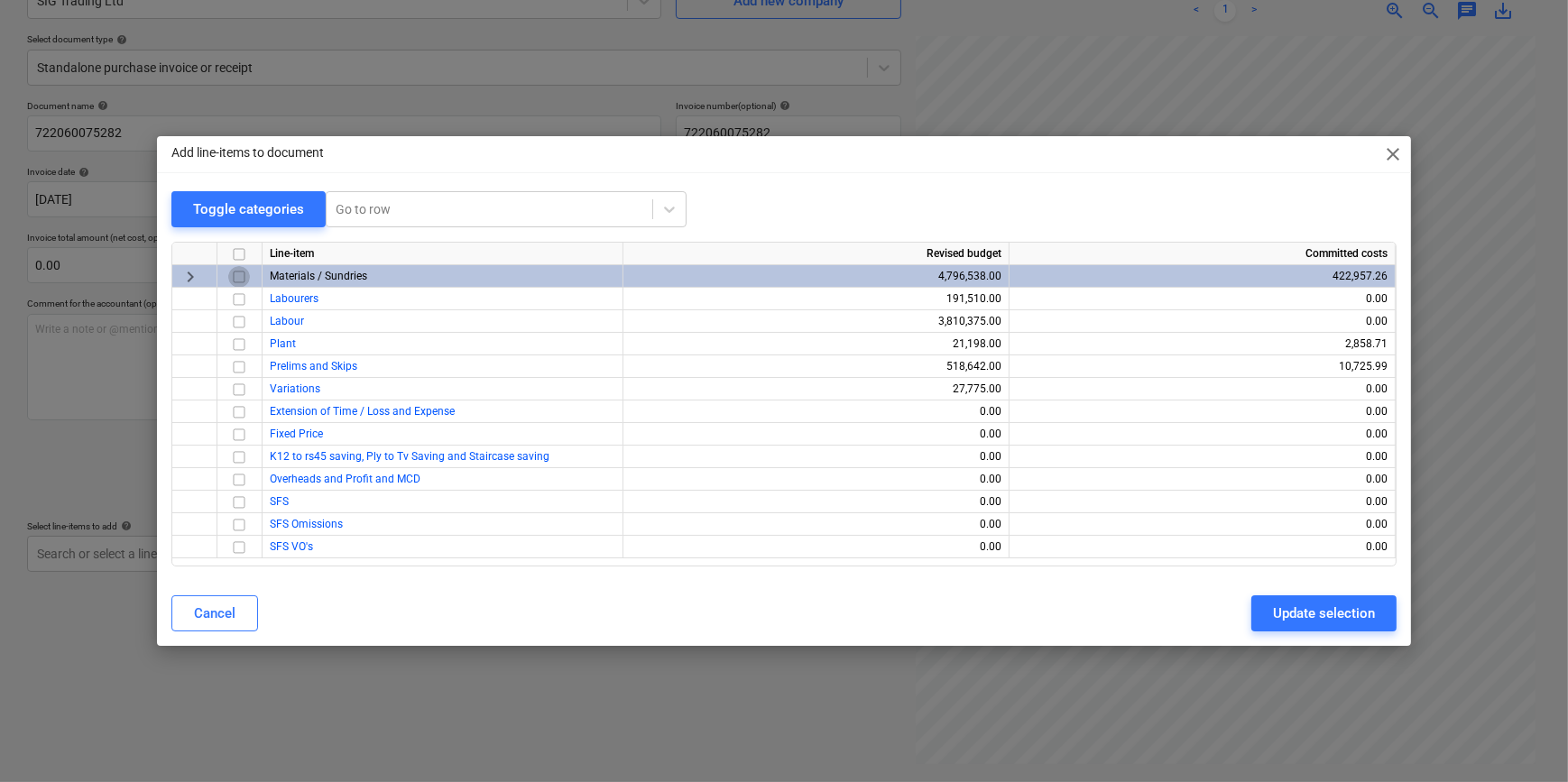 click at bounding box center (239, 277) 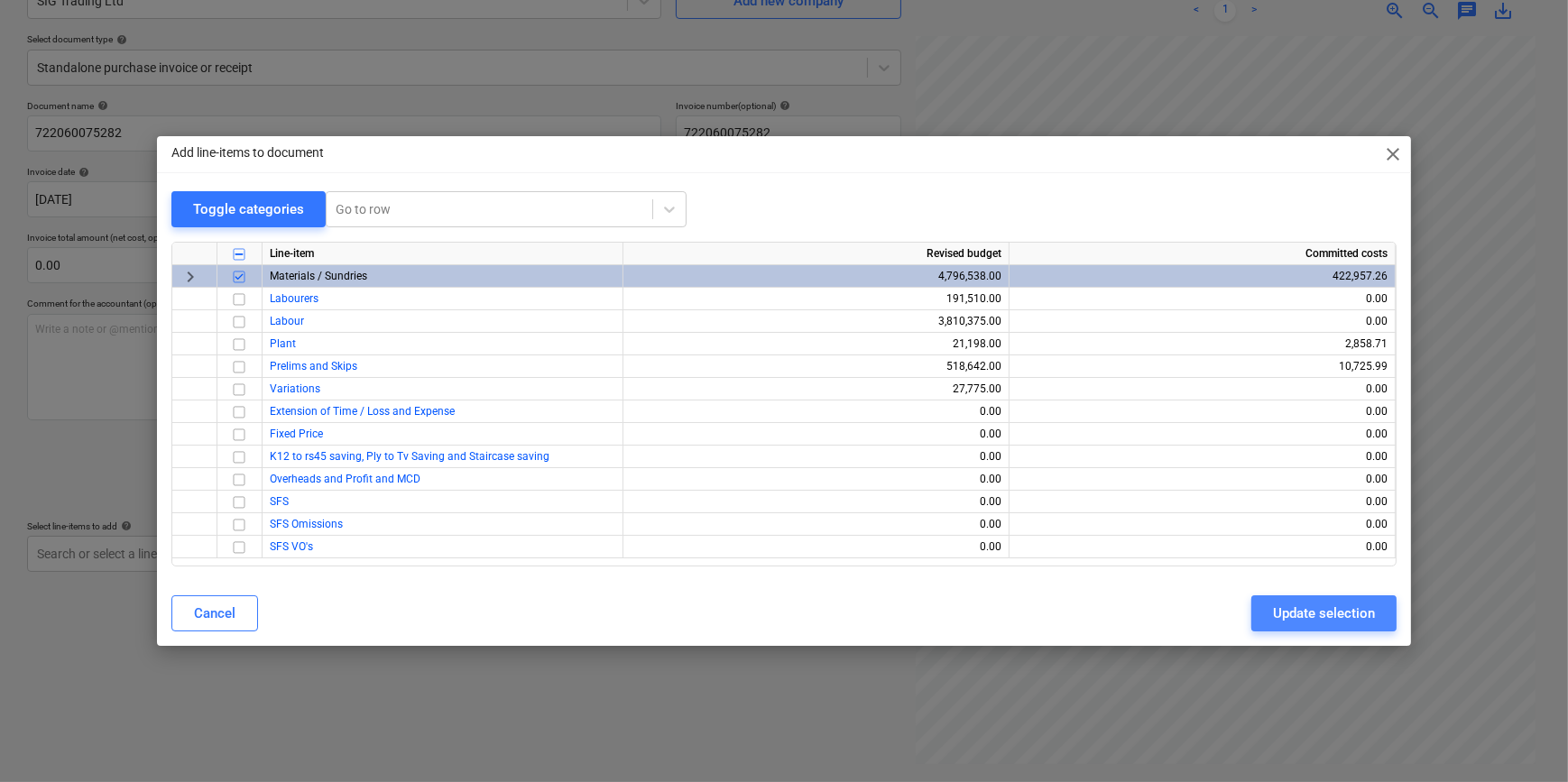 click on "Update selection" at bounding box center [1324, 613] 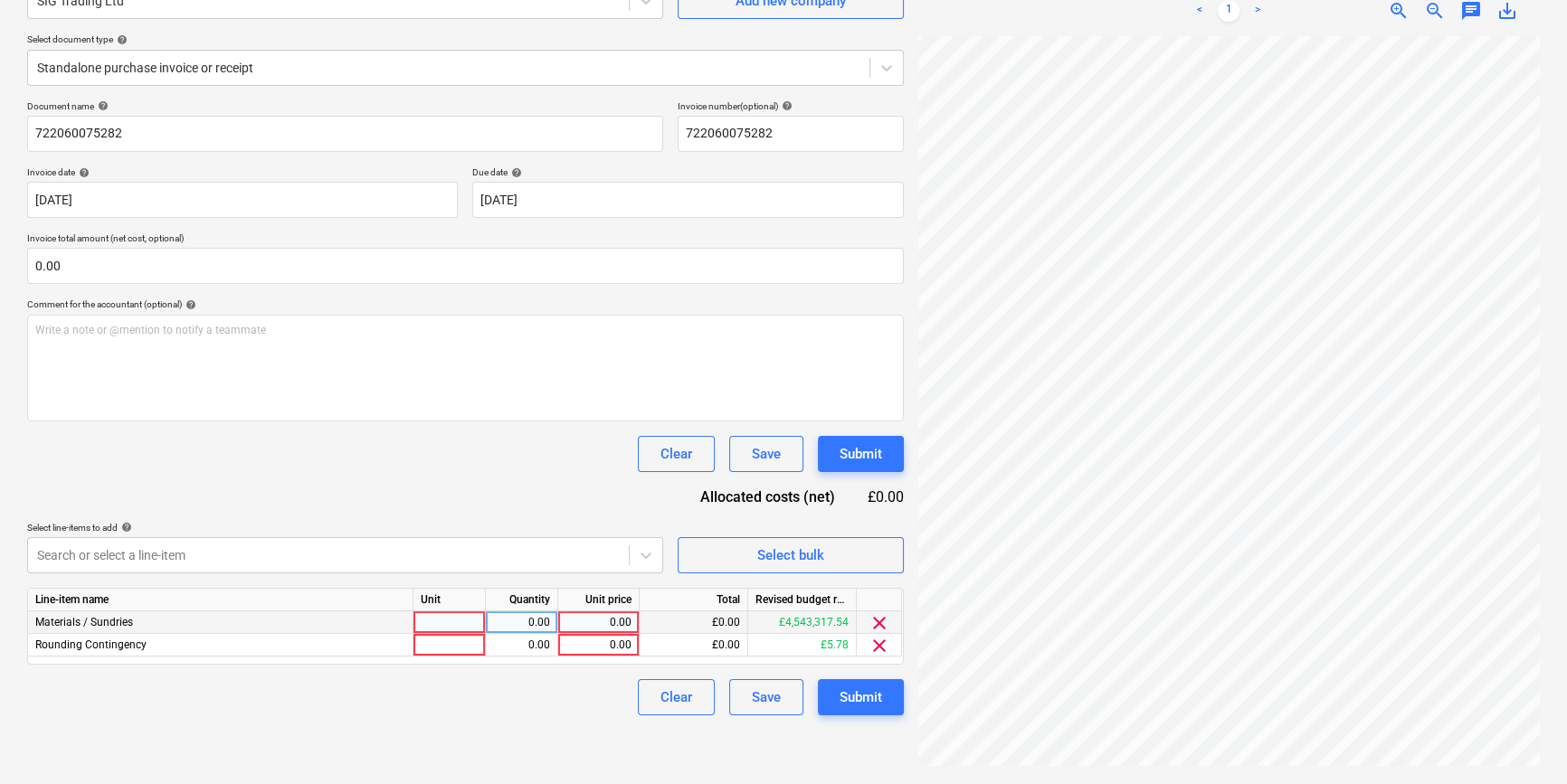 click at bounding box center [450, 622] 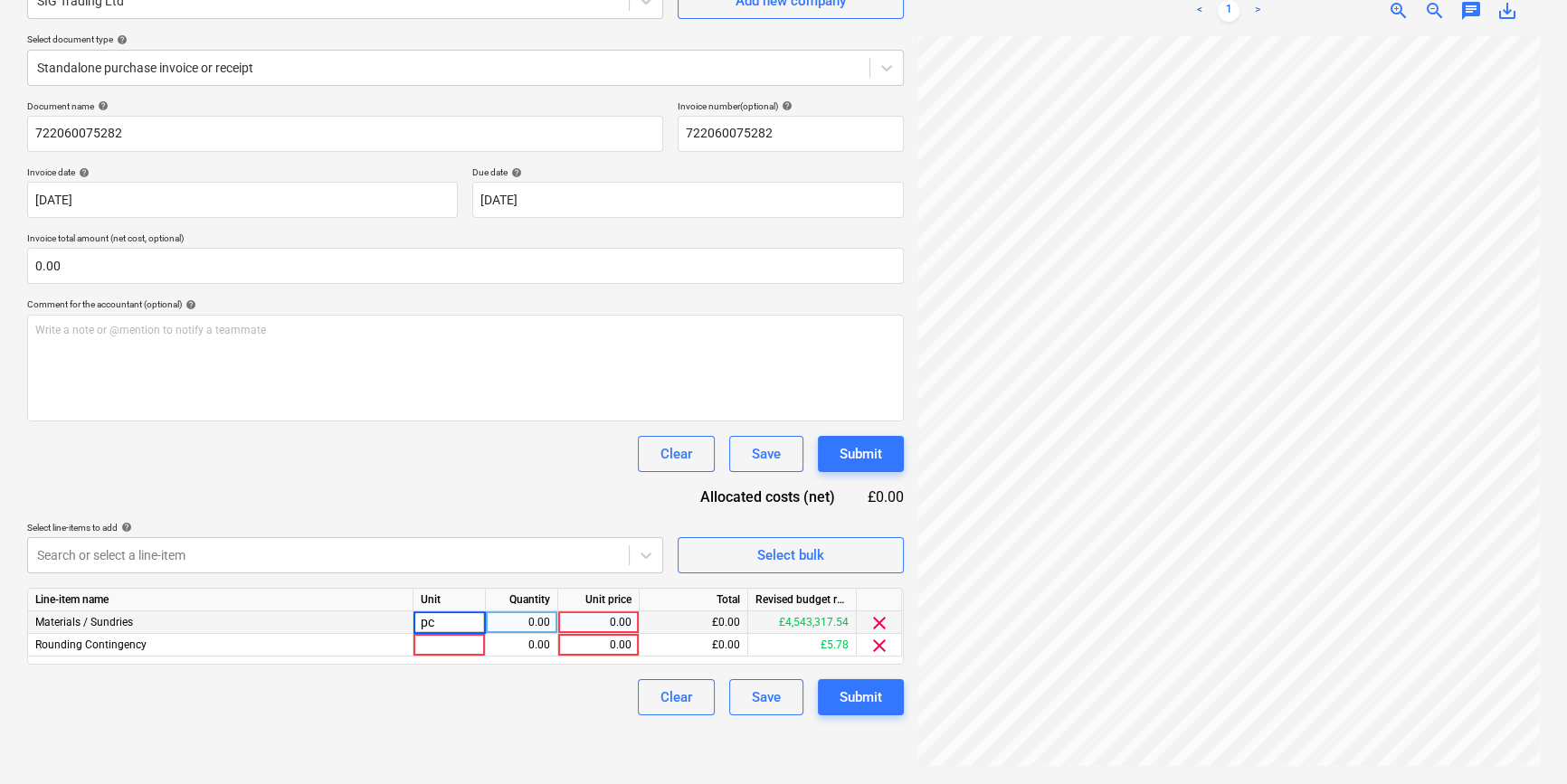 type on "pcs" 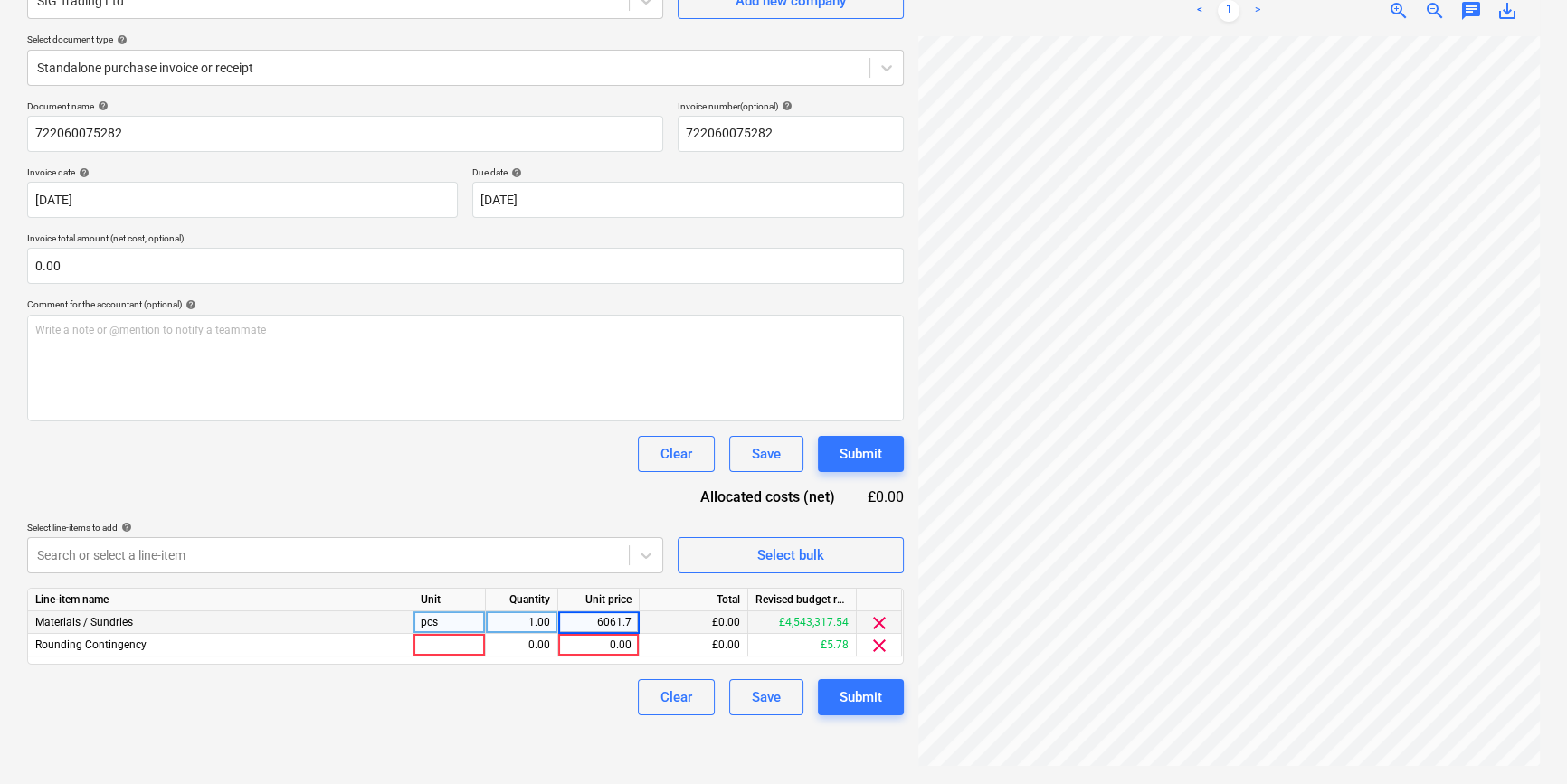 type on "6061.71" 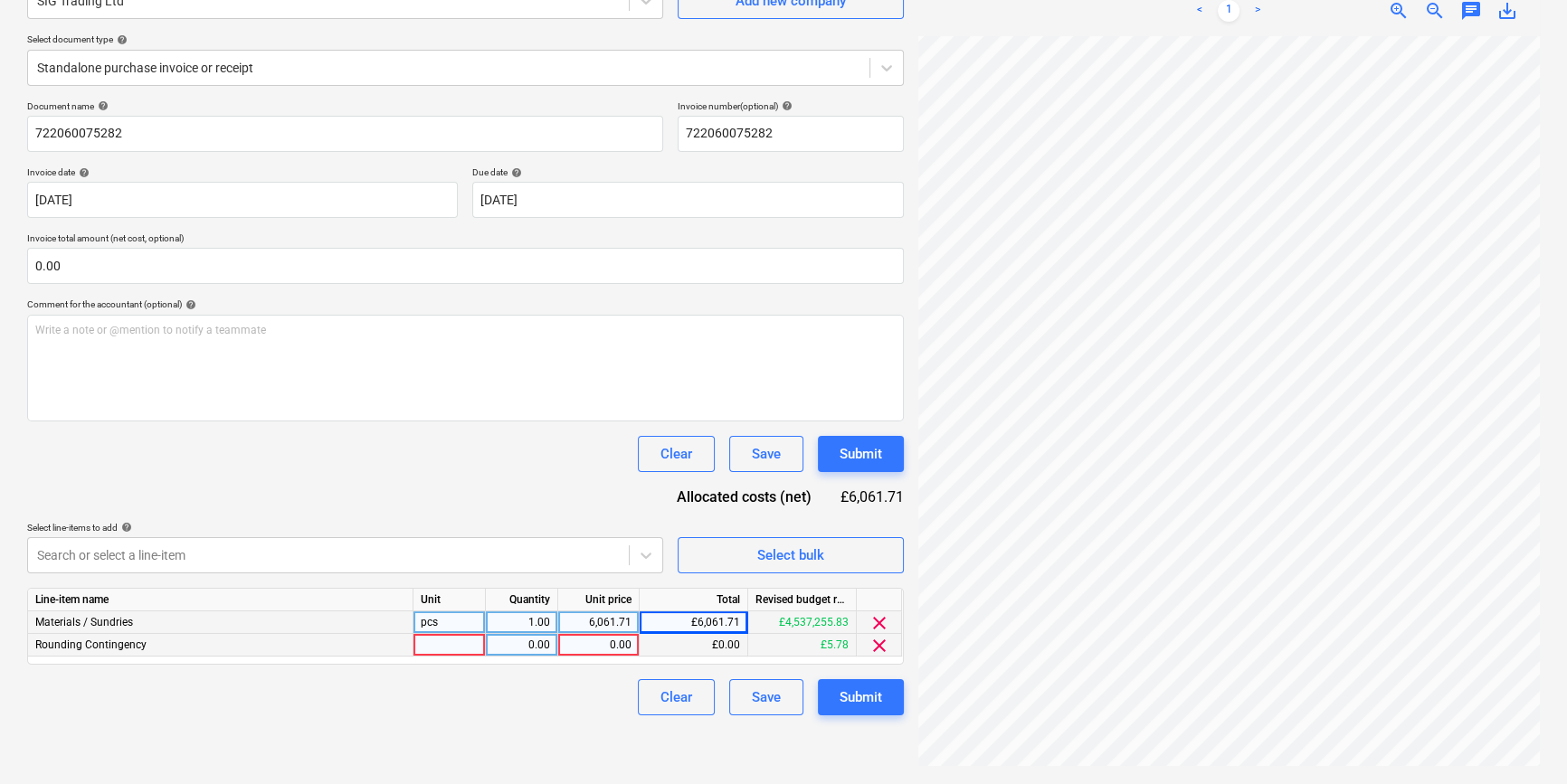 click on "clear" at bounding box center (879, 646) 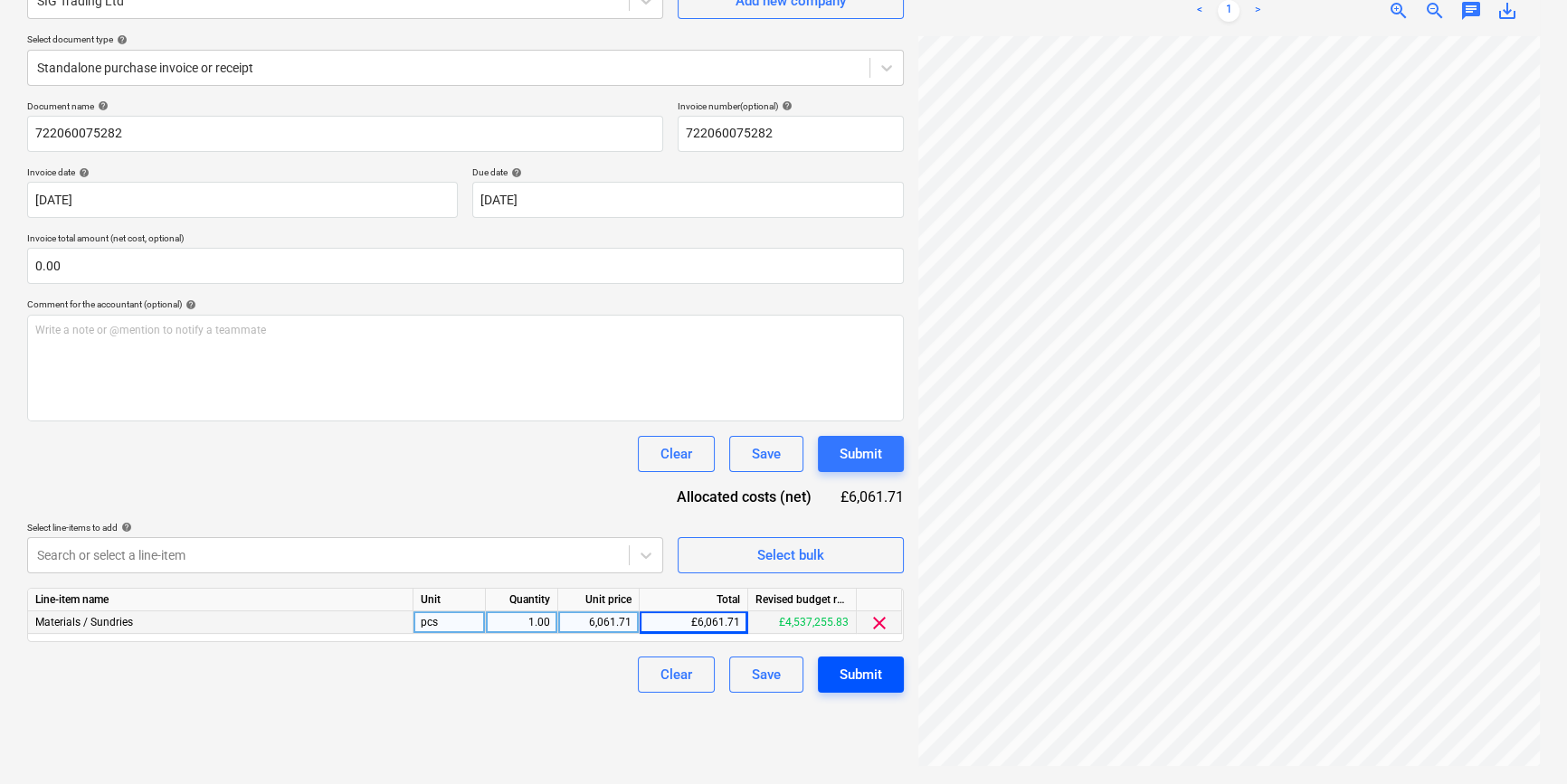 click on "Submit" at bounding box center [860, 675] 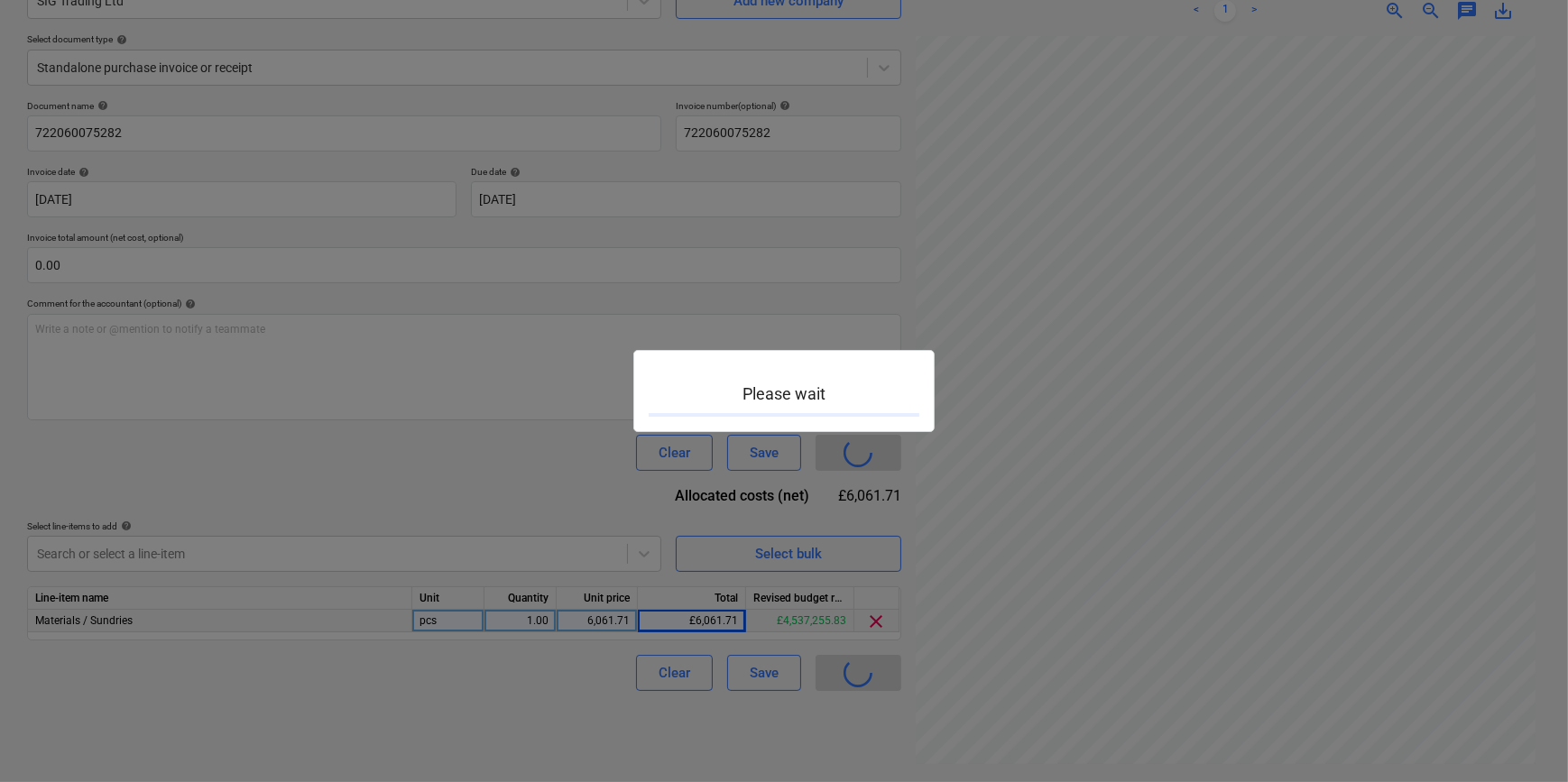 scroll, scrollTop: 0, scrollLeft: 0, axis: both 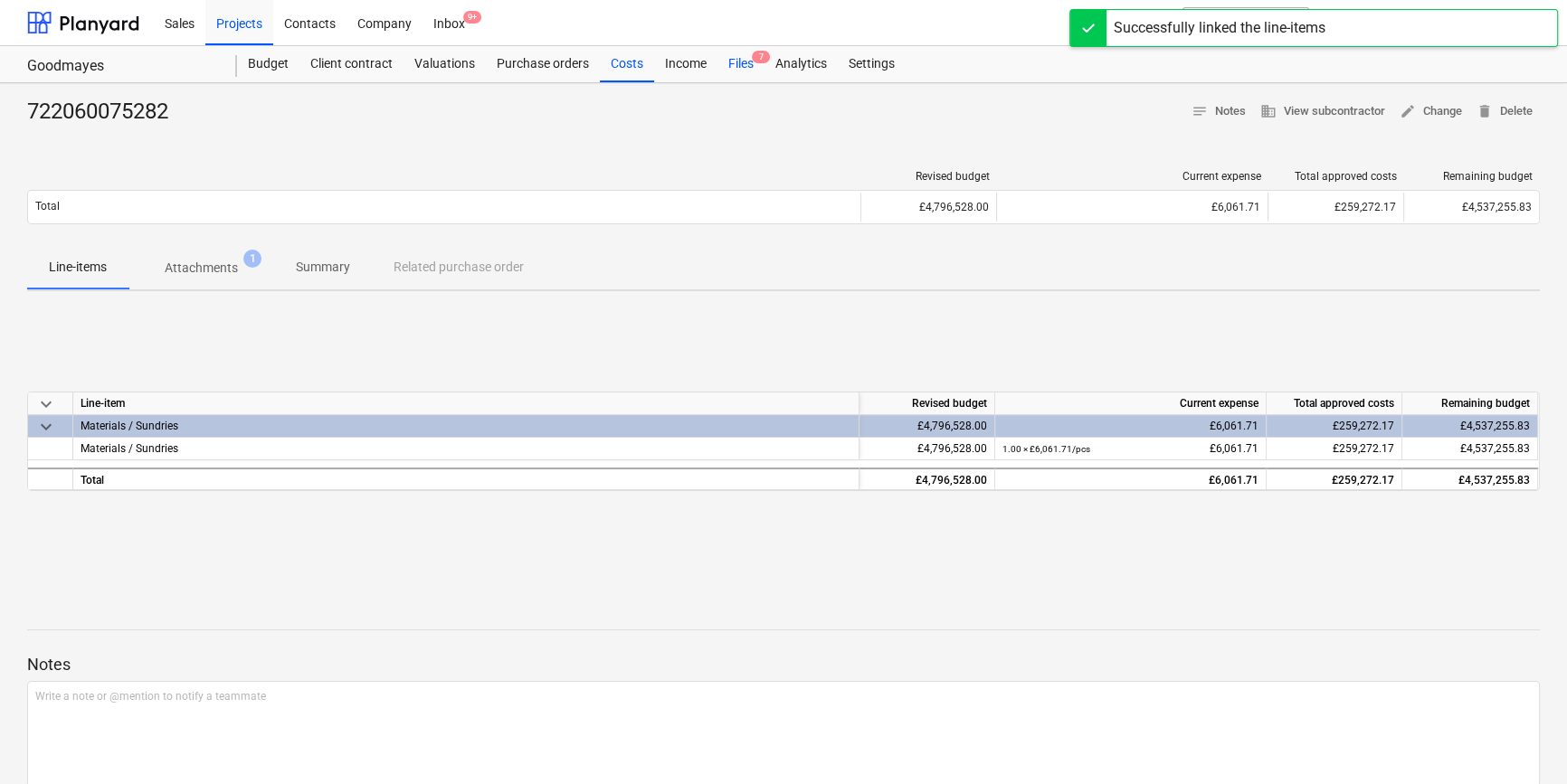 click on "Files 7" at bounding box center [741, 64] 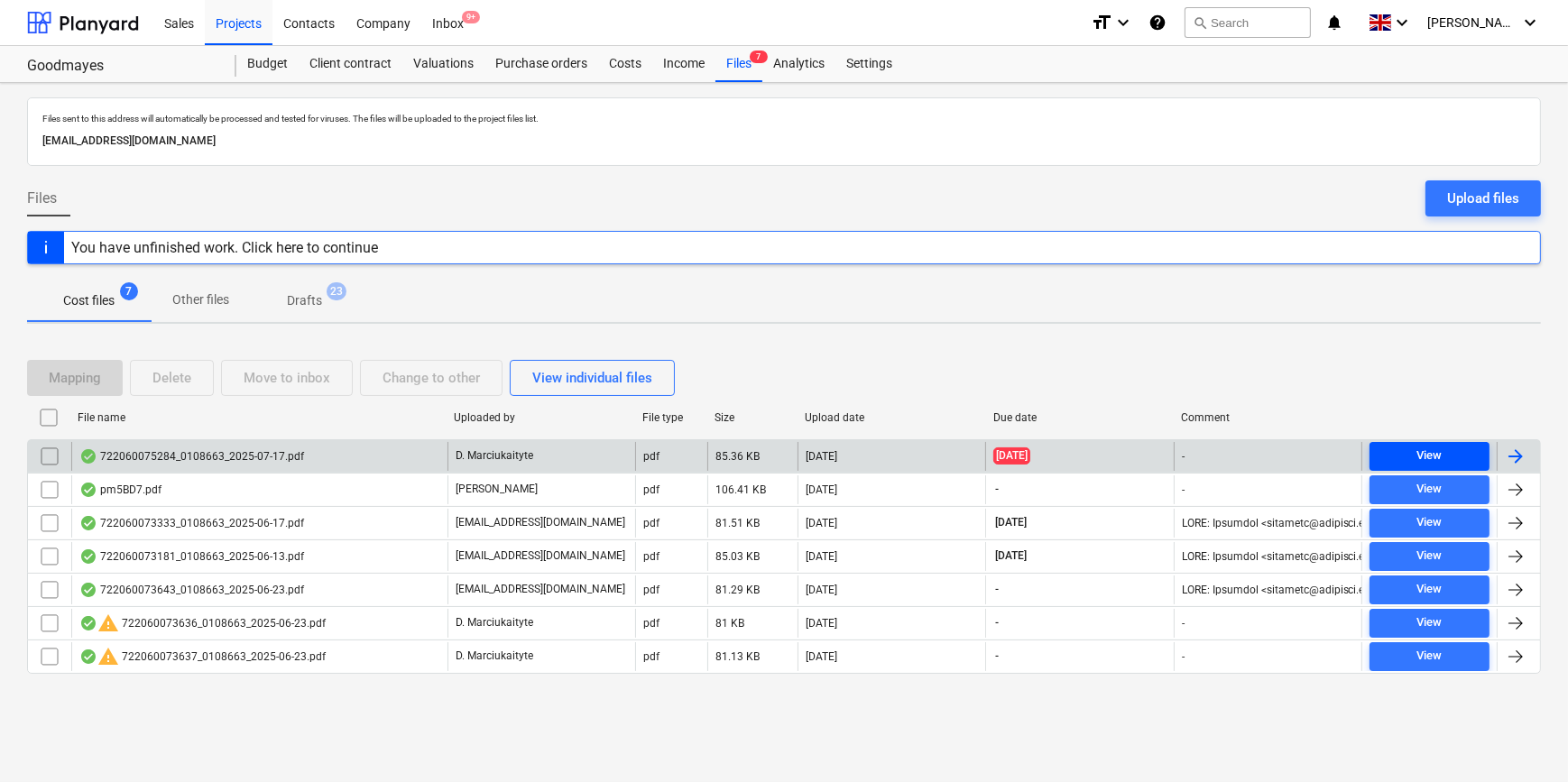 click on "View" at bounding box center (1429, 455) 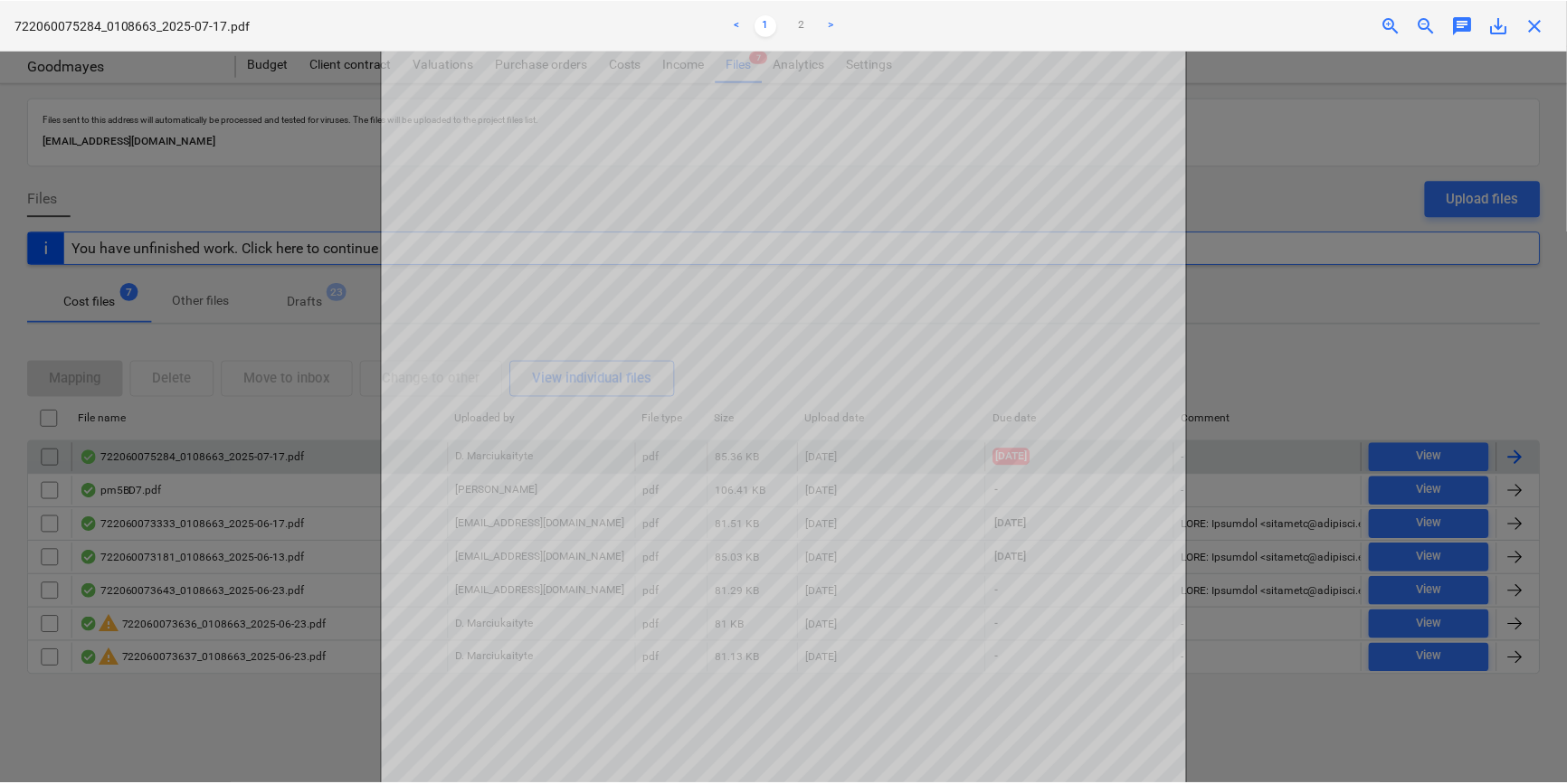 scroll, scrollTop: 164, scrollLeft: 0, axis: vertical 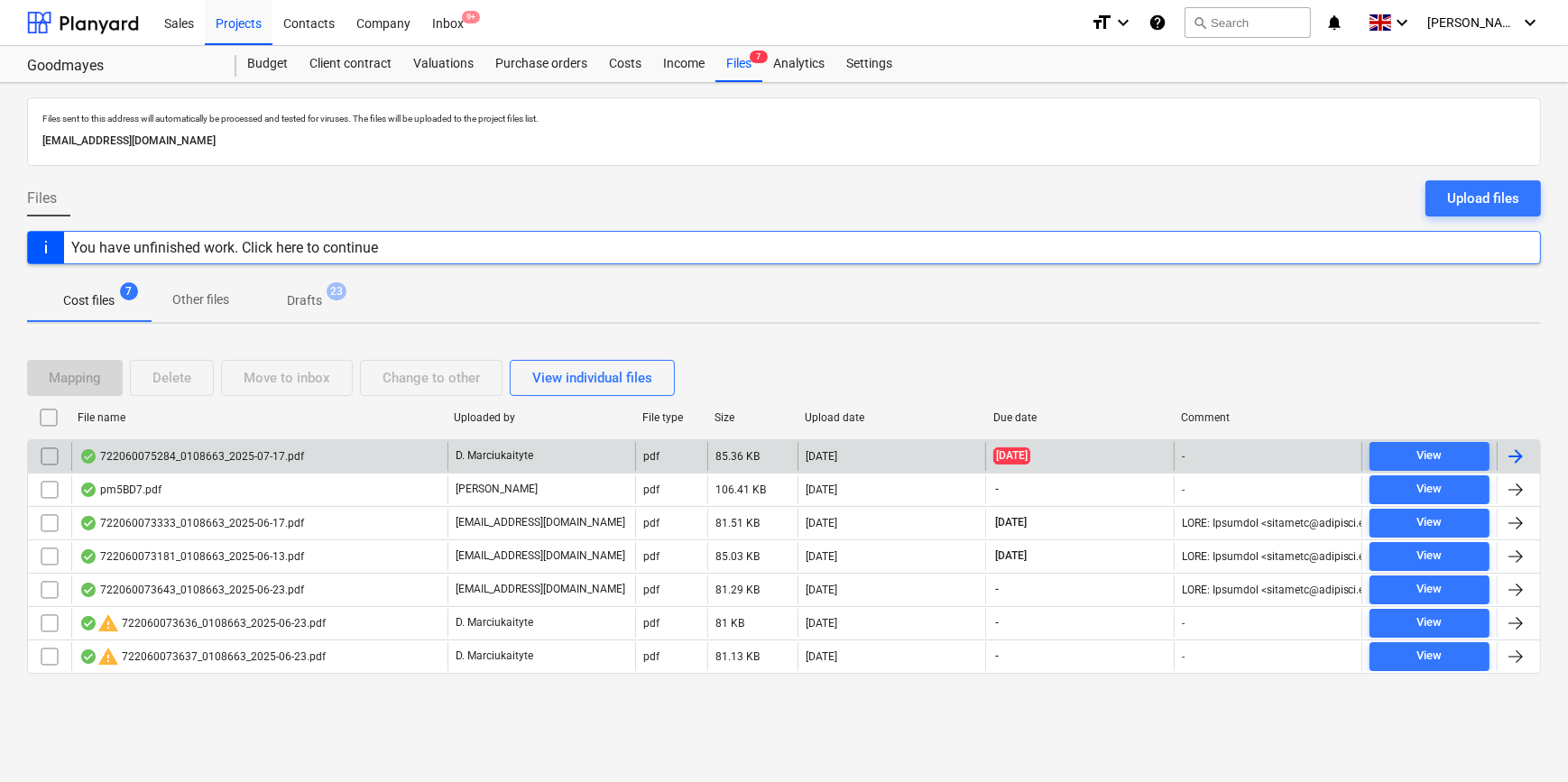 click at bounding box center [1516, 456] 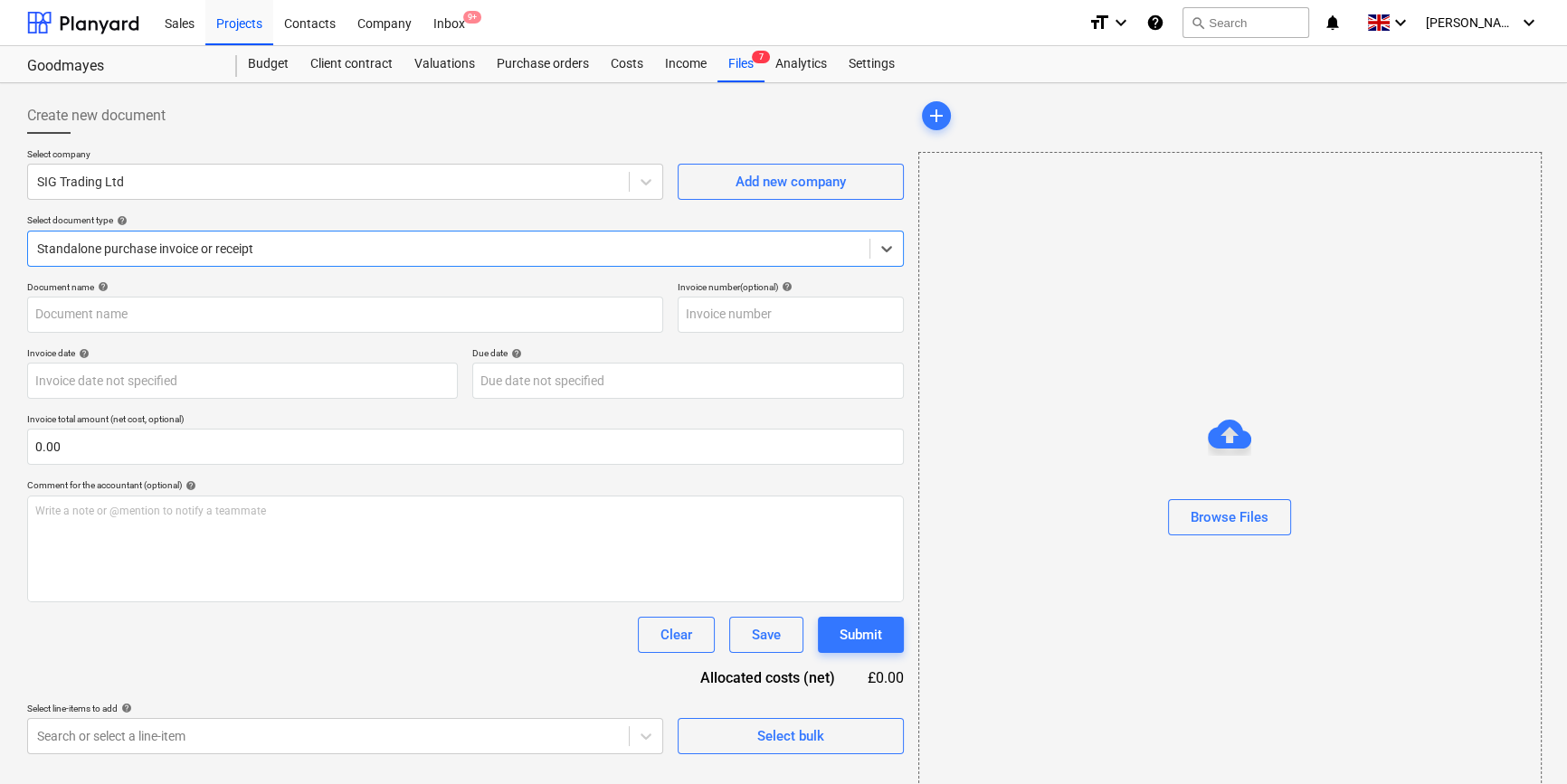type on "722060075284" 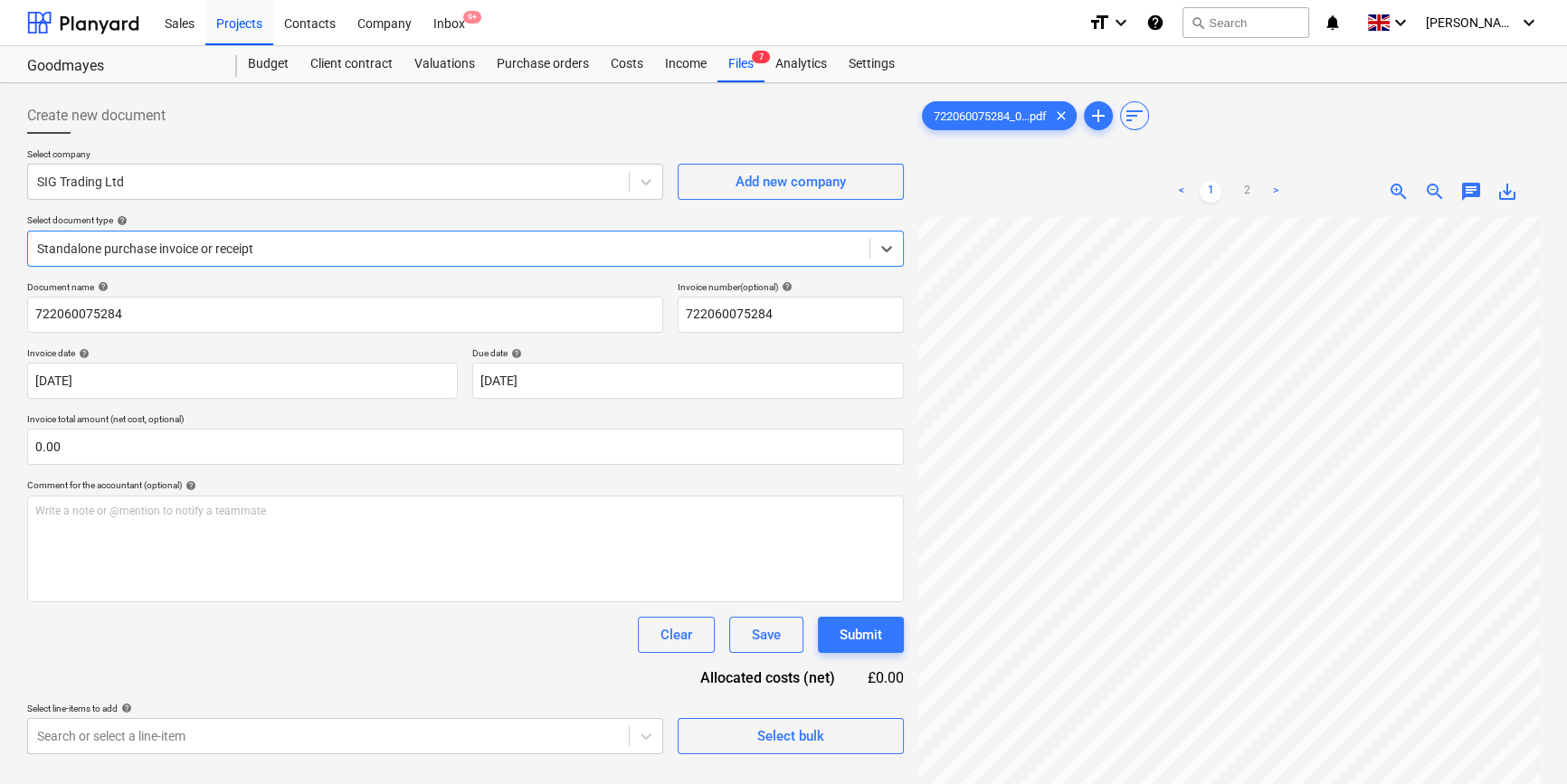 scroll, scrollTop: 328, scrollLeft: 0, axis: vertical 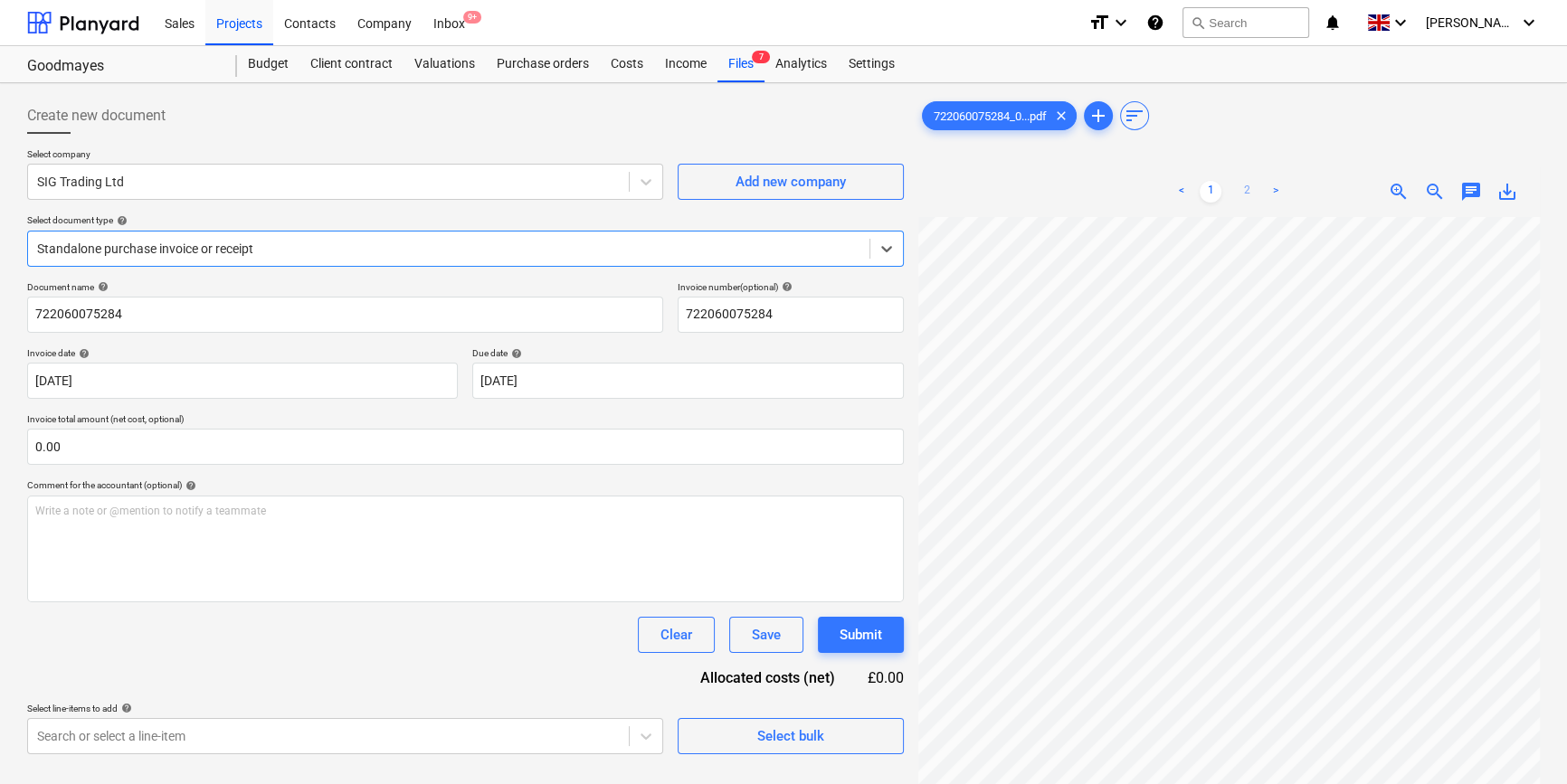 click on "2" at bounding box center (1247, 192) 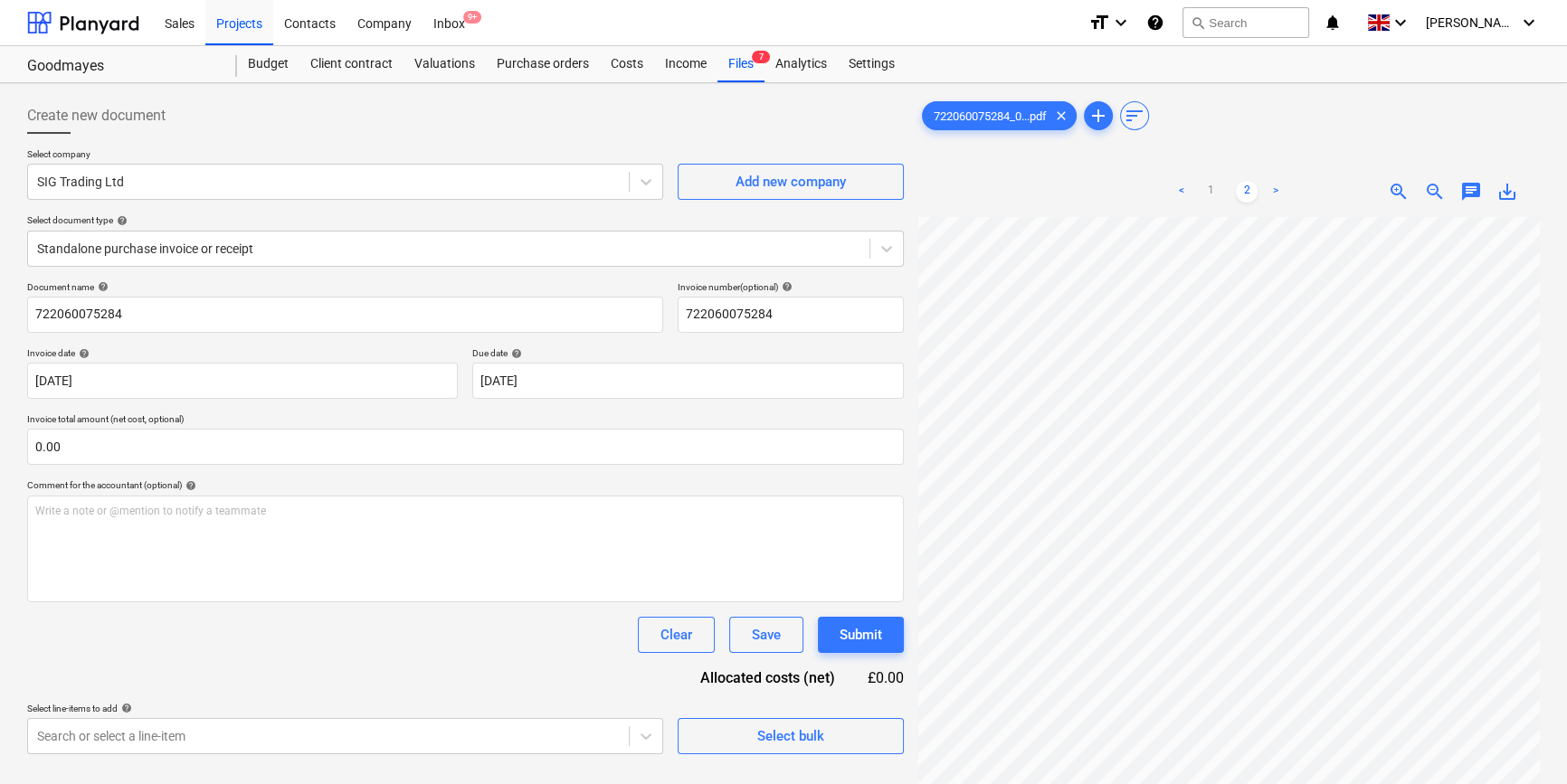 scroll, scrollTop: 421, scrollLeft: 0, axis: vertical 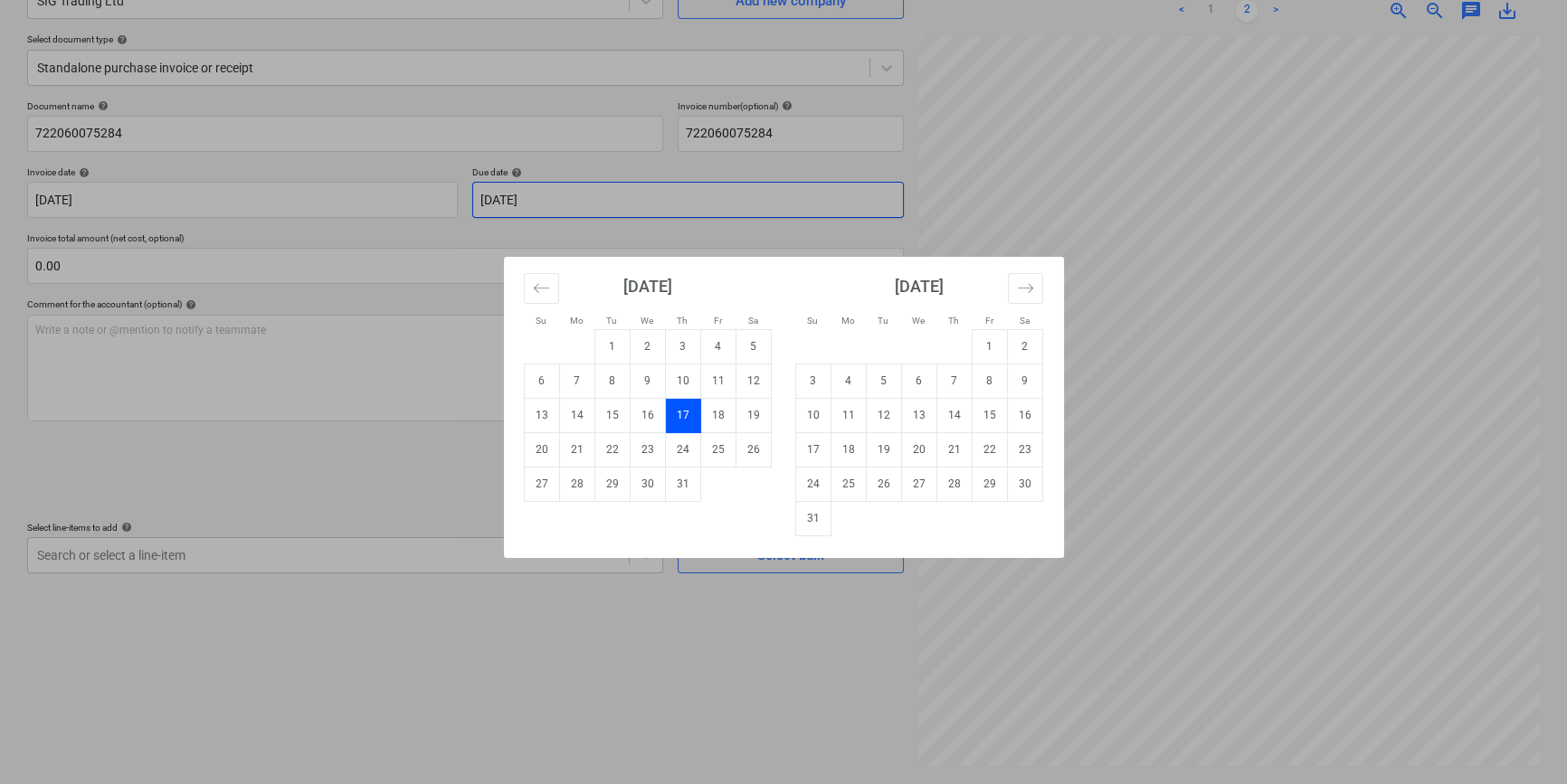 click on "Sales Projects Contacts Company Inbox 9+ format_size keyboard_arrow_down help search Search notifications 0 keyboard_arrow_down [PERSON_NAME] keyboard_arrow_down Goodmayes Budget Client contract Valuations Purchase orders Costs Income Files 7 Analytics Settings Create new document Select company SIG Trading Ltd   Add new company Select document type help Standalone purchase invoice or receipt Document name help 722060075284 Invoice number  (optional) help 722060075284 Invoice date help [DATE] 17.07.2025 Press the down arrow key to interact with the calendar and
select a date. Press the question mark key to get the keyboard shortcuts for changing dates. Due date help [DATE] 17.07.2025 Press the down arrow key to interact with the calendar and
select a date. Press the question mark key to get the keyboard shortcuts for changing dates. Invoice total amount (net cost, optional) 0.00 Comment for the accountant (optional) help Write a note or @mention to notify a teammate ﻿ Clear Save Submit help" at bounding box center (784, 211) 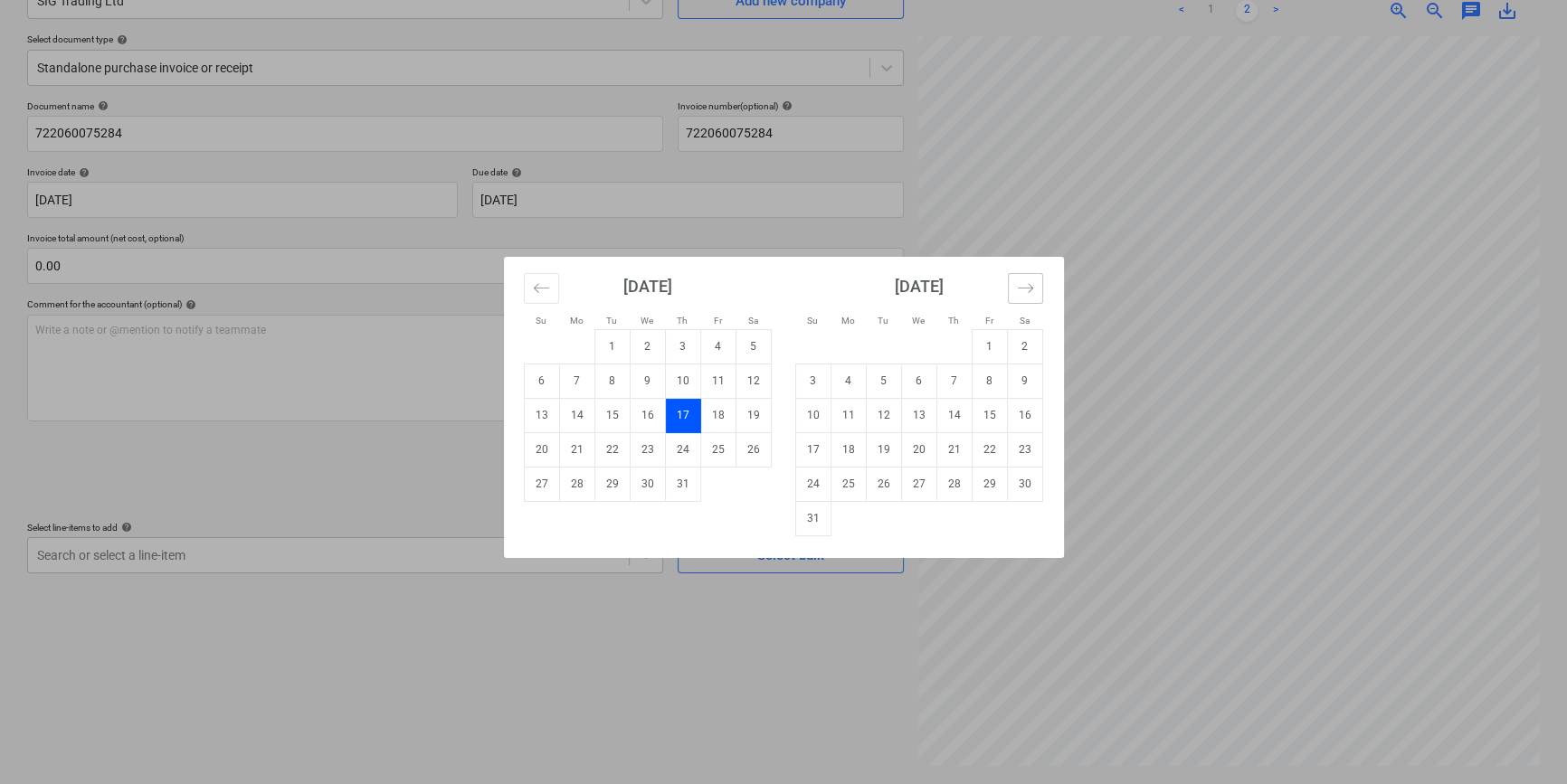 click 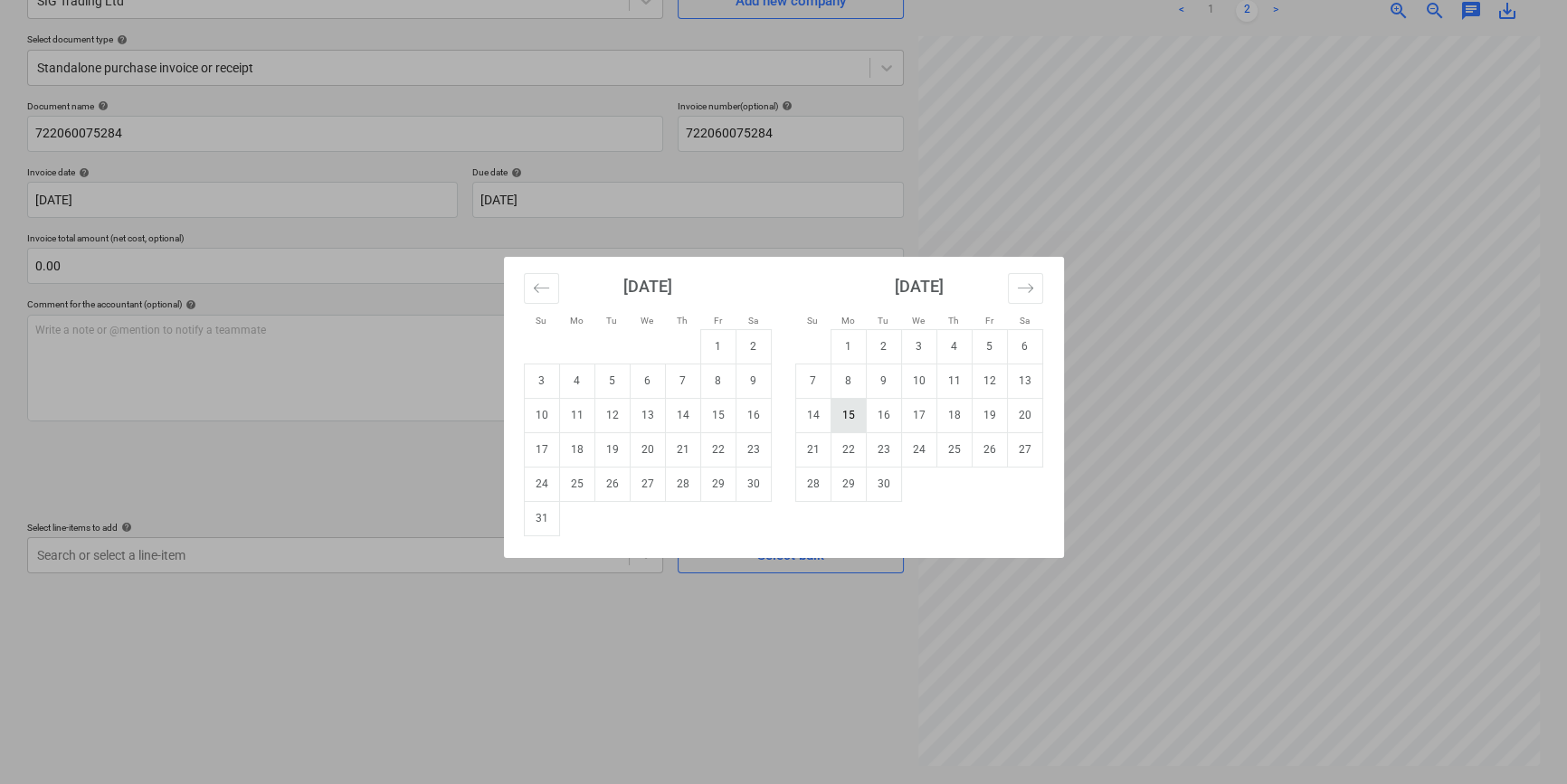 click on "15" at bounding box center [848, 415] 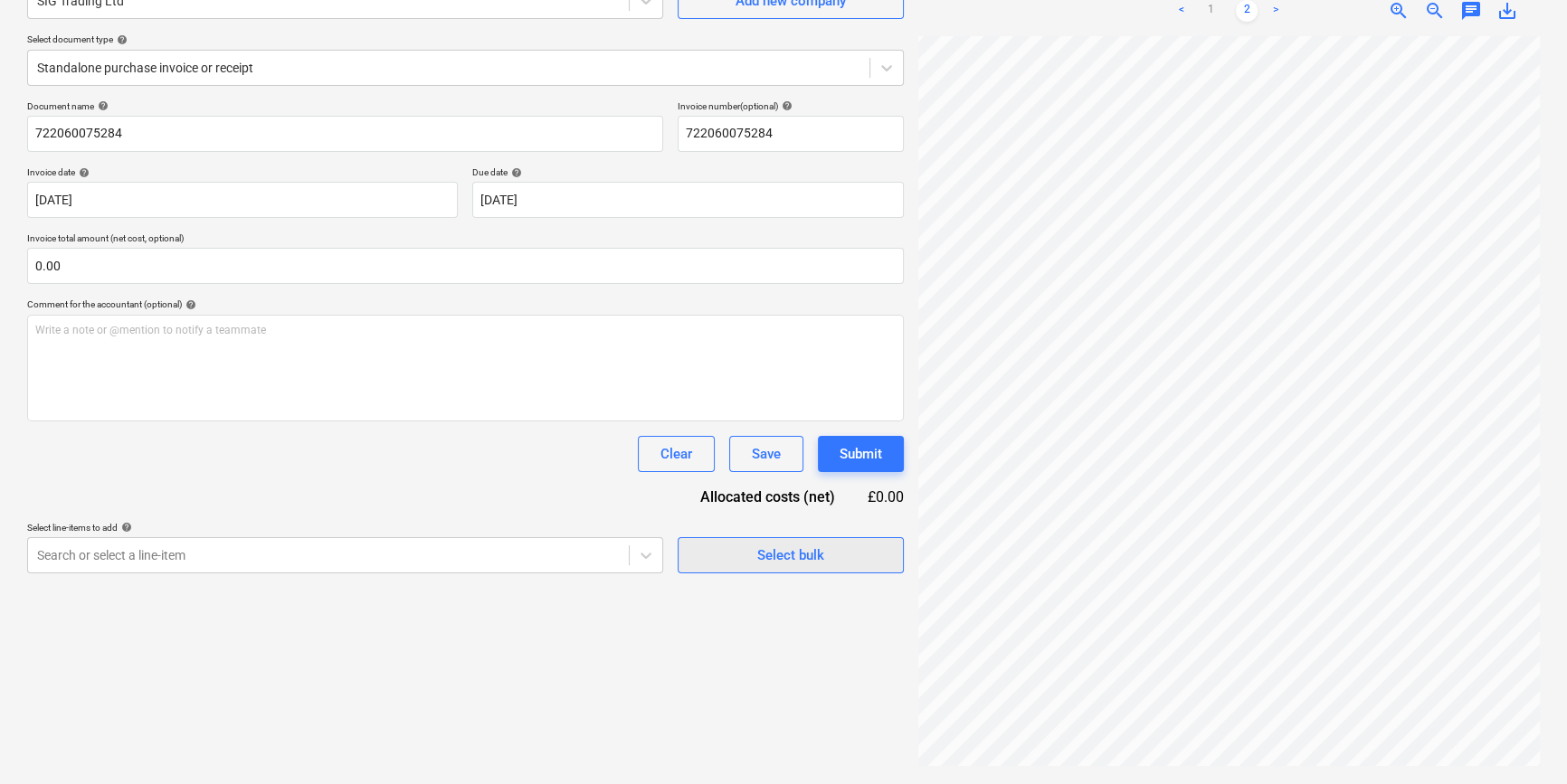 click on "Select bulk" at bounding box center [791, 555] 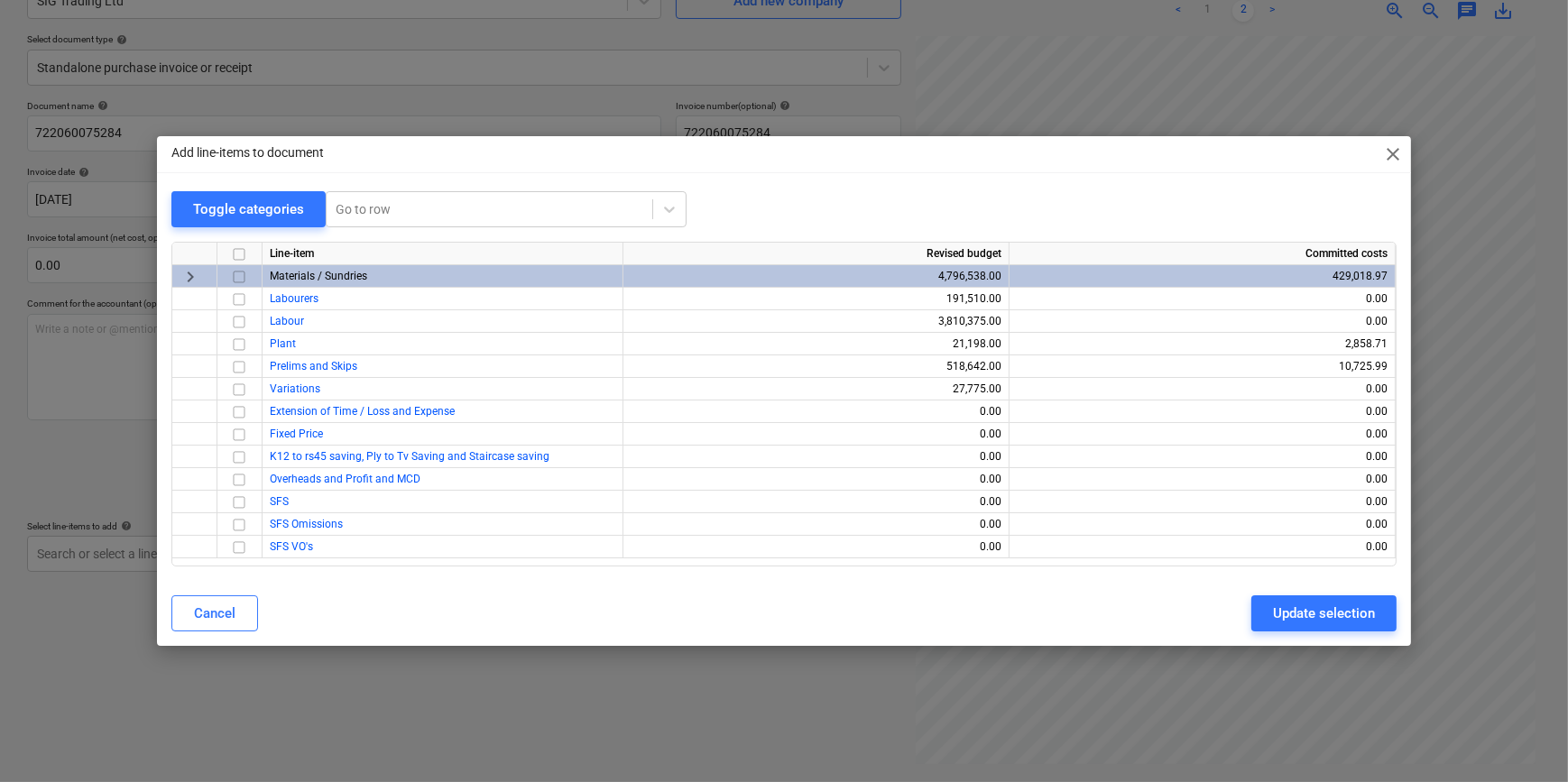 click at bounding box center [239, 277] 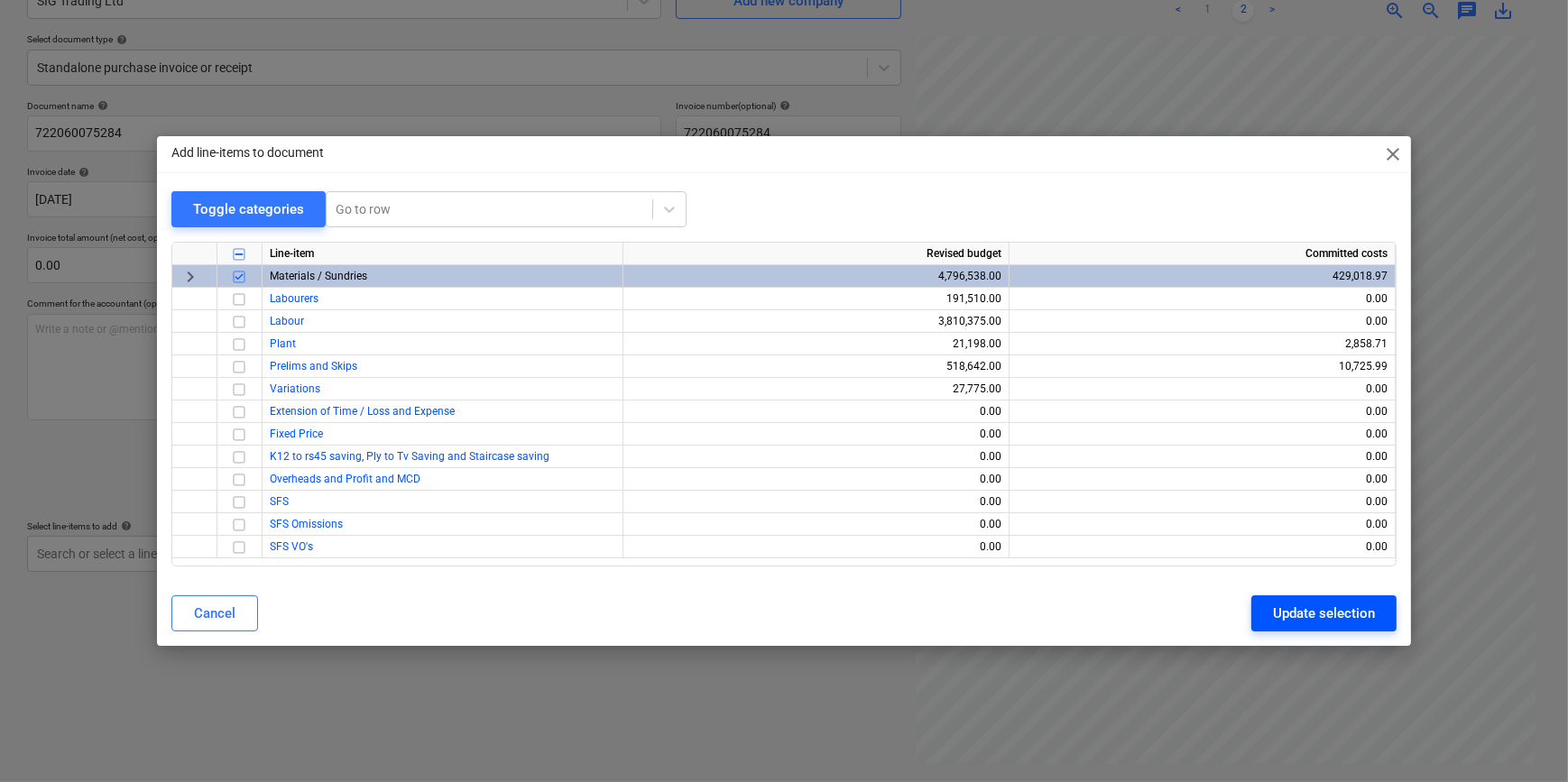 click on "Update selection" at bounding box center (1324, 613) 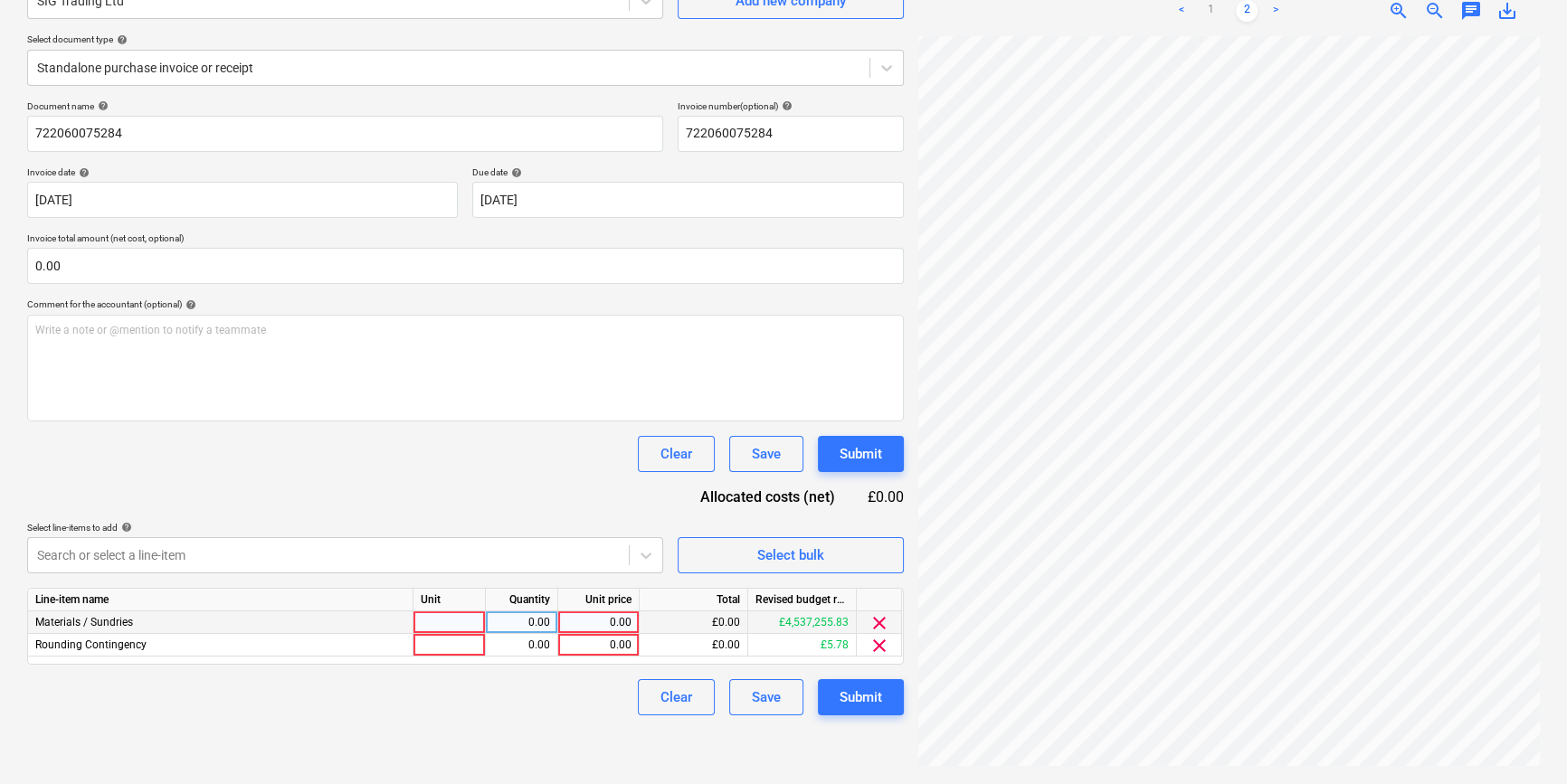 click at bounding box center [450, 622] 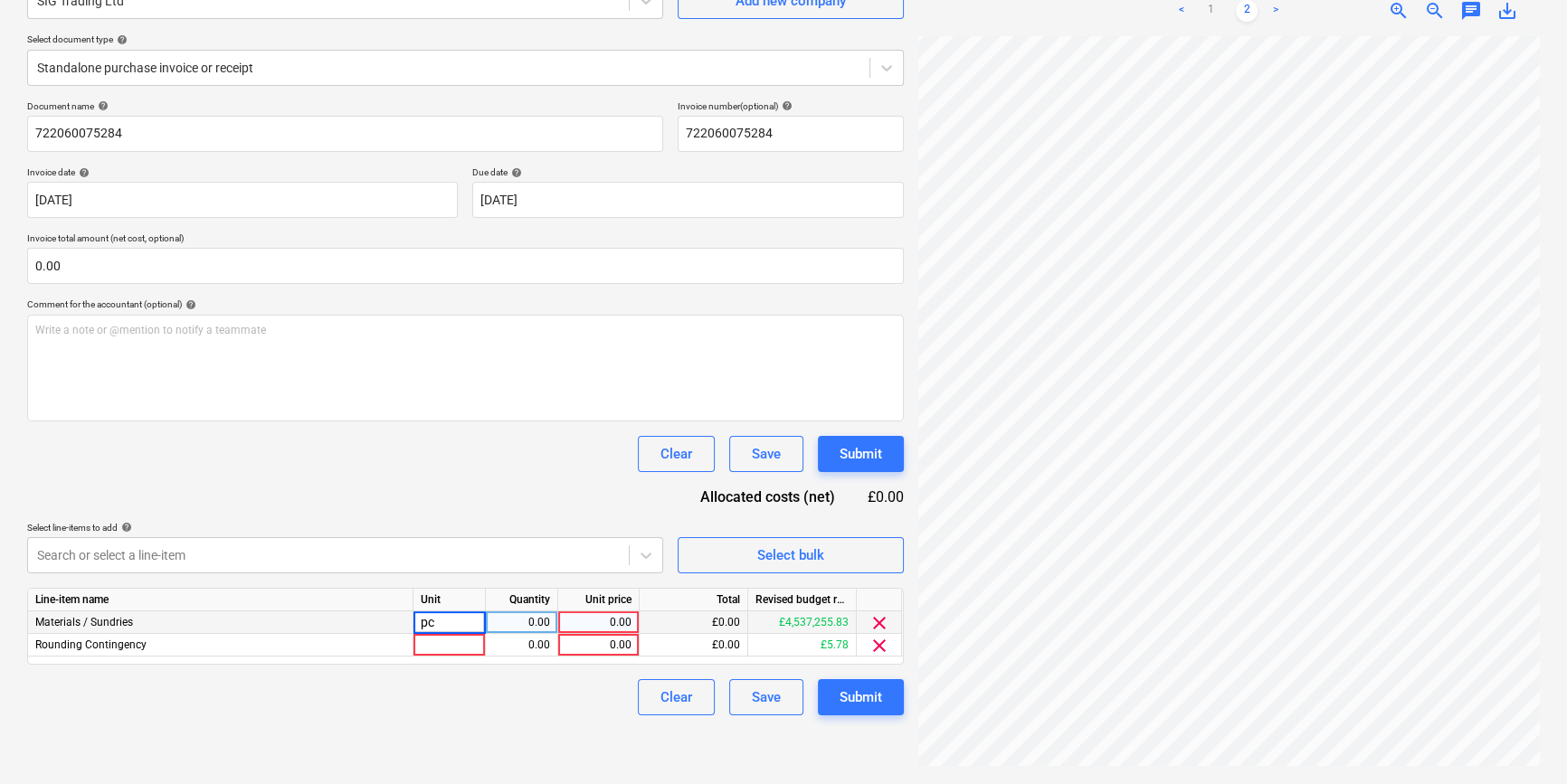 type on "pcs" 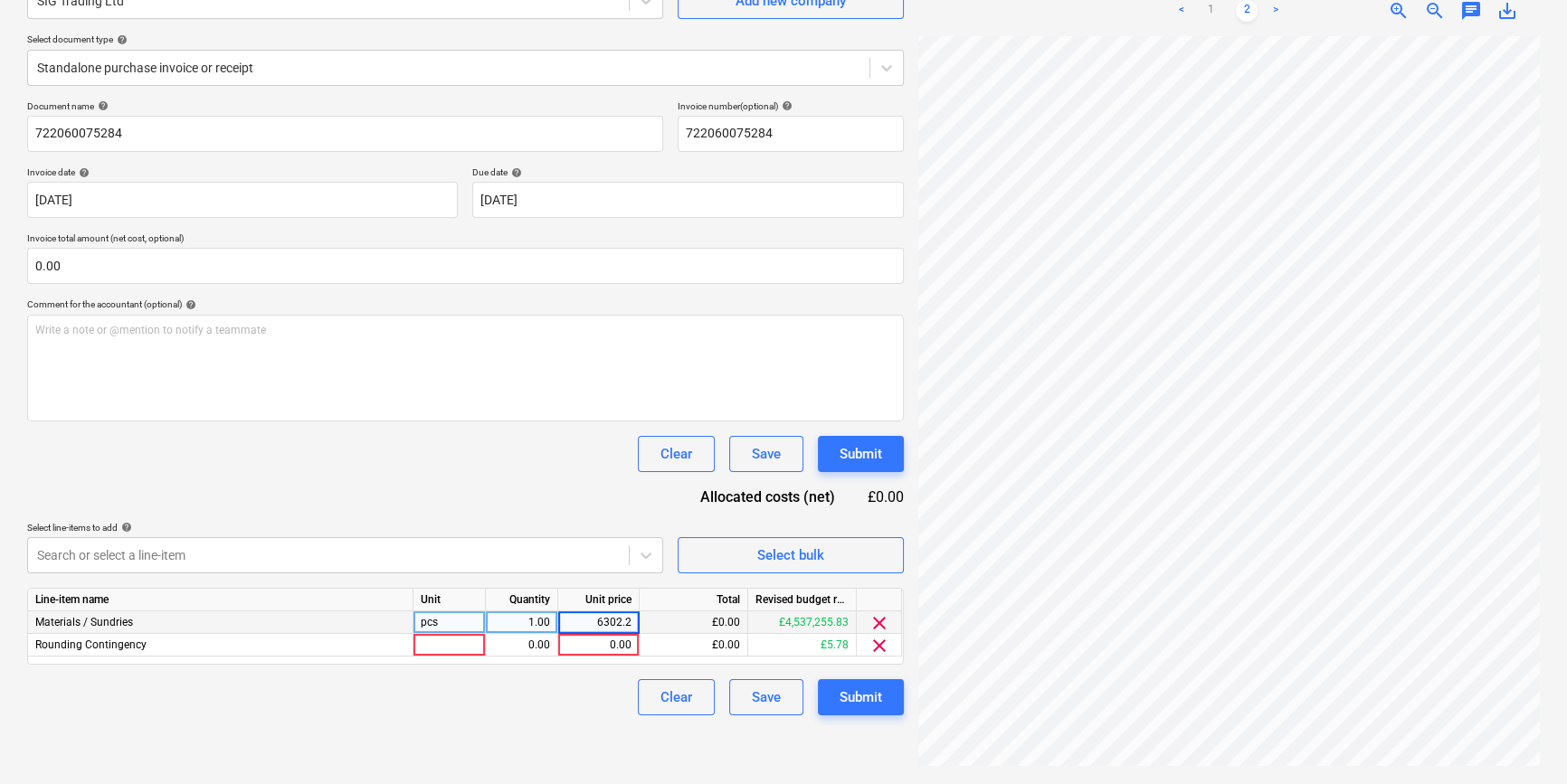 type on "6302.22" 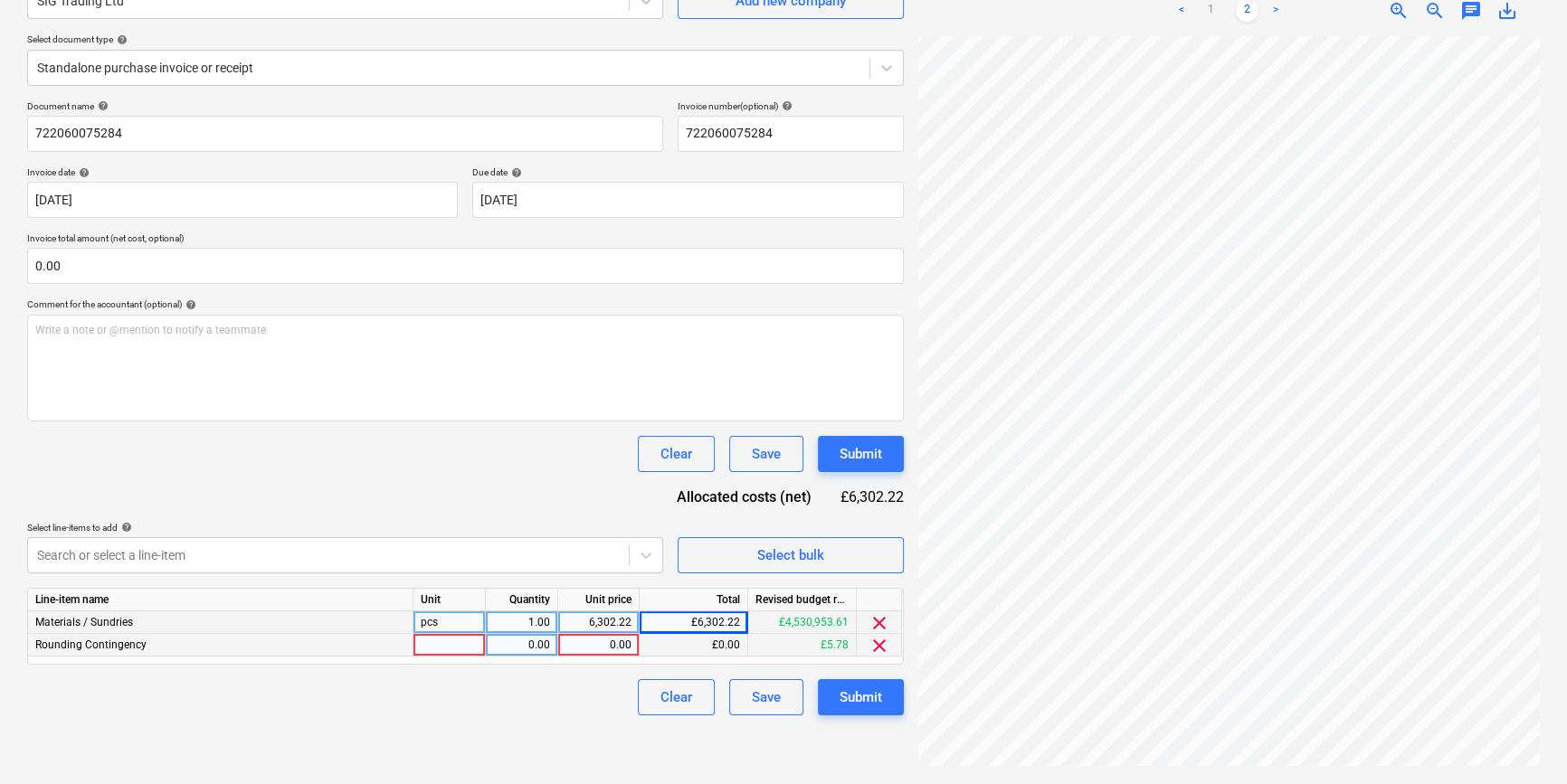click on "clear" at bounding box center [879, 646] 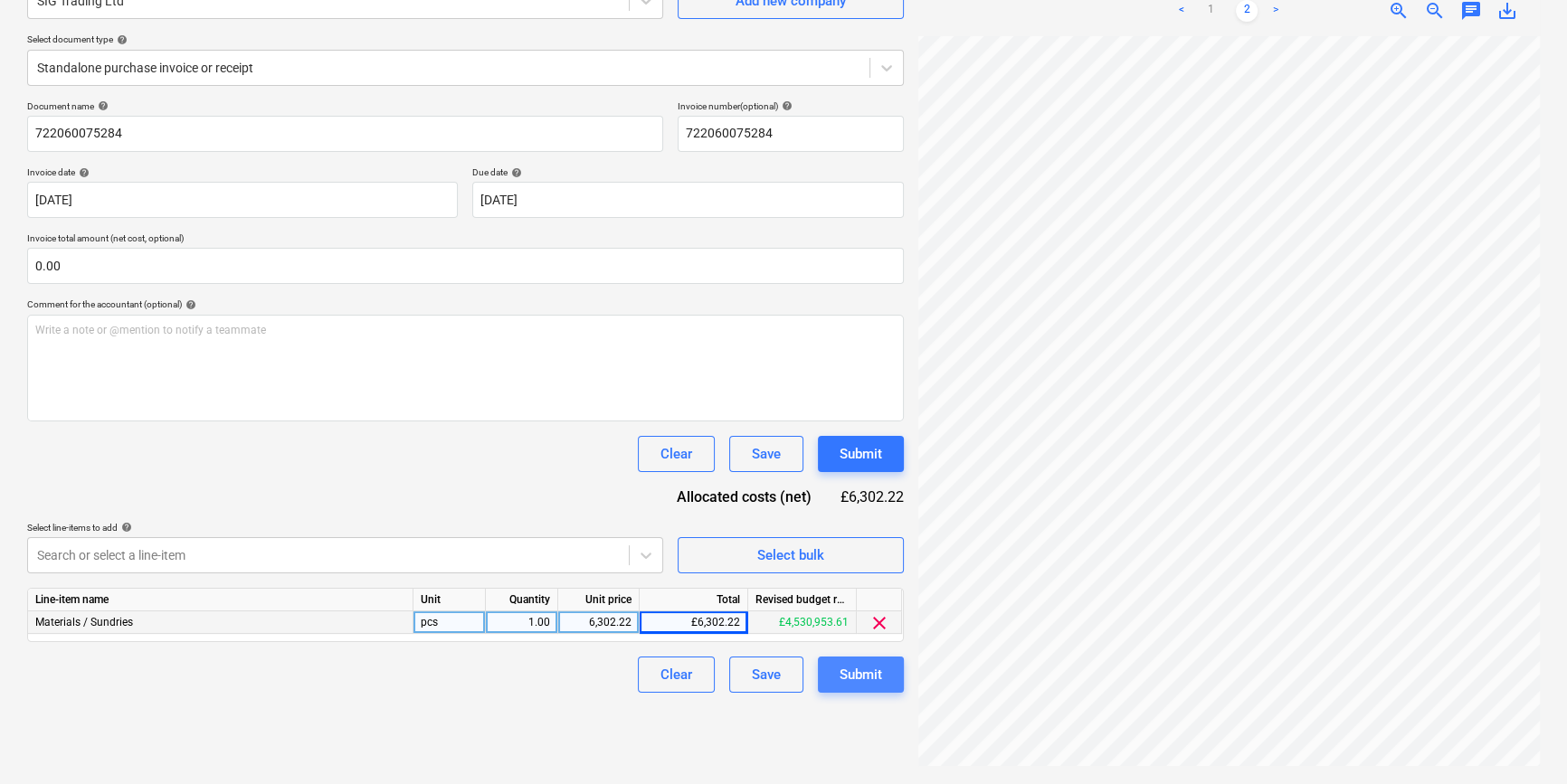click on "Submit" at bounding box center [860, 675] 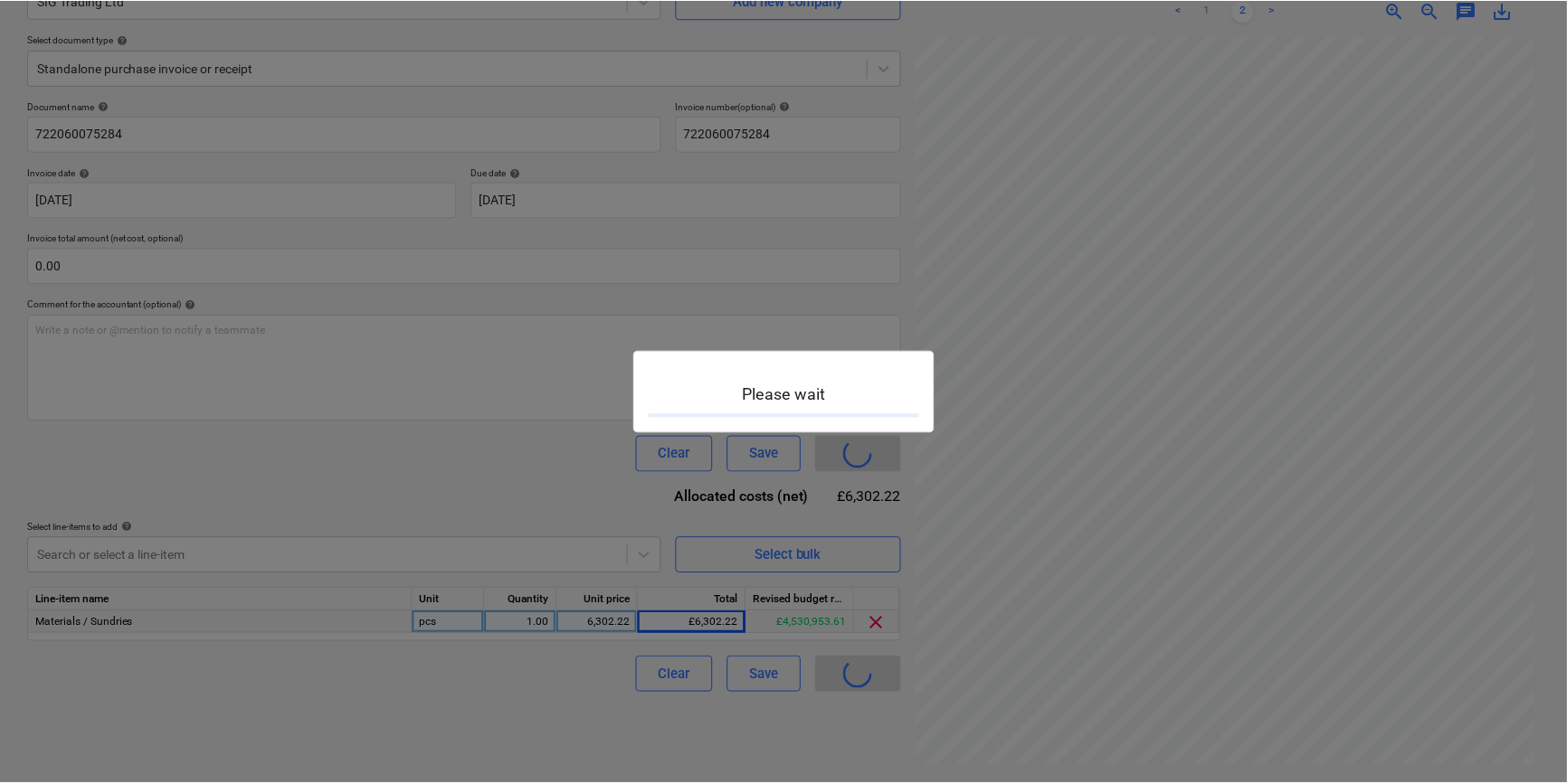 scroll, scrollTop: 0, scrollLeft: 0, axis: both 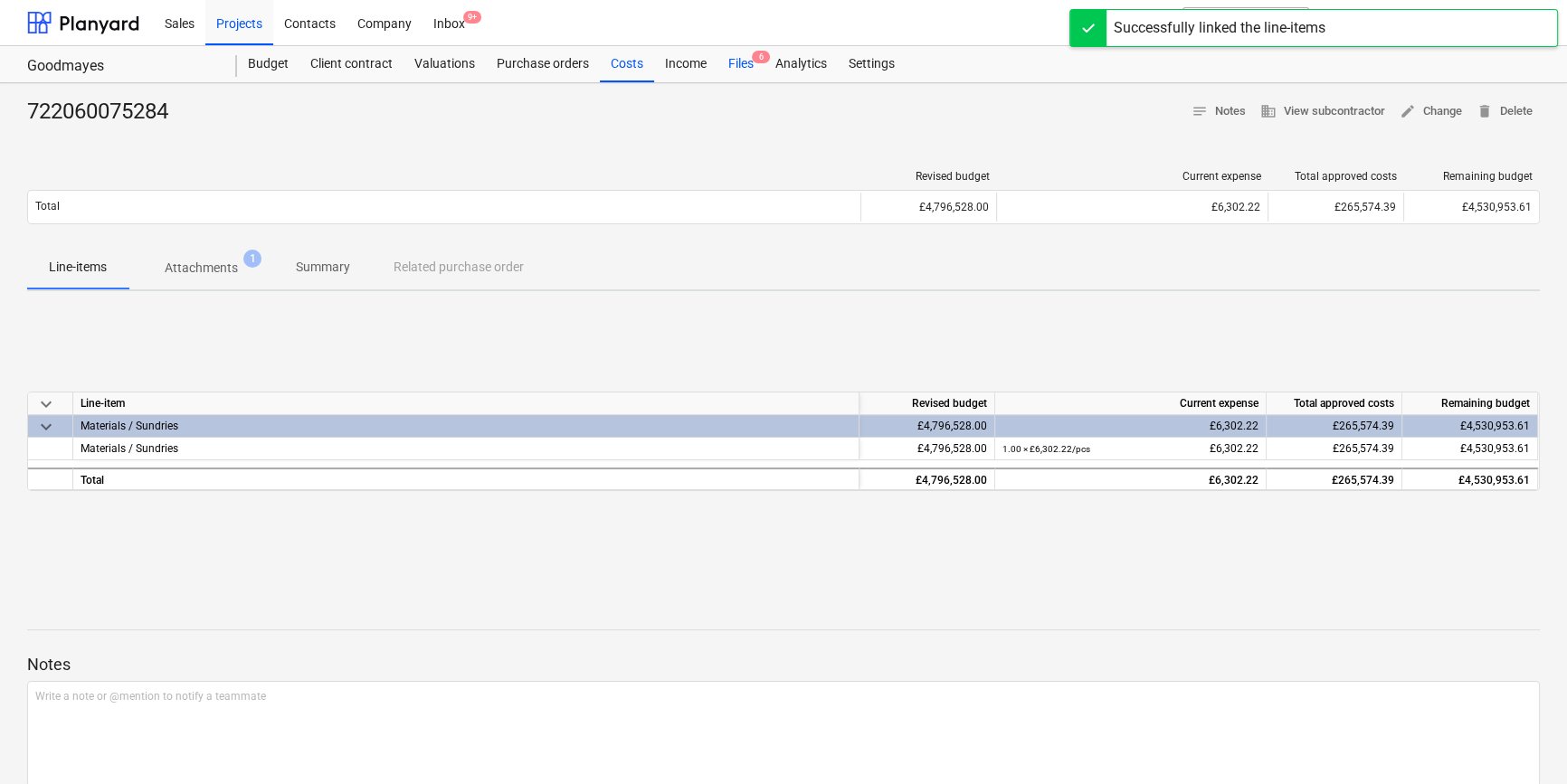 click on "Files 6" at bounding box center (741, 64) 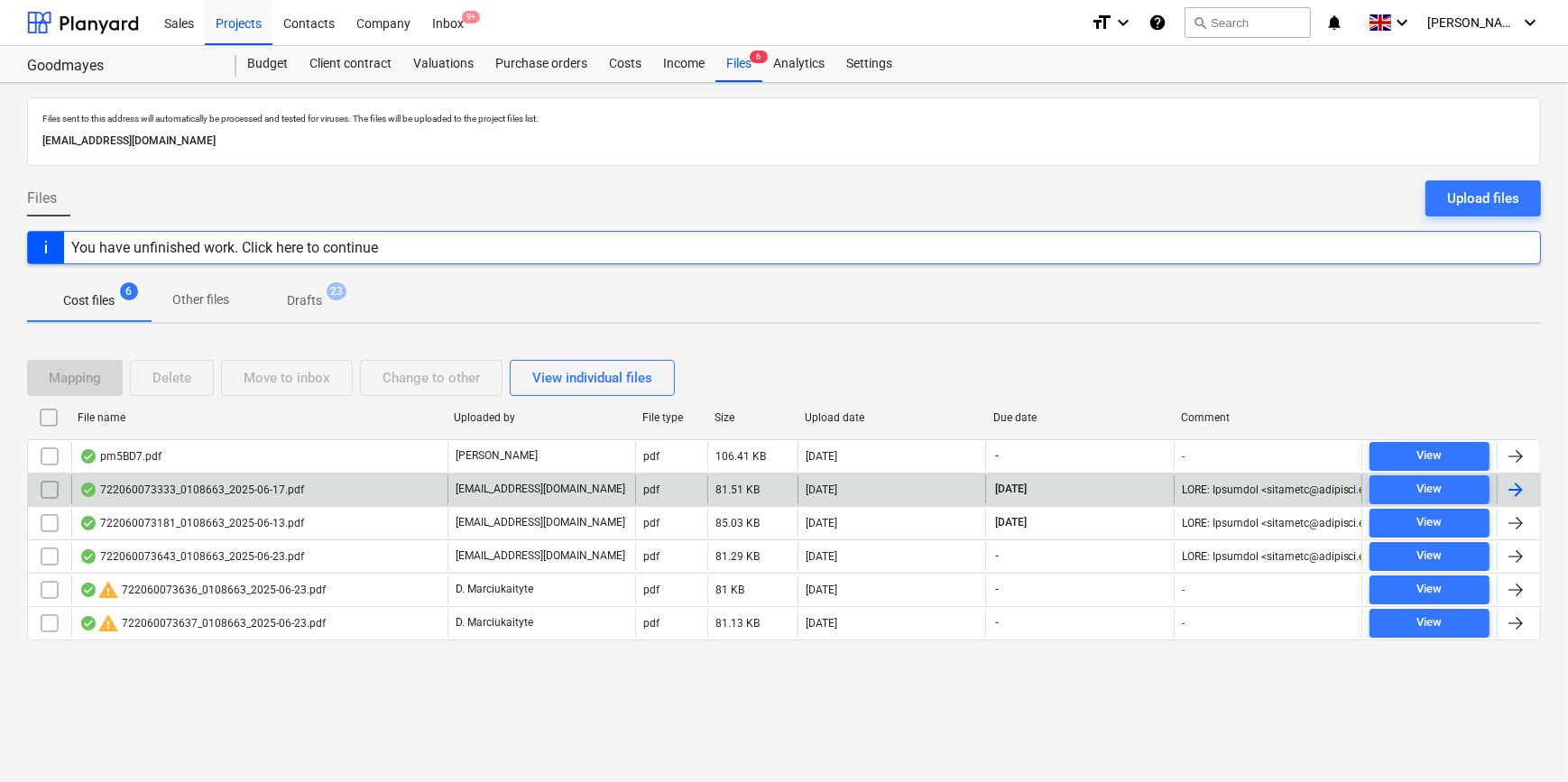click at bounding box center (1516, 490) 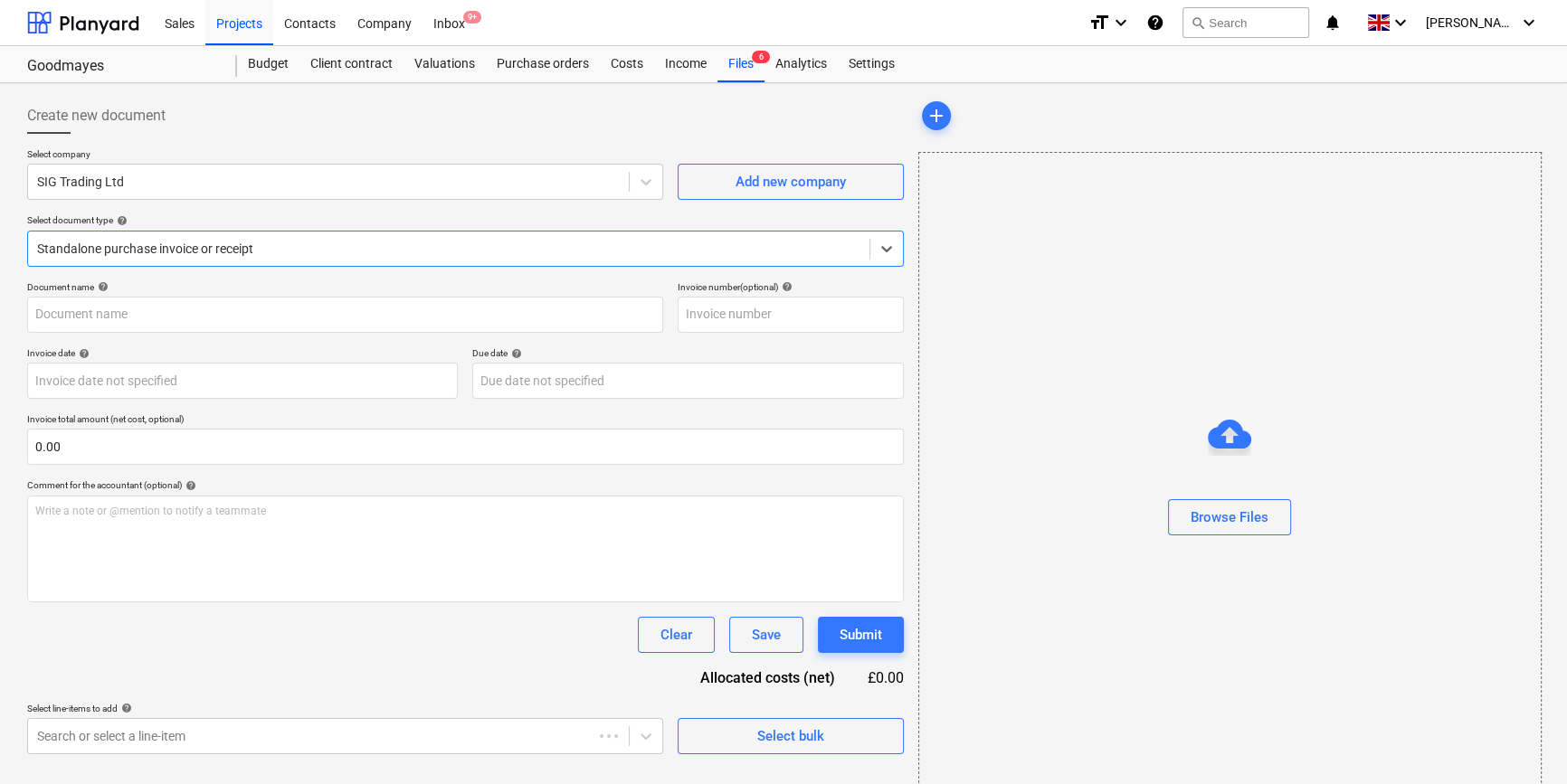 type on "722060073333" 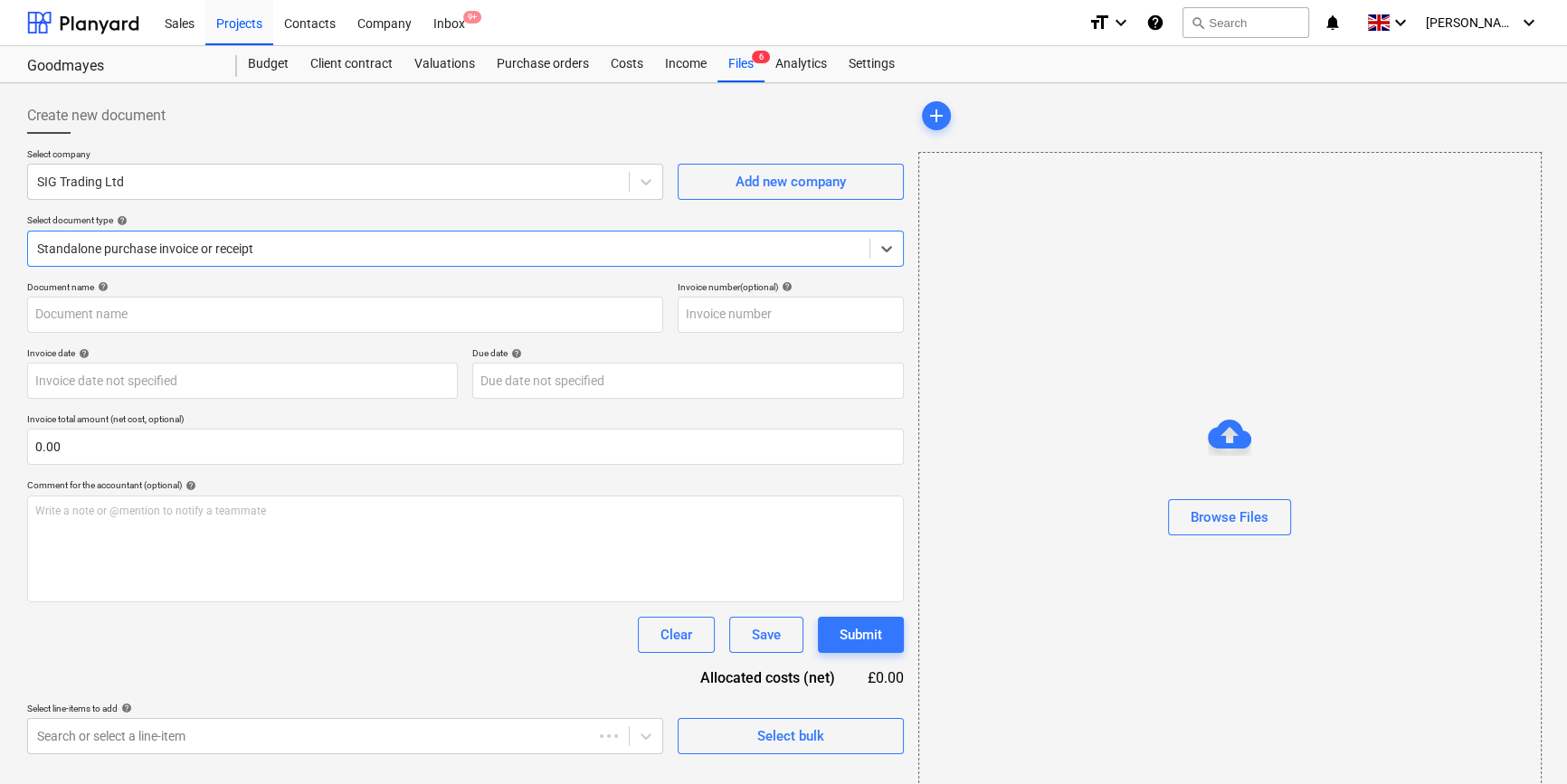 type on "722060073333" 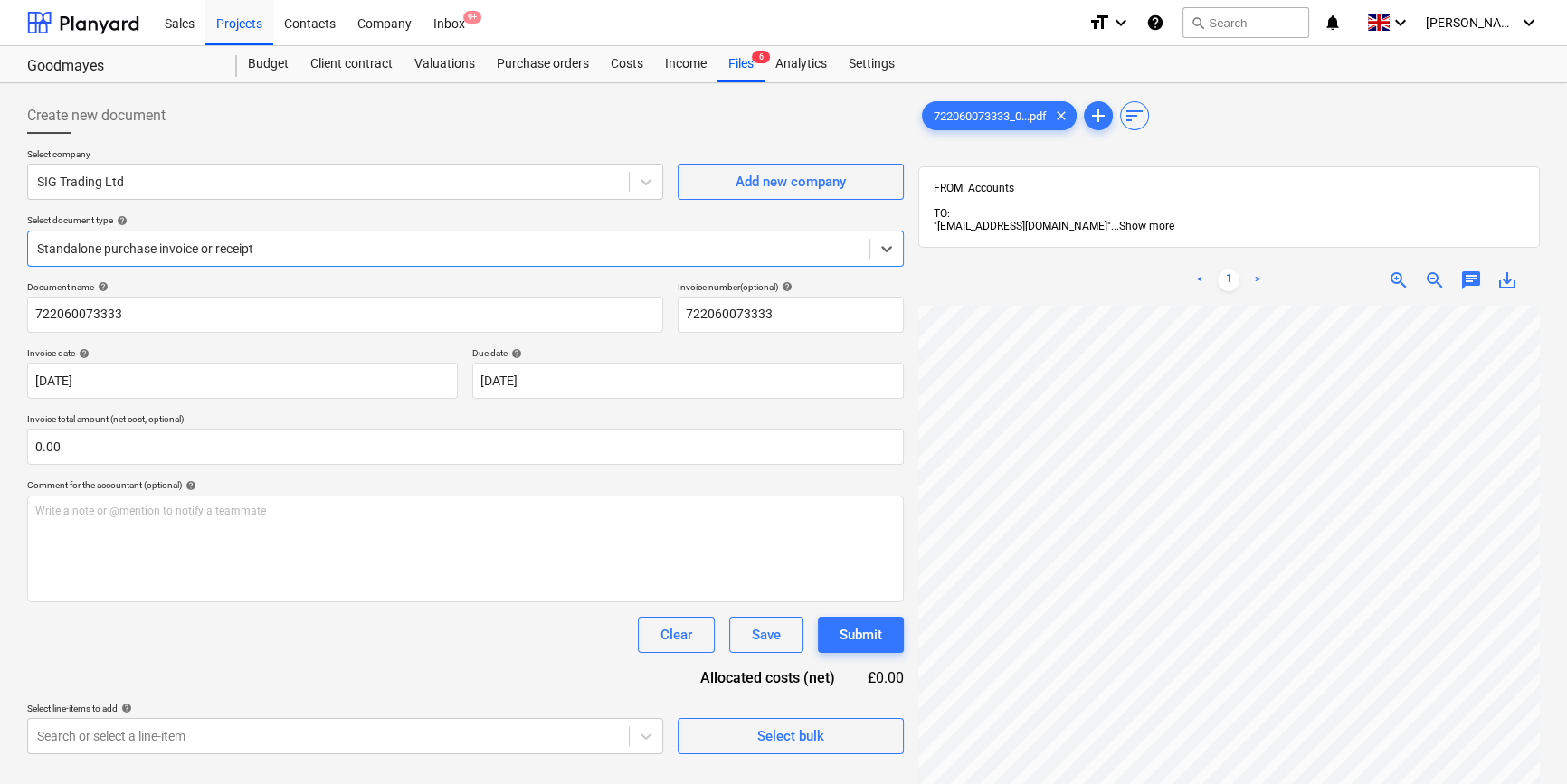 scroll, scrollTop: 246, scrollLeft: 0, axis: vertical 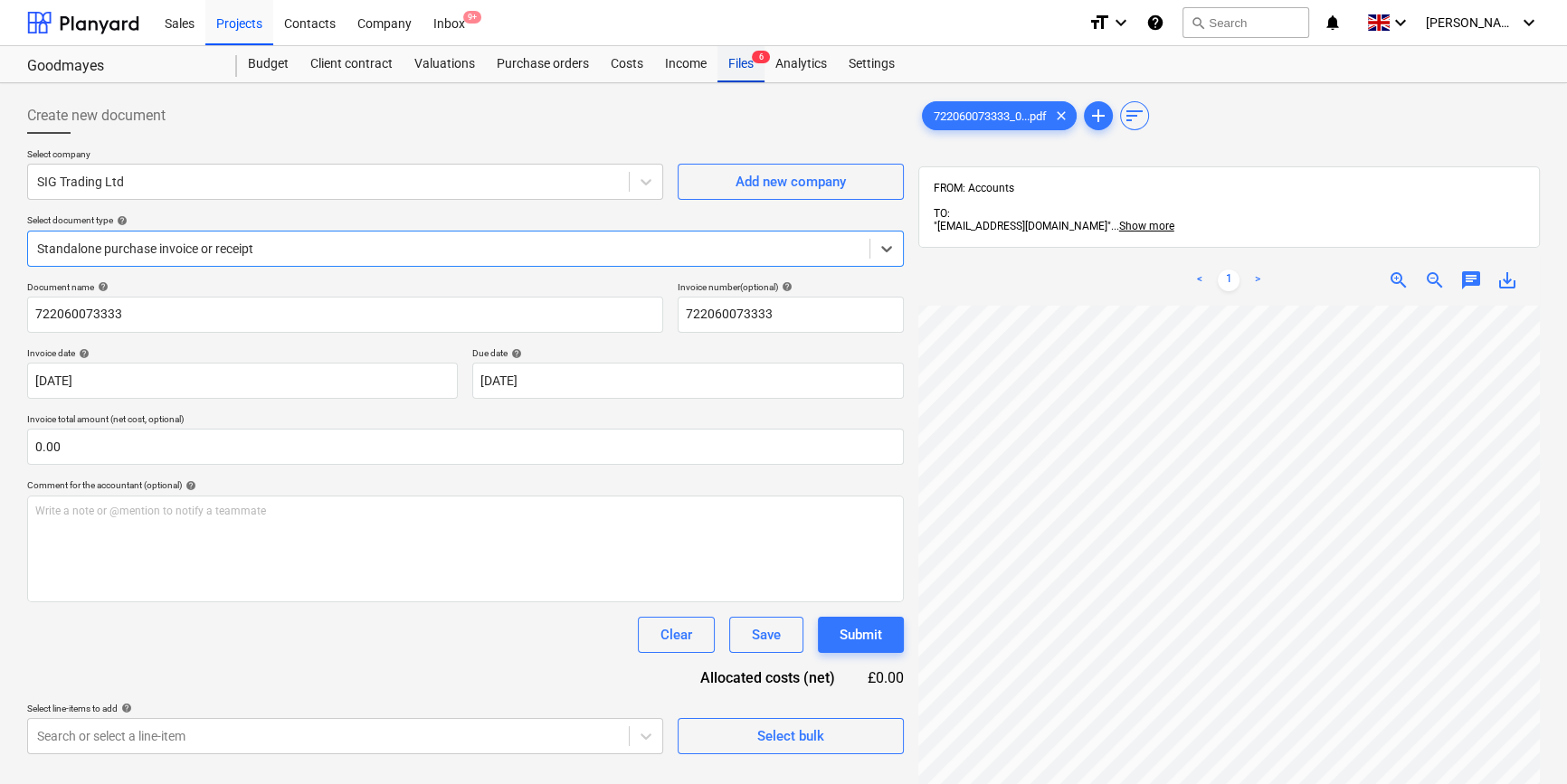 click on "Files 6" at bounding box center (741, 64) 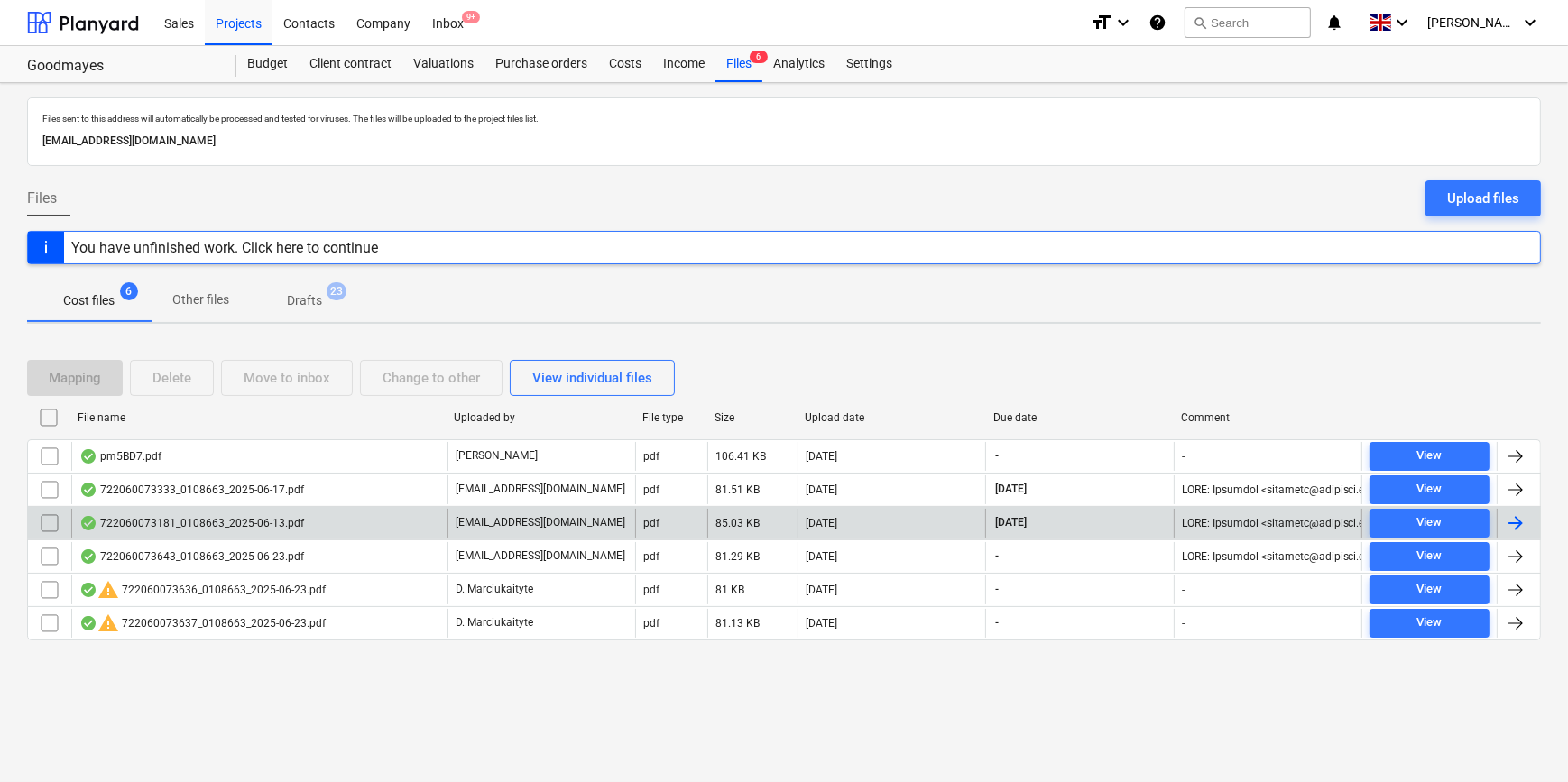 click at bounding box center (1516, 523) 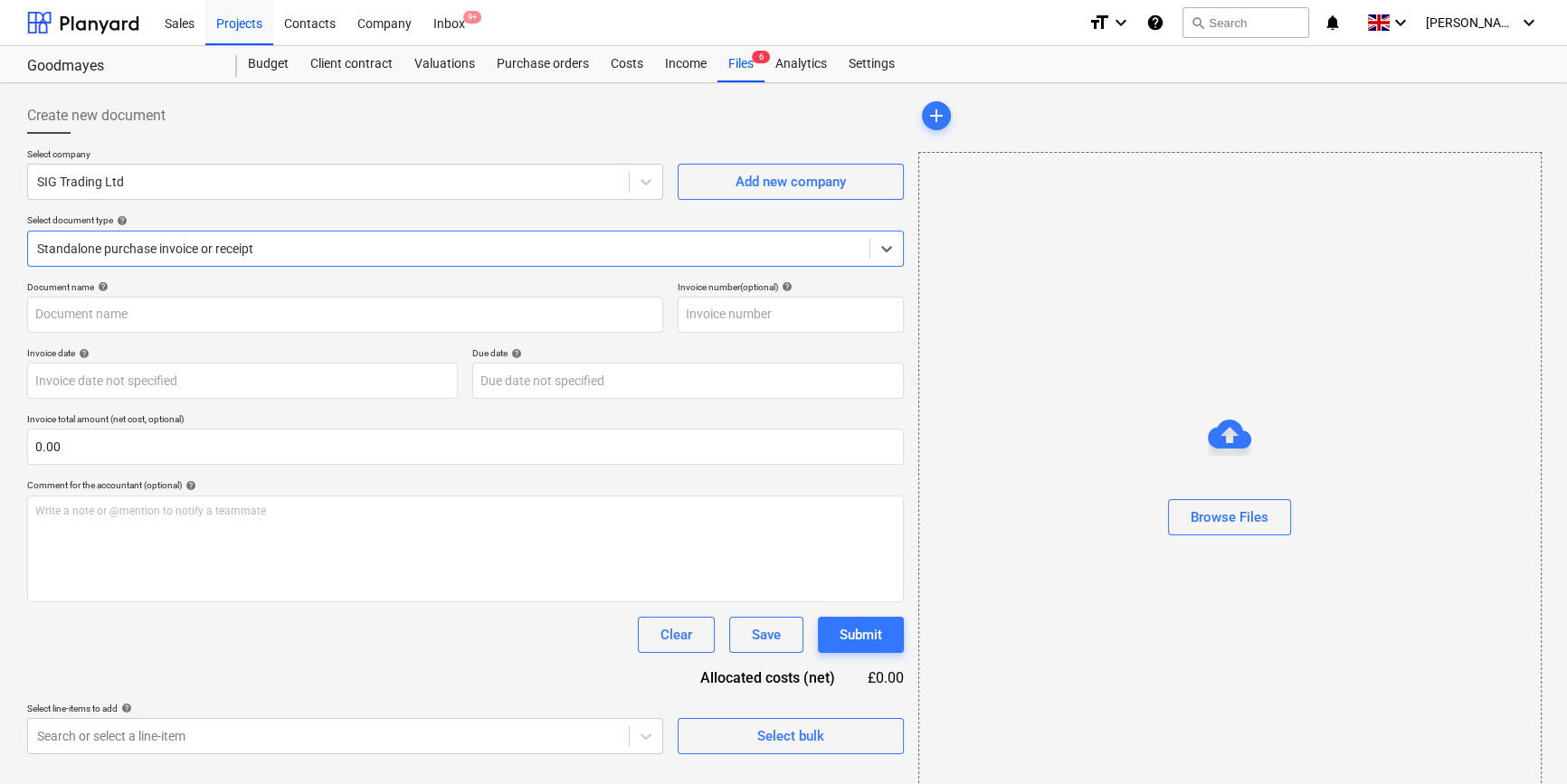 type on "722060073181" 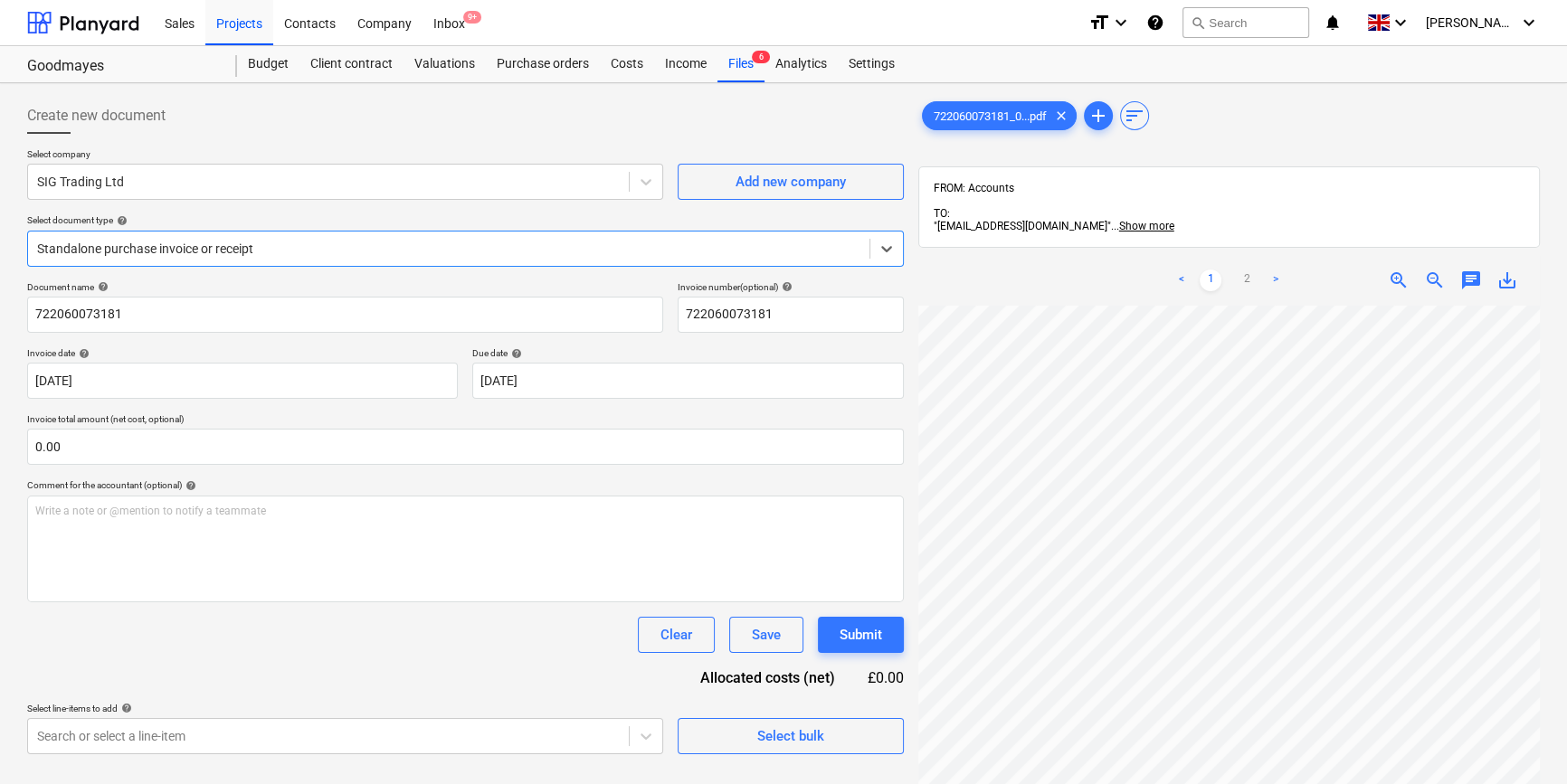 scroll, scrollTop: 246, scrollLeft: 0, axis: vertical 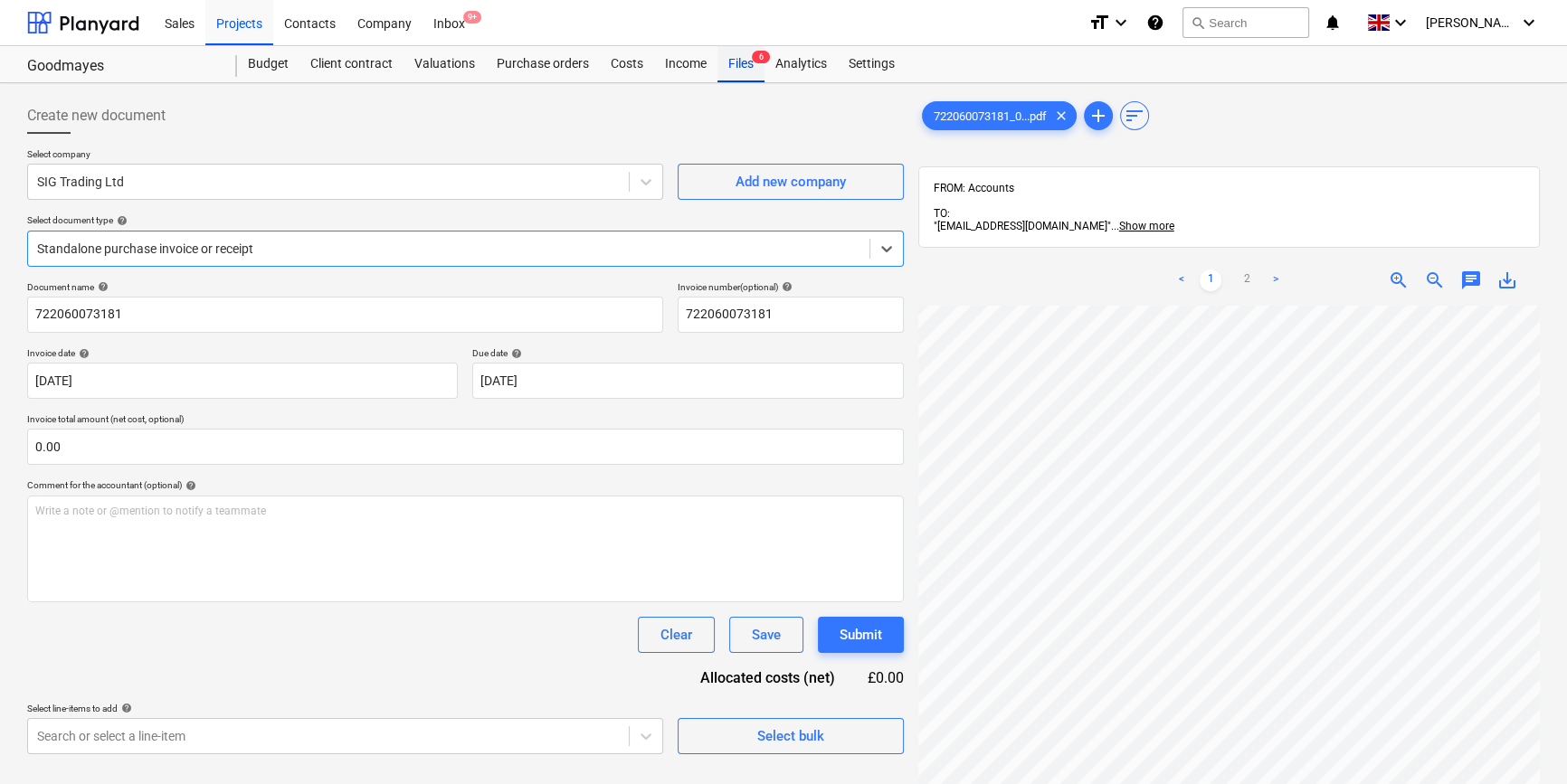 click on "Files 6" at bounding box center [741, 64] 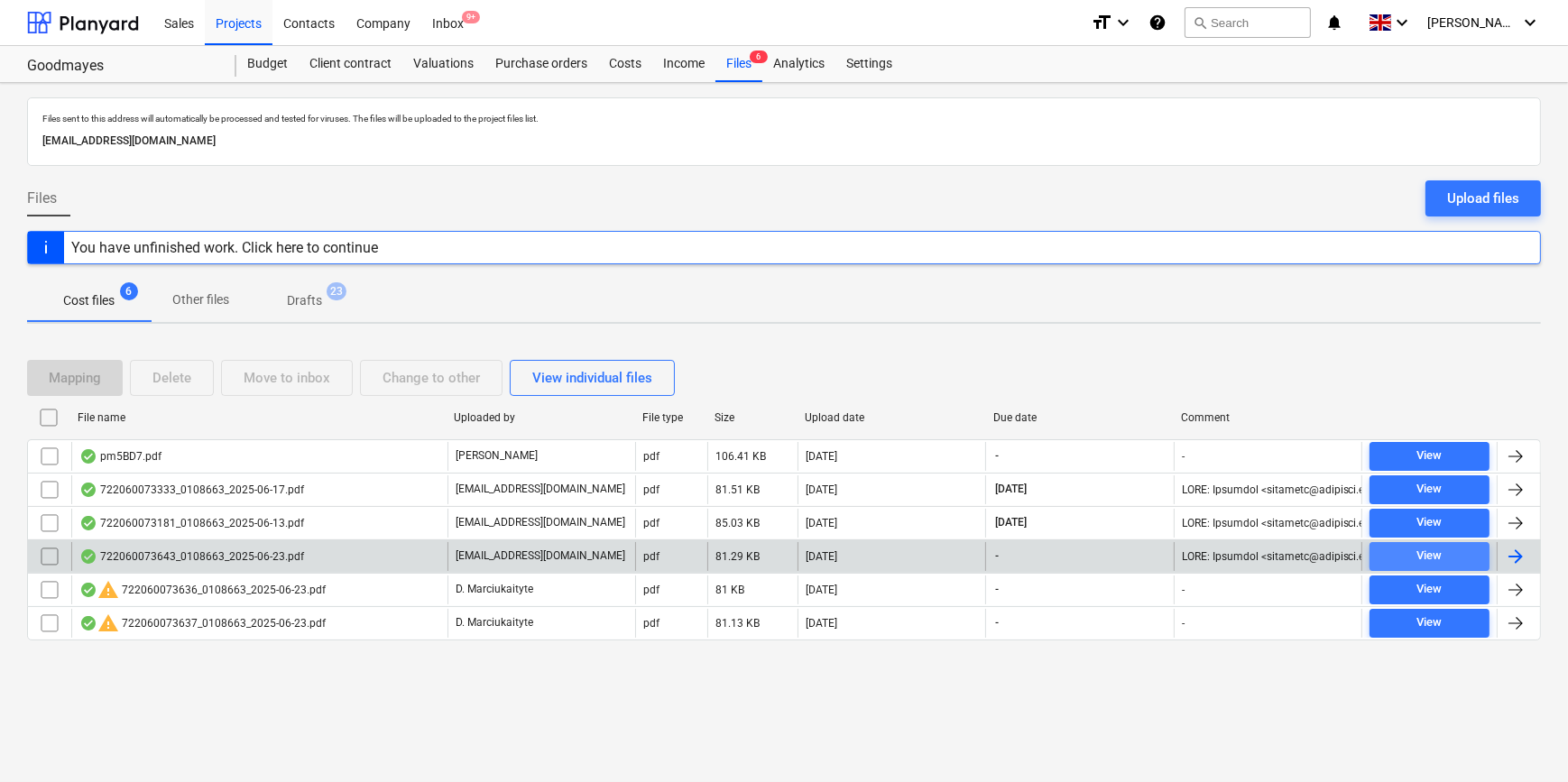 click on "View" at bounding box center [1429, 556] 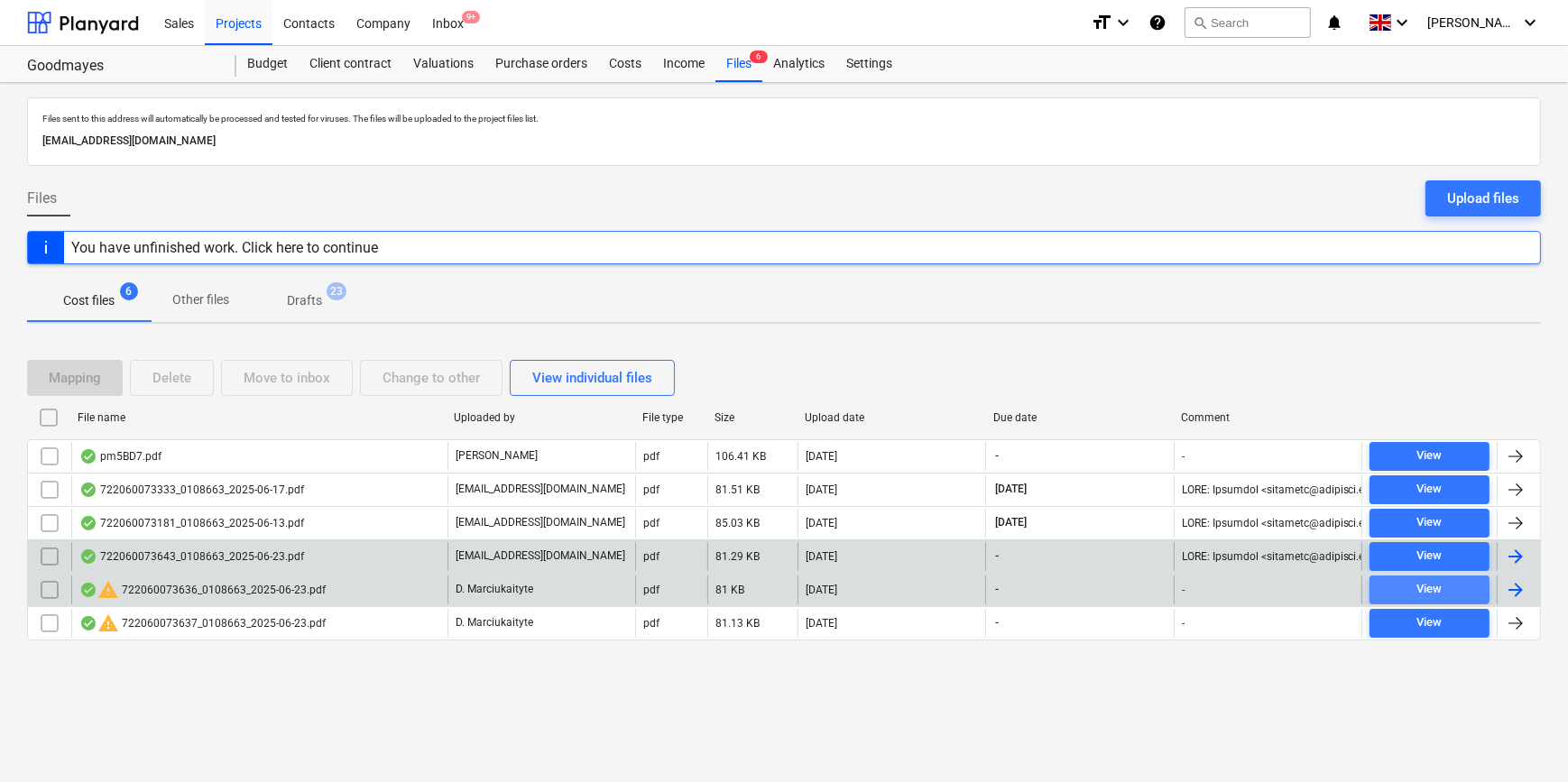 click on "View" at bounding box center (1429, 589) 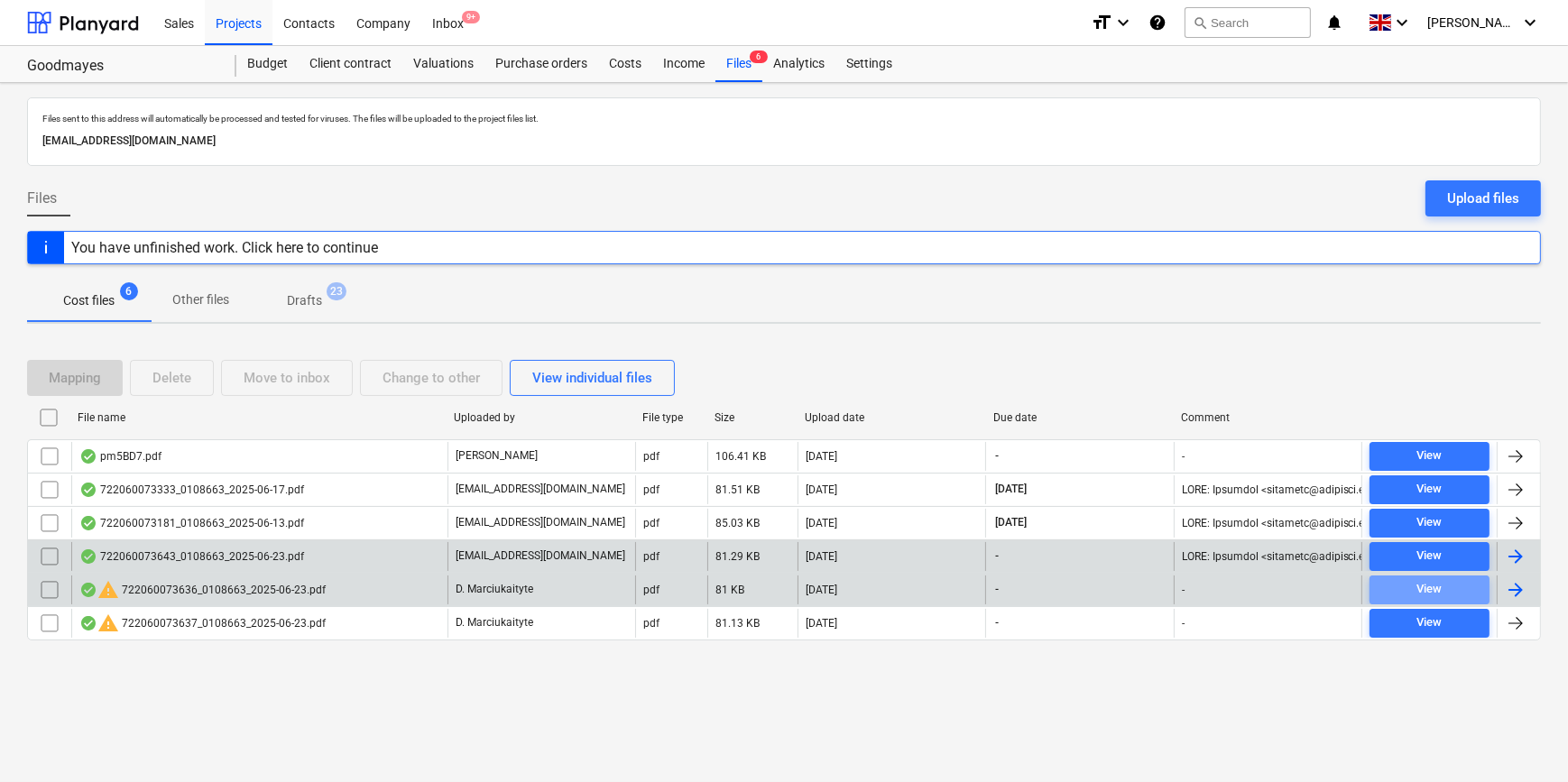 click on "View" at bounding box center [1429, 589] 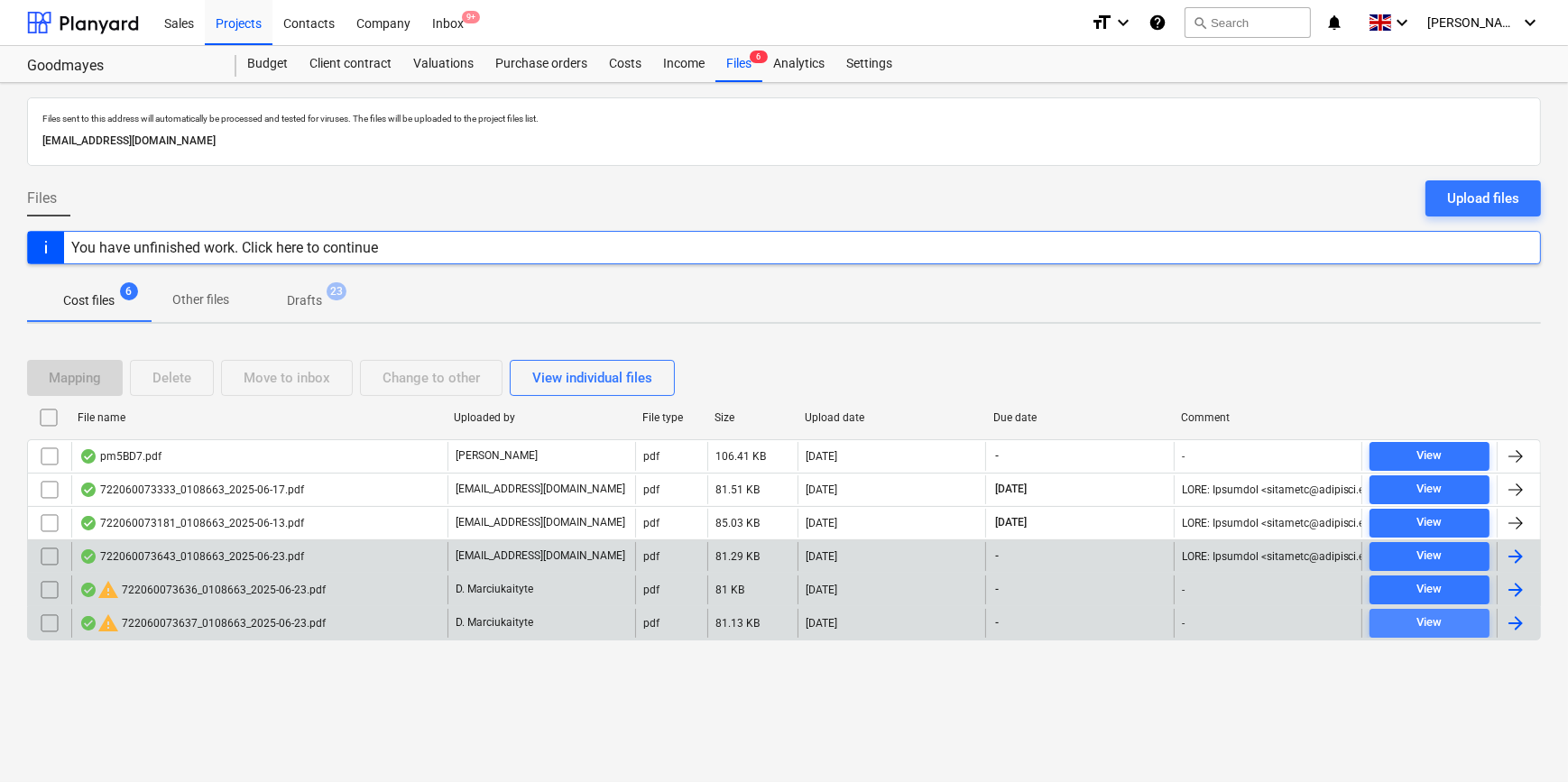 click on "View" at bounding box center (1429, 622) 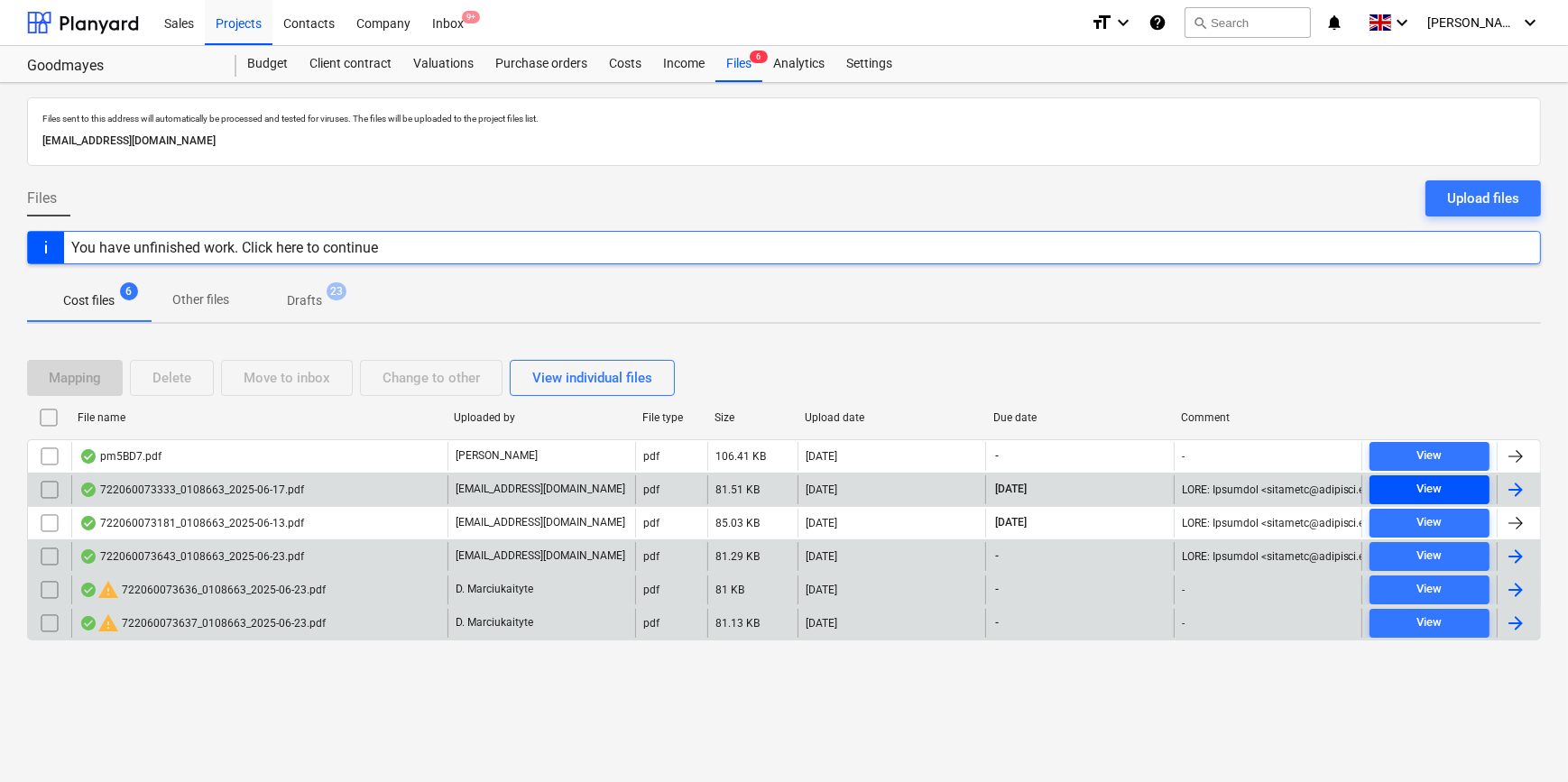 click on "View" at bounding box center [1429, 489] 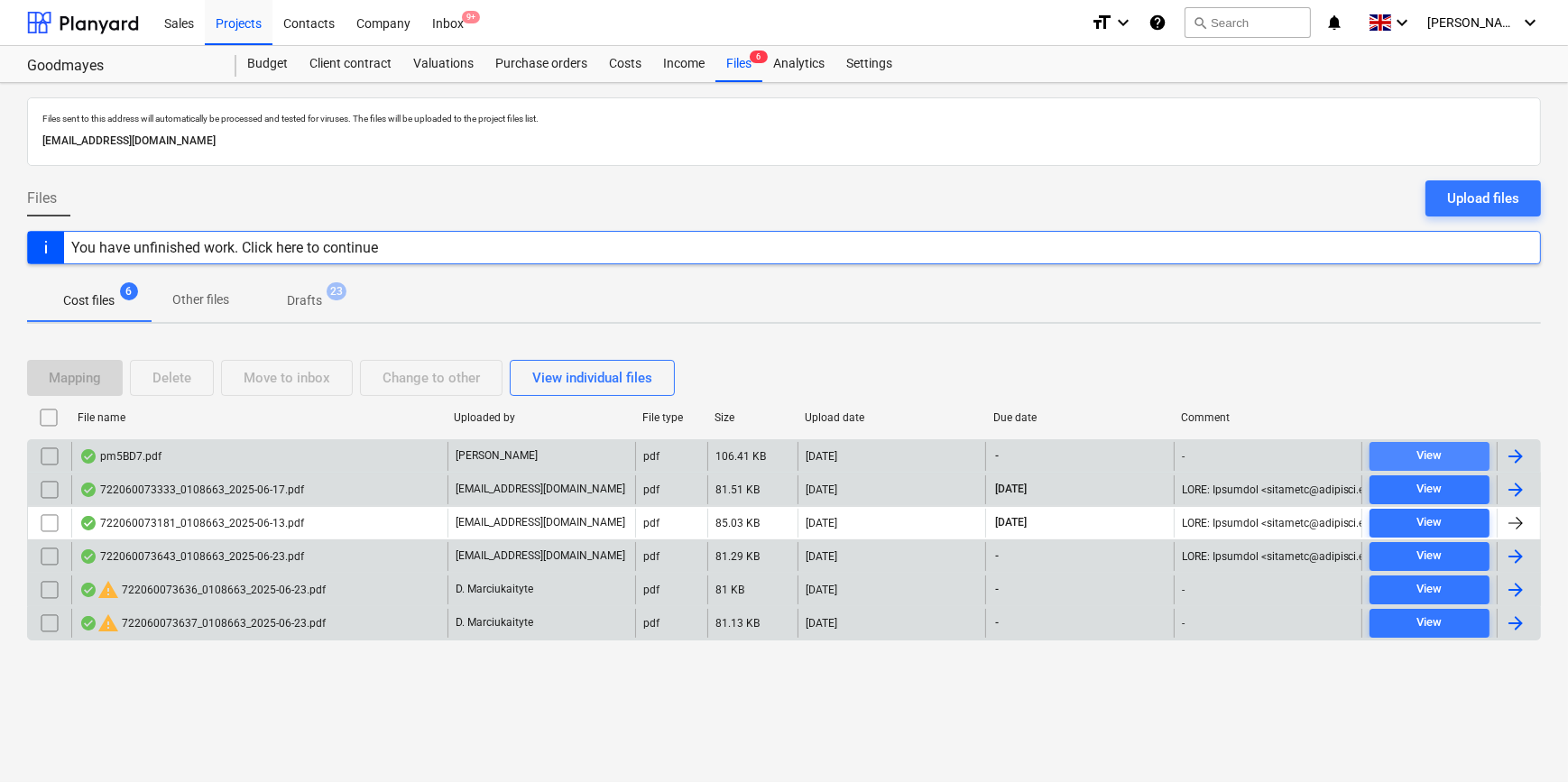 click on "View" at bounding box center [1429, 455] 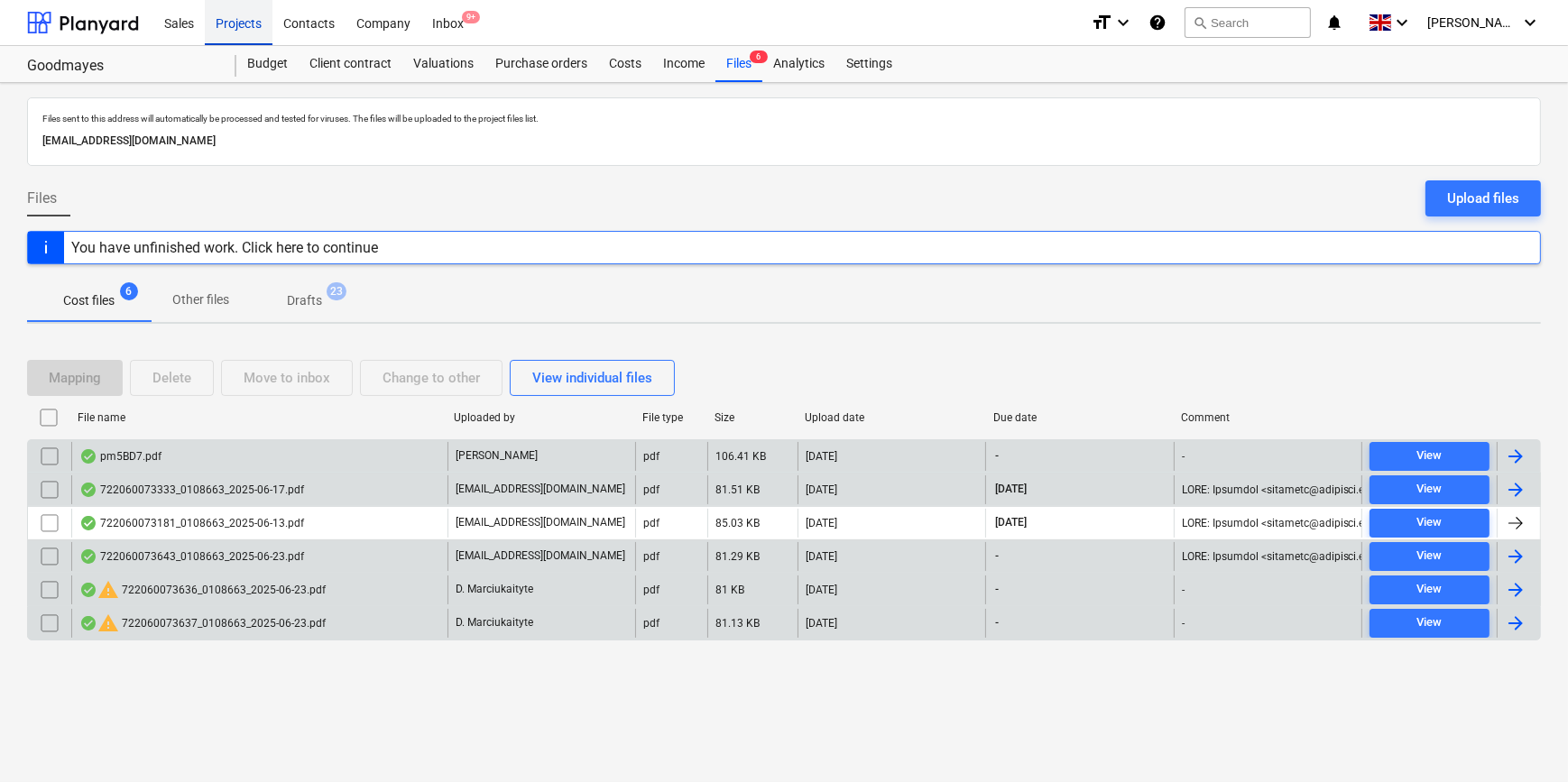 click on "Projects" at bounding box center (238, 22) 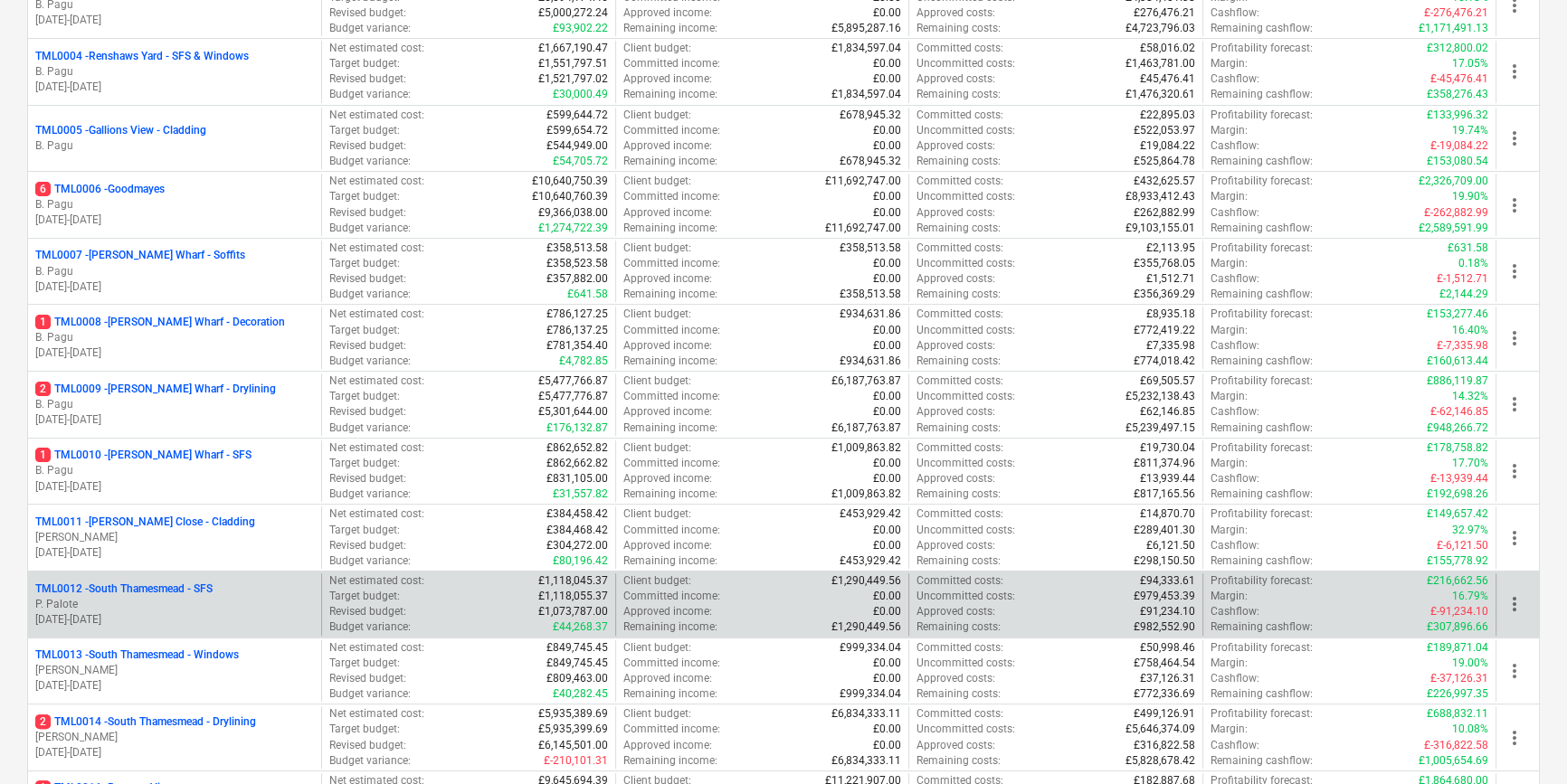 scroll, scrollTop: 493, scrollLeft: 0, axis: vertical 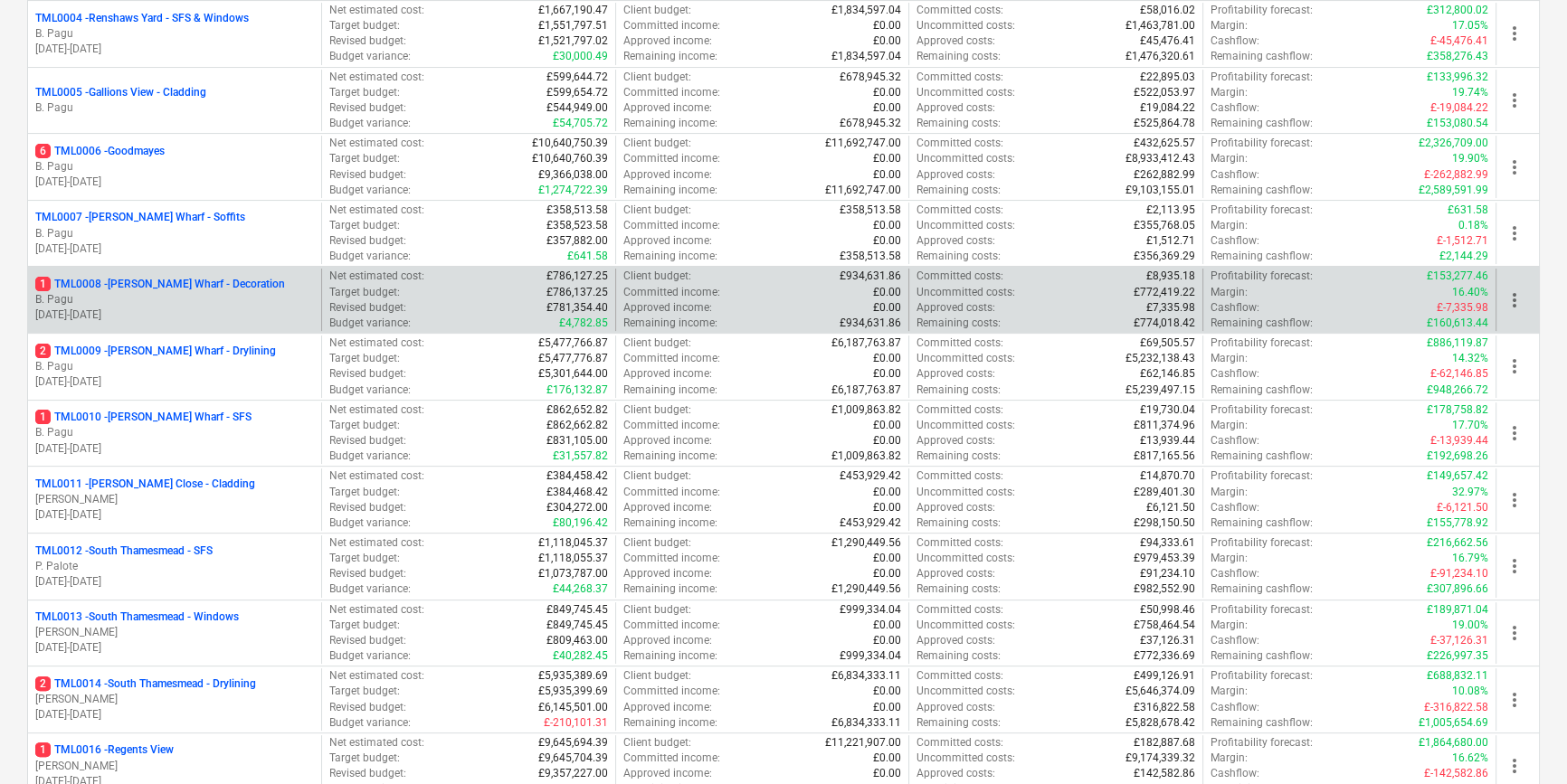 click on "1  TML0008 -  [PERSON_NAME] Wharf - Decoration" at bounding box center [160, 284] 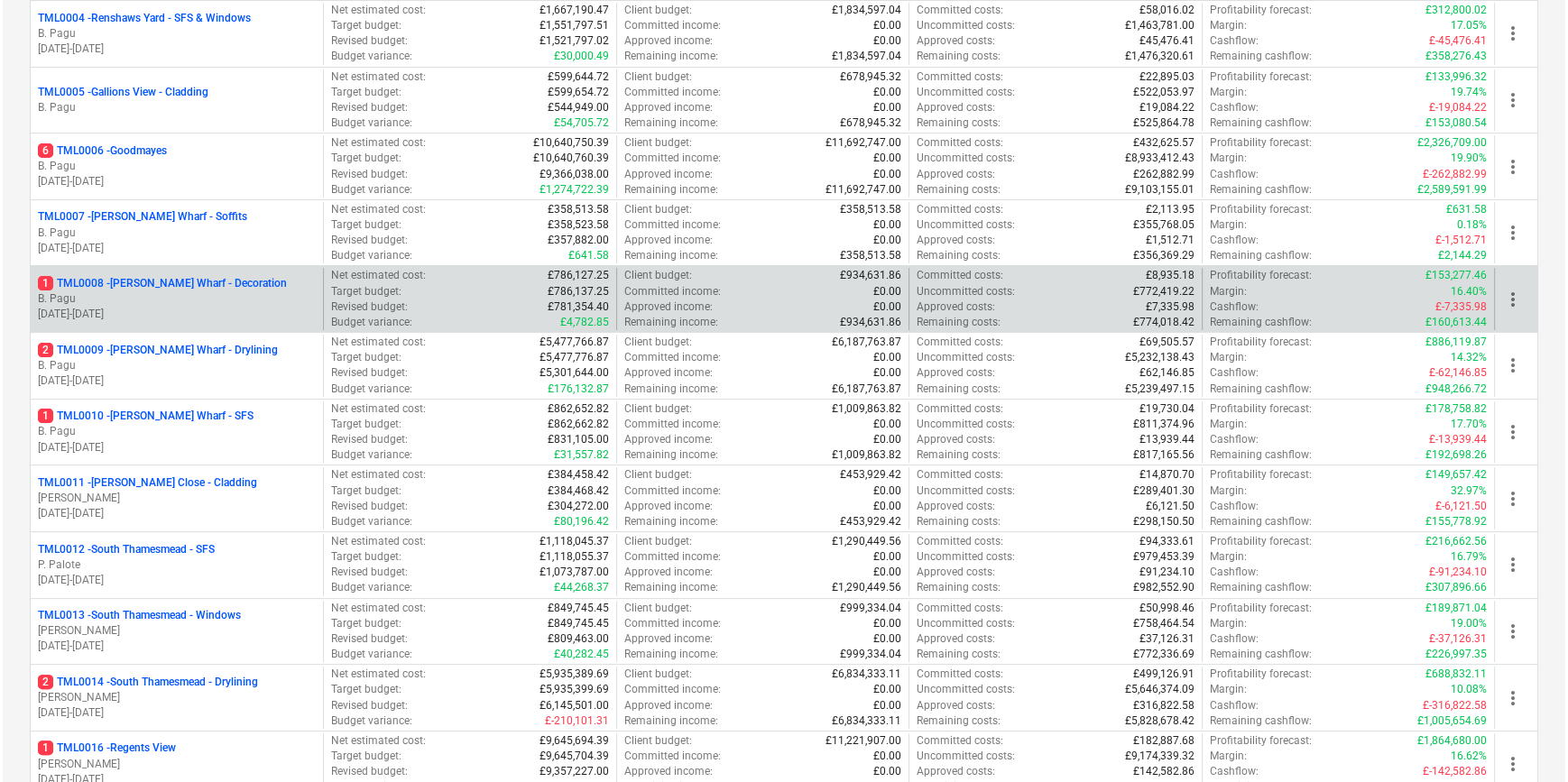 scroll, scrollTop: 0, scrollLeft: 0, axis: both 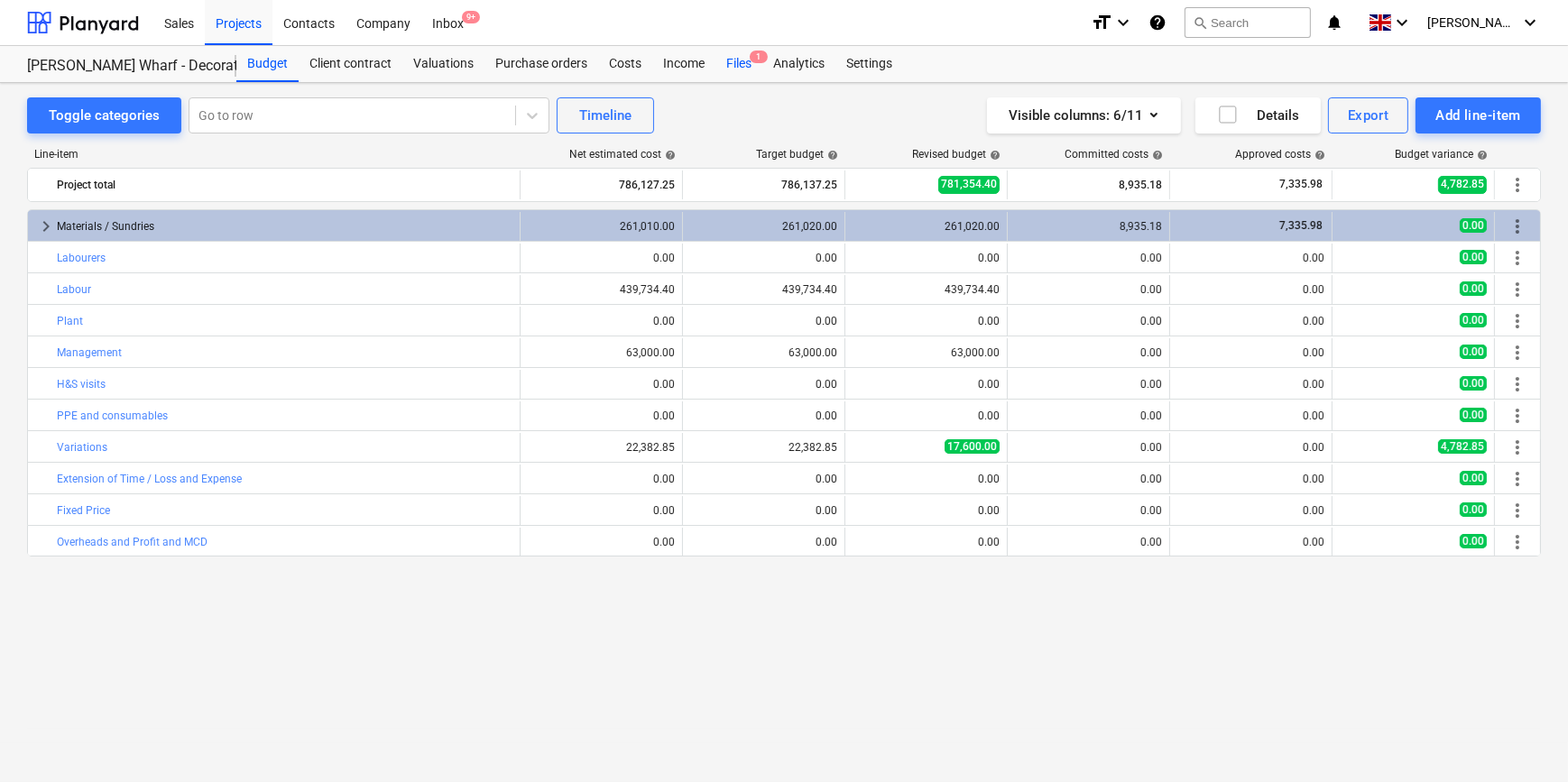 click on "Files 1" at bounding box center (739, 64) 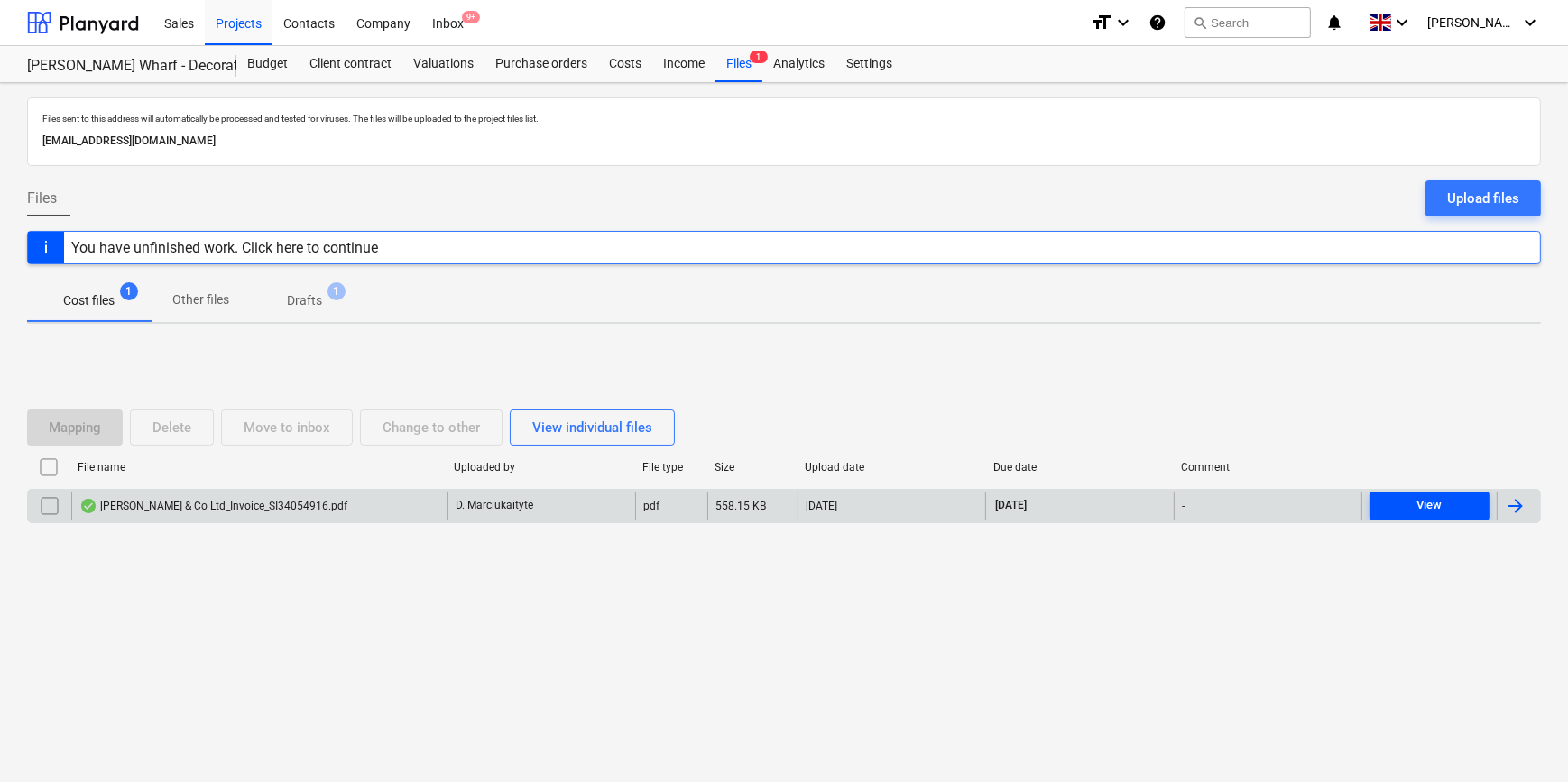 click on "View" at bounding box center (1429, 505) 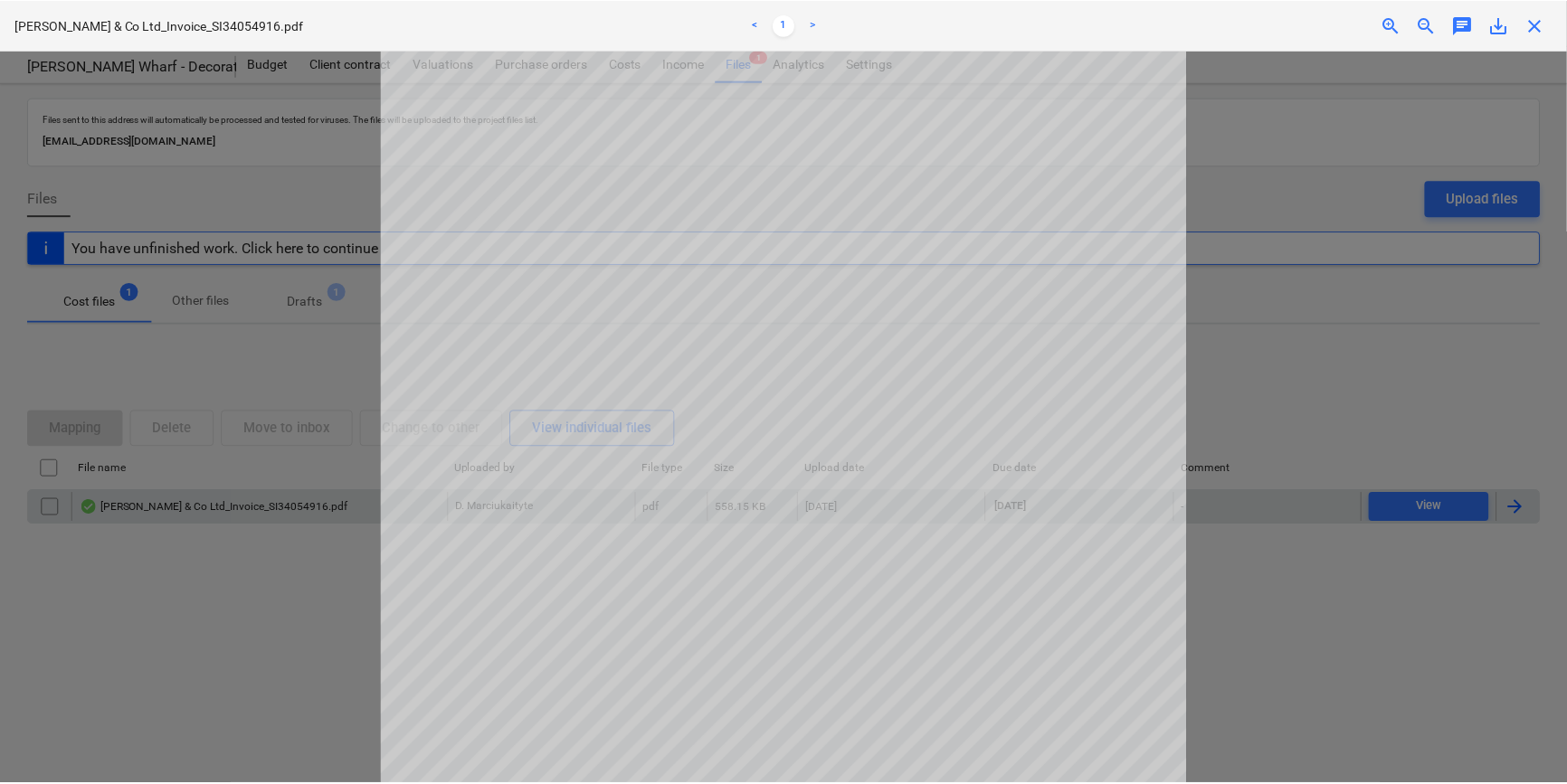 scroll, scrollTop: 246, scrollLeft: 0, axis: vertical 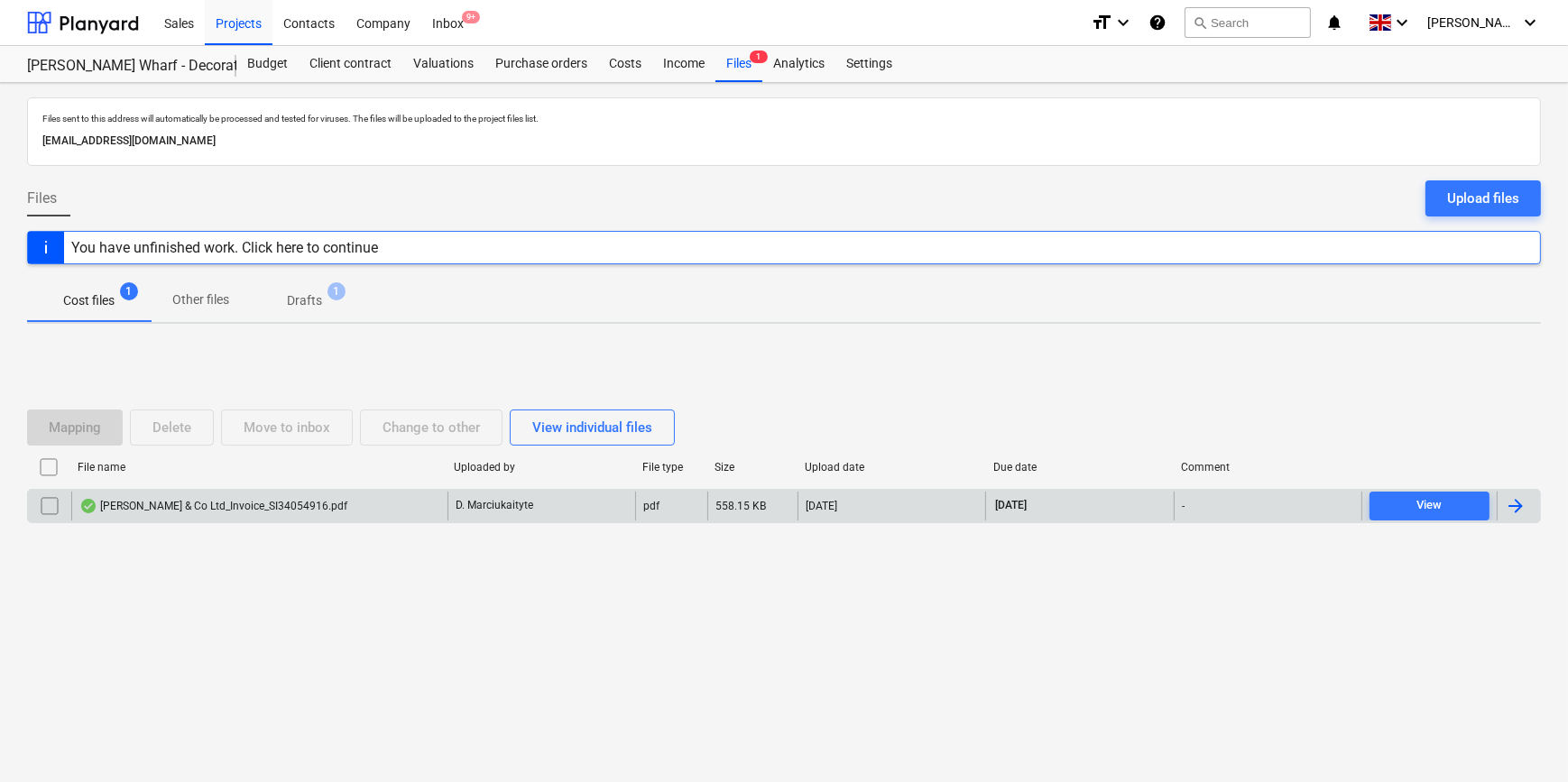 click at bounding box center (1516, 506) 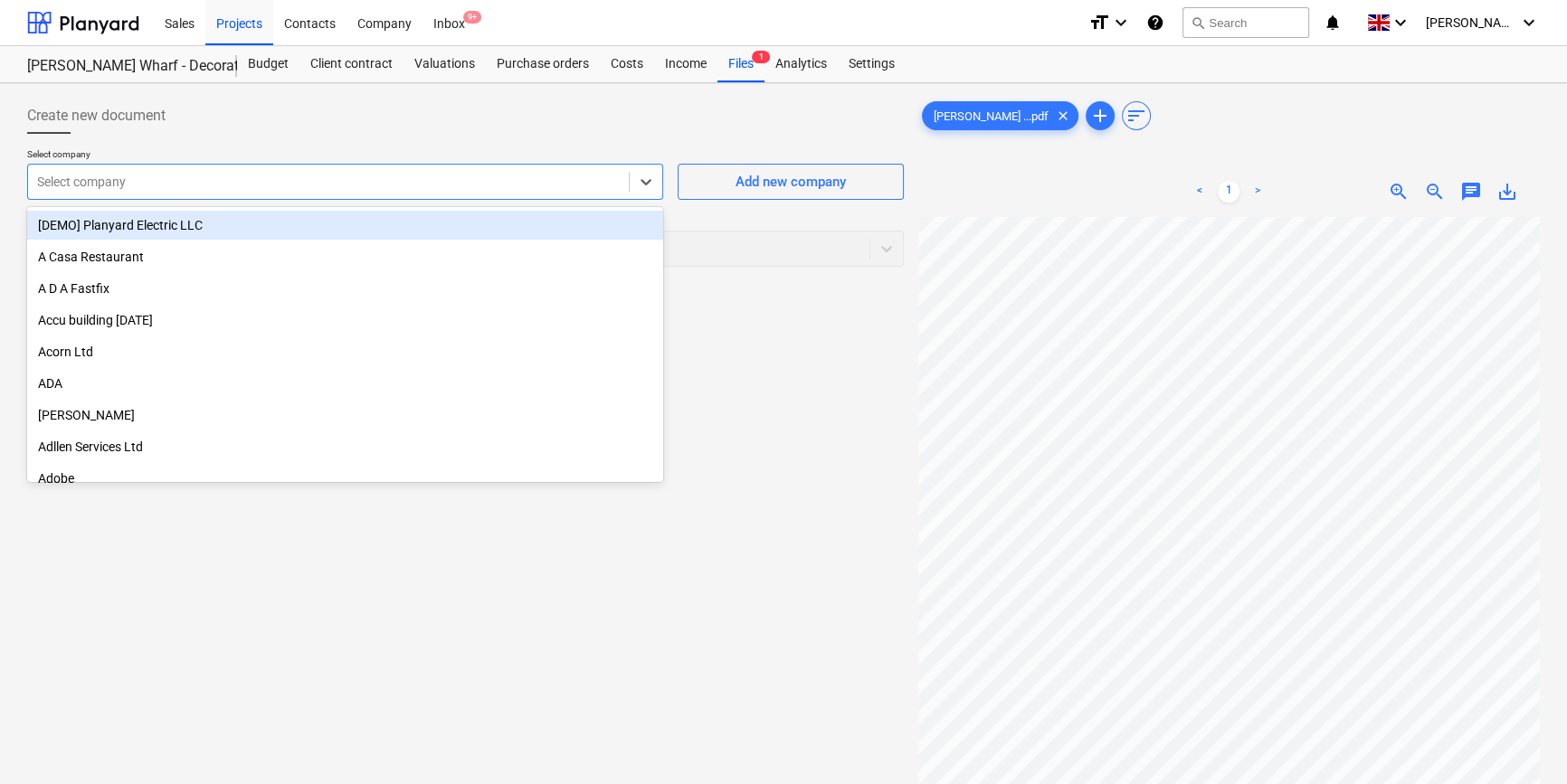click at bounding box center (328, 182) 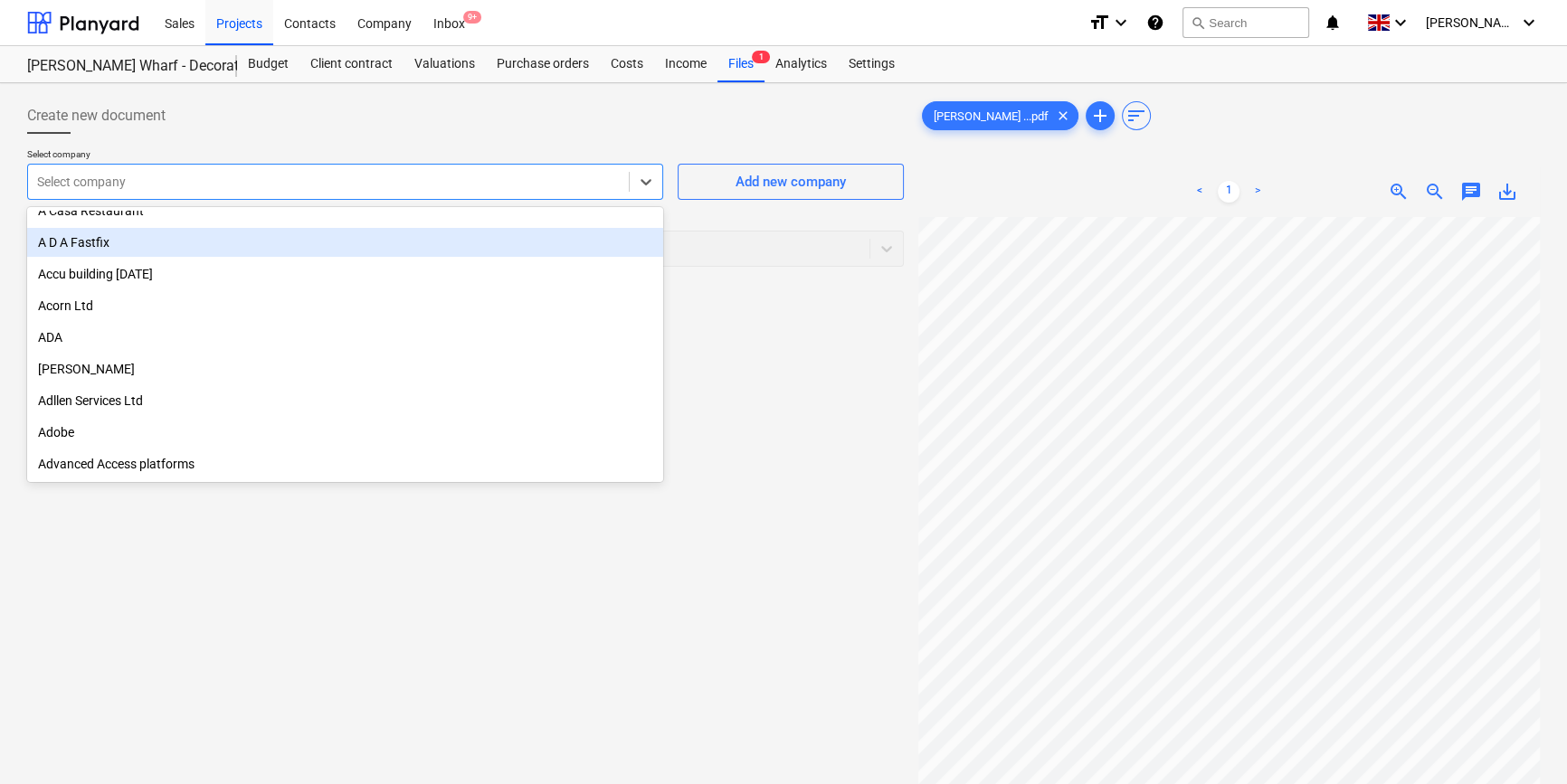 scroll, scrollTop: 164, scrollLeft: 0, axis: vertical 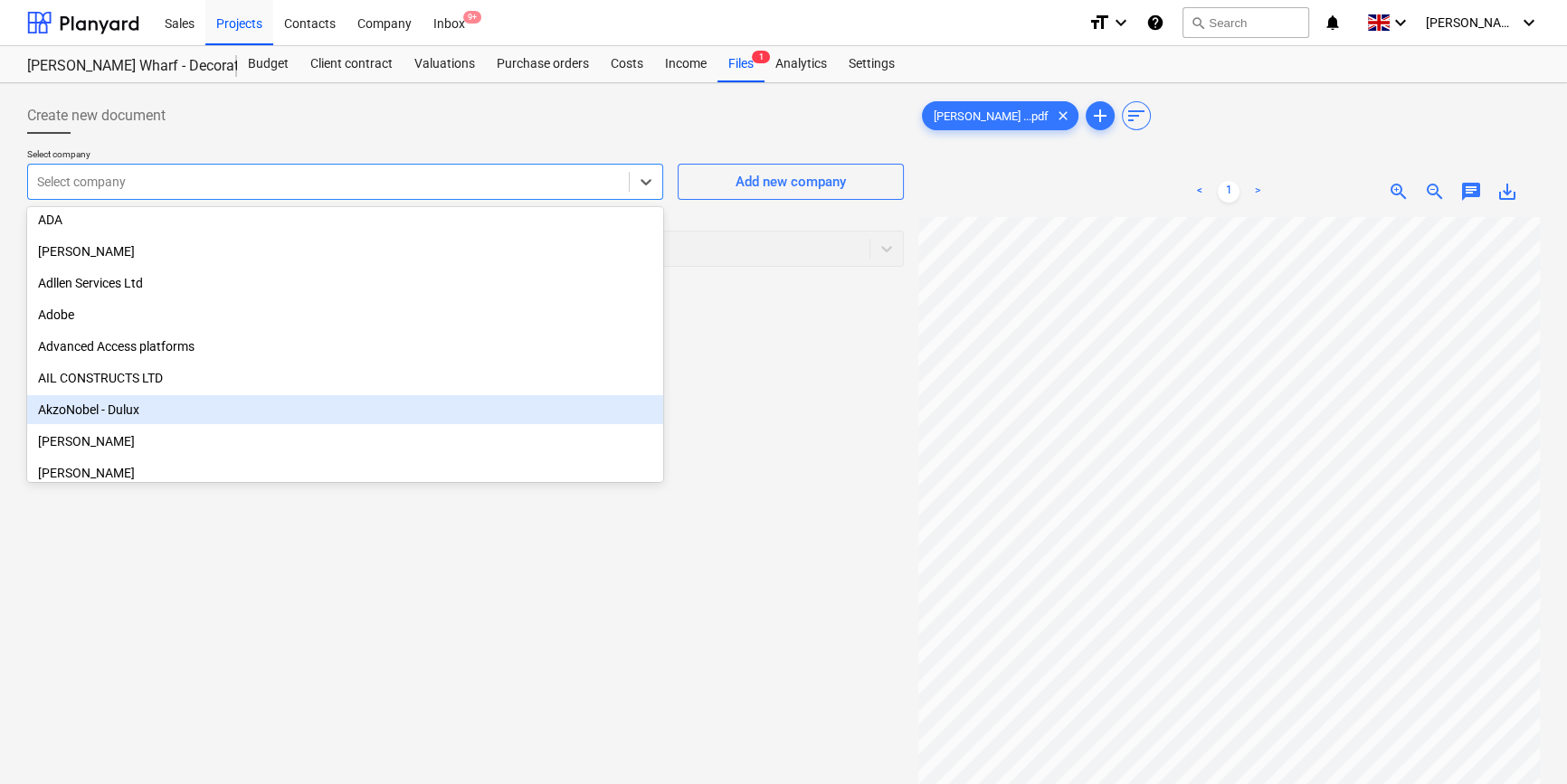 click on "AkzoNobel - Dulux" at bounding box center [345, 410] 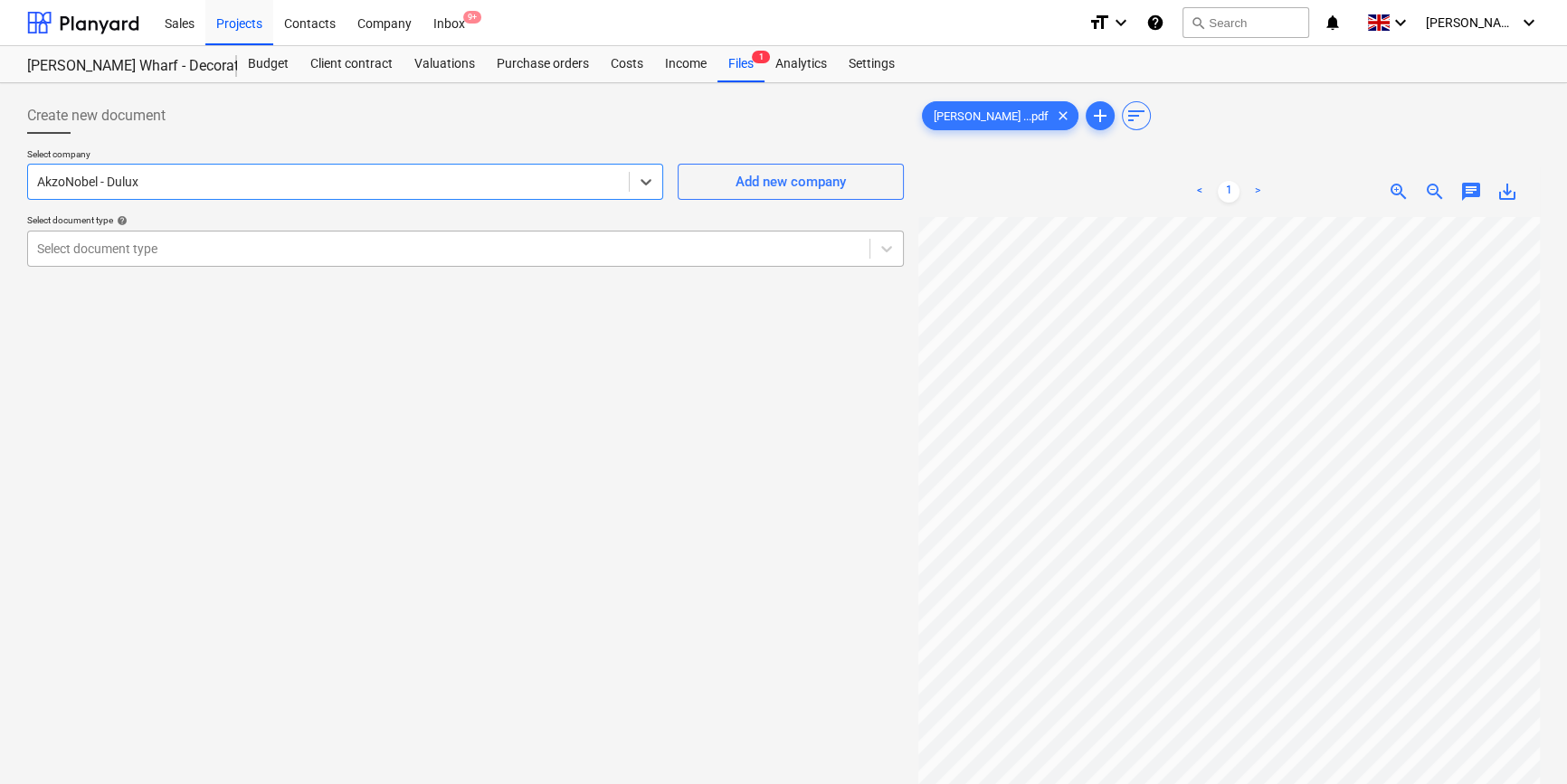 click at bounding box center (449, 249) 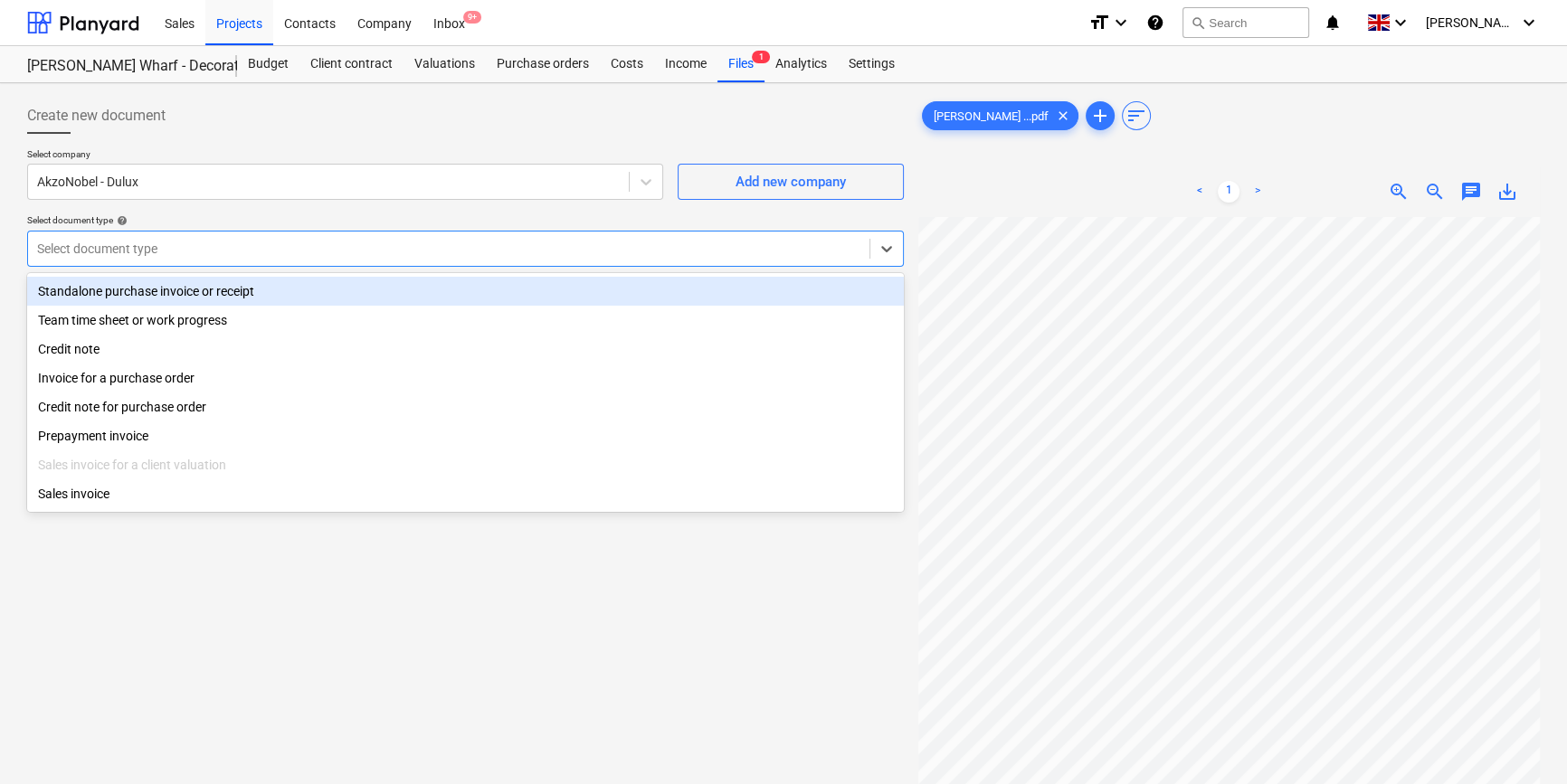 click on "Standalone purchase invoice or receipt" at bounding box center [465, 291] 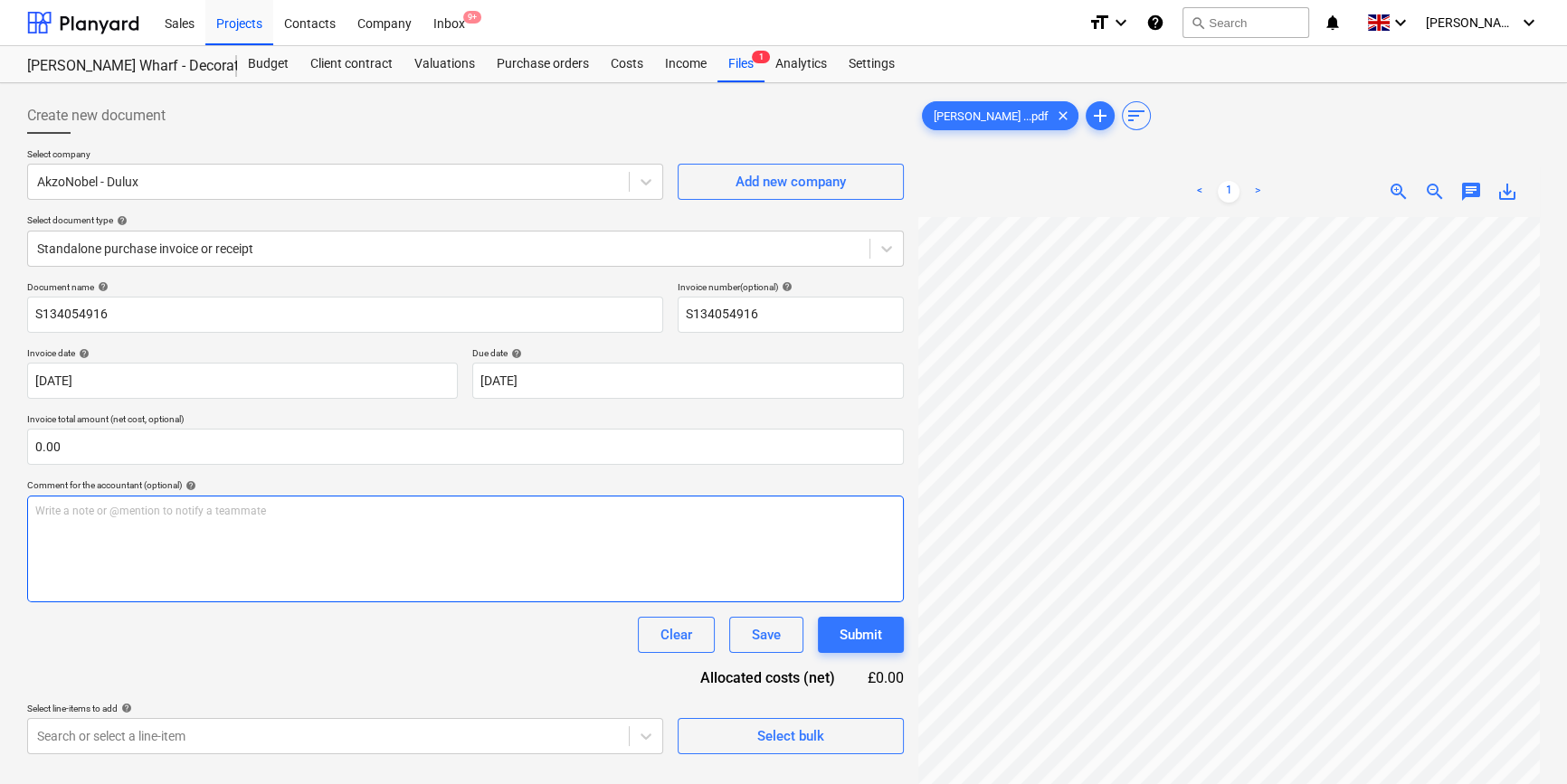 scroll, scrollTop: 400, scrollLeft: 196, axis: both 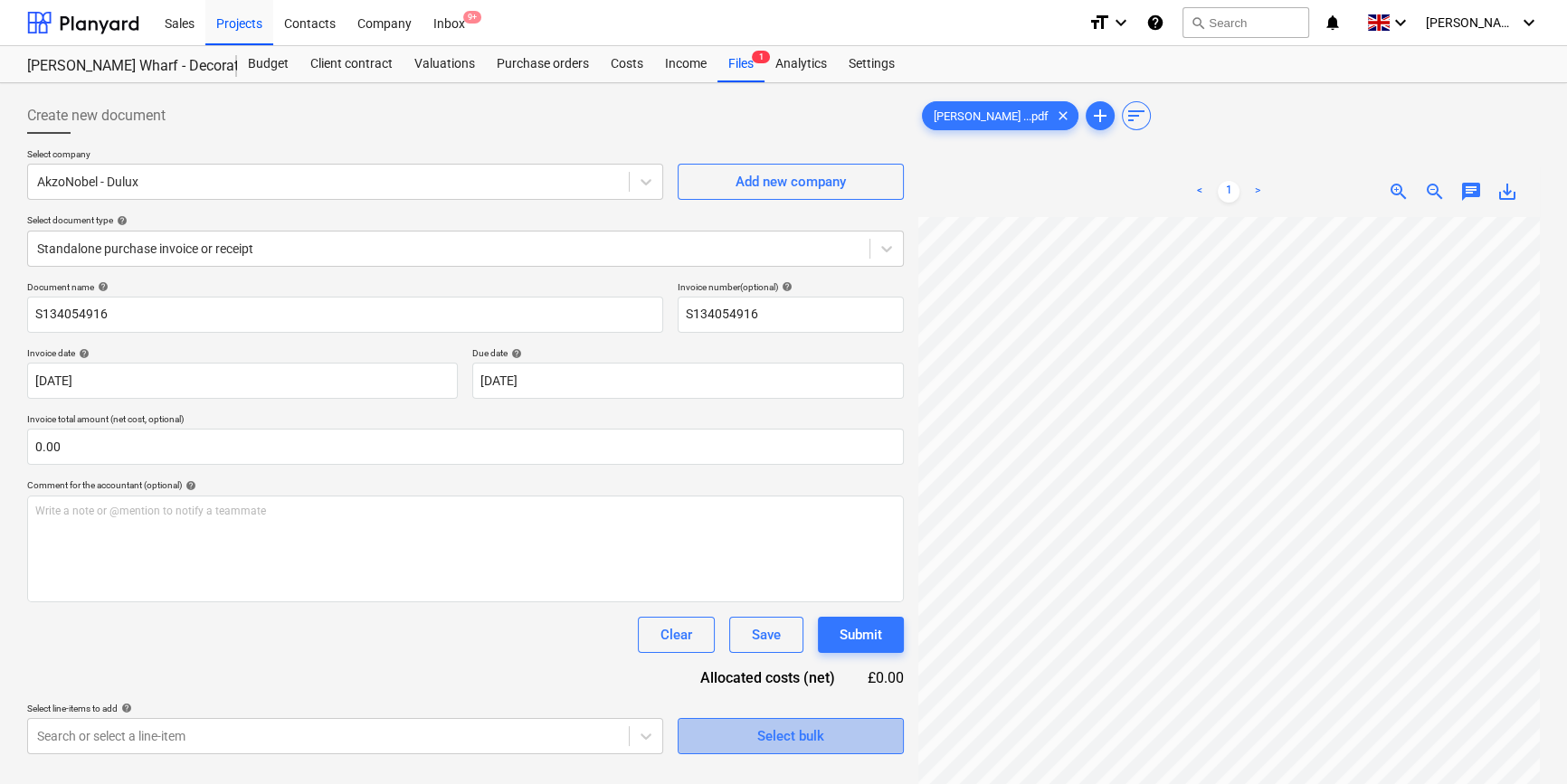 click on "Select bulk" at bounding box center (791, 736) 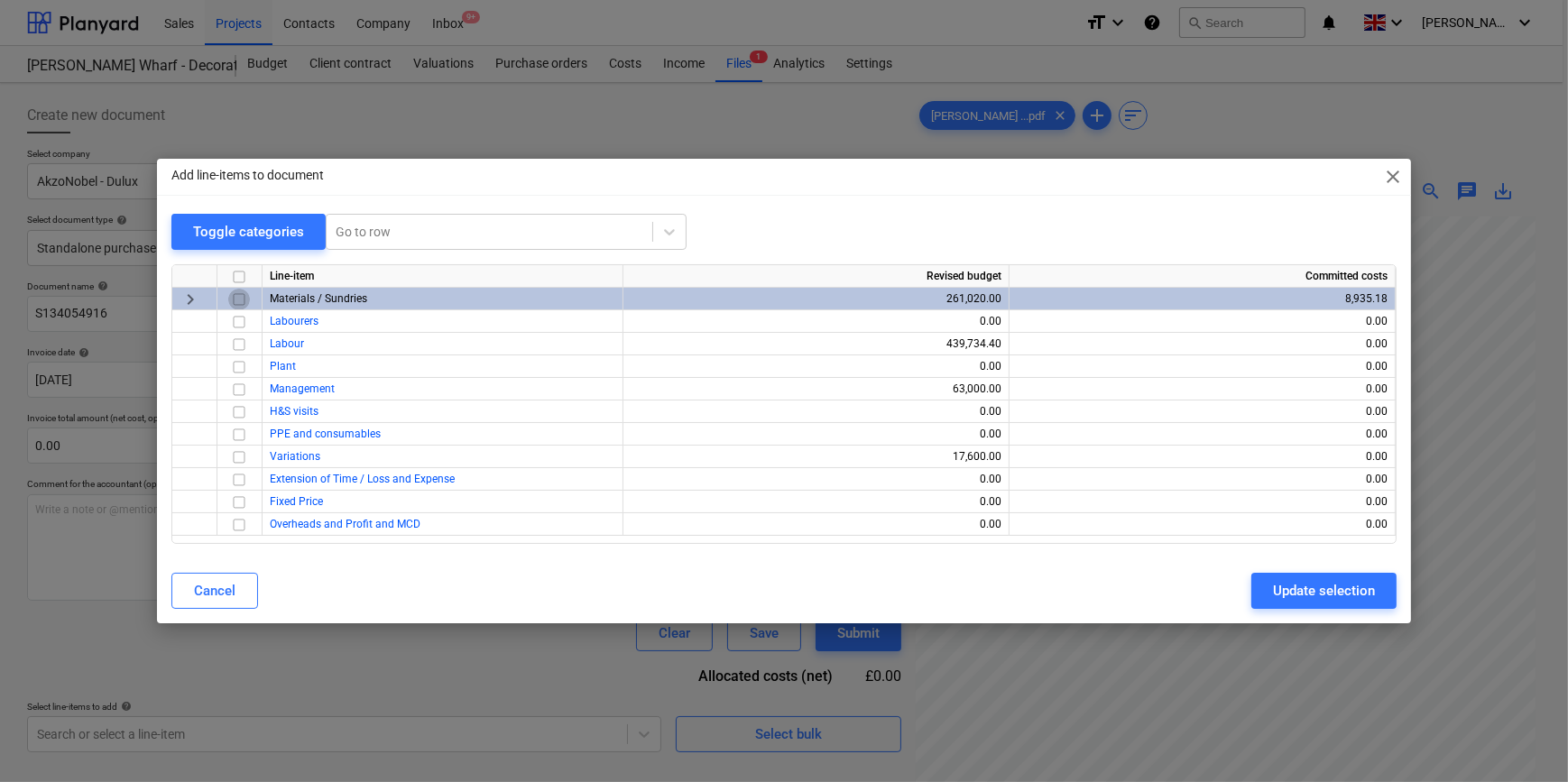 click at bounding box center (239, 299) 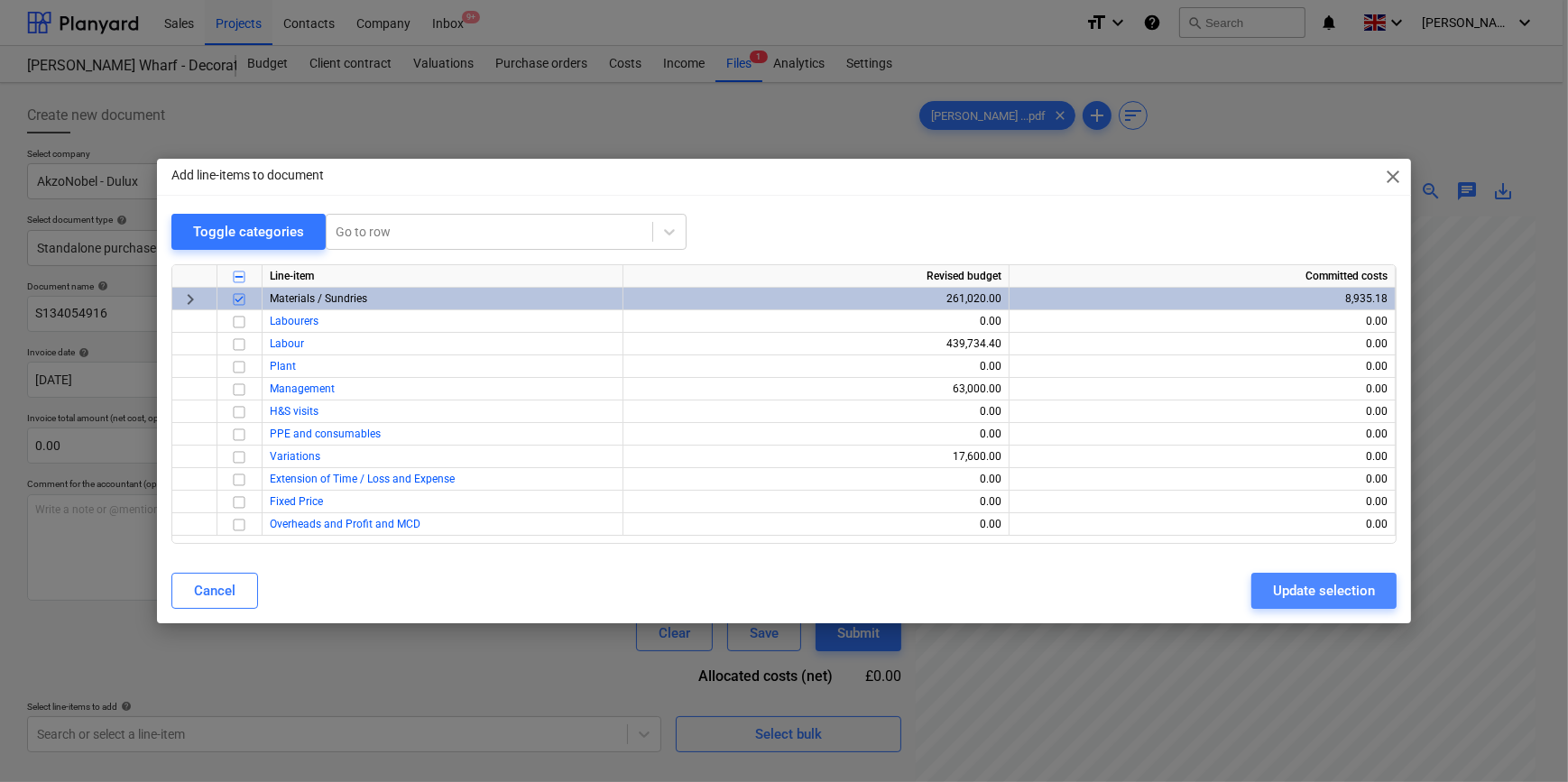 click on "Update selection" at bounding box center [1324, 591] 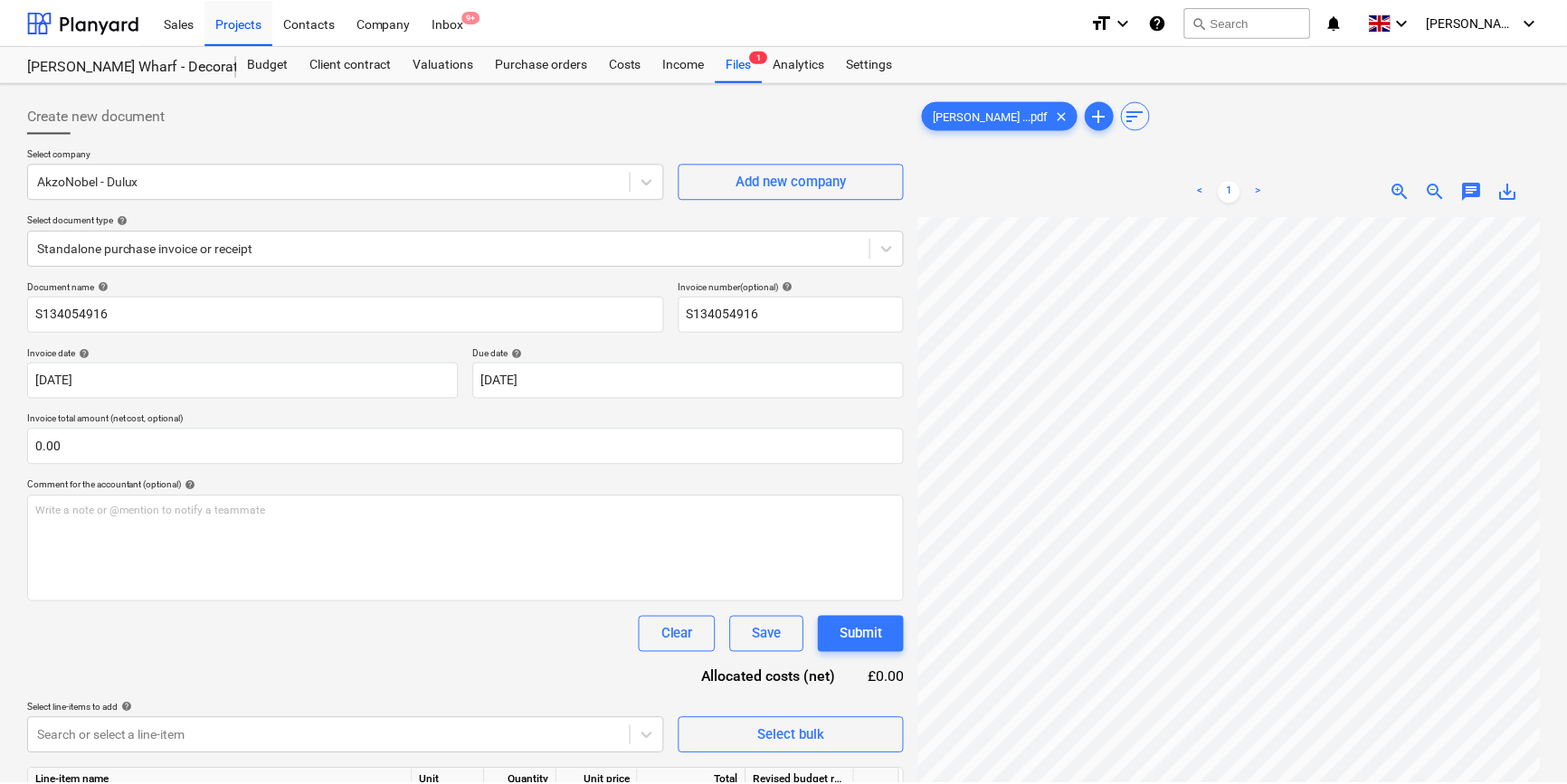 scroll, scrollTop: 400, scrollLeft: 194, axis: both 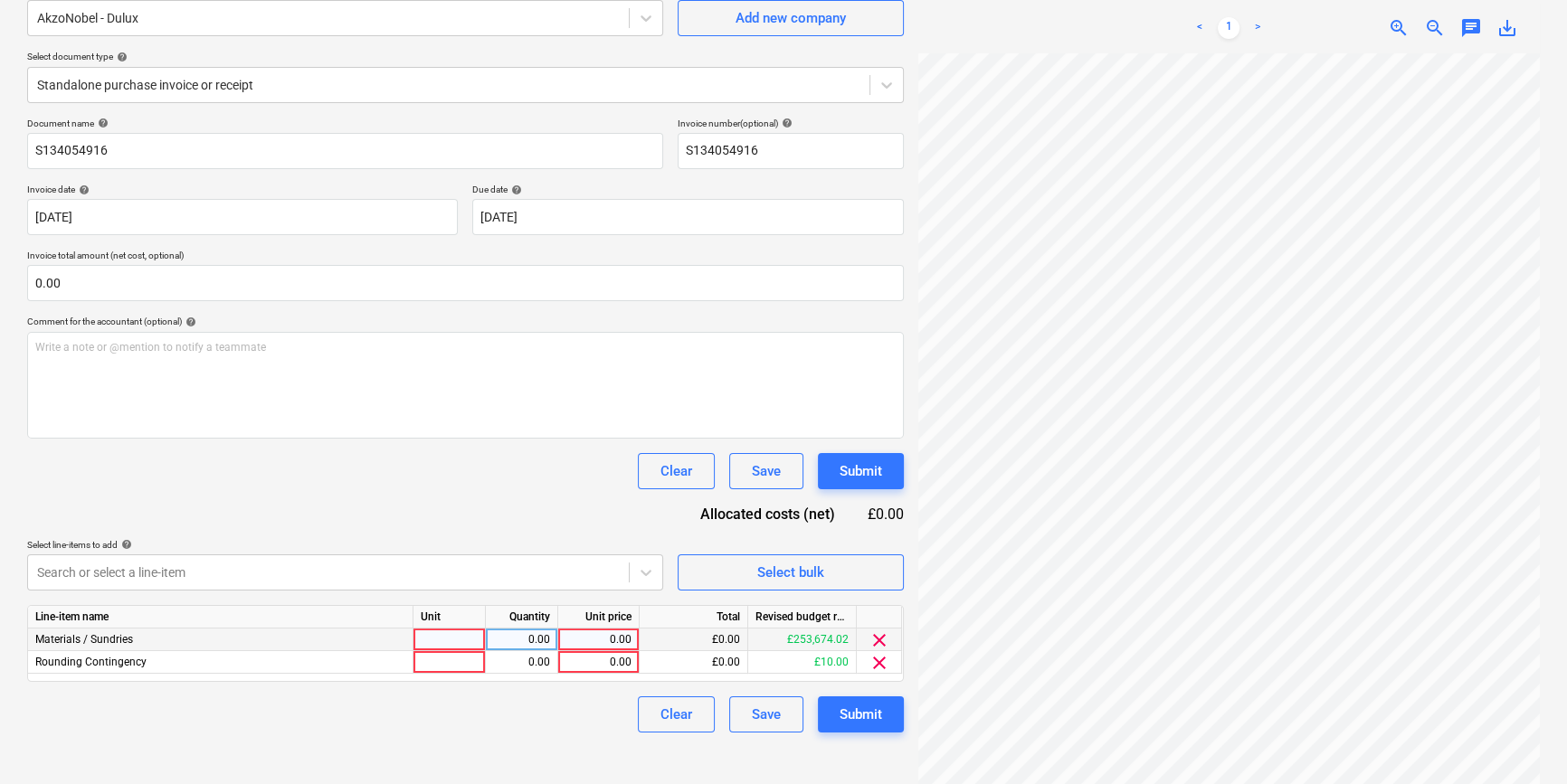 click at bounding box center [450, 639] 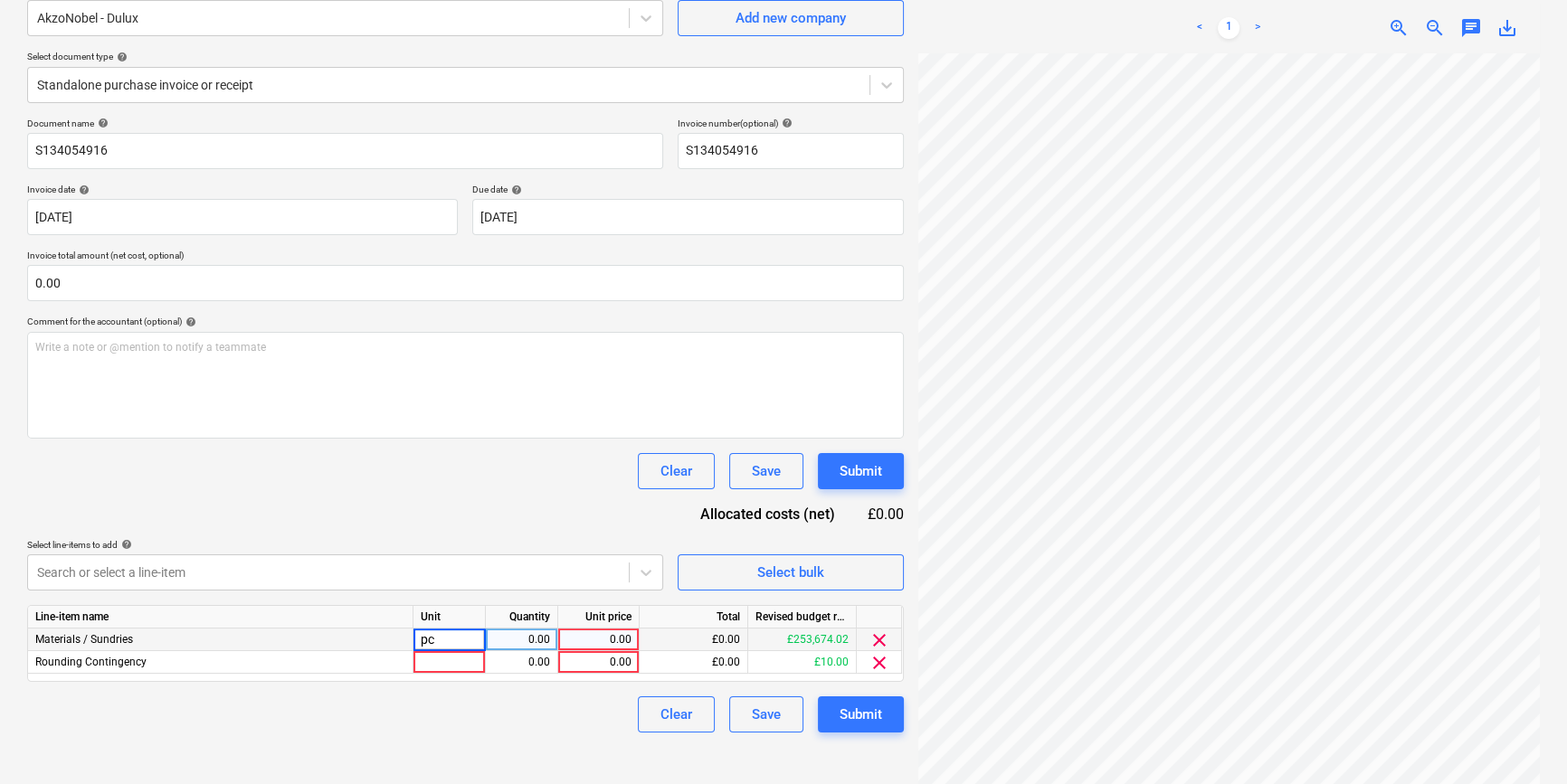 type on "pcs" 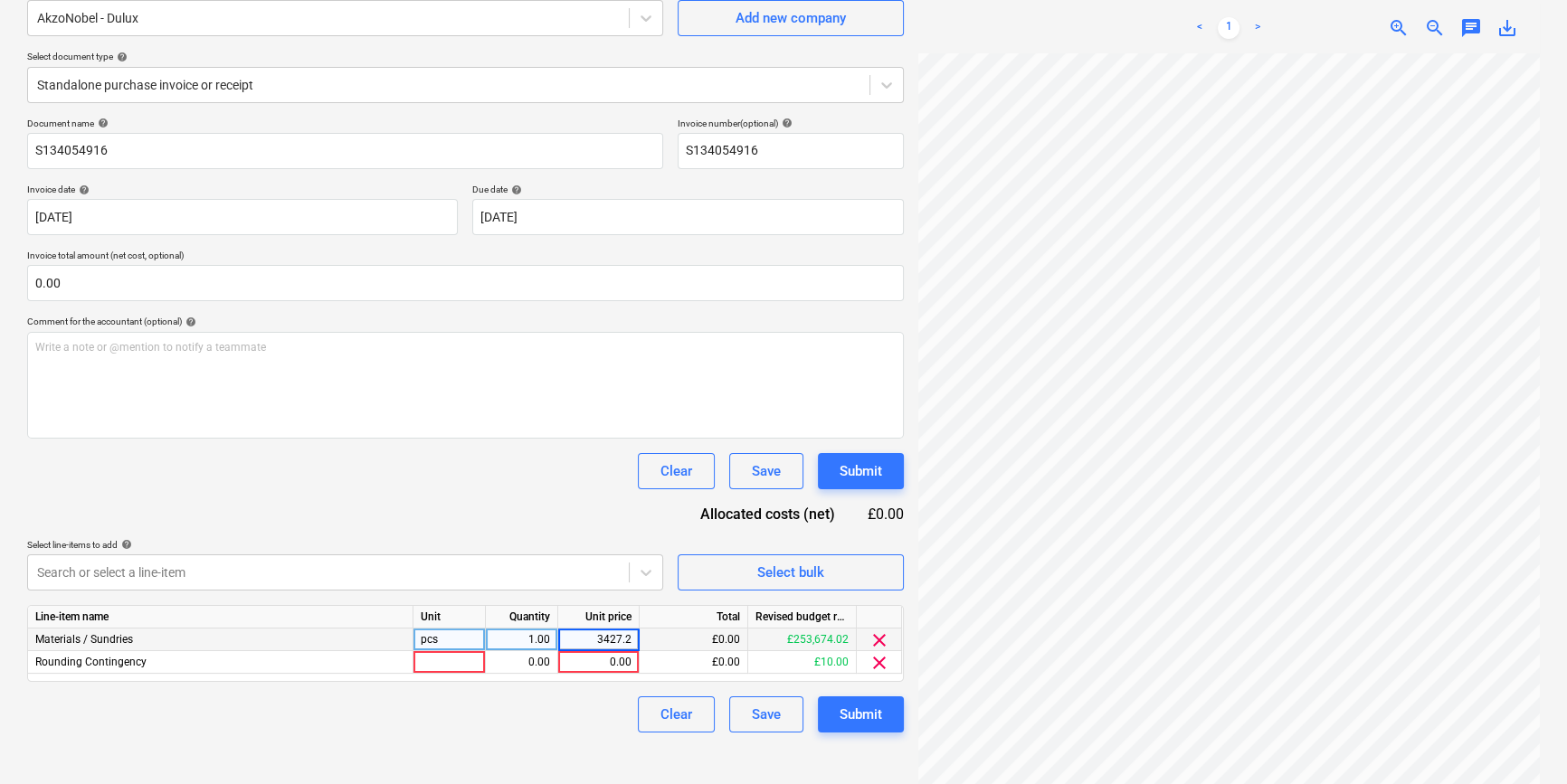 type on "3427.23" 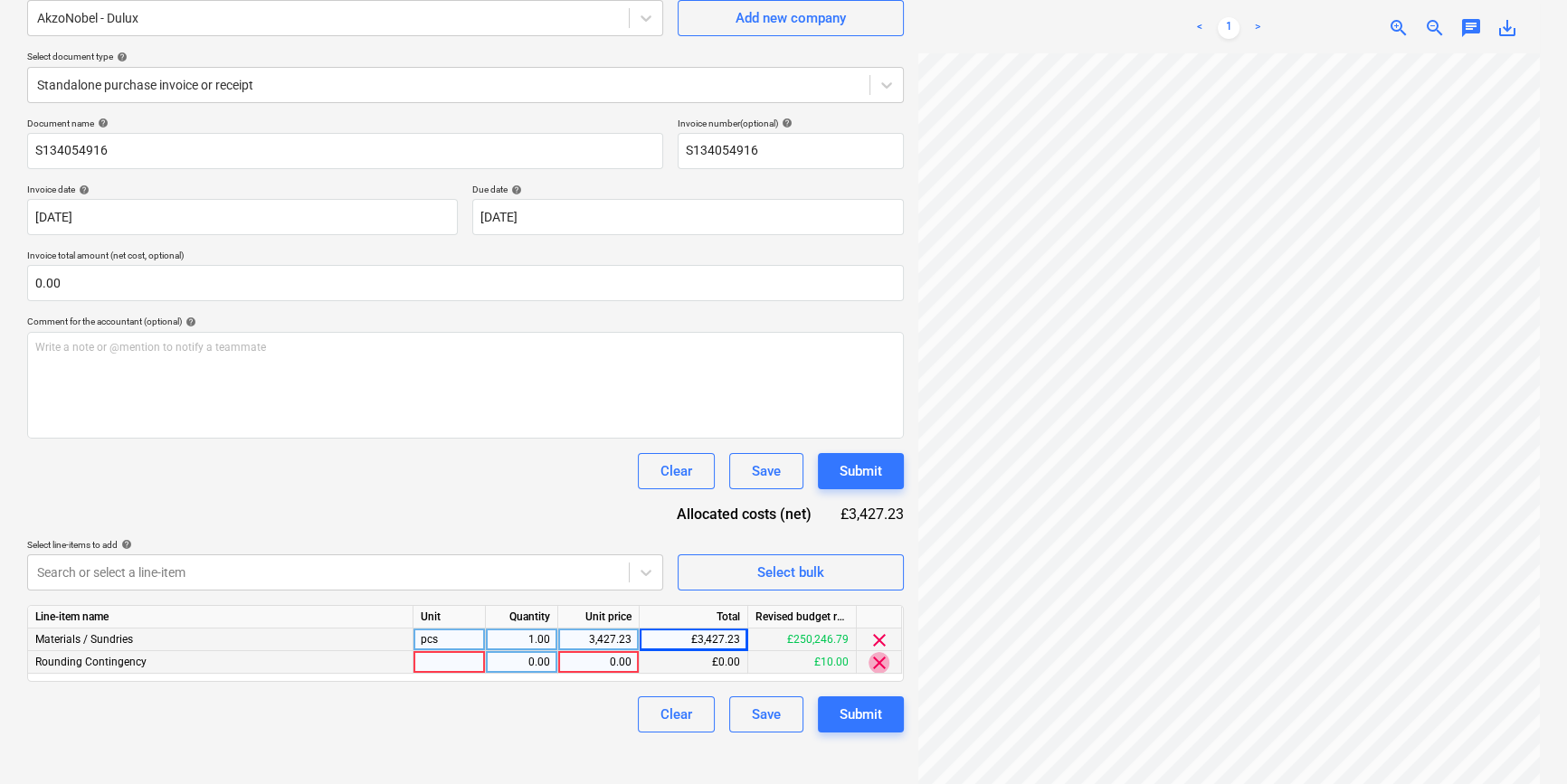 click on "clear" at bounding box center [879, 663] 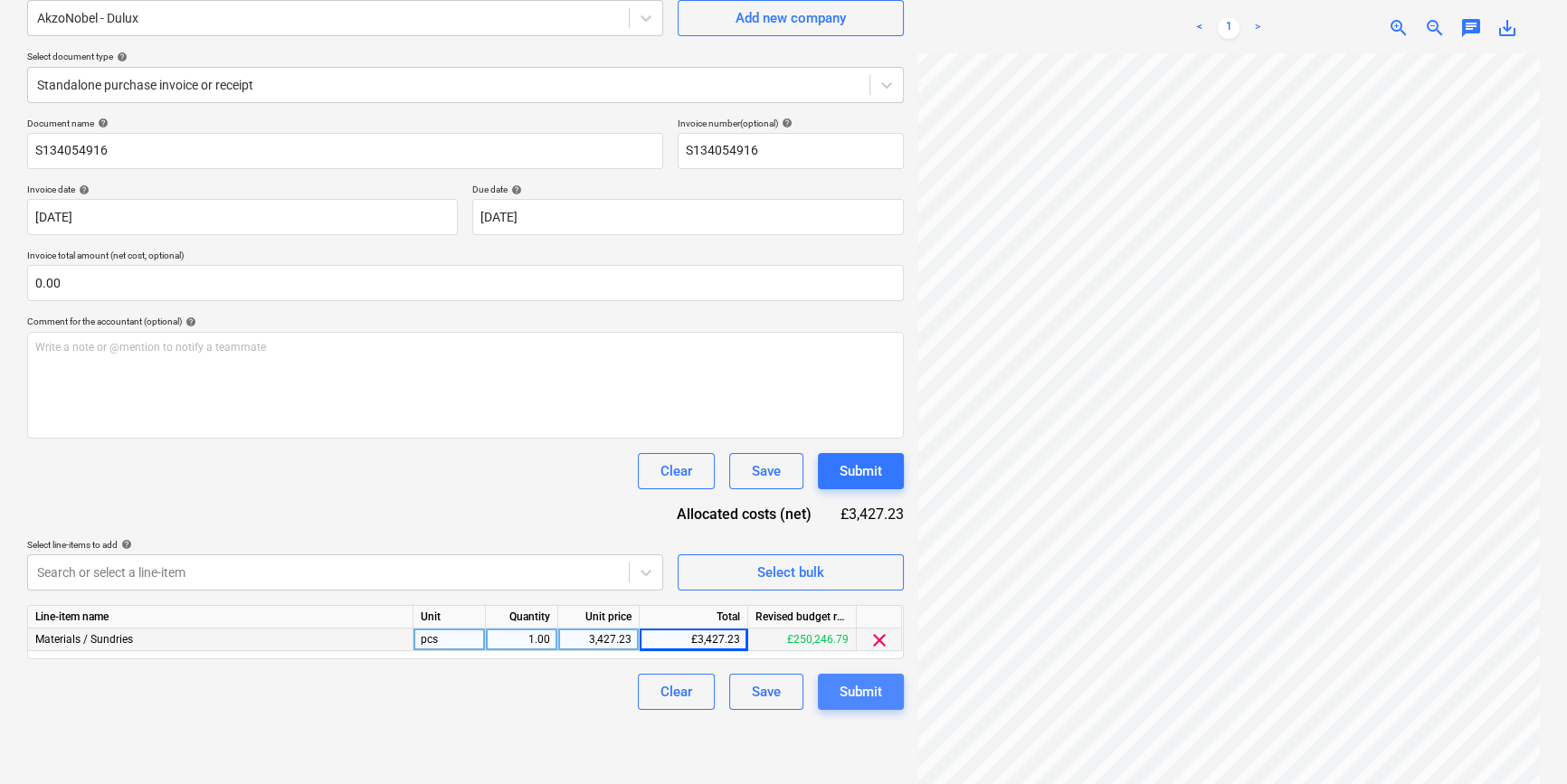 click on "Submit" at bounding box center [860, 692] 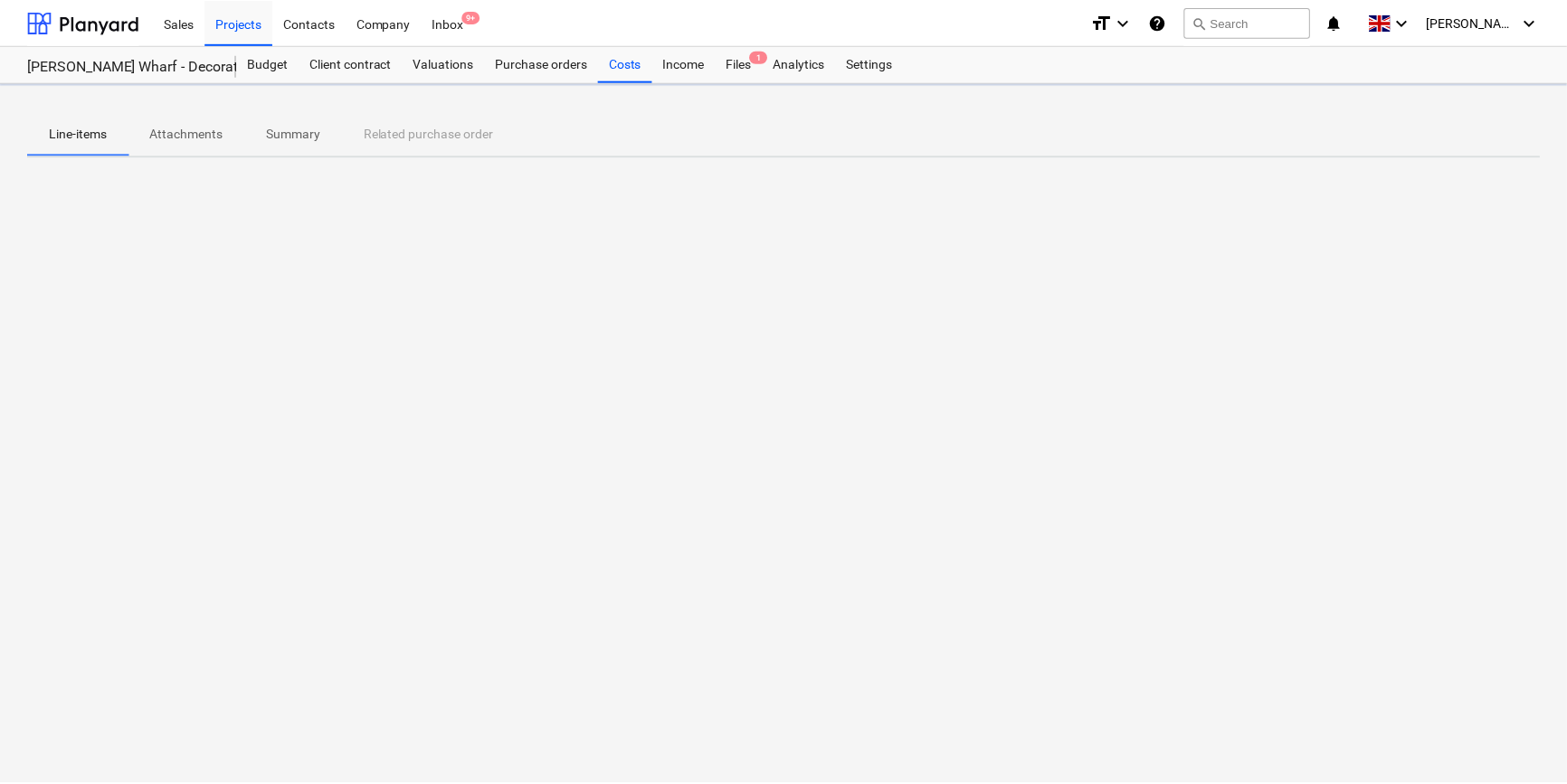 scroll, scrollTop: 0, scrollLeft: 0, axis: both 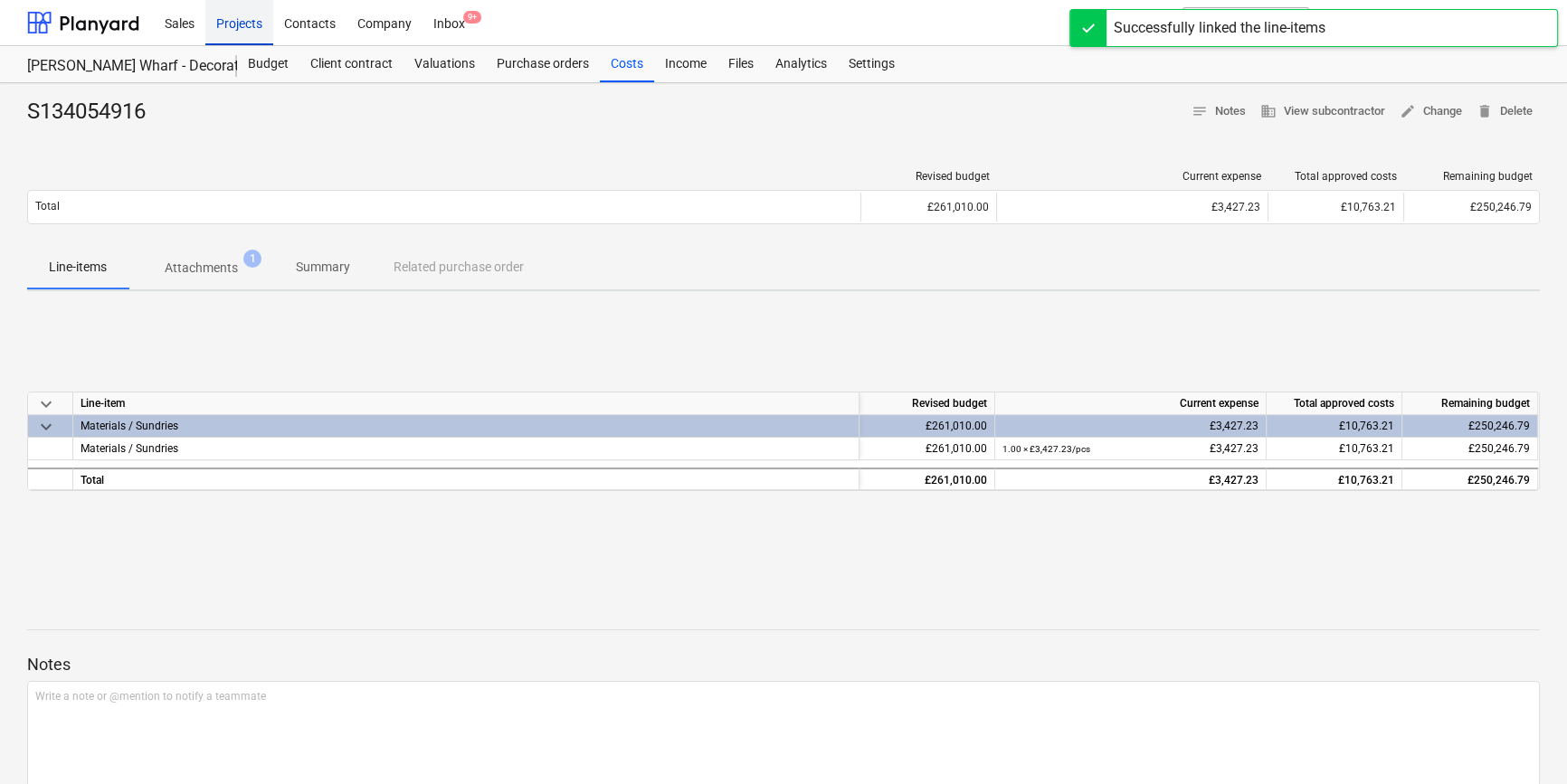 click on "Projects" at bounding box center (239, 22) 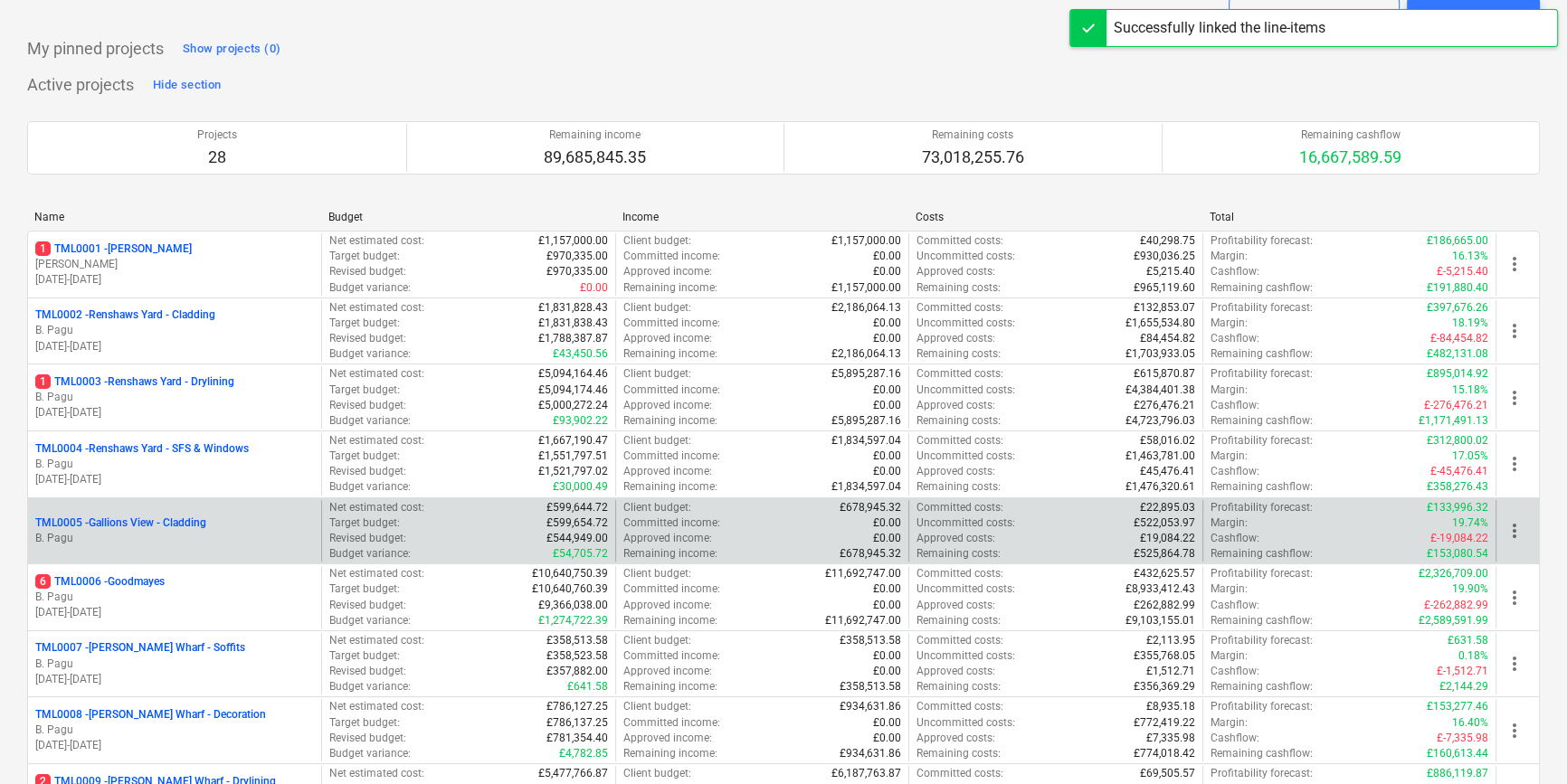 scroll, scrollTop: 246, scrollLeft: 0, axis: vertical 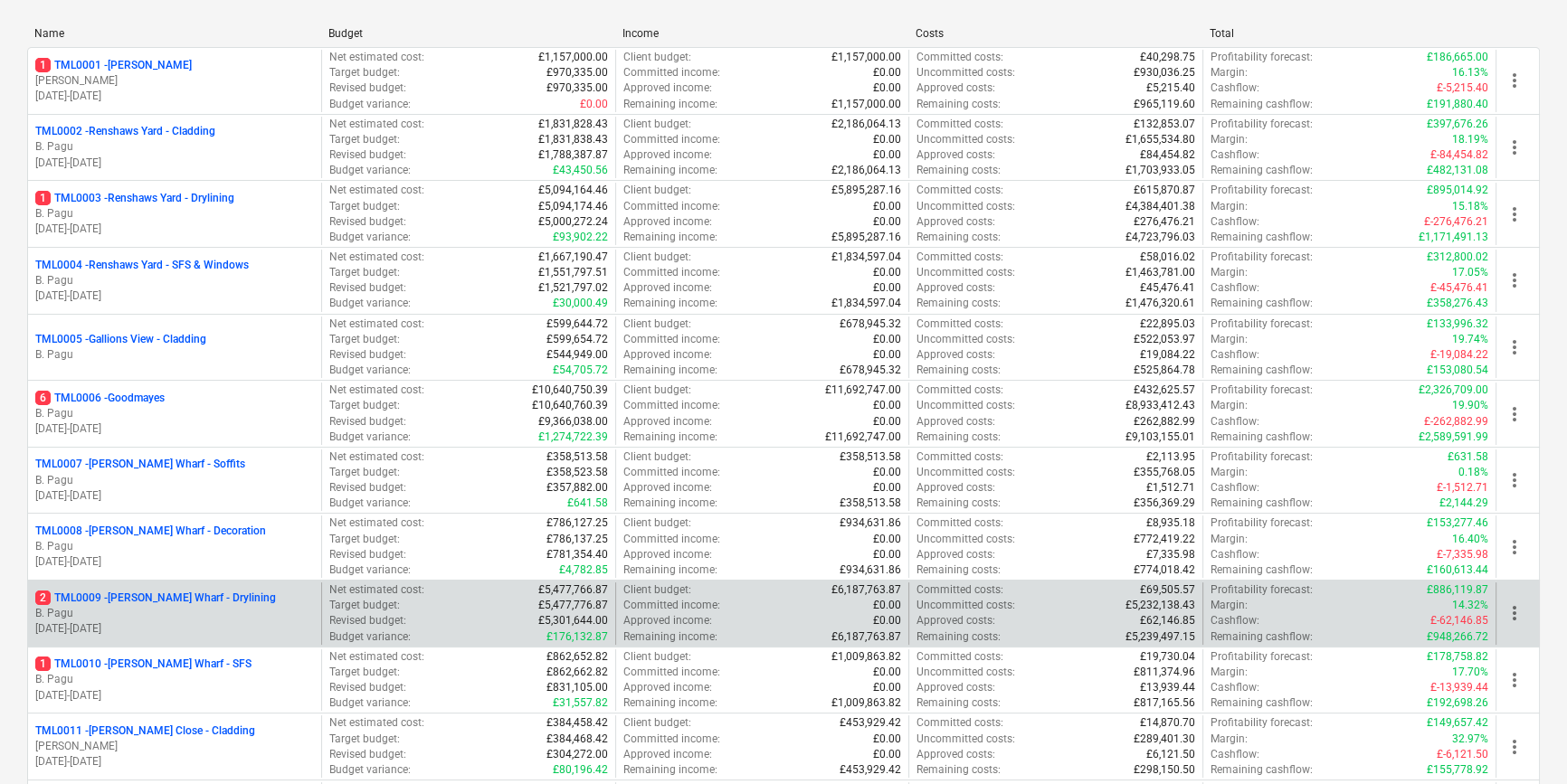 click on "2  TML0009 -  [PERSON_NAME] Wharf - Drylining" at bounding box center [156, 598] 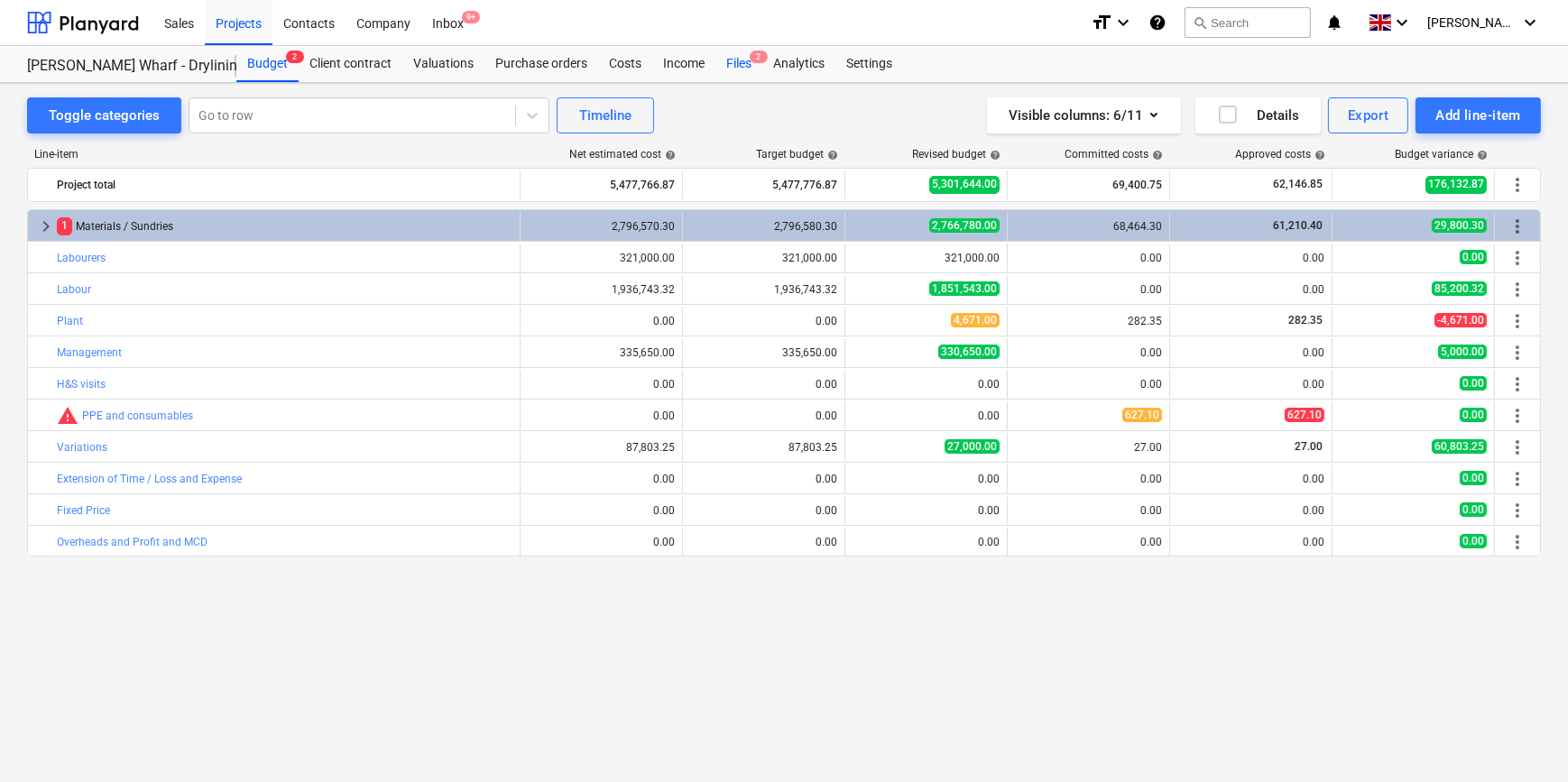 click on "Files 2" at bounding box center (739, 64) 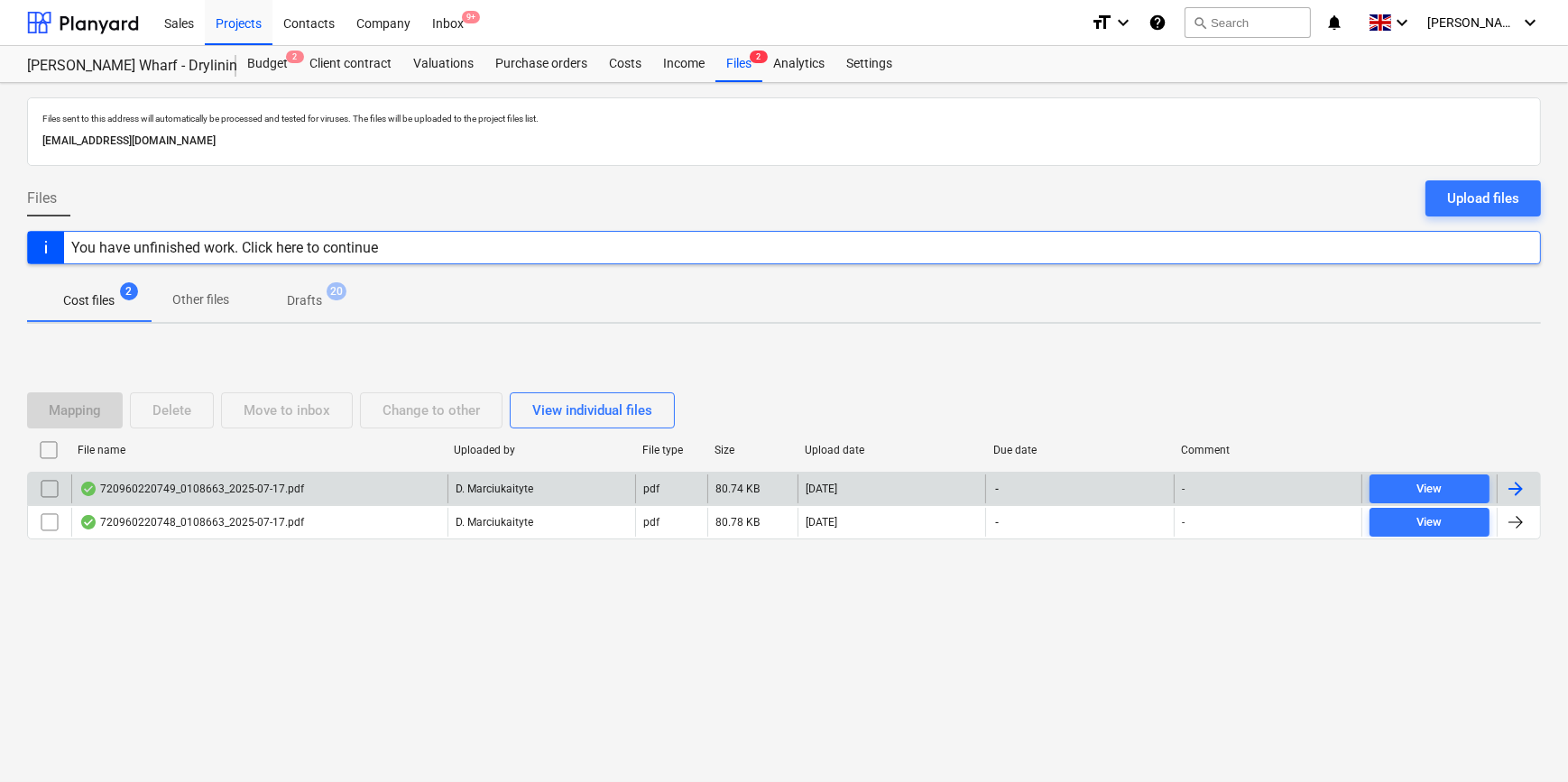 click at bounding box center (1516, 489) 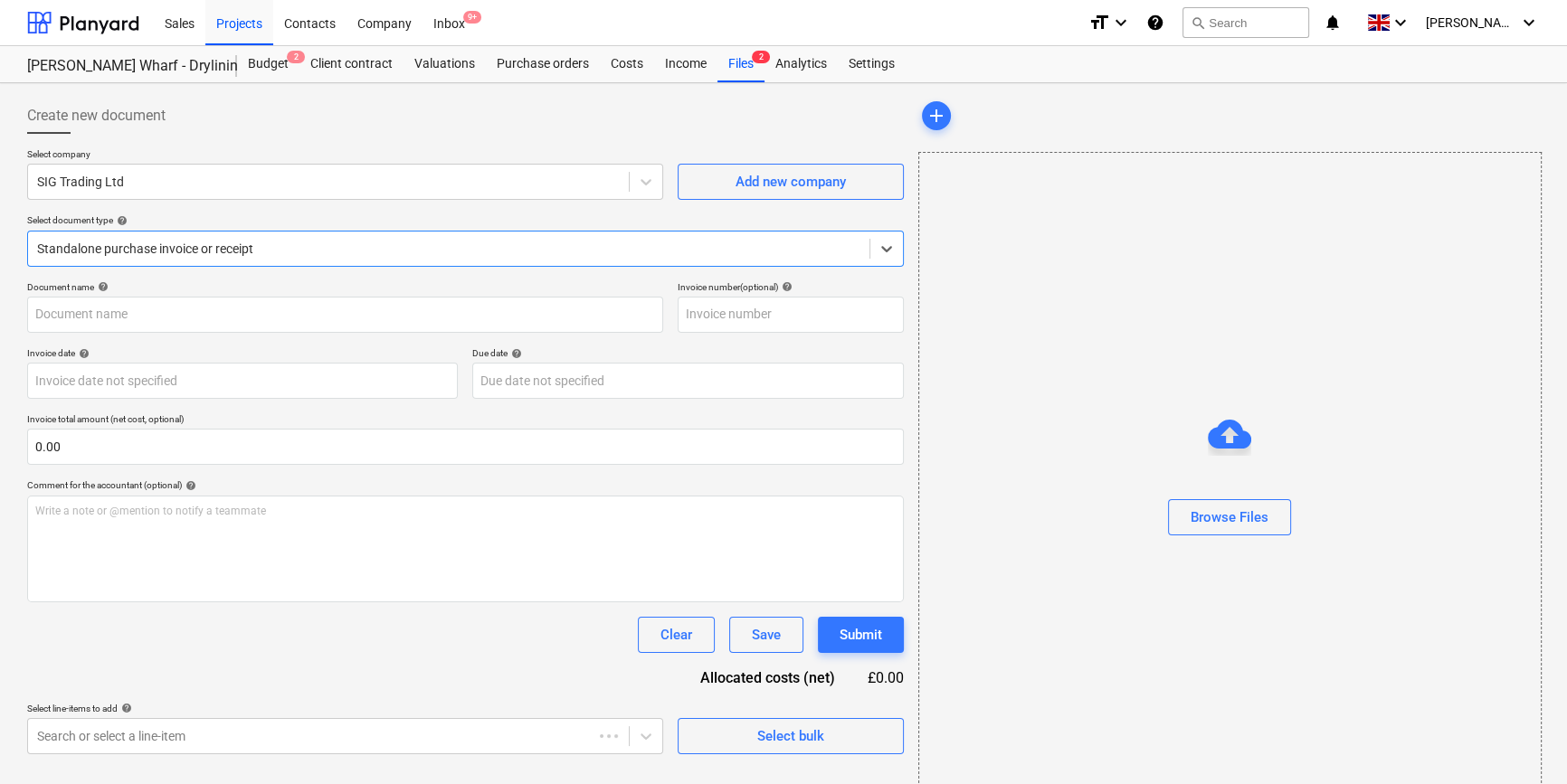 type on "720960220749" 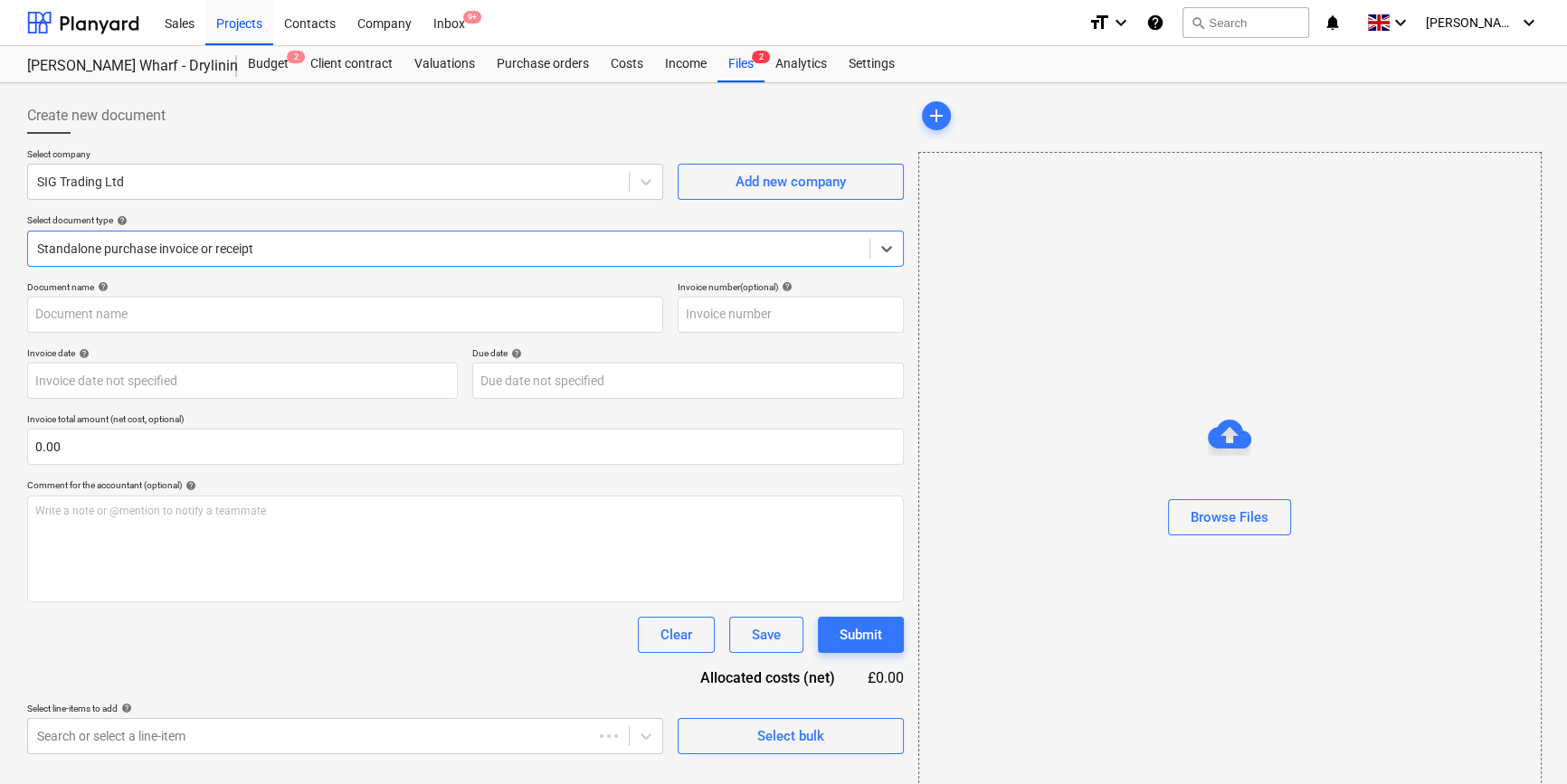 type on "720960220749" 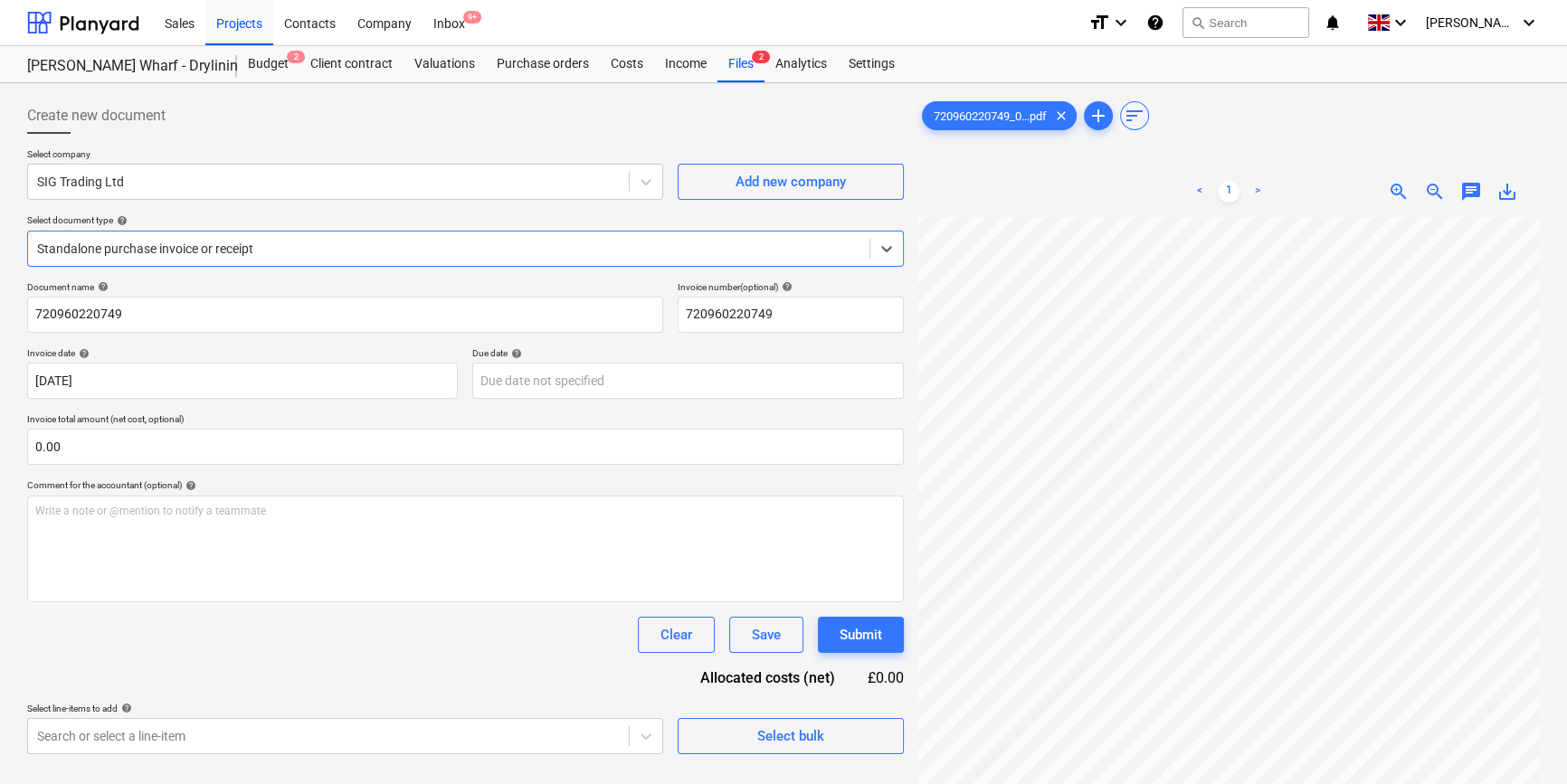 scroll, scrollTop: 421, scrollLeft: 0, axis: vertical 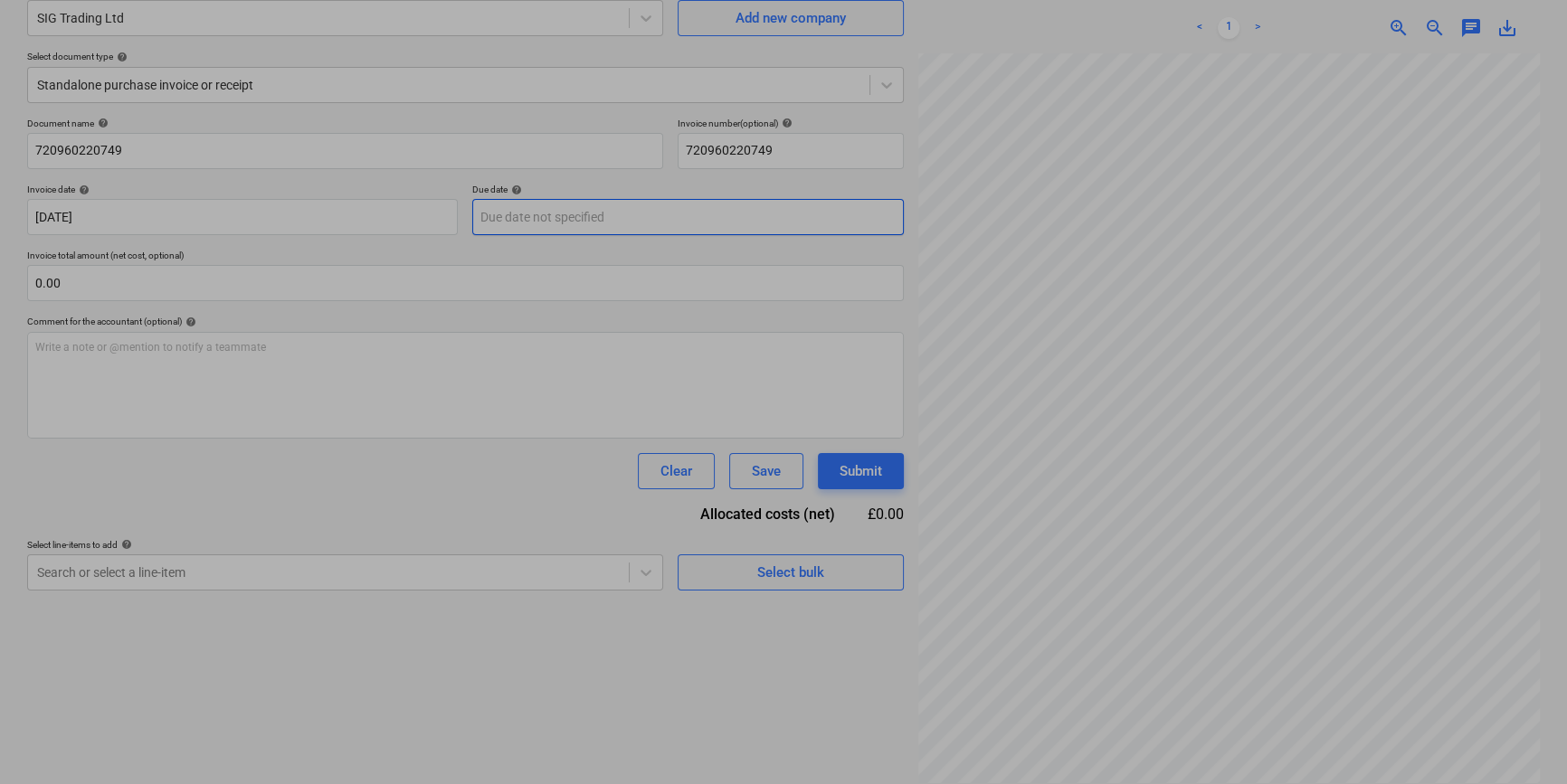 click on "Sales Projects Contacts Company Inbox 9+ format_size keyboard_arrow_down help search Search notifications 0 keyboard_arrow_down [PERSON_NAME] keyboard_arrow_down [PERSON_NAME] Wharf - Drylining Budget 2 Client contract Valuations Purchase orders Costs Income Files 2 Analytics Settings Create new document Select company SIG Trading Ltd   Add new company Select document type help Standalone purchase invoice or receipt Document name help 720960220749 Invoice number  (optional) help 720960220749 Invoice date help [DATE] 16.07.2025 Press the down arrow key to interact with the calendar and
select a date. Press the question mark key to get the keyboard shortcuts for changing dates. Due date help Press the down arrow key to interact with the calendar and
select a date. Press the question mark key to get the keyboard shortcuts for changing dates. Invoice total amount (net cost, optional) 0.00 Comment for the accountant (optional) help Write a note or @mention to notify a teammate ﻿ Clear Save Submit help" at bounding box center [784, 228] 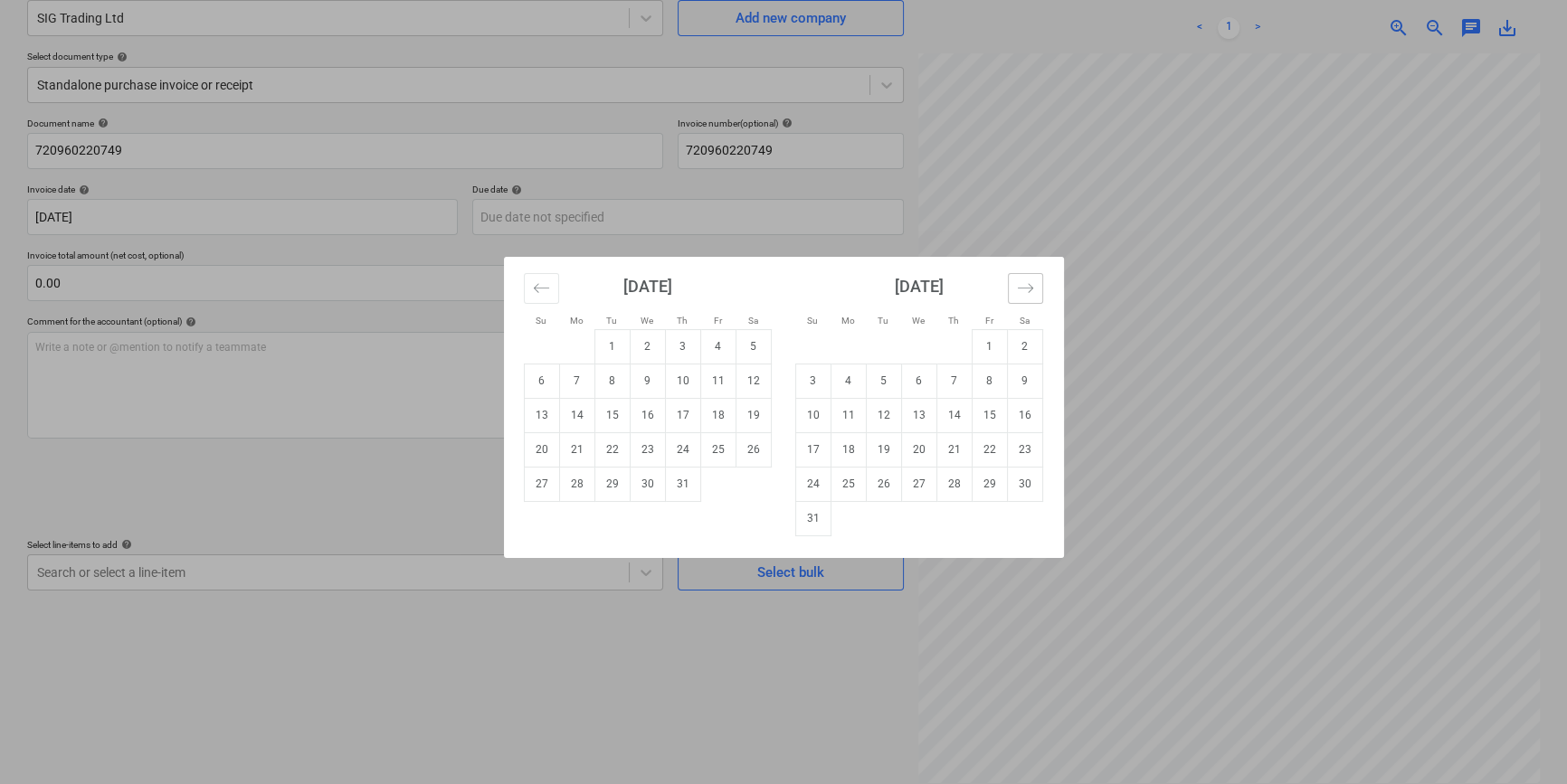 click 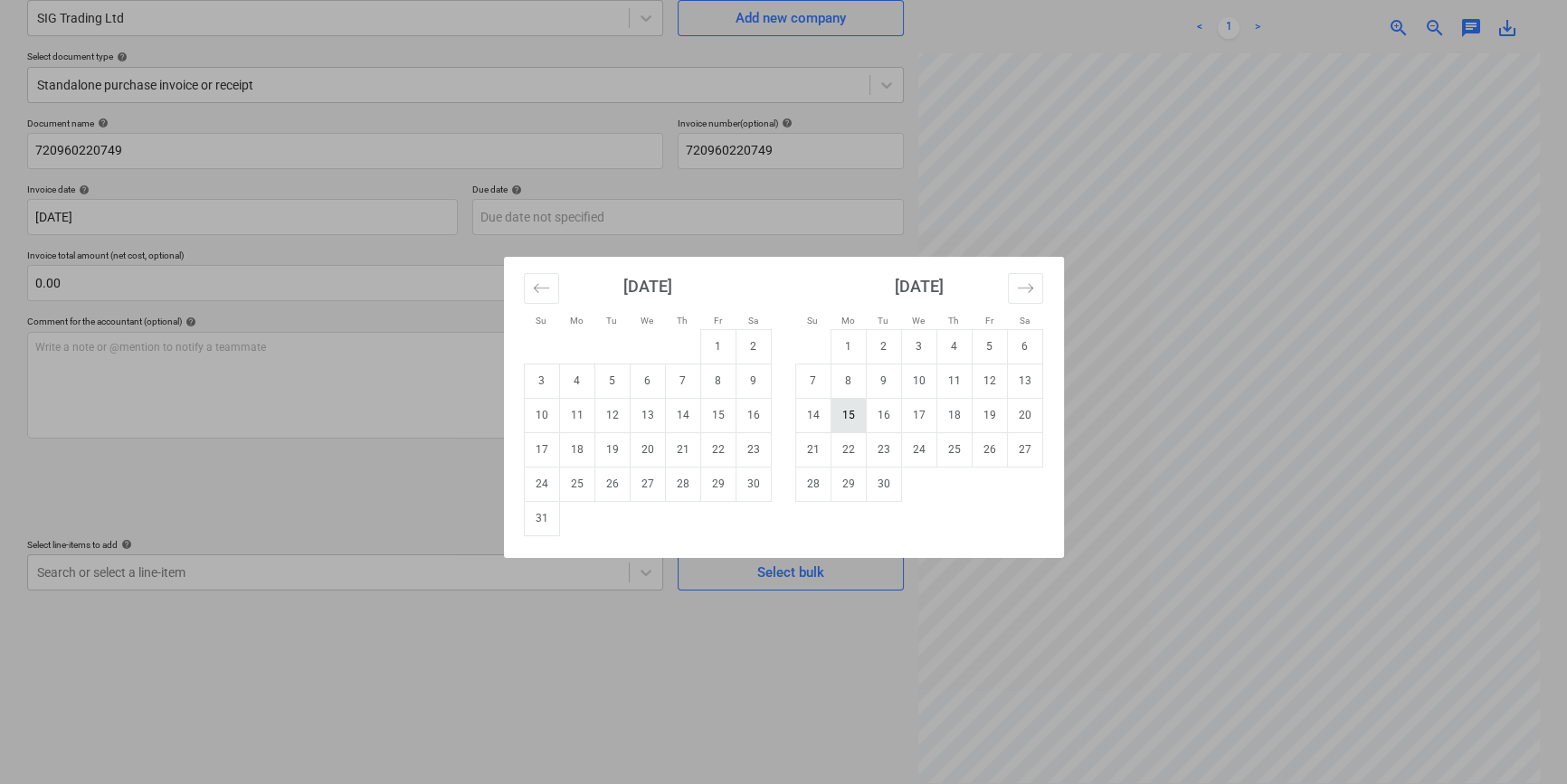 click on "15" at bounding box center [848, 415] 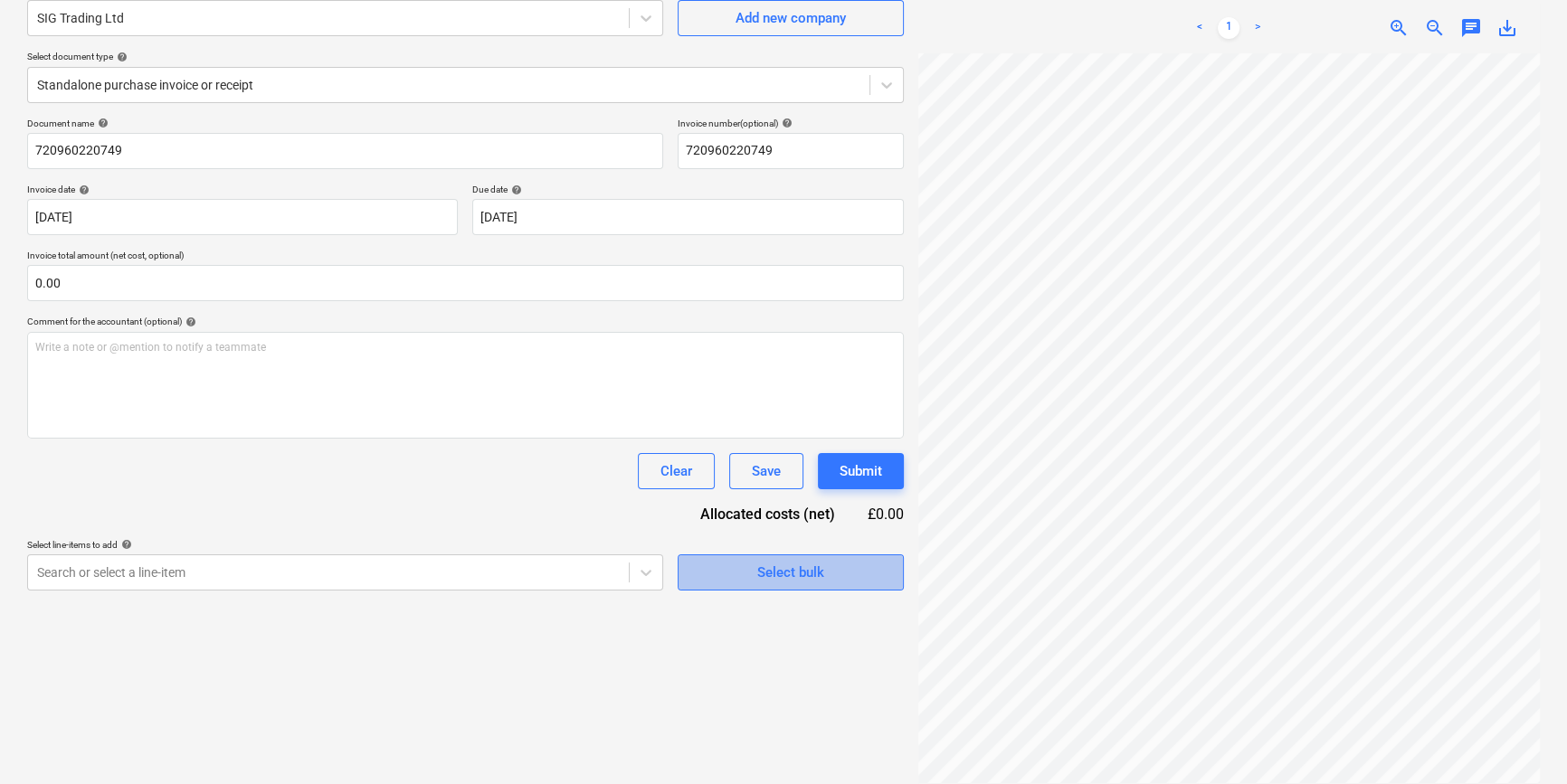 click on "Select bulk" at bounding box center [791, 572] 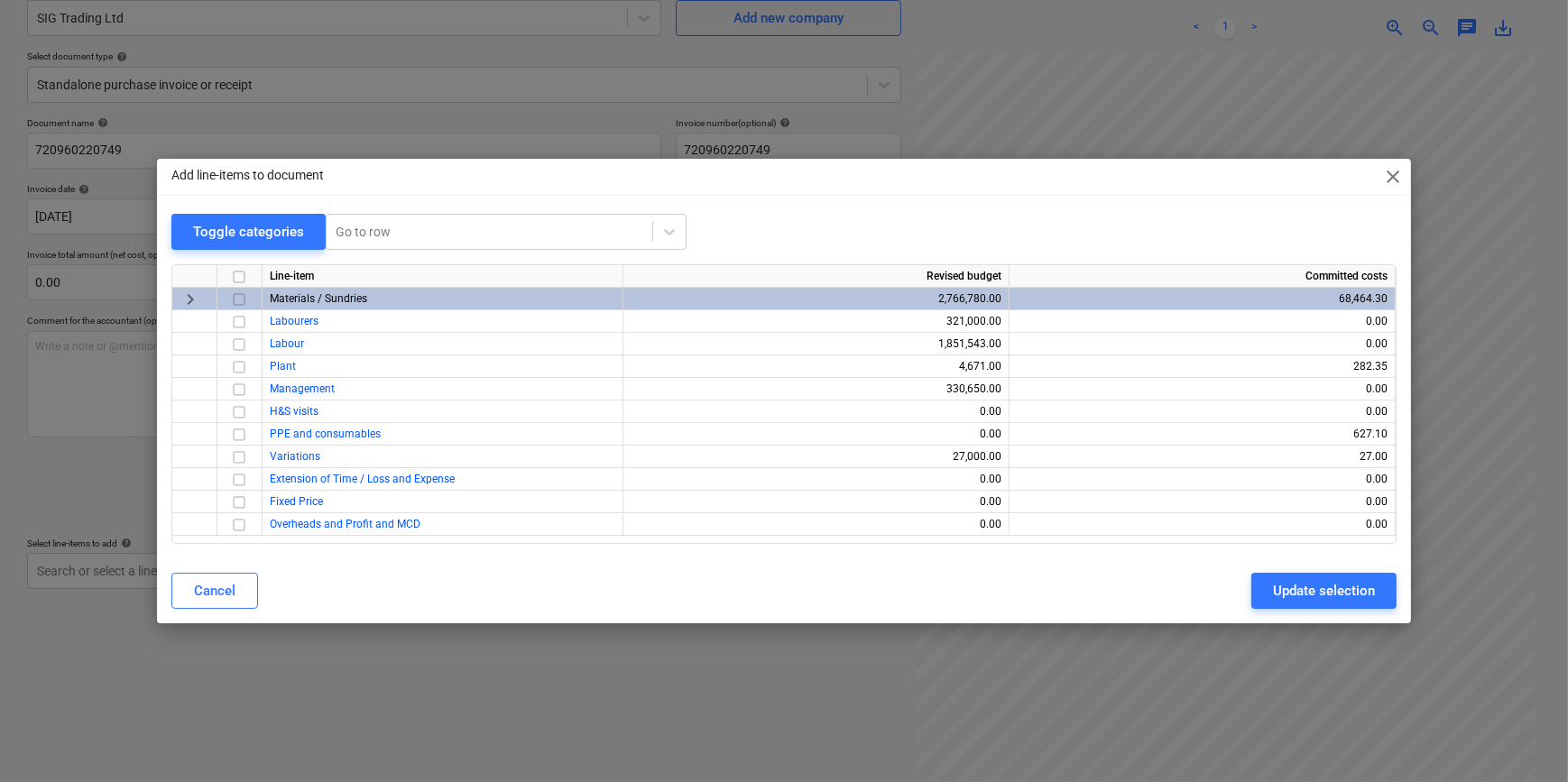 click at bounding box center [239, 299] 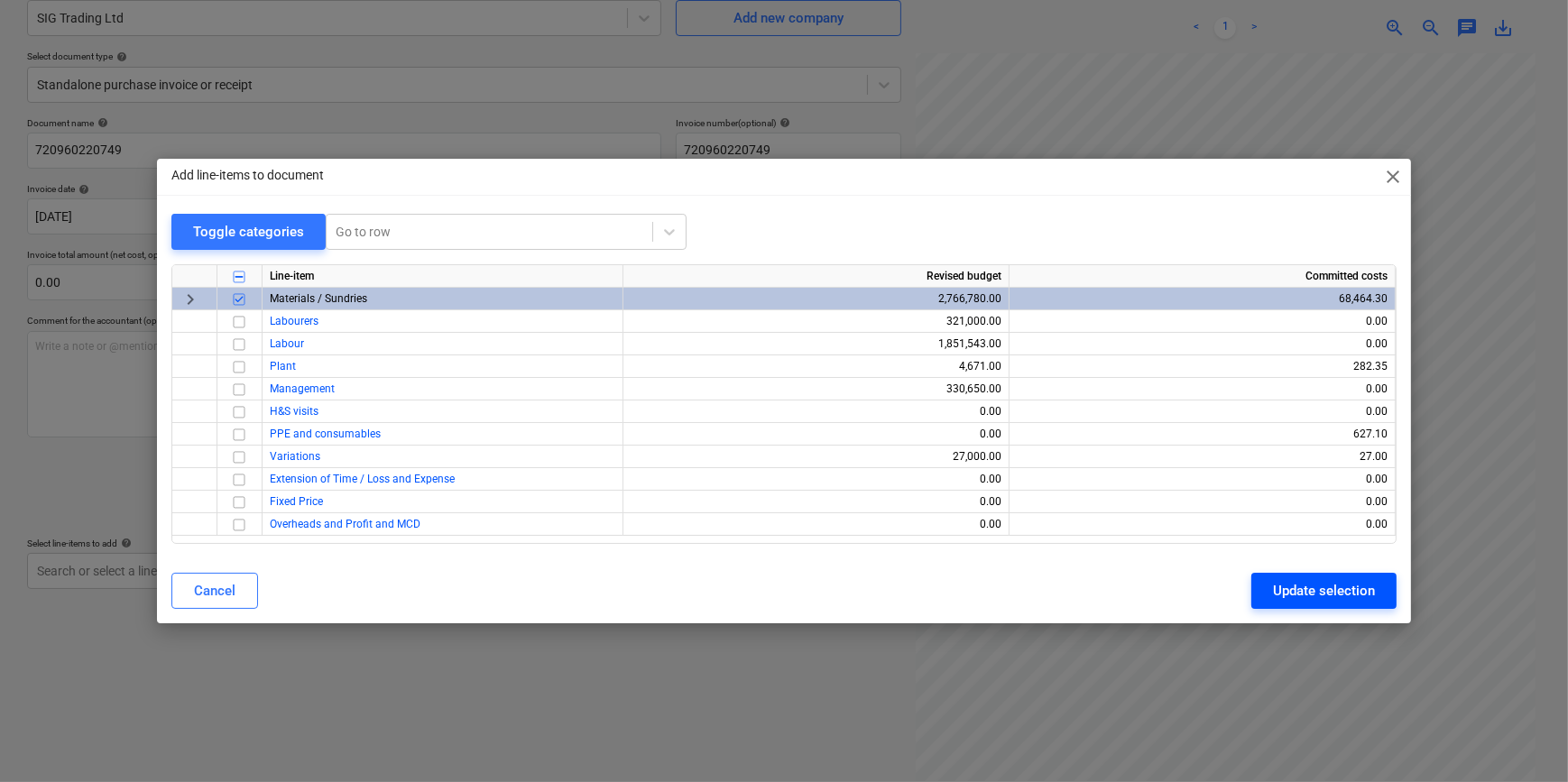 click on "Update selection" at bounding box center [1324, 591] 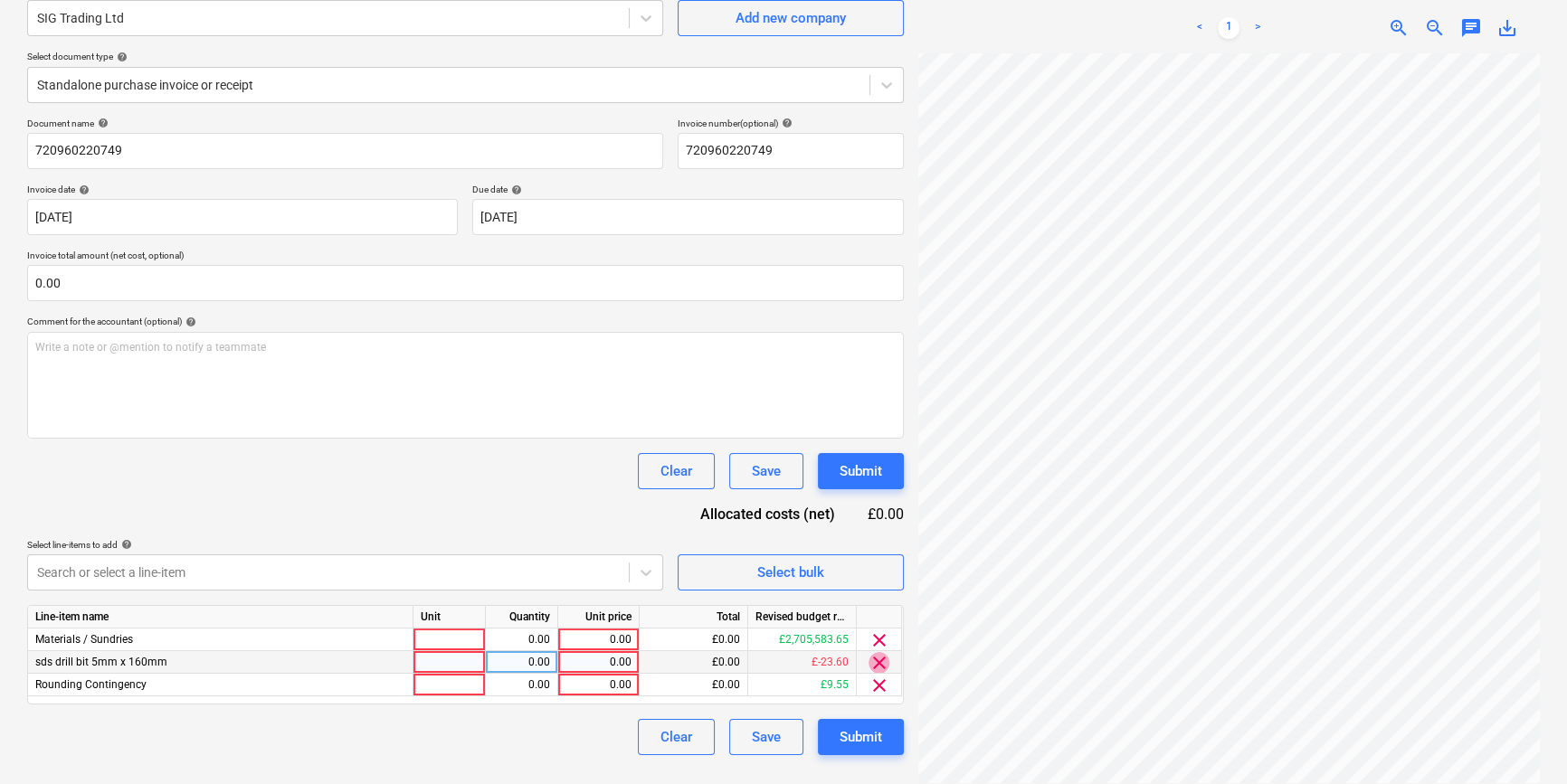 click on "clear" at bounding box center (879, 663) 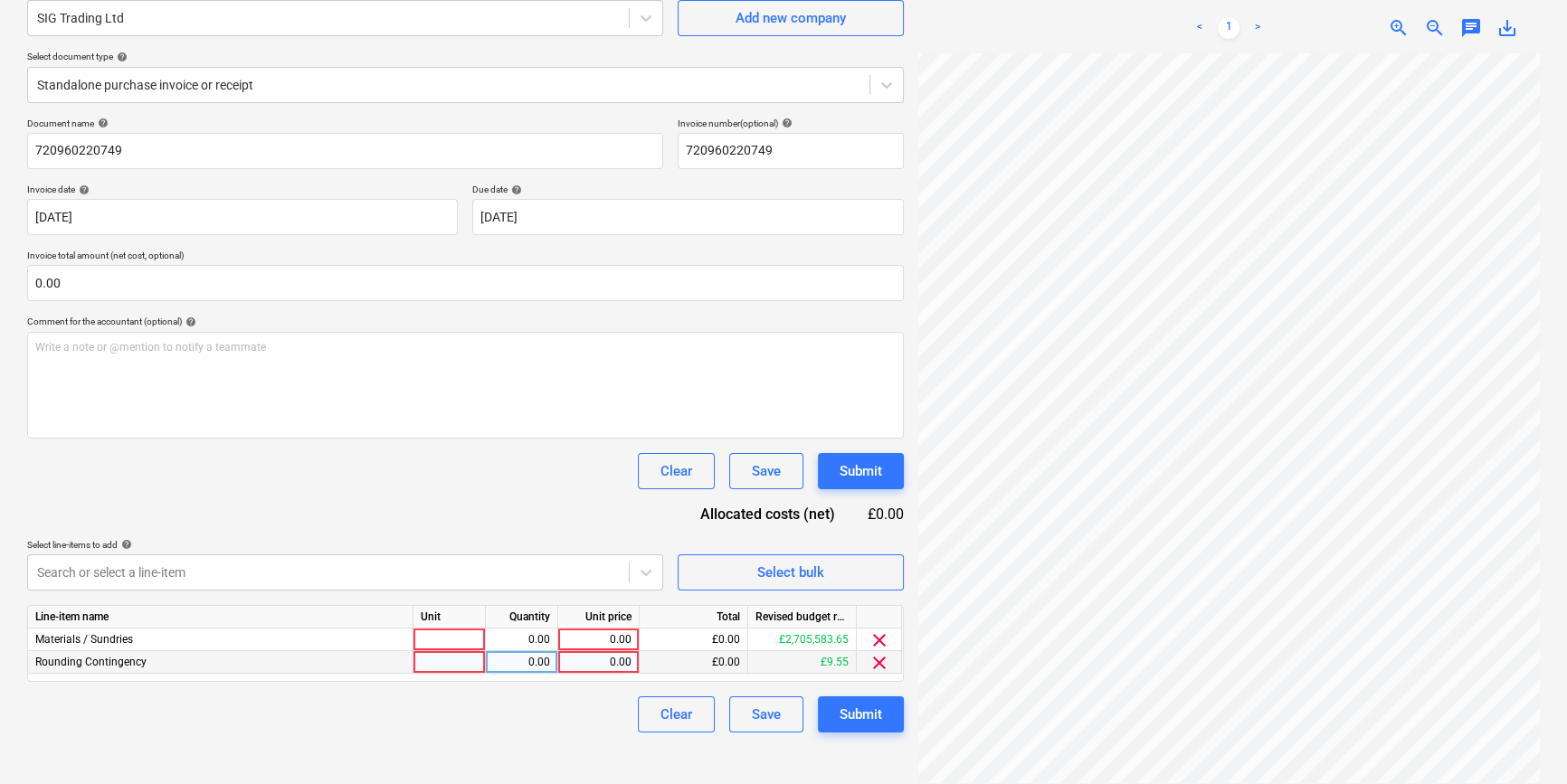 click on "clear" at bounding box center (879, 663) 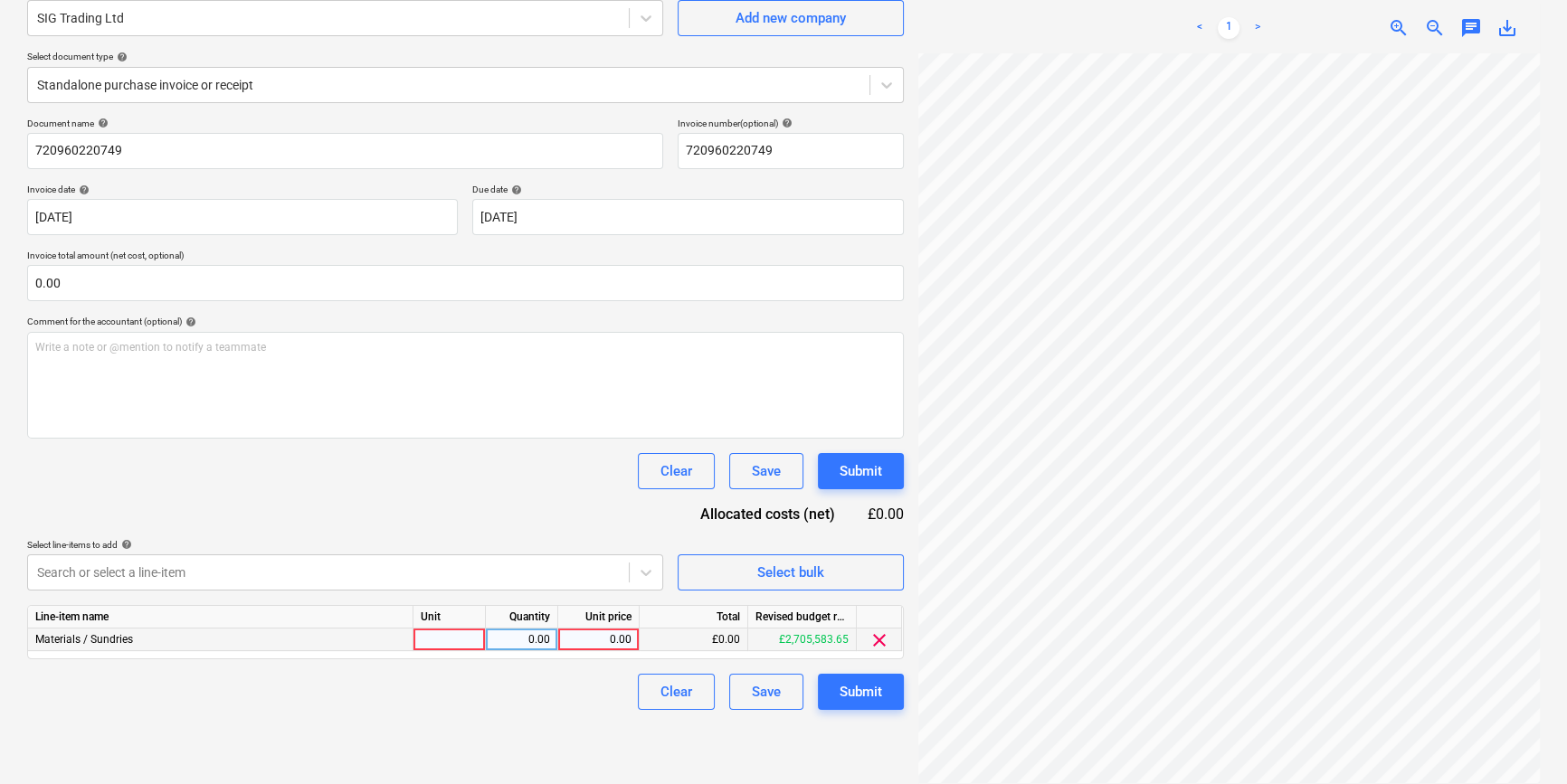 click at bounding box center [450, 639] 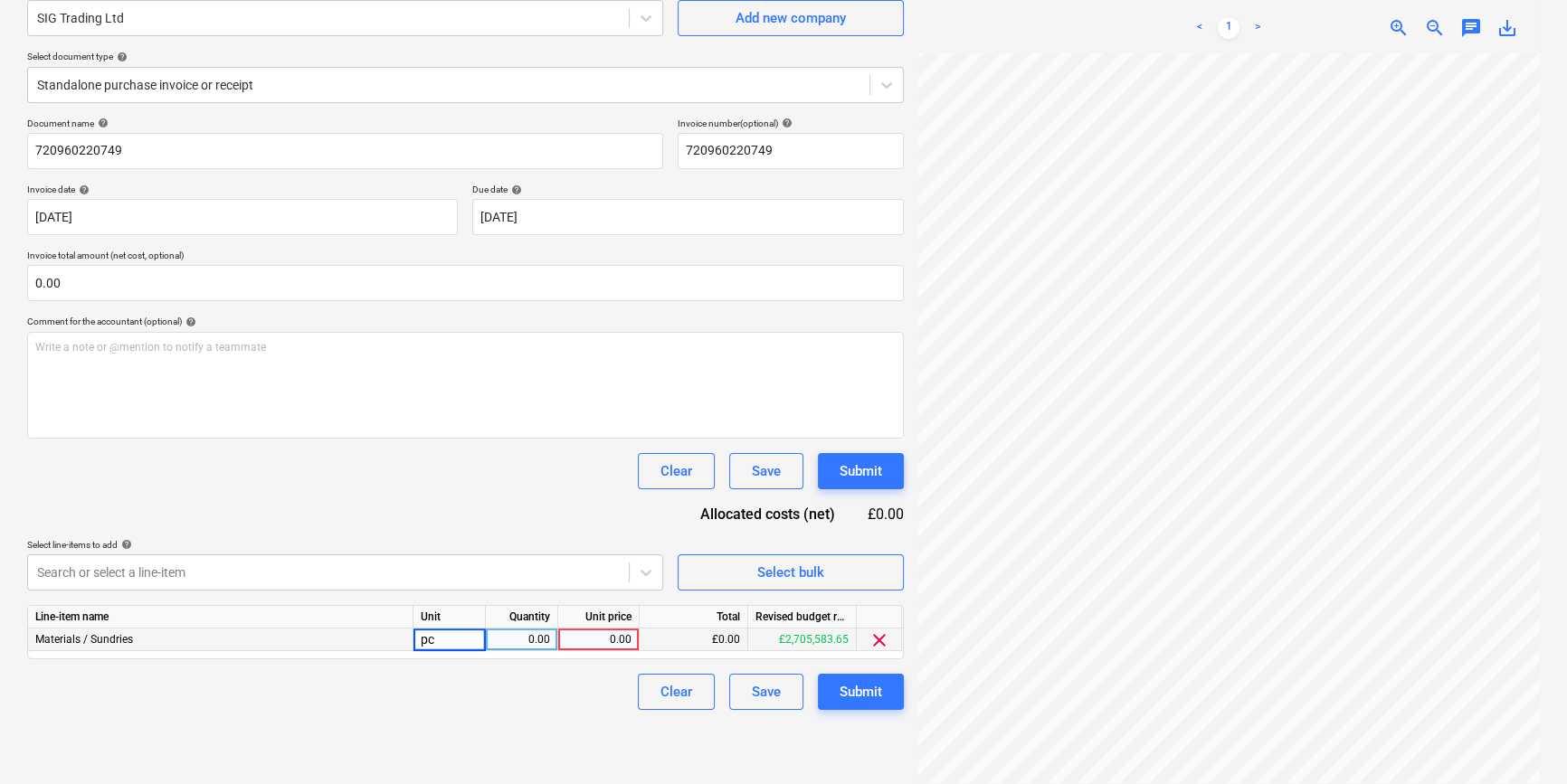 type on "pcs" 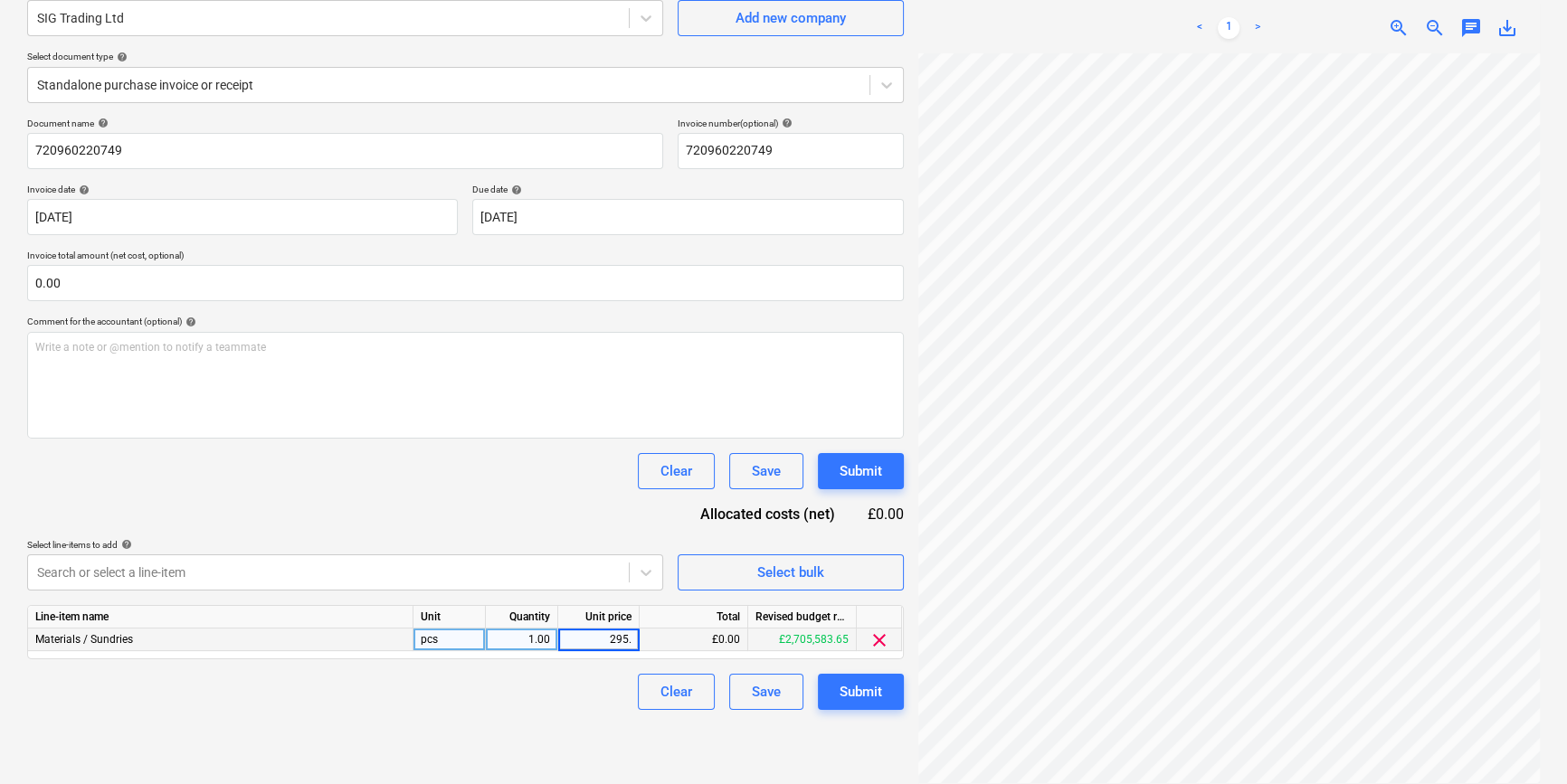type on "295.6" 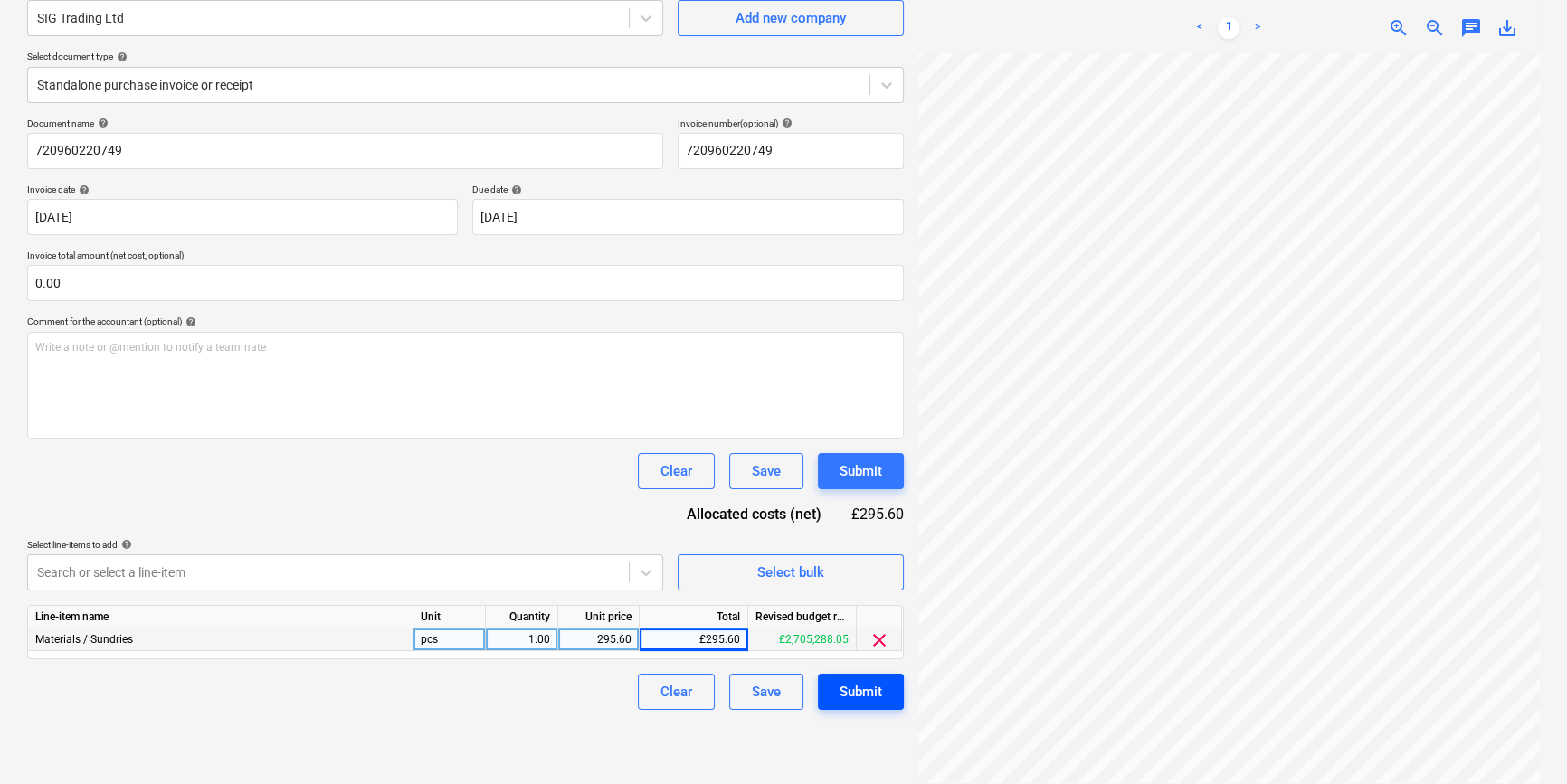 click on "Submit" at bounding box center [860, 692] 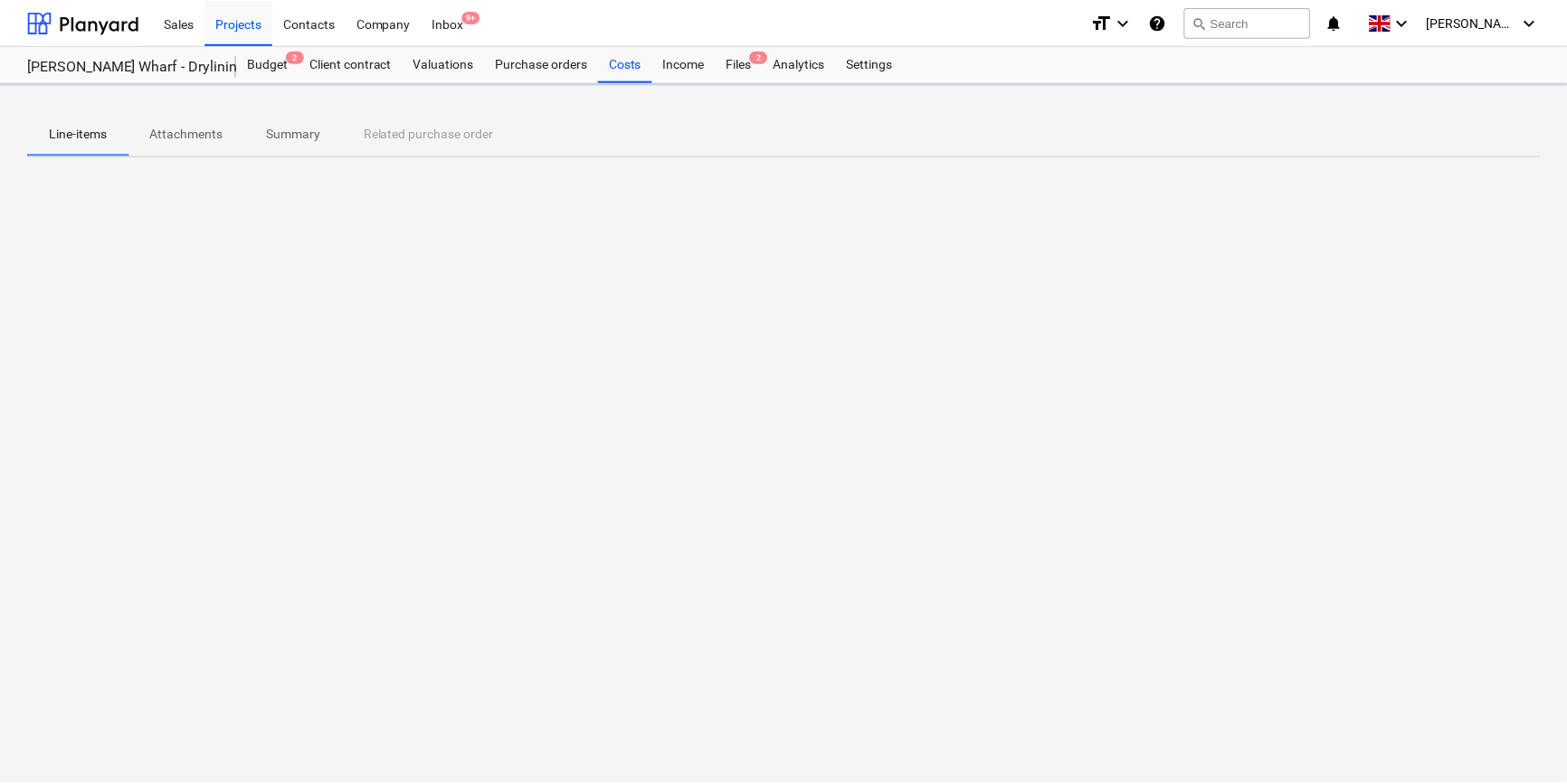 scroll, scrollTop: 0, scrollLeft: 0, axis: both 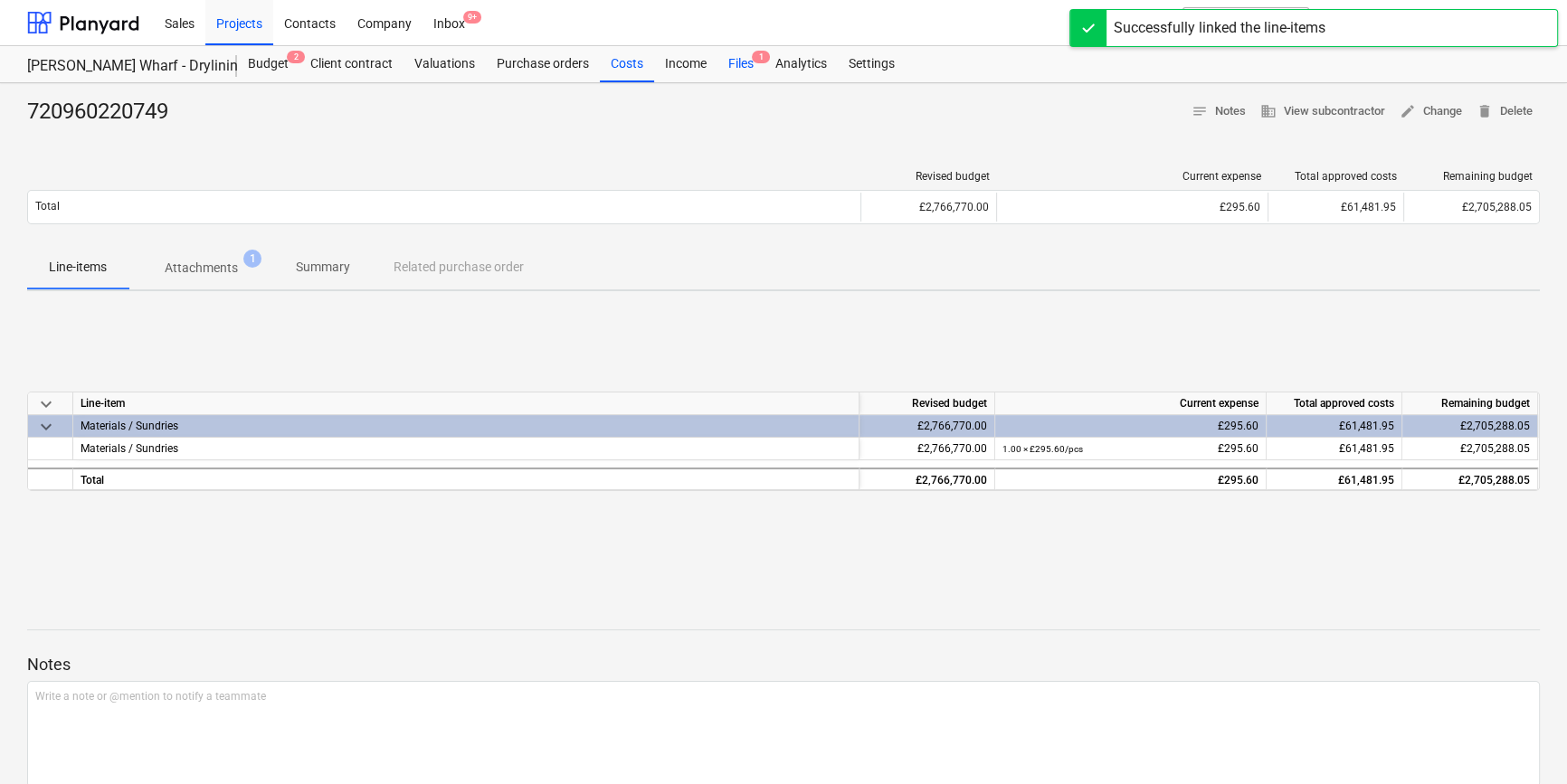 click on "Files 1" at bounding box center [741, 64] 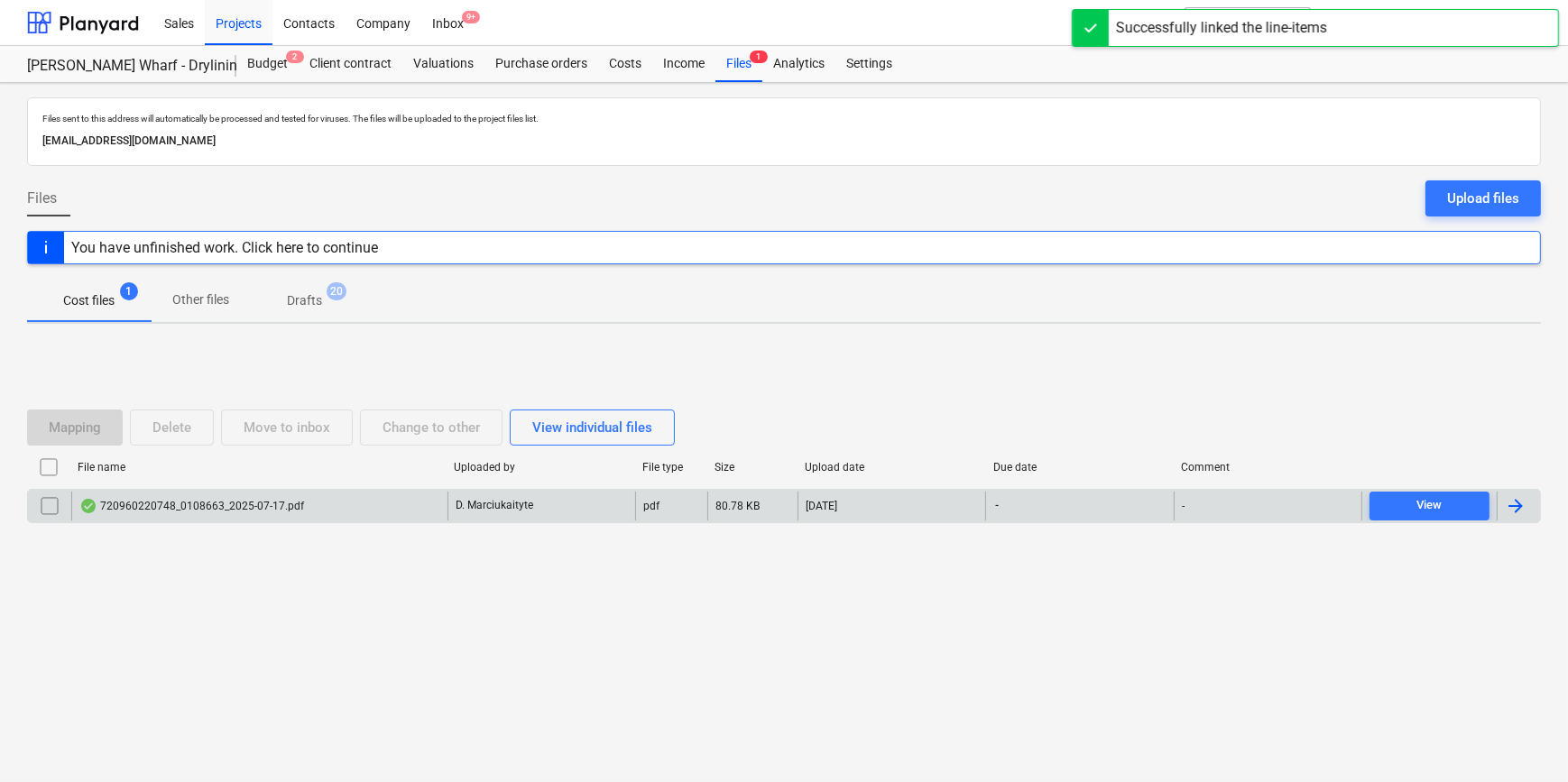 click at bounding box center [1516, 506] 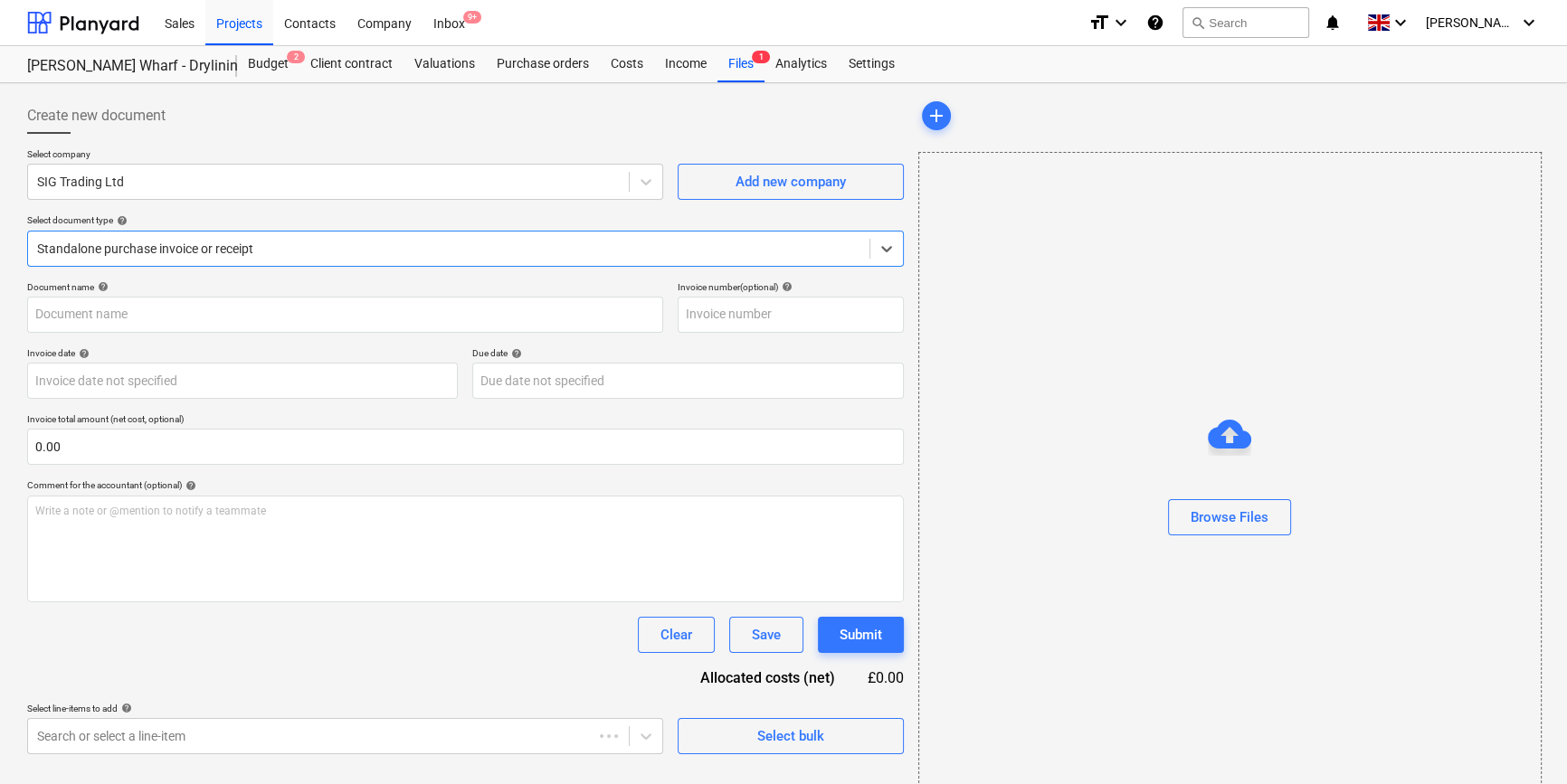 type on "720960220748" 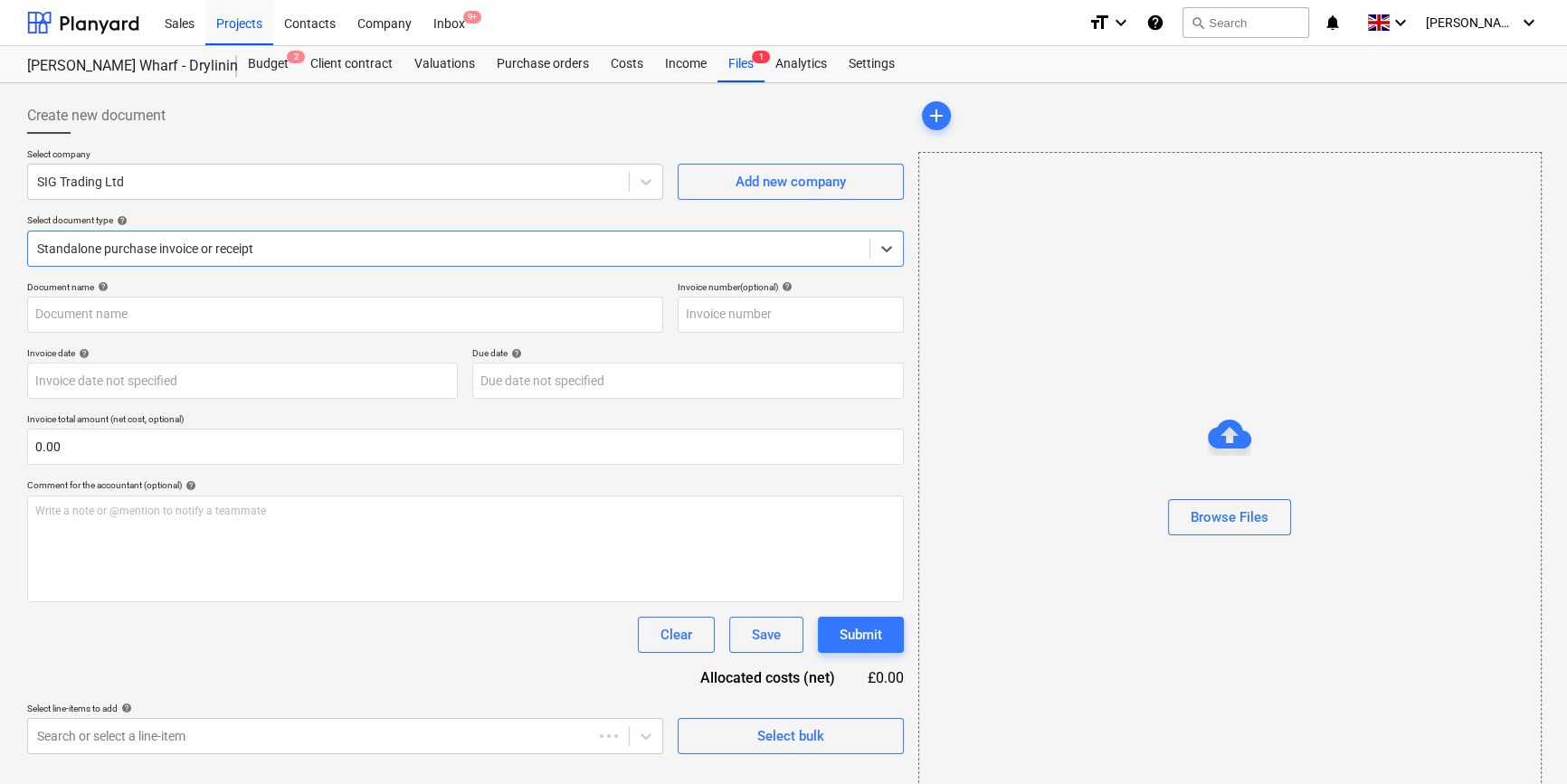 type on "720960220748" 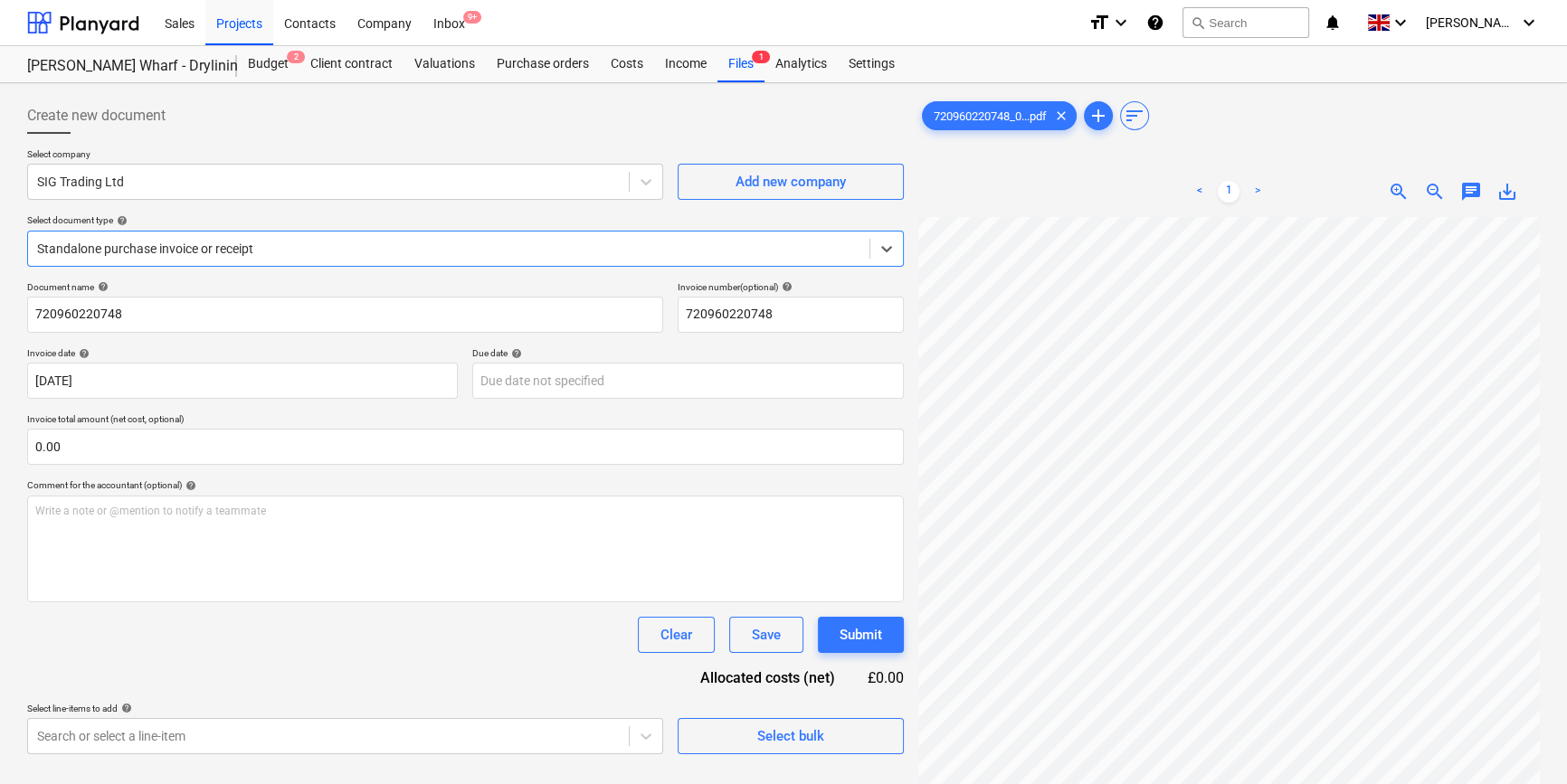 scroll, scrollTop: 164, scrollLeft: 0, axis: vertical 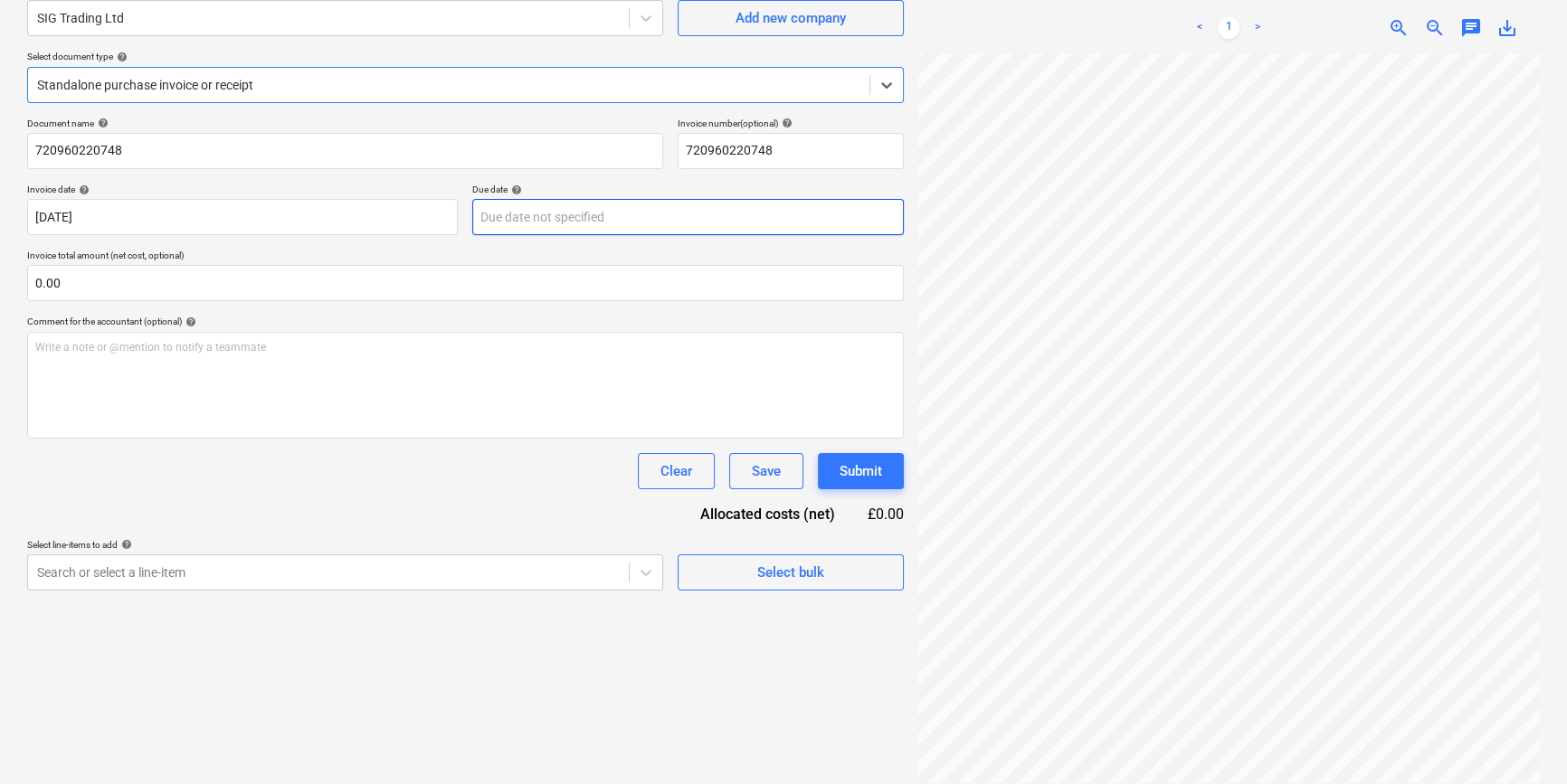 click on "Sales Projects Contacts Company Inbox 9+ format_size keyboard_arrow_down help search Search notifications 0 keyboard_arrow_down [PERSON_NAME] keyboard_arrow_down [PERSON_NAME] Wharf - Drylining Budget 2 Client contract Valuations Purchase orders Costs Income Files 1 Analytics Settings Create new document Select company SIG Trading Ltd   Add new company Select document type help option Standalone purchase invoice or receipt, selected.   Select is focused ,type to refine list, press Down to open the menu,  Standalone purchase invoice or receipt Document name help 720960220748 Invoice number  (optional) help 720960220748 Invoice date help [DATE] 17.07.2025 Press the down arrow key to interact with the calendar and
select a date. Press the question mark key to get the keyboard shortcuts for changing dates. Due date help Press the down arrow key to interact with the calendar and
select a date. Press the question mark key to get the keyboard shortcuts for changing dates. 0.00 help ﻿ Clear Save Submit <" at bounding box center [784, 228] 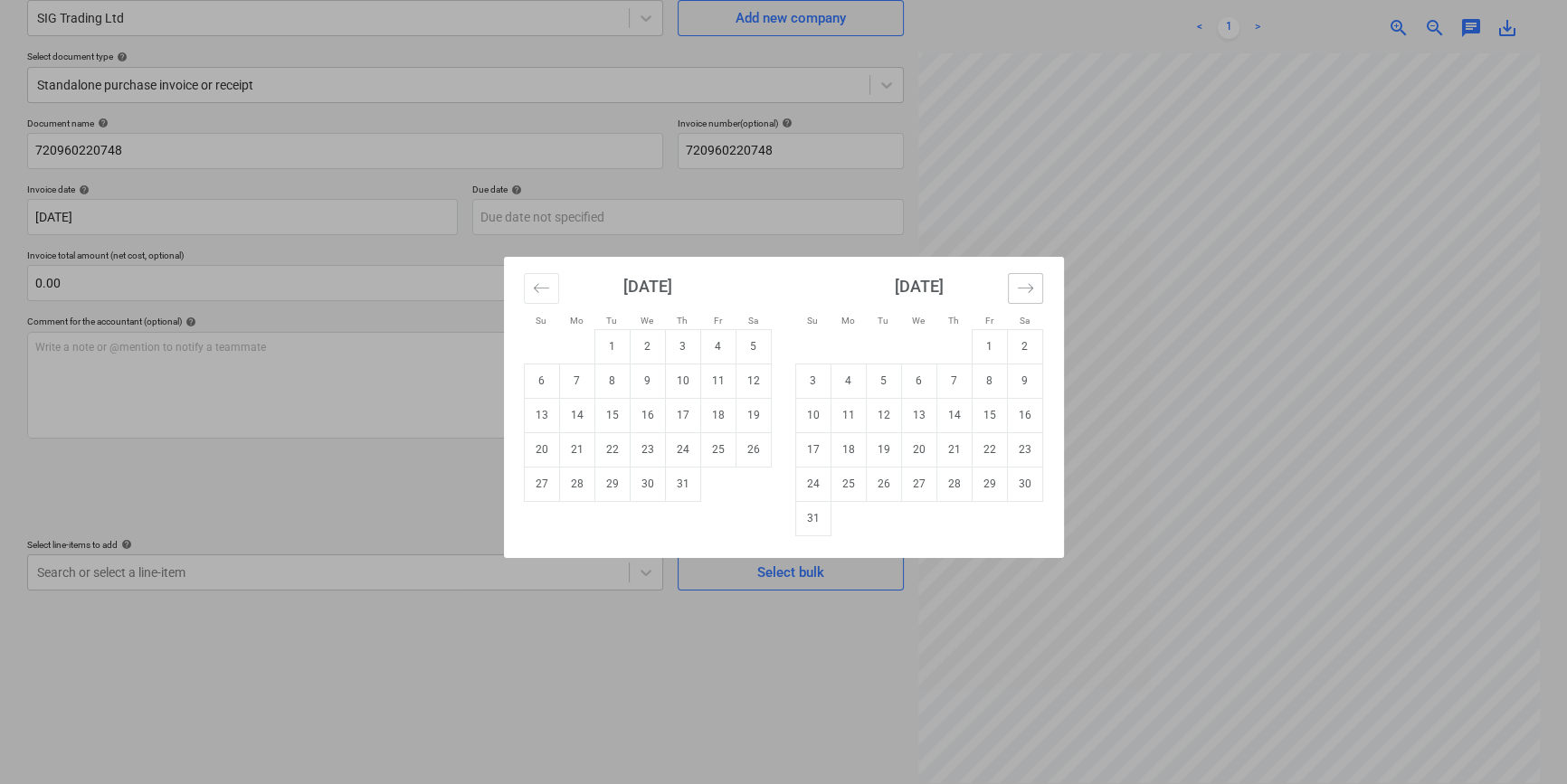 click 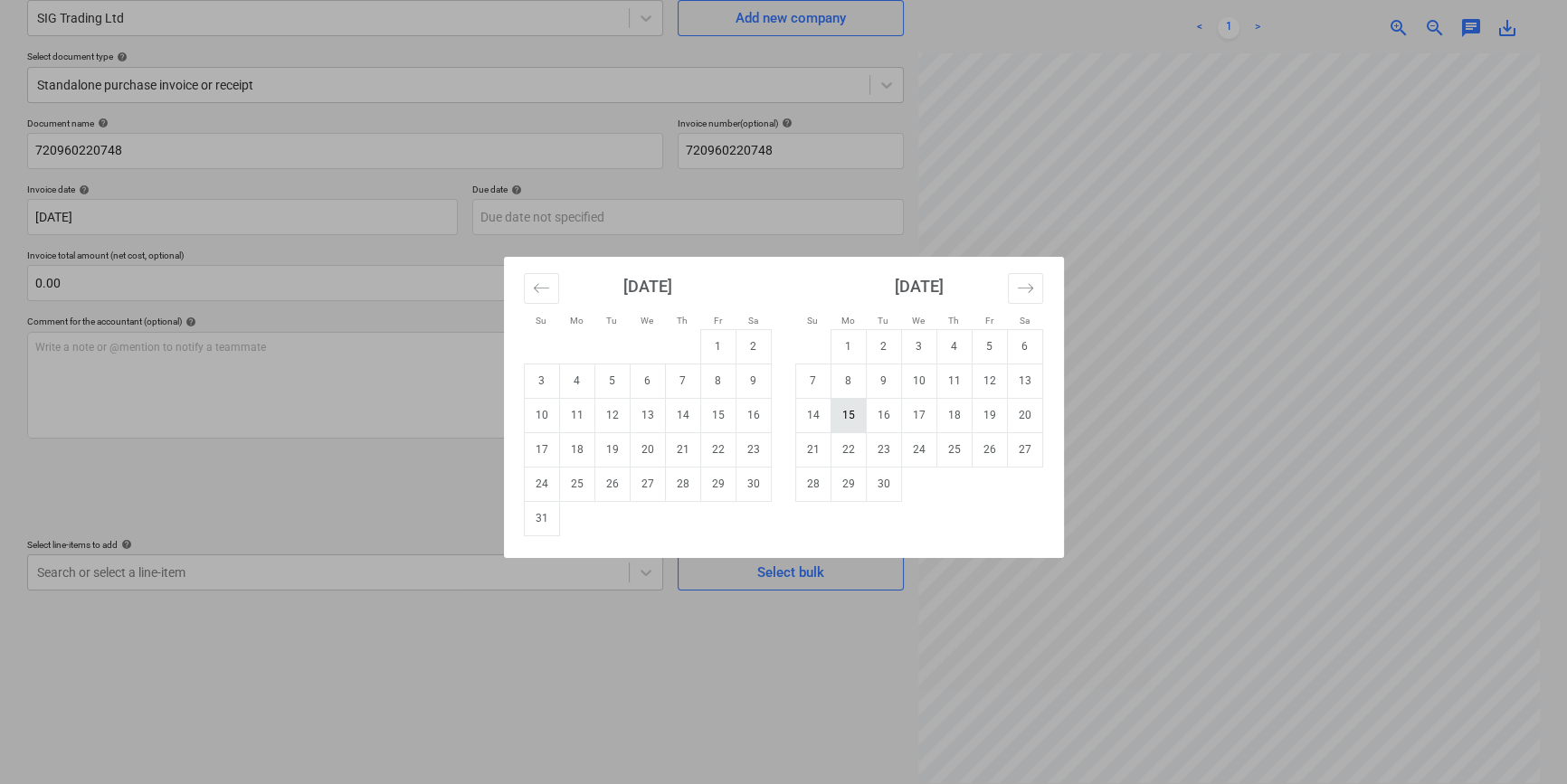click on "15" at bounding box center (848, 415) 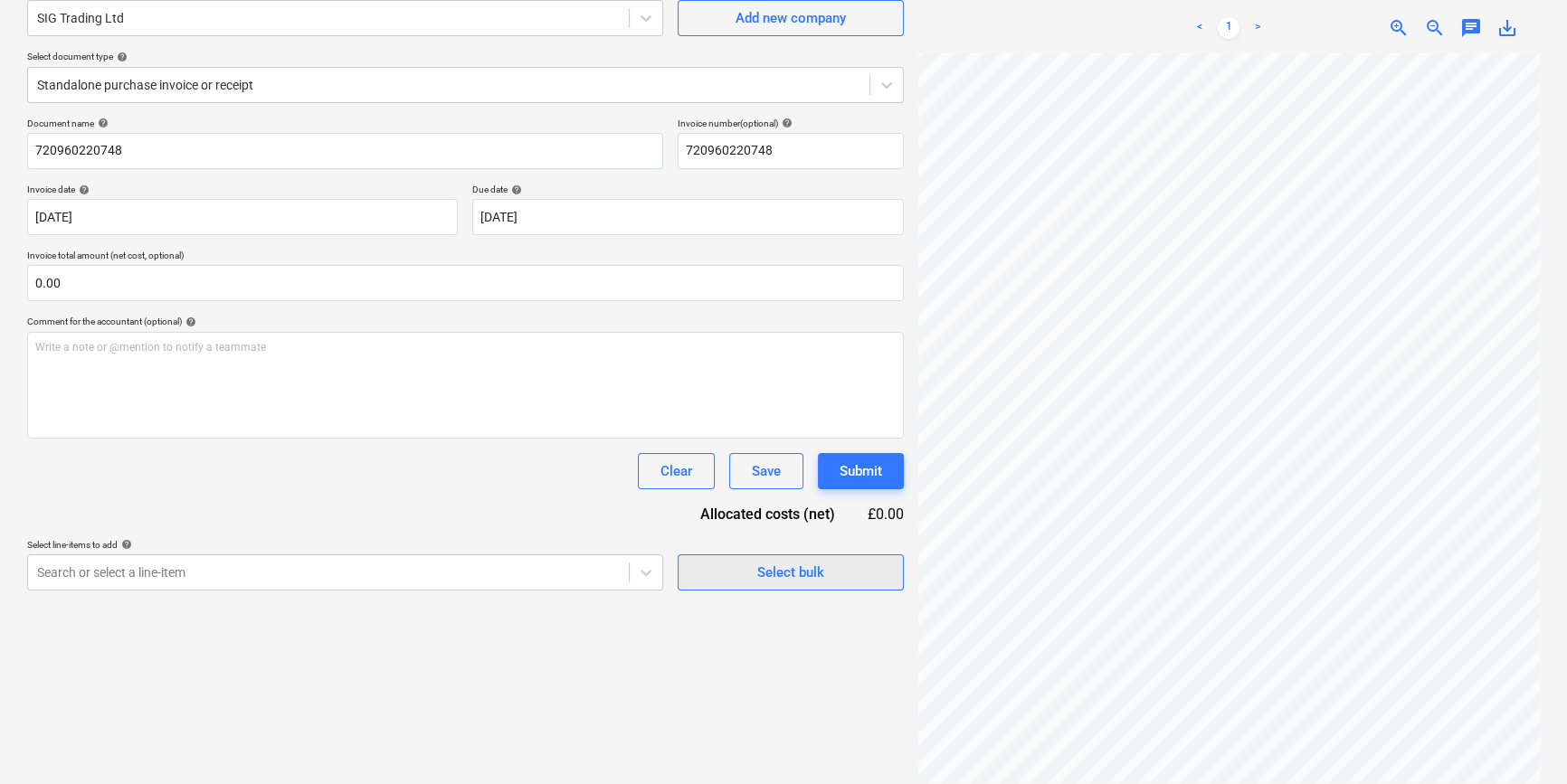 click on "Select bulk" at bounding box center [791, 572] 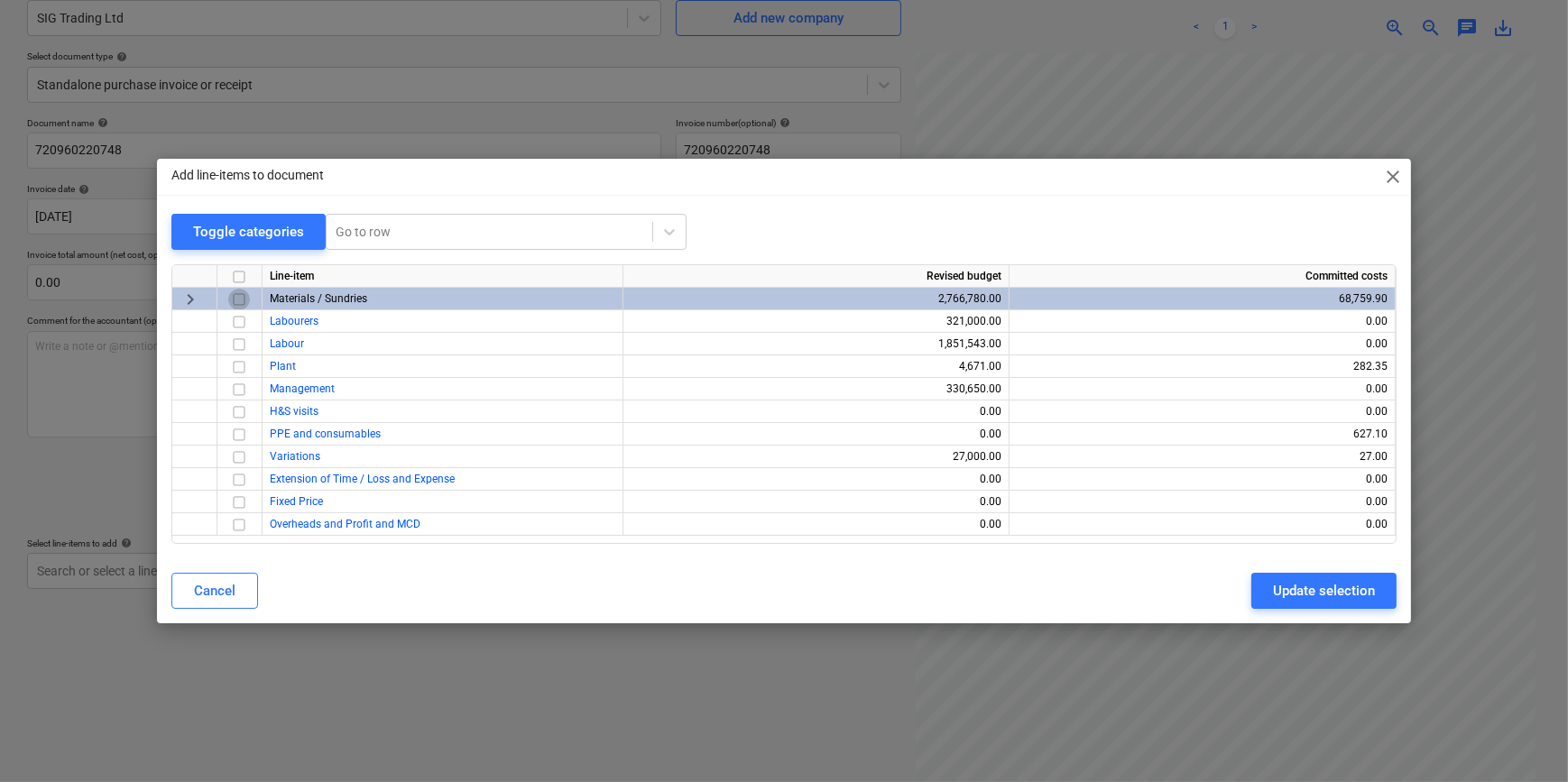 click at bounding box center [239, 299] 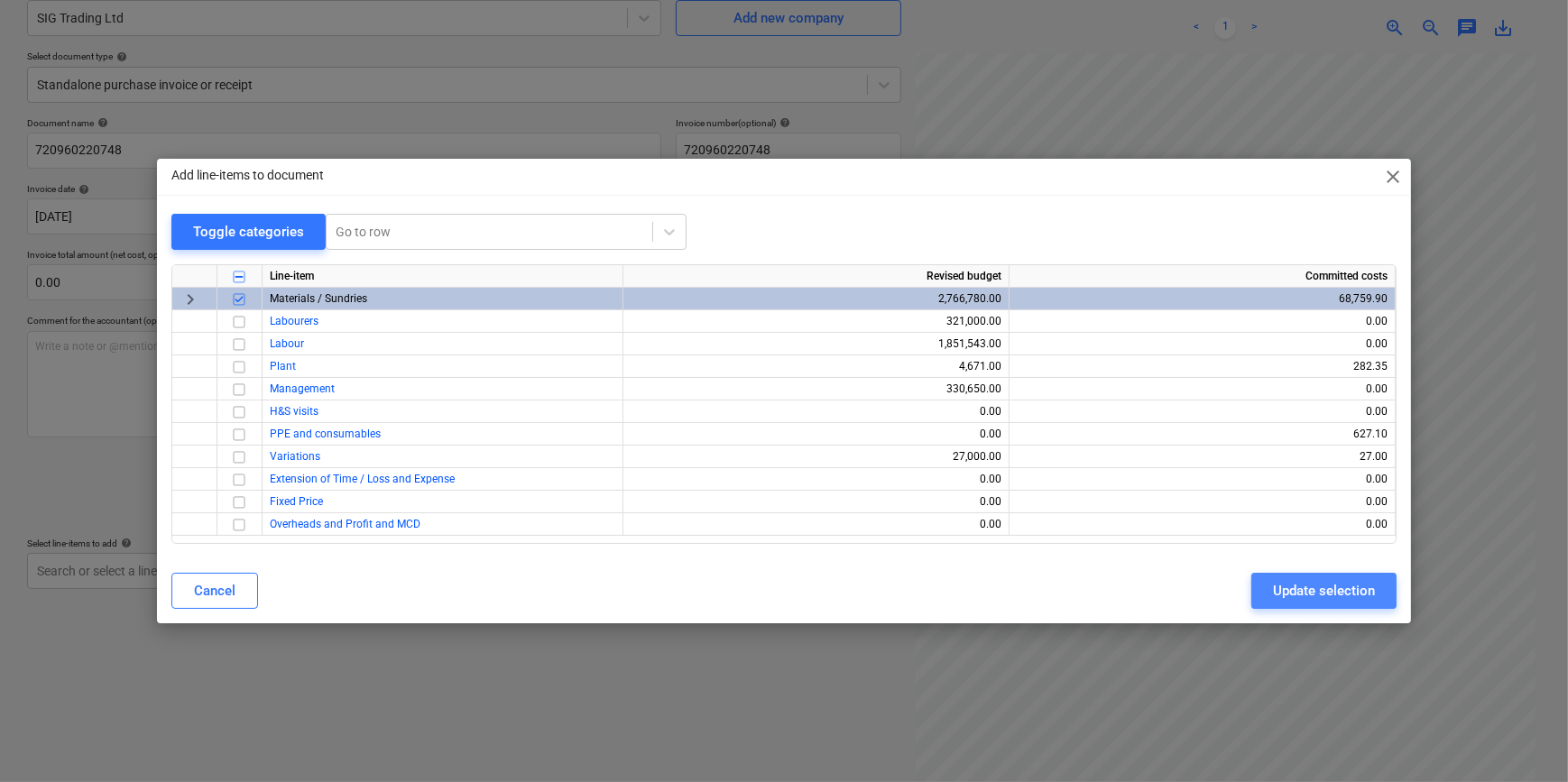 click on "Update selection" at bounding box center (1324, 591) 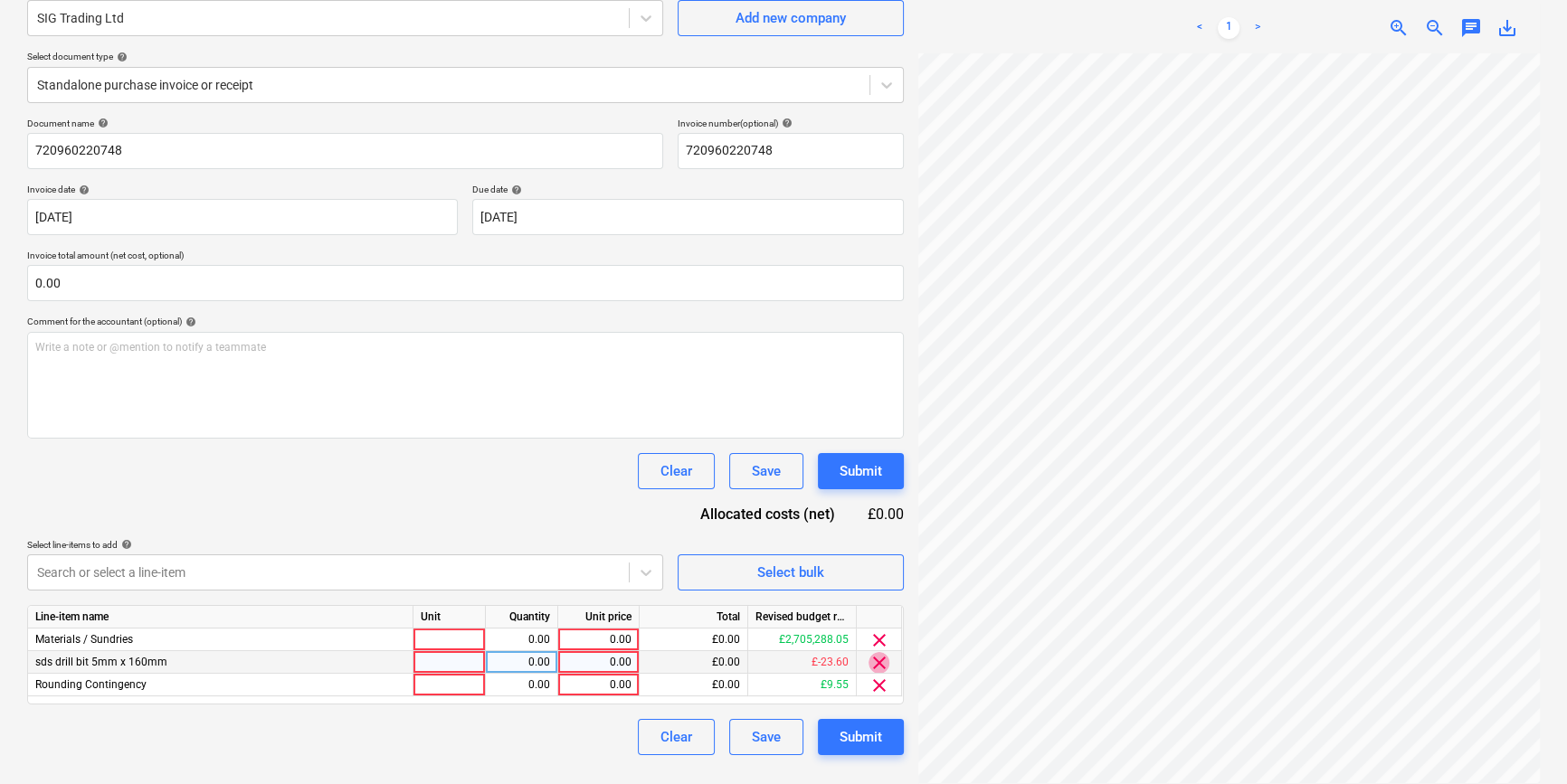 click on "clear" at bounding box center (879, 663) 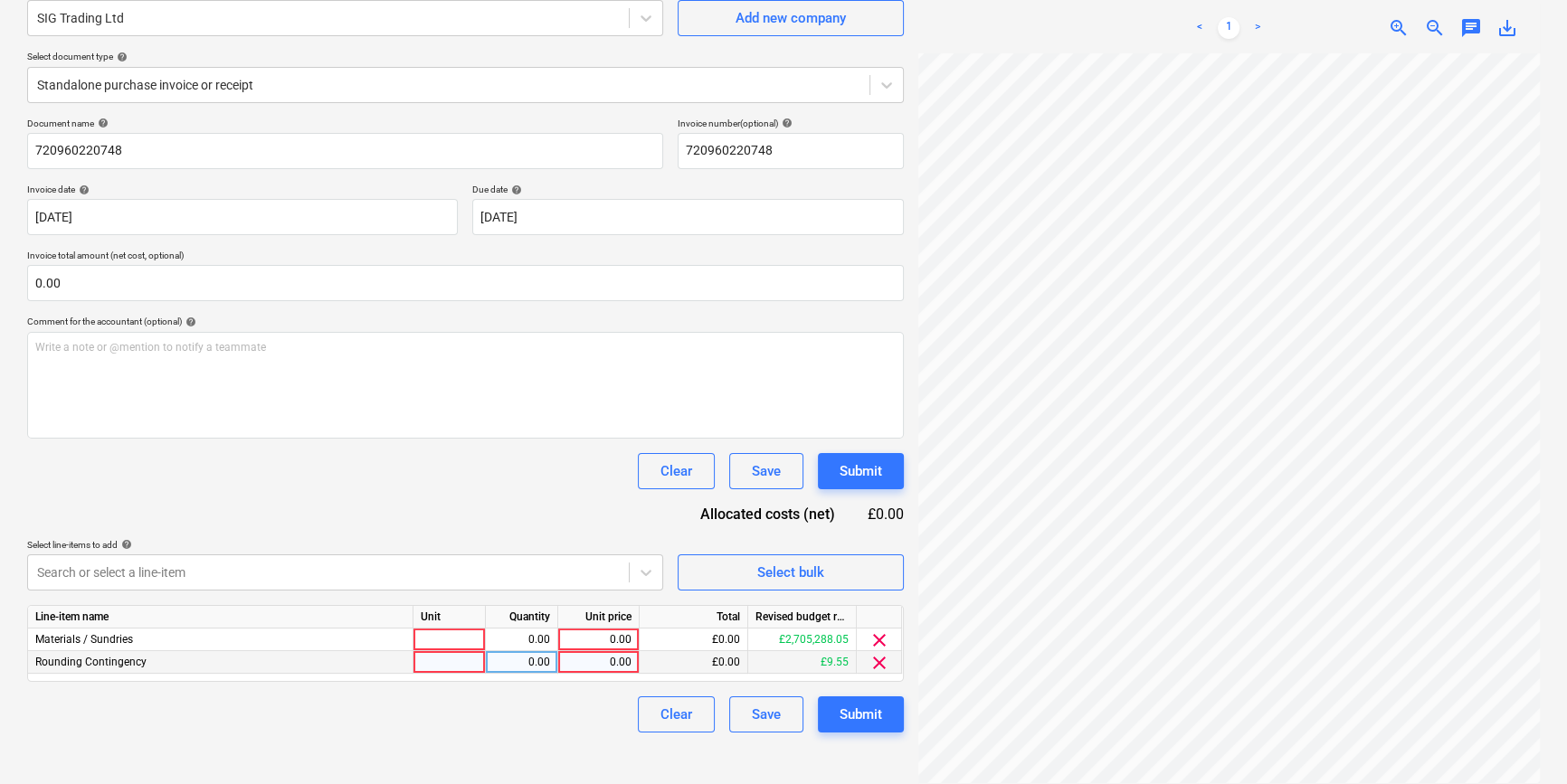 click on "clear" at bounding box center (879, 663) 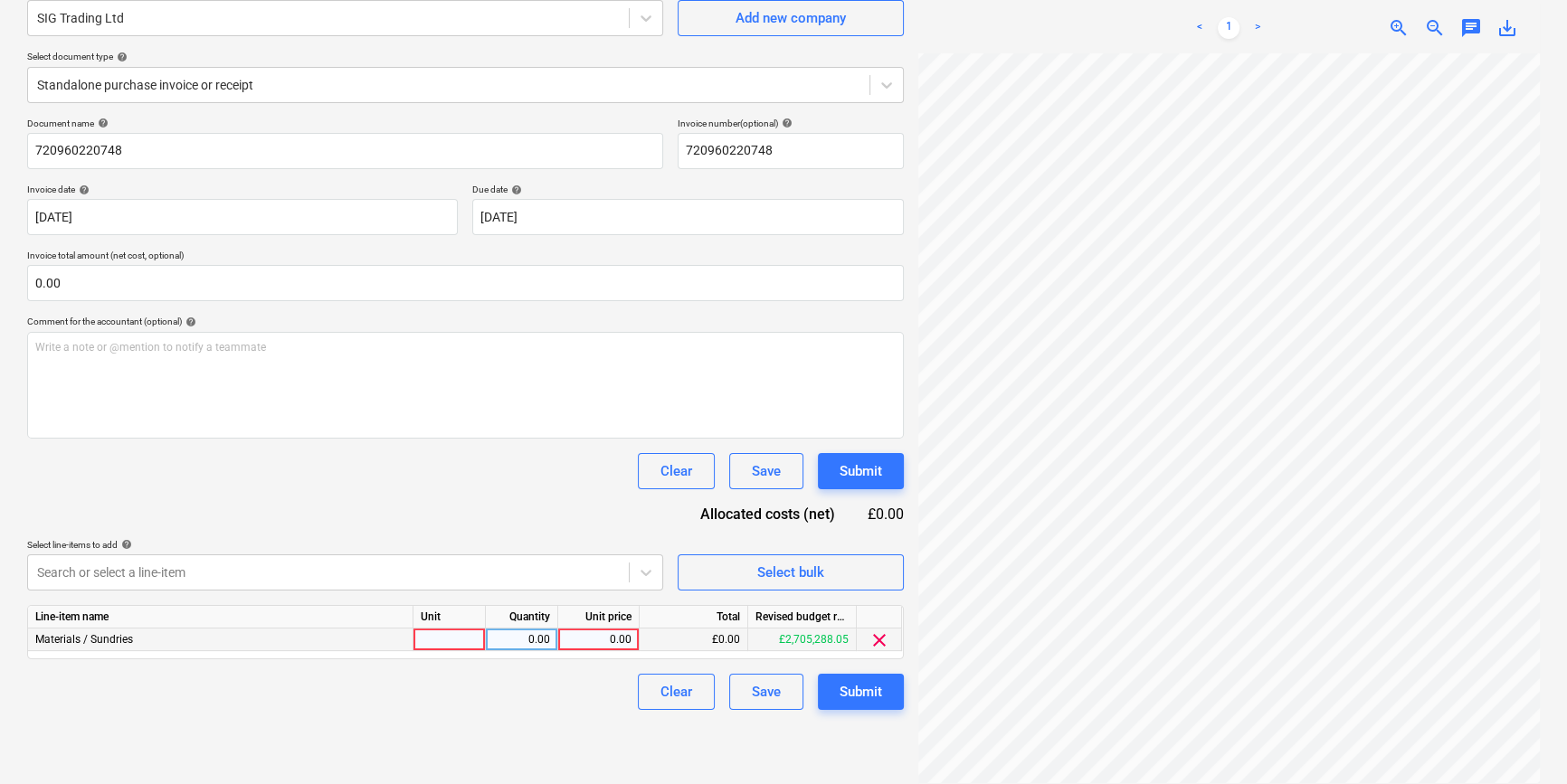 click at bounding box center [450, 639] 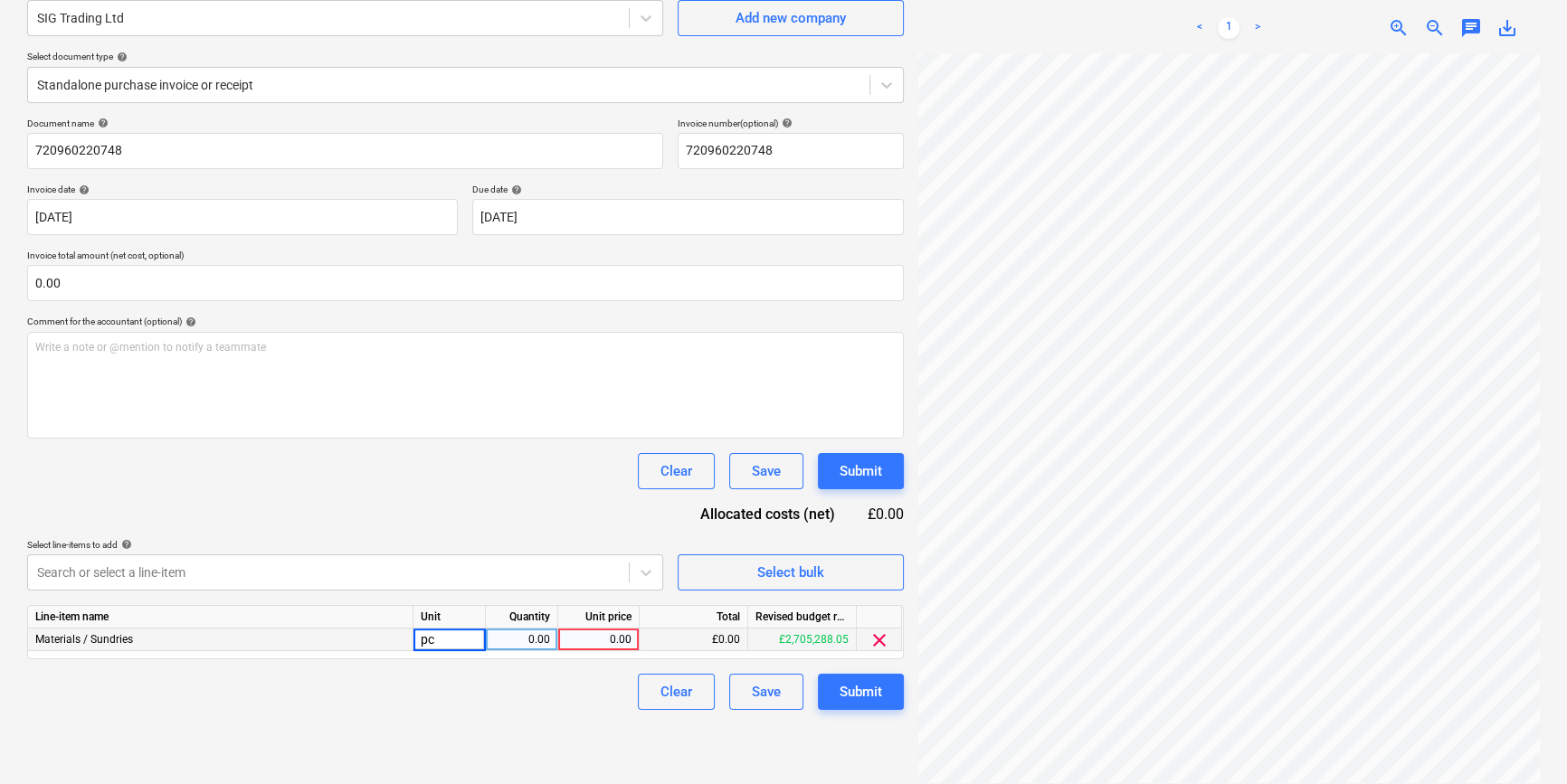 type on "pcs" 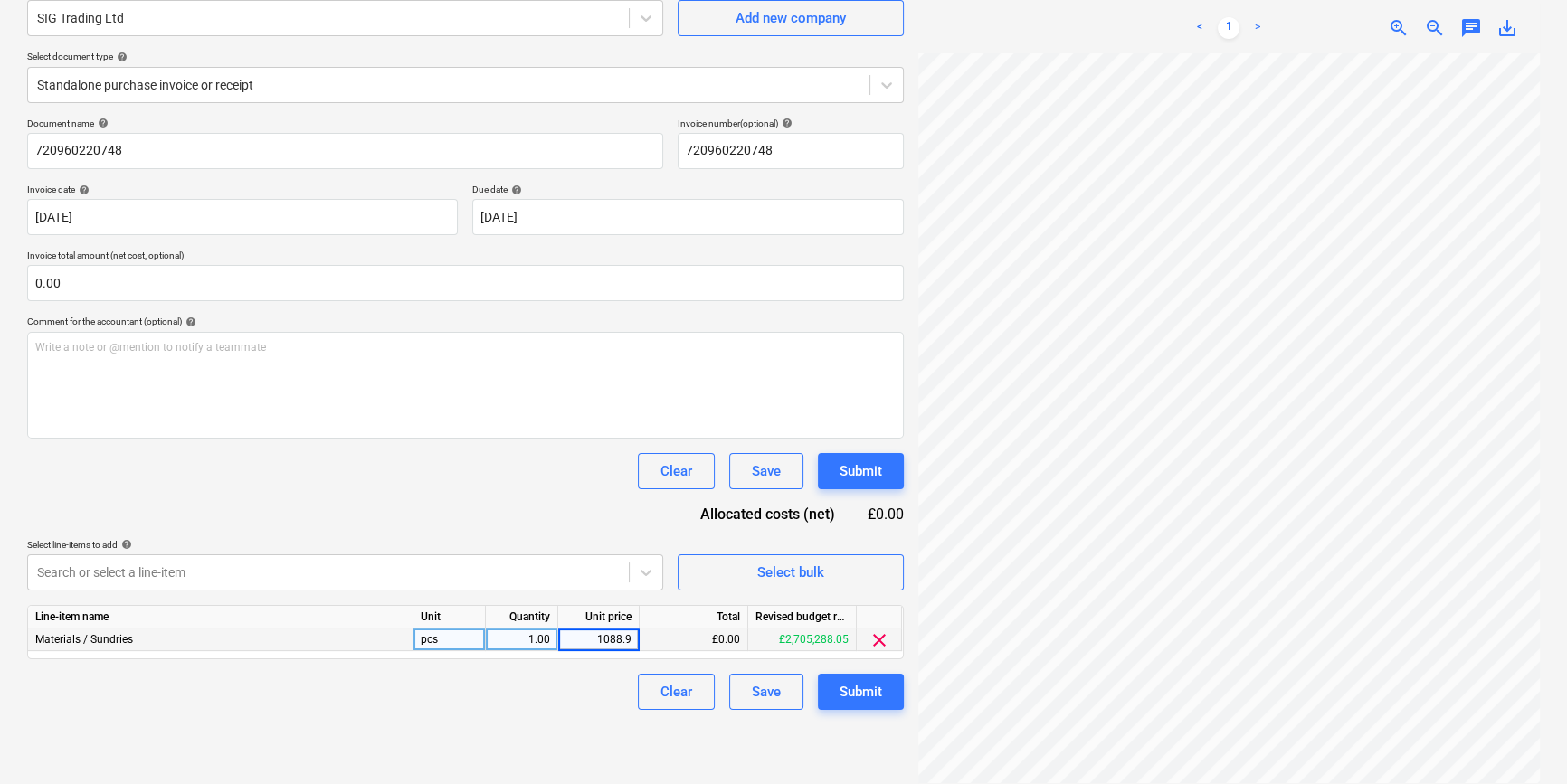 type on "1088.93" 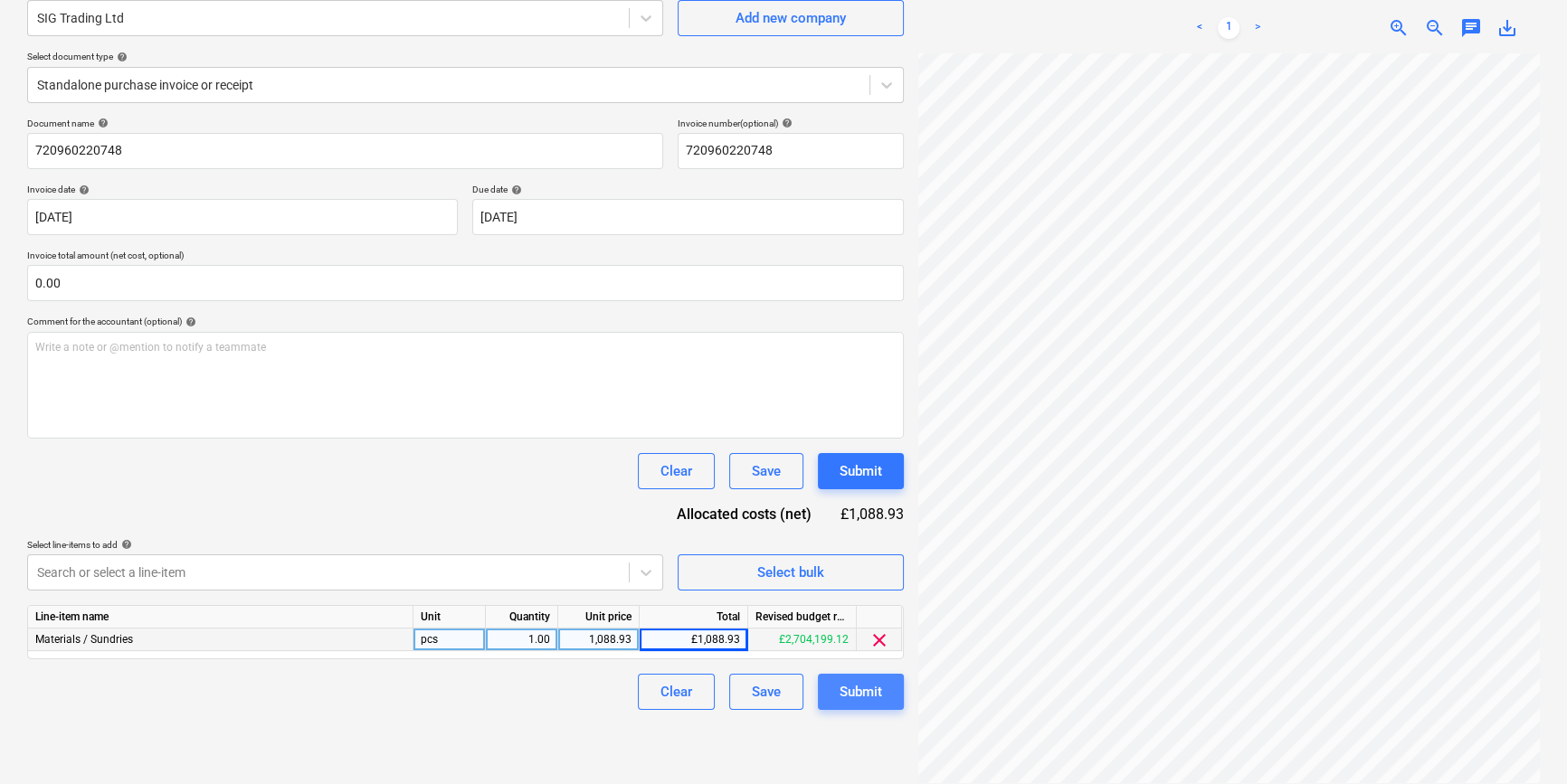 click on "Submit" at bounding box center [860, 692] 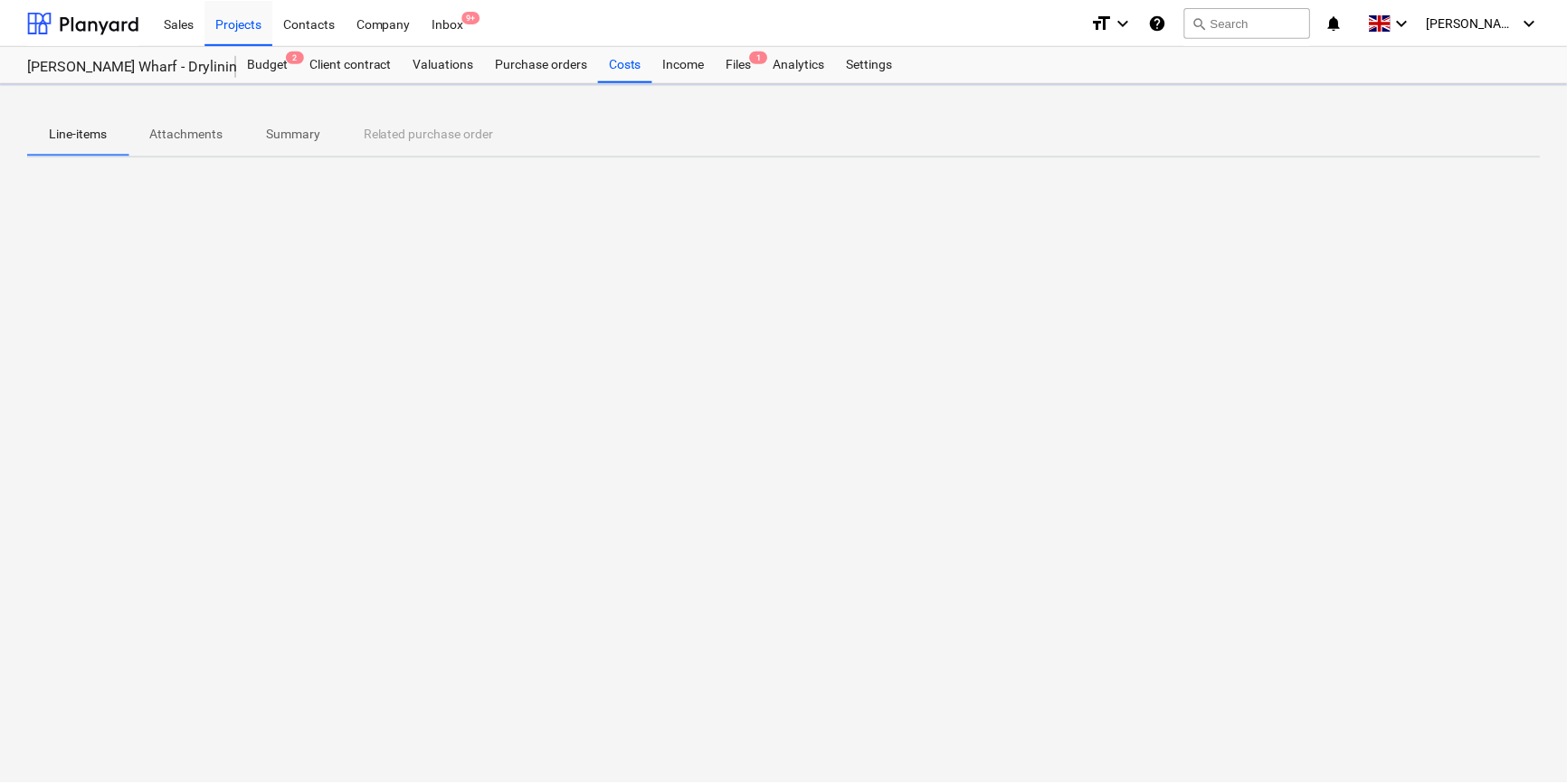 scroll, scrollTop: 0, scrollLeft: 0, axis: both 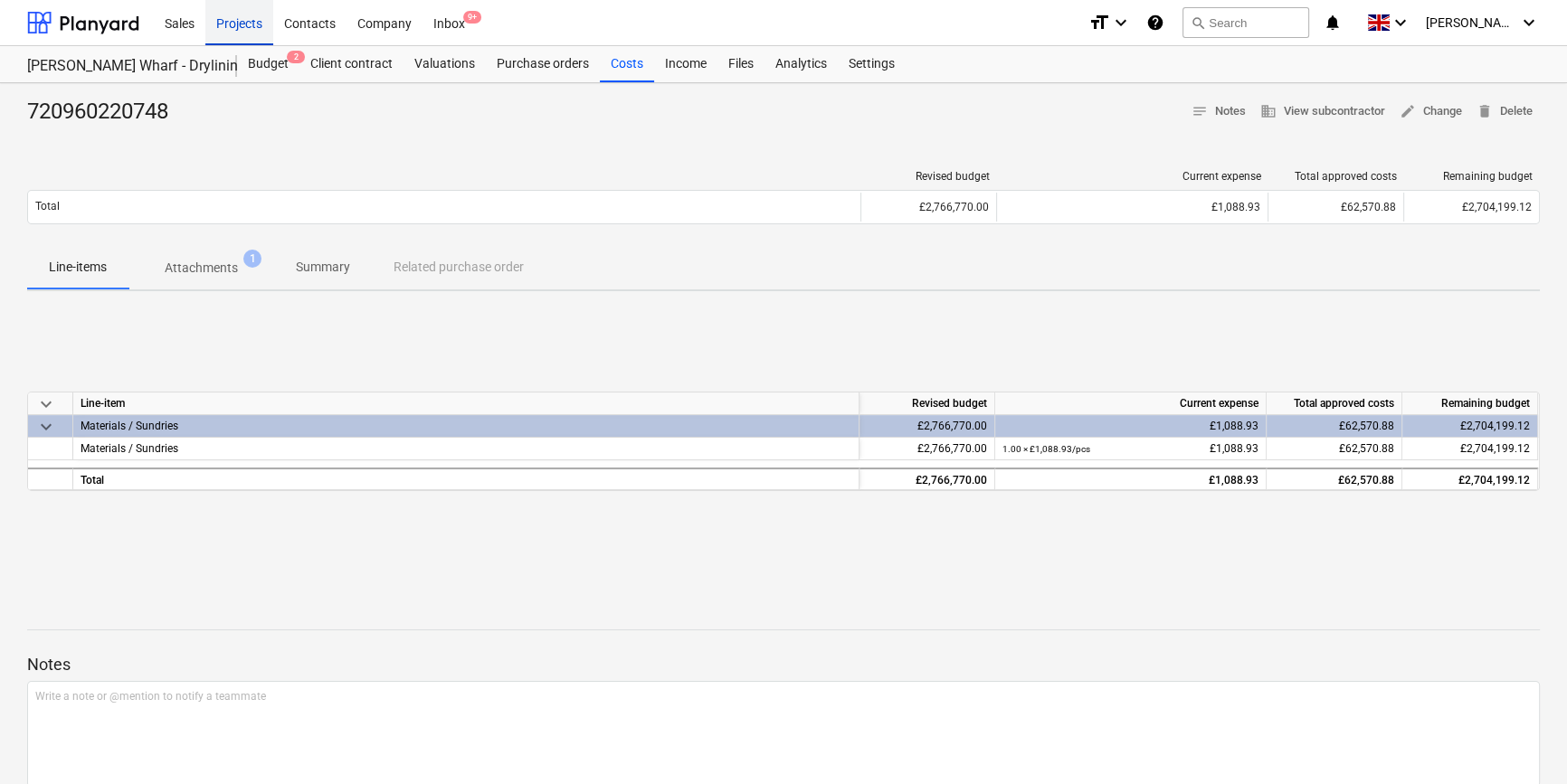 click on "Projects" at bounding box center [239, 22] 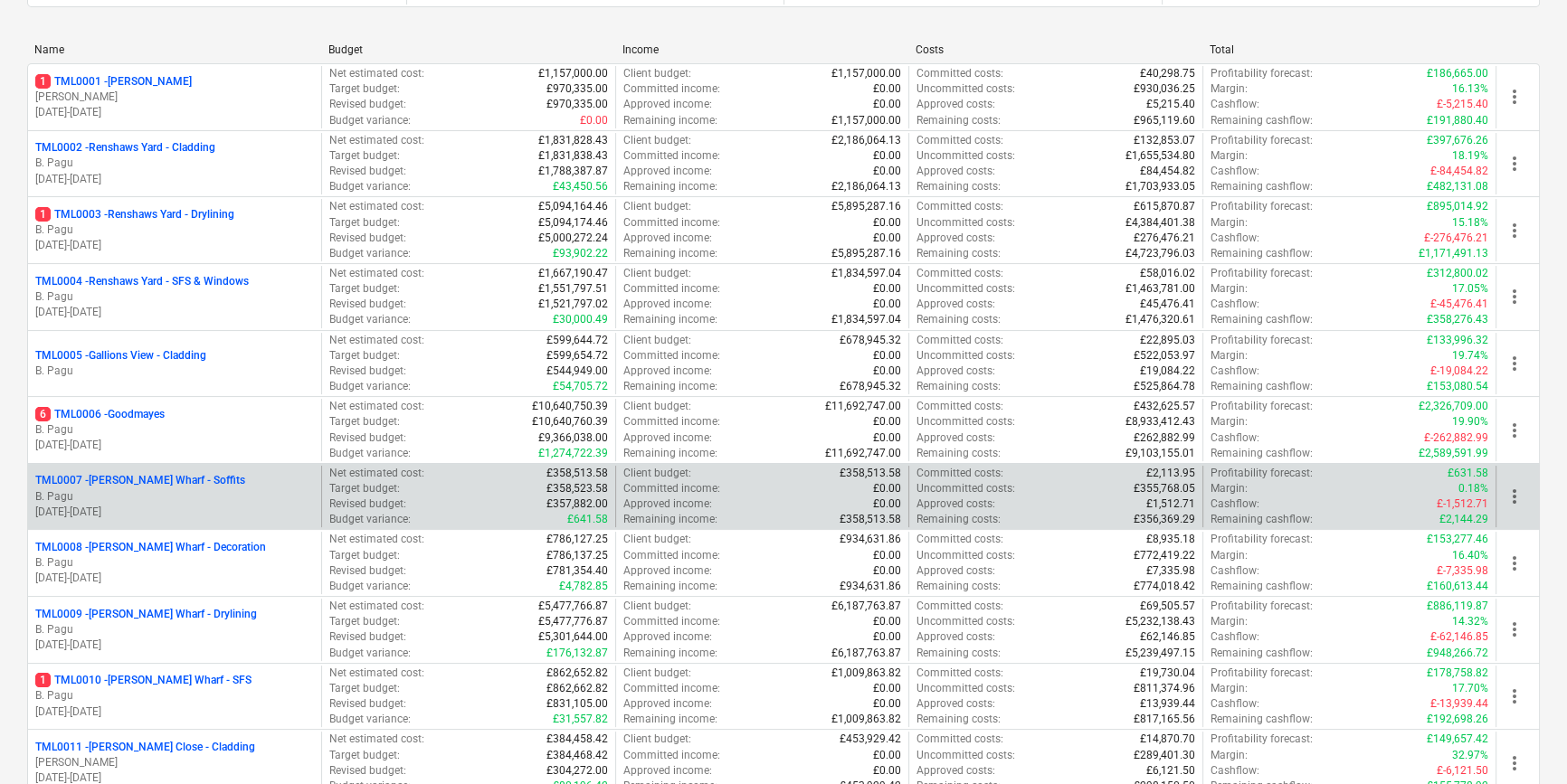 scroll, scrollTop: 328, scrollLeft: 0, axis: vertical 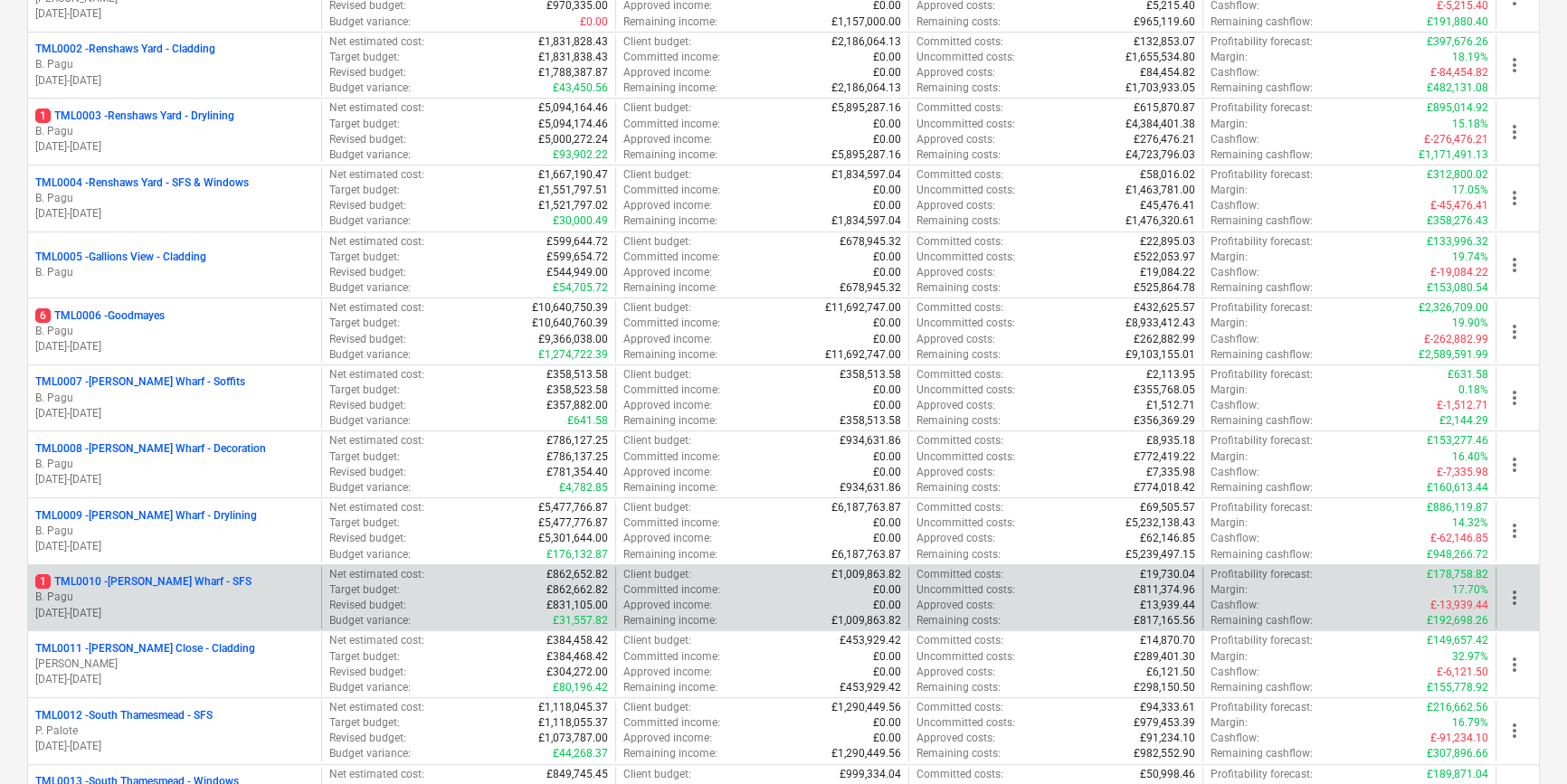 click on "1  TML0010 -  [PERSON_NAME] Wharf - SFS" at bounding box center (143, 581) 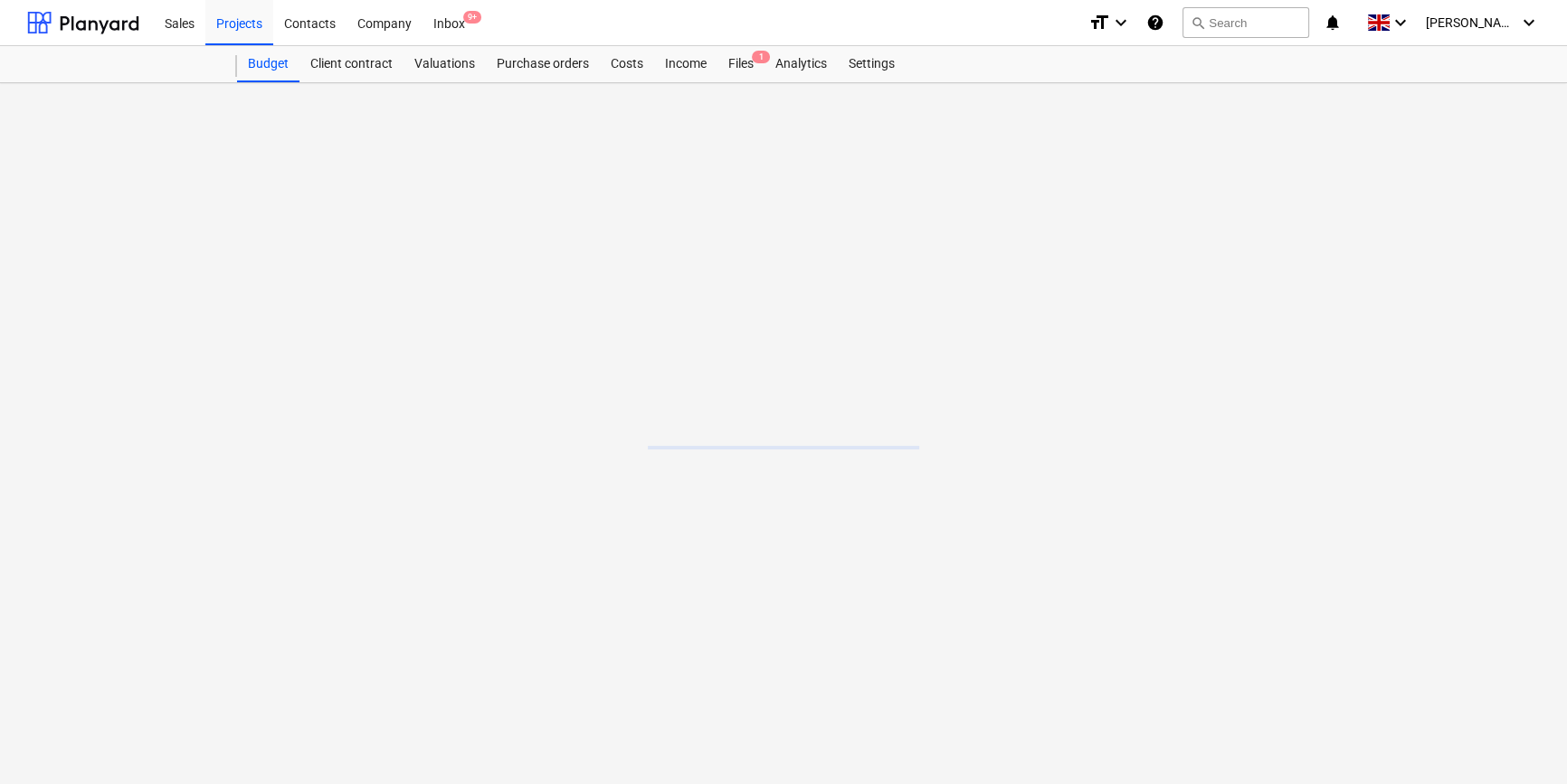 scroll, scrollTop: 0, scrollLeft: 0, axis: both 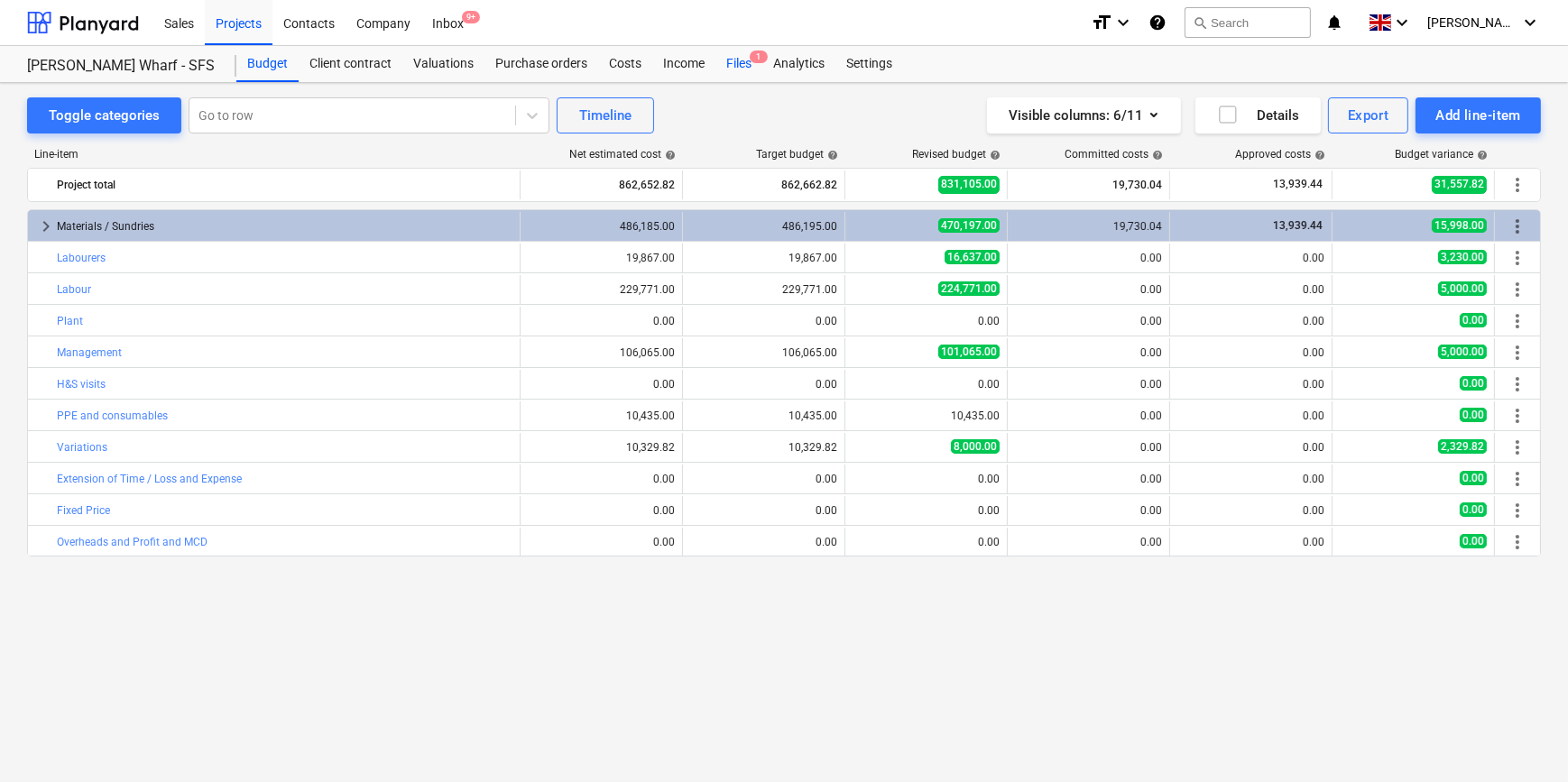 click on "Files 1" at bounding box center [739, 64] 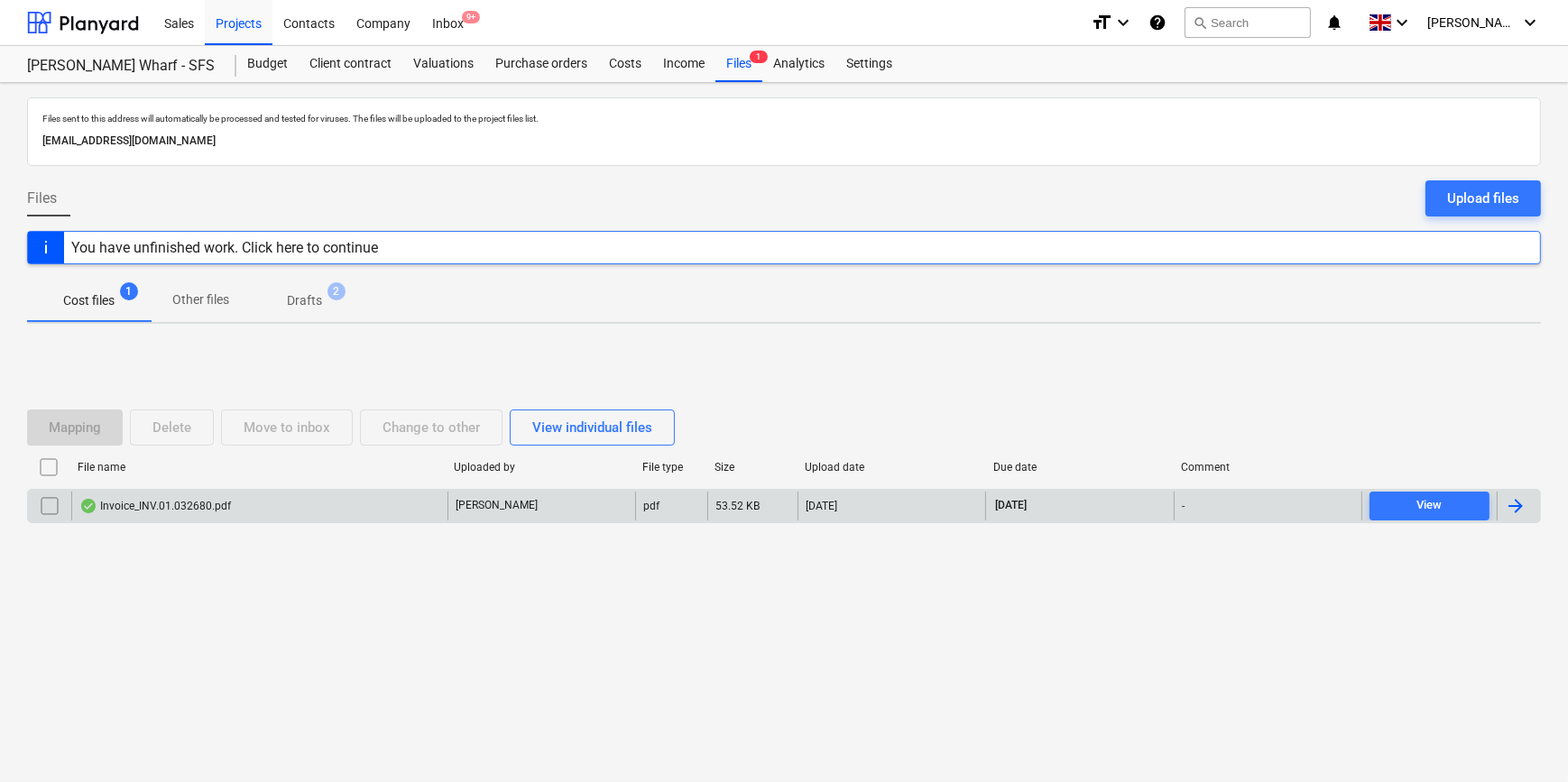 click at bounding box center (1516, 506) 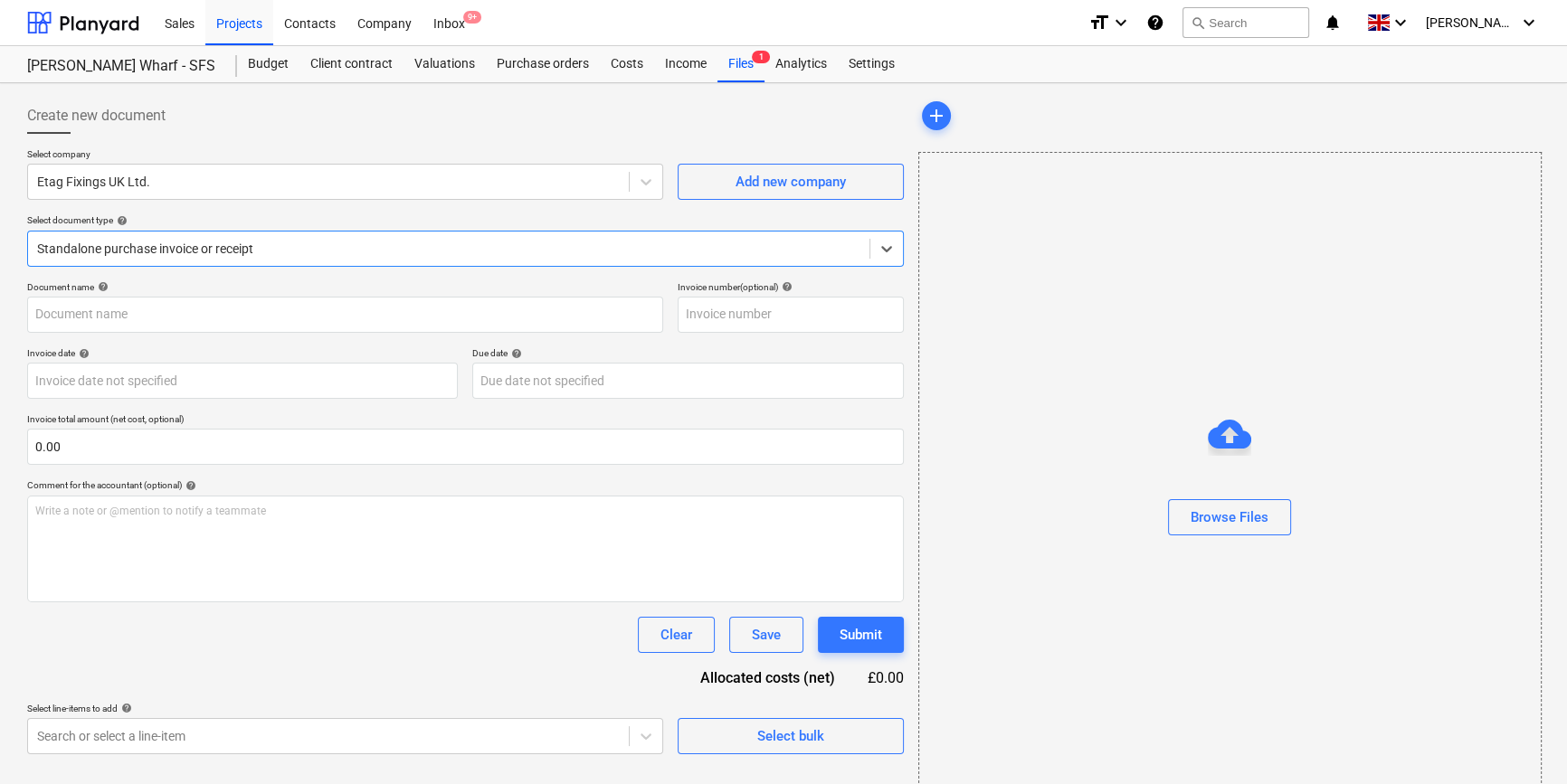 type on "#INV.01.032680" 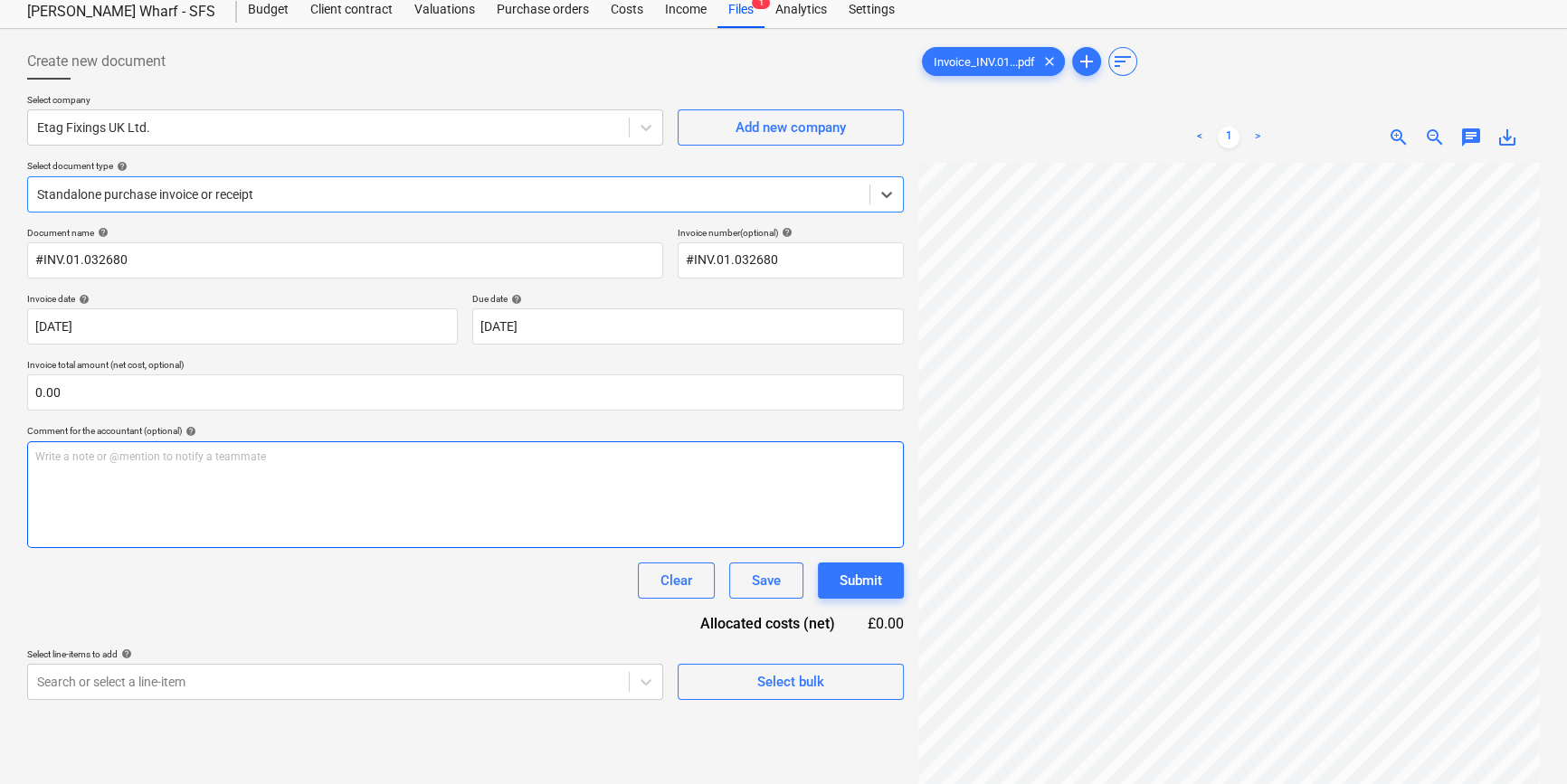scroll, scrollTop: 81, scrollLeft: 0, axis: vertical 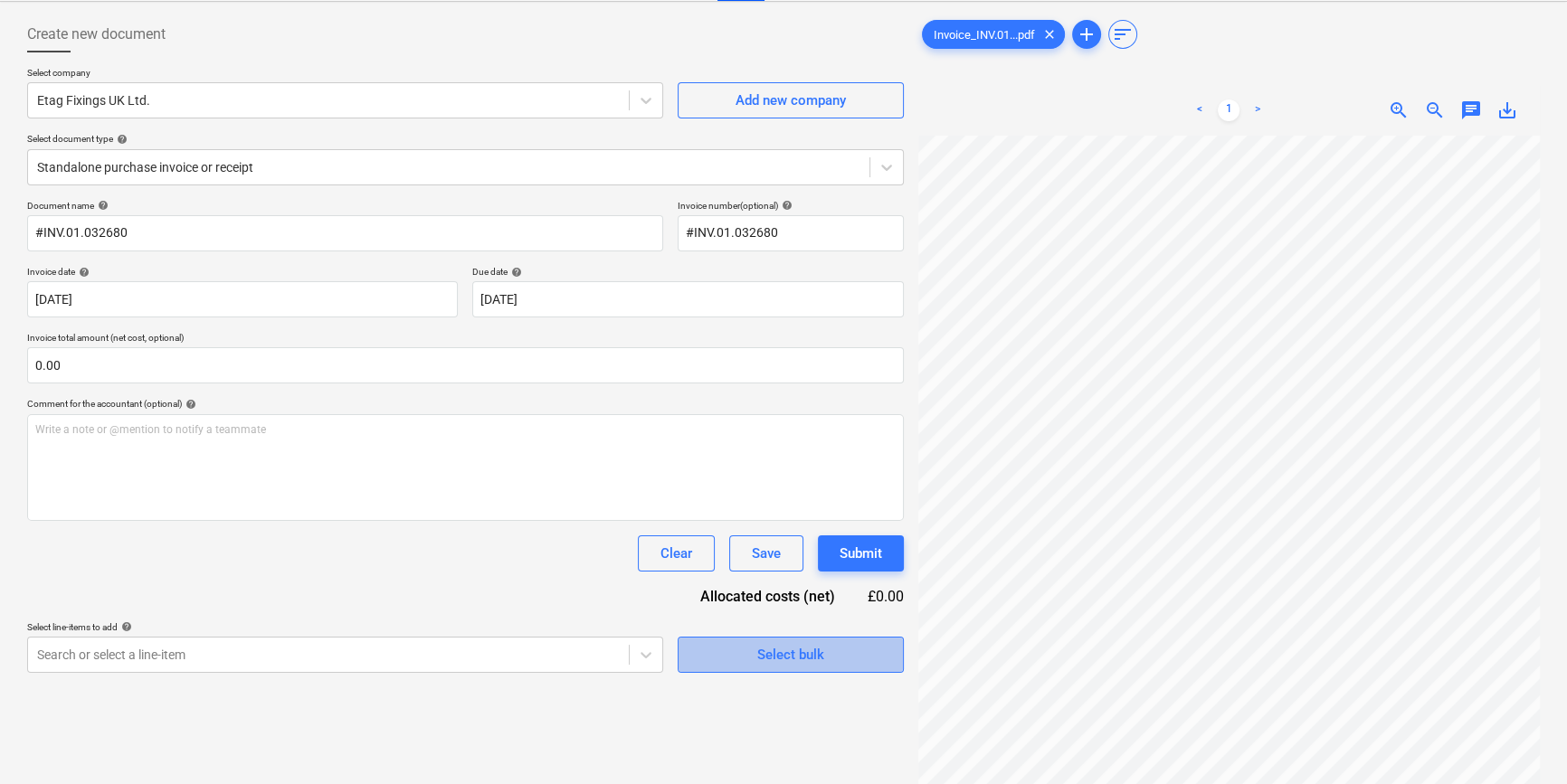 click on "Select bulk" at bounding box center (791, 655) 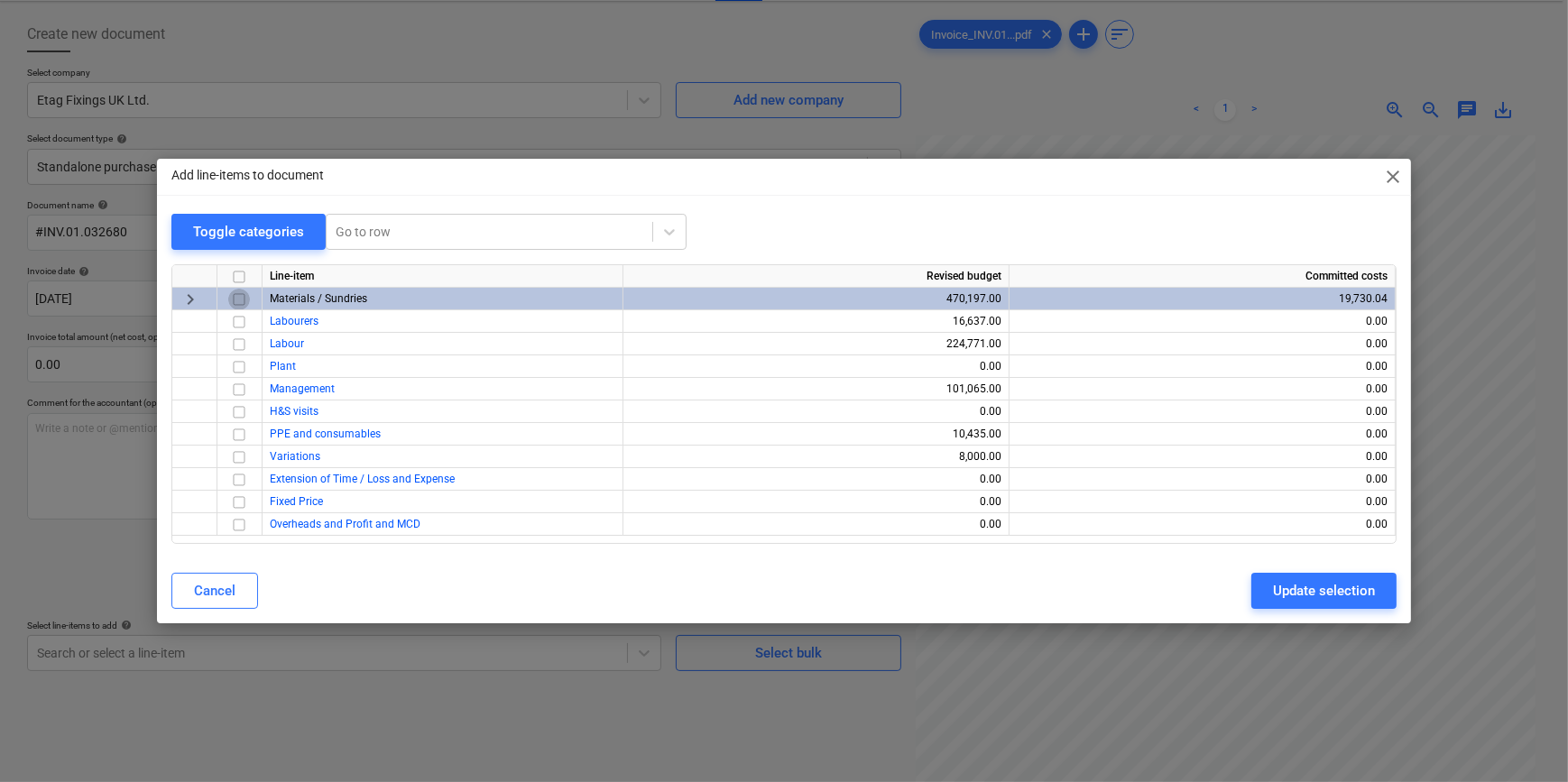 click at bounding box center (239, 299) 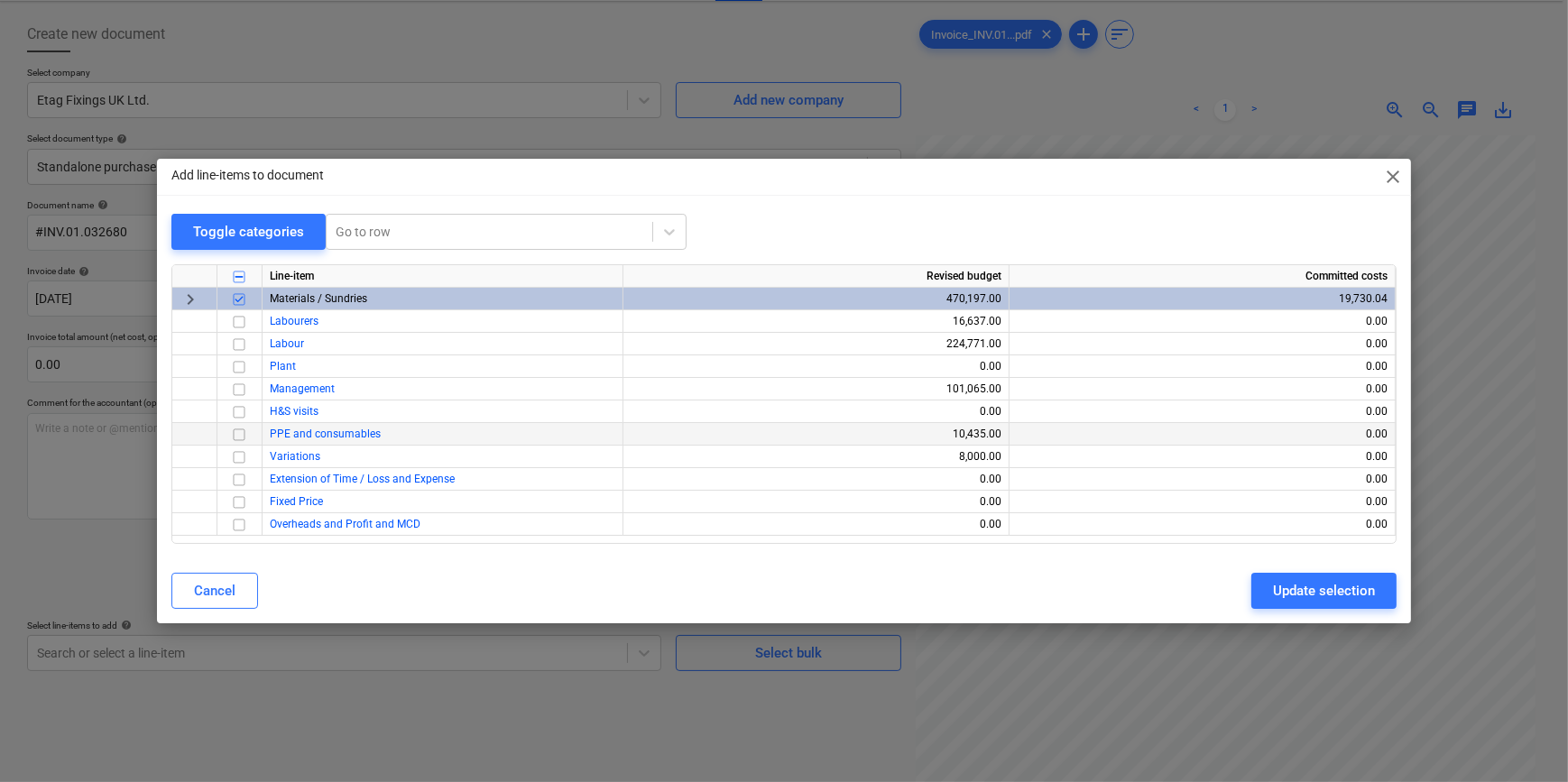 click at bounding box center (239, 435) 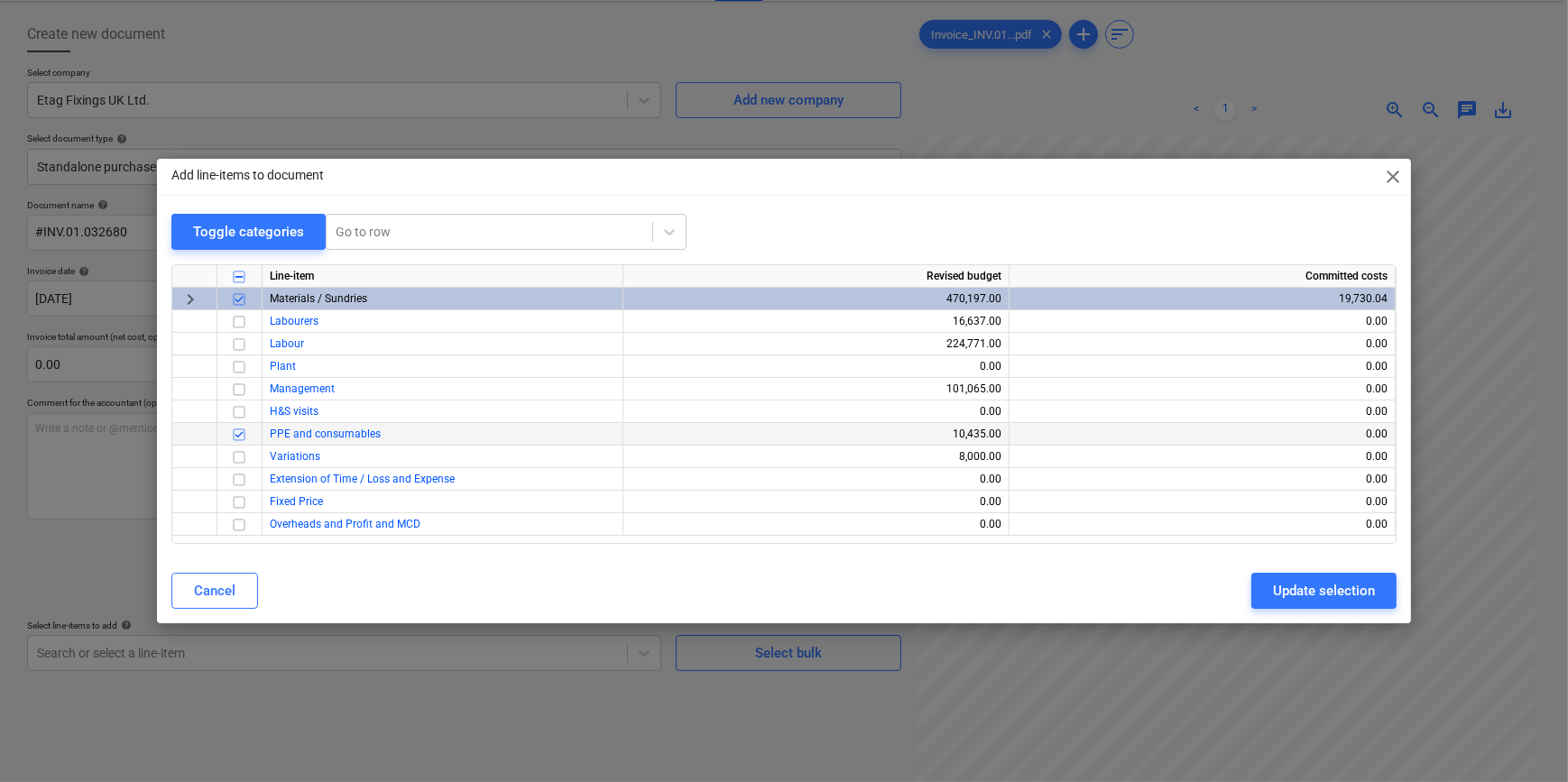 click at bounding box center [239, 299] 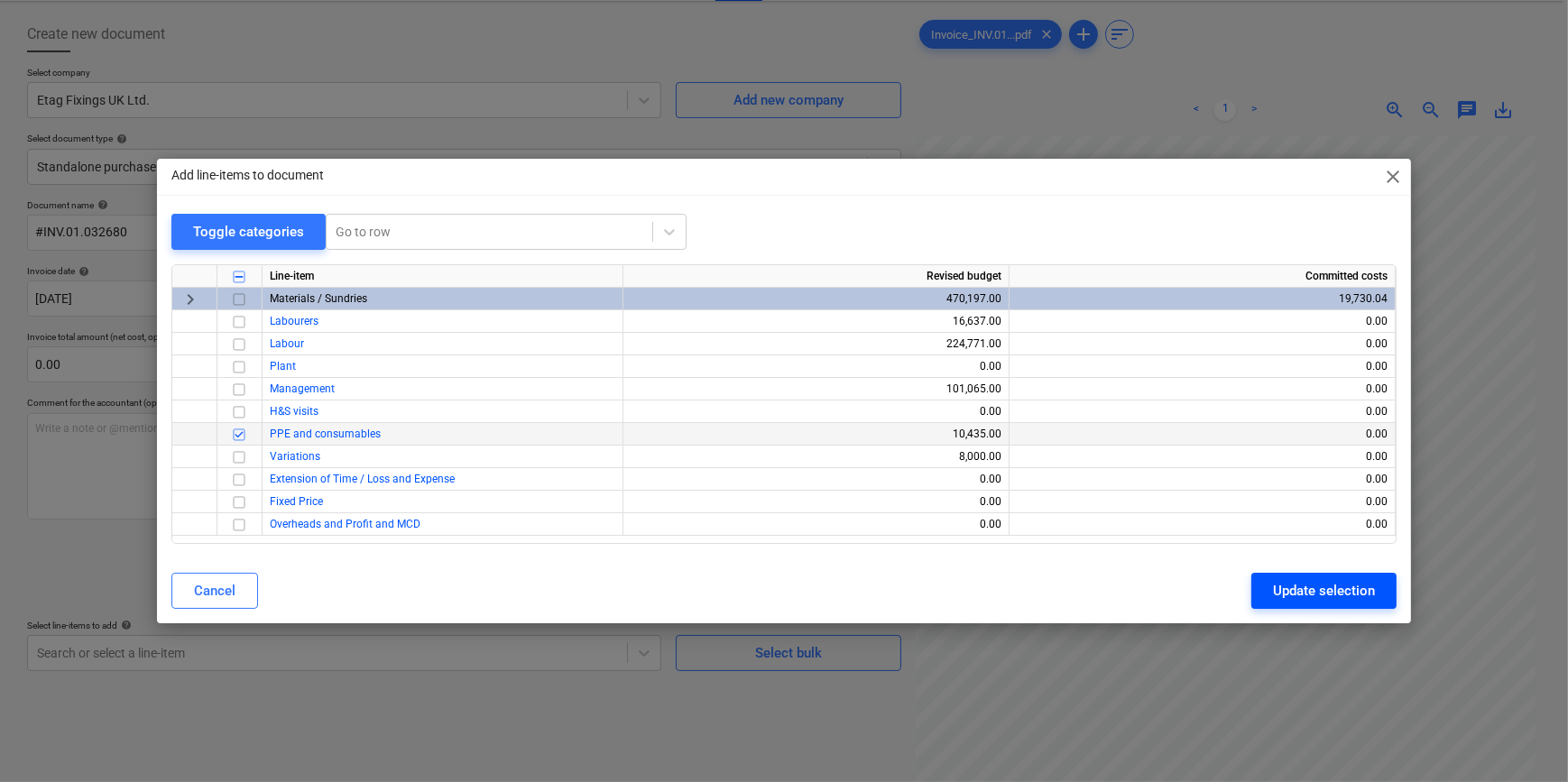 click on "Update selection" at bounding box center (1324, 591) 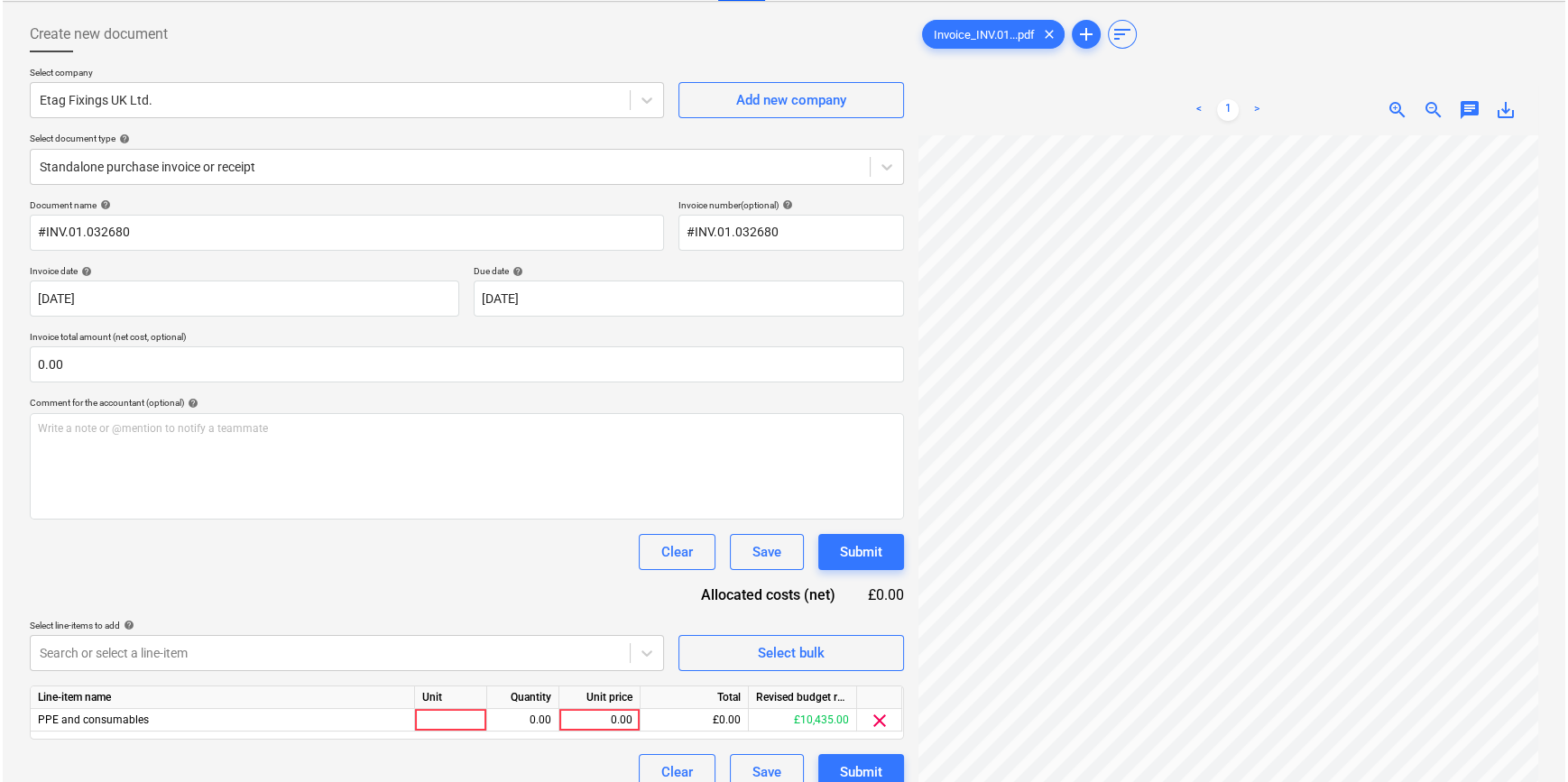 scroll, scrollTop: 63, scrollLeft: 217, axis: both 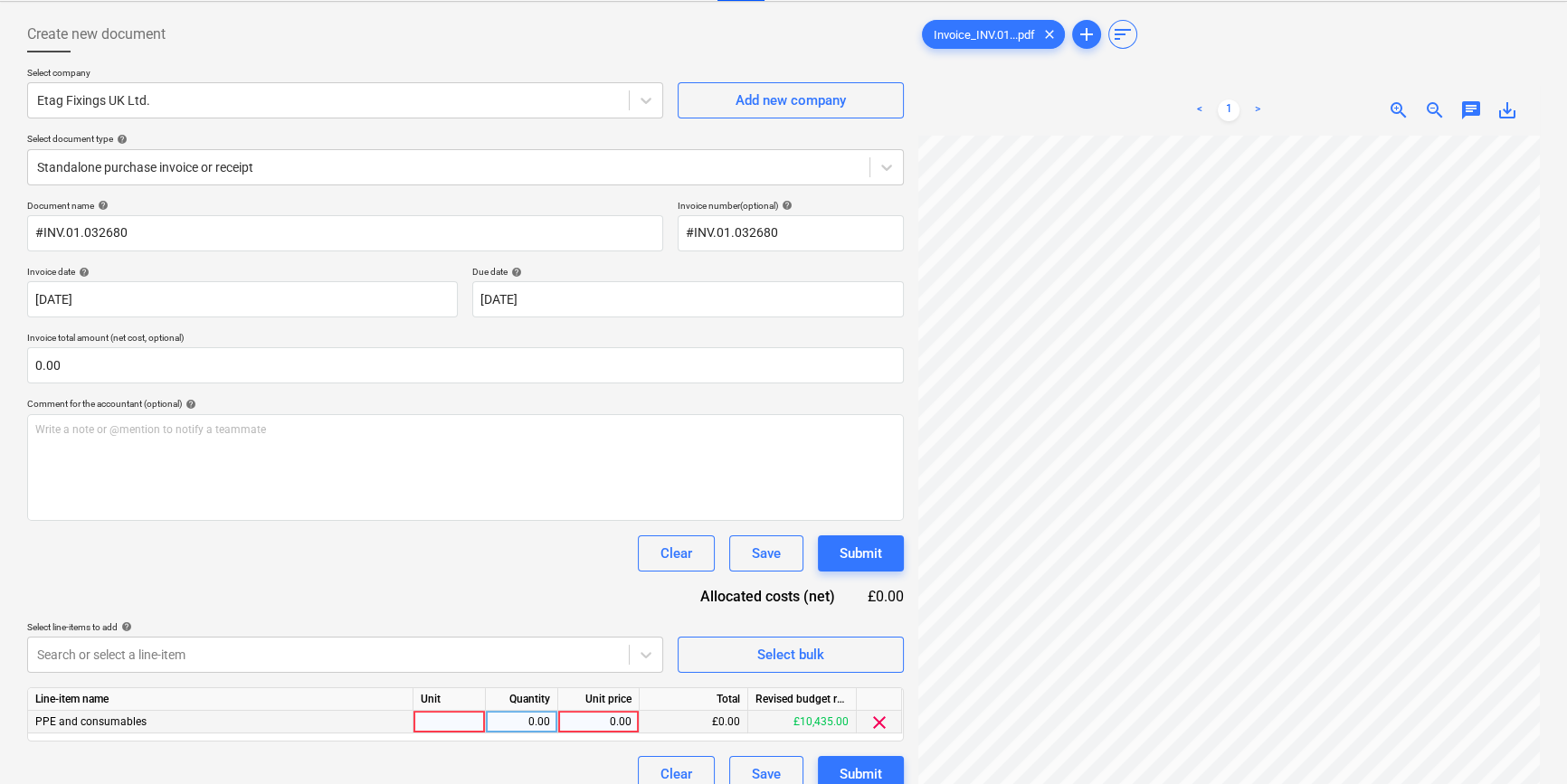 click at bounding box center (450, 722) 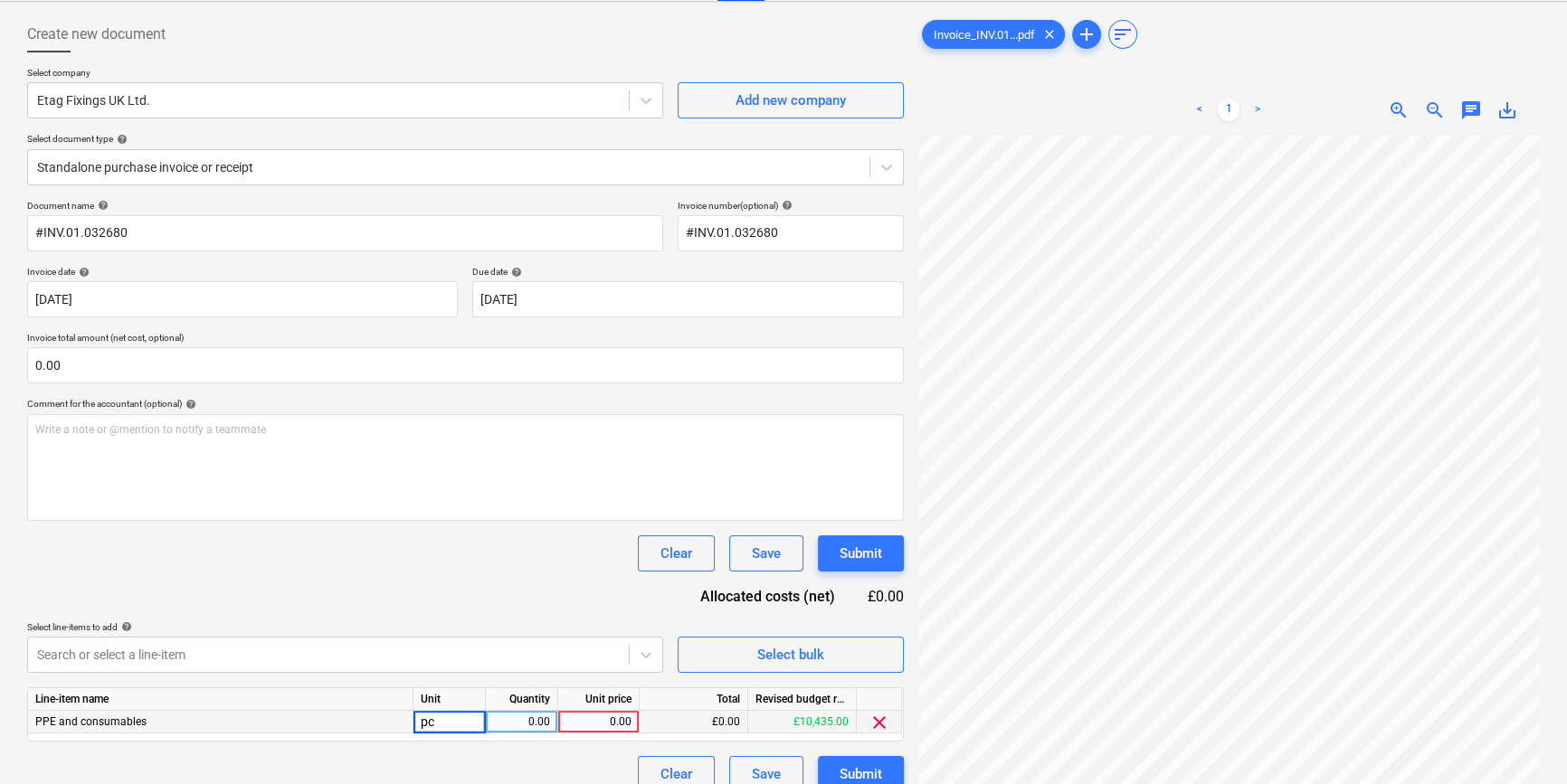 type on "pcs" 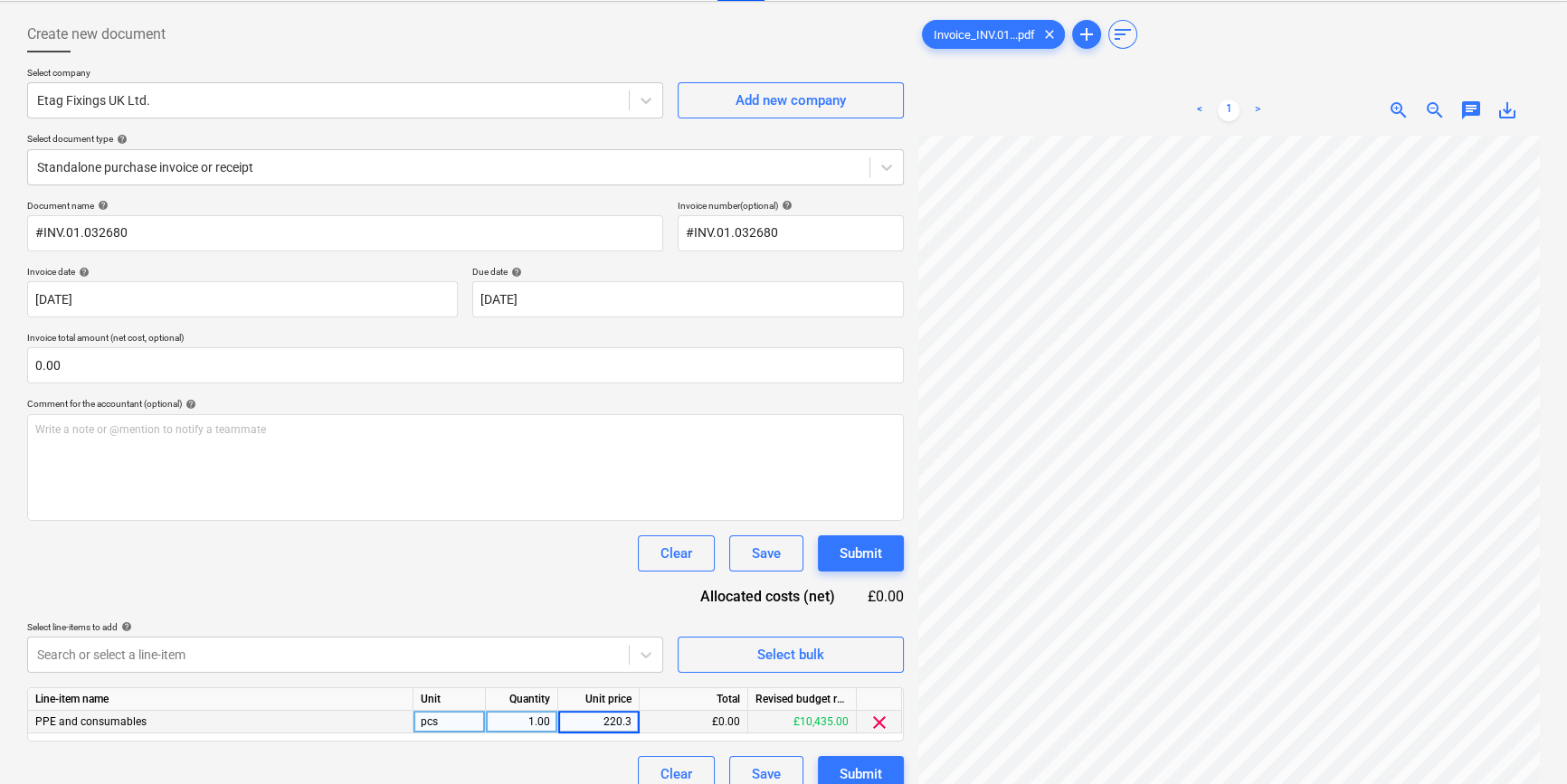 type on "220.34" 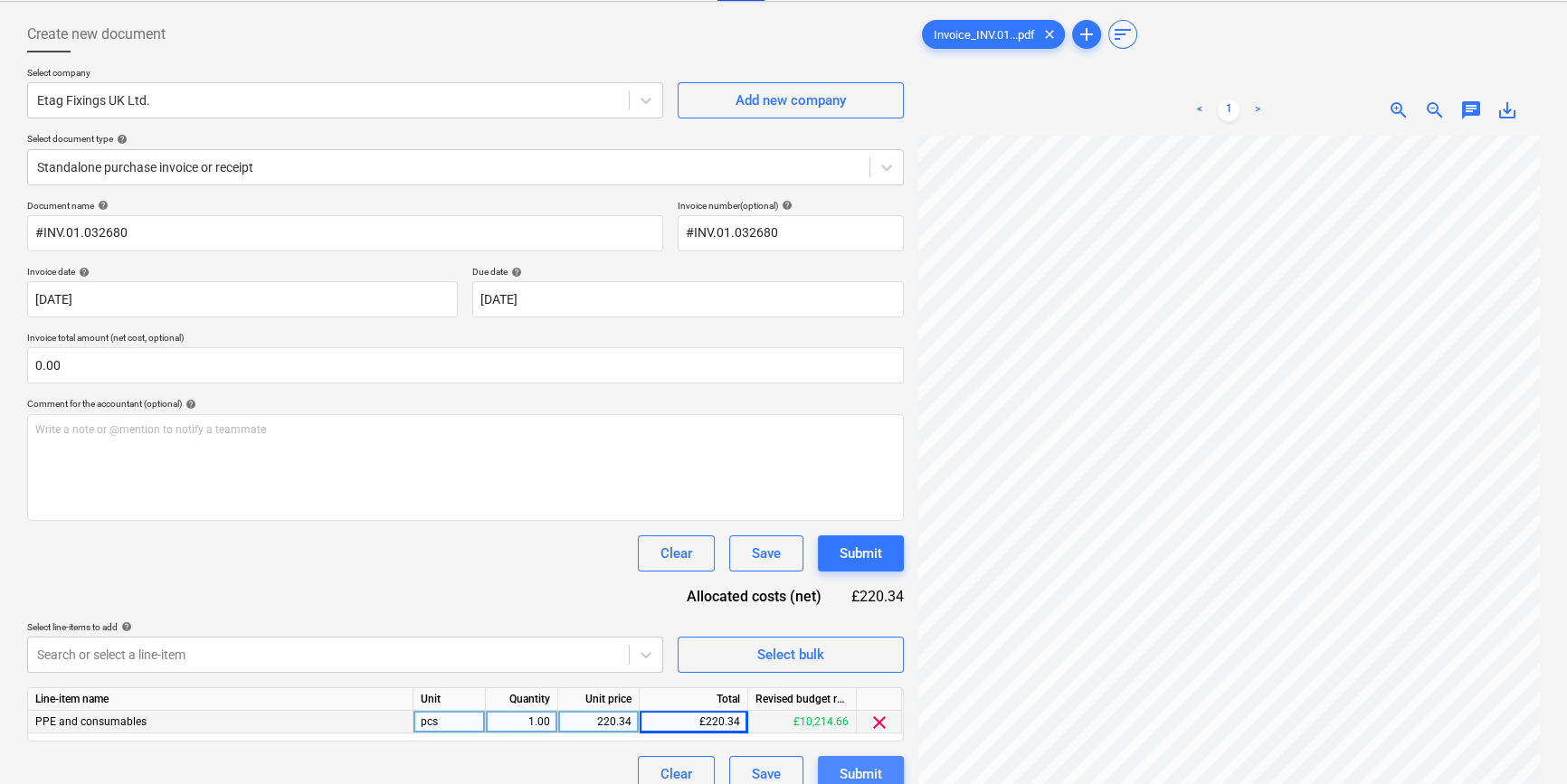 click on "Submit" at bounding box center [860, 774] 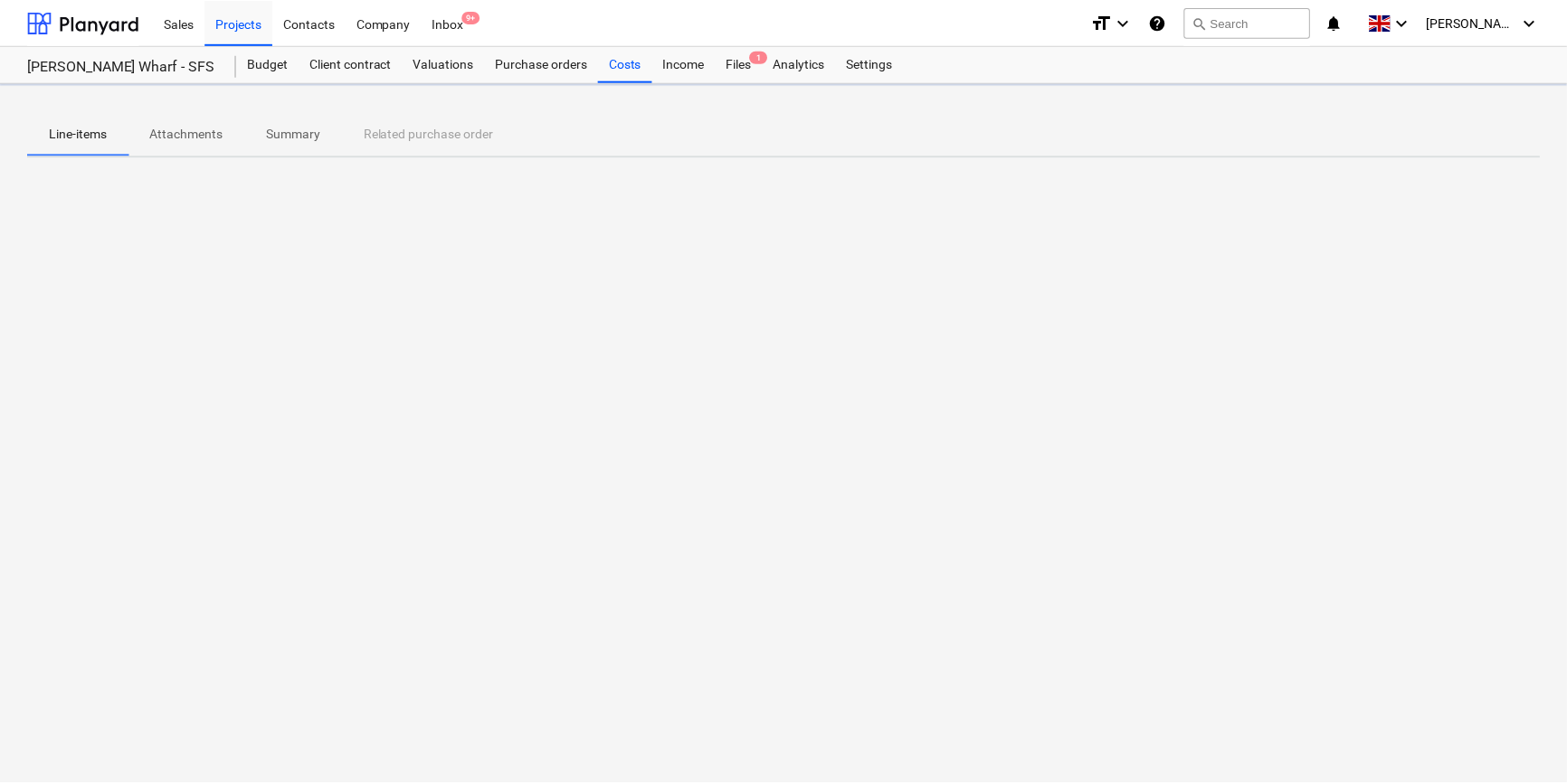 scroll, scrollTop: 0, scrollLeft: 0, axis: both 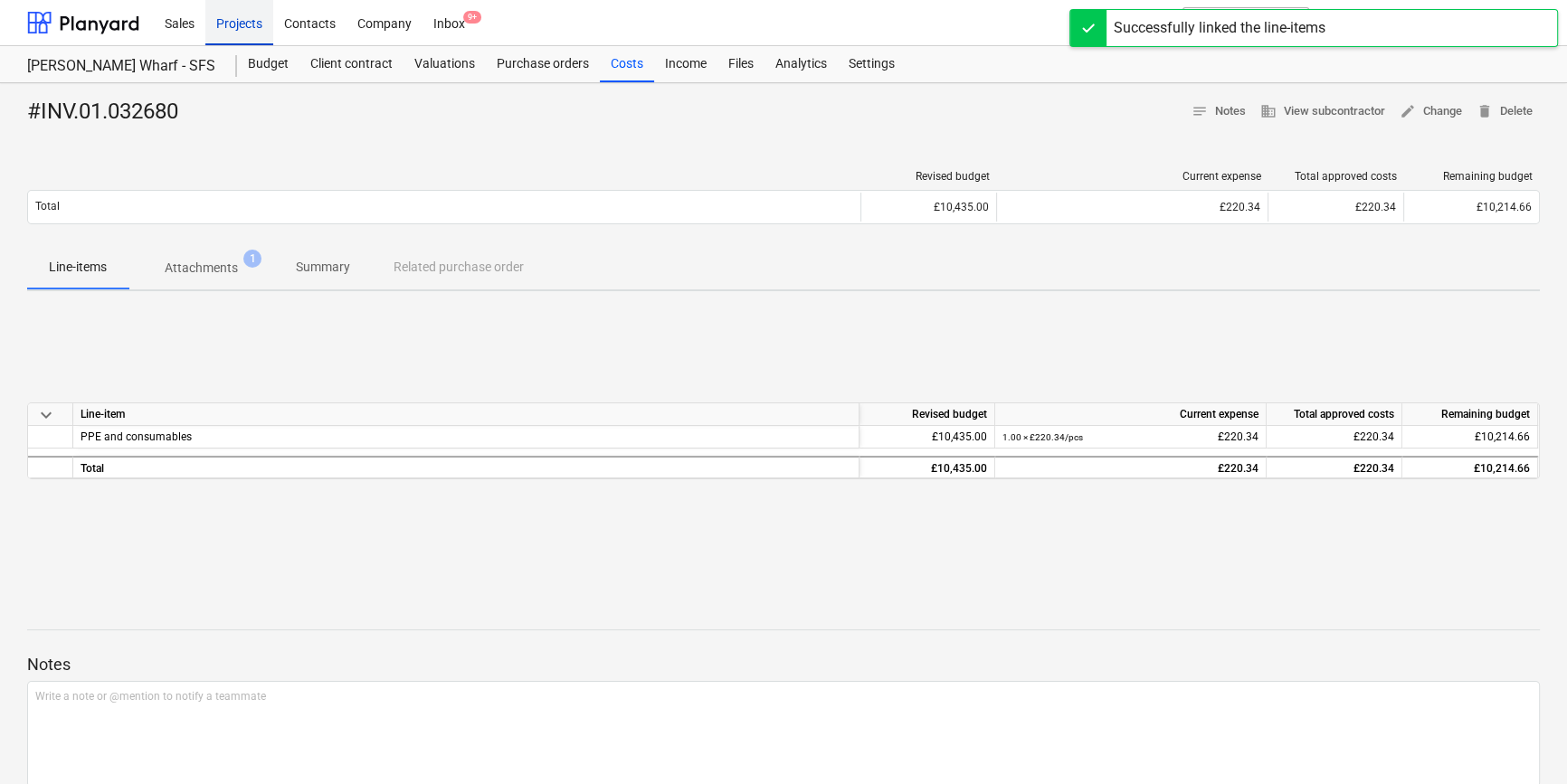 click on "Projects" at bounding box center [239, 22] 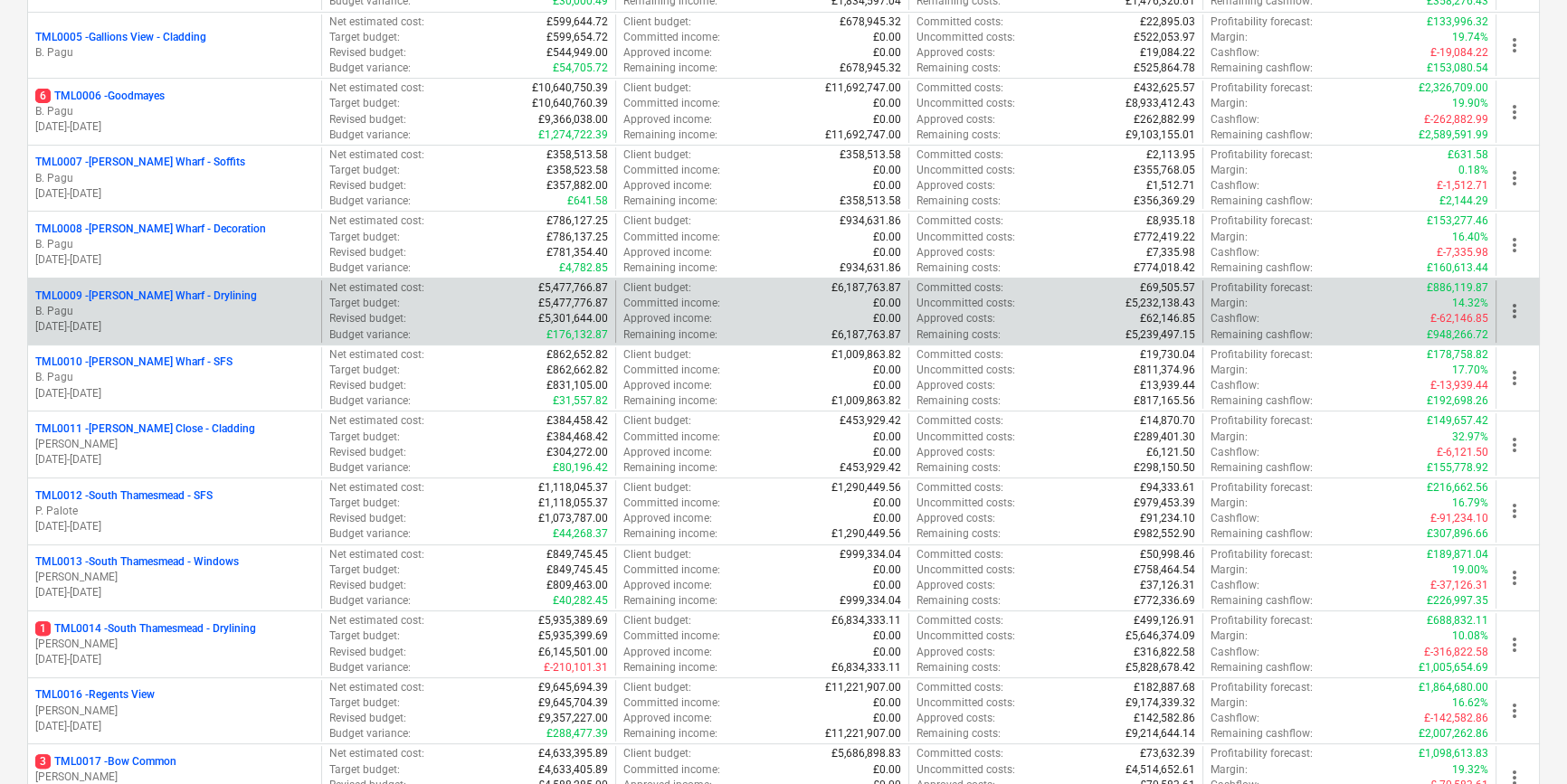 scroll, scrollTop: 657, scrollLeft: 0, axis: vertical 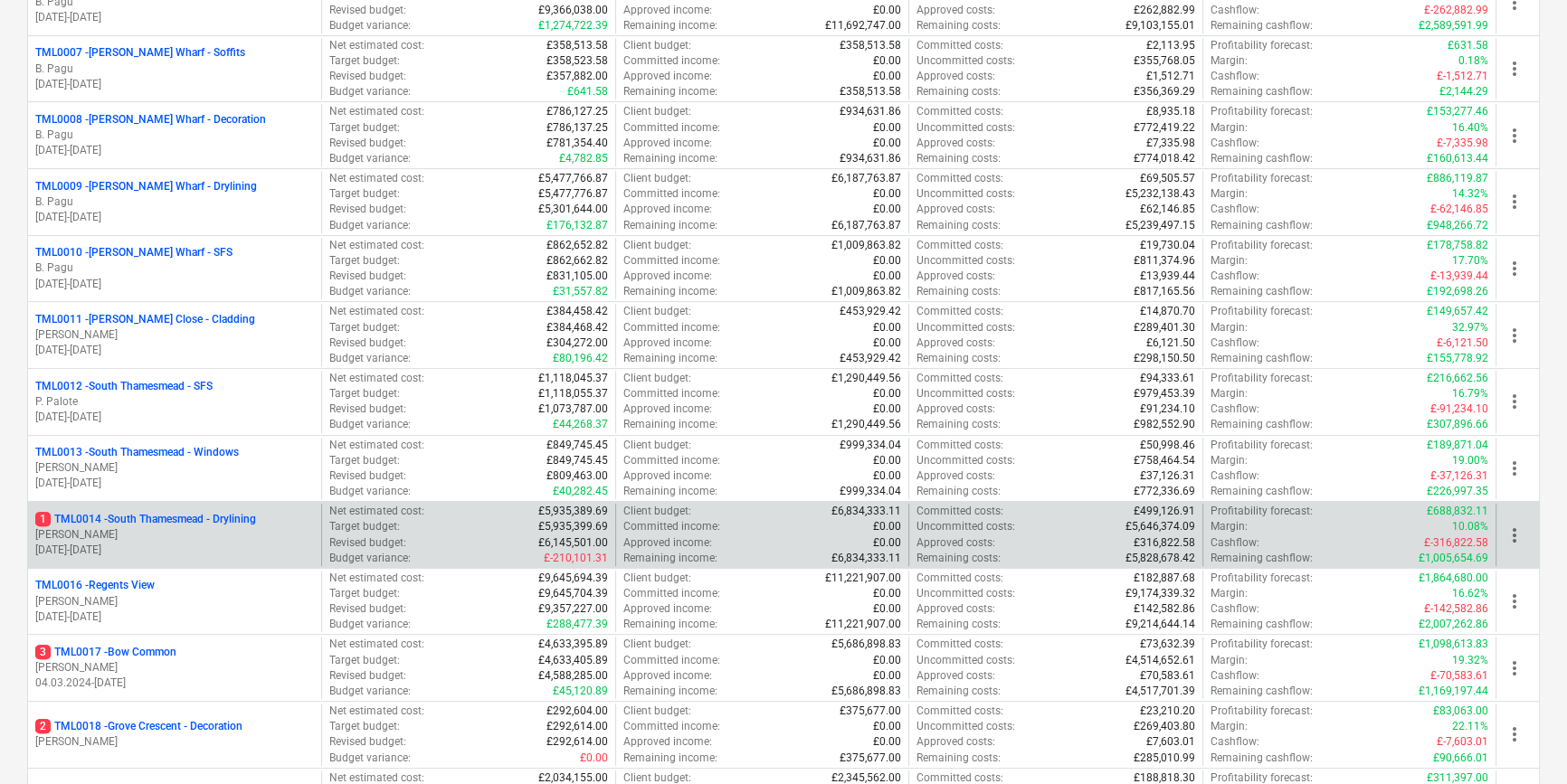 click on "[DATE]  -  [DATE]" at bounding box center [175, 550] 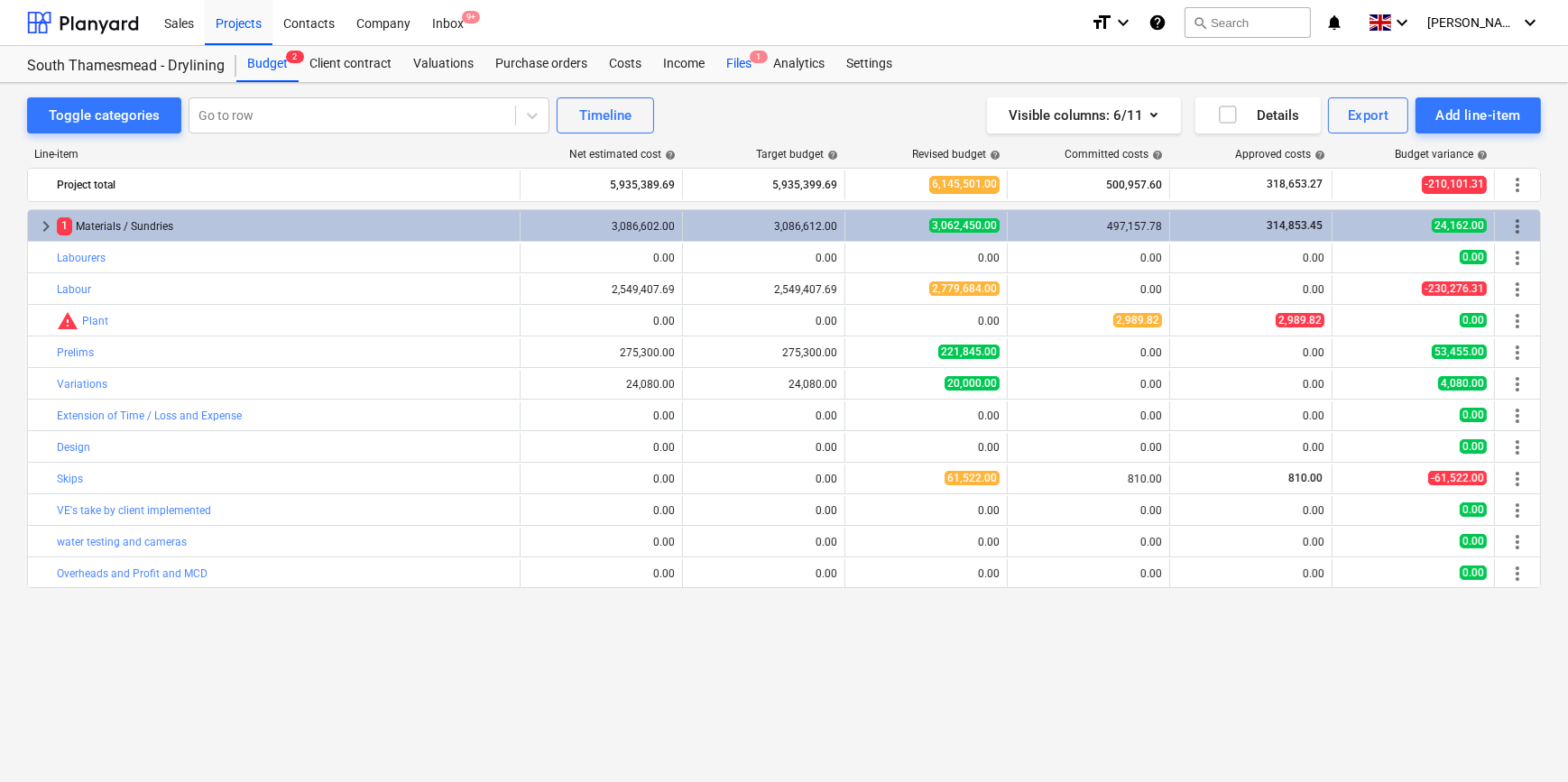 click on "Files 1" at bounding box center [739, 64] 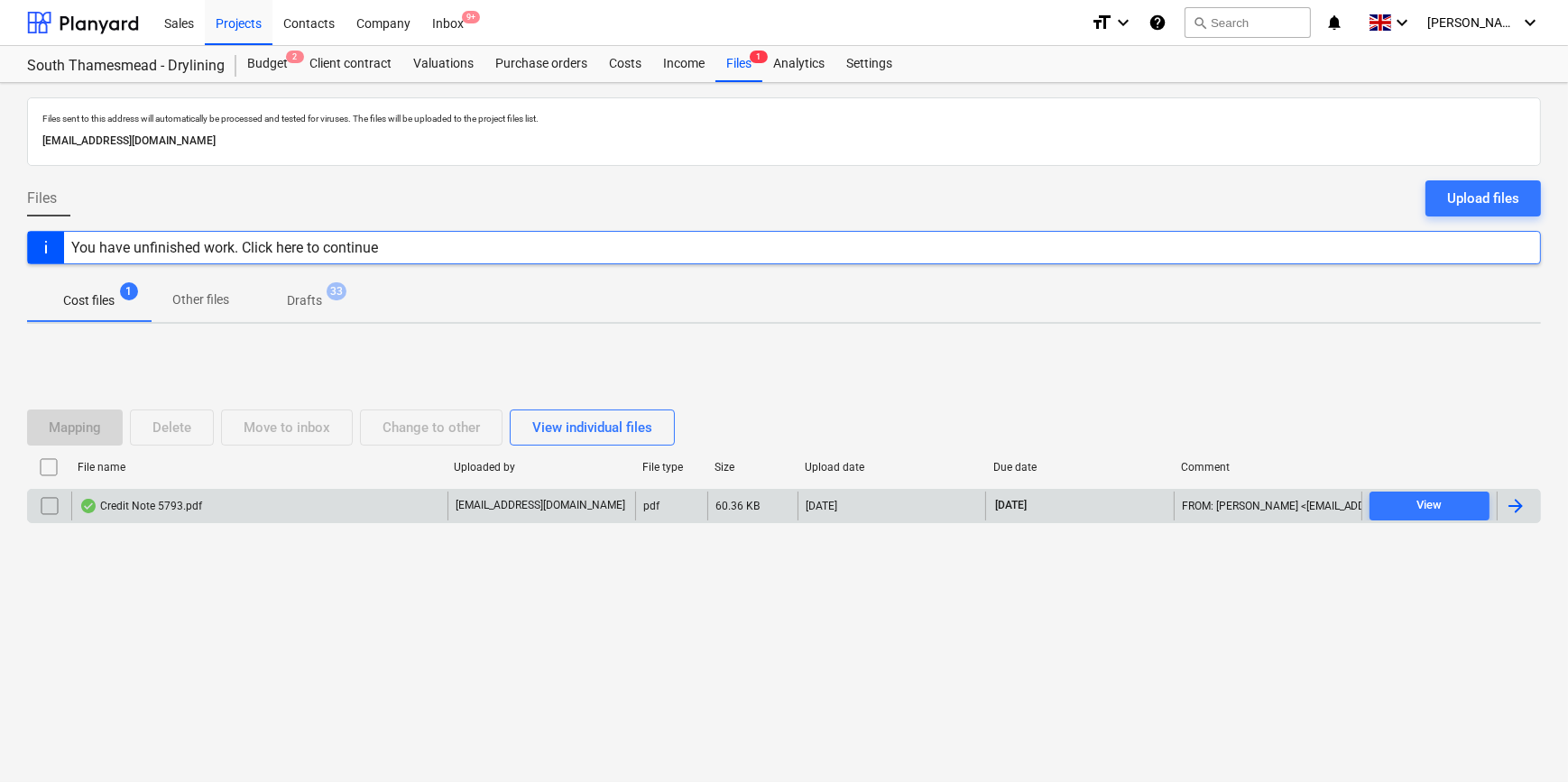 click at bounding box center [1516, 506] 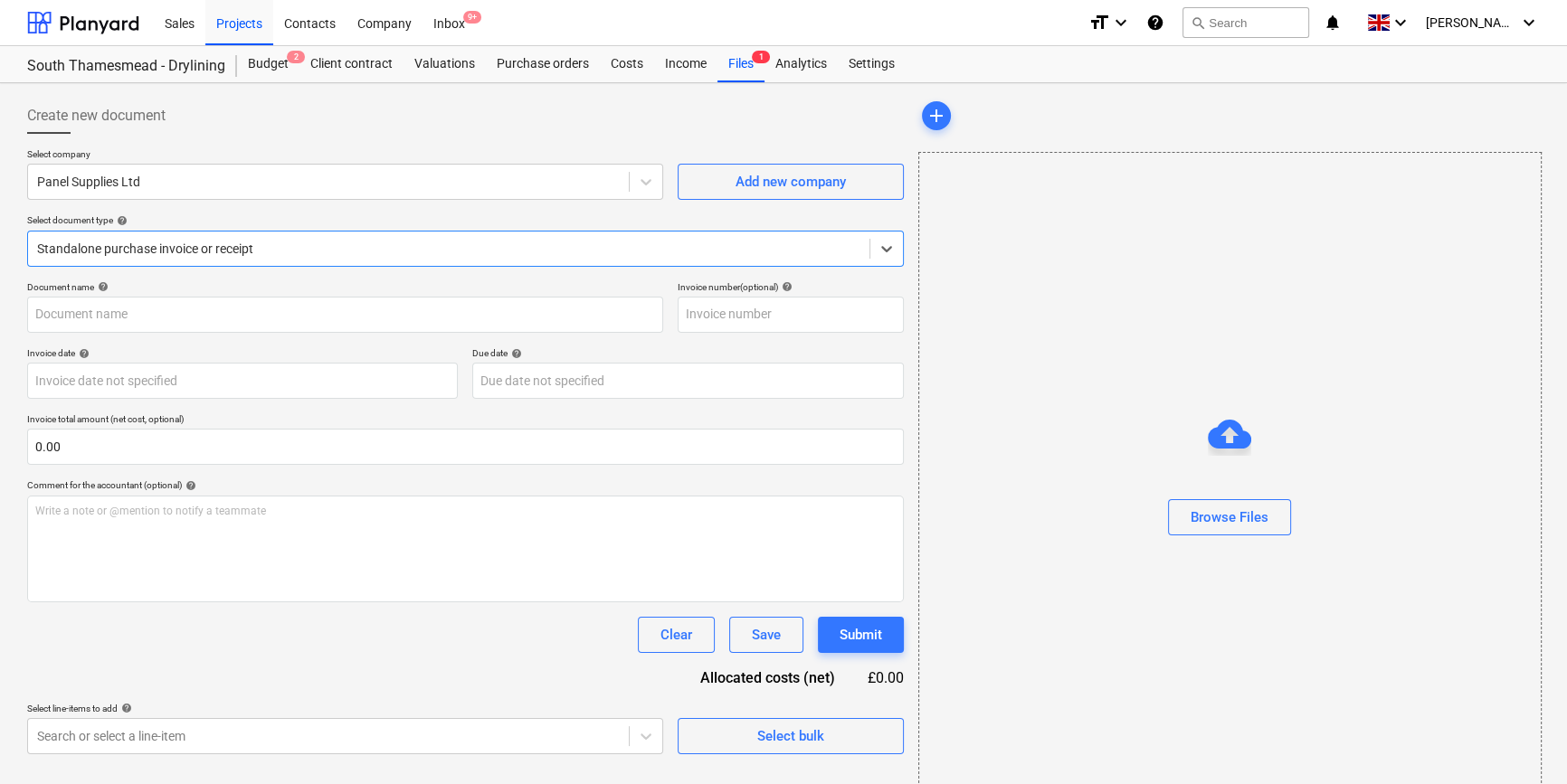 type on "93988" 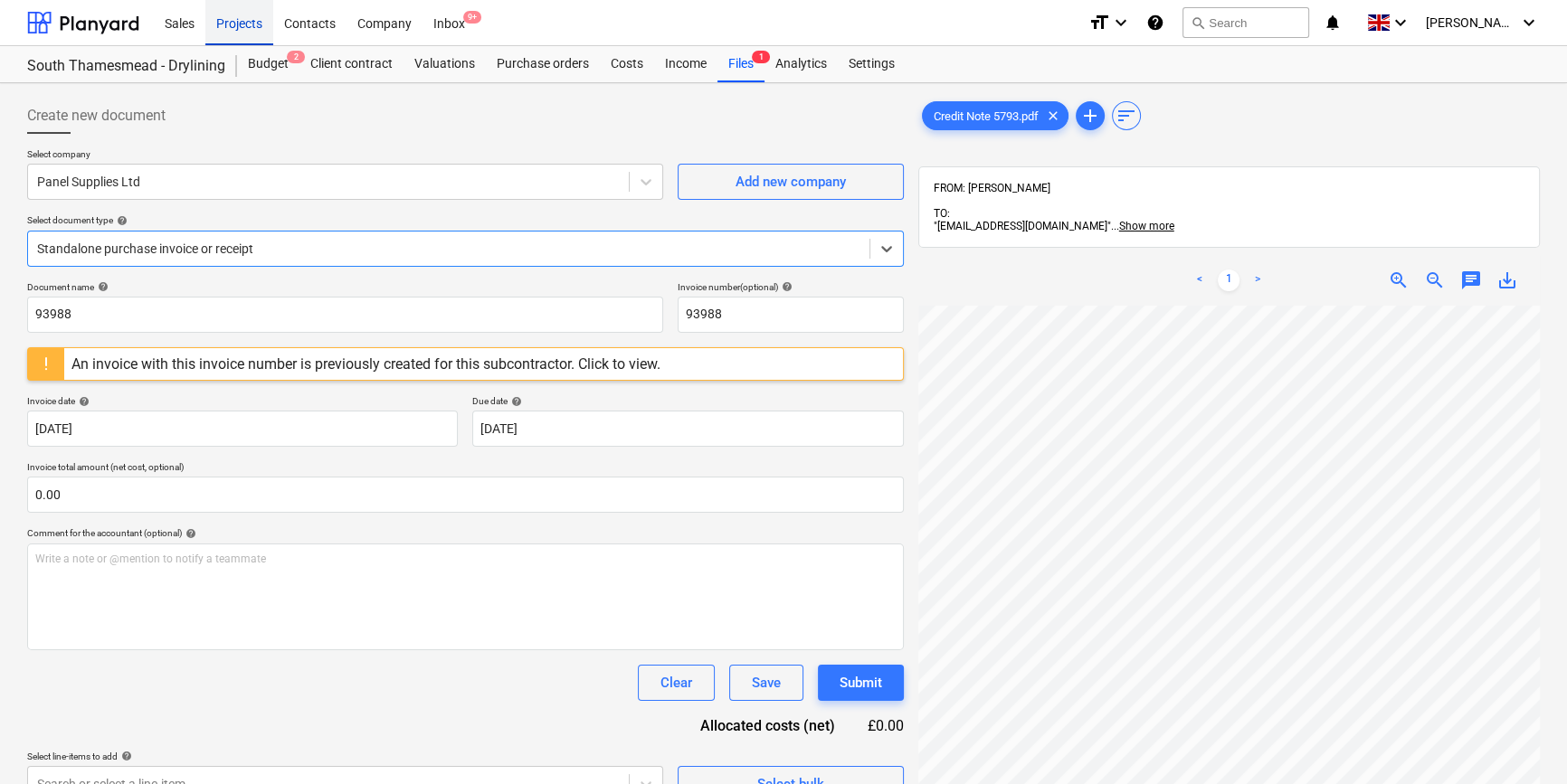 click on "Projects" at bounding box center [239, 22] 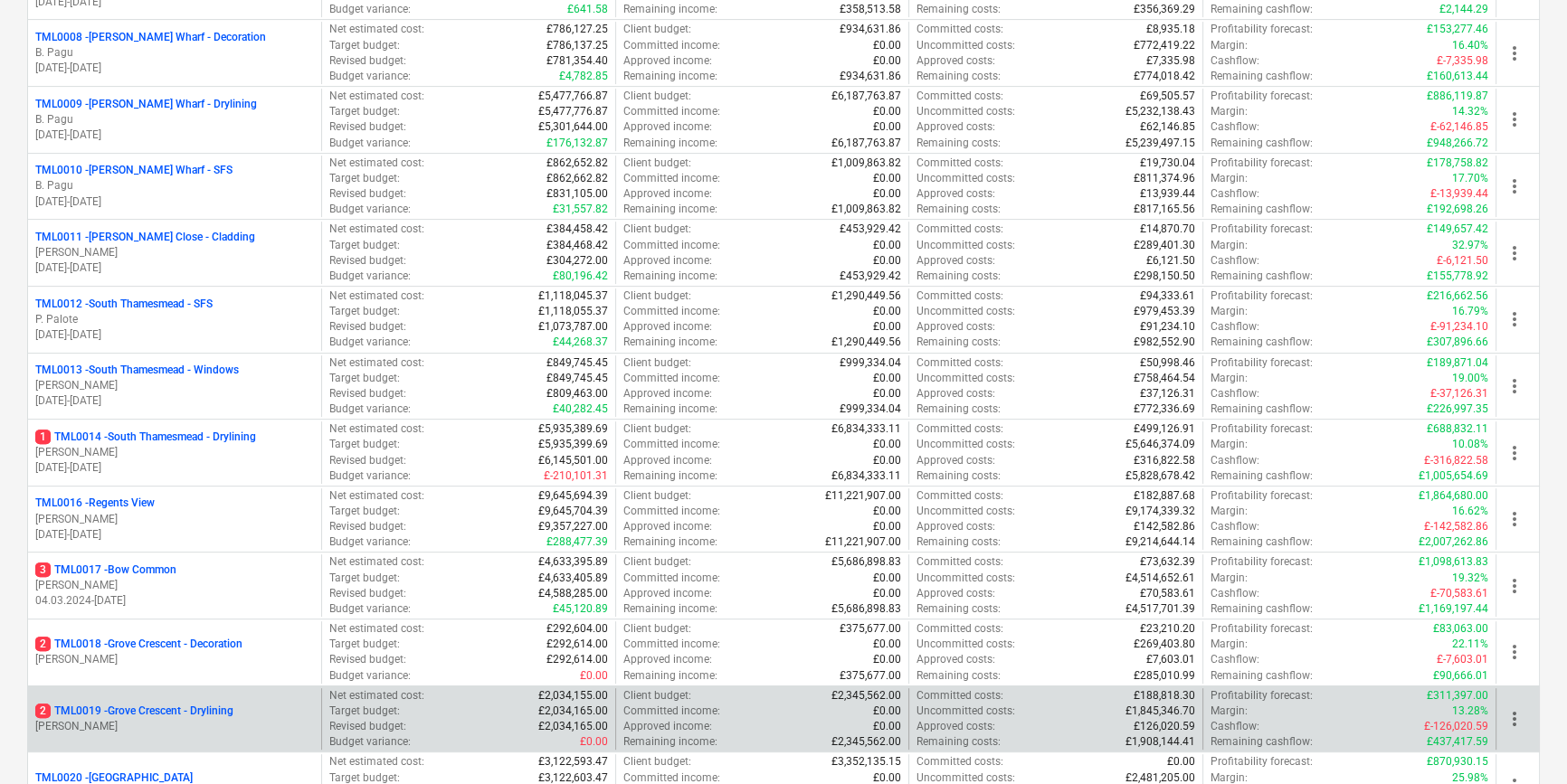 scroll, scrollTop: 822, scrollLeft: 0, axis: vertical 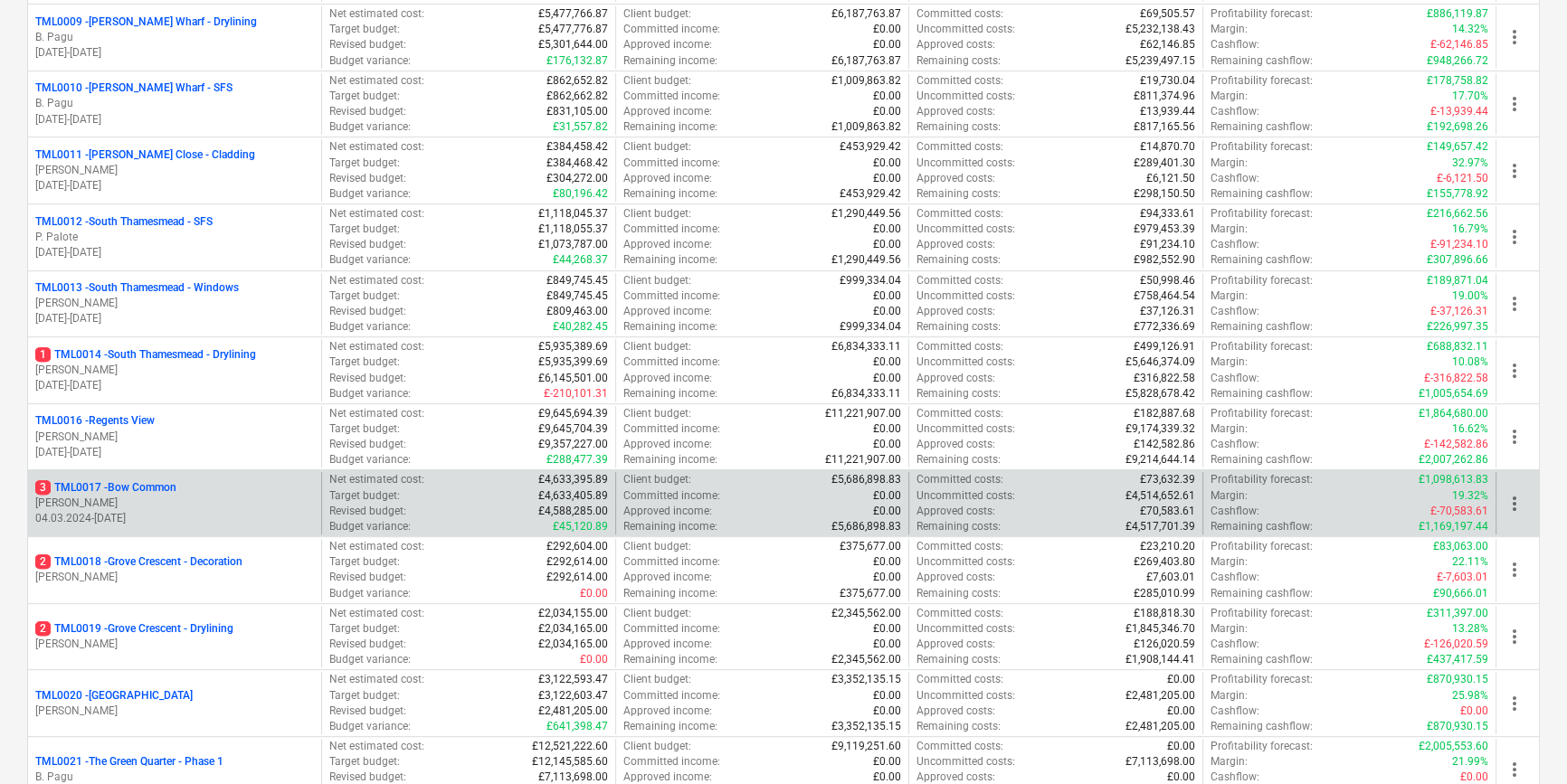 click on "[DATE]  -  [DATE]" at bounding box center (175, 518) 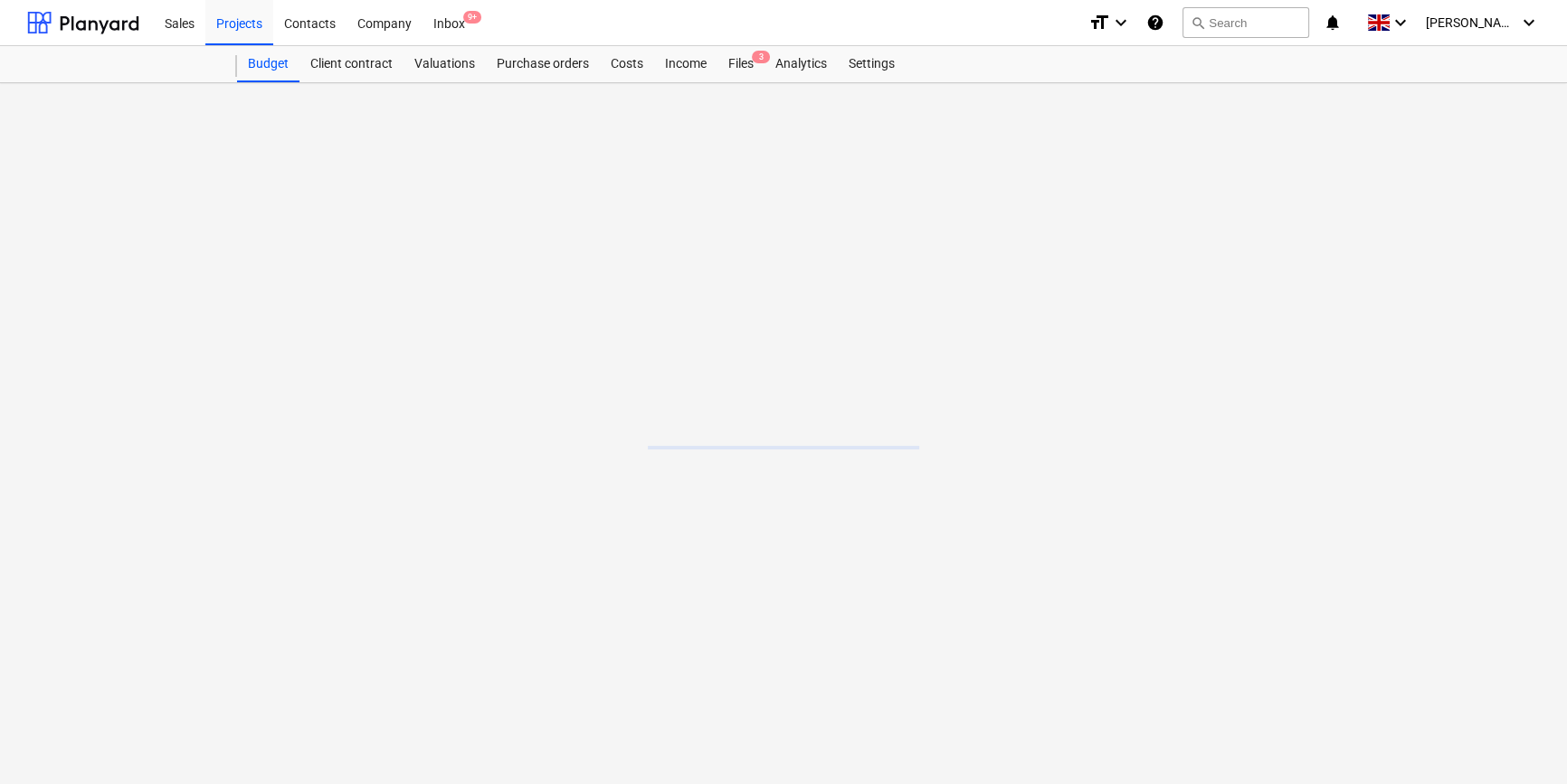 scroll, scrollTop: 0, scrollLeft: 0, axis: both 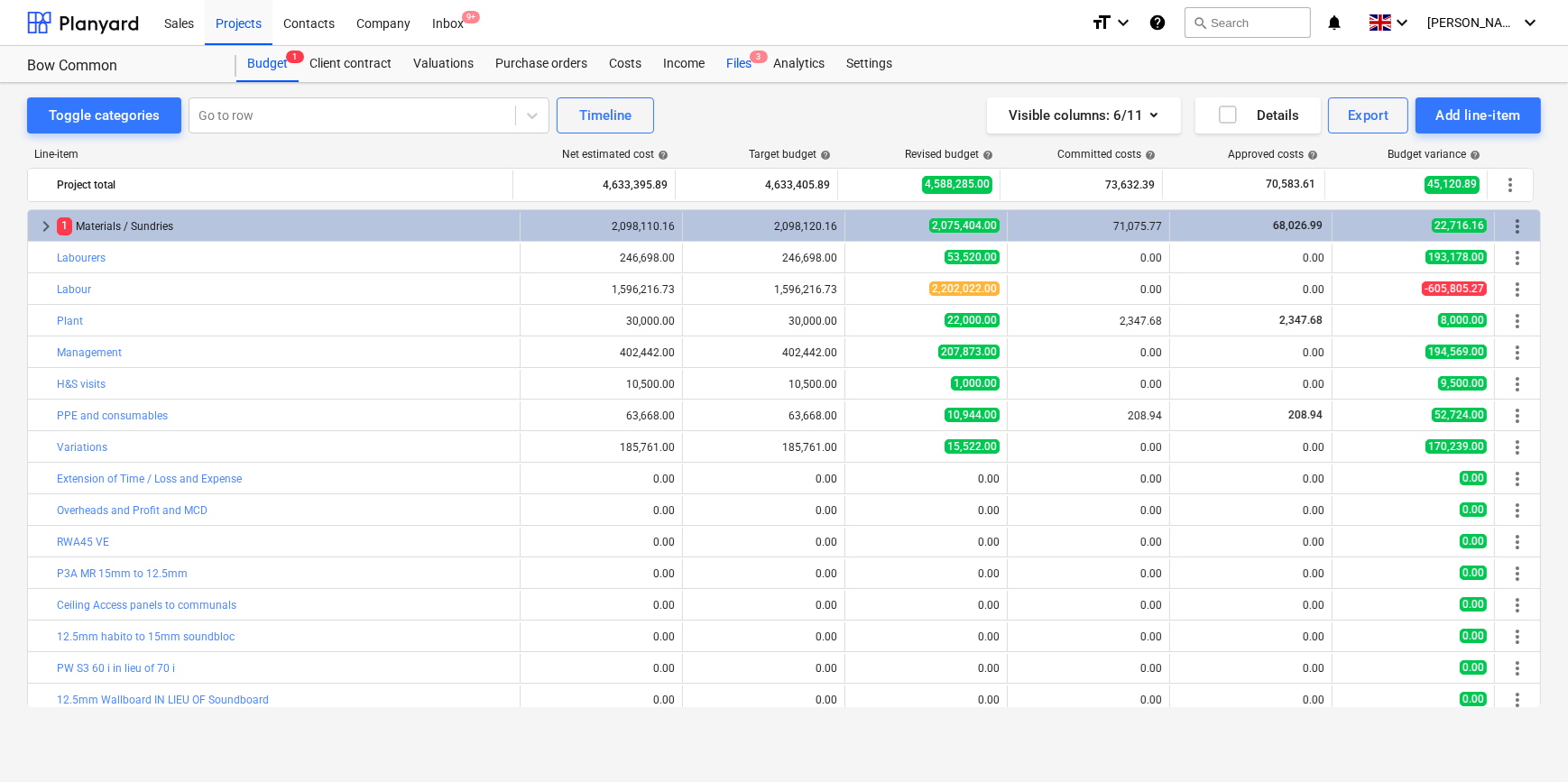 click on "Files 3" at bounding box center [739, 64] 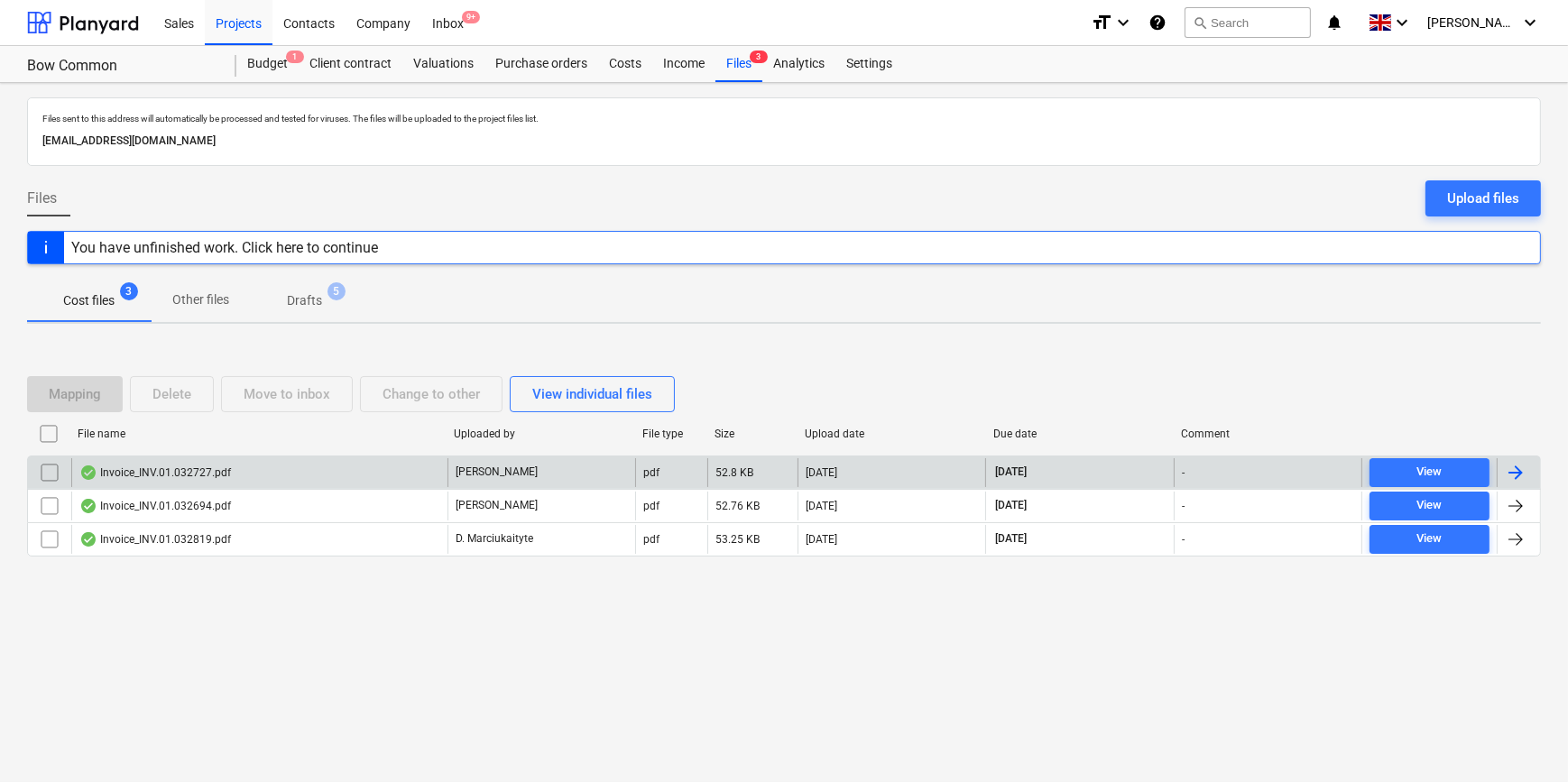 click at bounding box center [1516, 473] 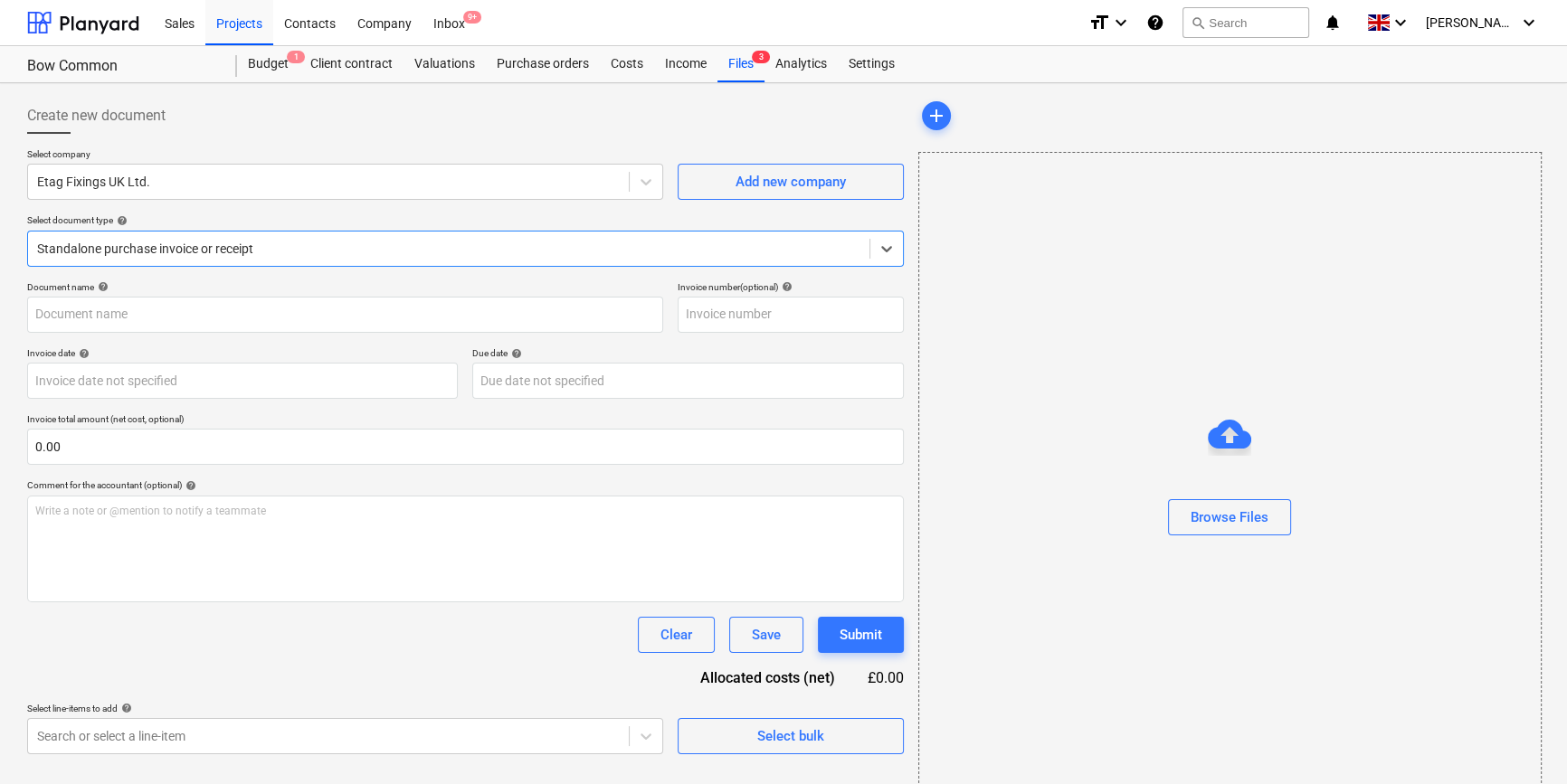 type on "#INV.01.032727" 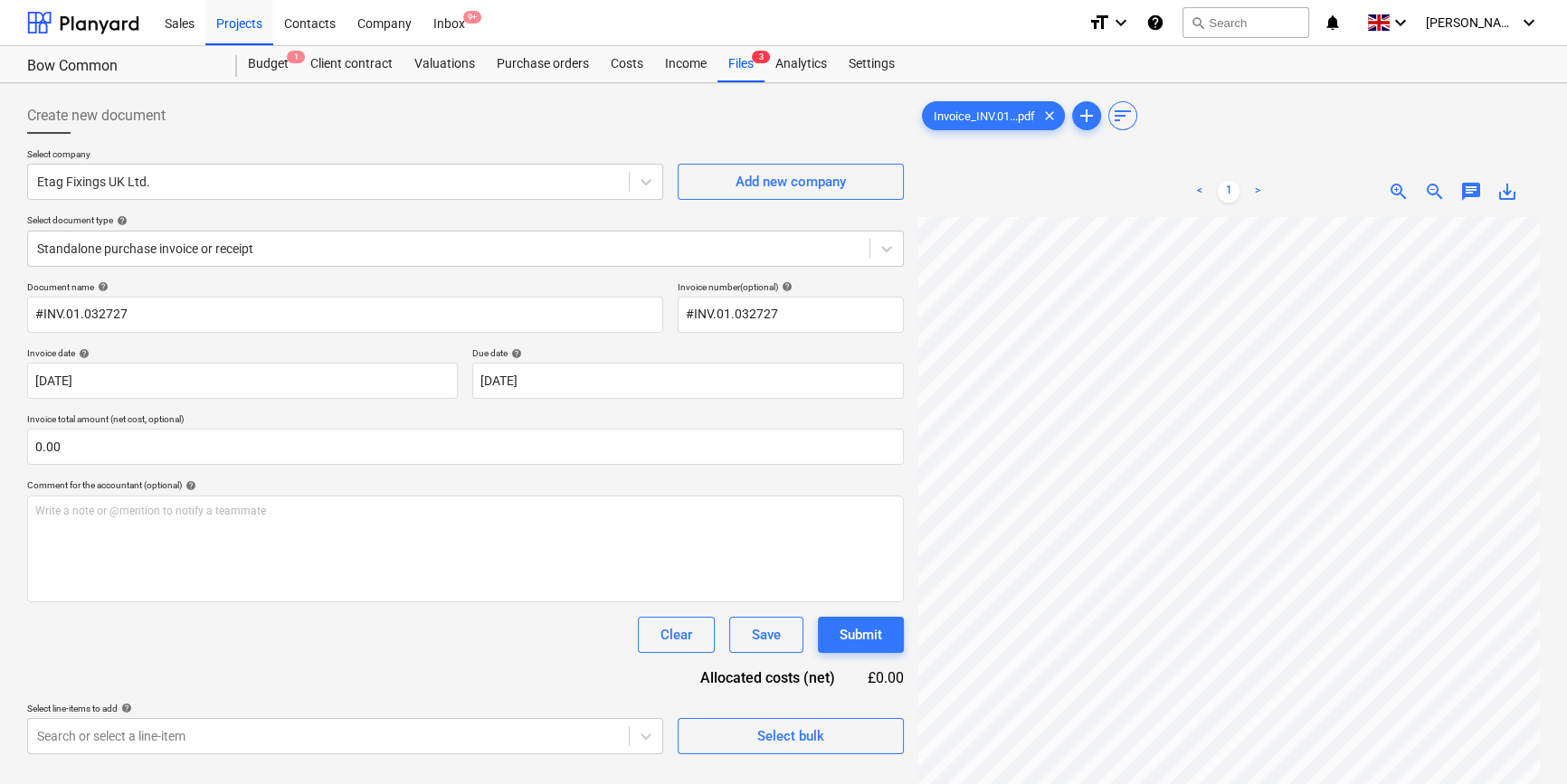 scroll, scrollTop: 140, scrollLeft: 213, axis: both 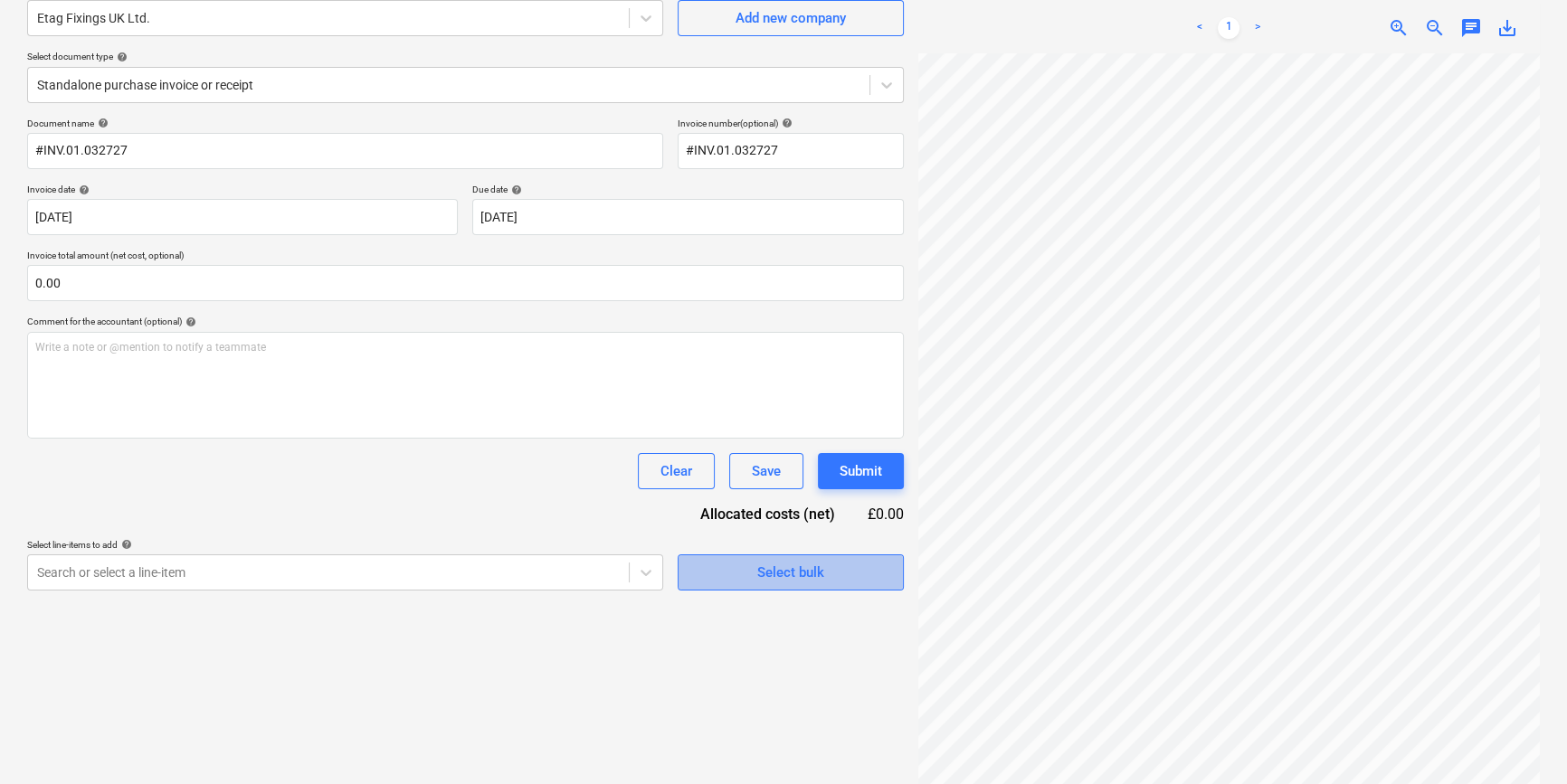 click on "Select bulk" at bounding box center (791, 572) 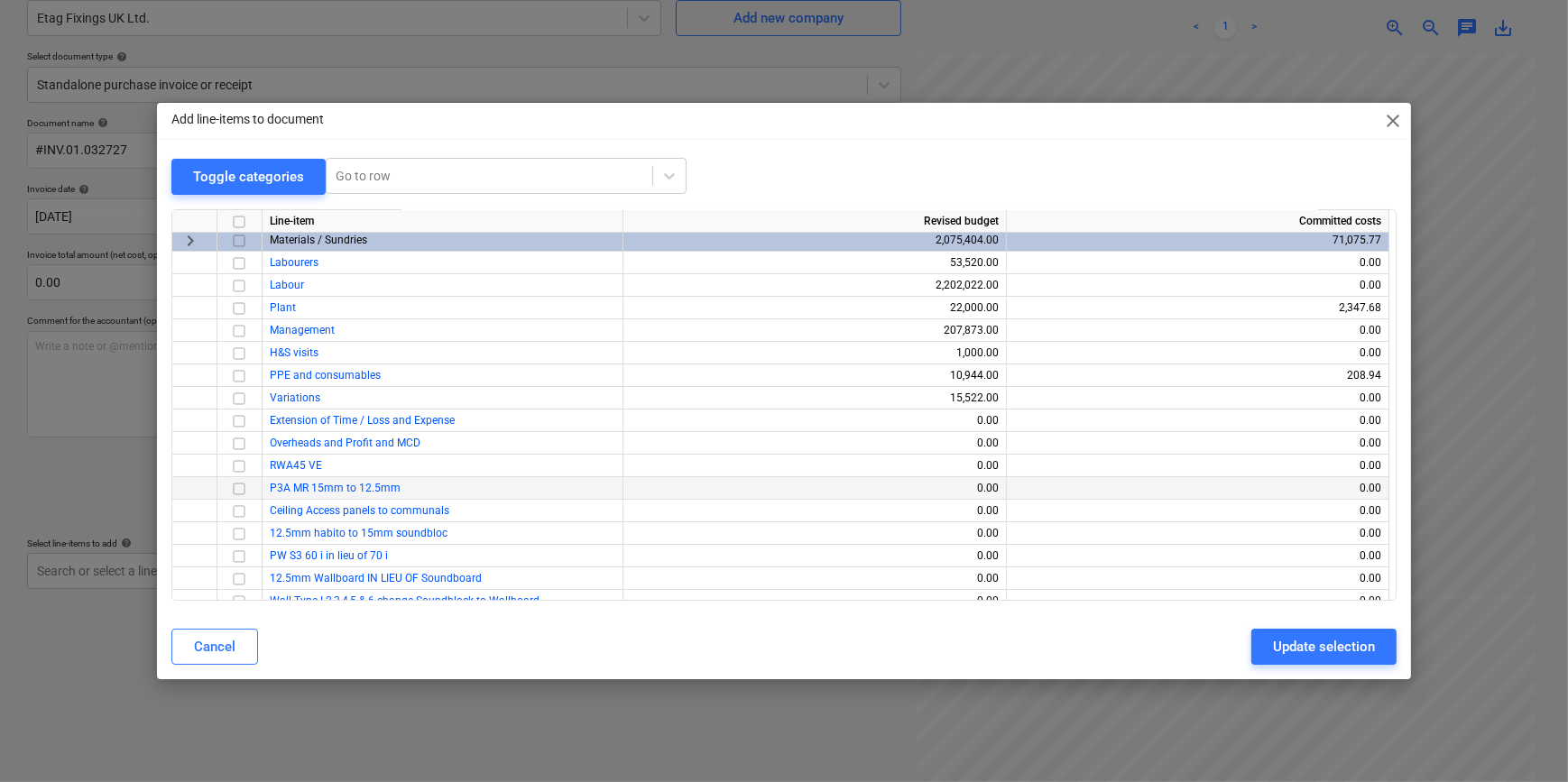 scroll, scrollTop: 0, scrollLeft: 0, axis: both 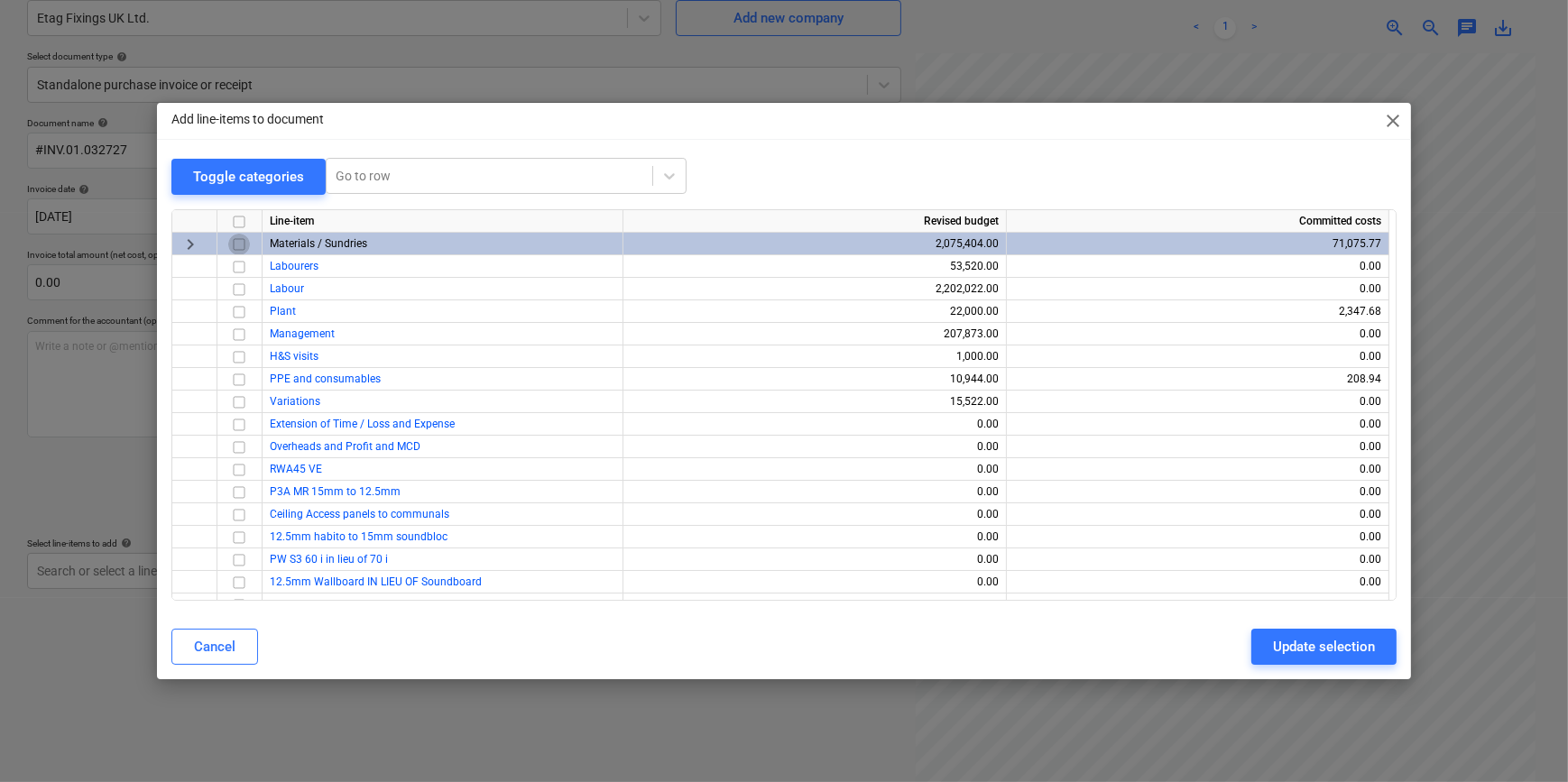 click at bounding box center [239, 244] 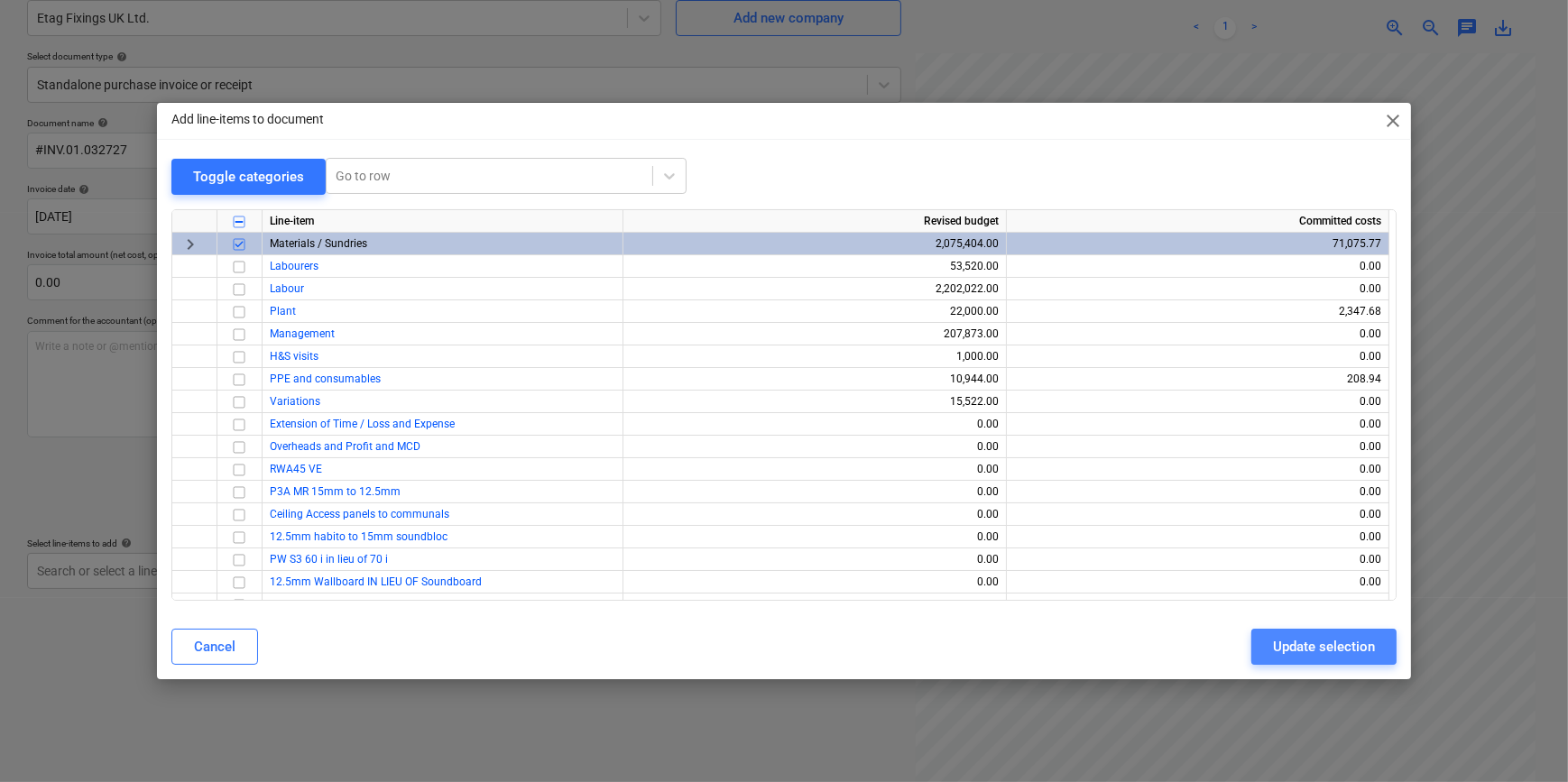 click on "Update selection" at bounding box center (1324, 647) 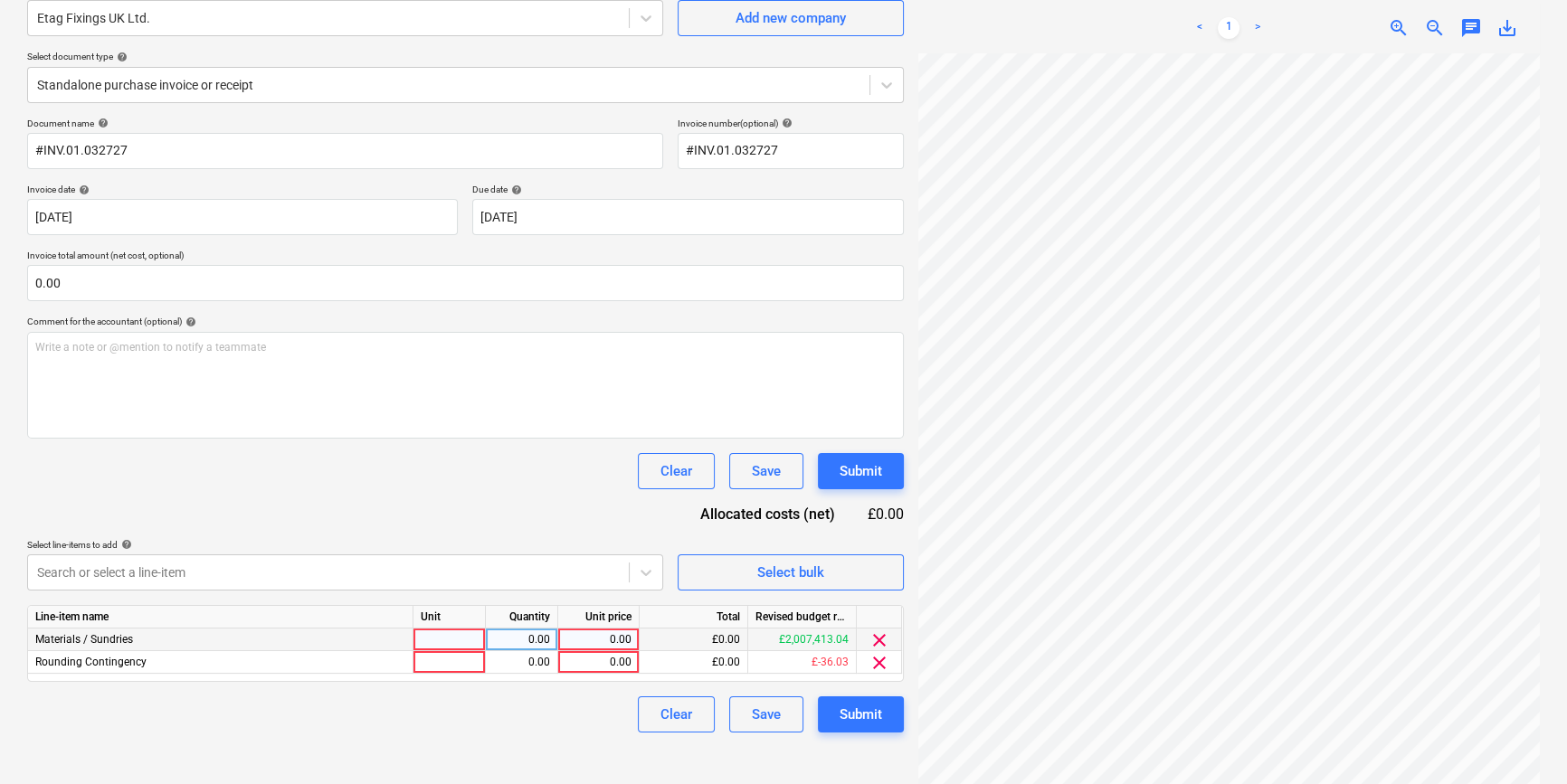 click at bounding box center (450, 639) 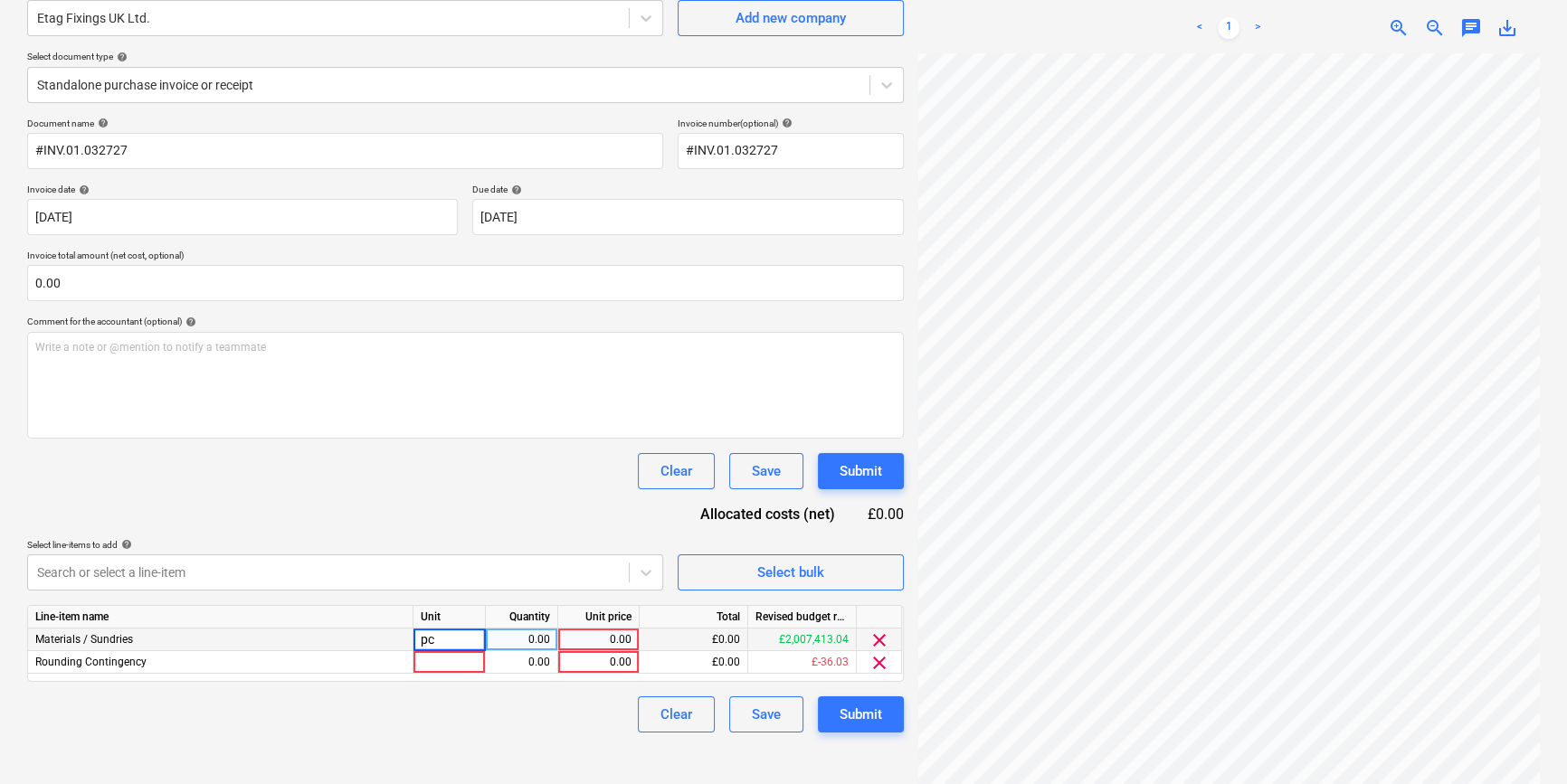 type on "pcs" 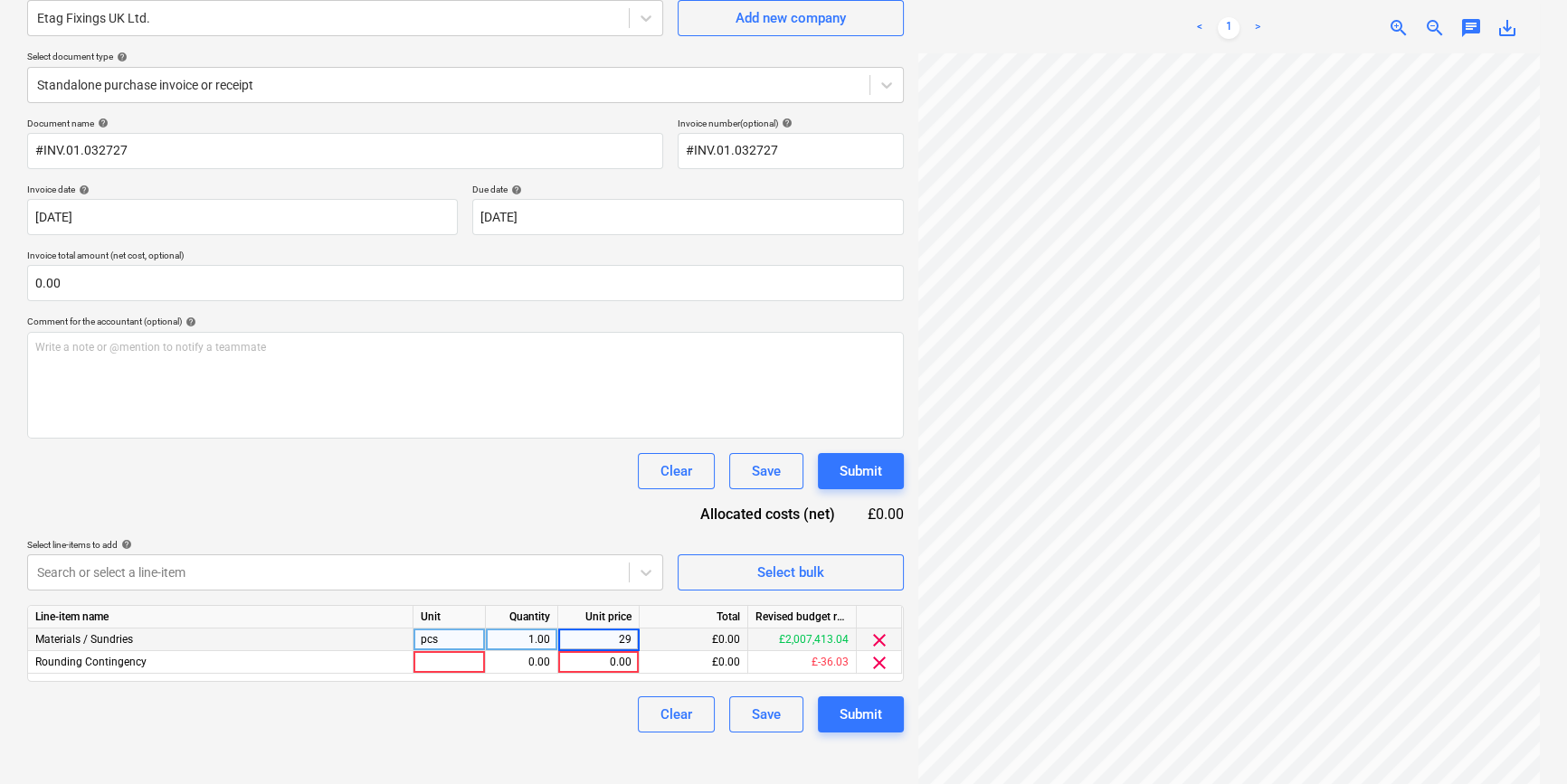 type on "298" 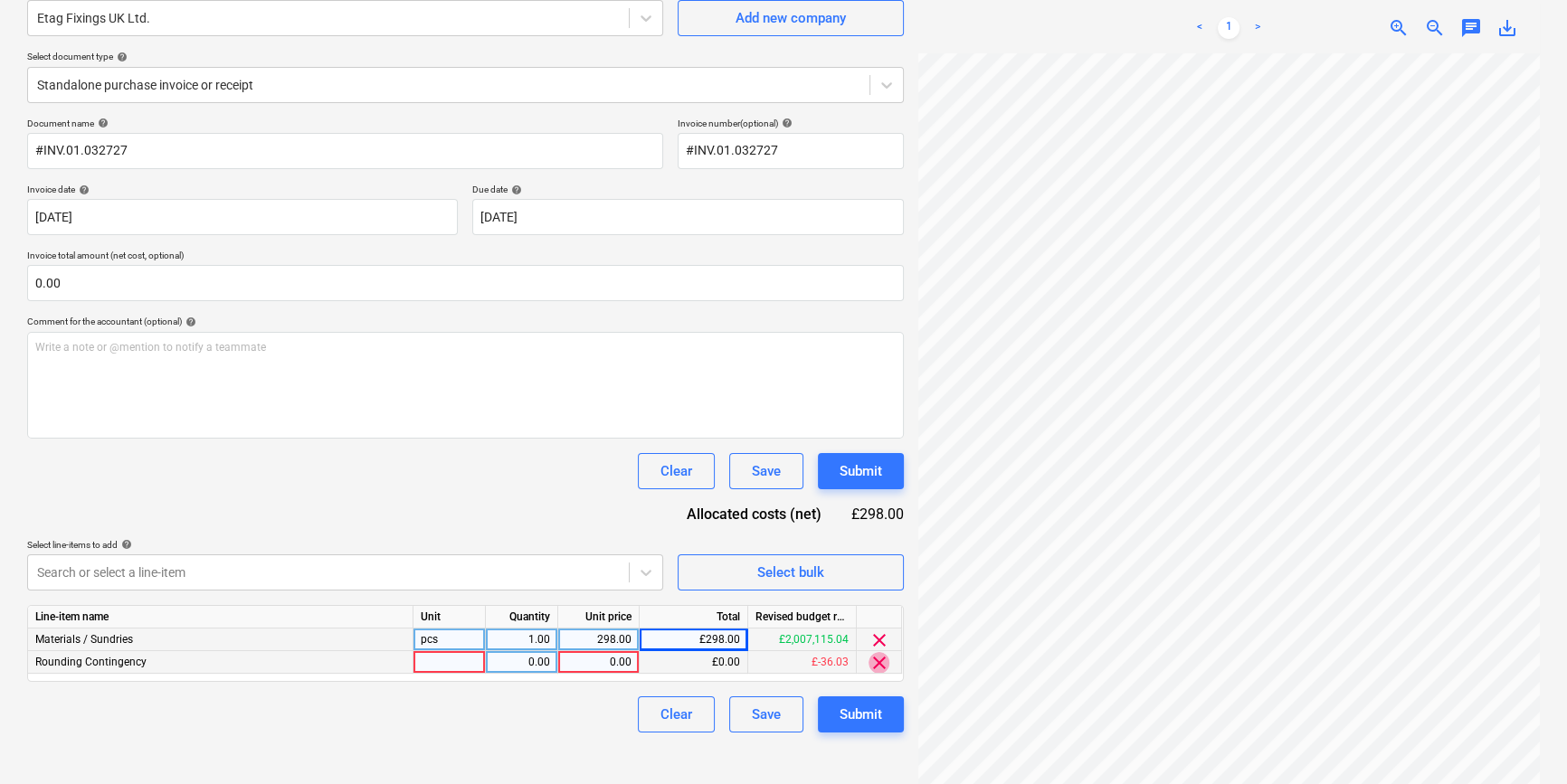 click on "clear" at bounding box center (879, 663) 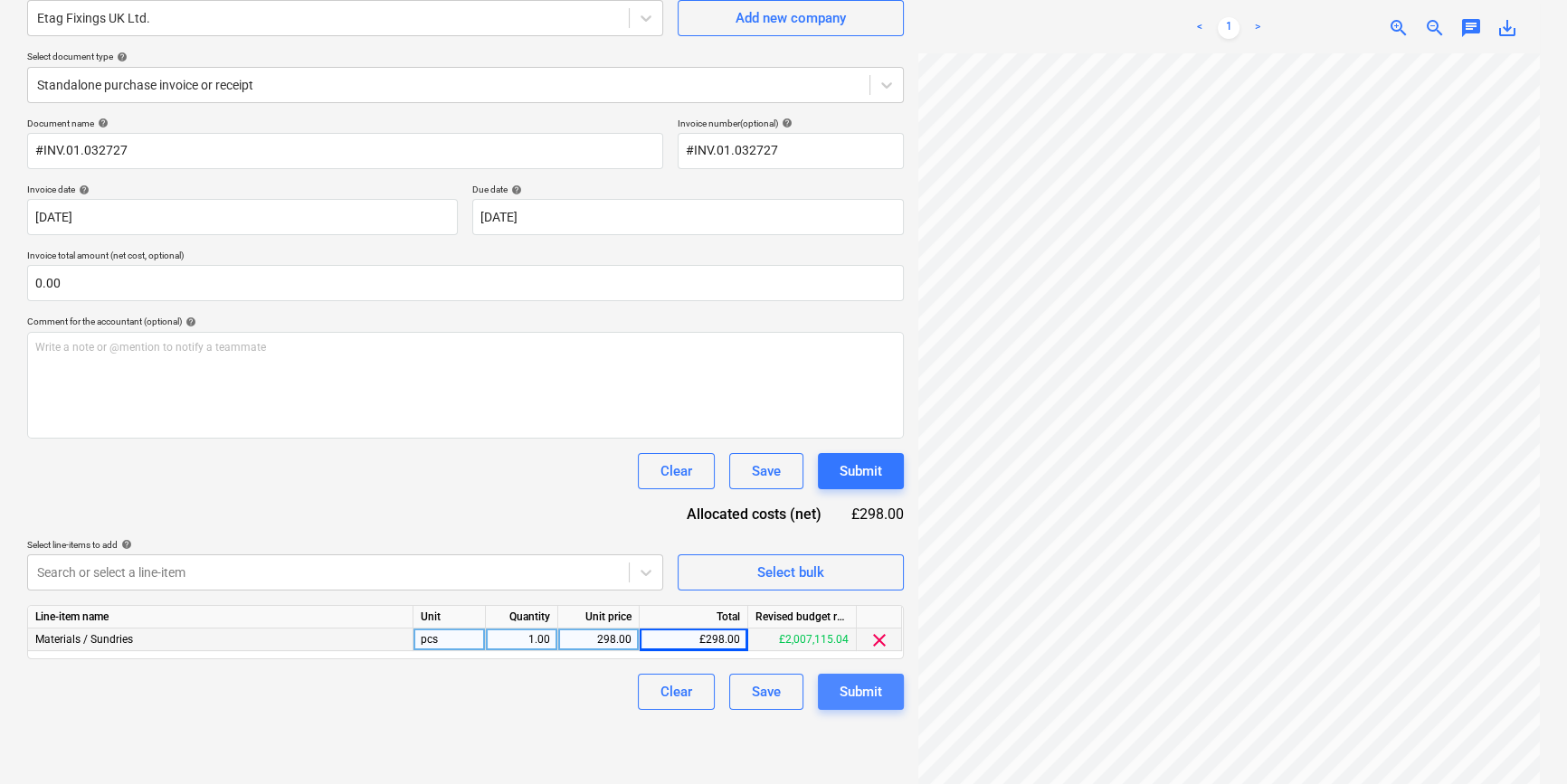 click on "Submit" at bounding box center (860, 692) 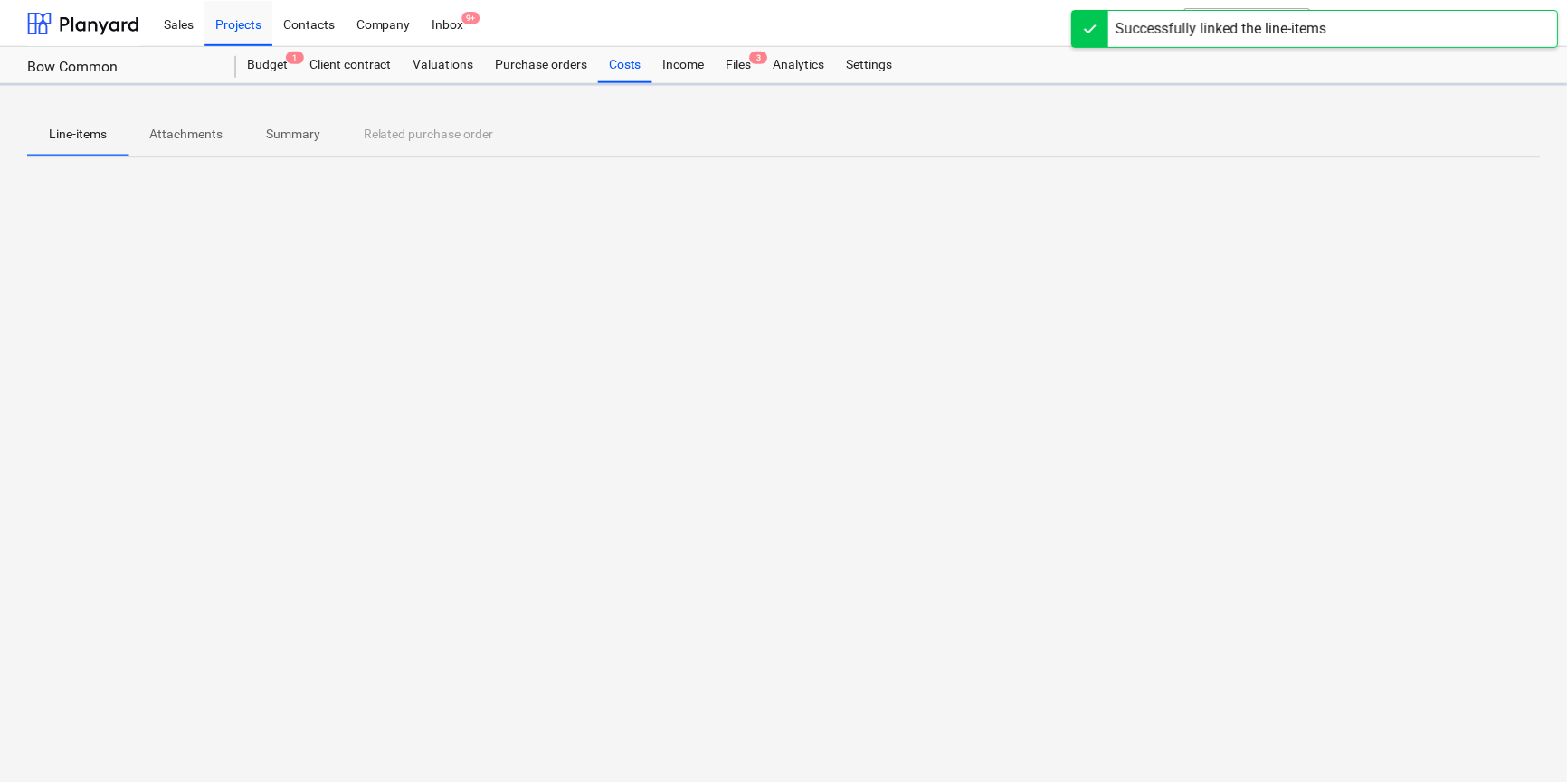 scroll, scrollTop: 0, scrollLeft: 0, axis: both 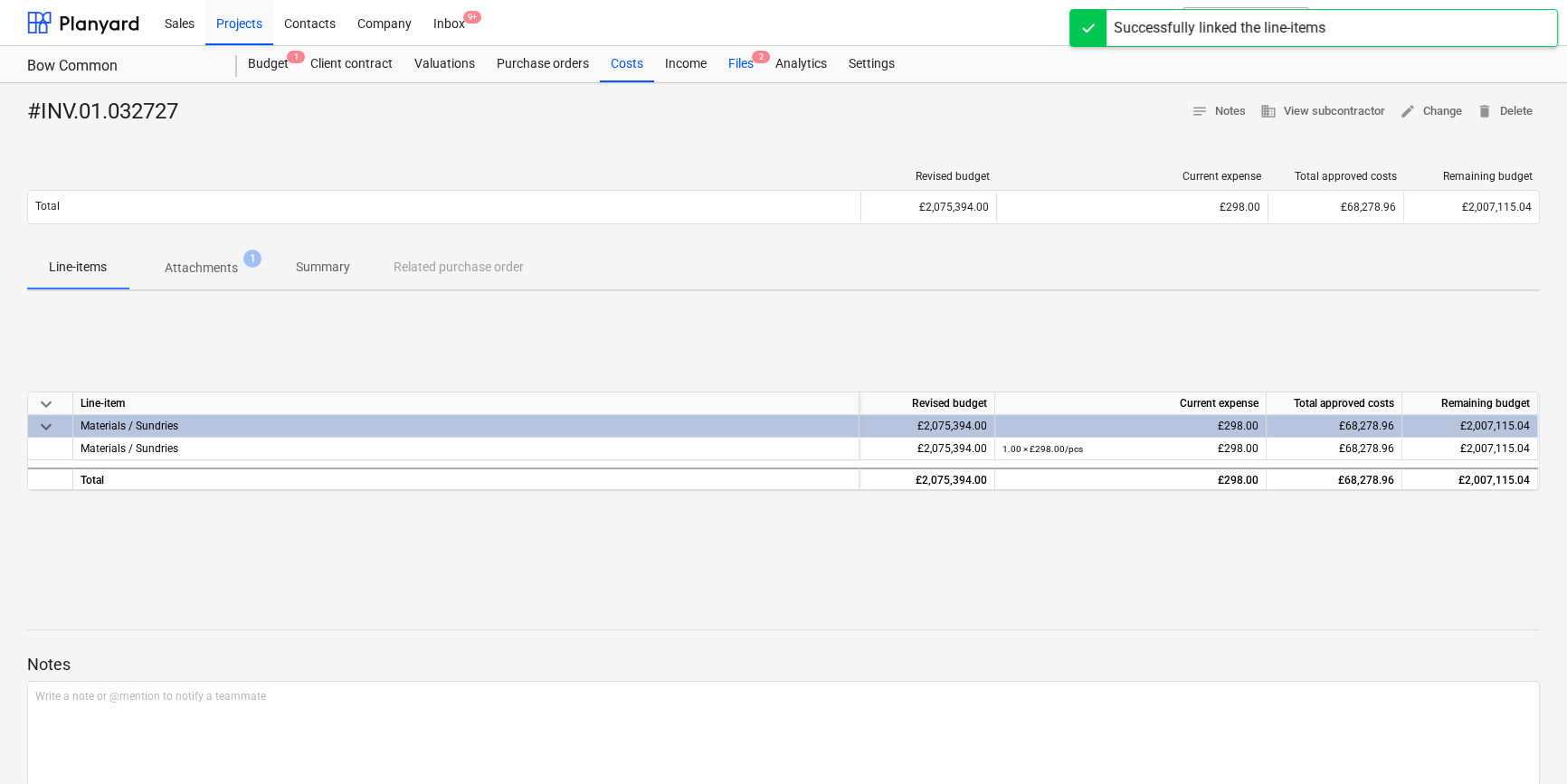 click on "Files 2" at bounding box center (741, 64) 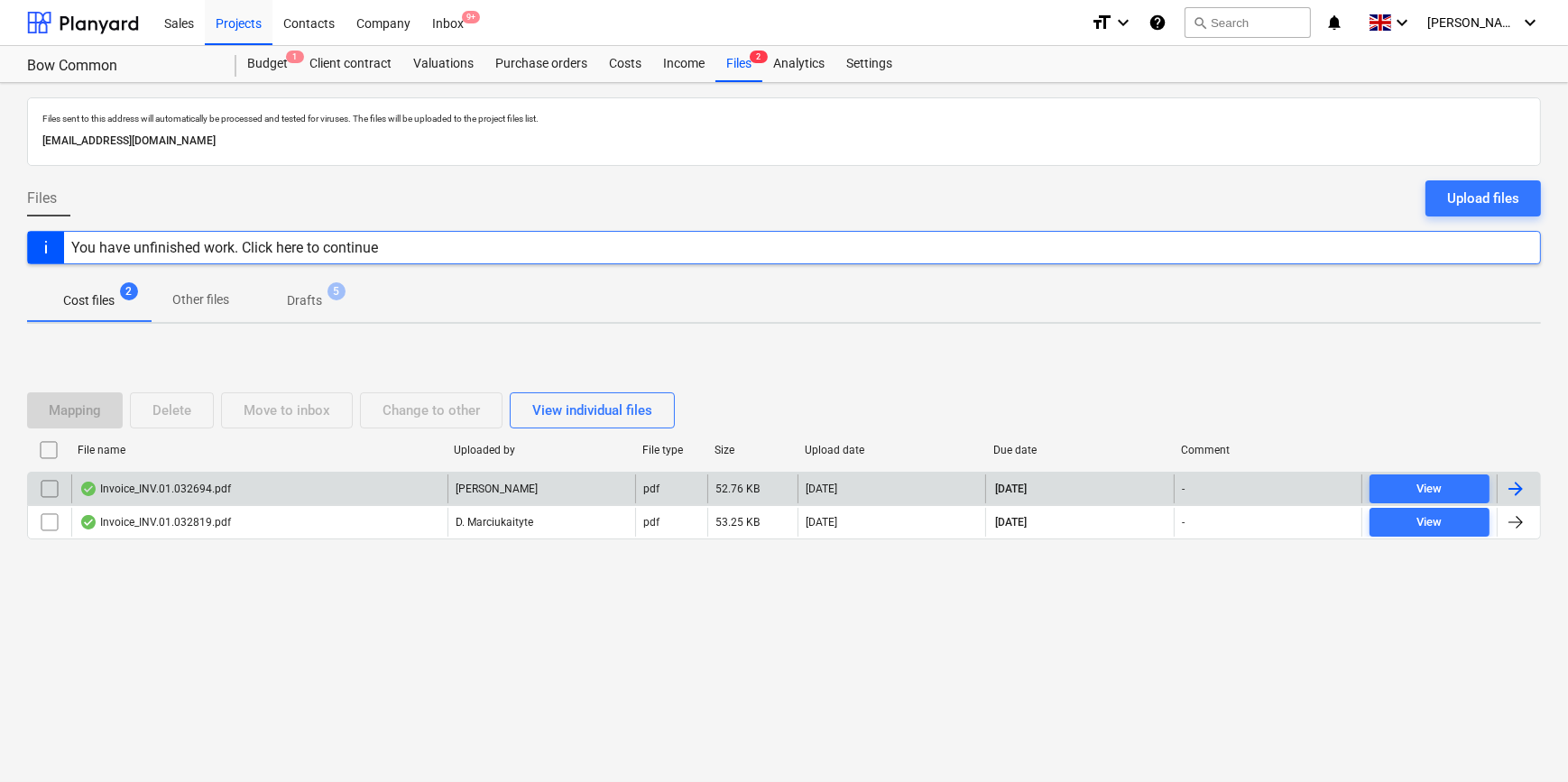 click at bounding box center (1516, 489) 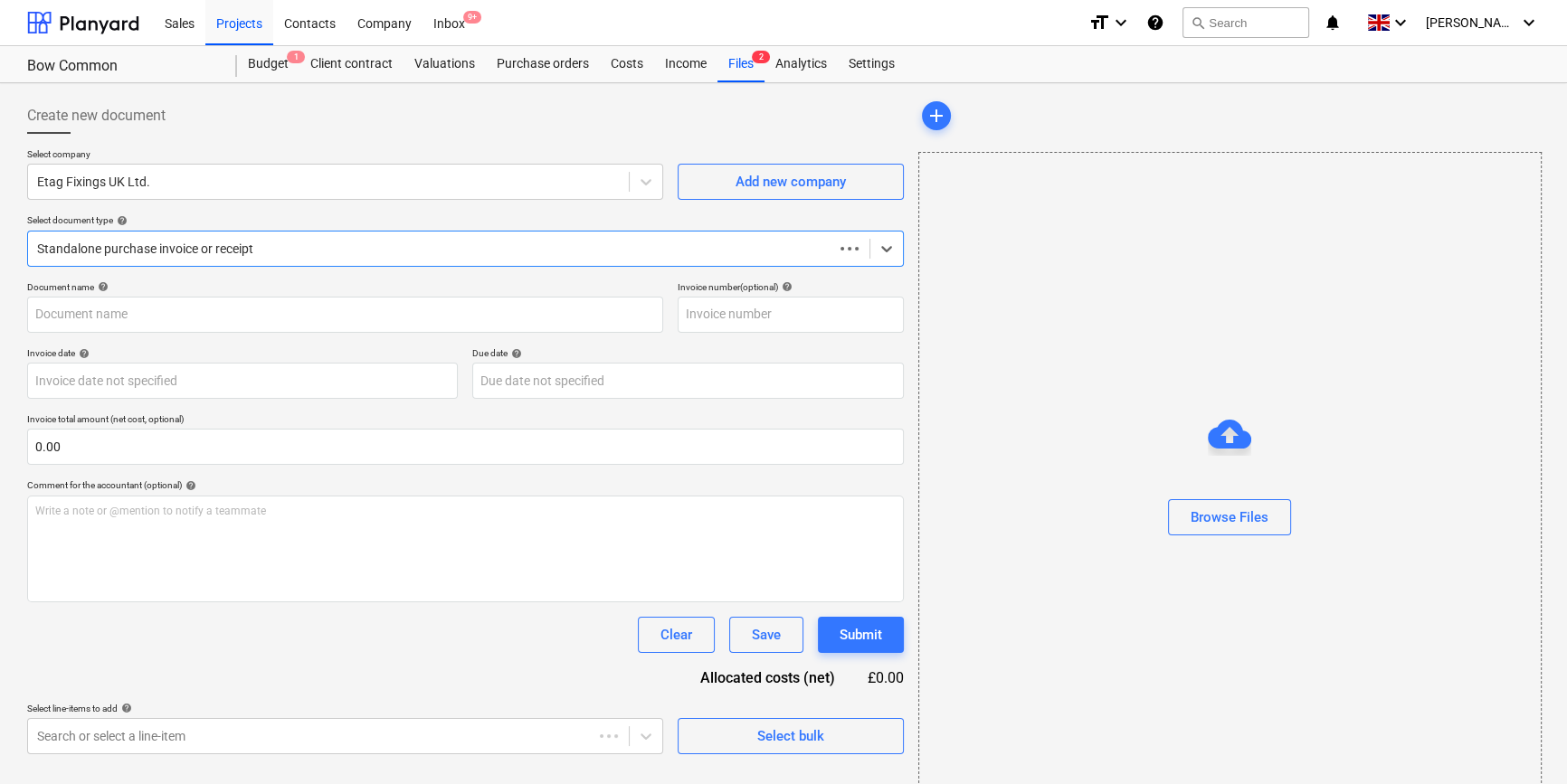 type on "#INV.01.032694" 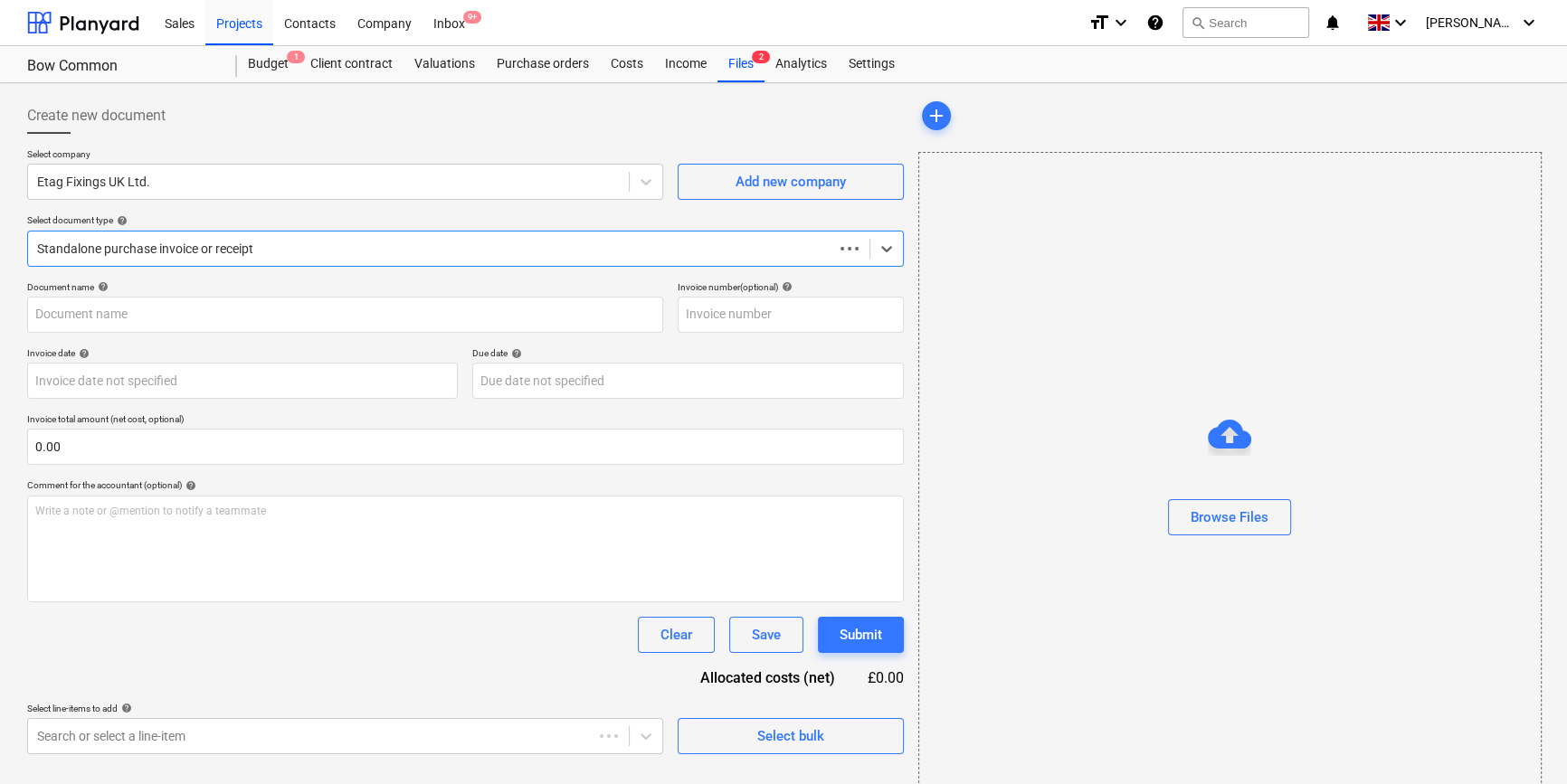 type on "#INV.01.032694" 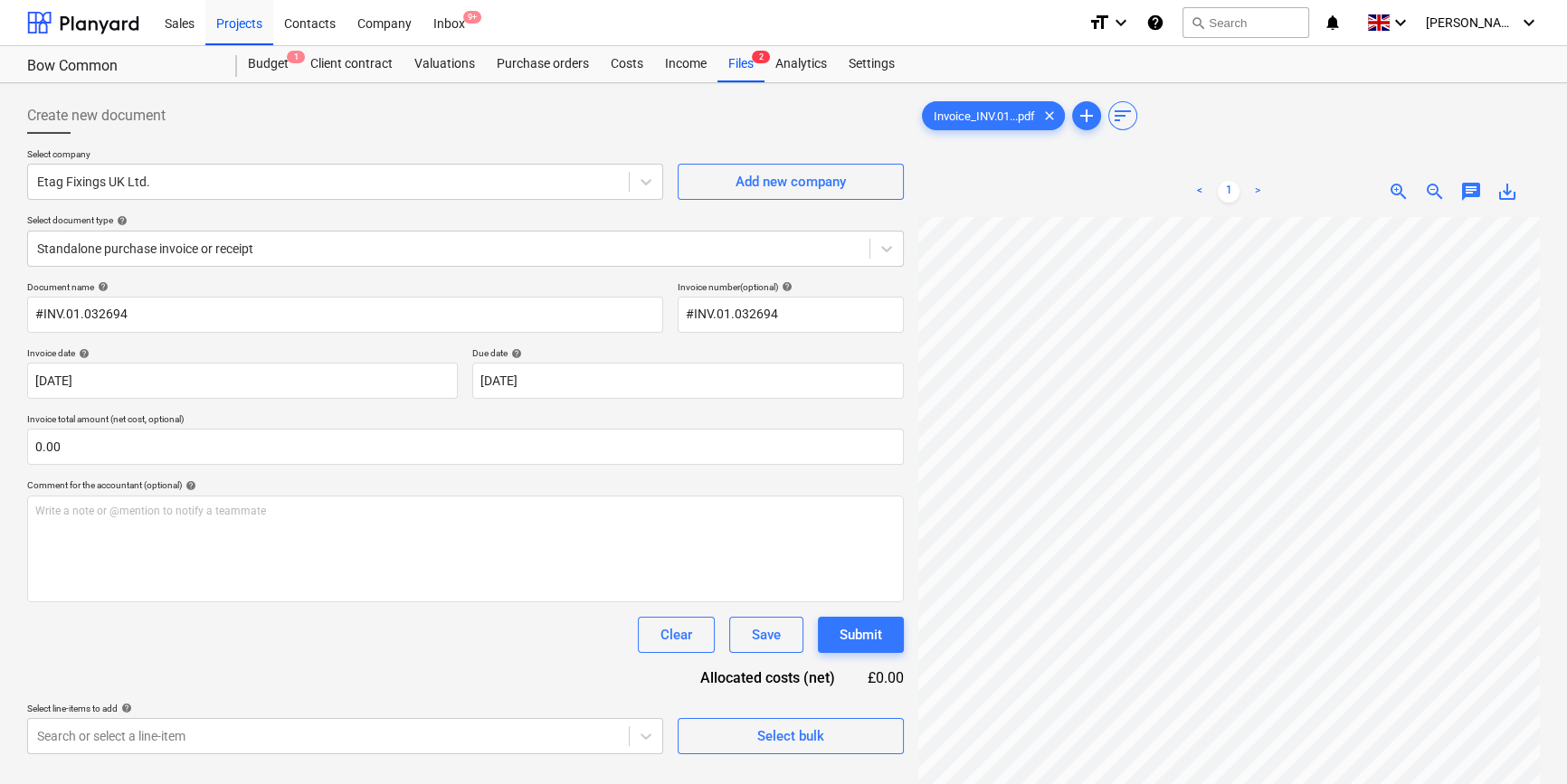 scroll, scrollTop: 94, scrollLeft: 218, axis: both 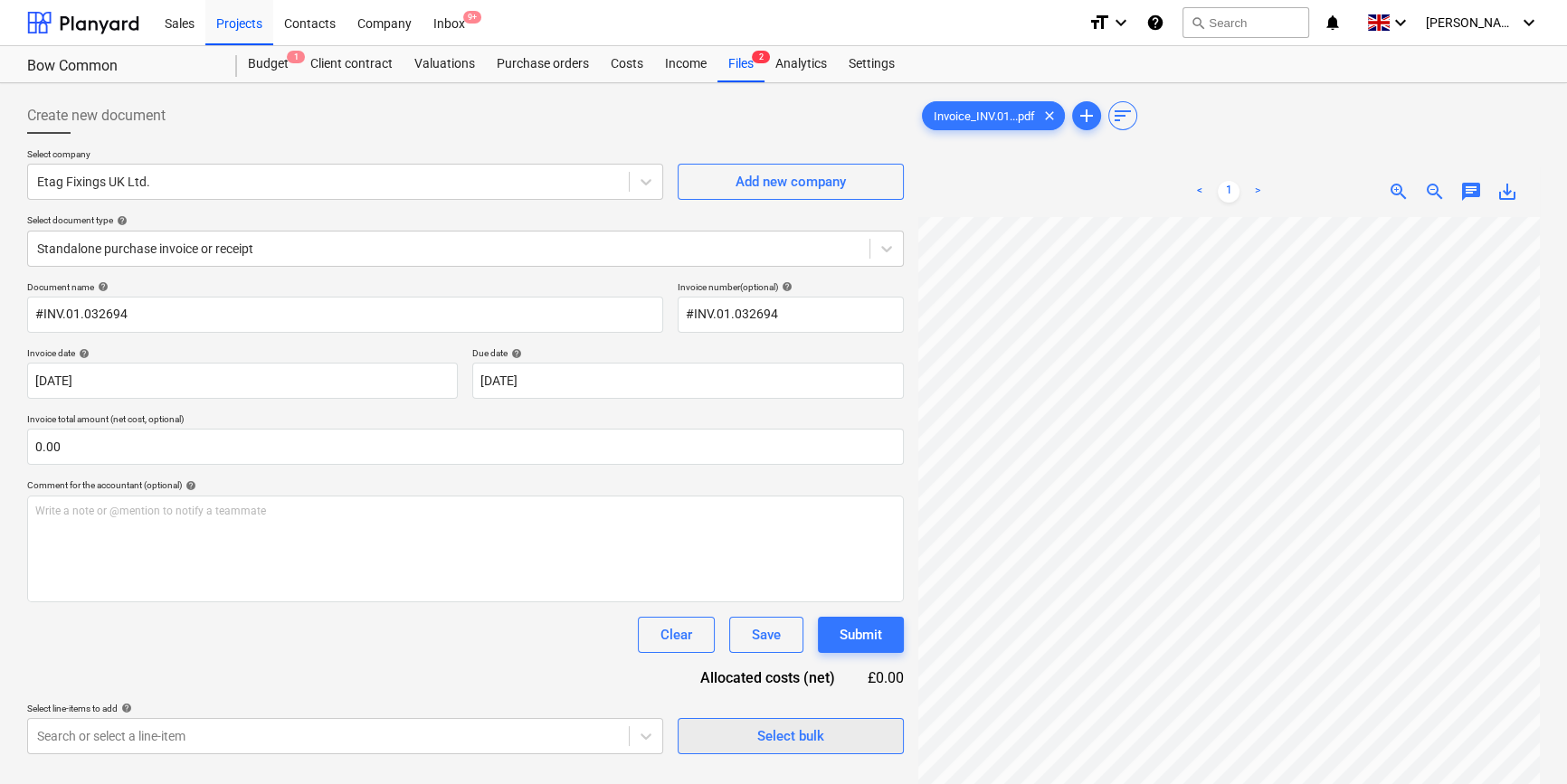 click on "Select bulk" at bounding box center [791, 736] 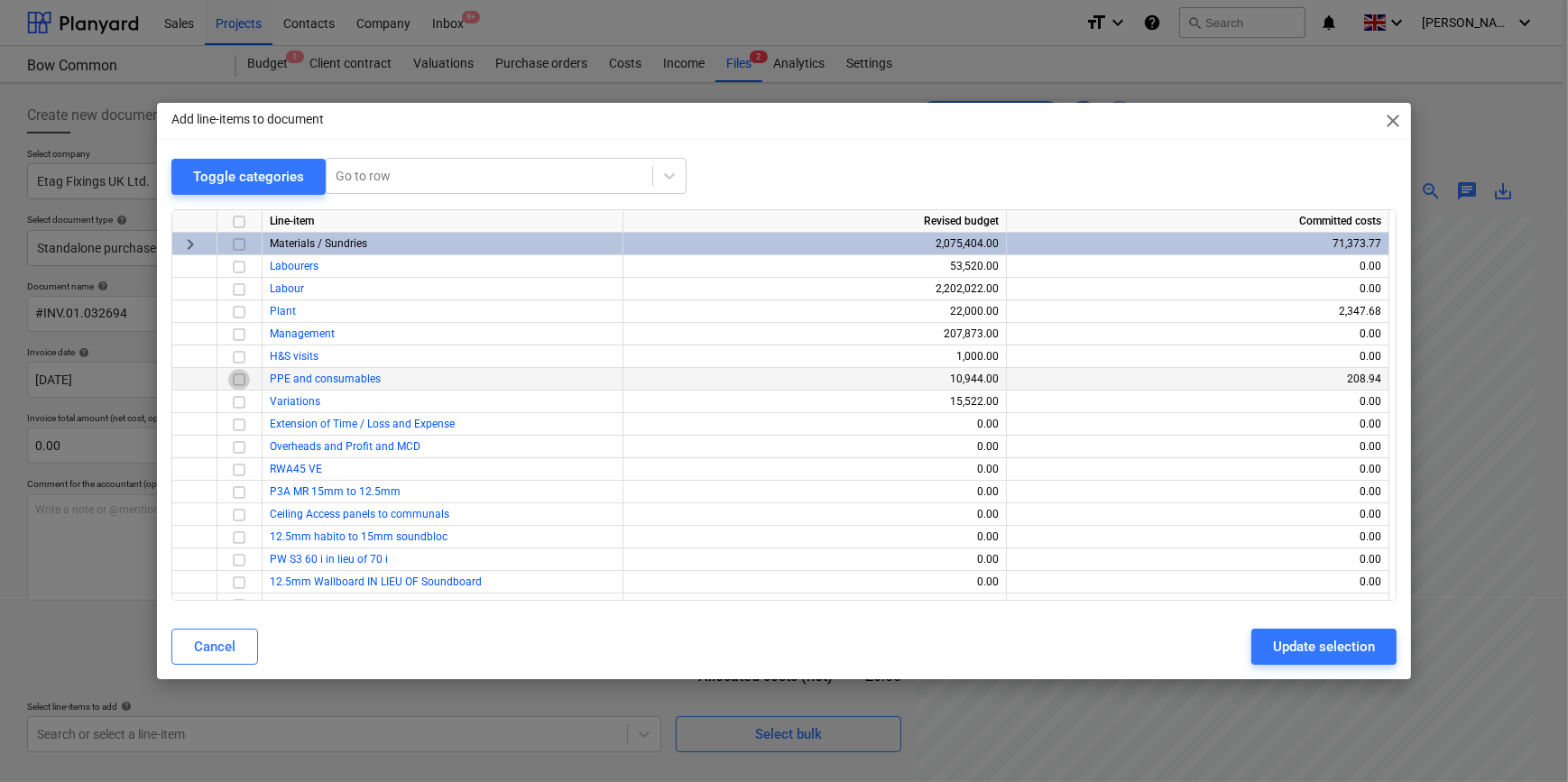click at bounding box center (239, 379) 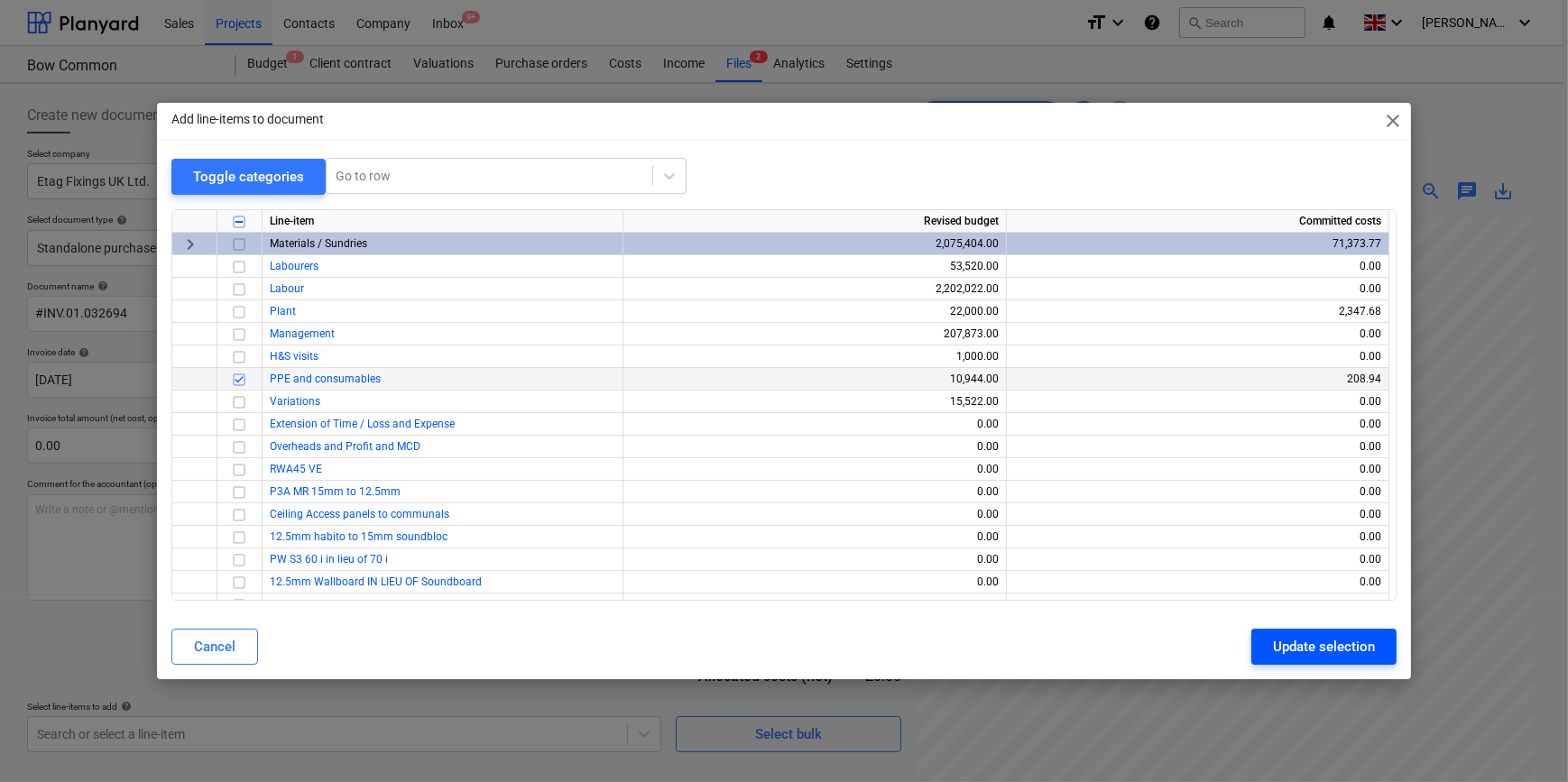 click on "Update selection" at bounding box center (1324, 647) 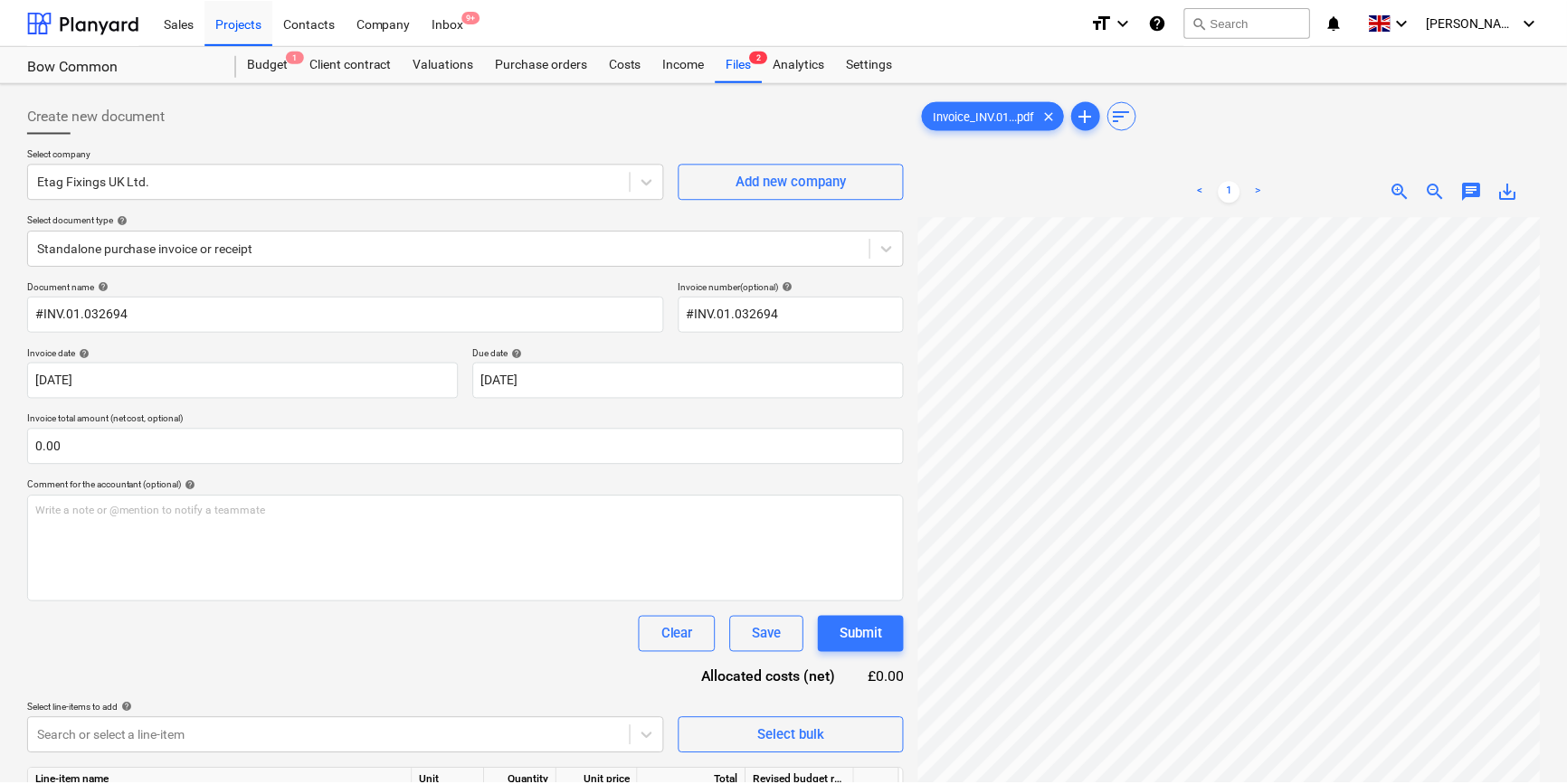 scroll, scrollTop: 94, scrollLeft: 216, axis: both 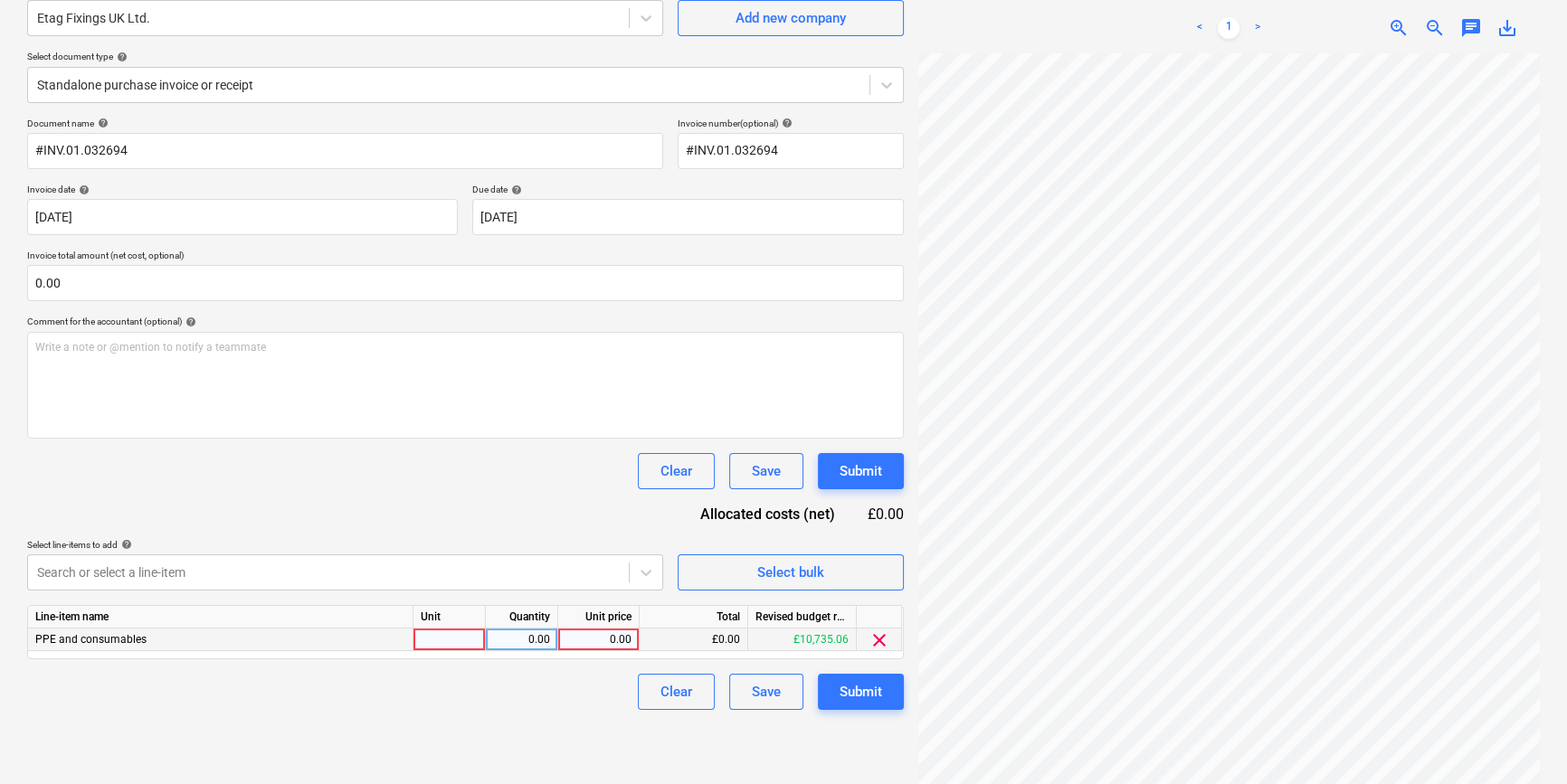click at bounding box center [450, 639] 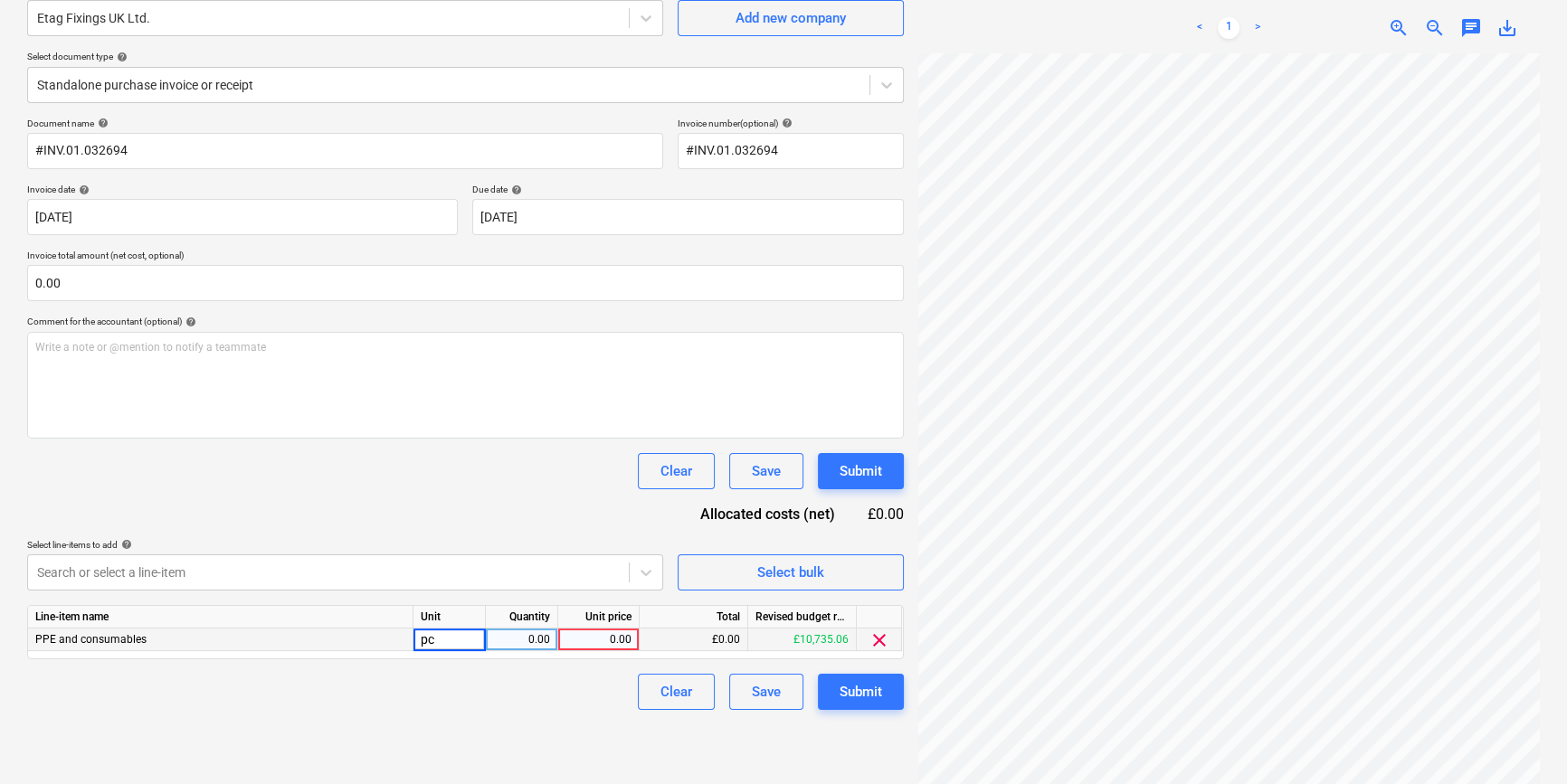 type on "pcs" 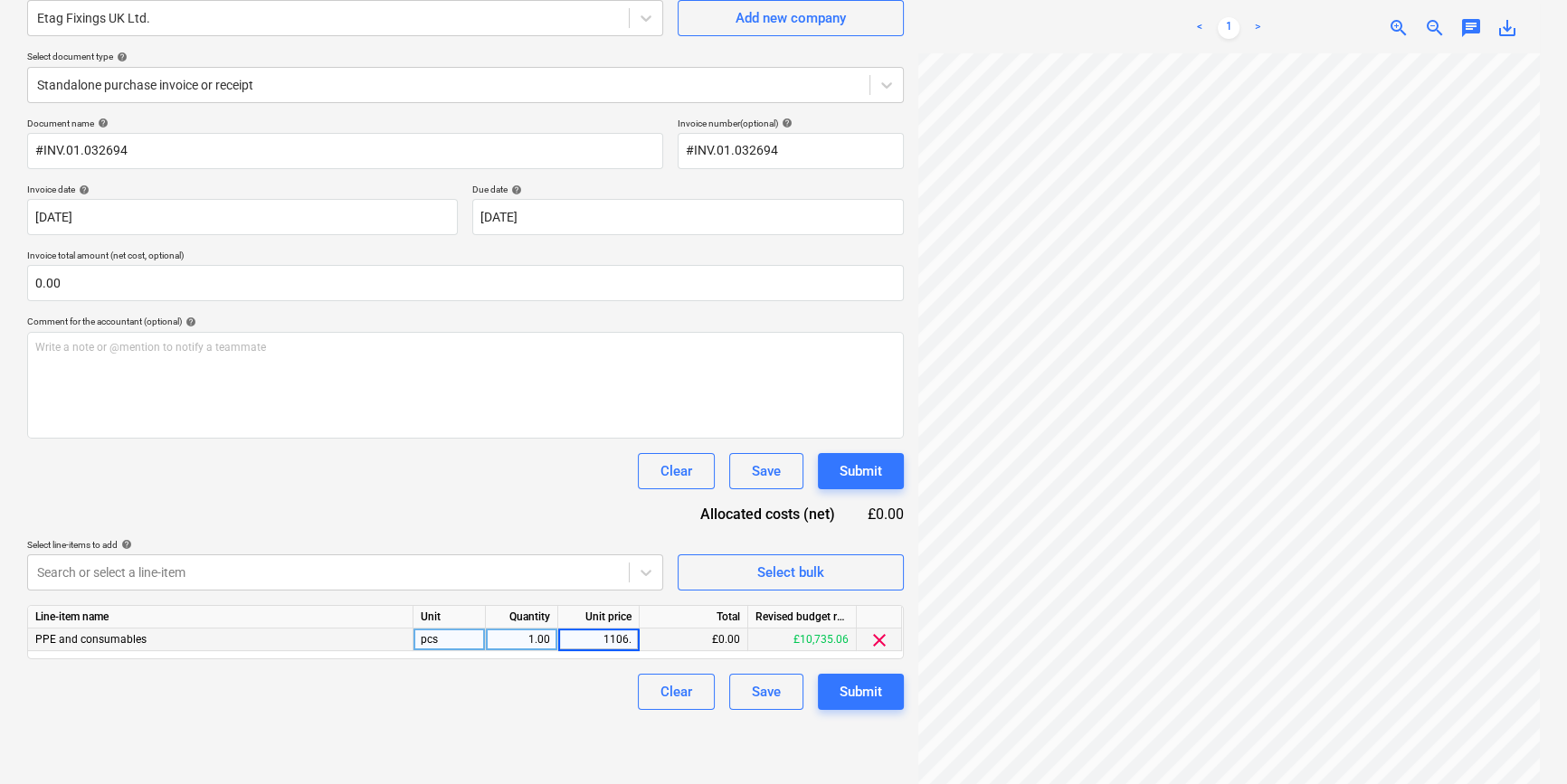 type on "1106.4" 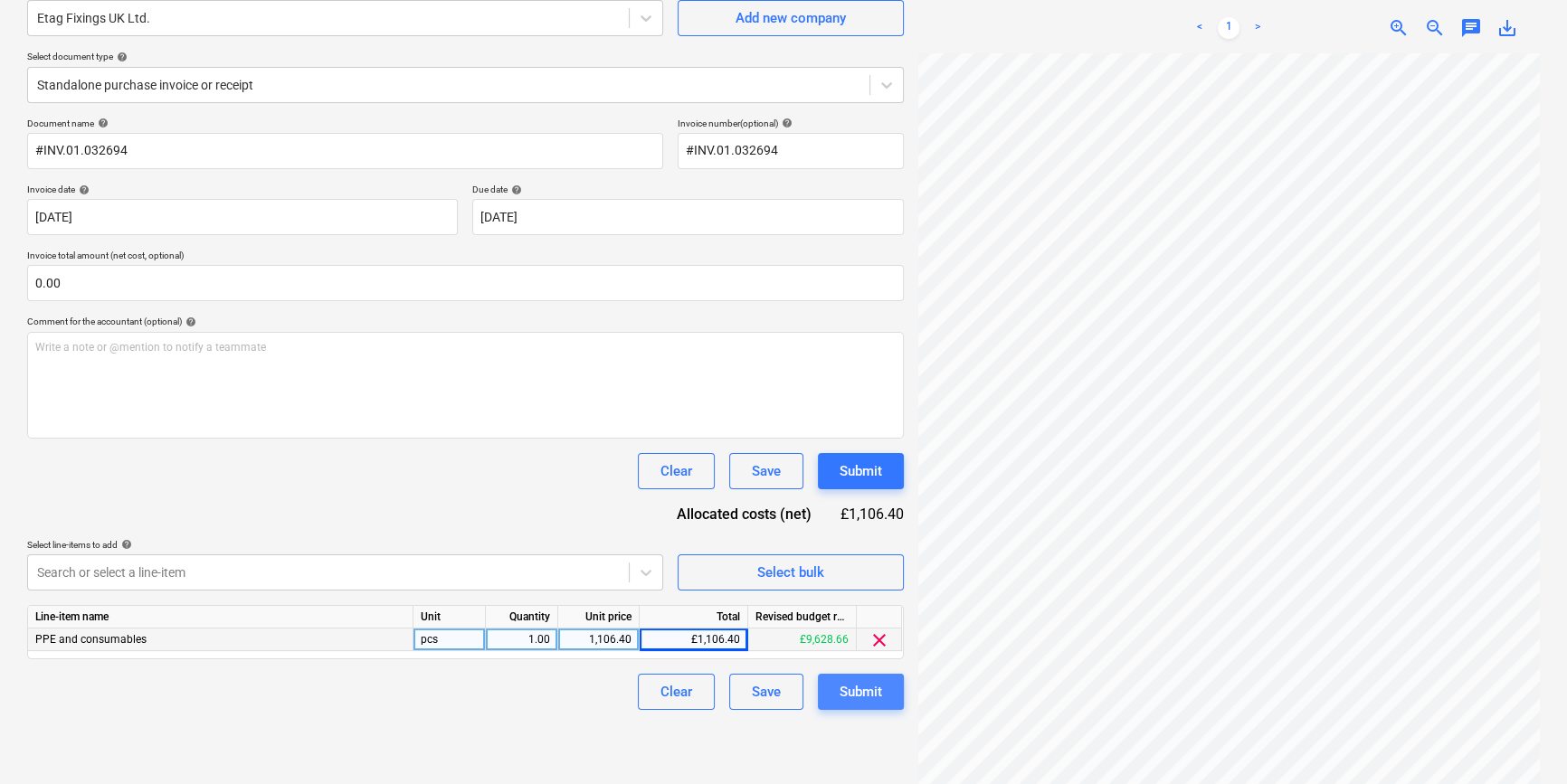 click on "Submit" at bounding box center (860, 692) 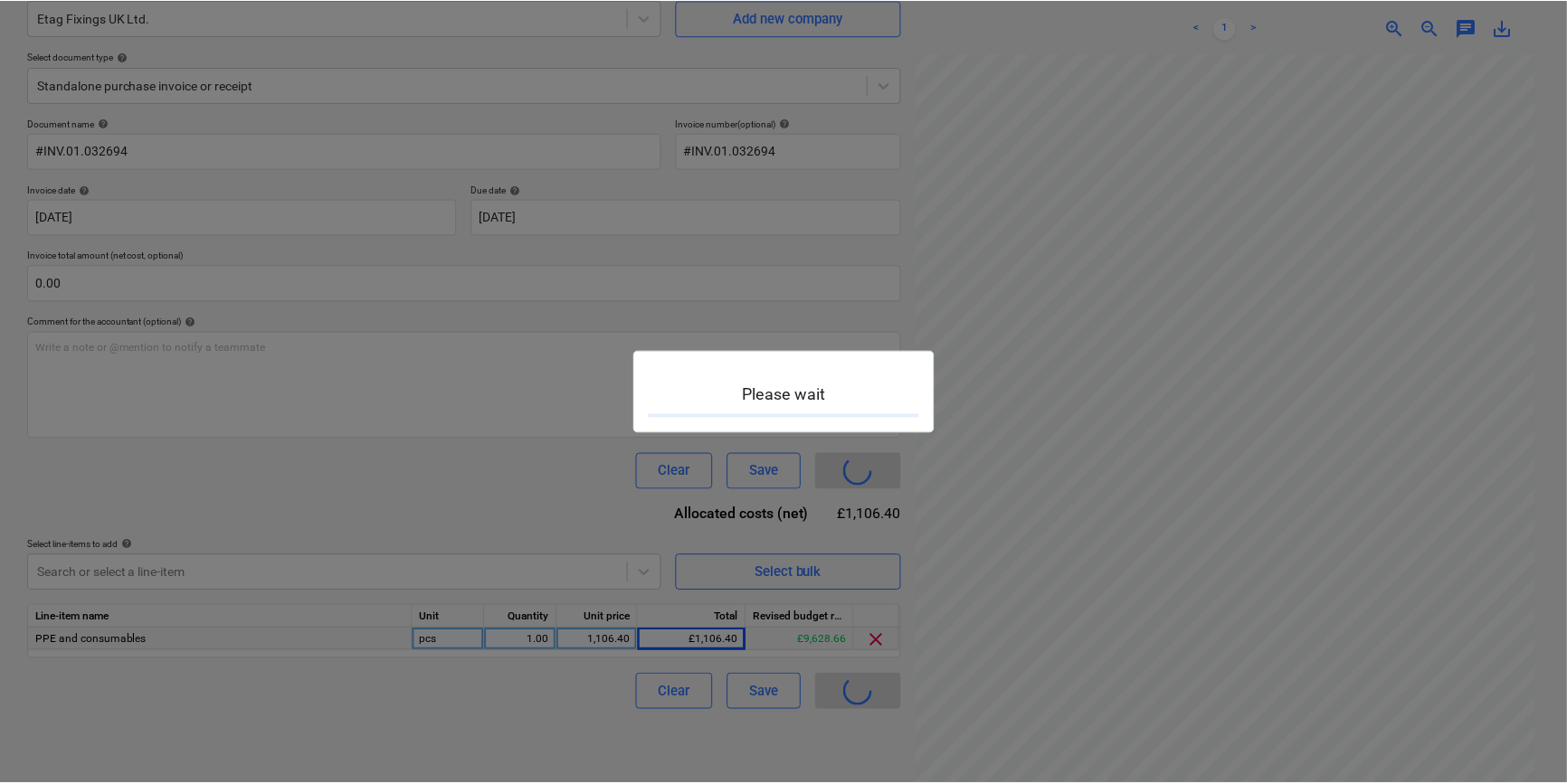 scroll, scrollTop: 0, scrollLeft: 0, axis: both 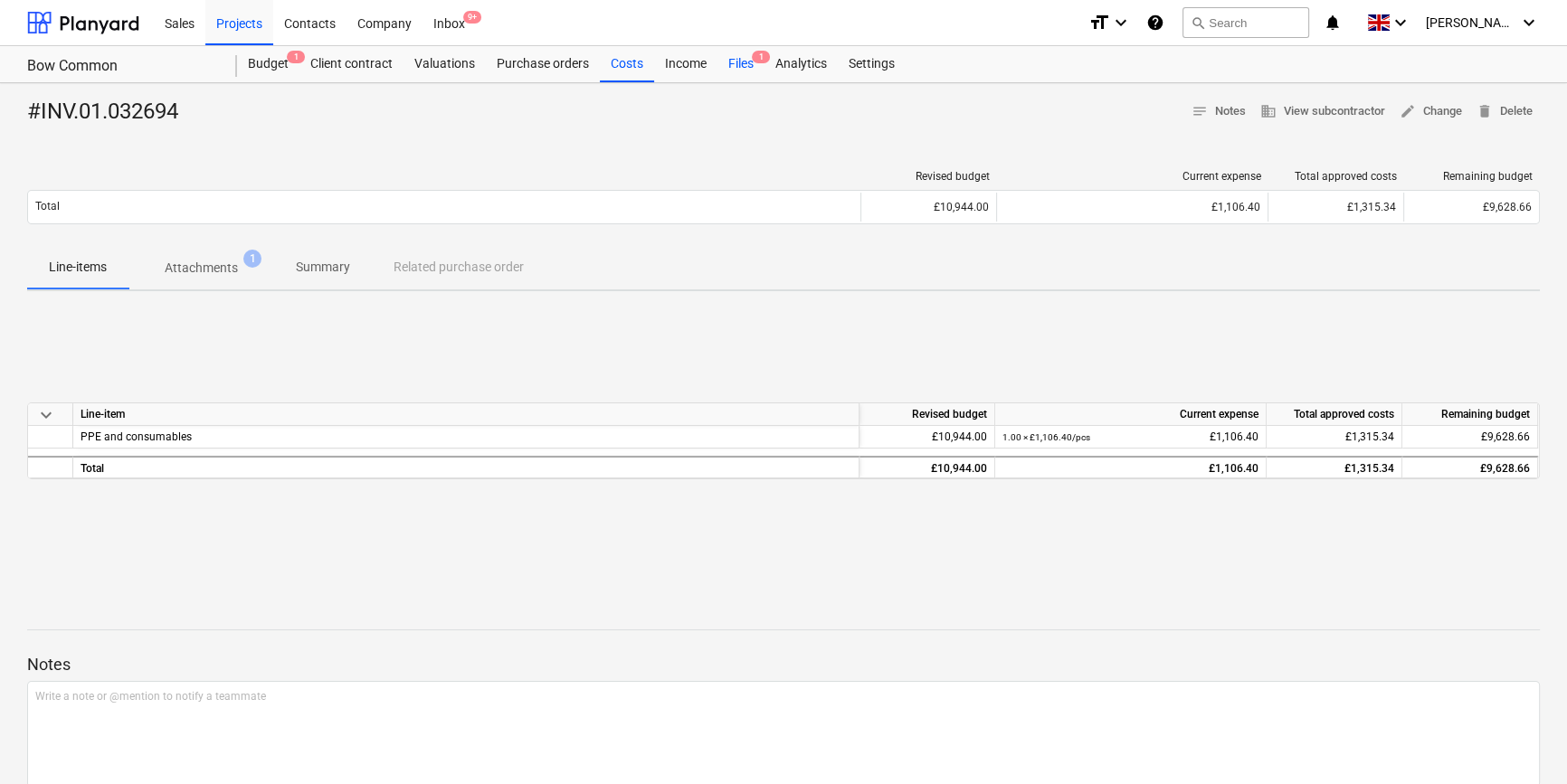 click on "Files 1" at bounding box center [741, 64] 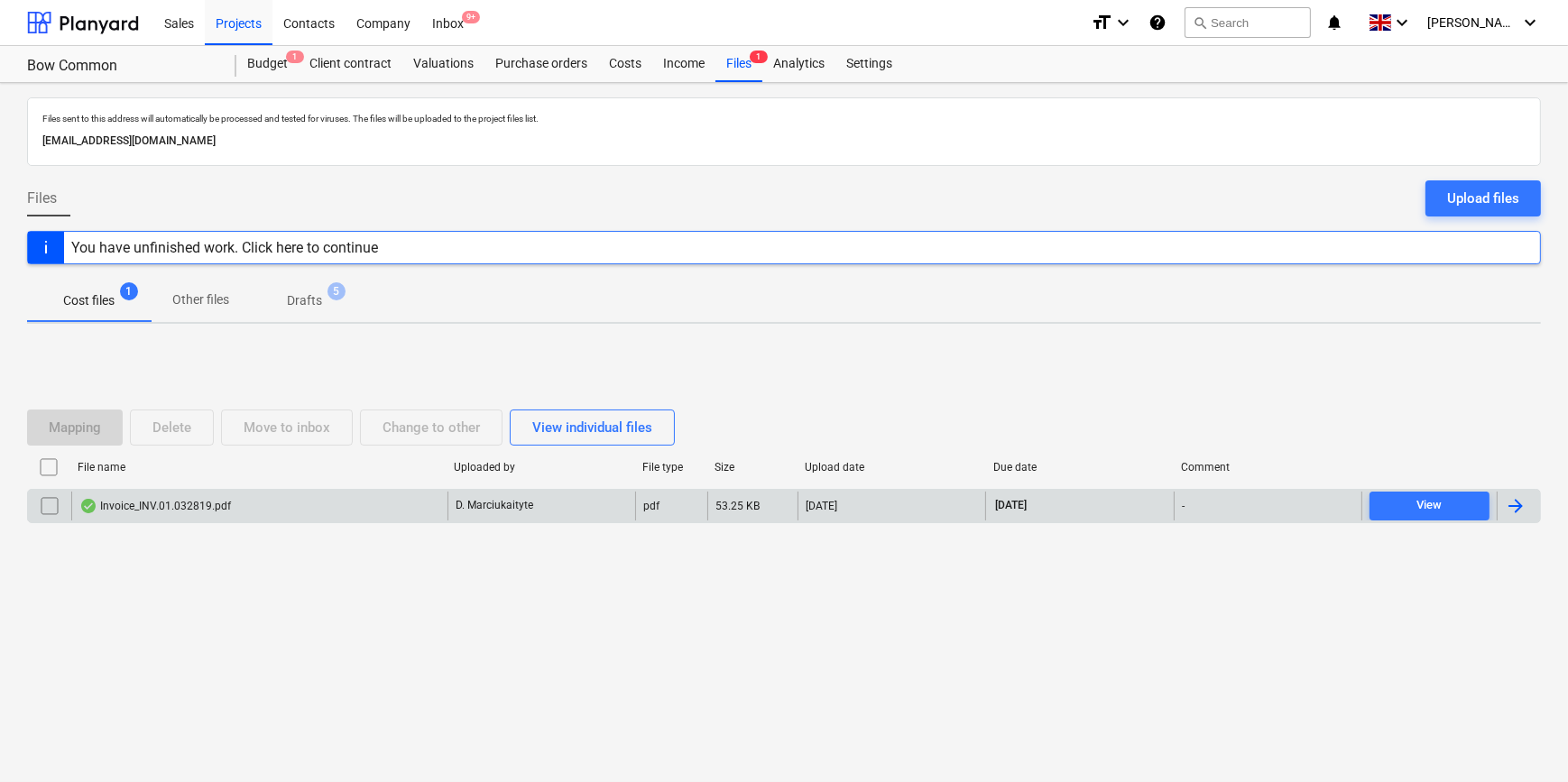 click at bounding box center [1516, 506] 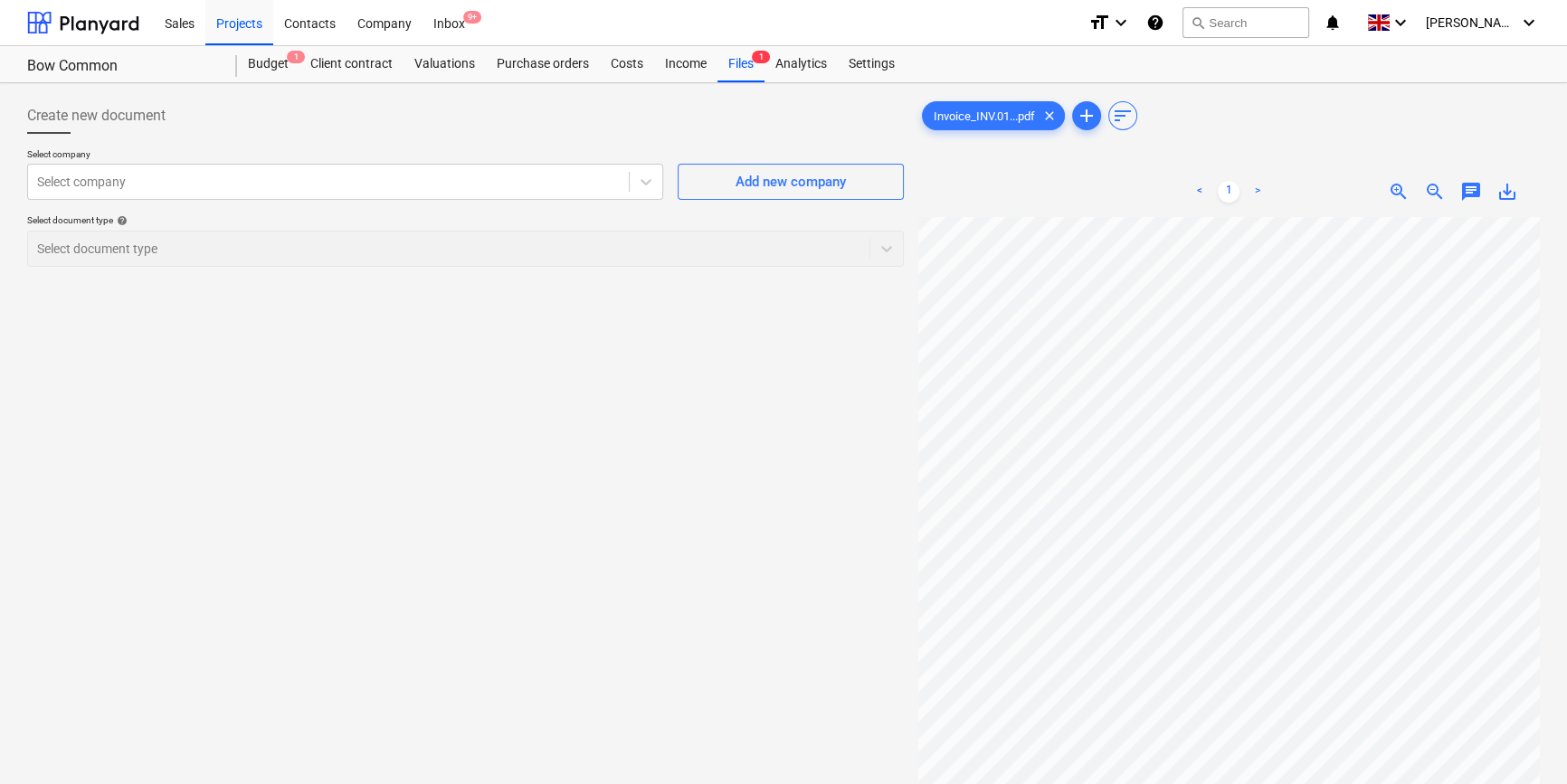 scroll, scrollTop: 65, scrollLeft: 218, axis: both 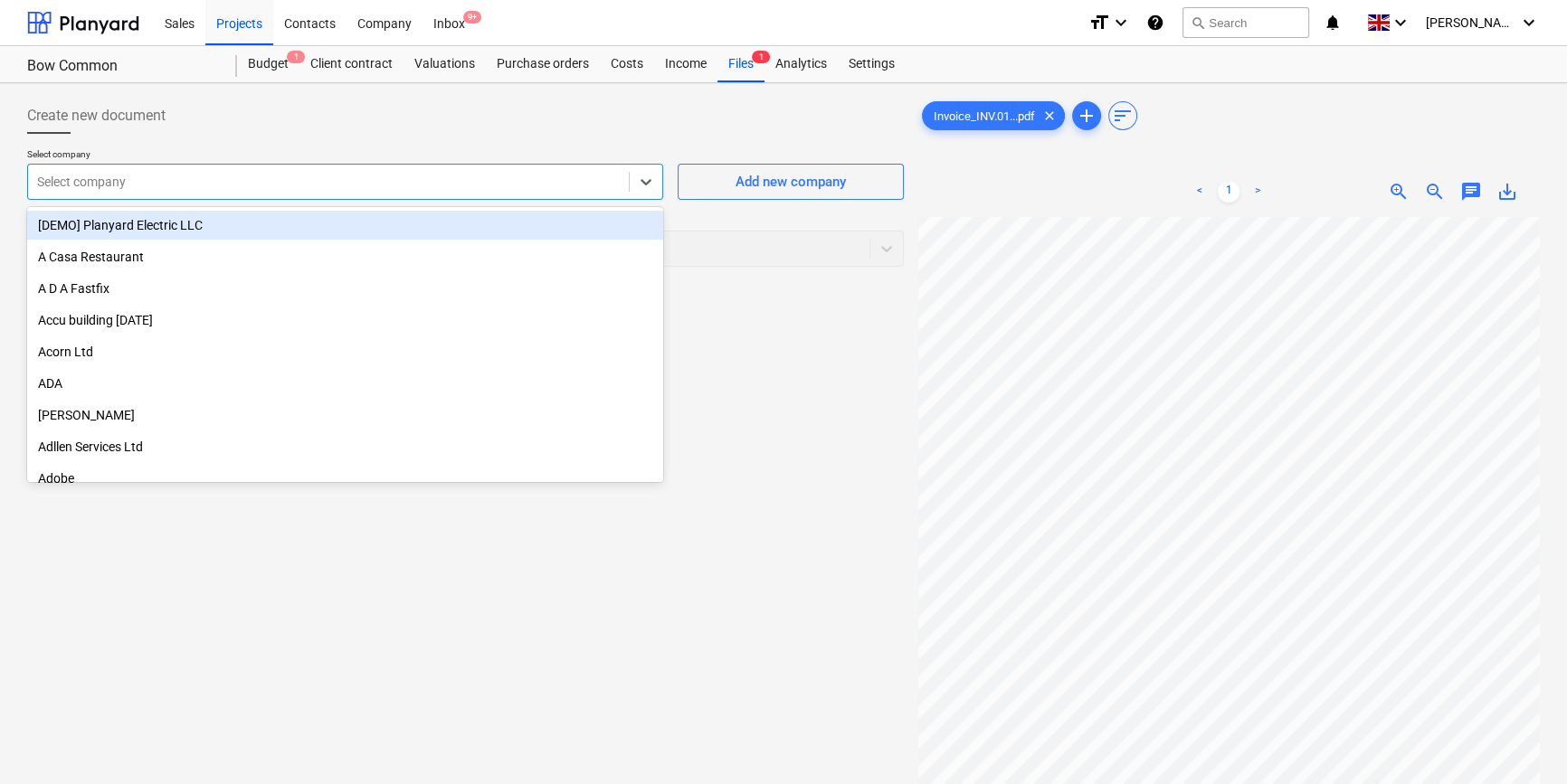 click at bounding box center (328, 182) 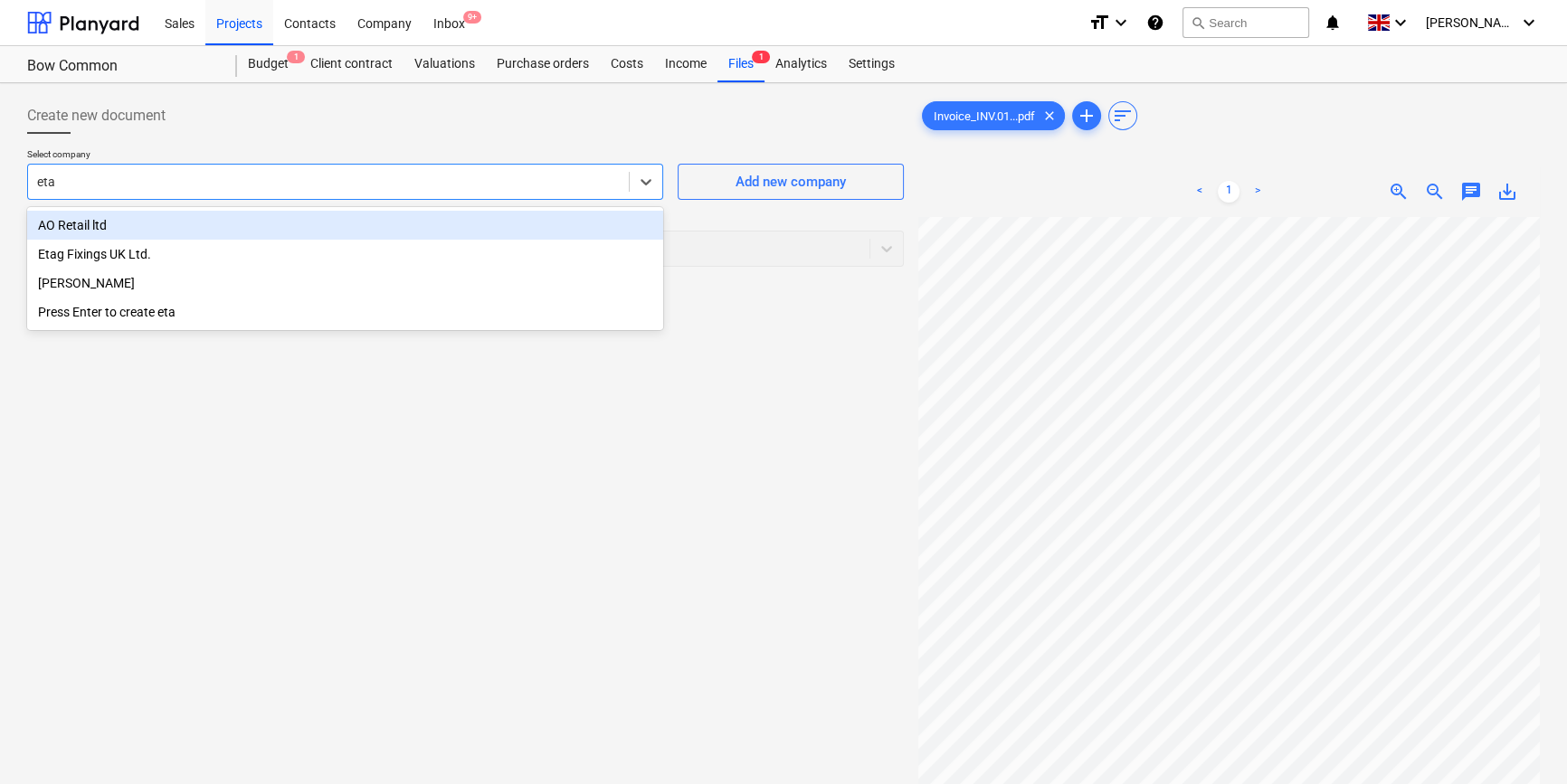 type on "etag" 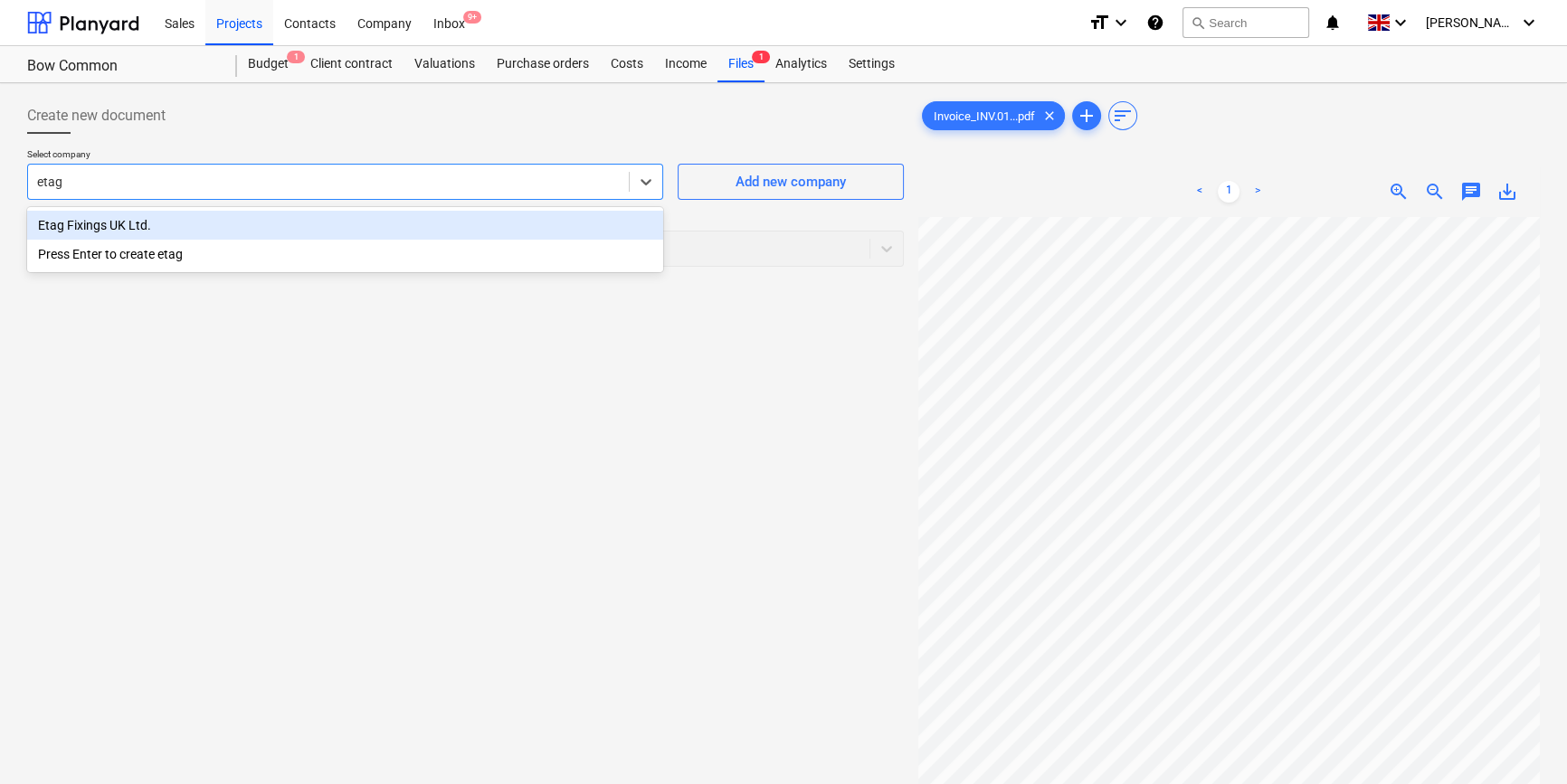 click on "Etag Fixings UK Ltd." at bounding box center (345, 225) 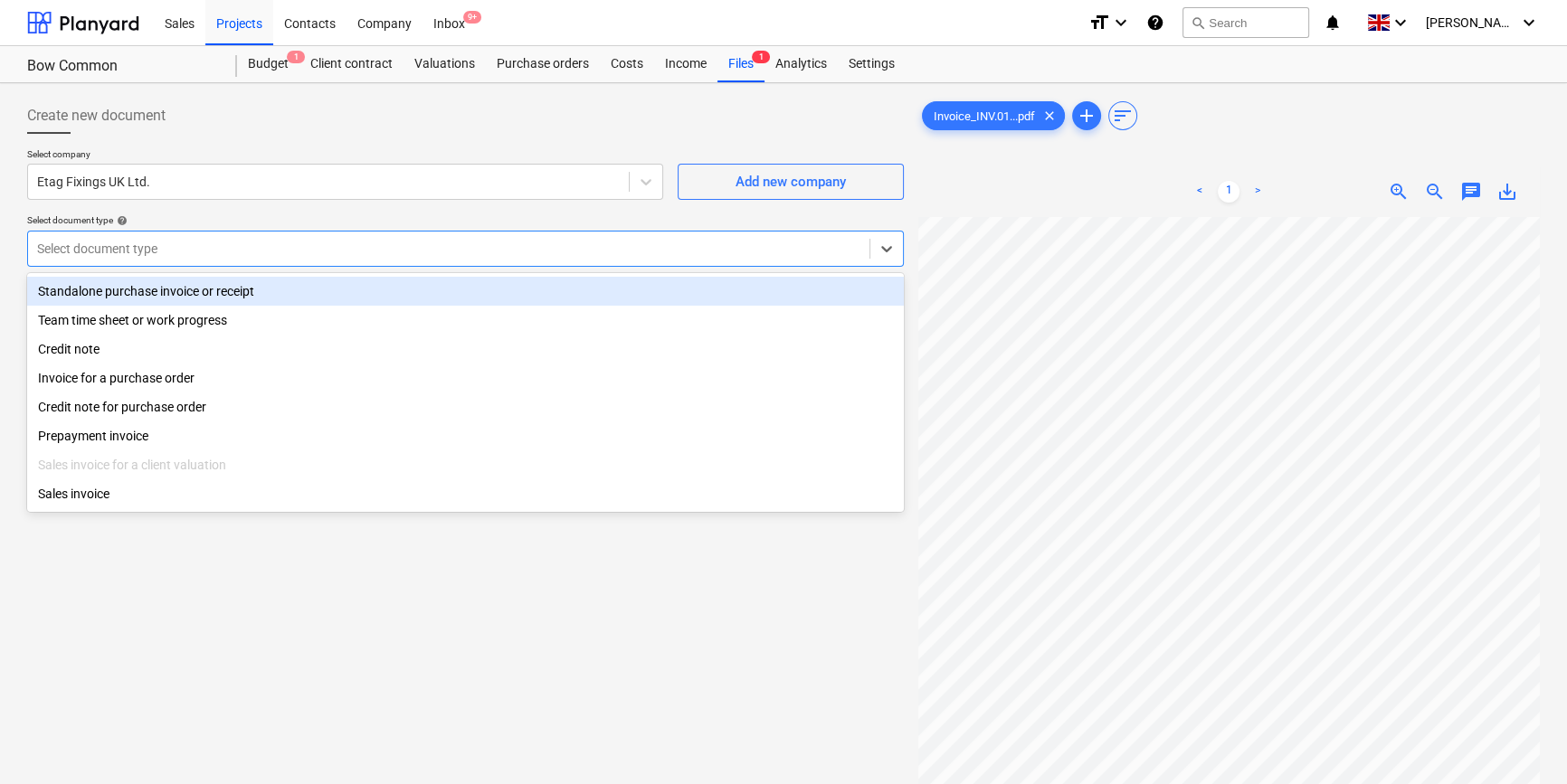 click at bounding box center [449, 249] 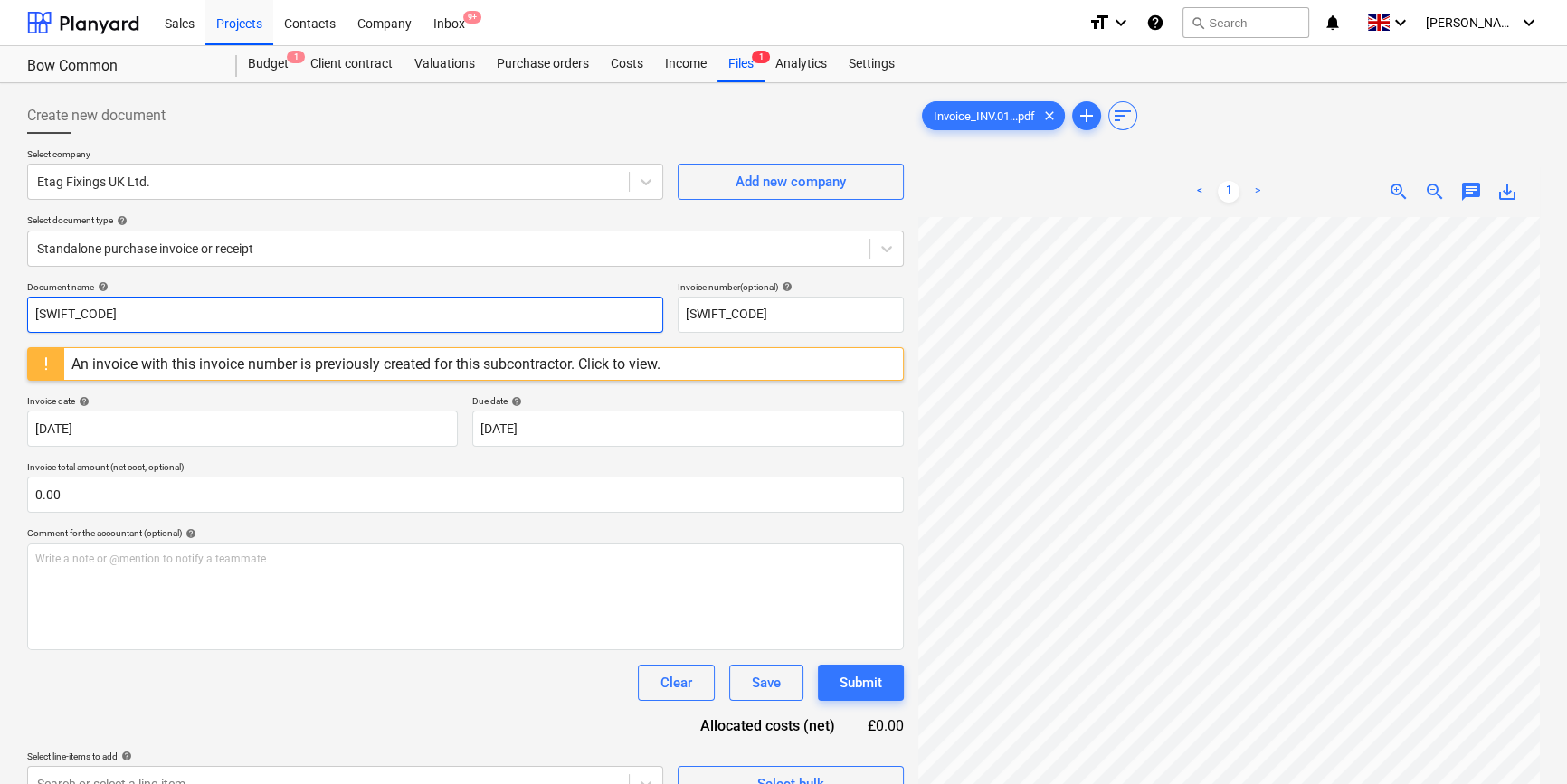 drag, startPoint x: 125, startPoint y: 309, endPoint x: 24, endPoint y: 307, distance: 101.0198 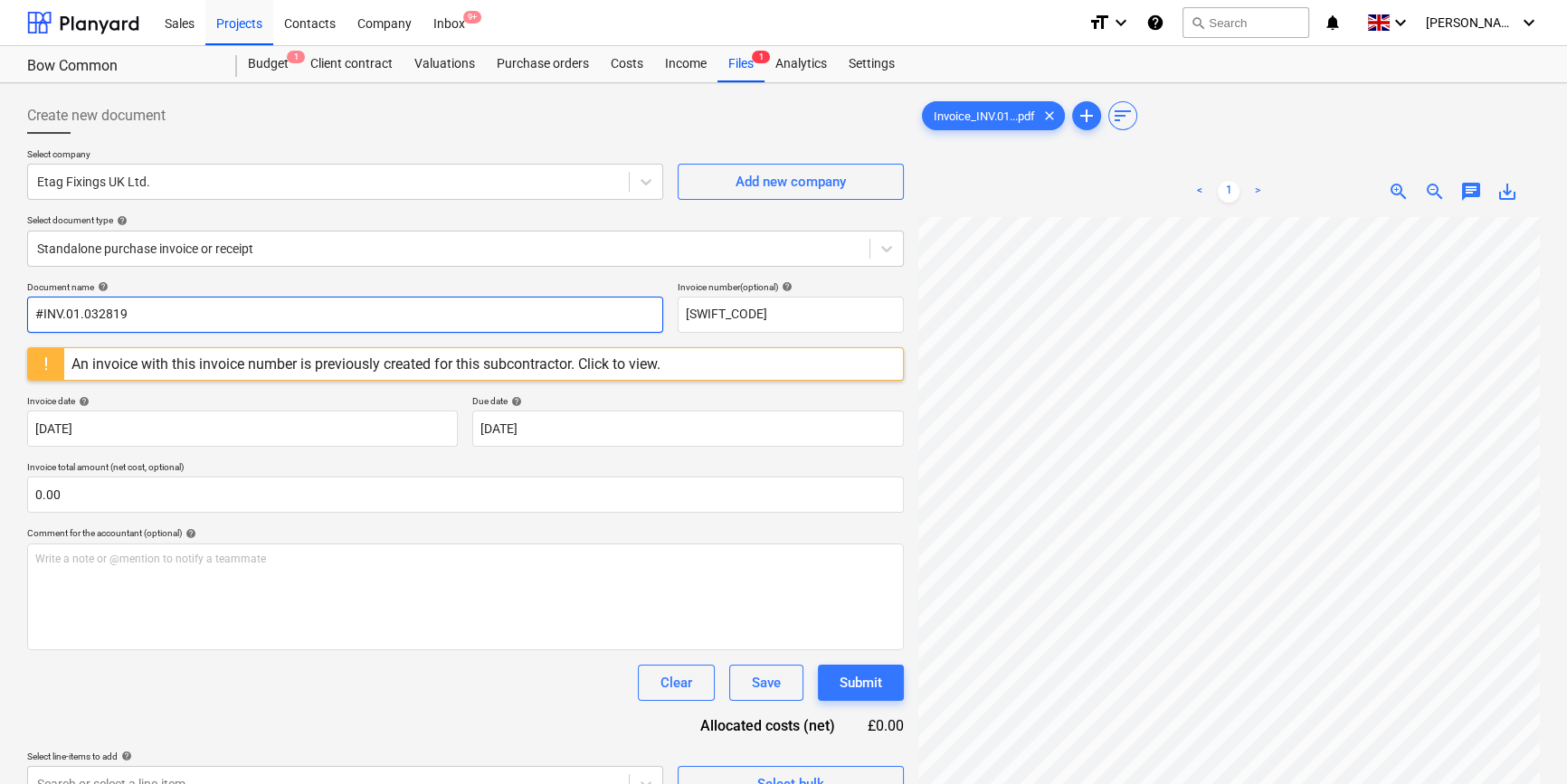 type on "#INV.01.032819" 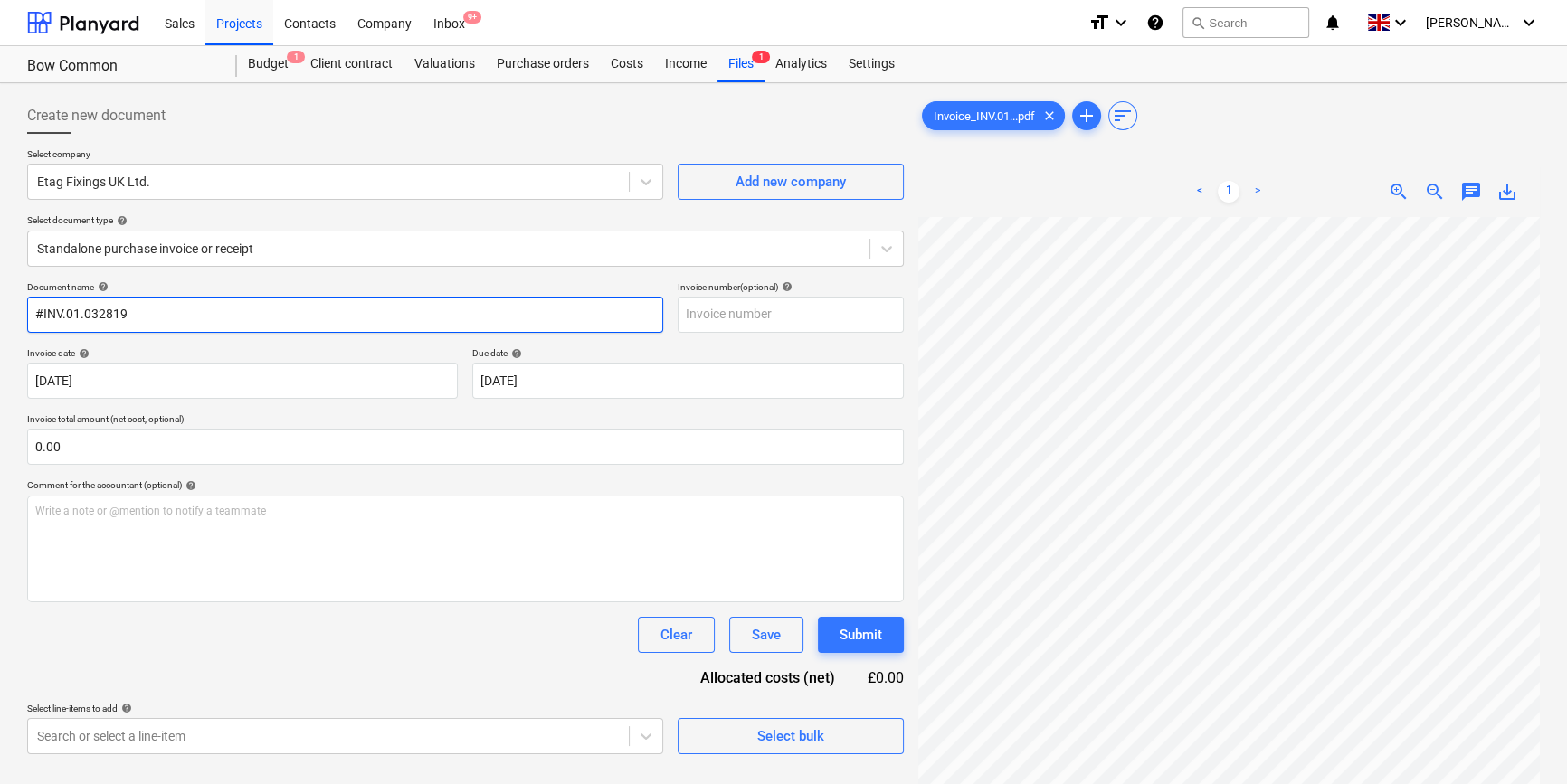 drag, startPoint x: 136, startPoint y: 308, endPoint x: 31, endPoint y: 312, distance: 105.07616 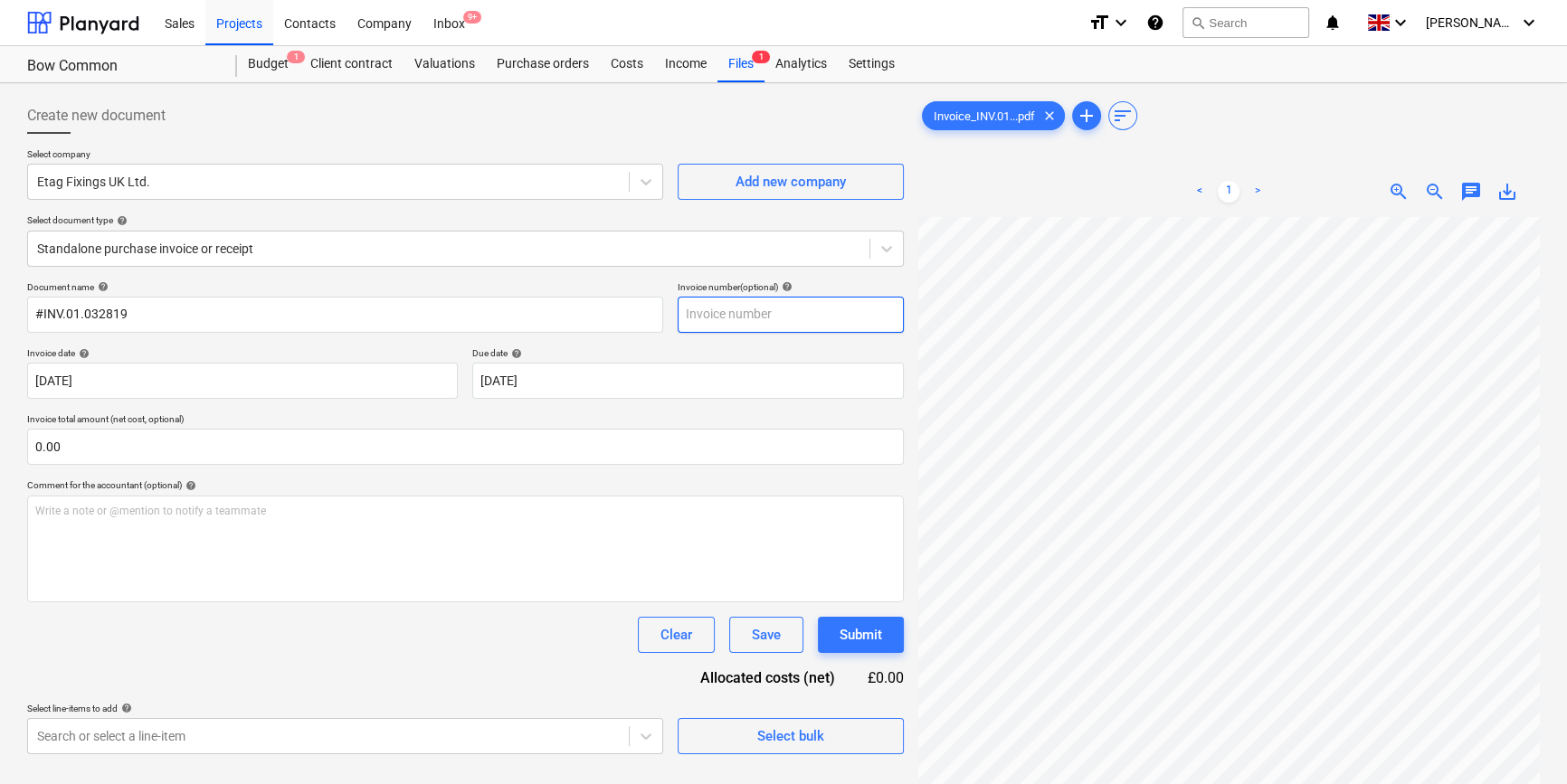 paste on "#INV.01.032819" 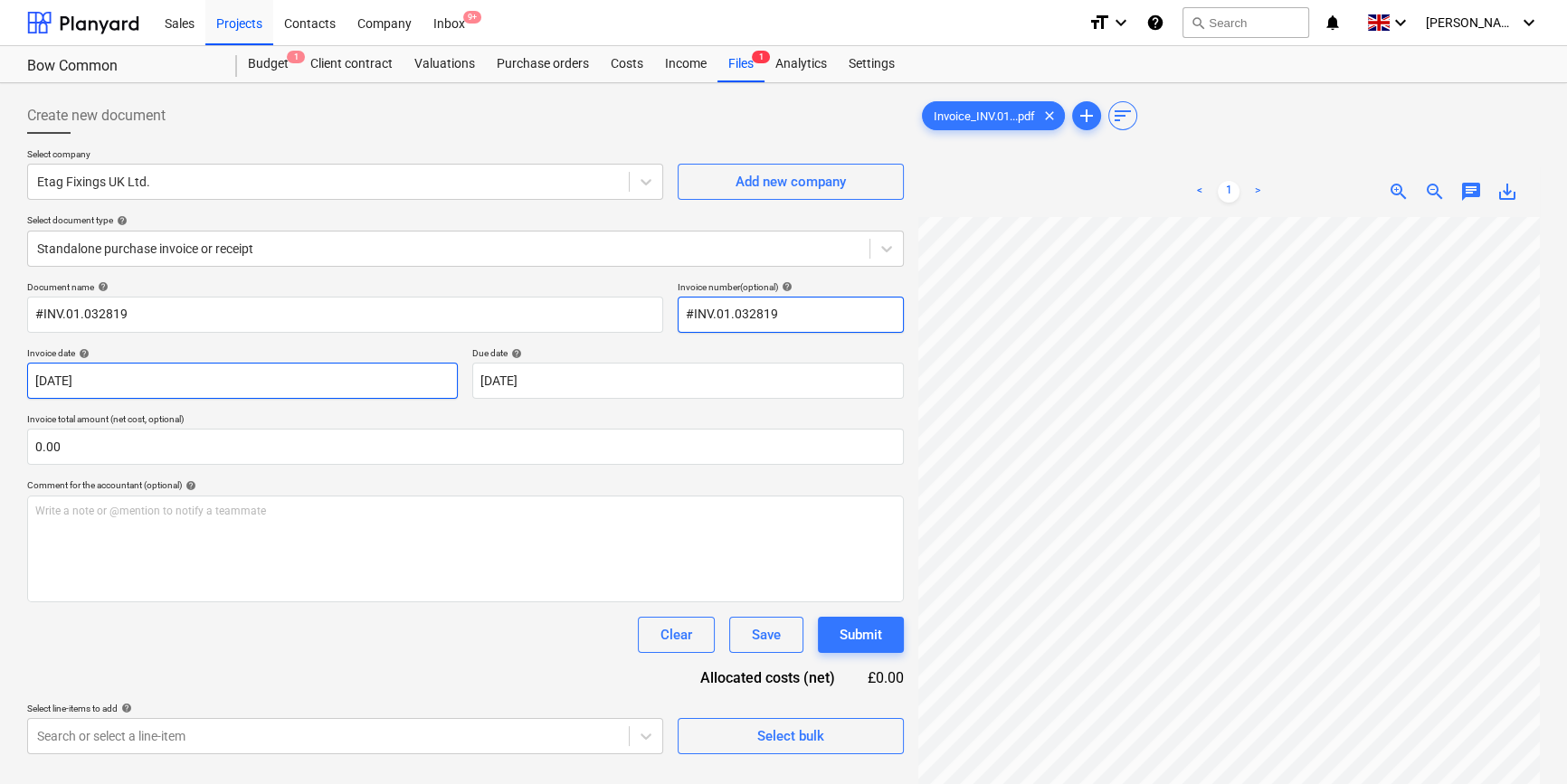 type on "#INV.01.032819" 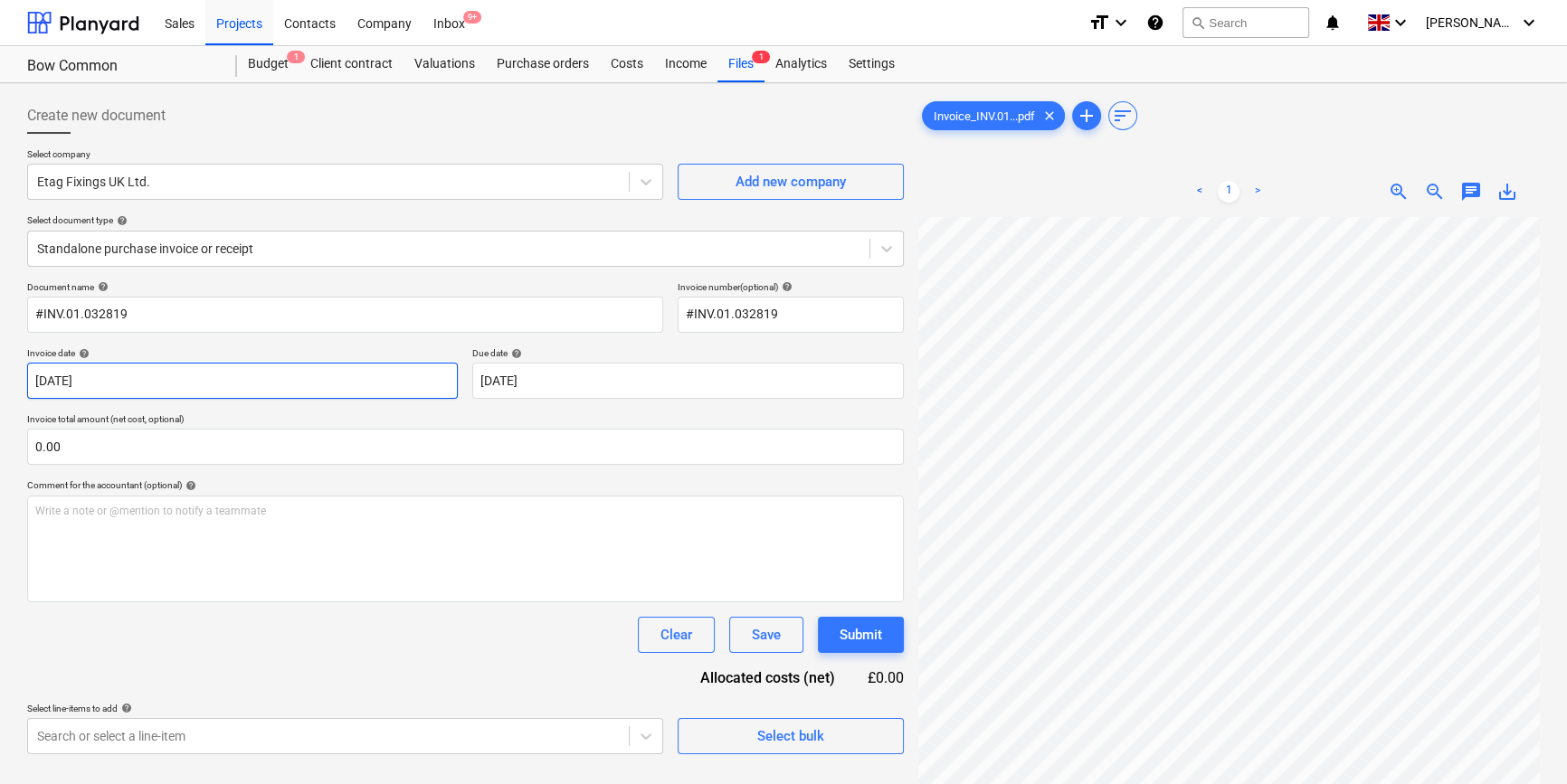 click on "Sales Projects Contacts Company Inbox 9+ format_size keyboard_arrow_down help search Search notifications 0 keyboard_arrow_down [PERSON_NAME] keyboard_arrow_down Bow Common Budget 1 Client contract Valuations Purchase orders Costs Income Files 1 Analytics Settings Create new document Select company Etag Fixings UK Ltd.   Add new company Select document type help Standalone purchase invoice or receipt Document name help #INV.01.032819 Invoice number  (optional) help #INV.01.032819 Invoice date help [DATE] [DATE] Press the down arrow key to interact with the calendar and
select a date. Press the question mark key to get the keyboard shortcuts for changing dates. Due date help [DATE] [DATE] Press the down arrow key to interact with the calendar and
select a date. Press the question mark key to get the keyboard shortcuts for changing dates. Invoice total amount (net cost, optional) 0.00 Comment for the accountant (optional) help Write a note or @mention to notify a teammate ﻿ Clear Save" at bounding box center (784, 392) 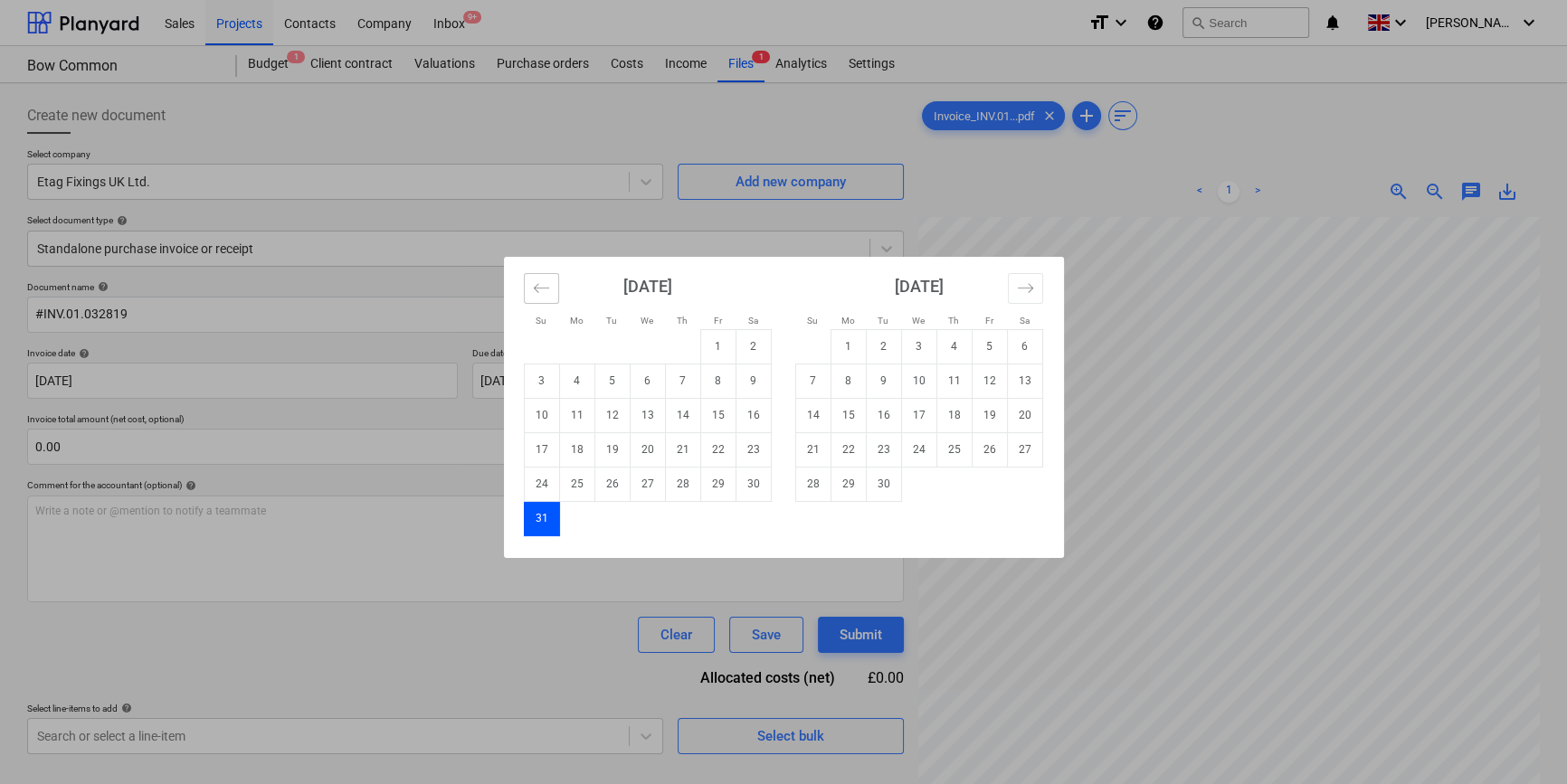 click 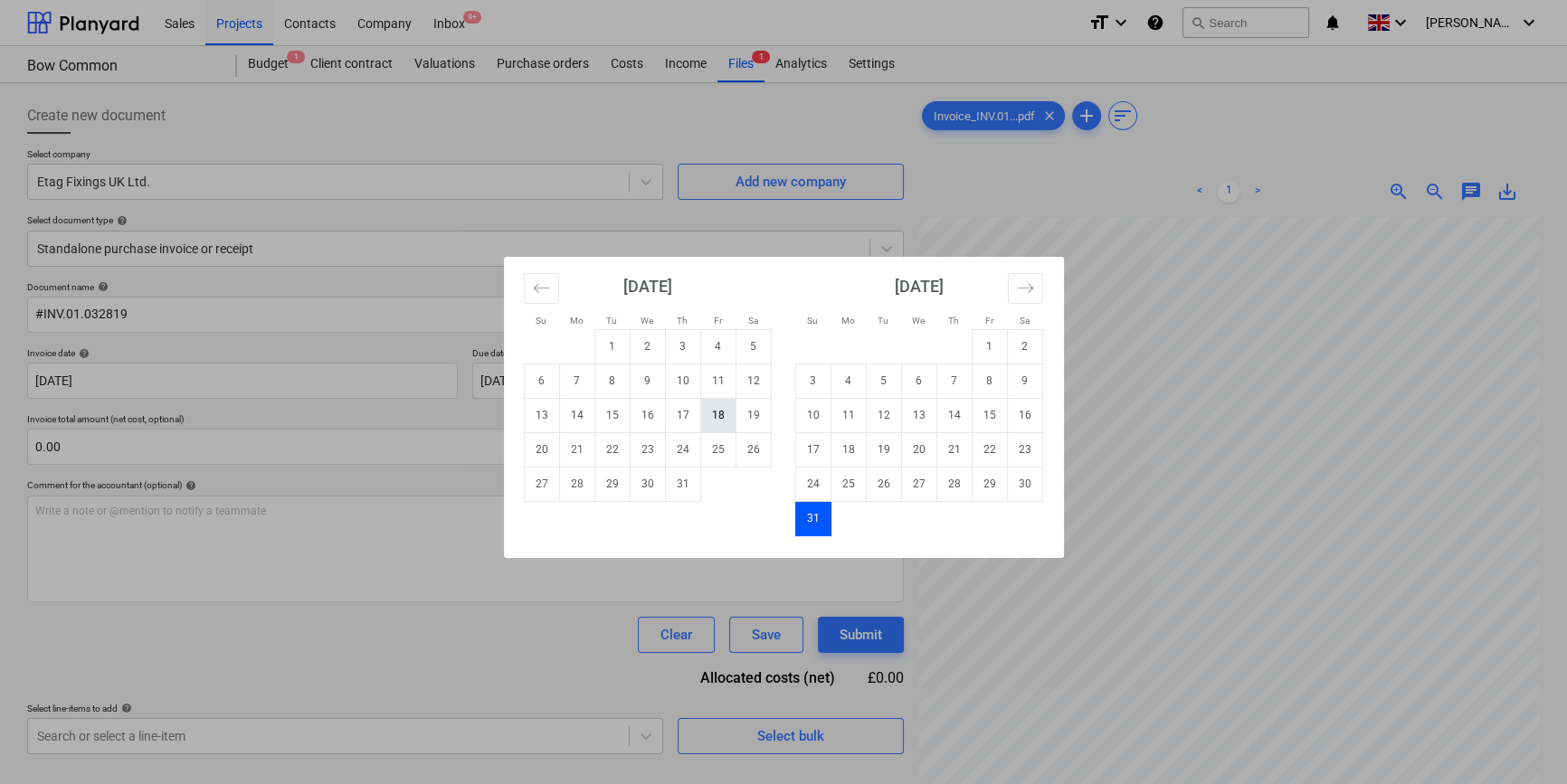 click on "18" at bounding box center [717, 415] 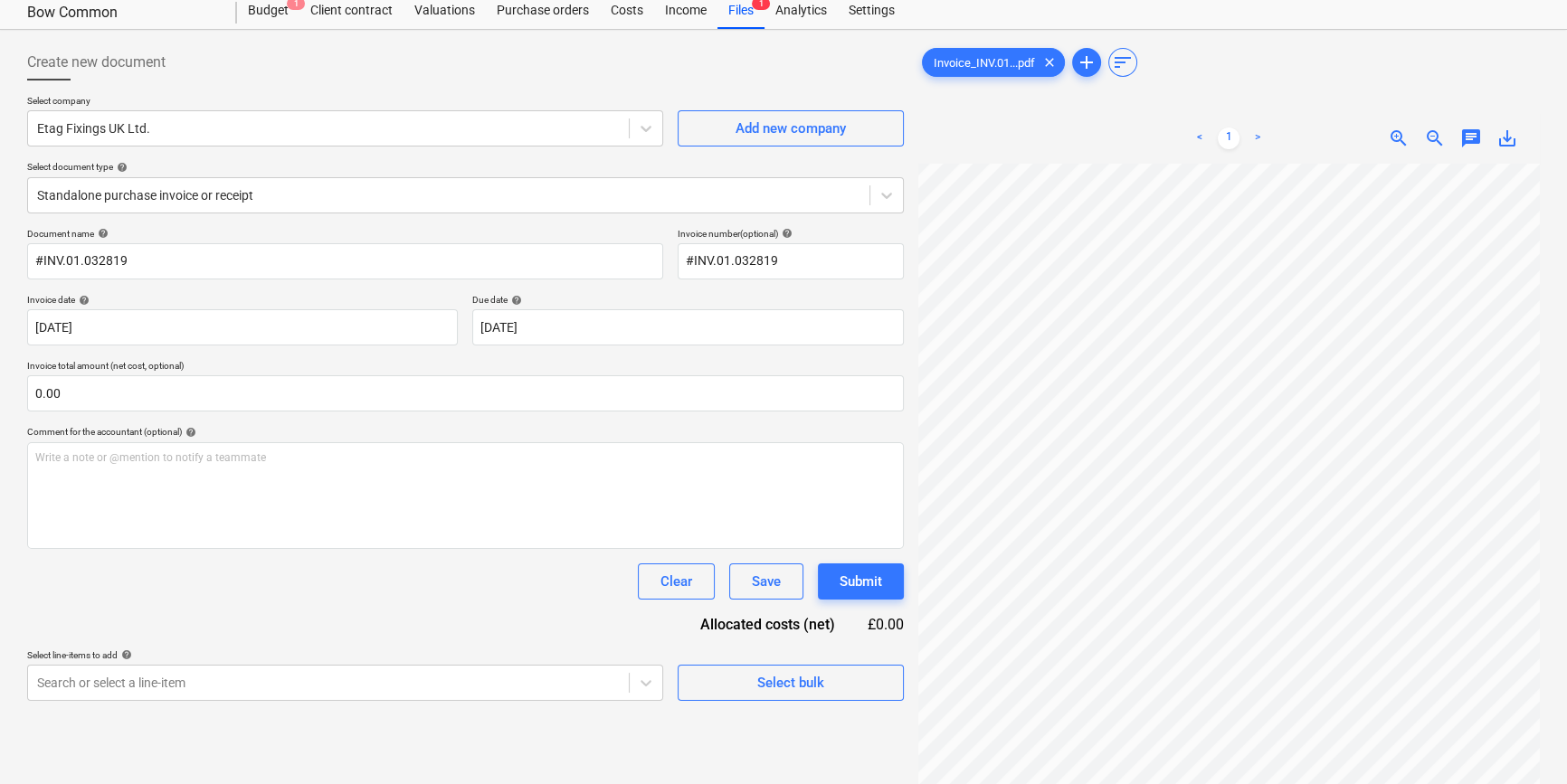 scroll, scrollTop: 81, scrollLeft: 0, axis: vertical 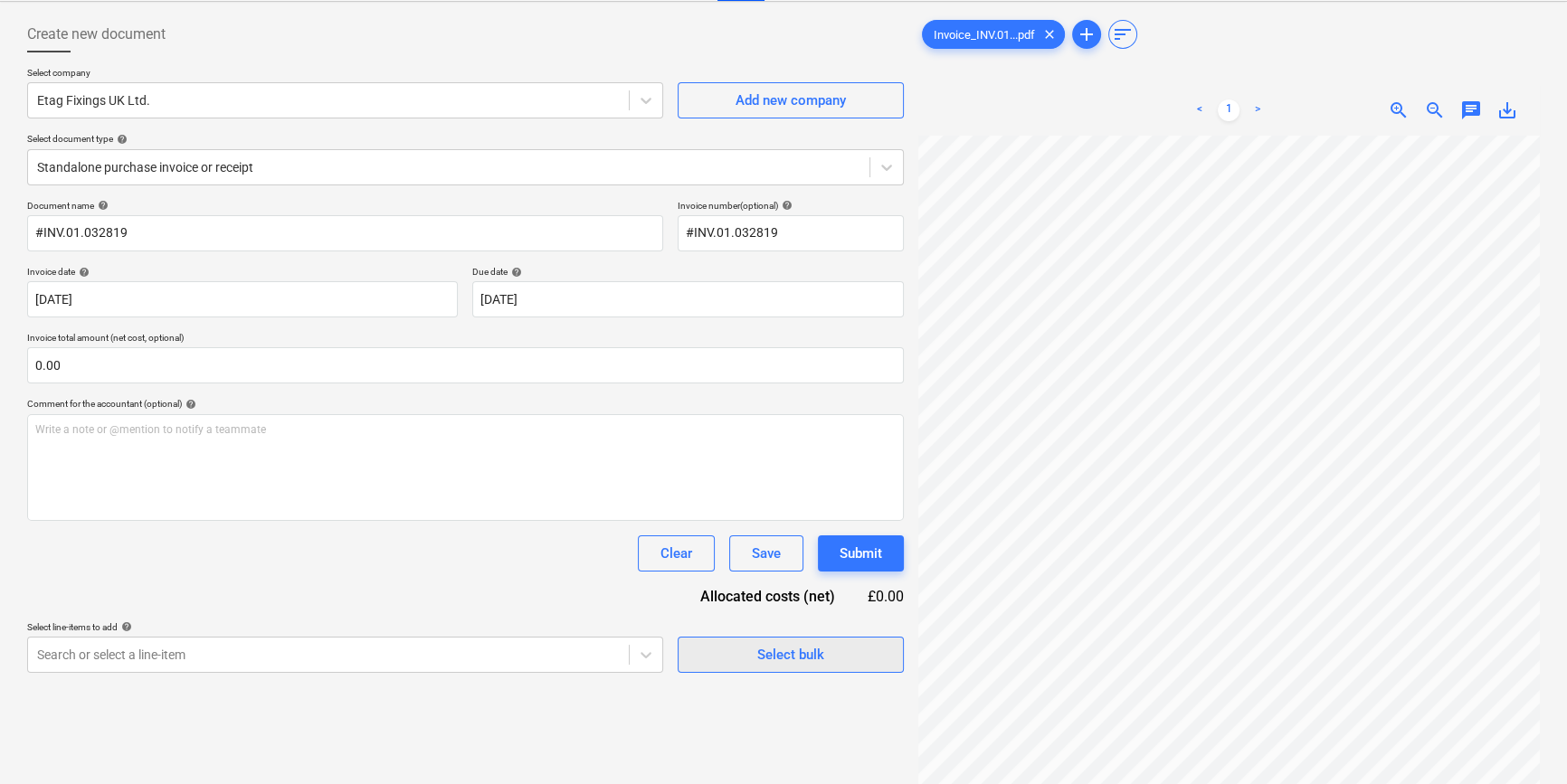 click on "Select bulk" at bounding box center [791, 655] 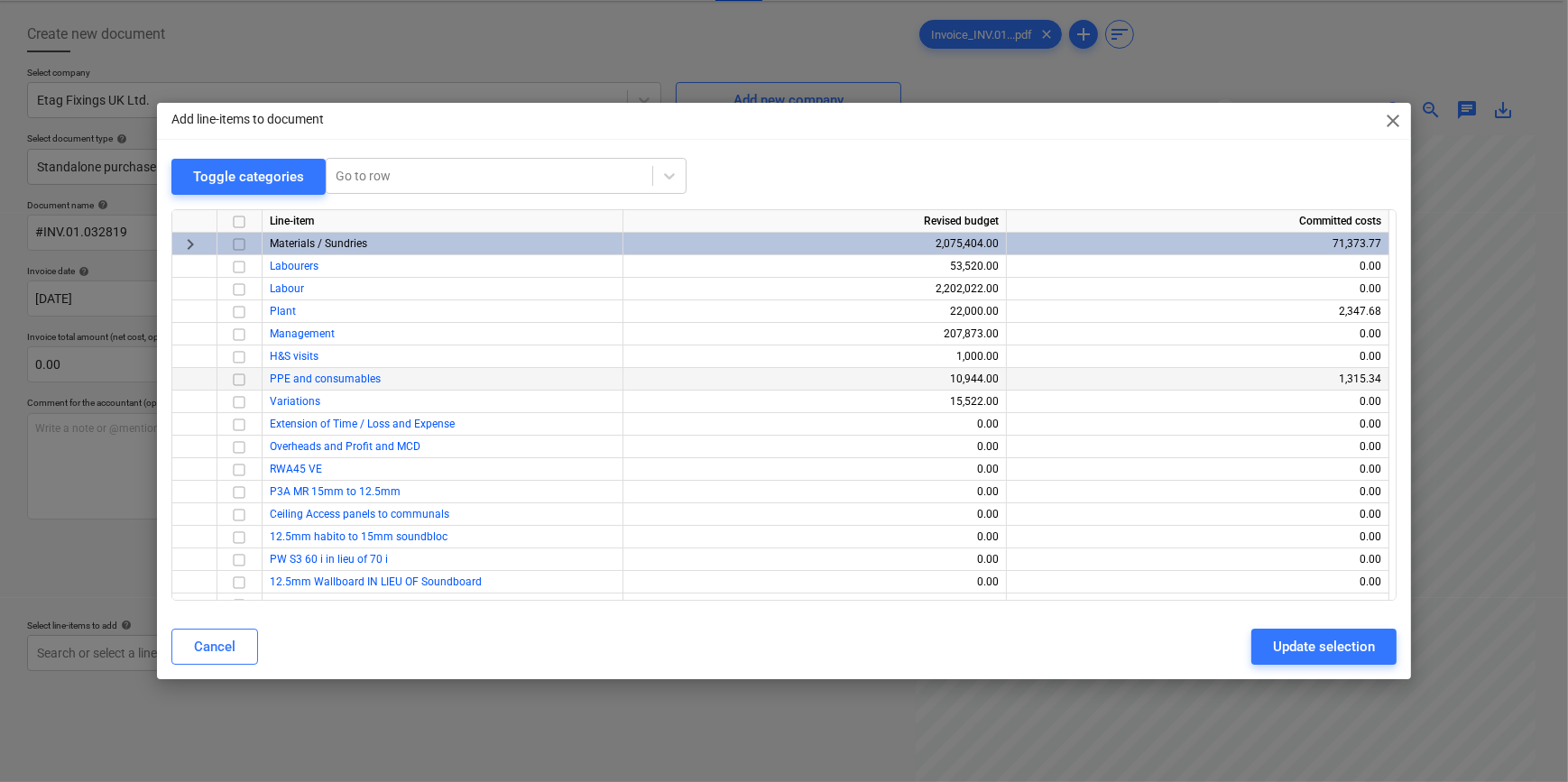 click at bounding box center [239, 379] 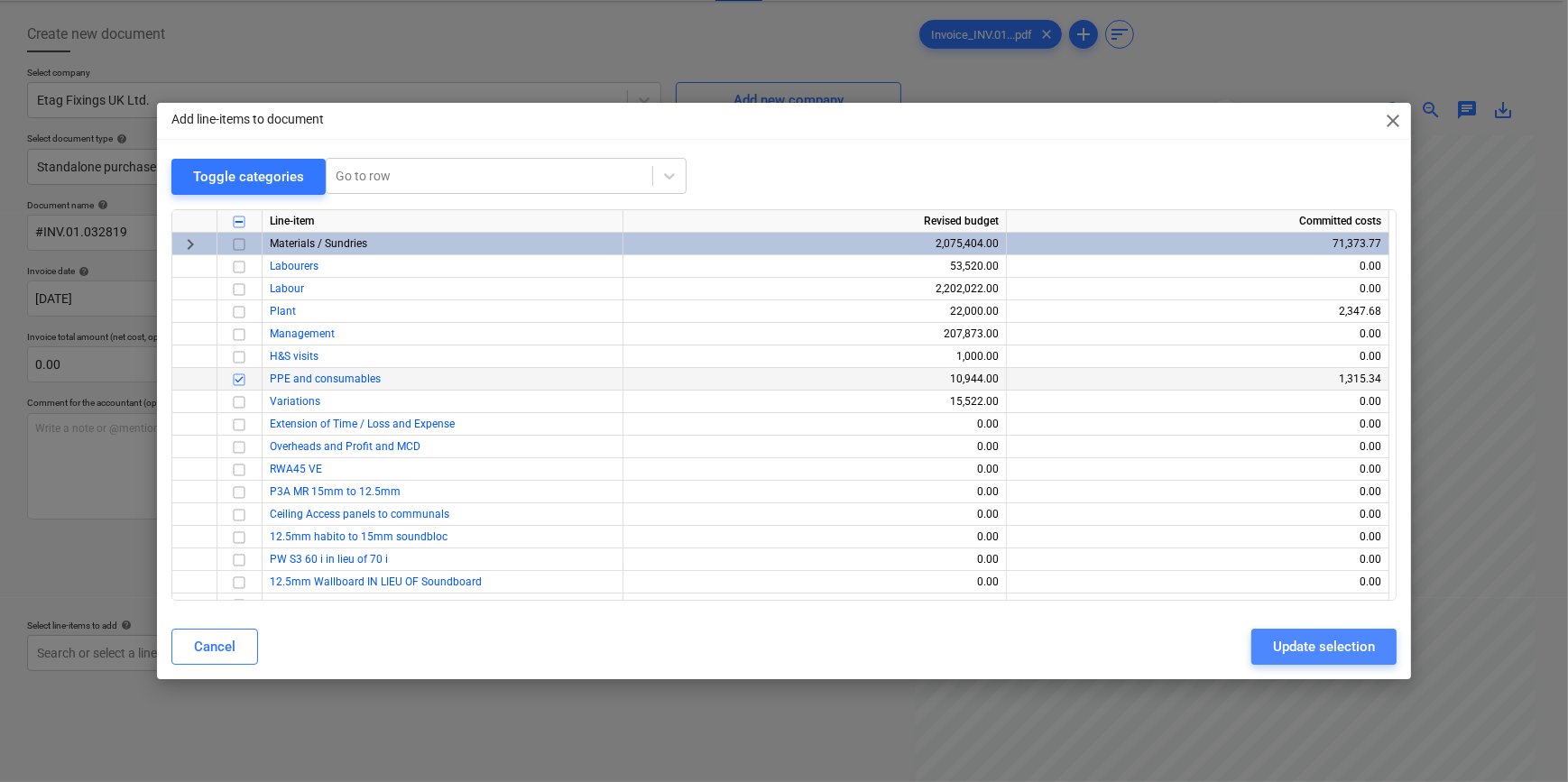 click on "Update selection" at bounding box center (1324, 647) 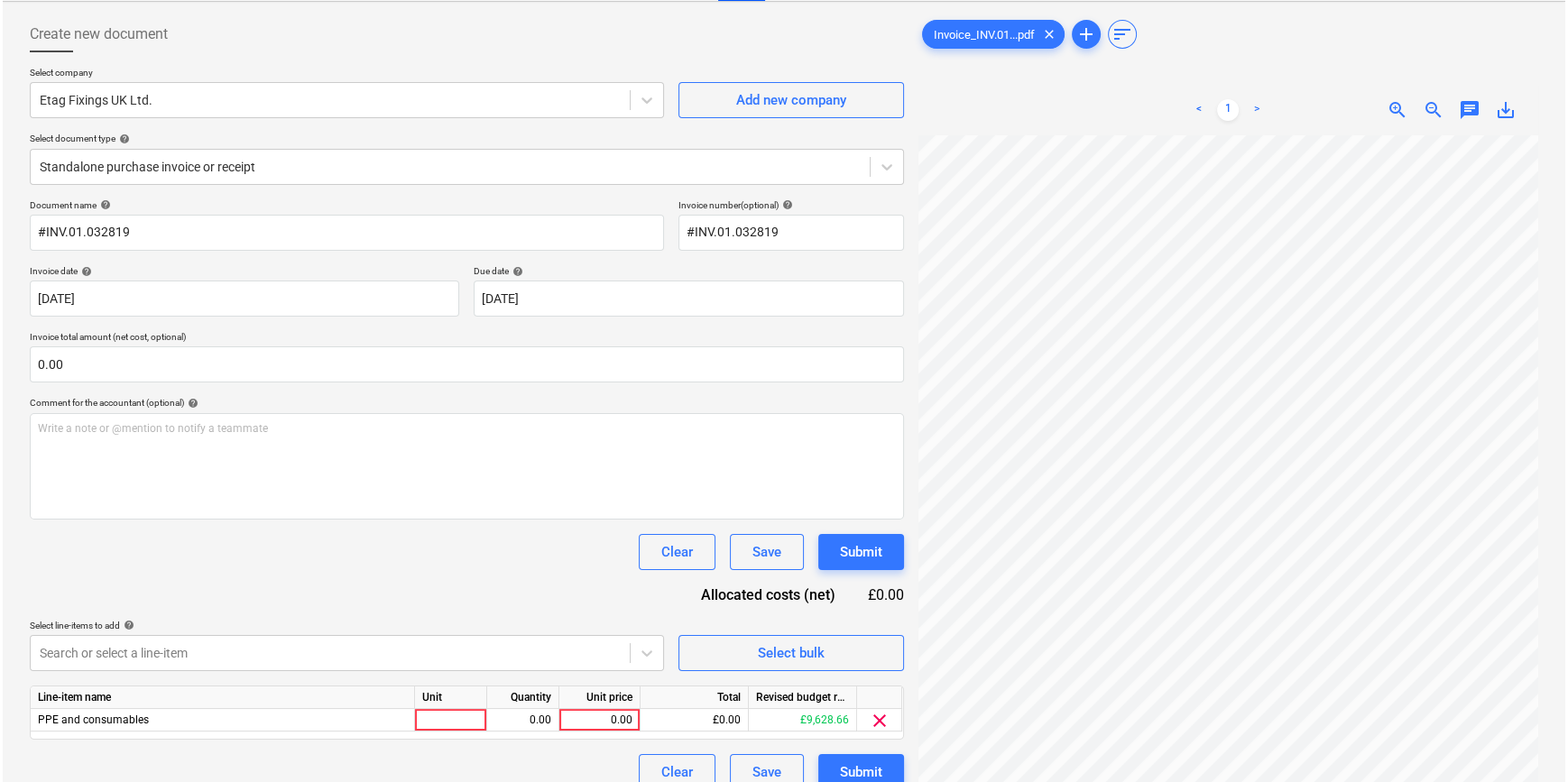 scroll, scrollTop: 147, scrollLeft: 217, axis: both 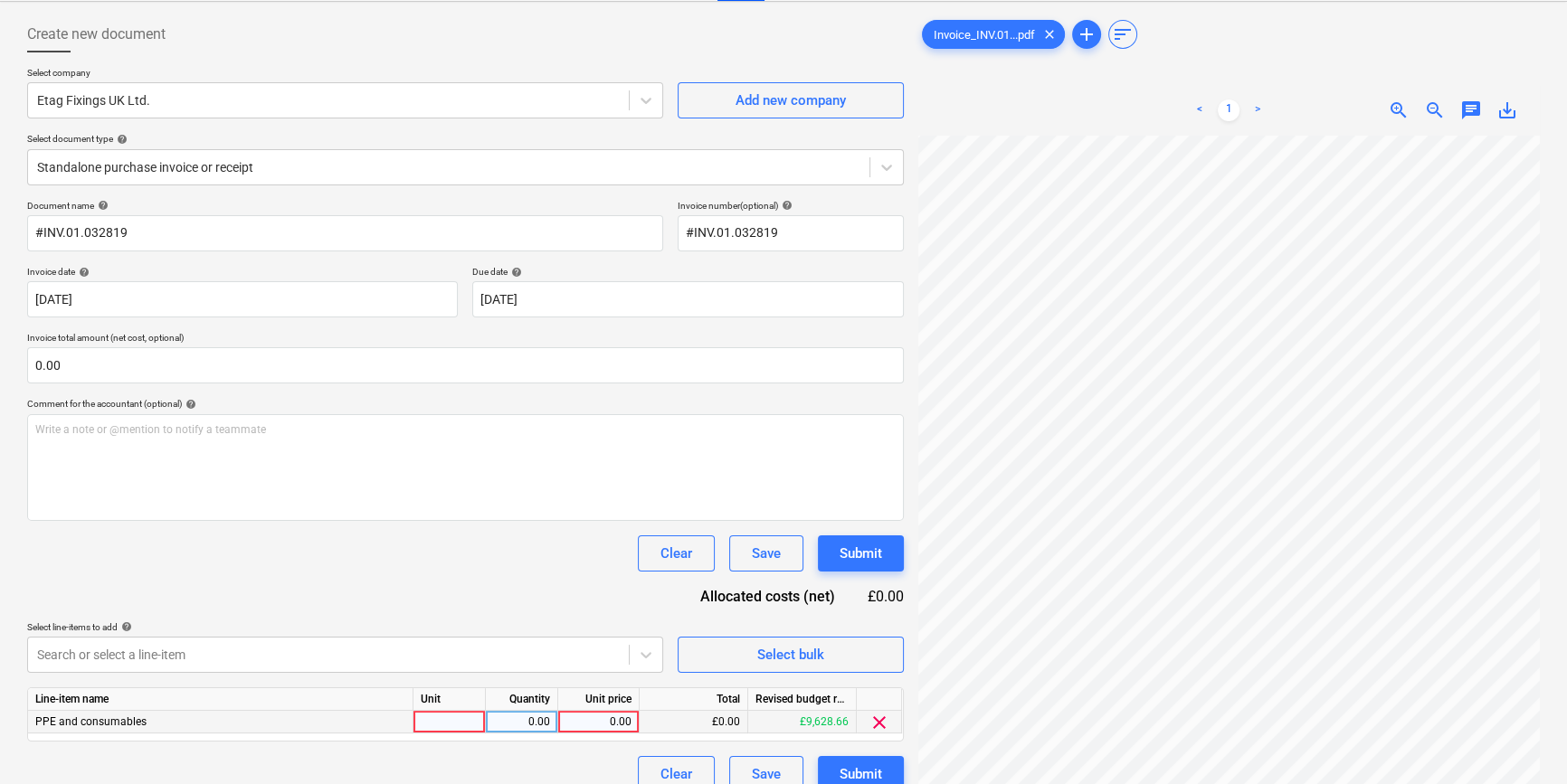 click at bounding box center (450, 722) 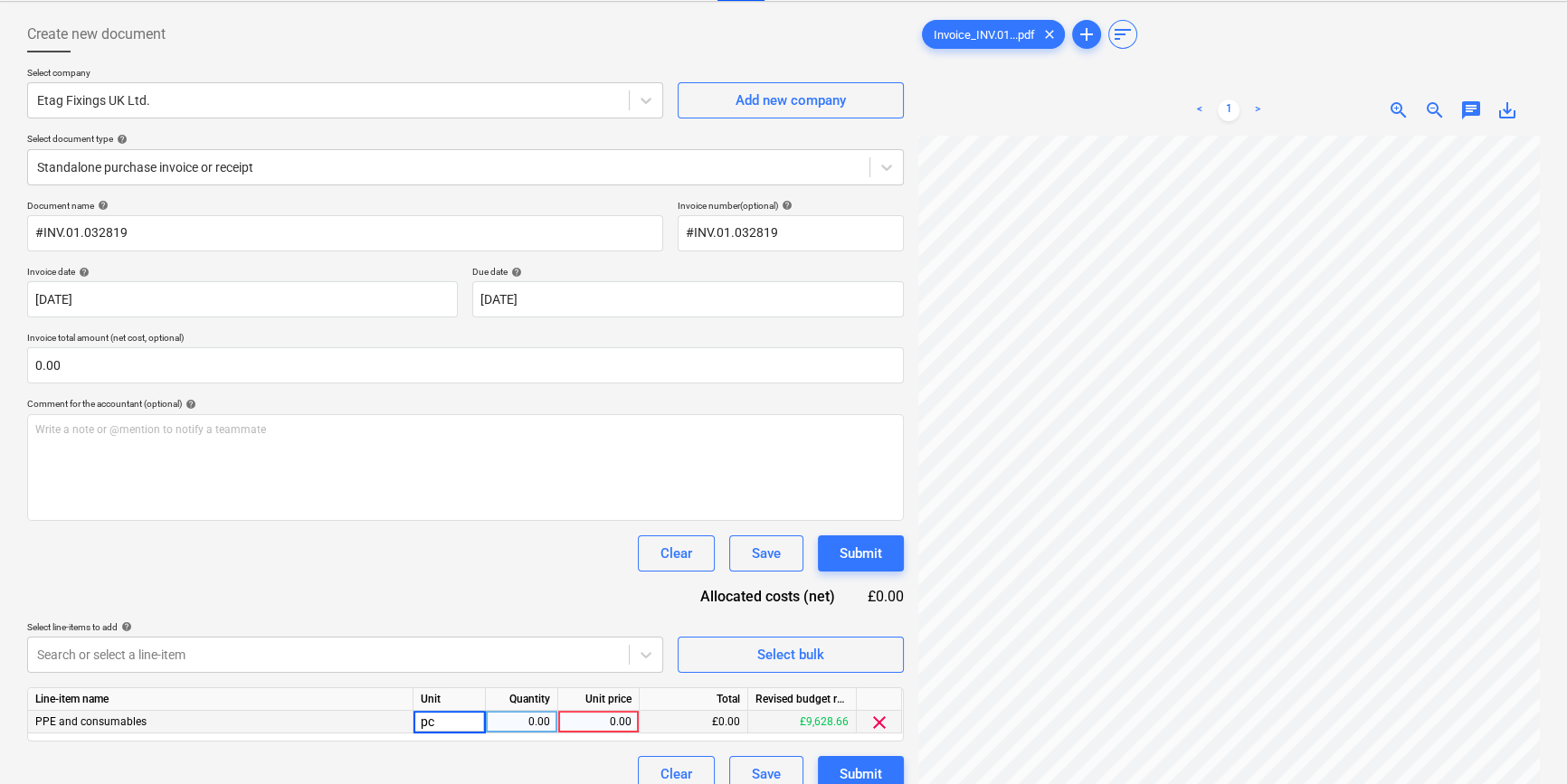 type on "pcs" 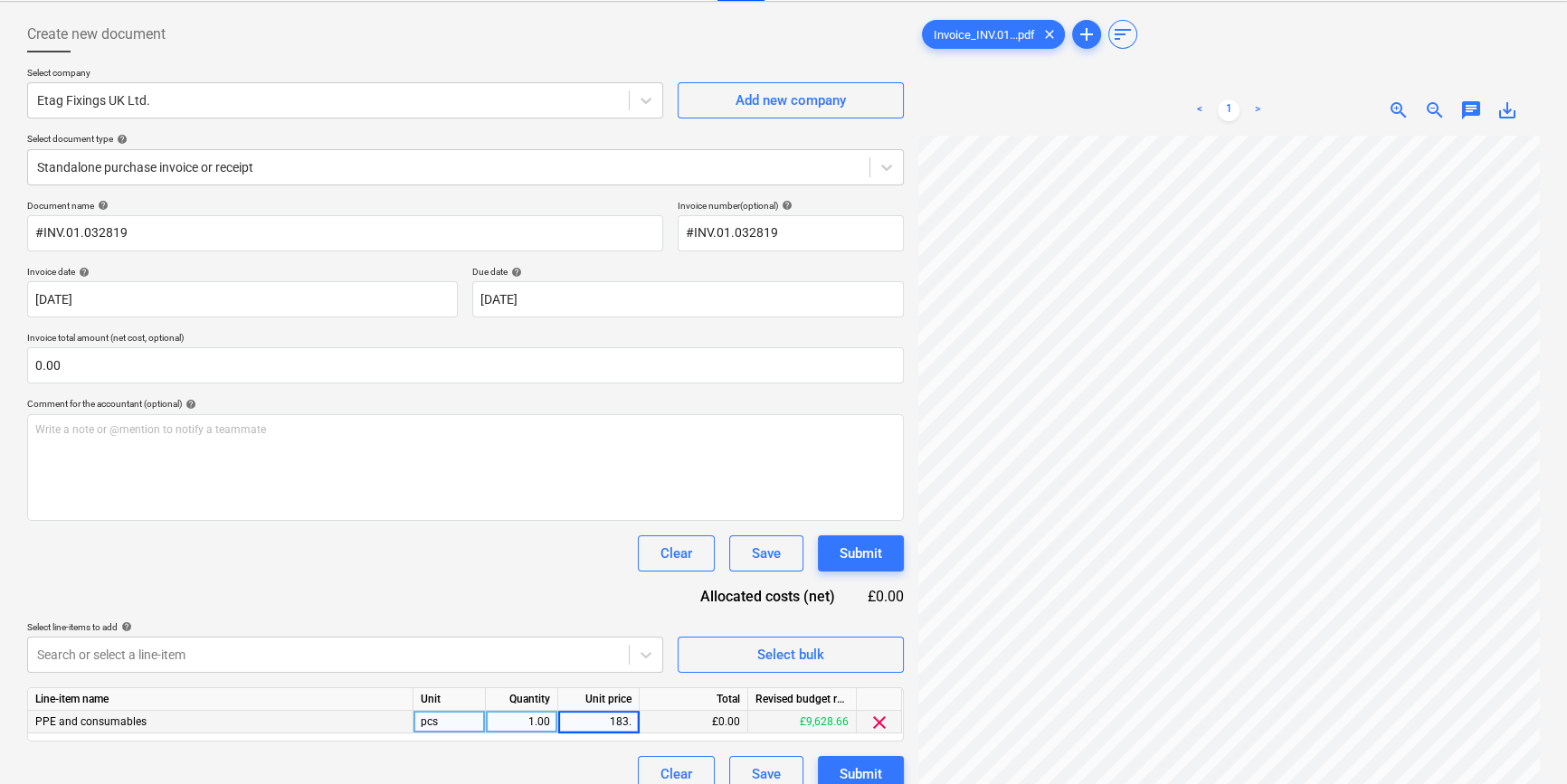type on "183.3" 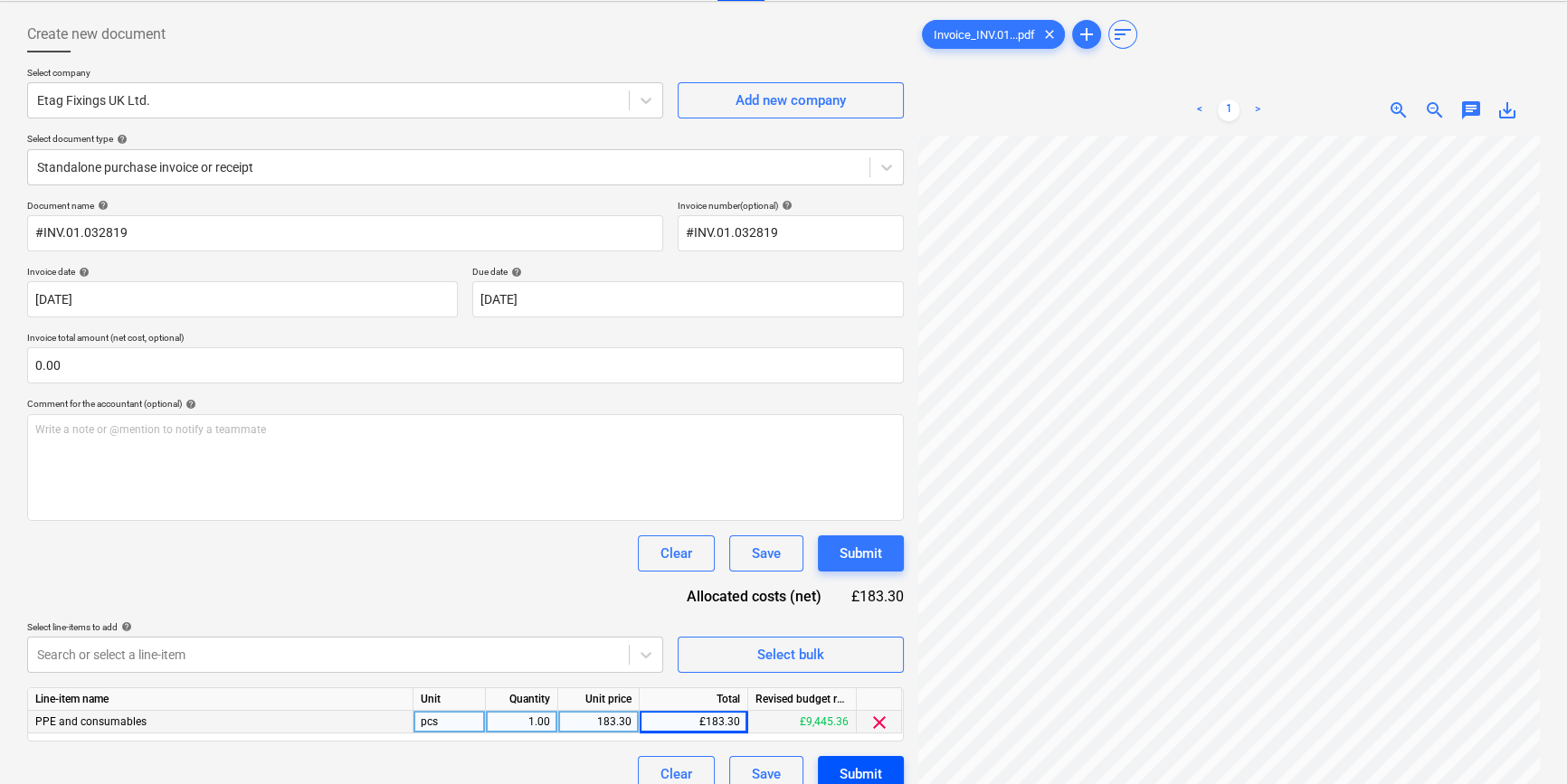 click on "Submit" at bounding box center [860, 774] 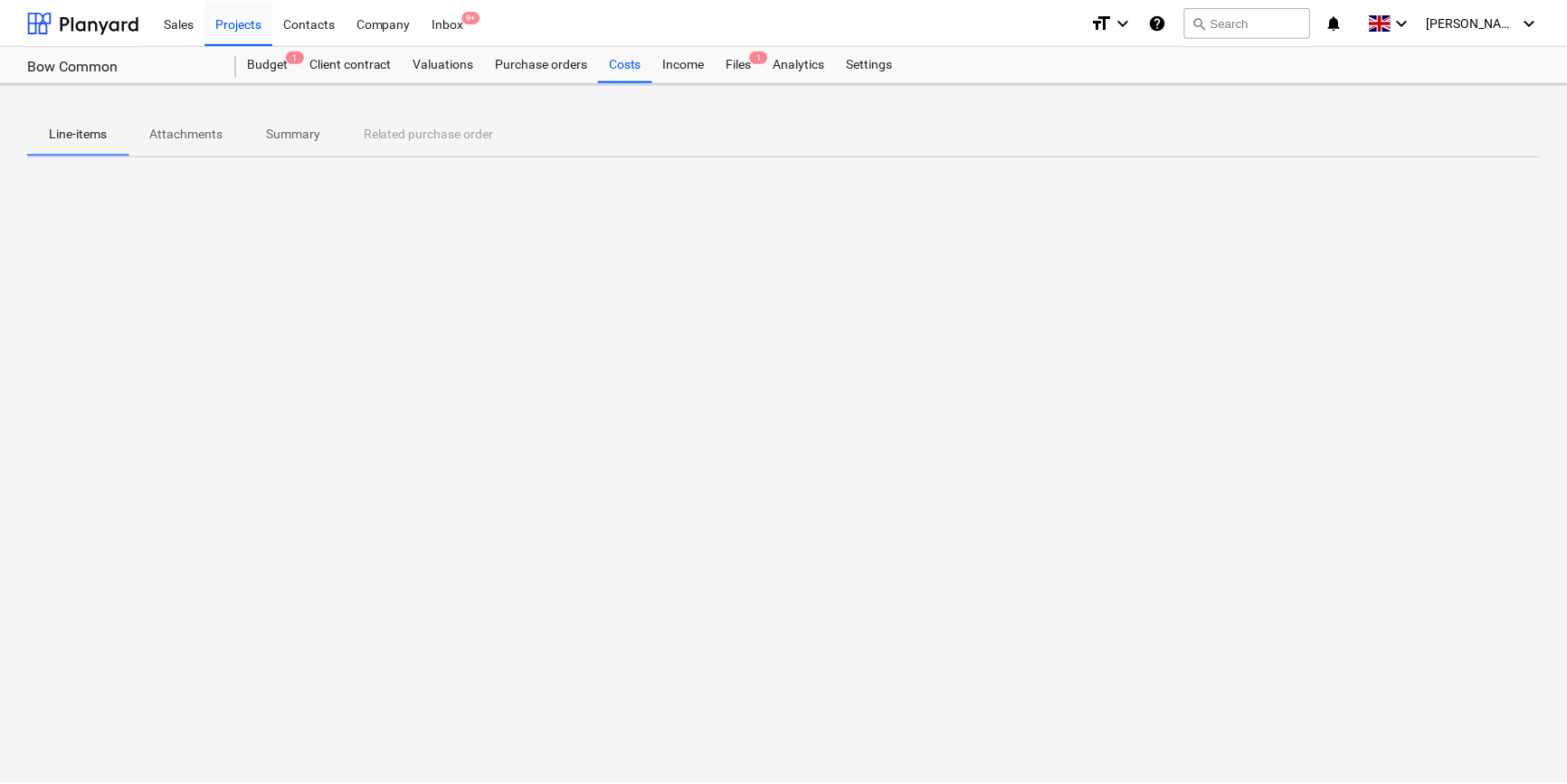 scroll, scrollTop: 0, scrollLeft: 0, axis: both 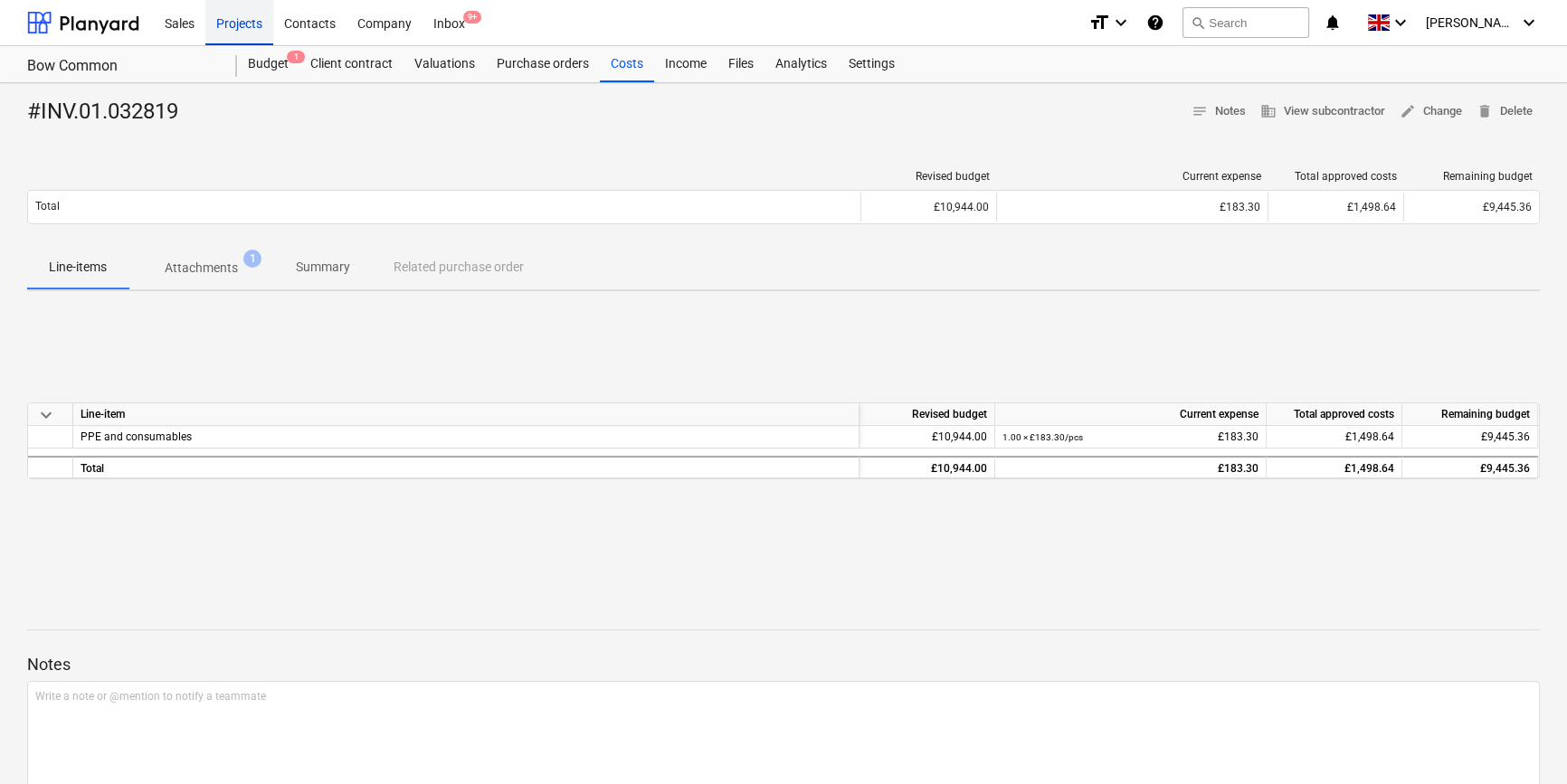 click on "Projects" at bounding box center [239, 22] 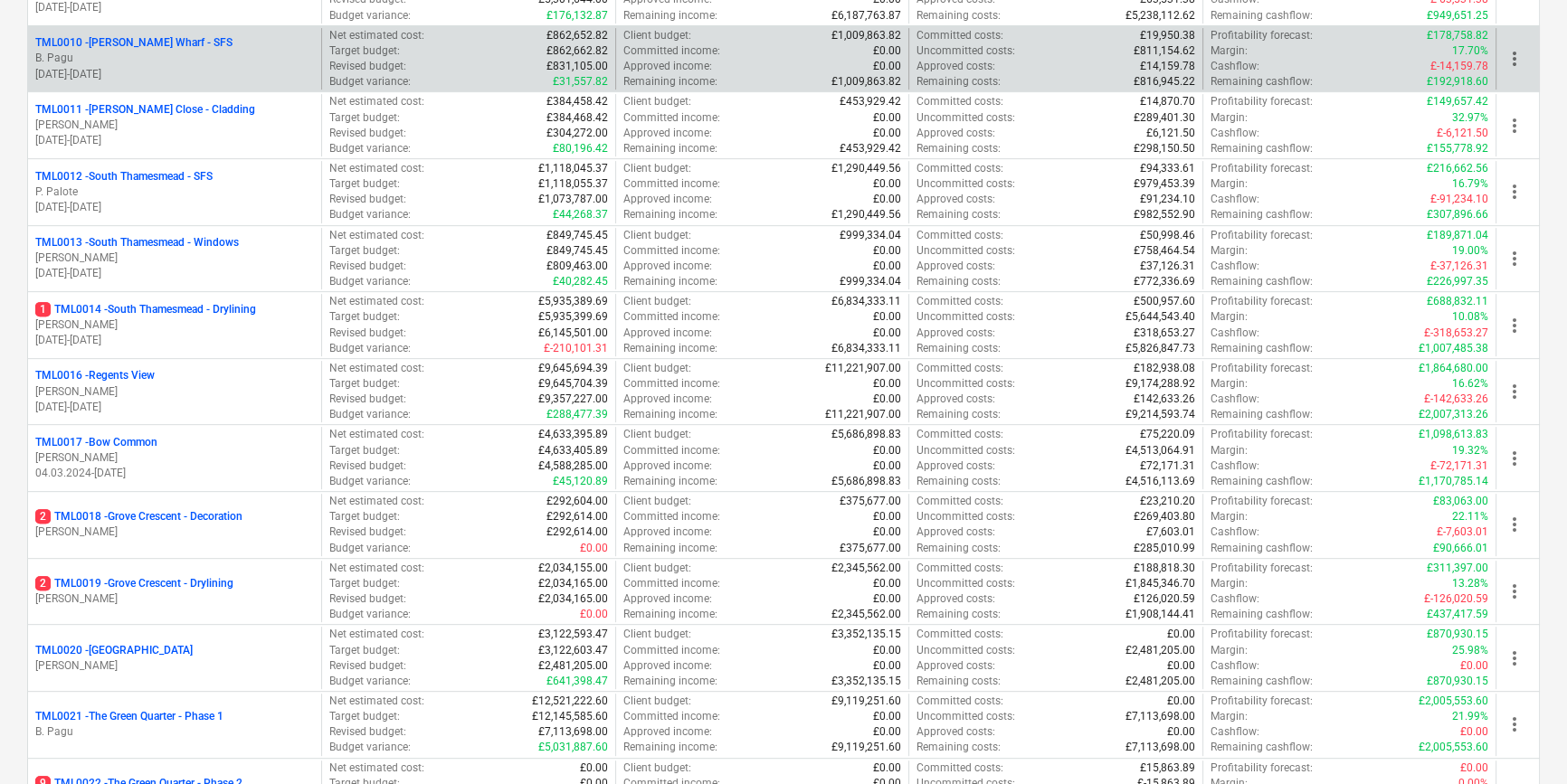 scroll, scrollTop: 904, scrollLeft: 0, axis: vertical 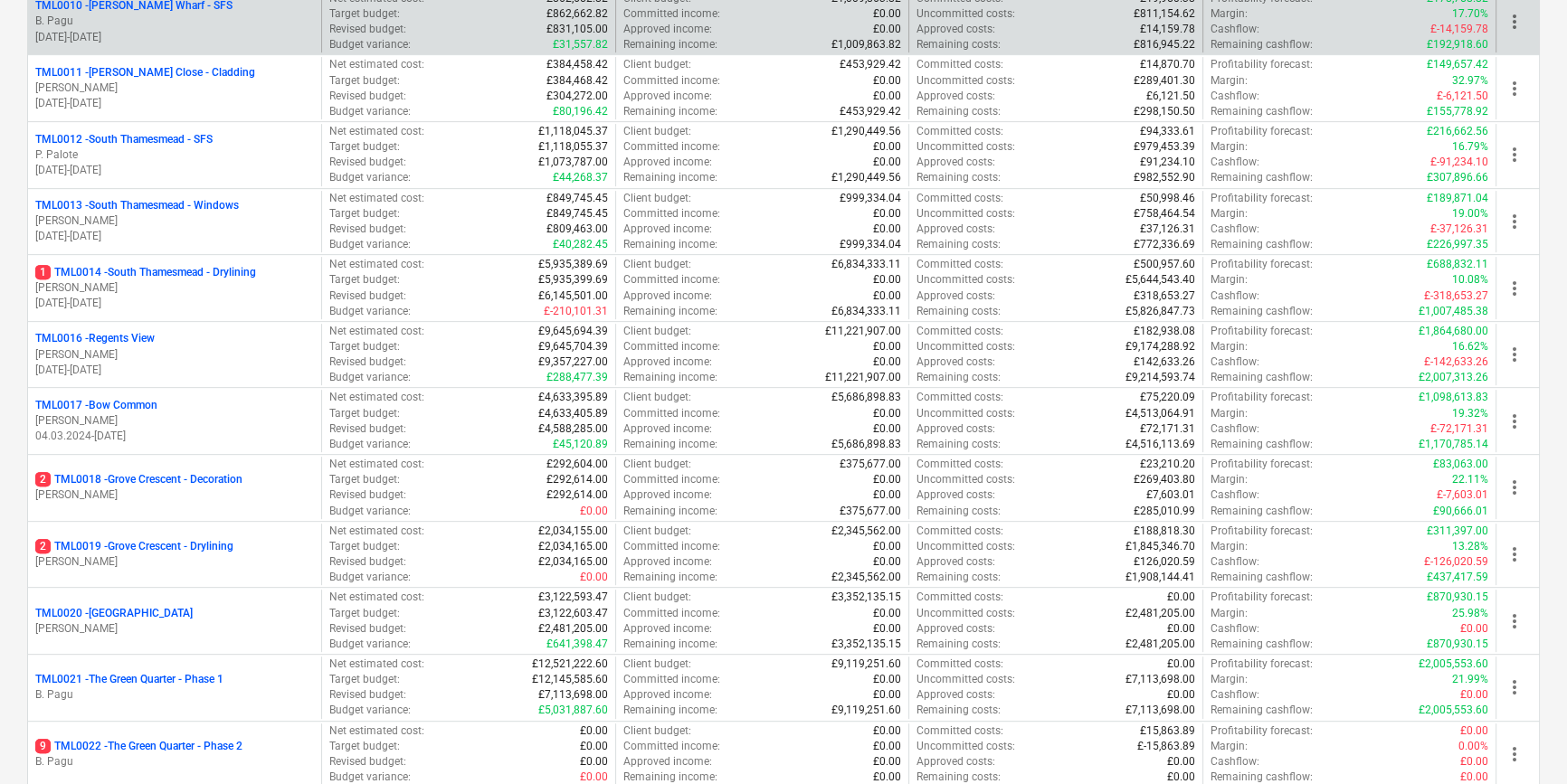 click on "[PERSON_NAME]" at bounding box center [175, 495] 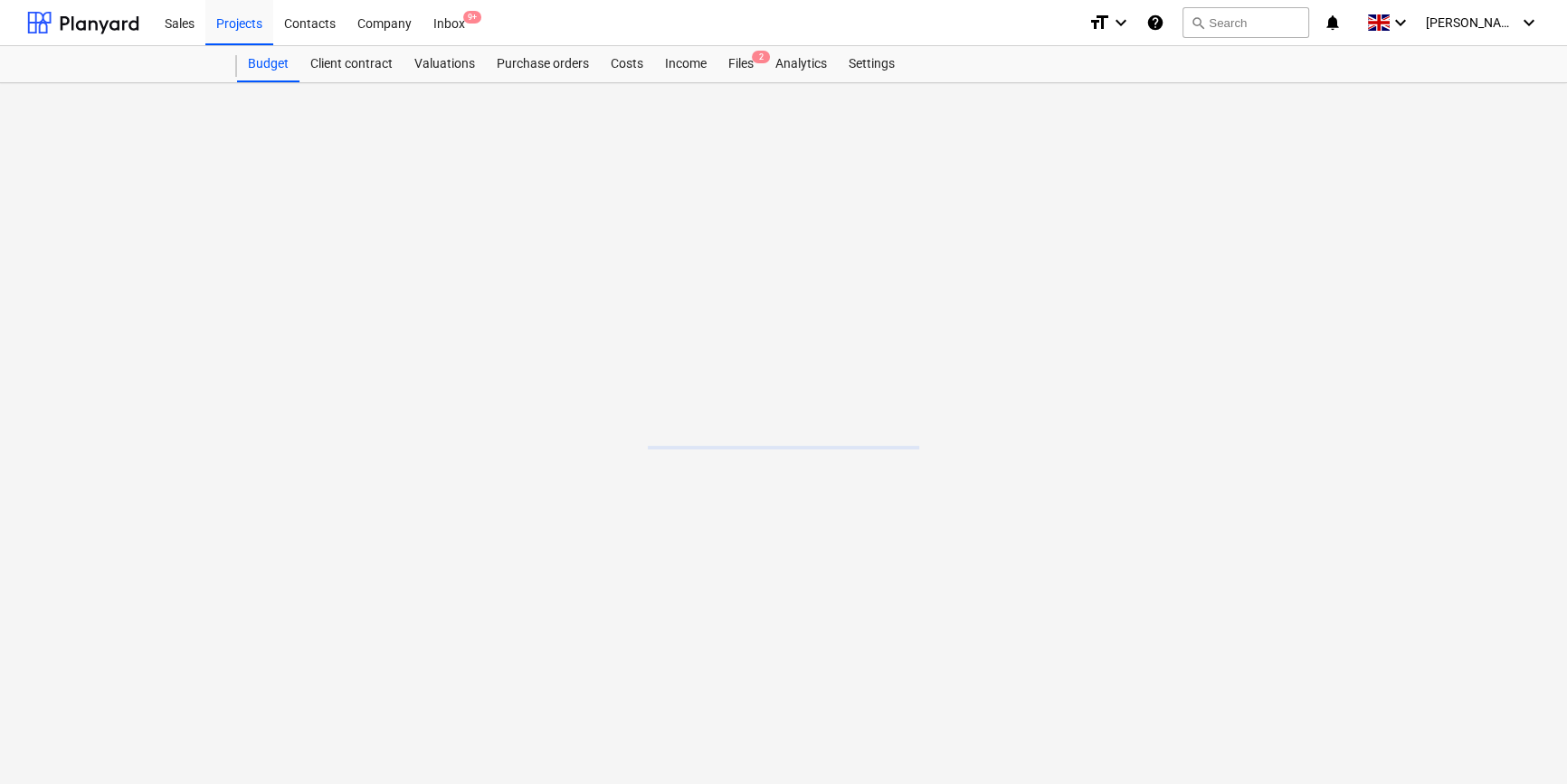 scroll, scrollTop: 0, scrollLeft: 0, axis: both 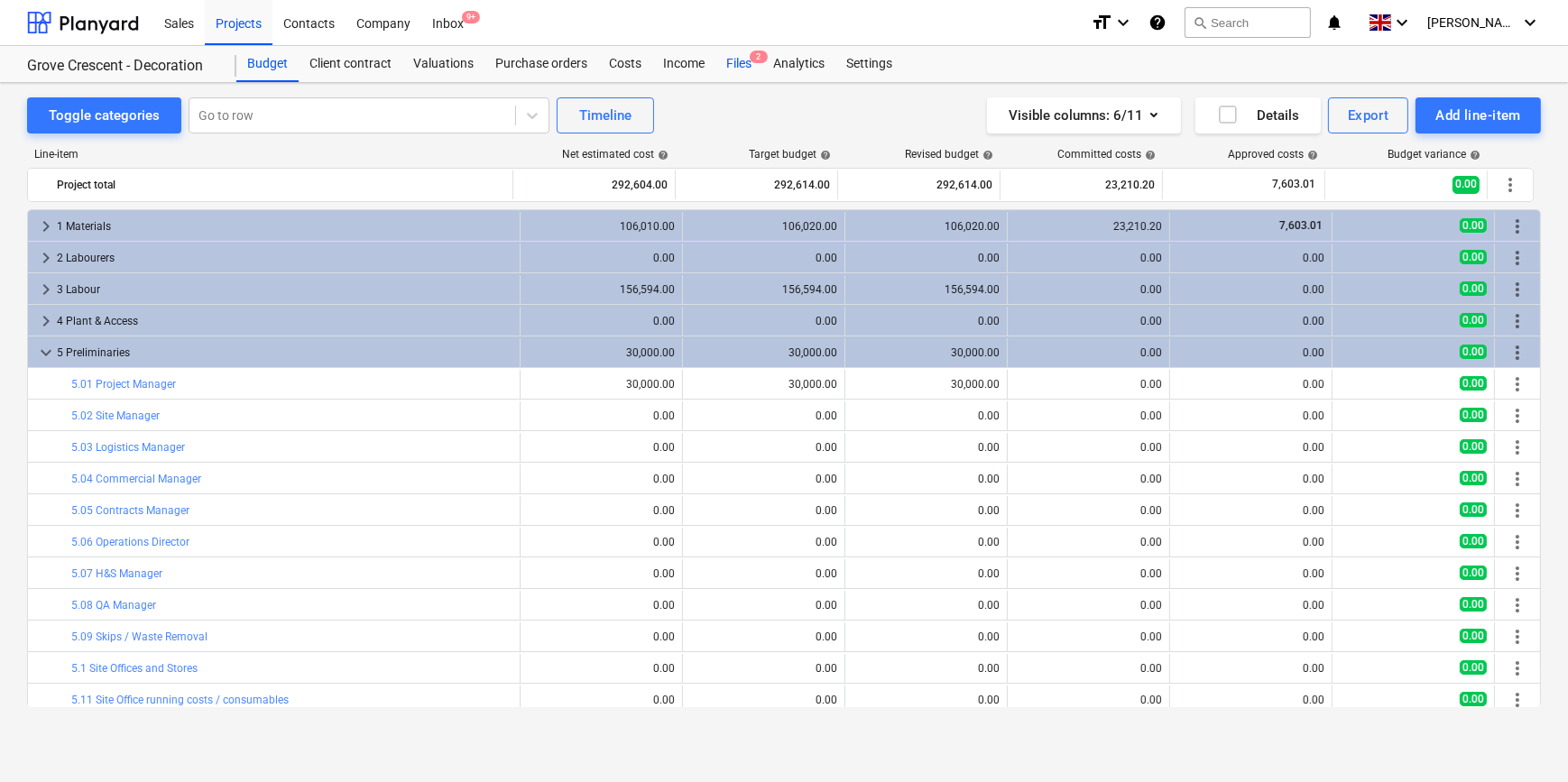 click on "Files 2" at bounding box center [739, 64] 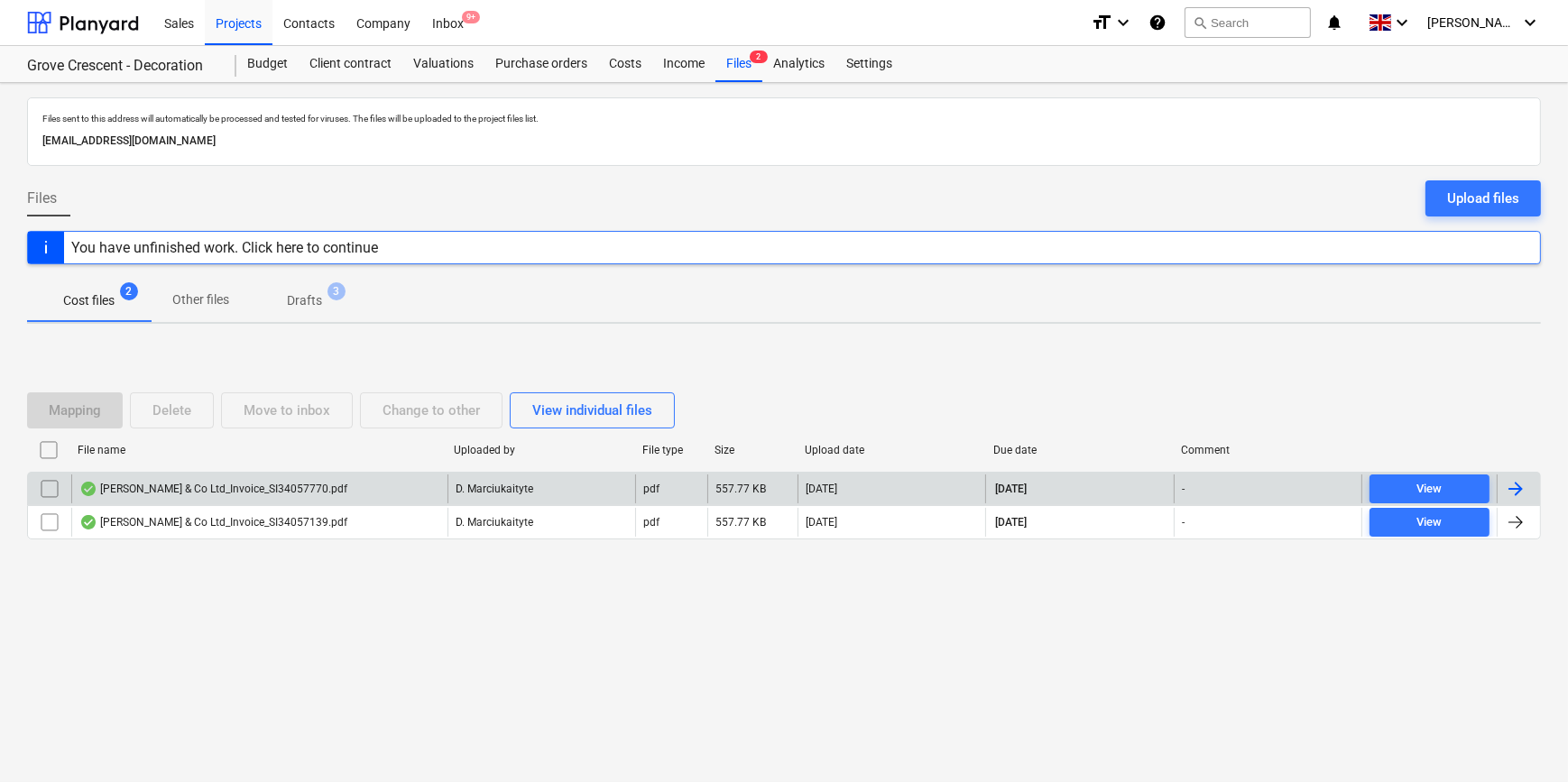 click at bounding box center [1516, 489] 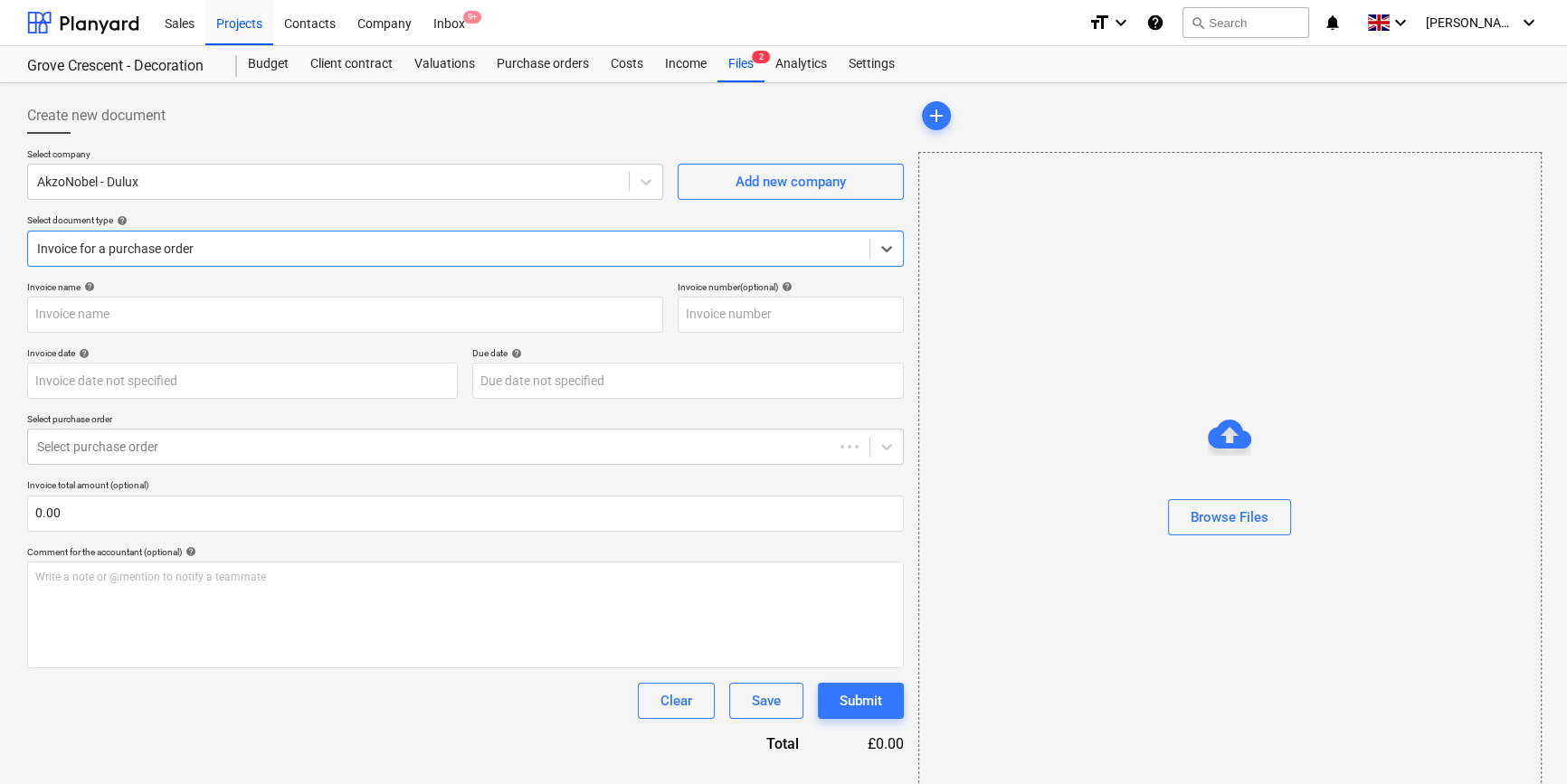 type on "S134057770" 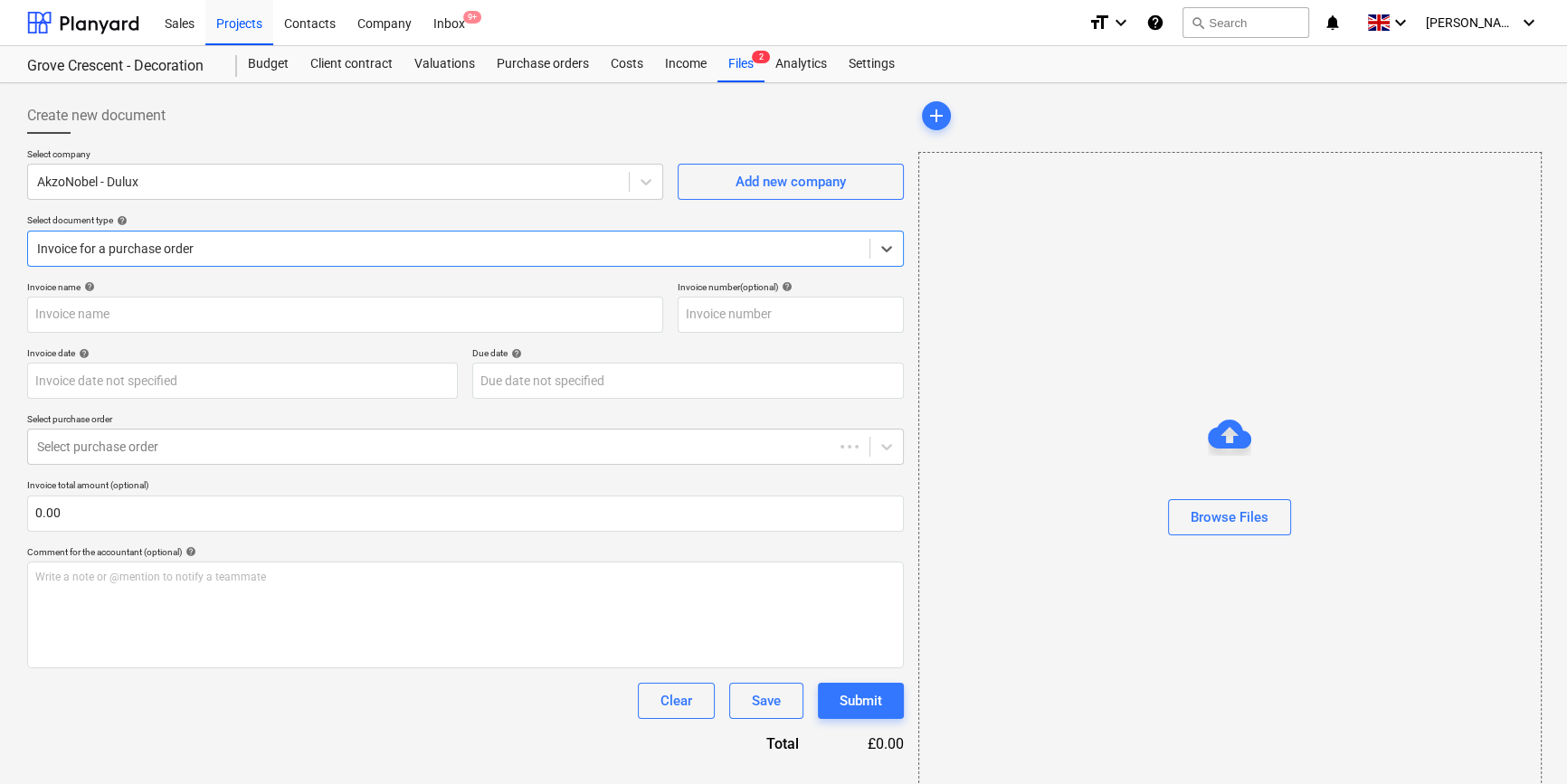 type on "S134057770" 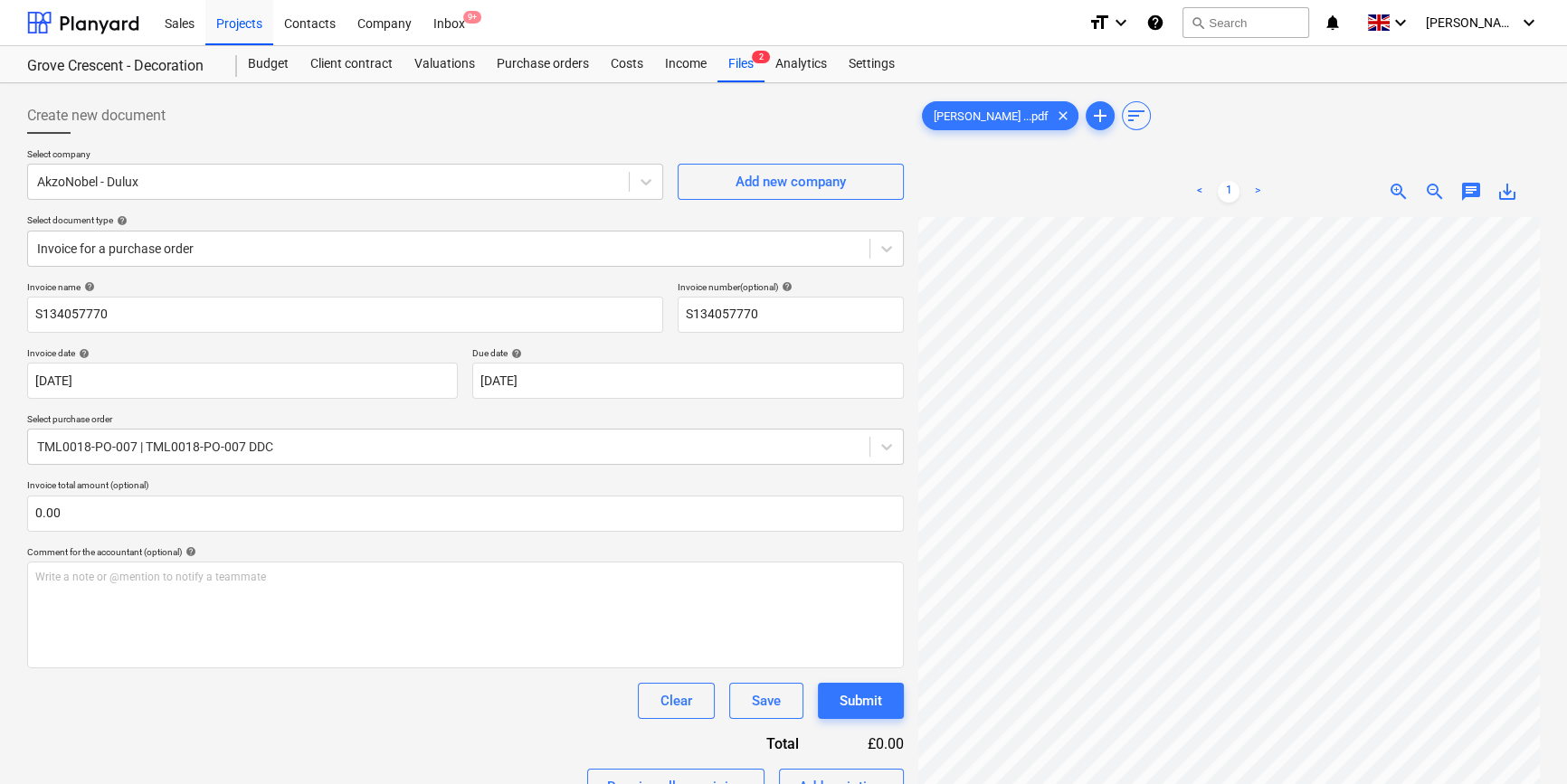 scroll, scrollTop: 336, scrollLeft: 185, axis: both 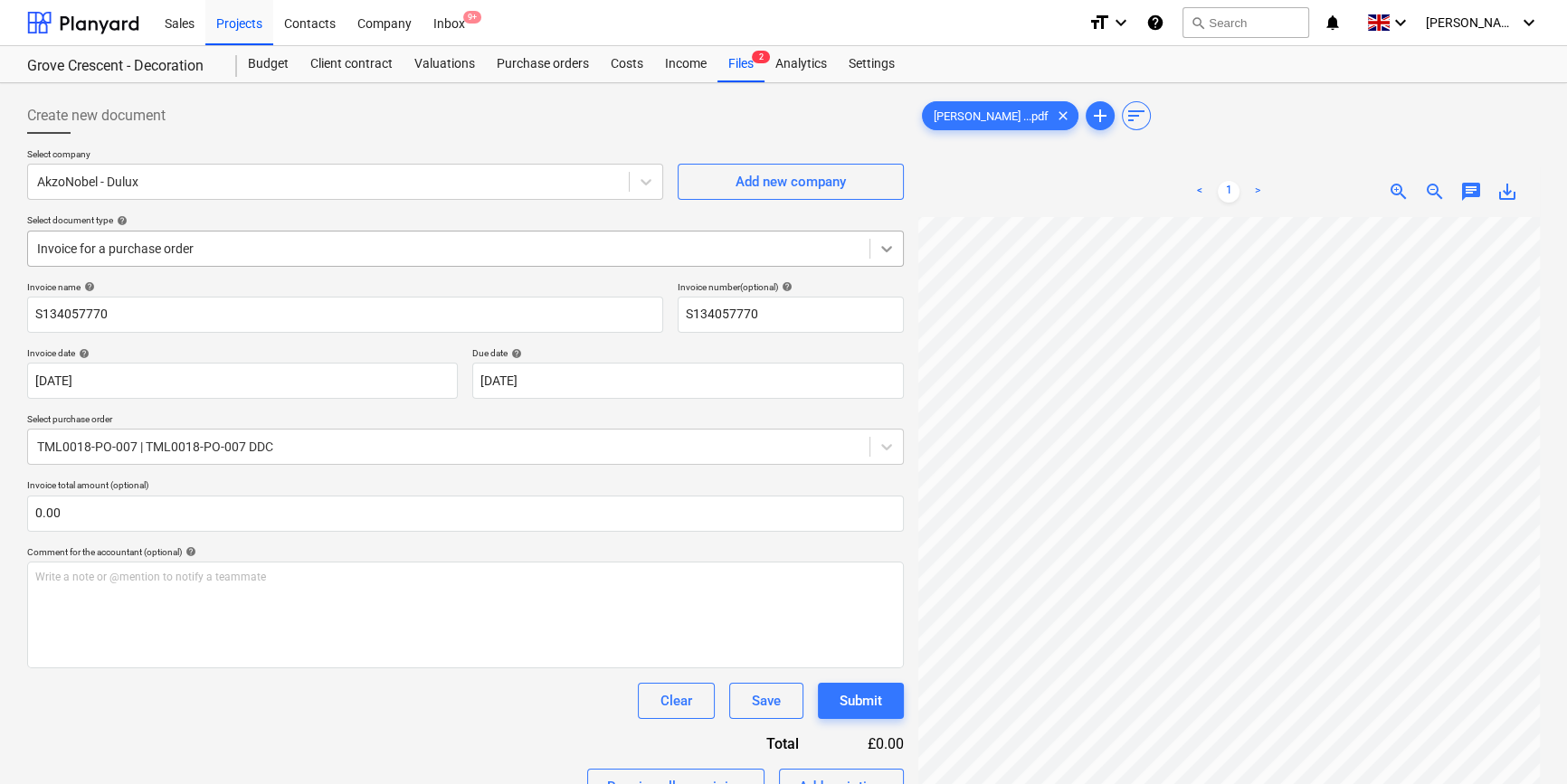 click 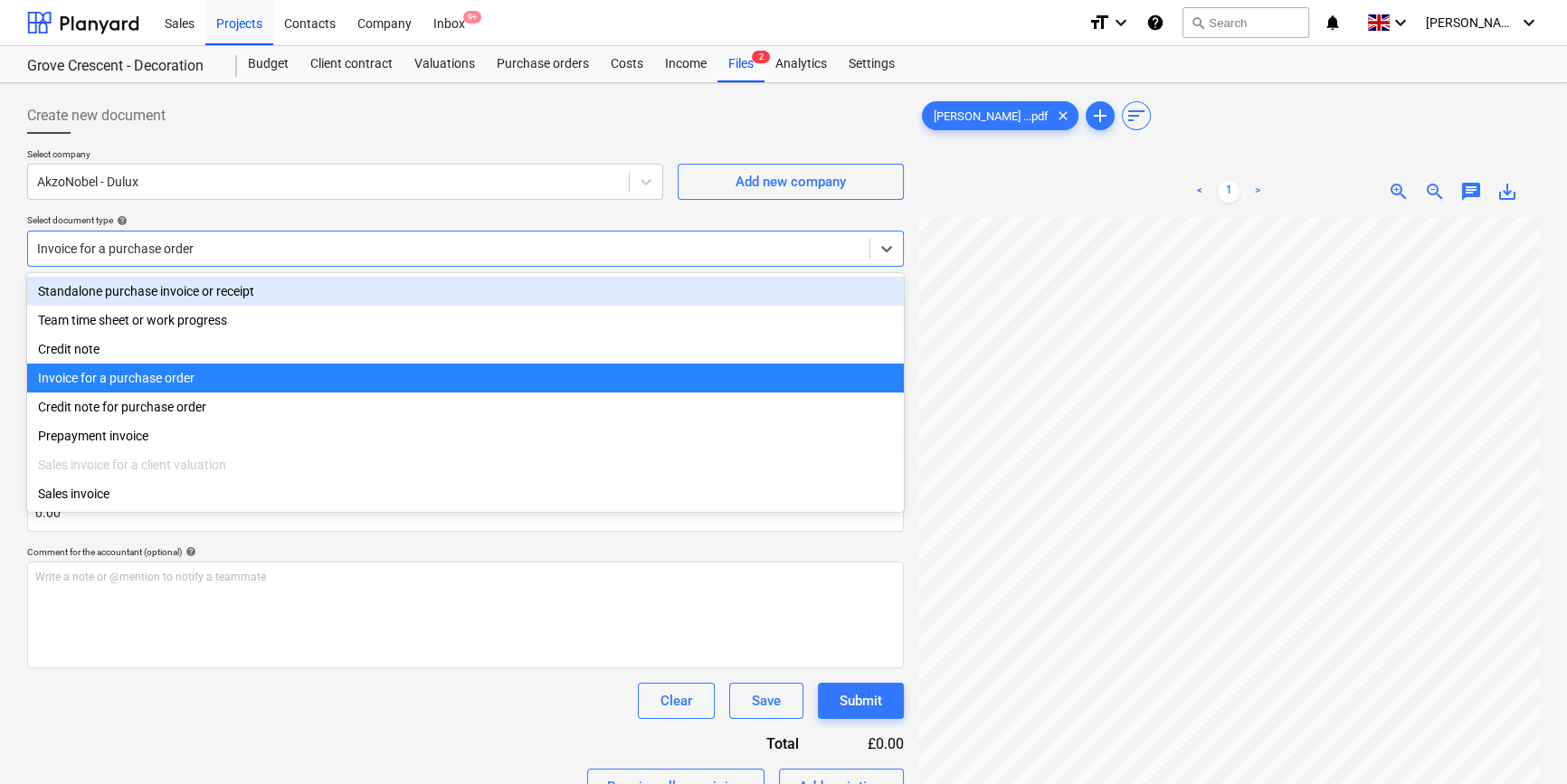 click on "Standalone purchase invoice or receipt" at bounding box center [465, 291] 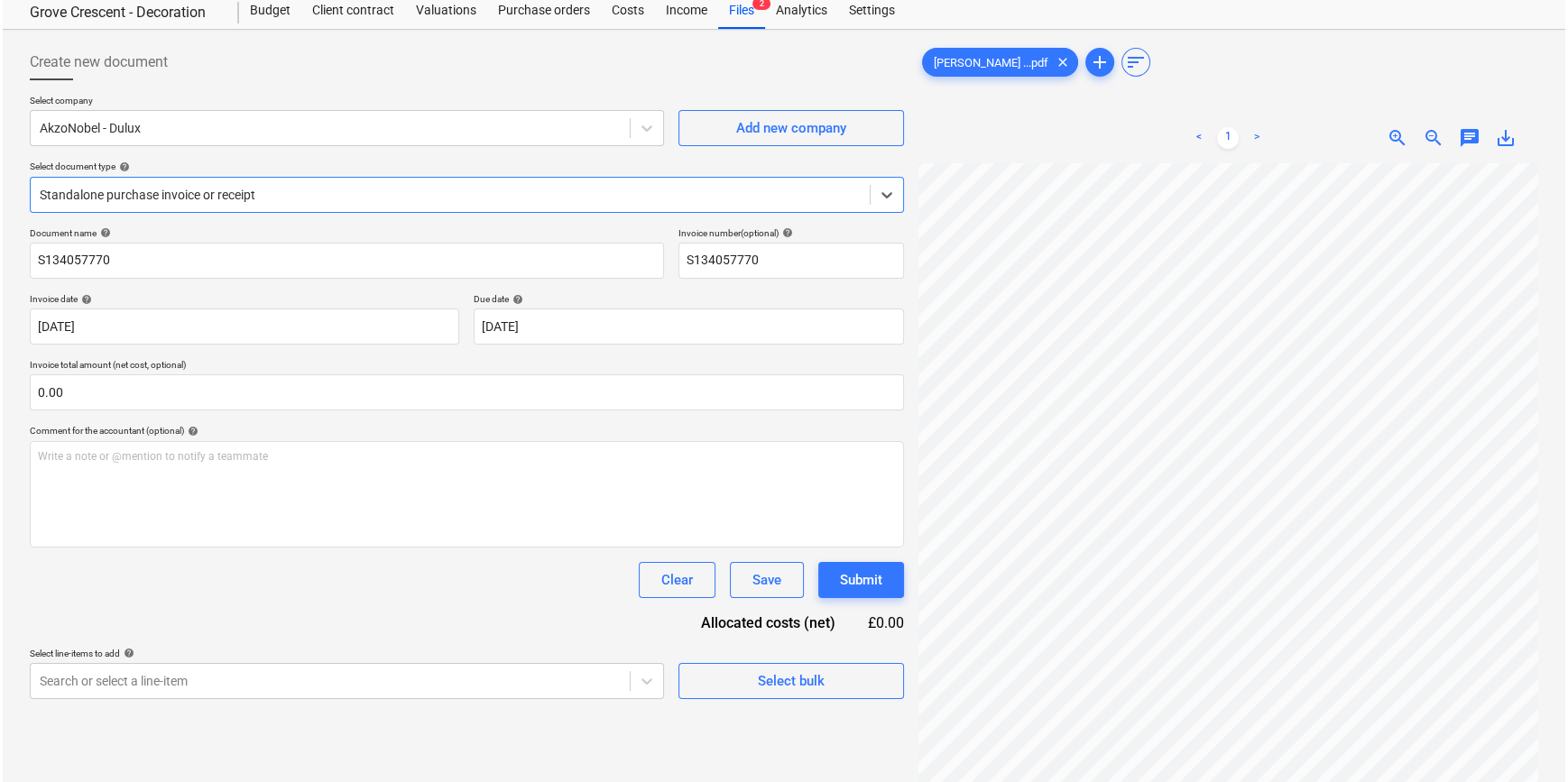 scroll, scrollTop: 81, scrollLeft: 0, axis: vertical 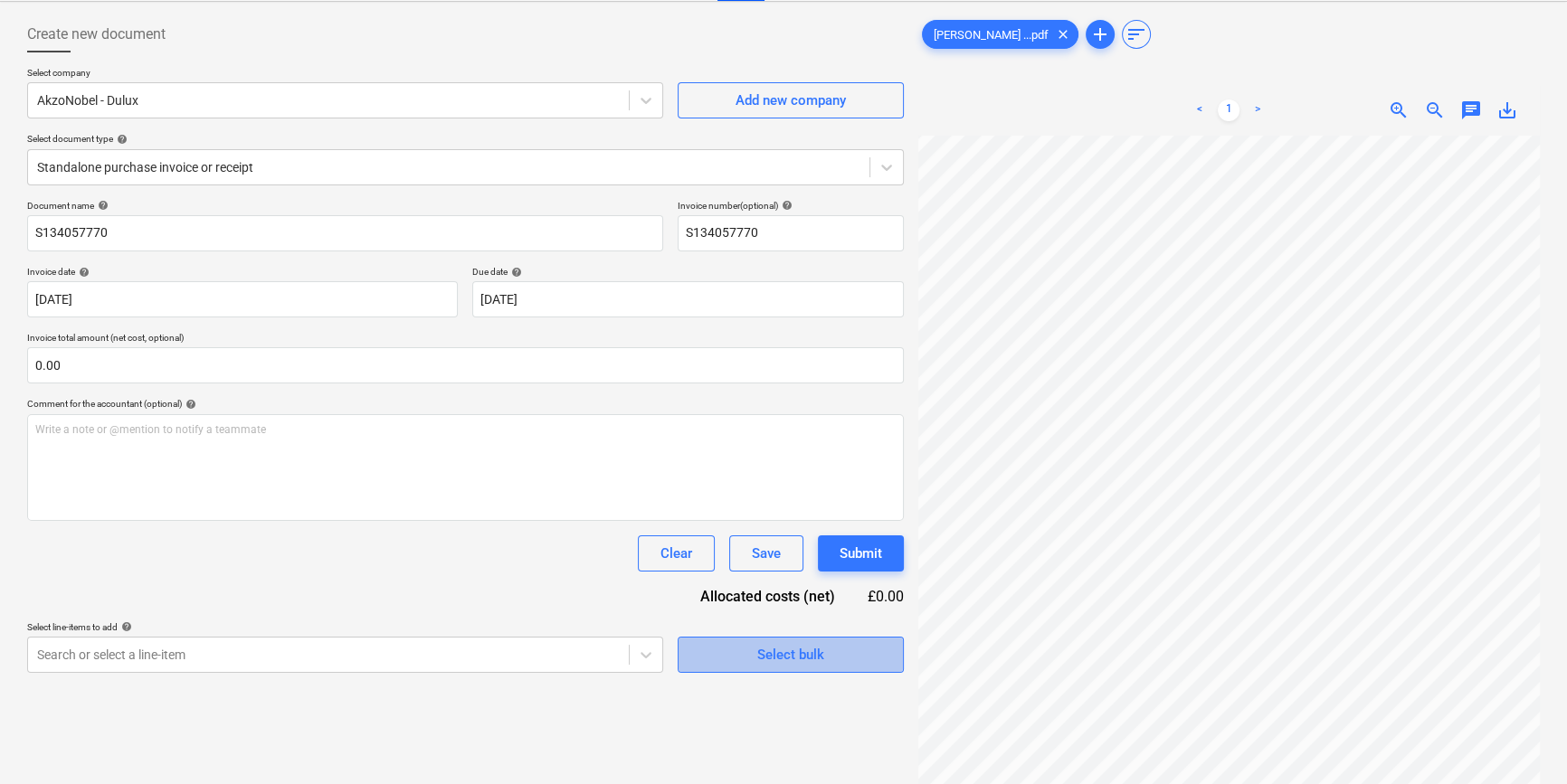 click on "Select bulk" at bounding box center (791, 655) 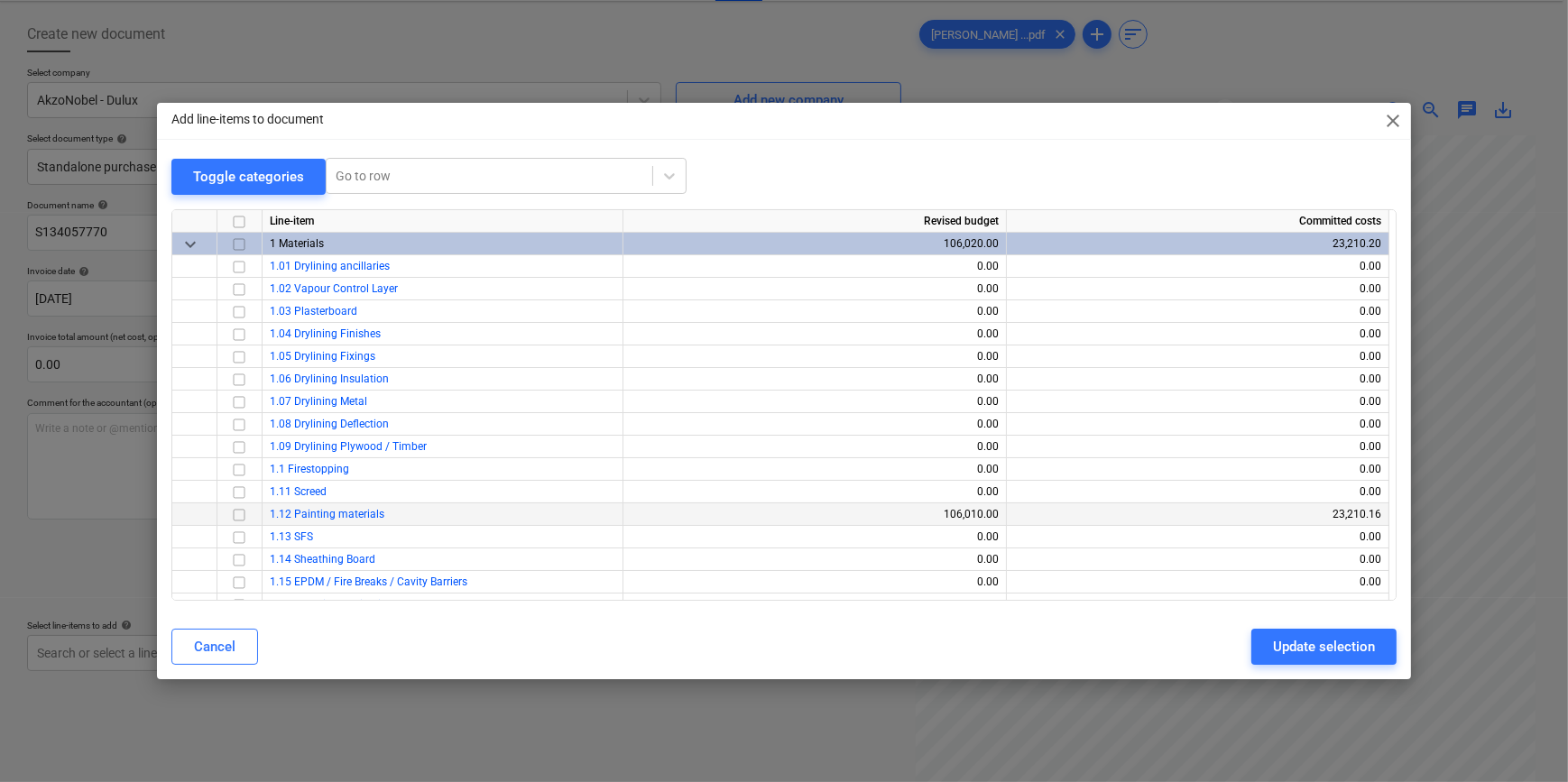 click at bounding box center (239, 514) 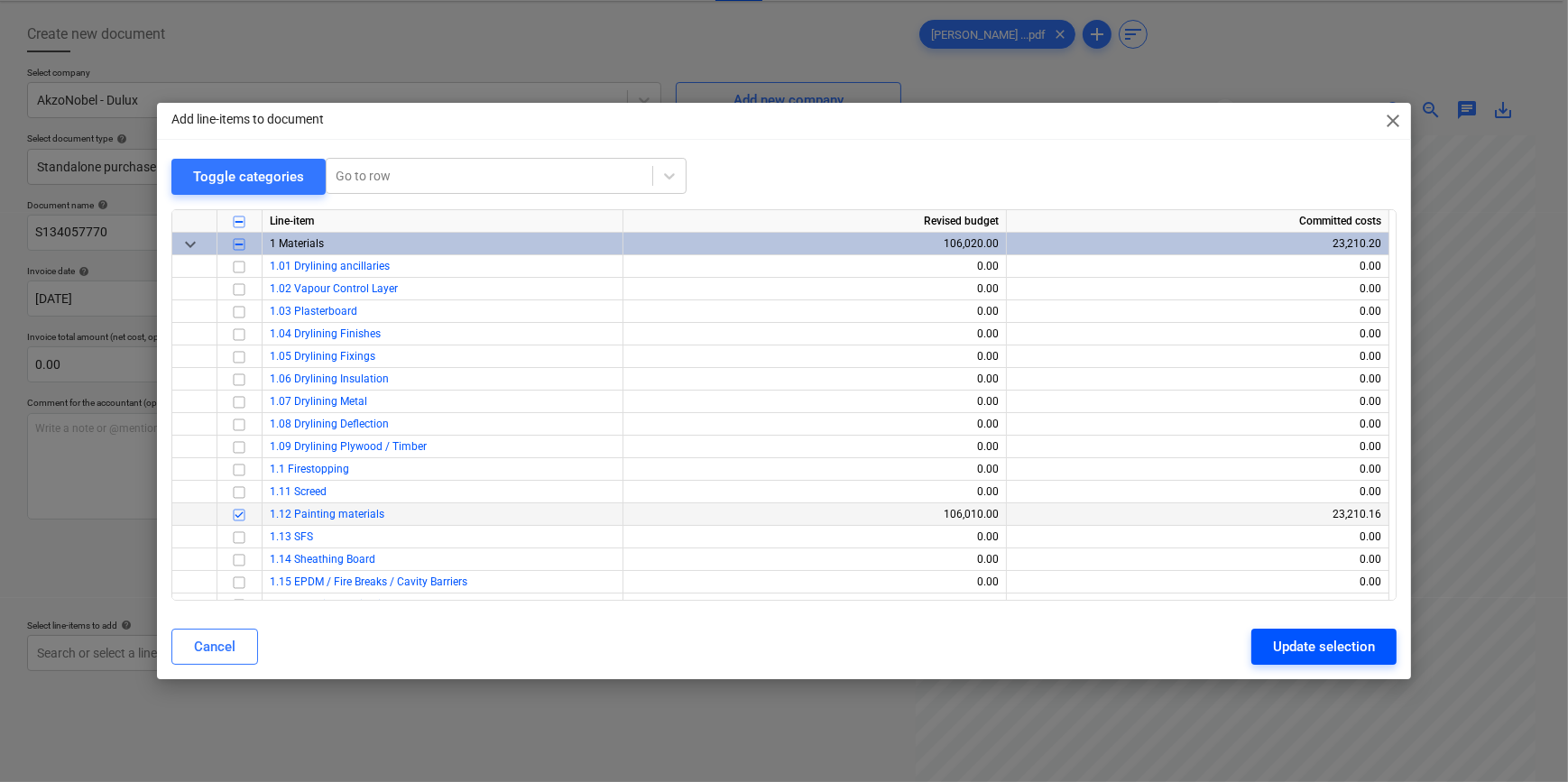 click on "Update selection" at bounding box center (1324, 647) 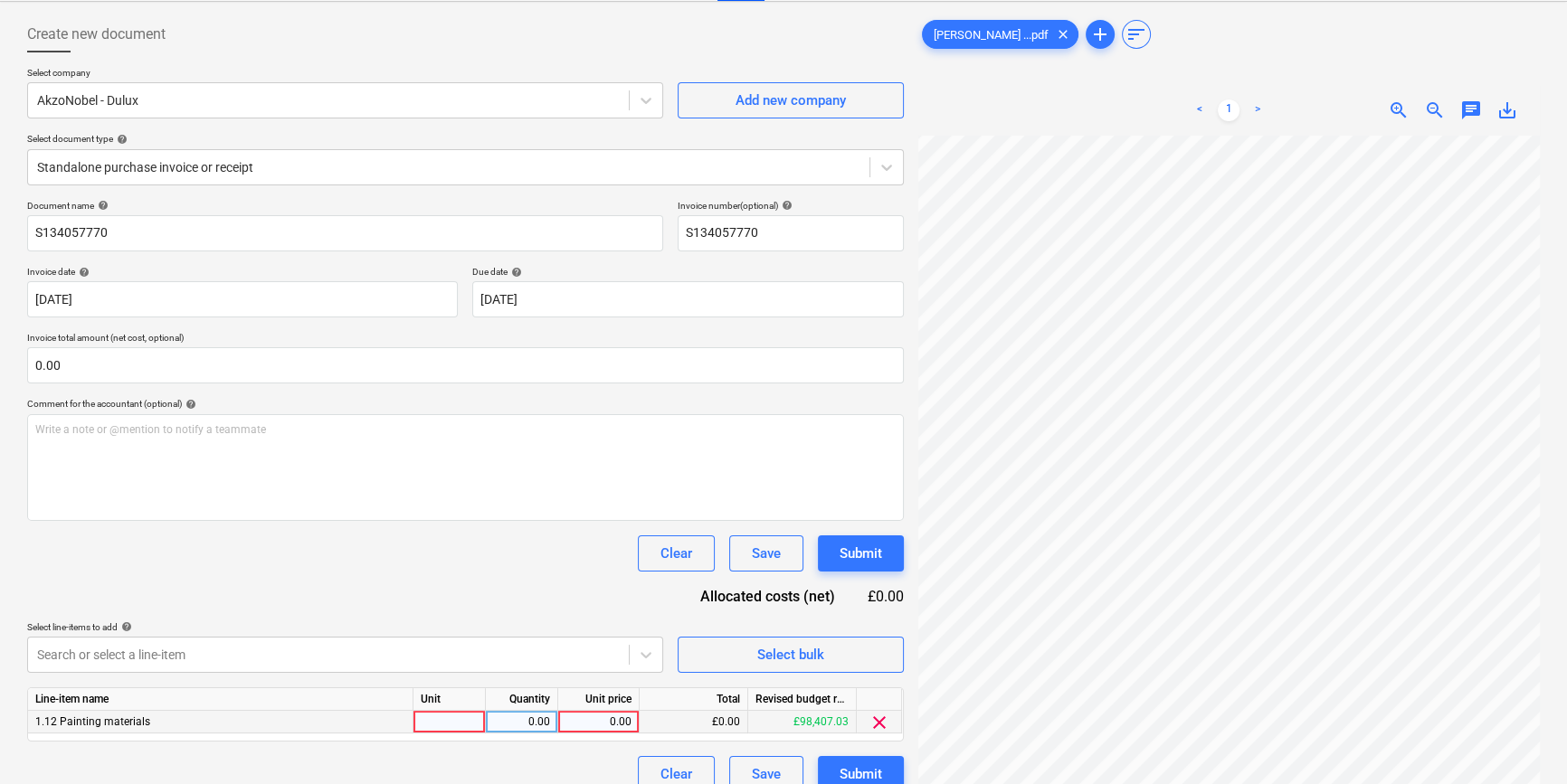 click at bounding box center [450, 722] 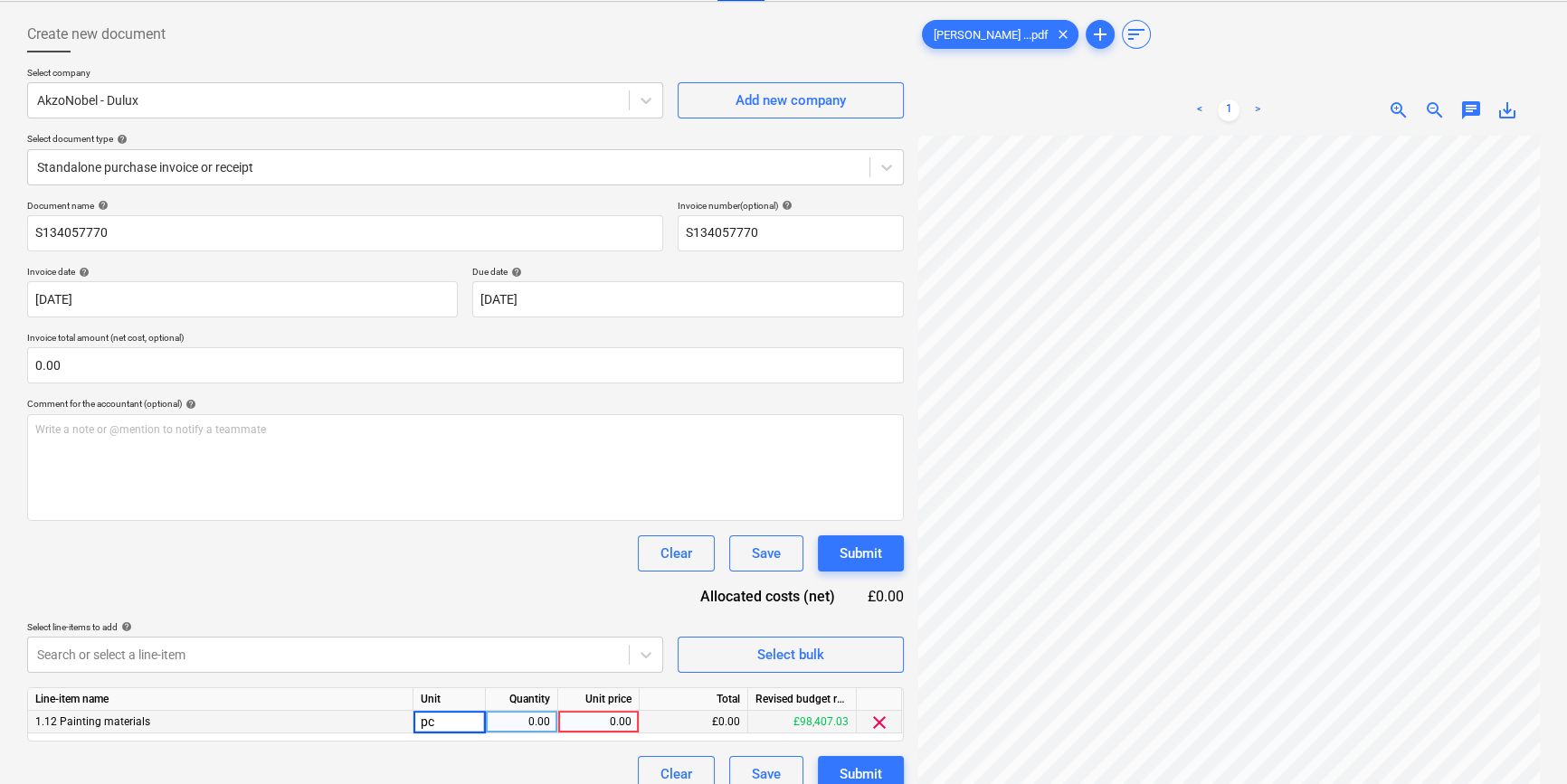 type on "pcs" 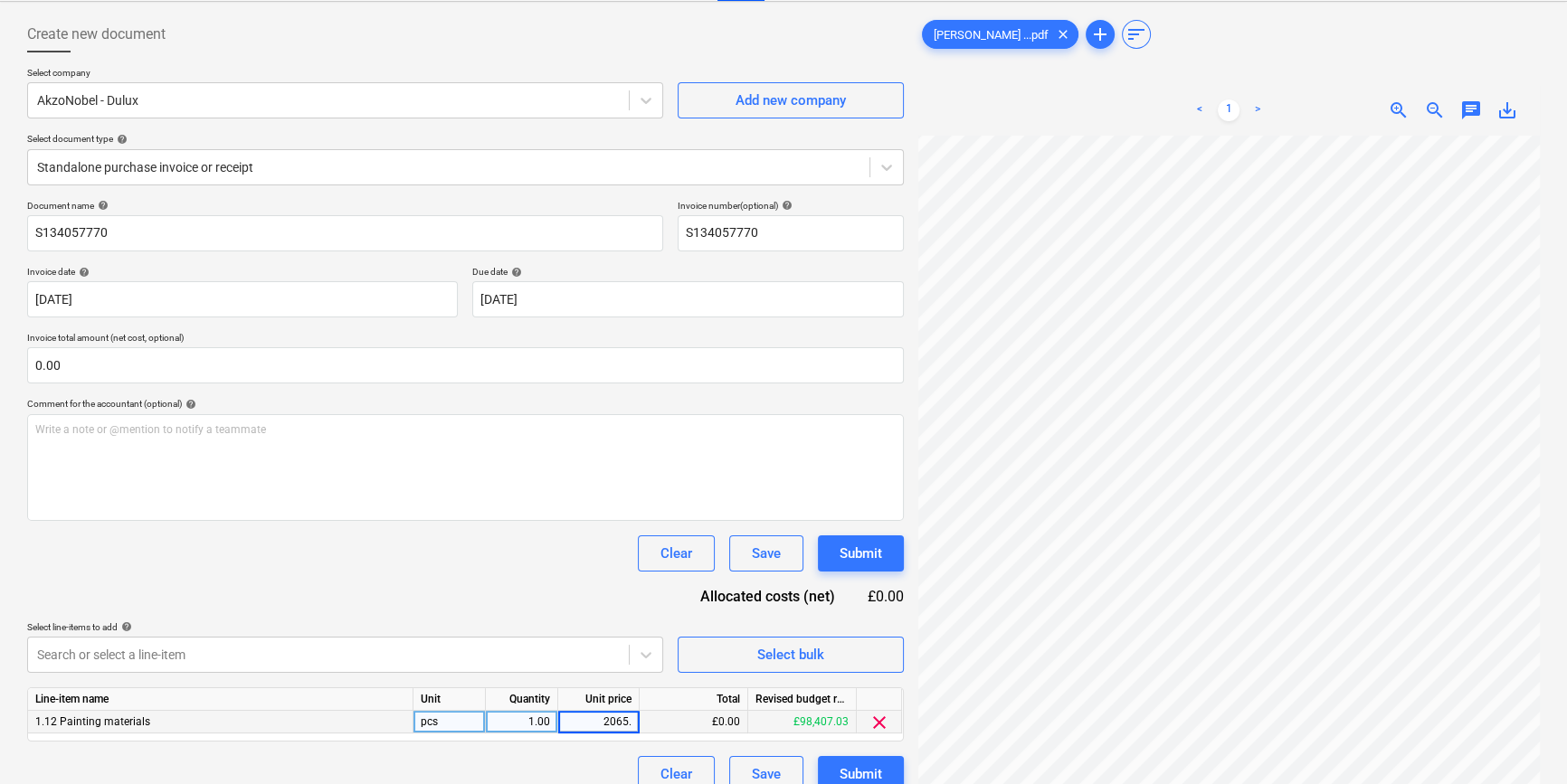 type on "2065.5" 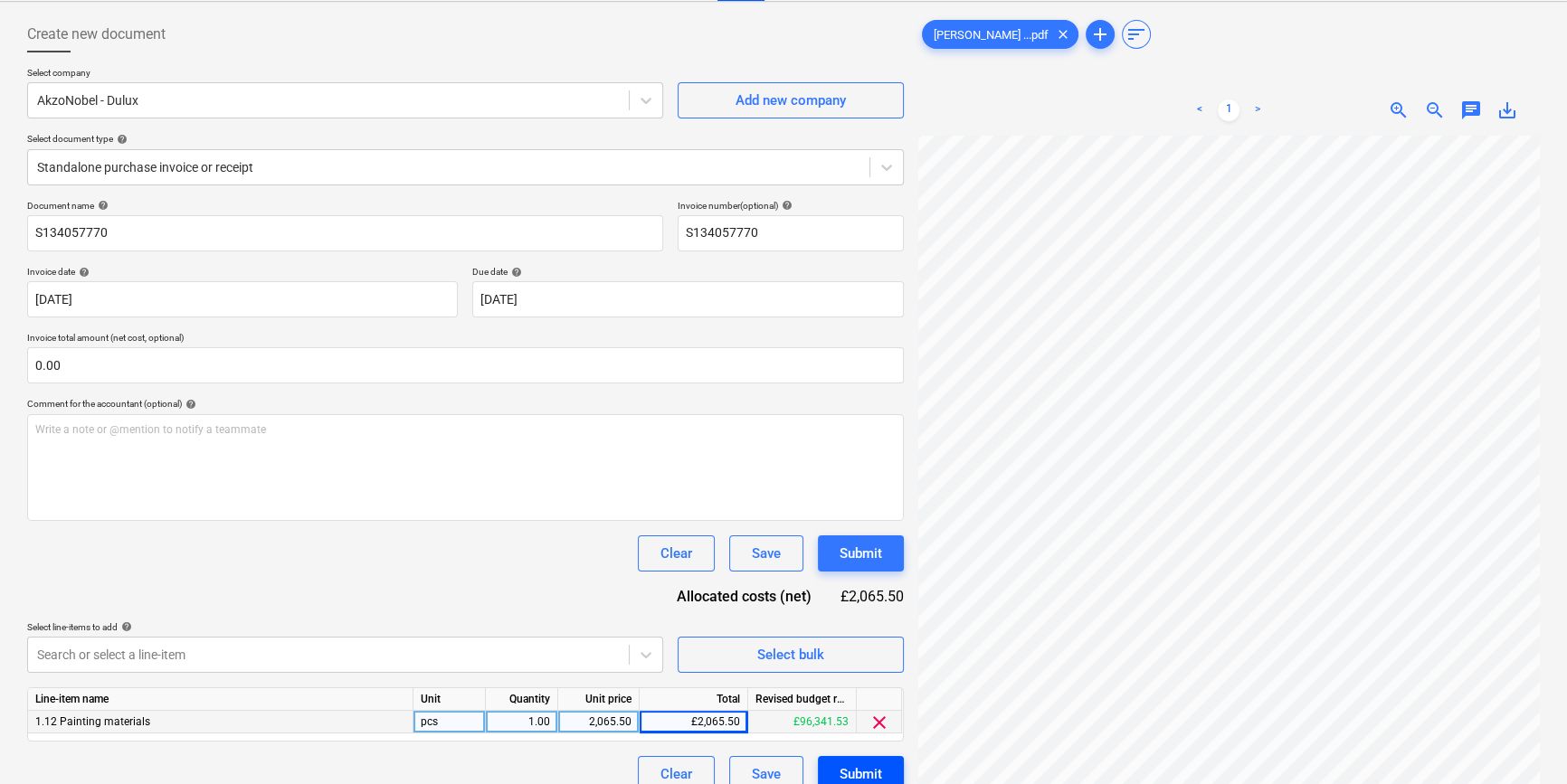 click on "Submit" at bounding box center (860, 774) 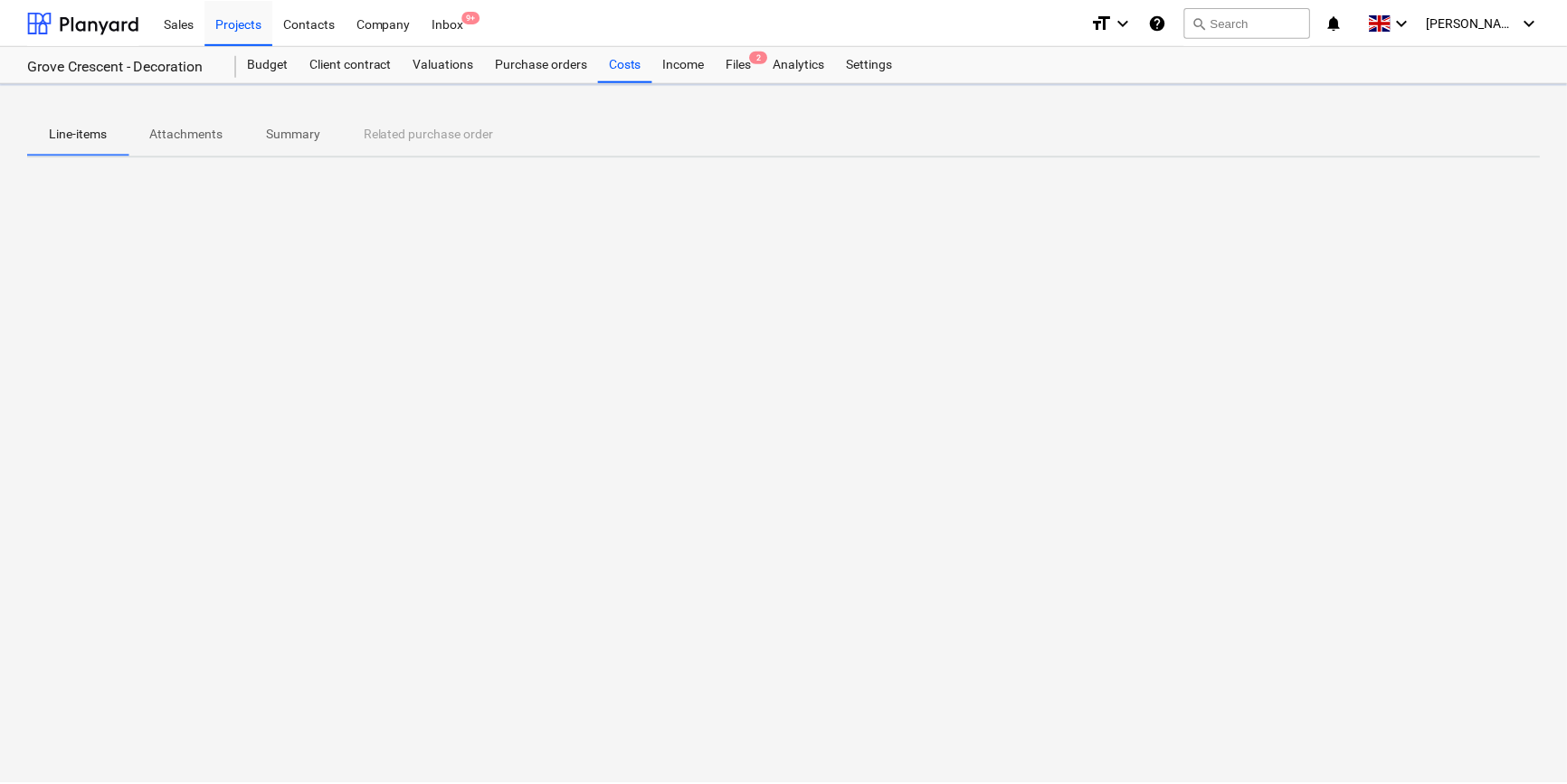 scroll, scrollTop: 0, scrollLeft: 0, axis: both 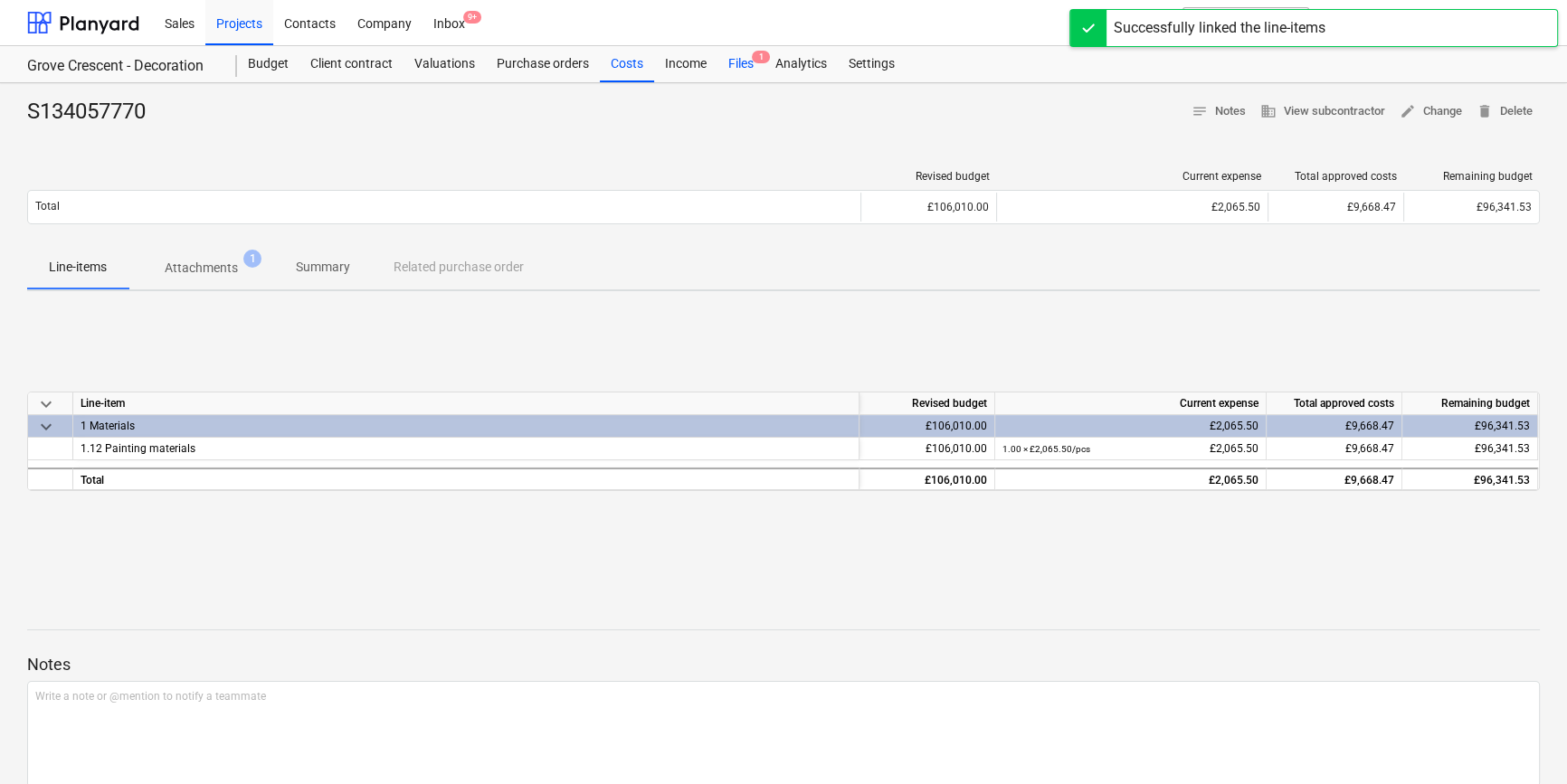 click on "Files 1" at bounding box center [741, 64] 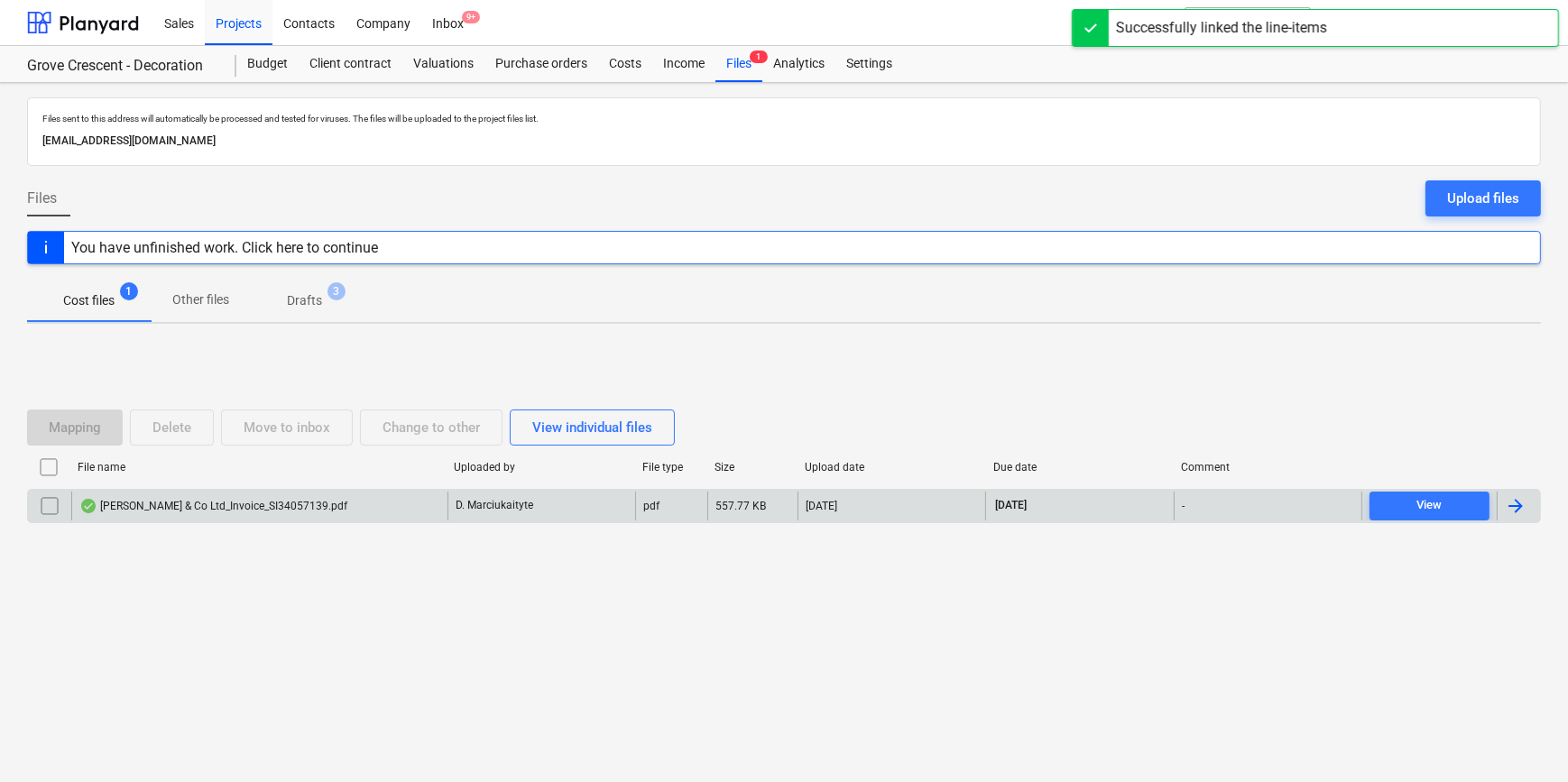 click at bounding box center (1516, 506) 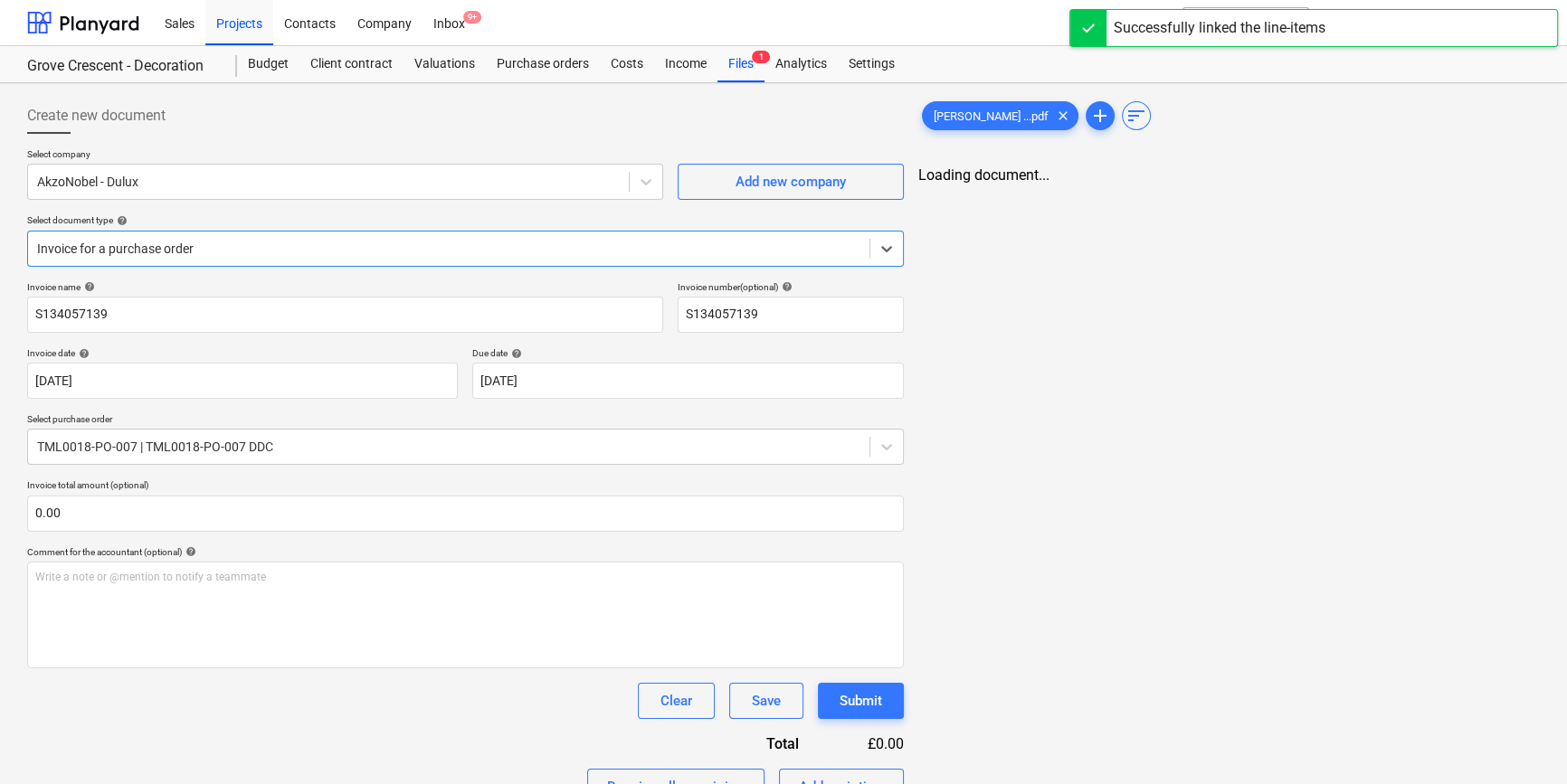 type on "S134057139" 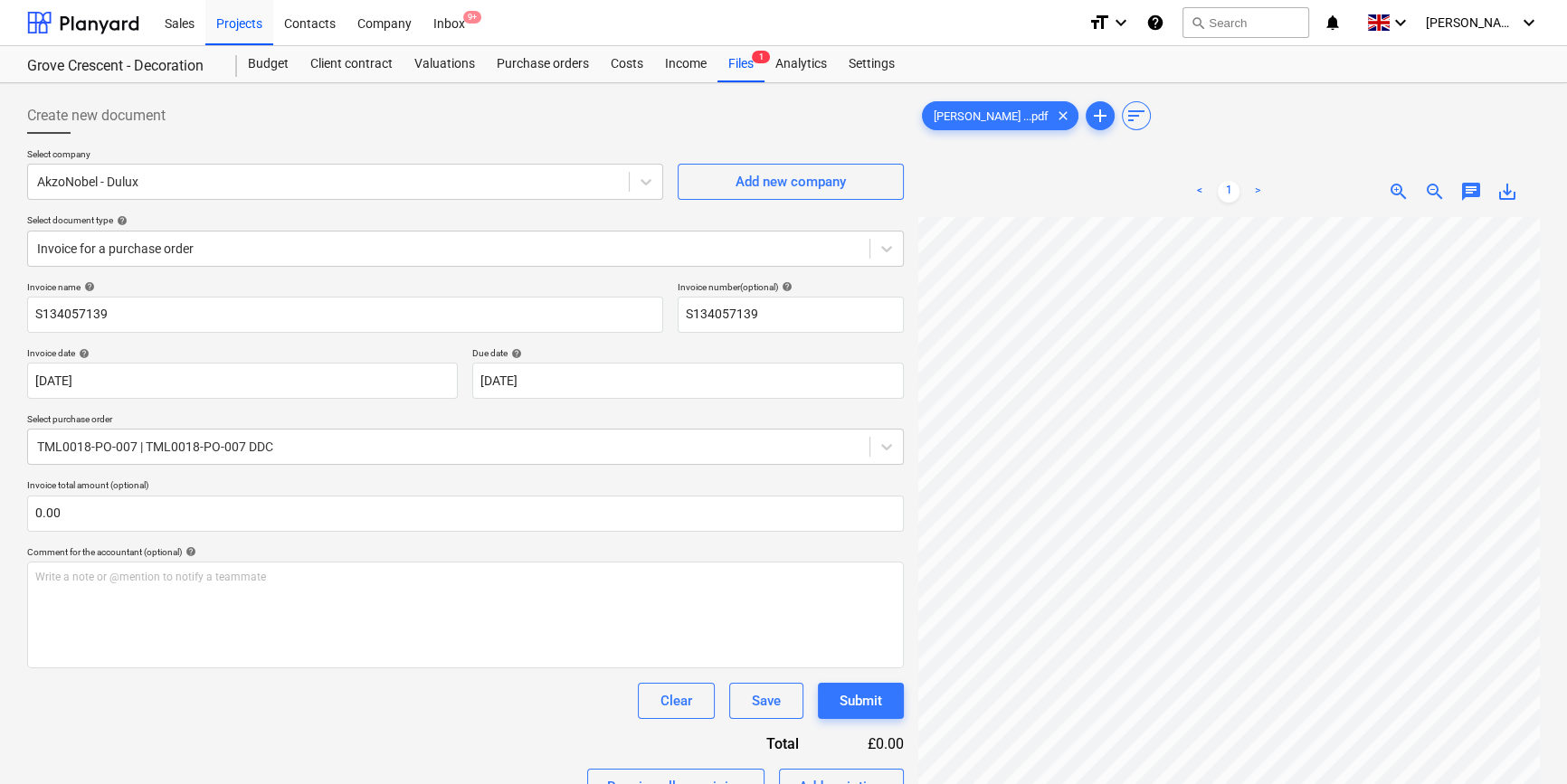 scroll, scrollTop: 345, scrollLeft: 196, axis: both 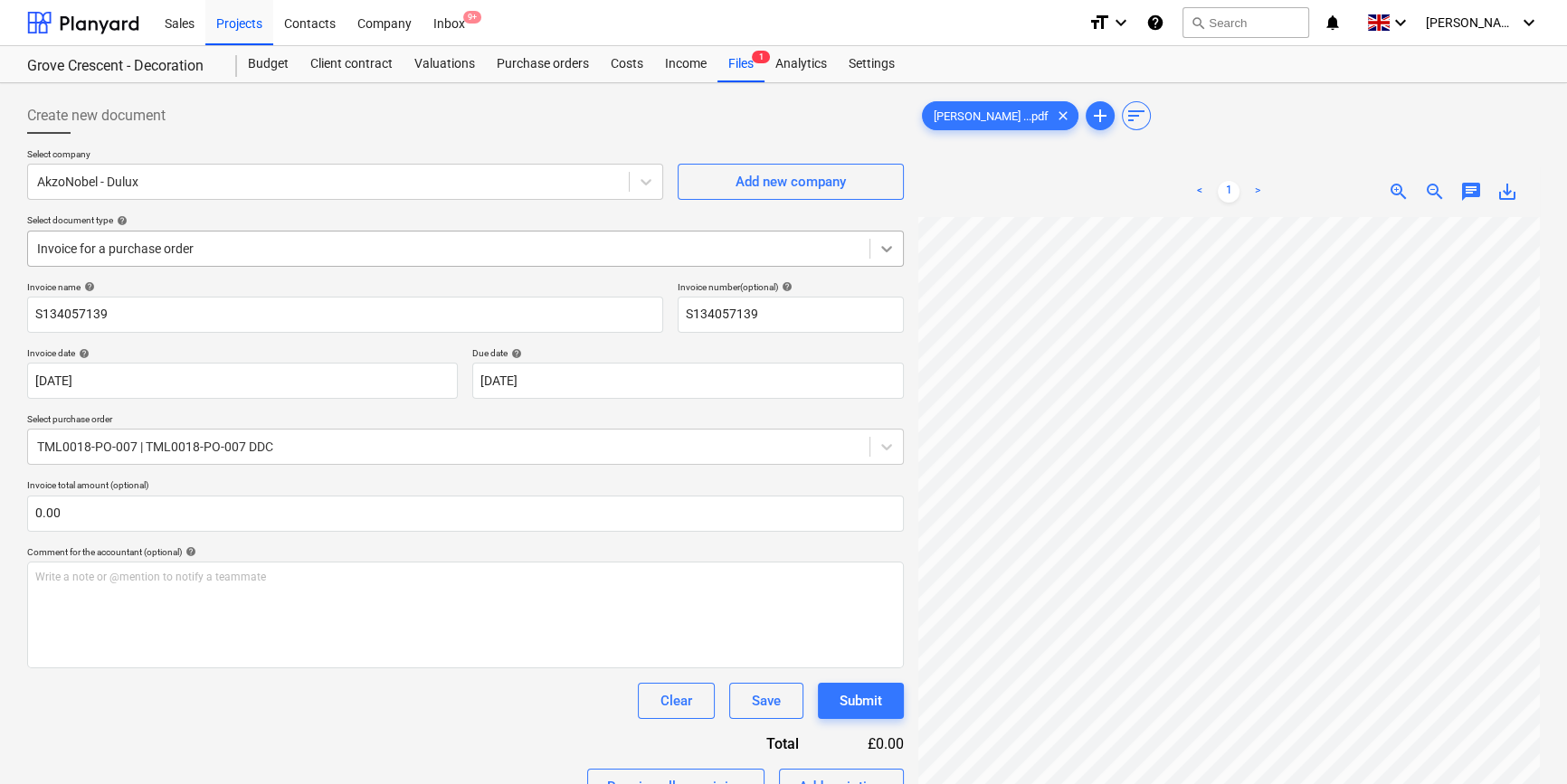 click 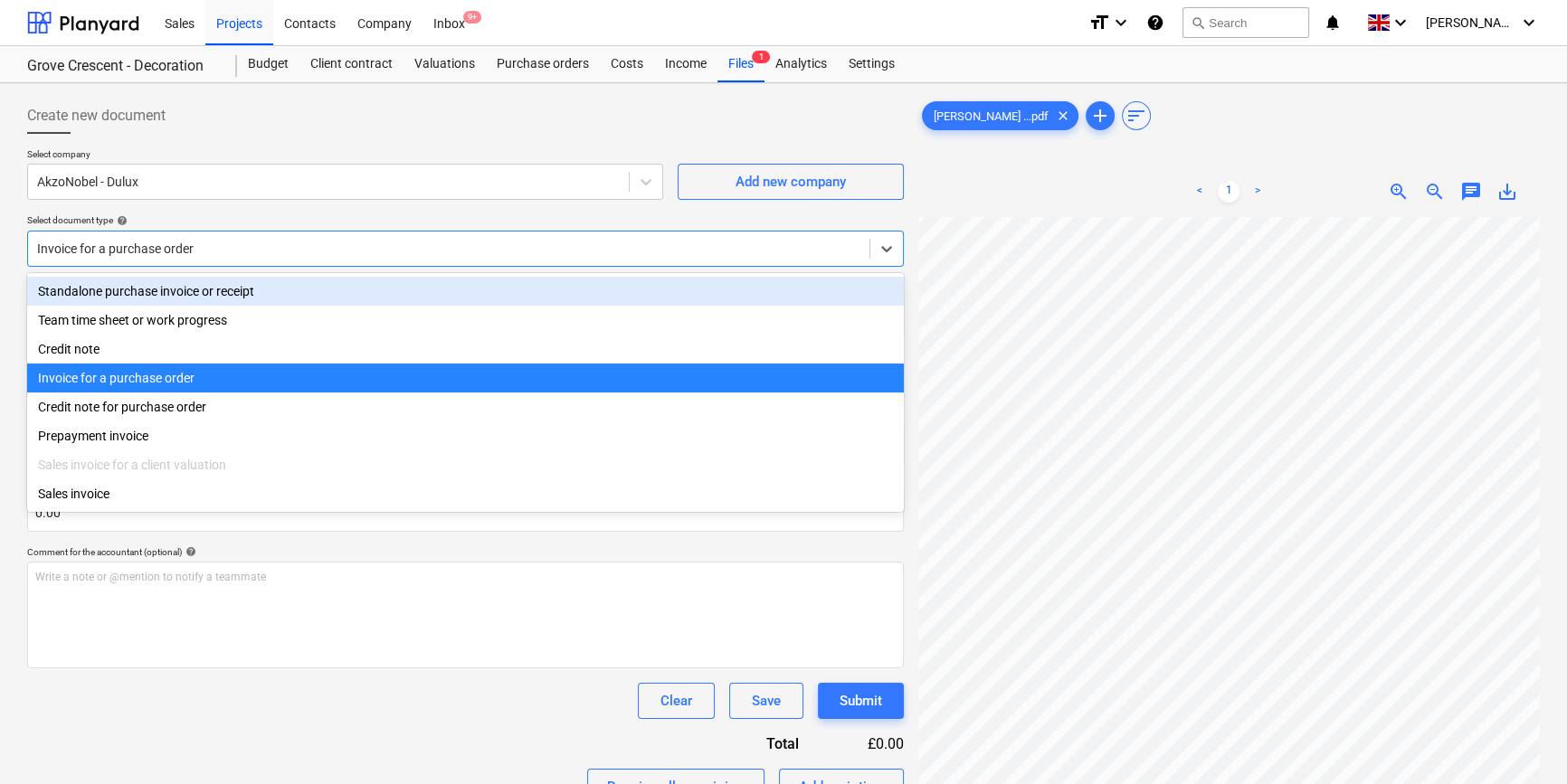click on "Standalone purchase invoice or receipt" at bounding box center [465, 291] 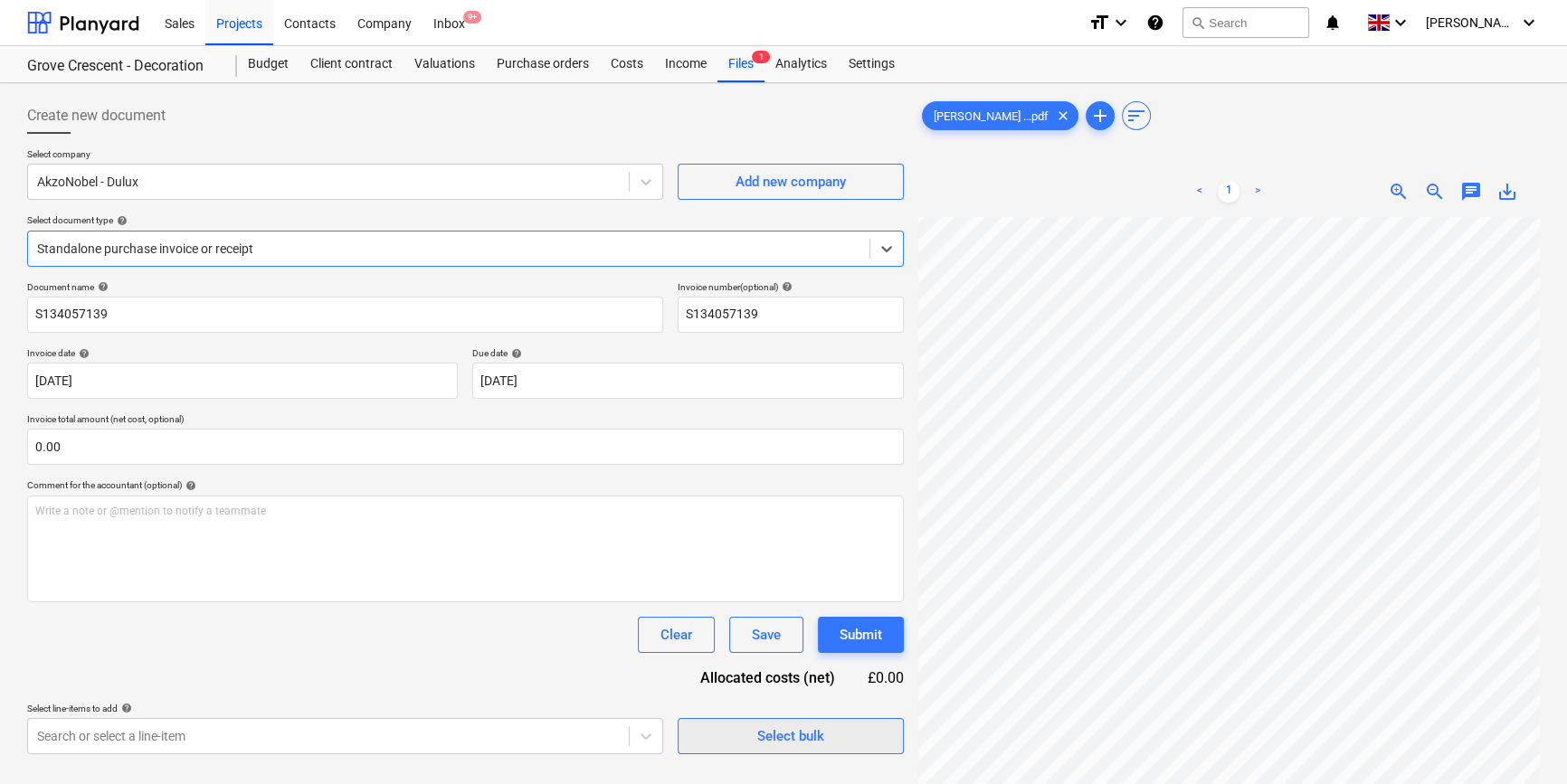 click on "Select bulk" at bounding box center [791, 736] 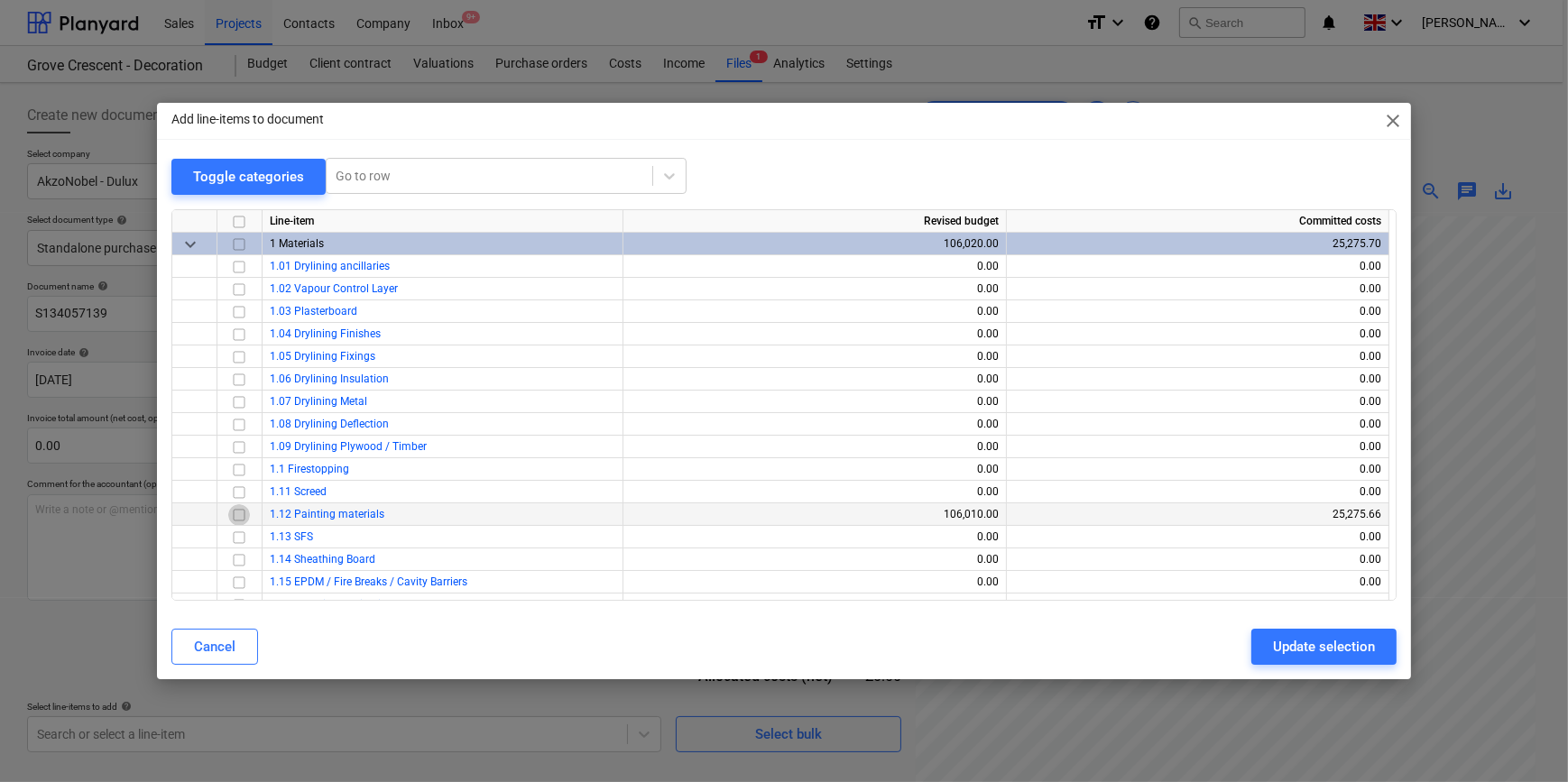 click at bounding box center (239, 514) 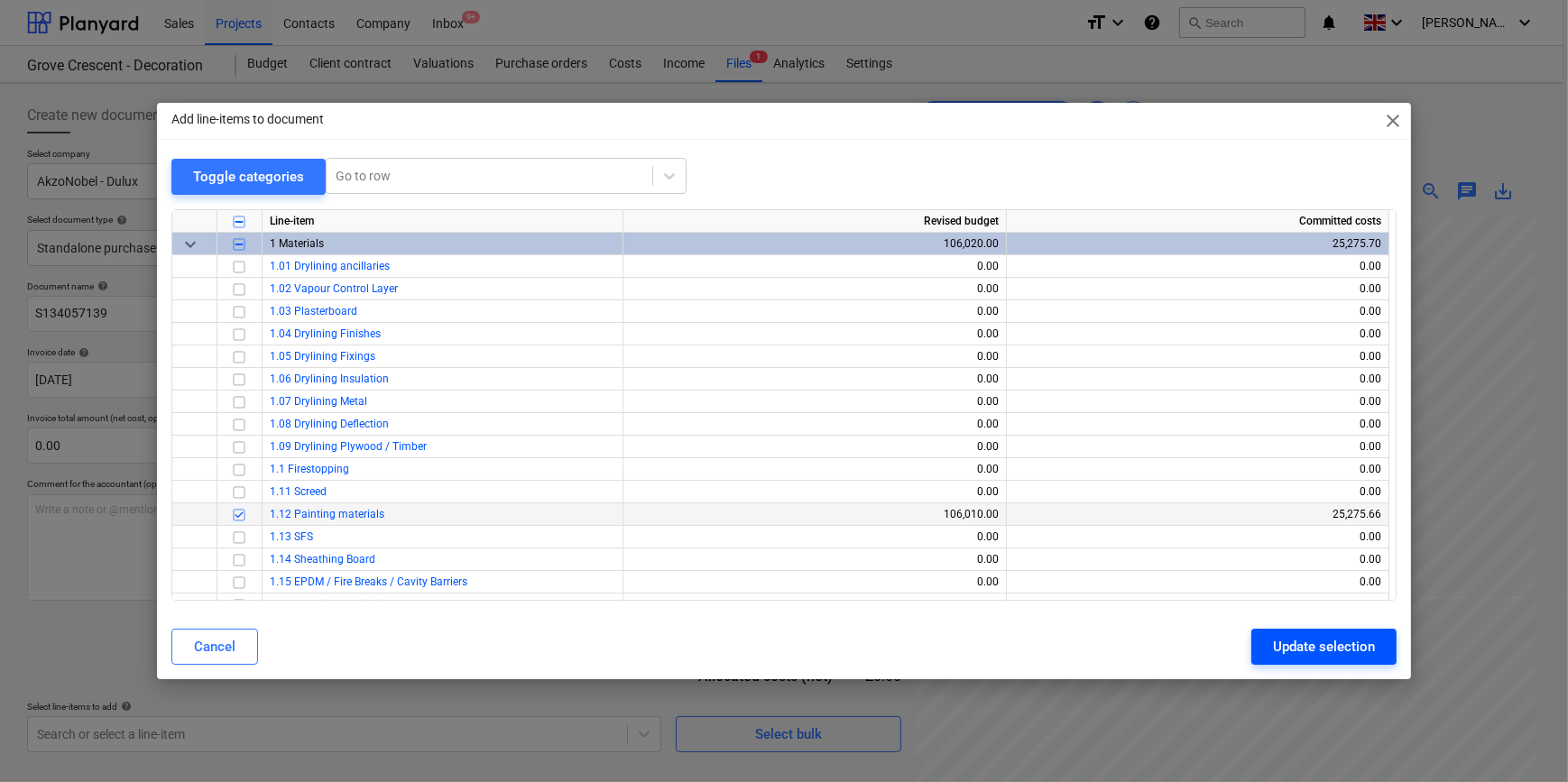 click on "Update selection" at bounding box center [1324, 647] 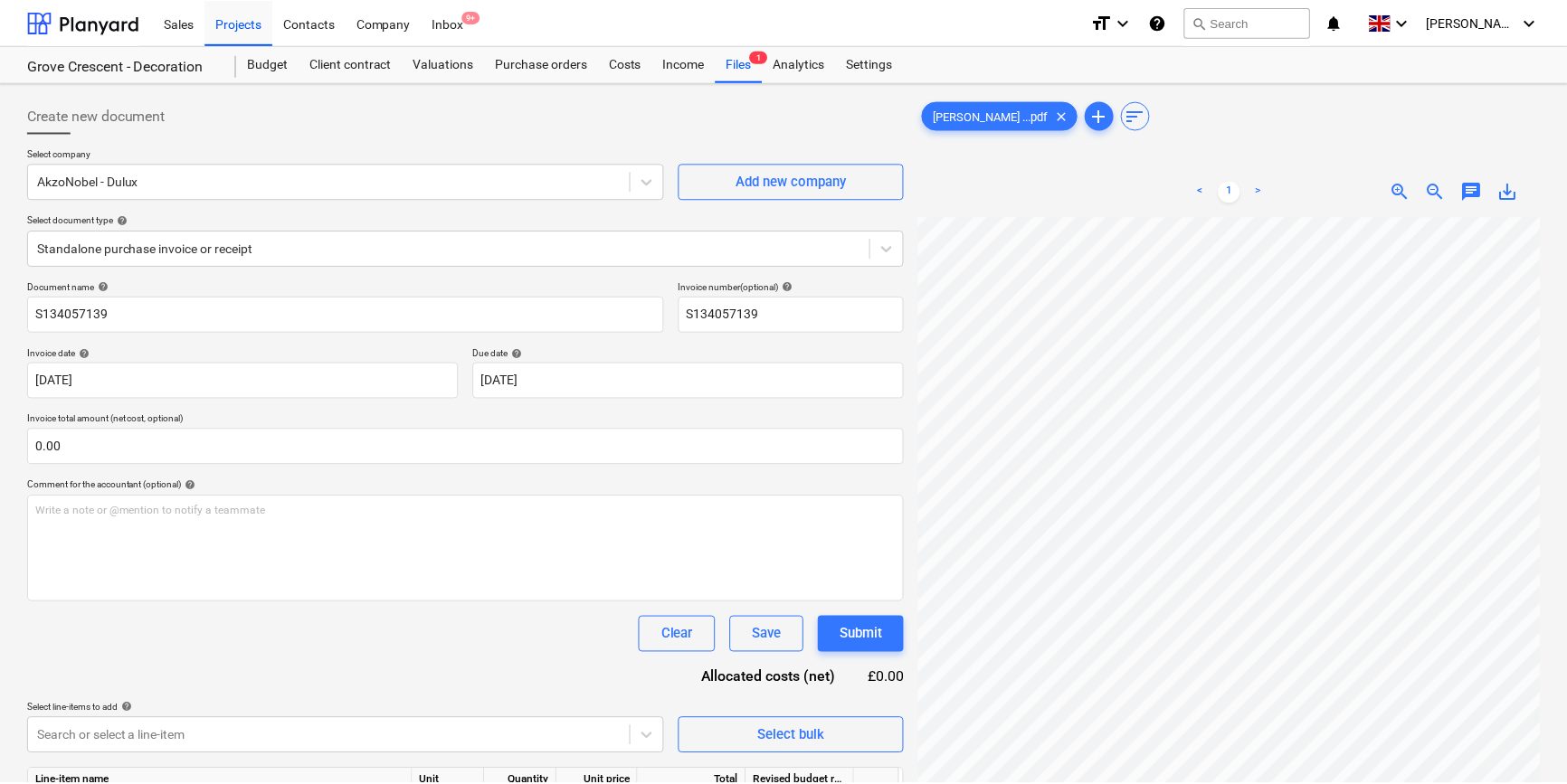 scroll, scrollTop: 345, scrollLeft: 194, axis: both 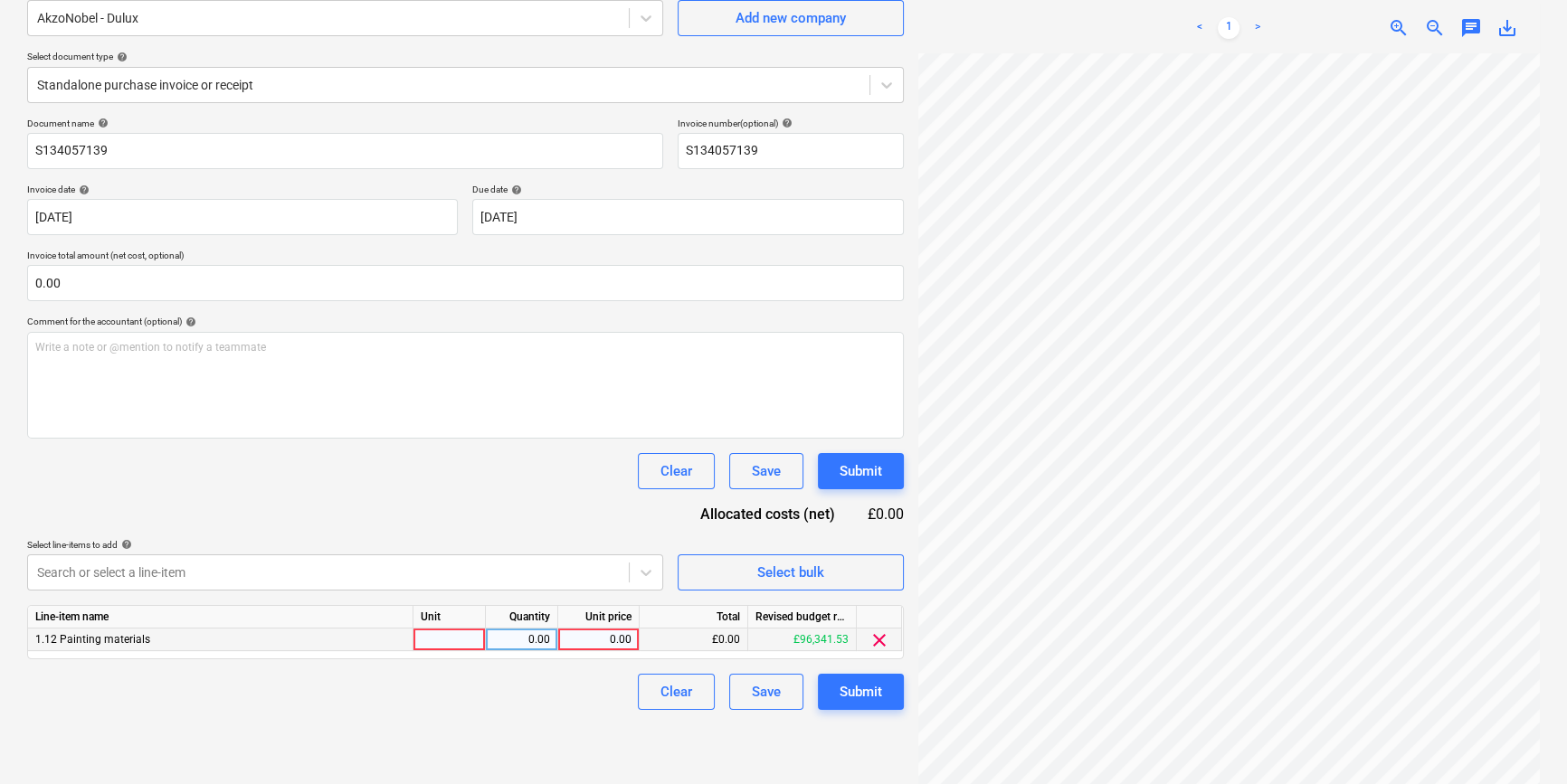 click at bounding box center (450, 639) 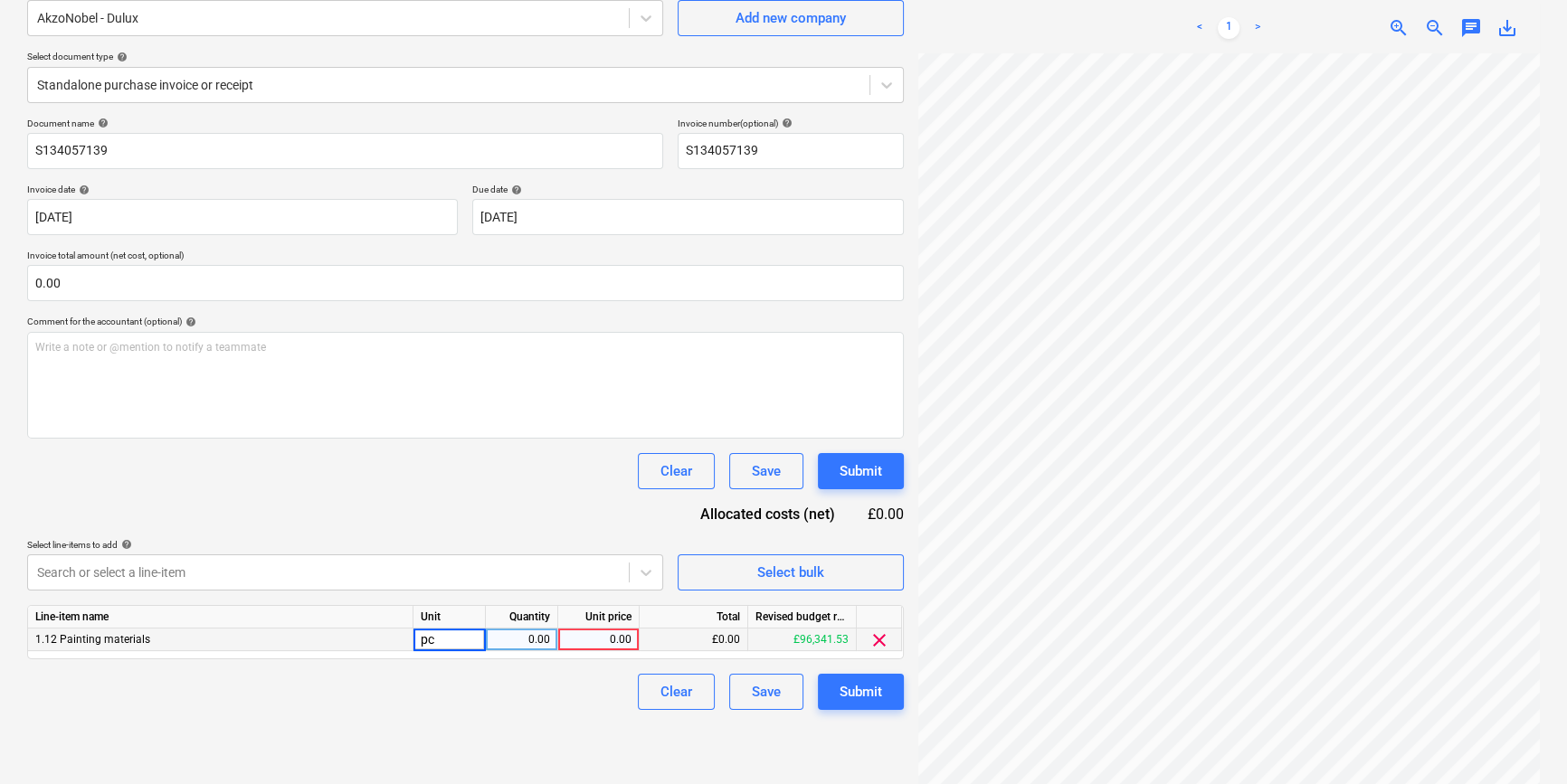 type on "pcs" 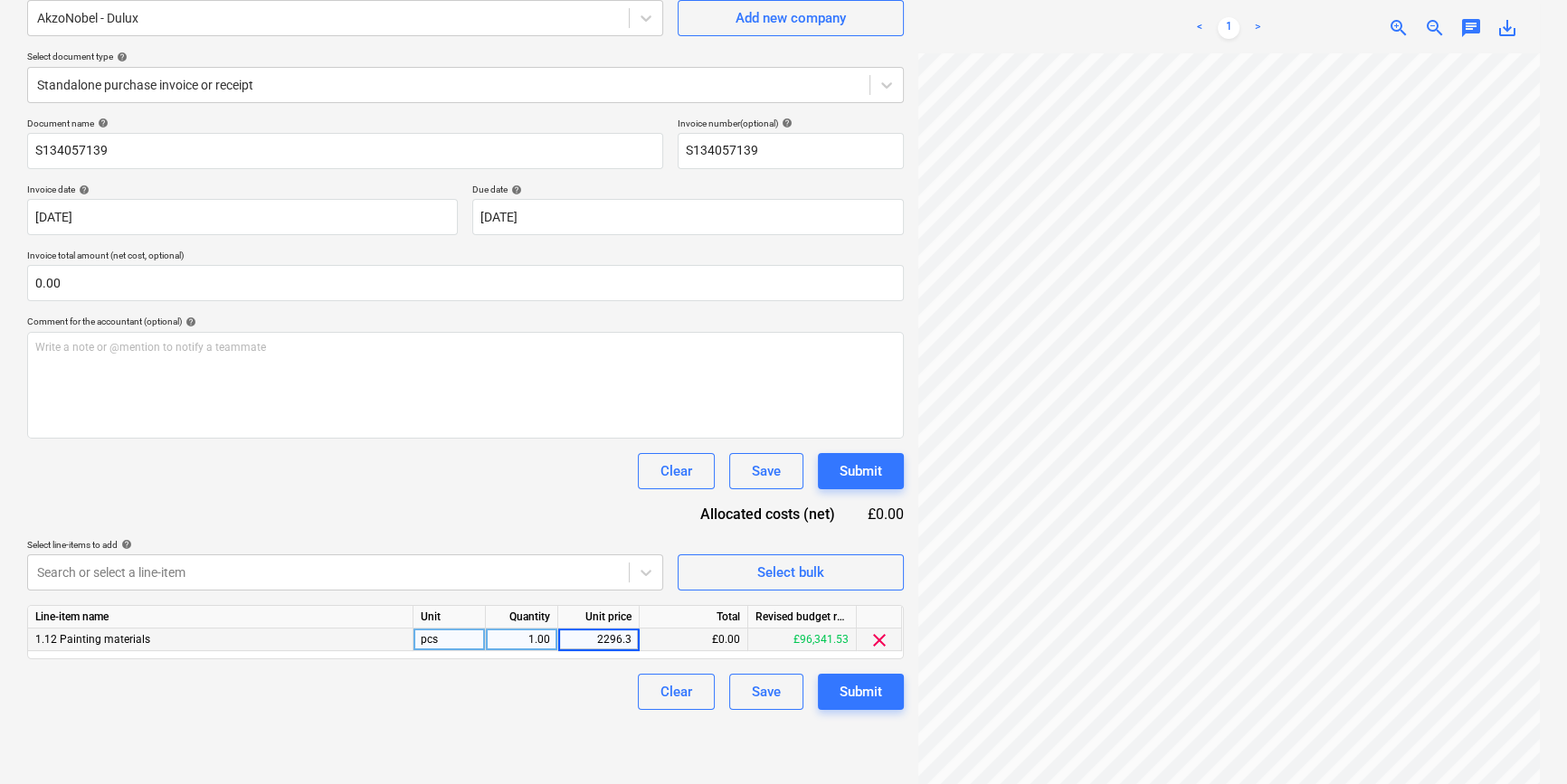 type on "2296.35" 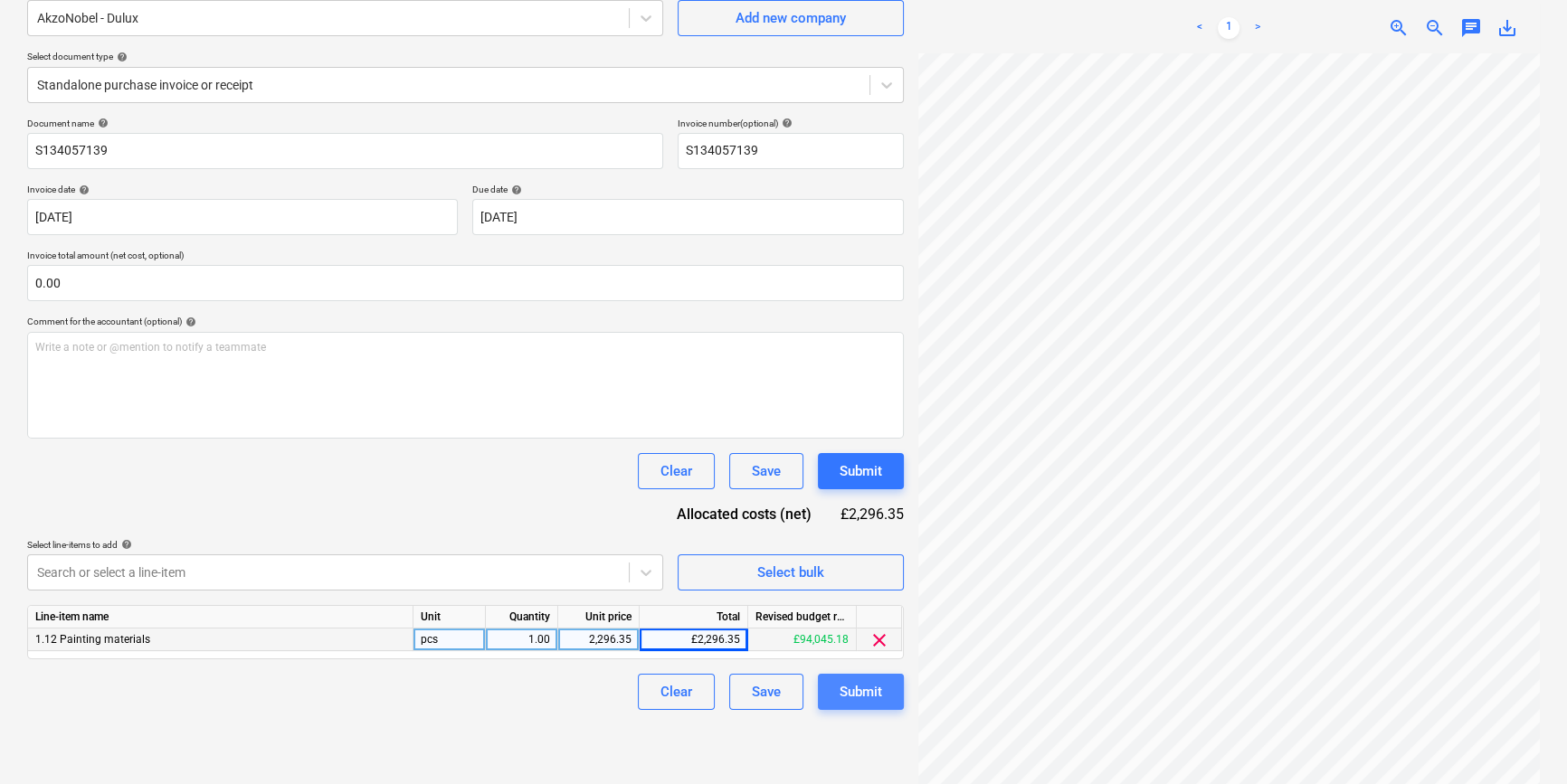 click on "Submit" at bounding box center (860, 692) 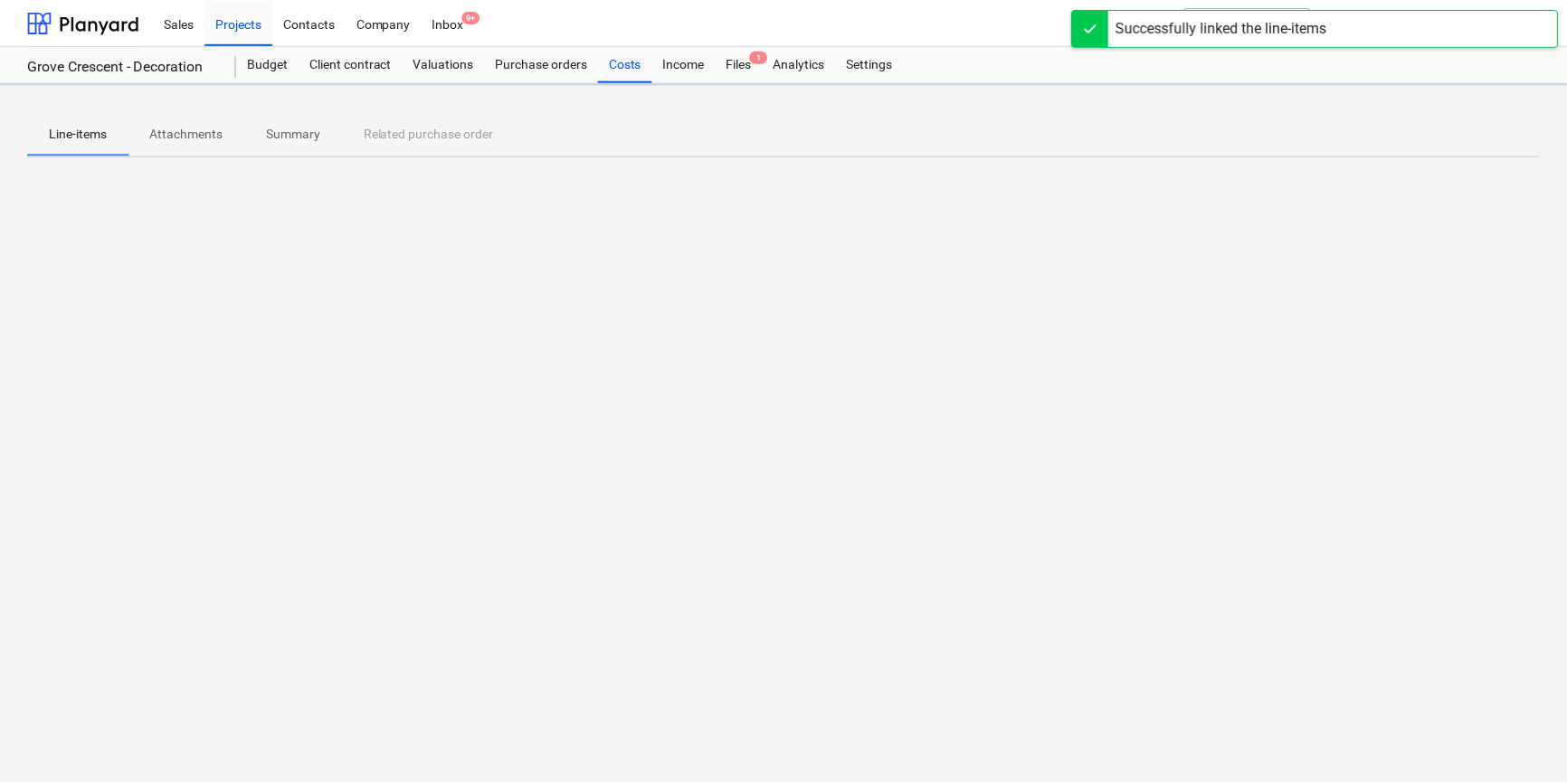 scroll, scrollTop: 0, scrollLeft: 0, axis: both 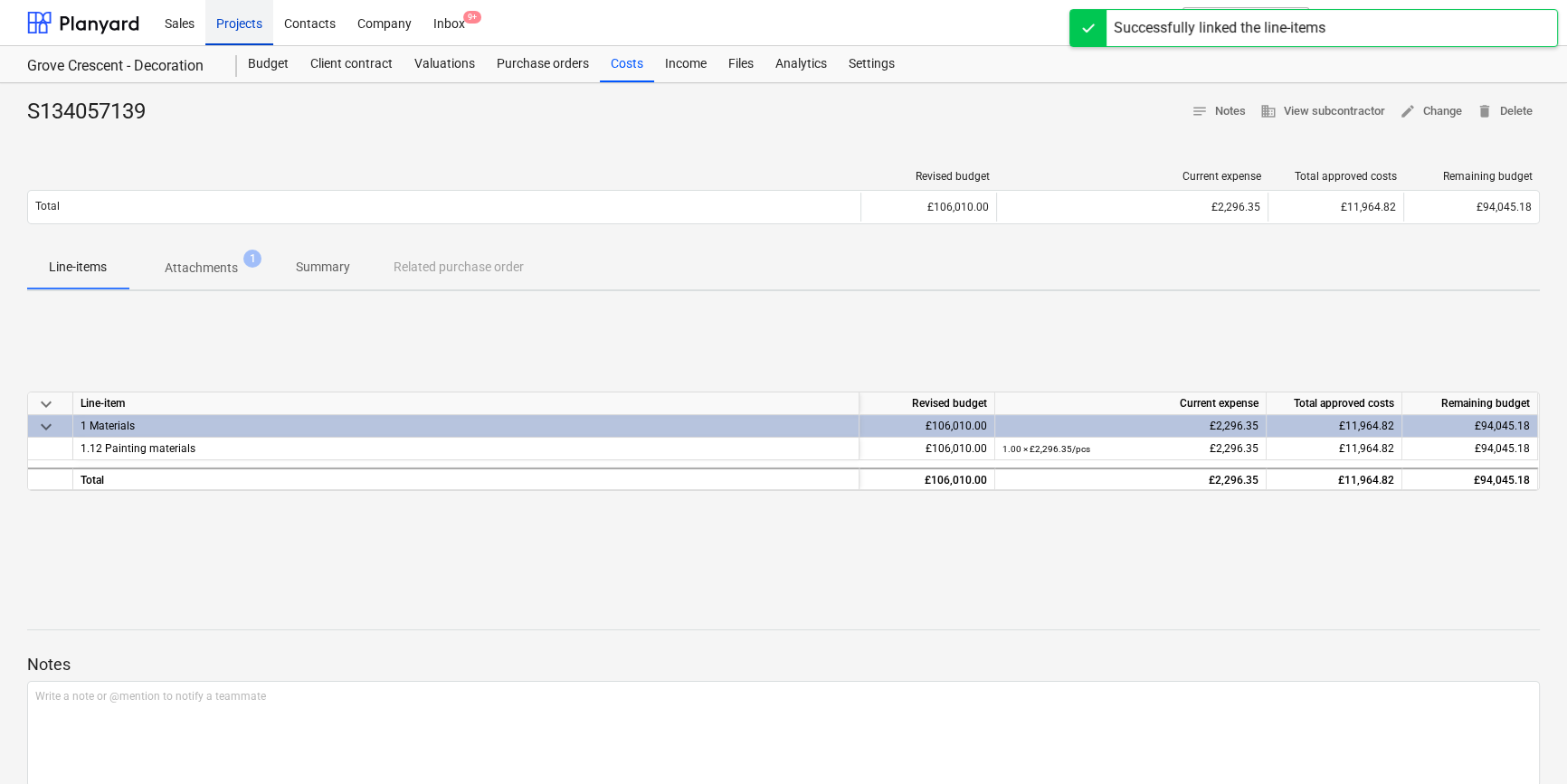 click on "Projects" at bounding box center [239, 22] 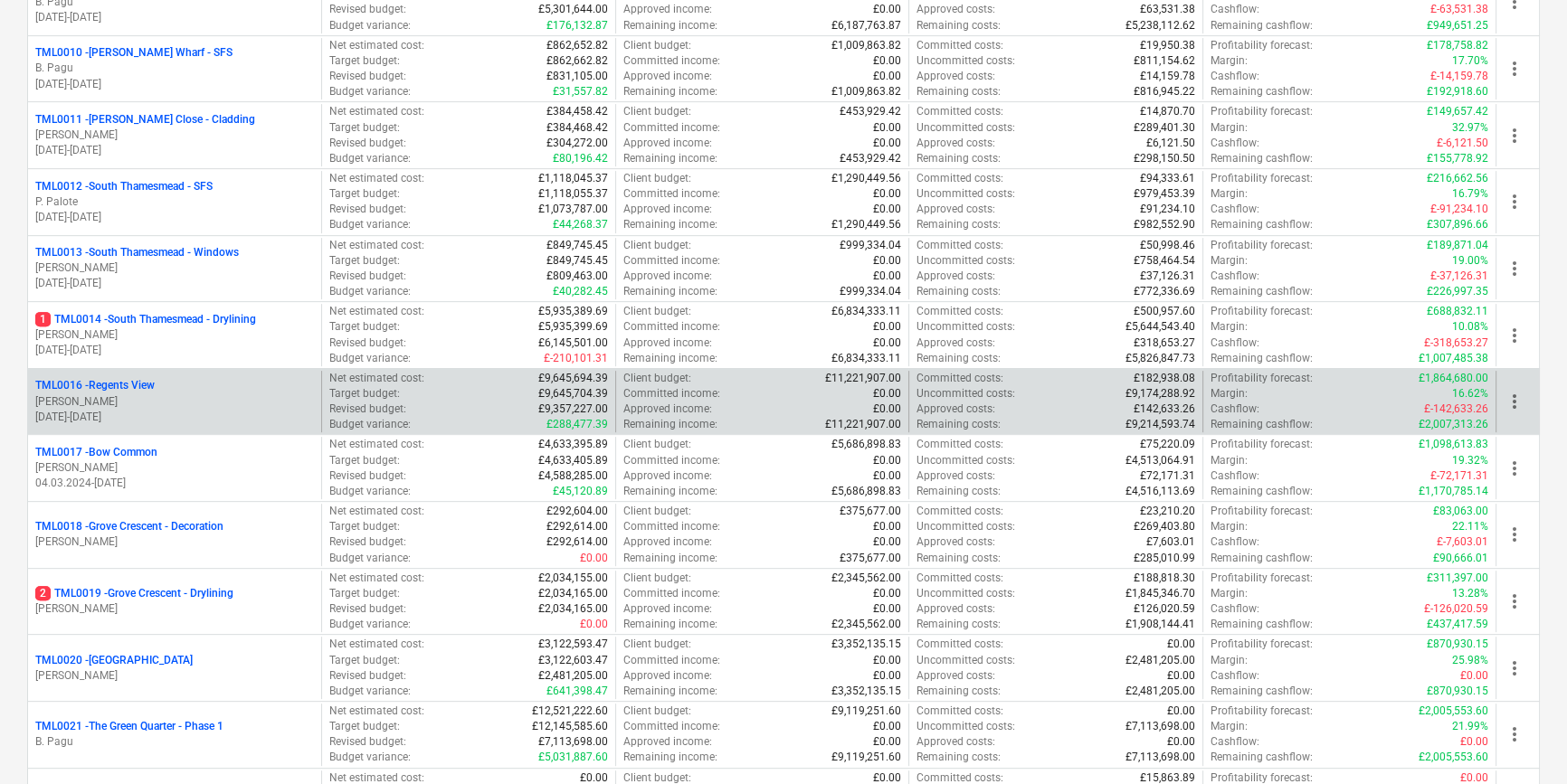 scroll, scrollTop: 904, scrollLeft: 0, axis: vertical 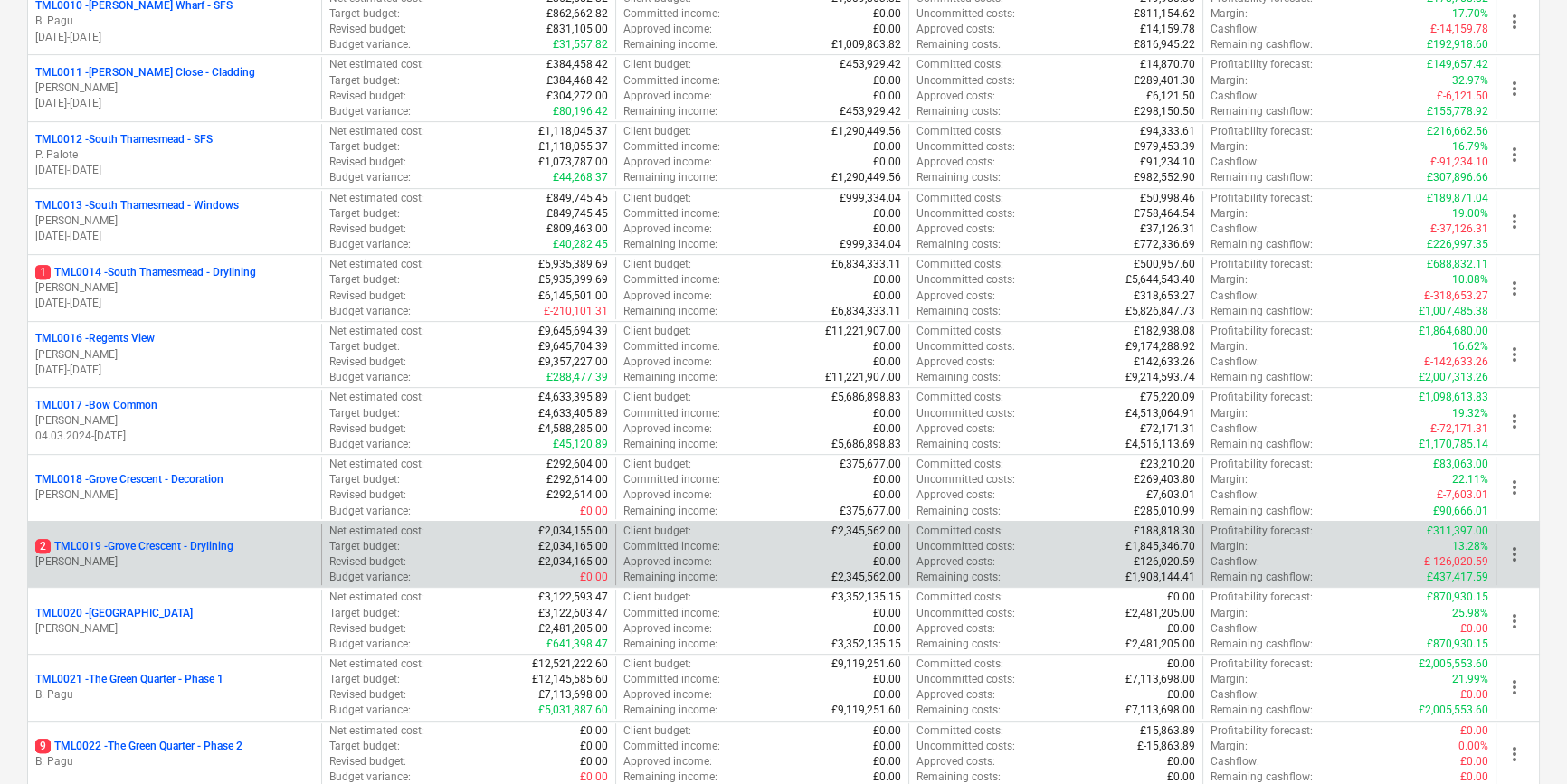 click on "[PERSON_NAME]" at bounding box center (175, 562) 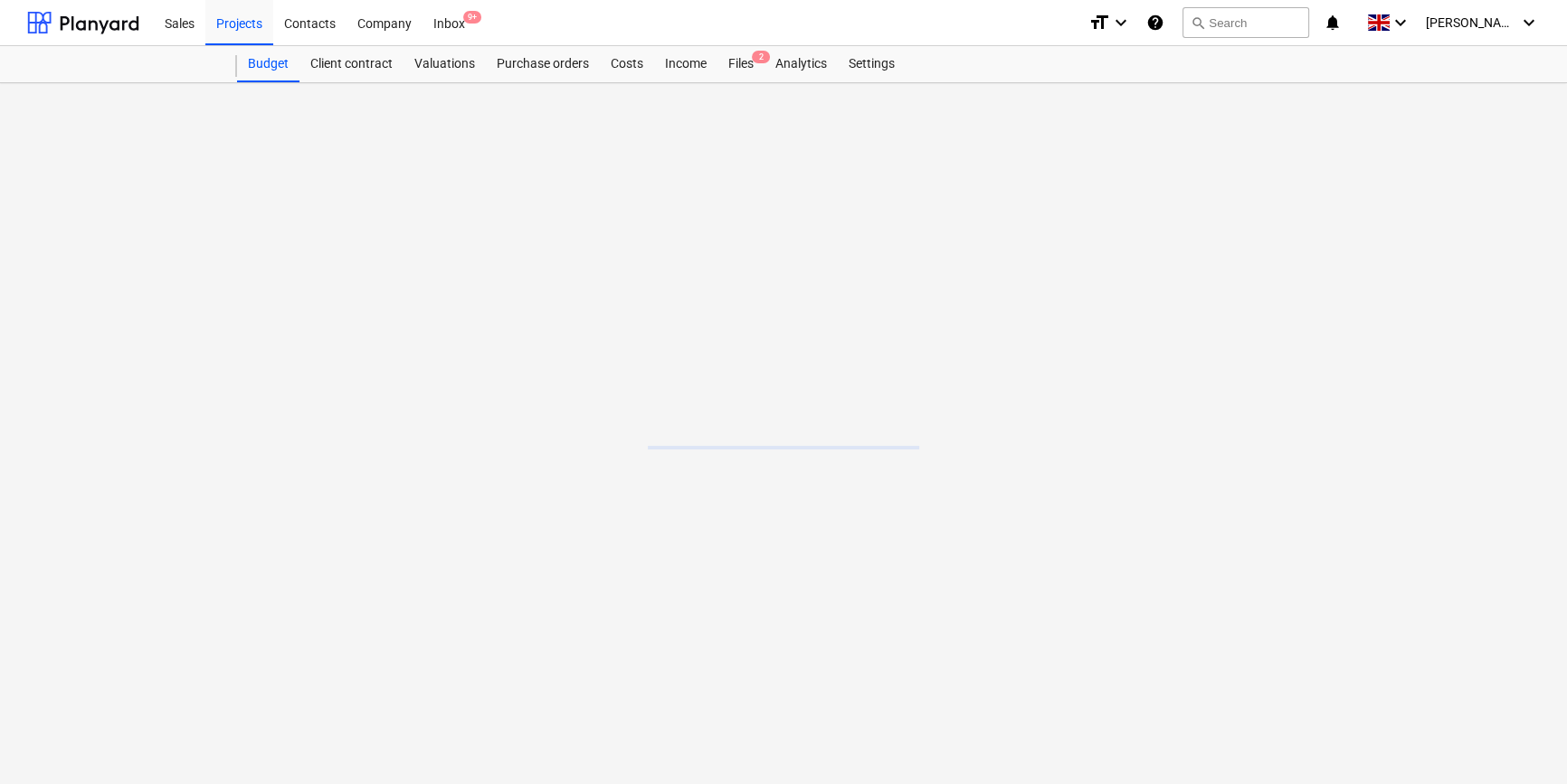 scroll, scrollTop: 0, scrollLeft: 0, axis: both 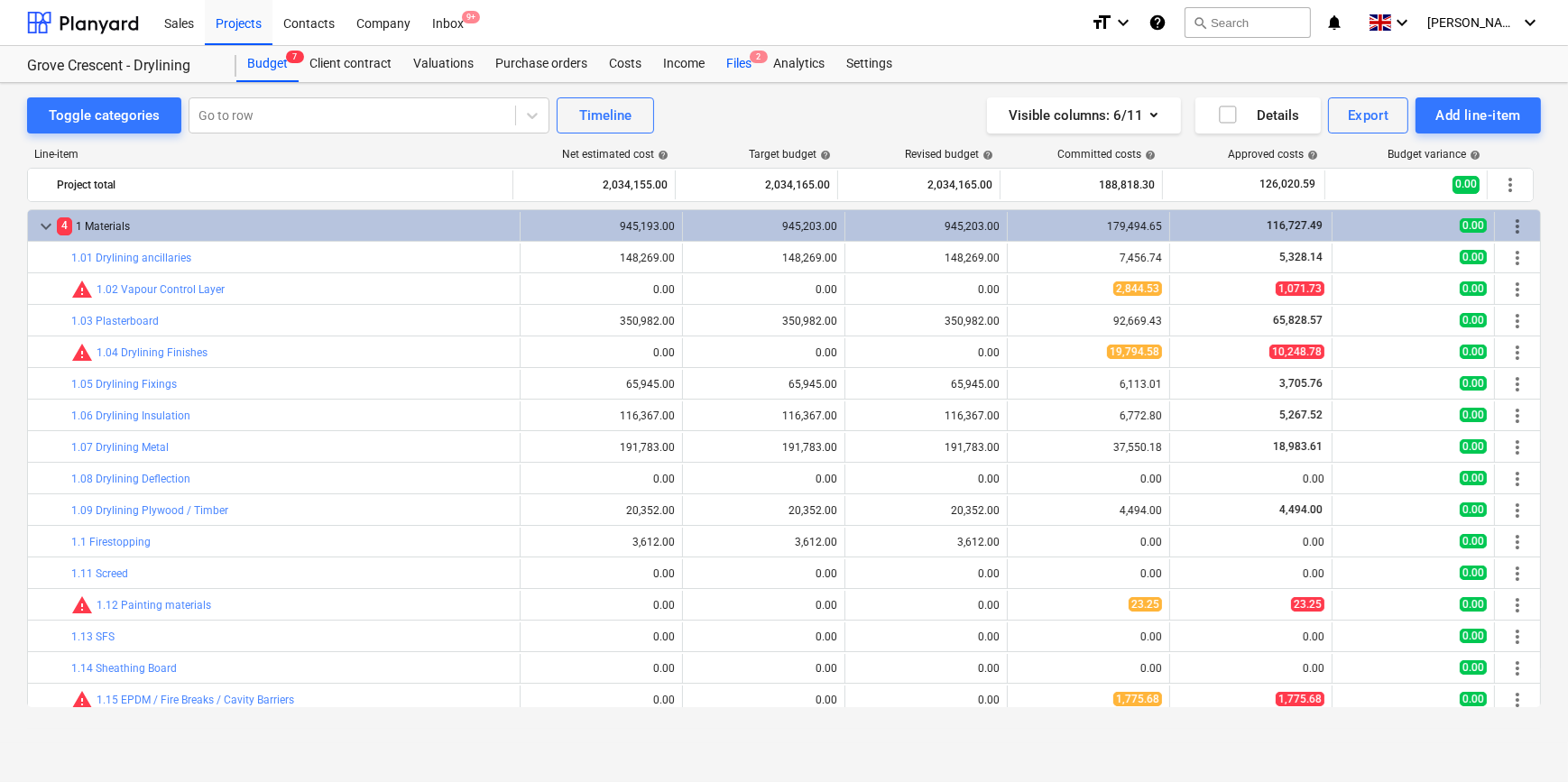 click on "Files 2" at bounding box center (739, 64) 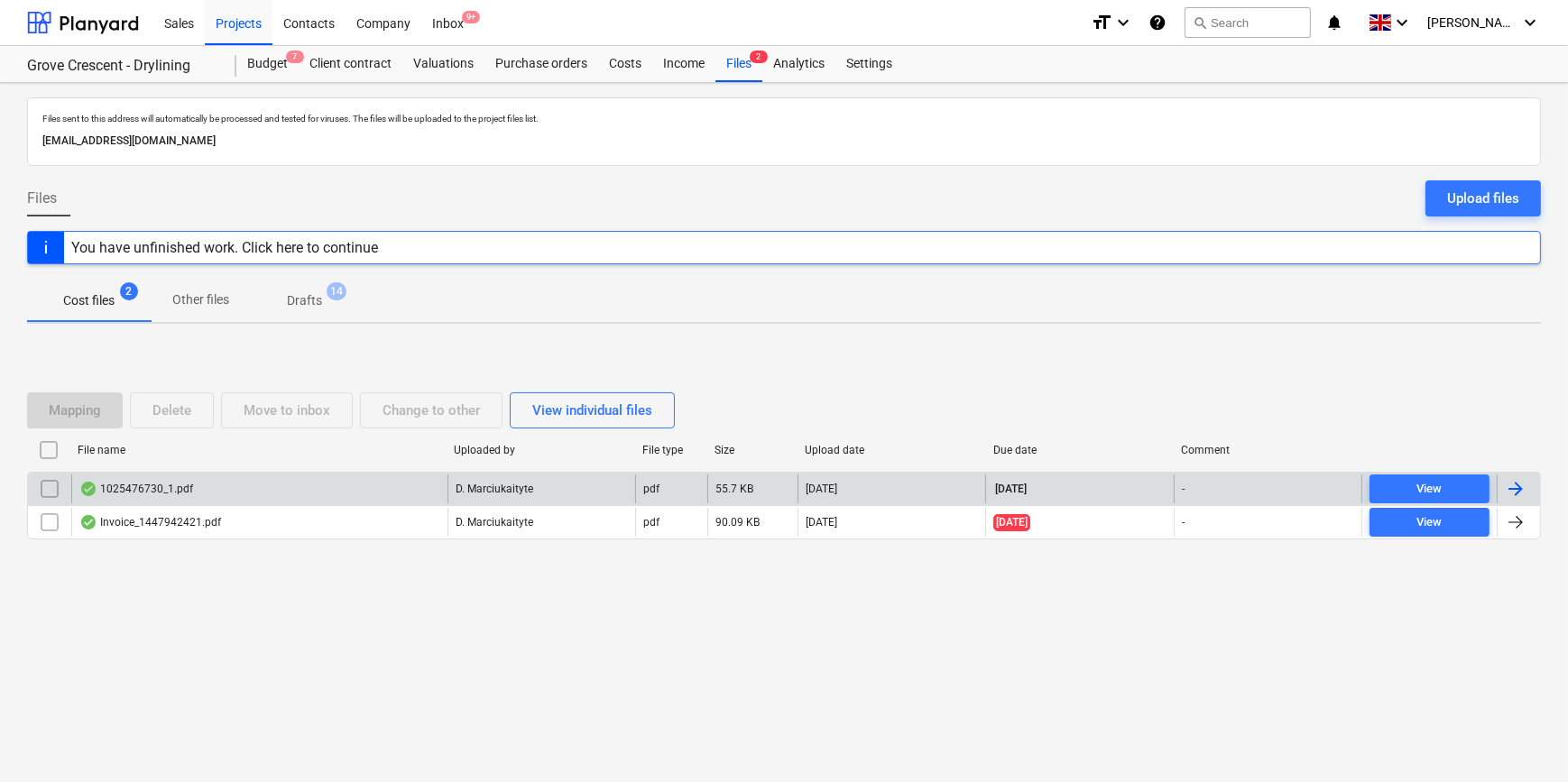 click at bounding box center (1516, 489) 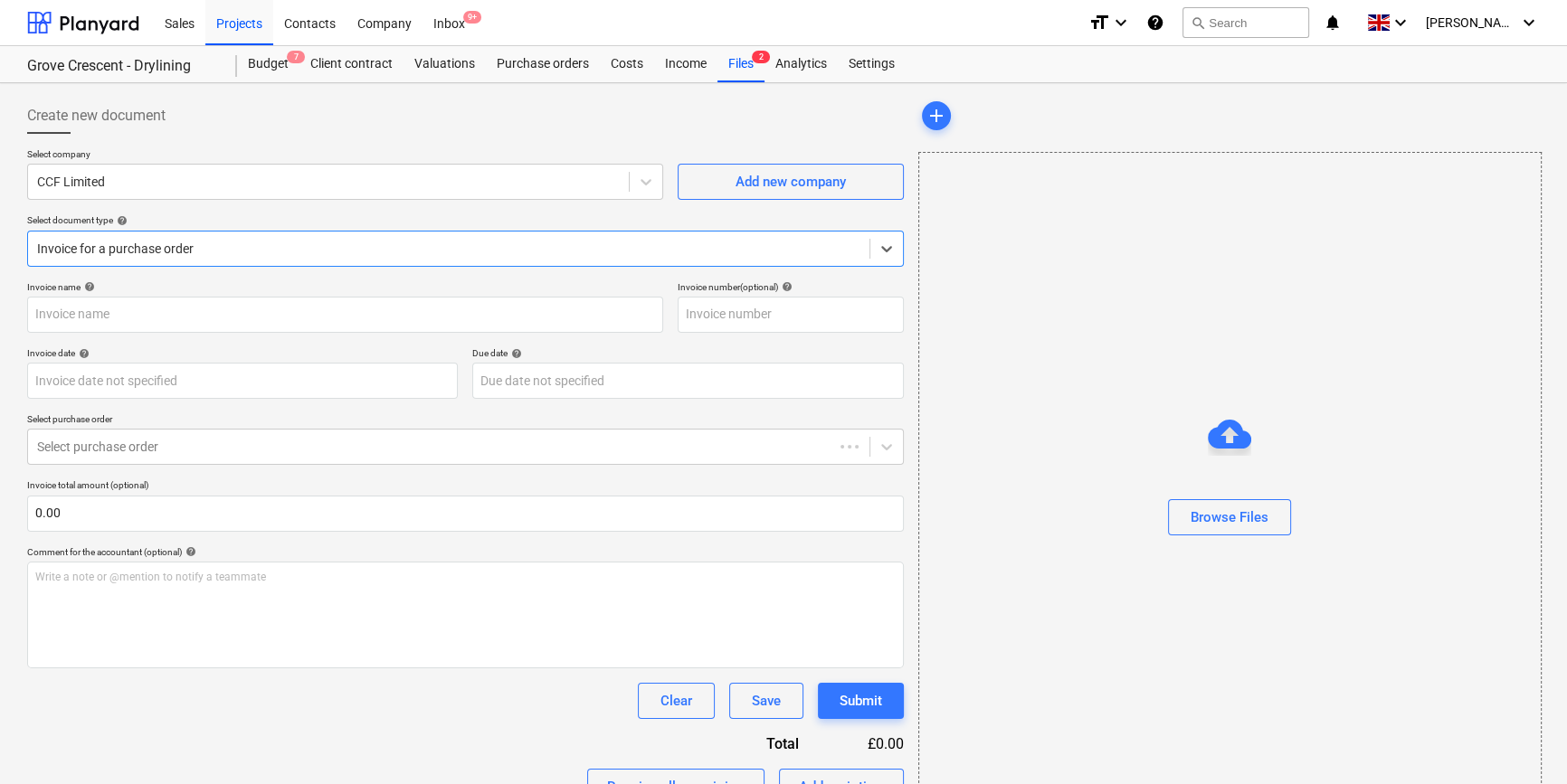 type on "1025476730" 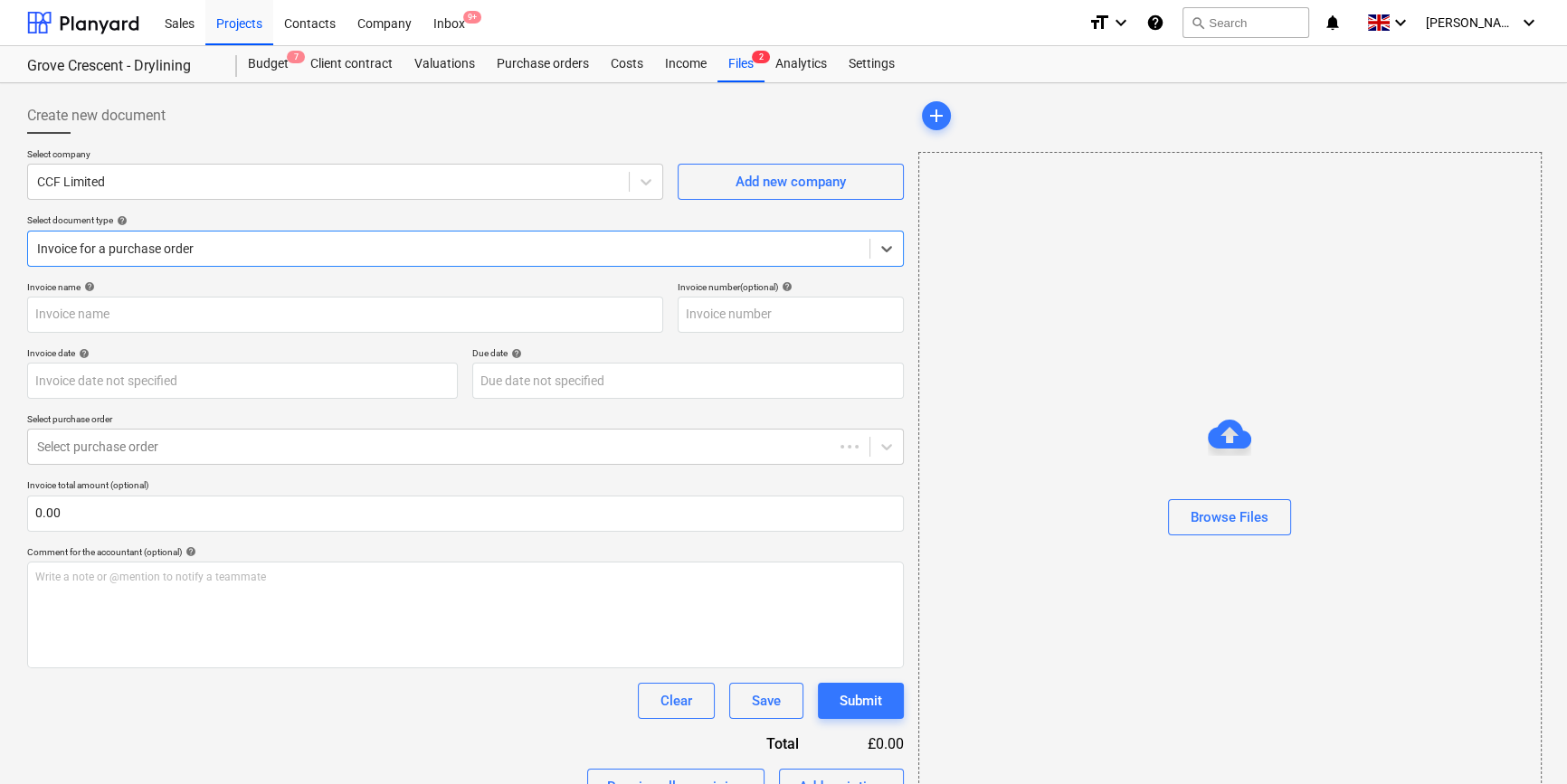 type on "1025476730" 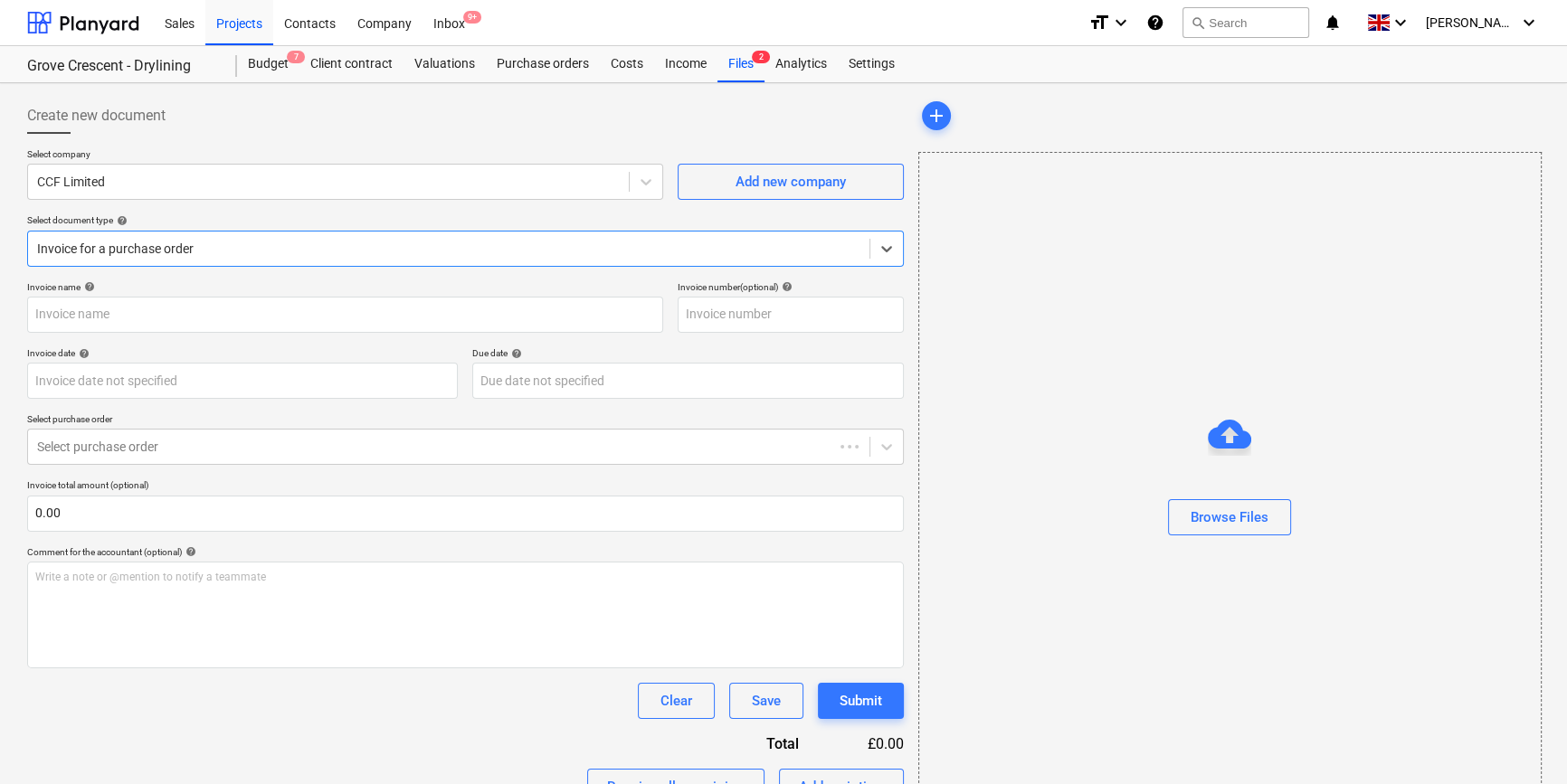 type on "[DATE]" 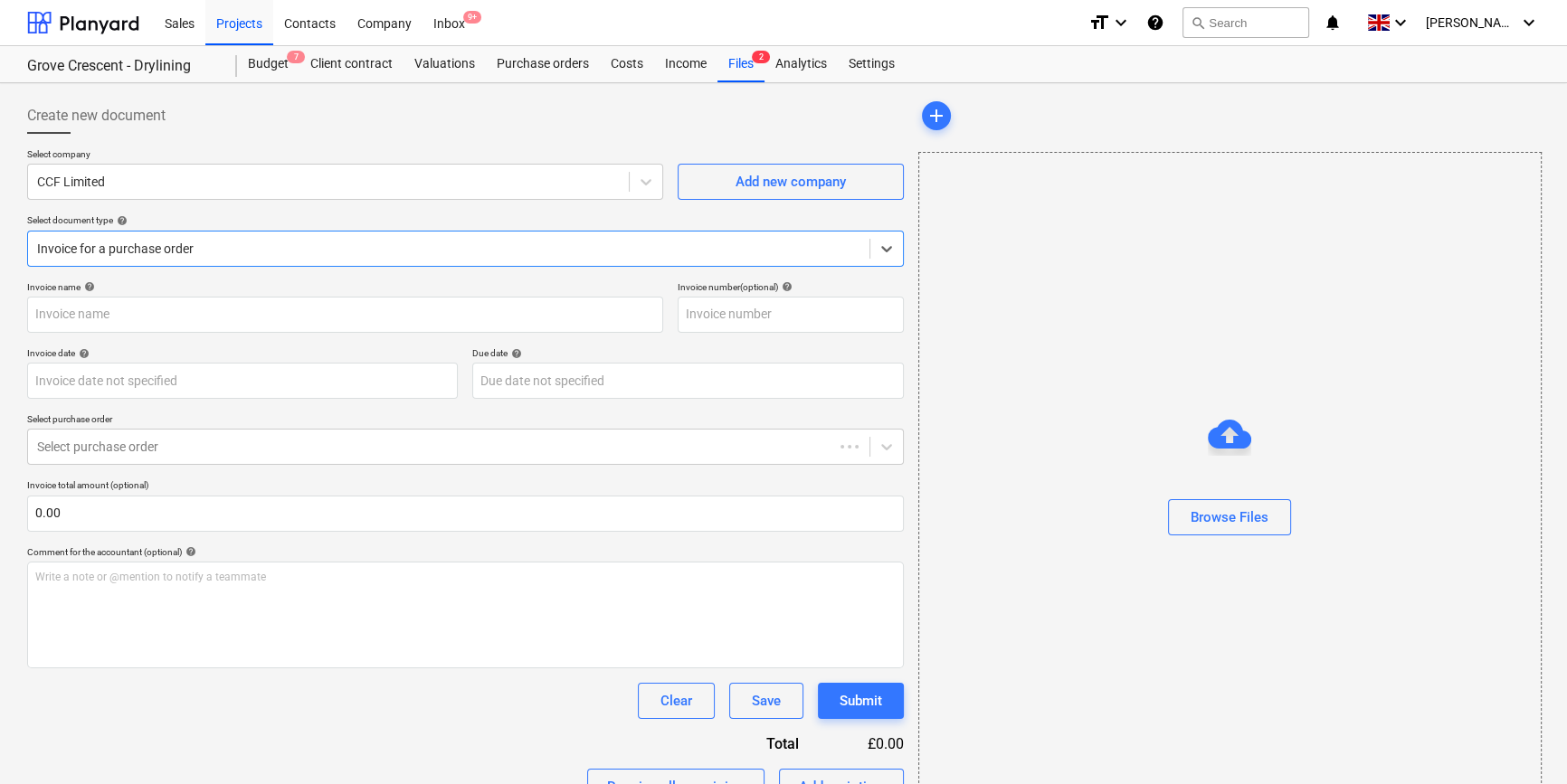 type on "[DATE]" 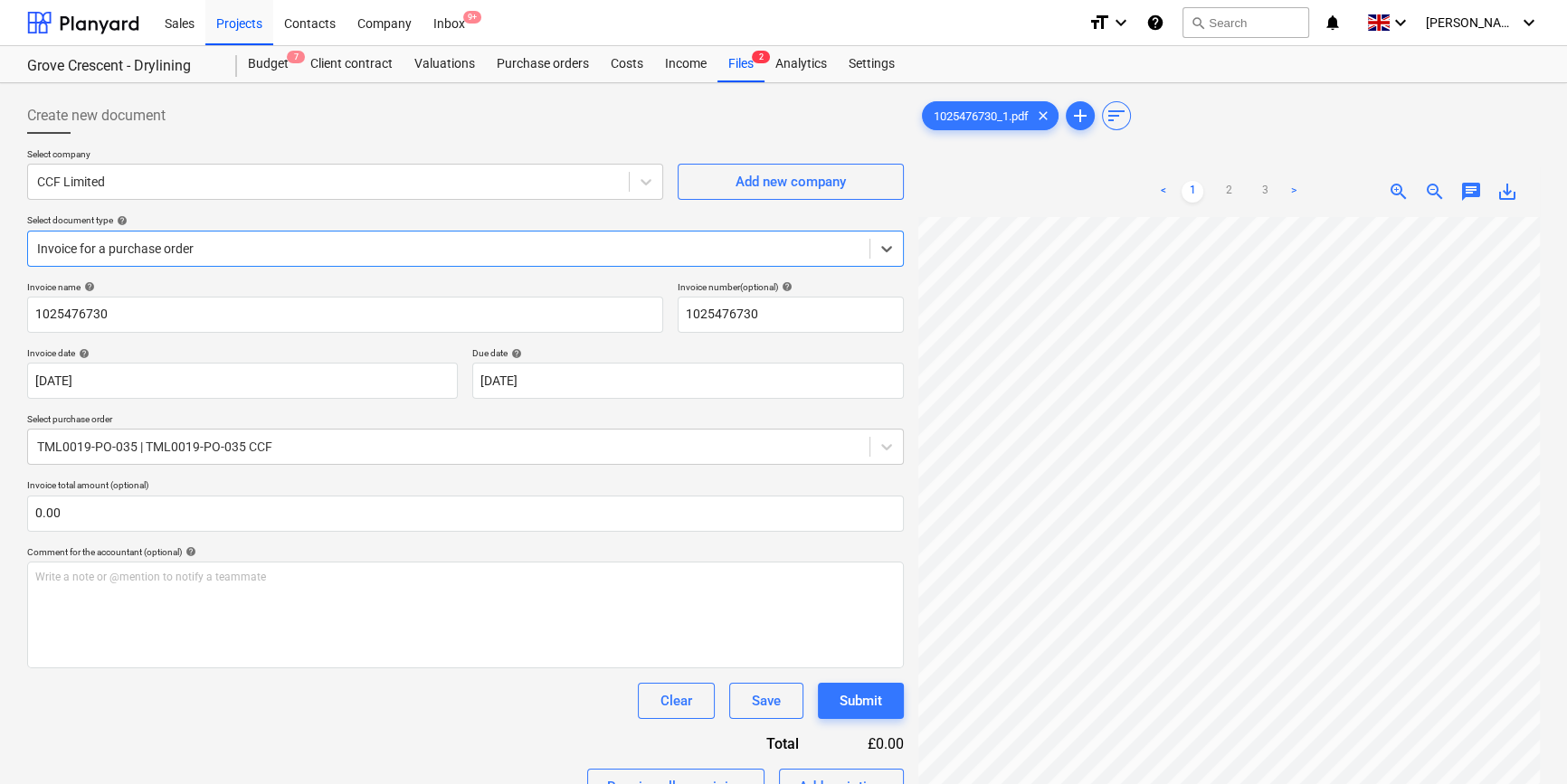 scroll, scrollTop: 328, scrollLeft: 0, axis: vertical 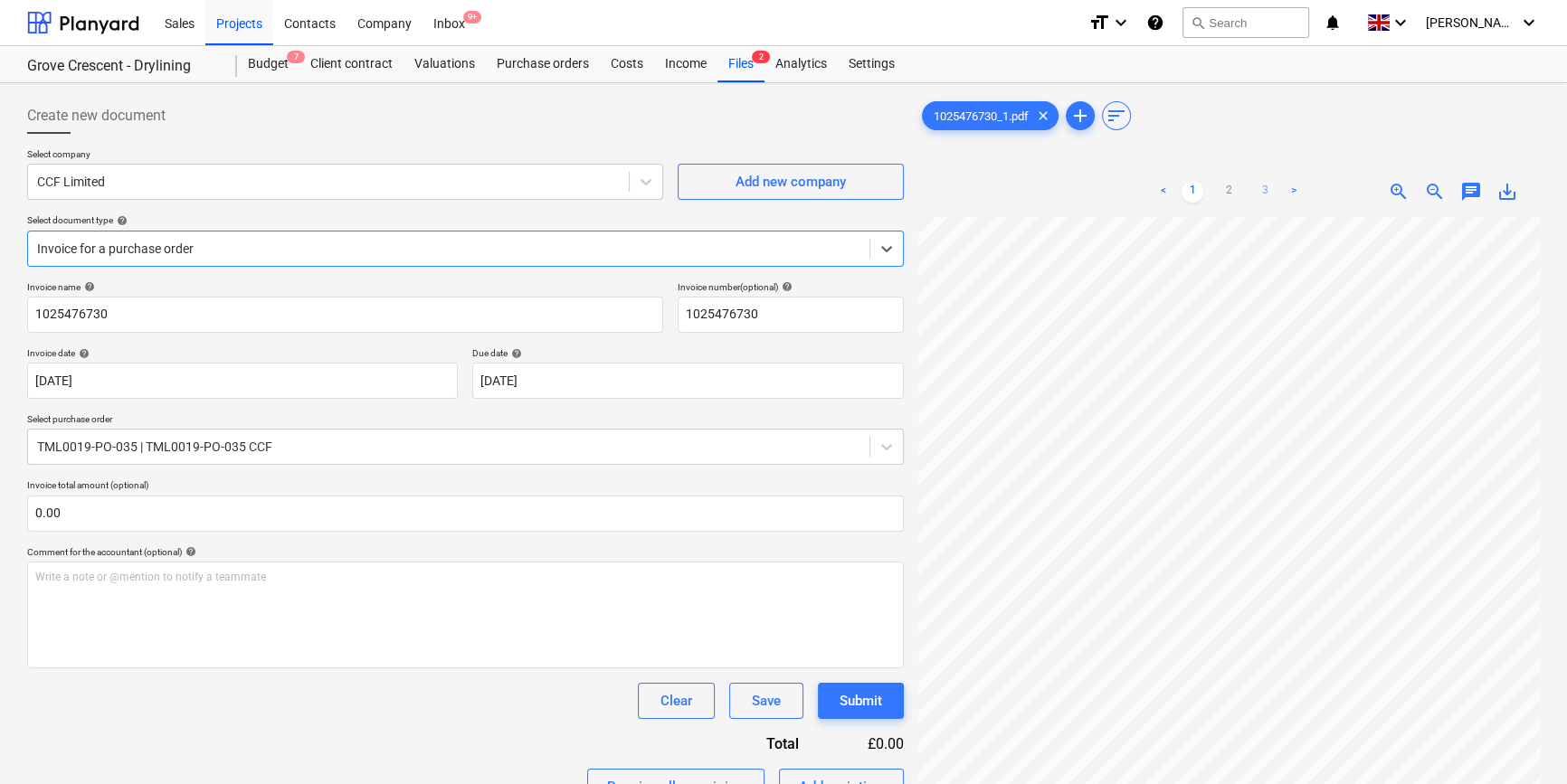click on "3" at bounding box center [1265, 192] 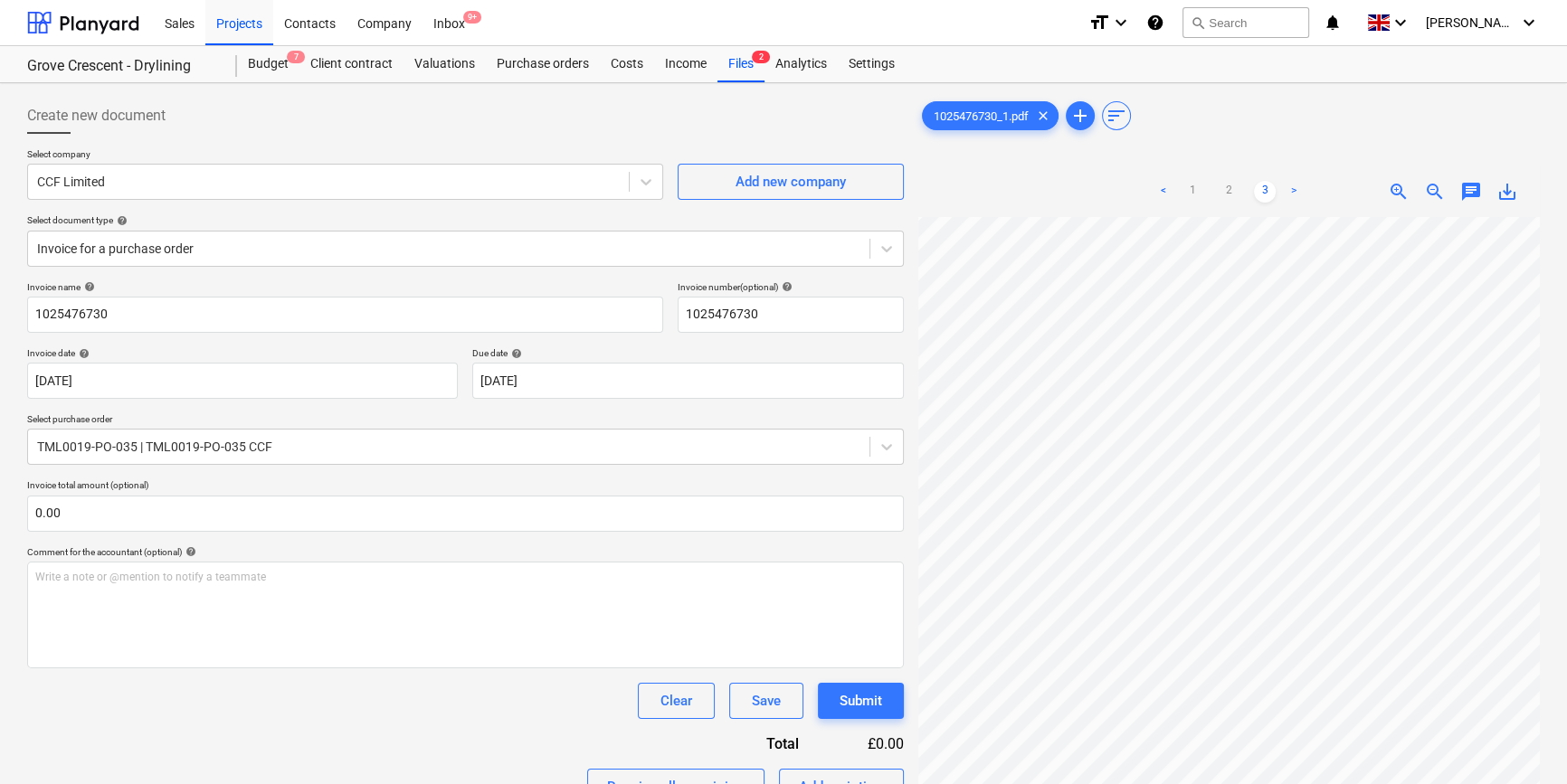 scroll, scrollTop: 257, scrollLeft: 195, axis: both 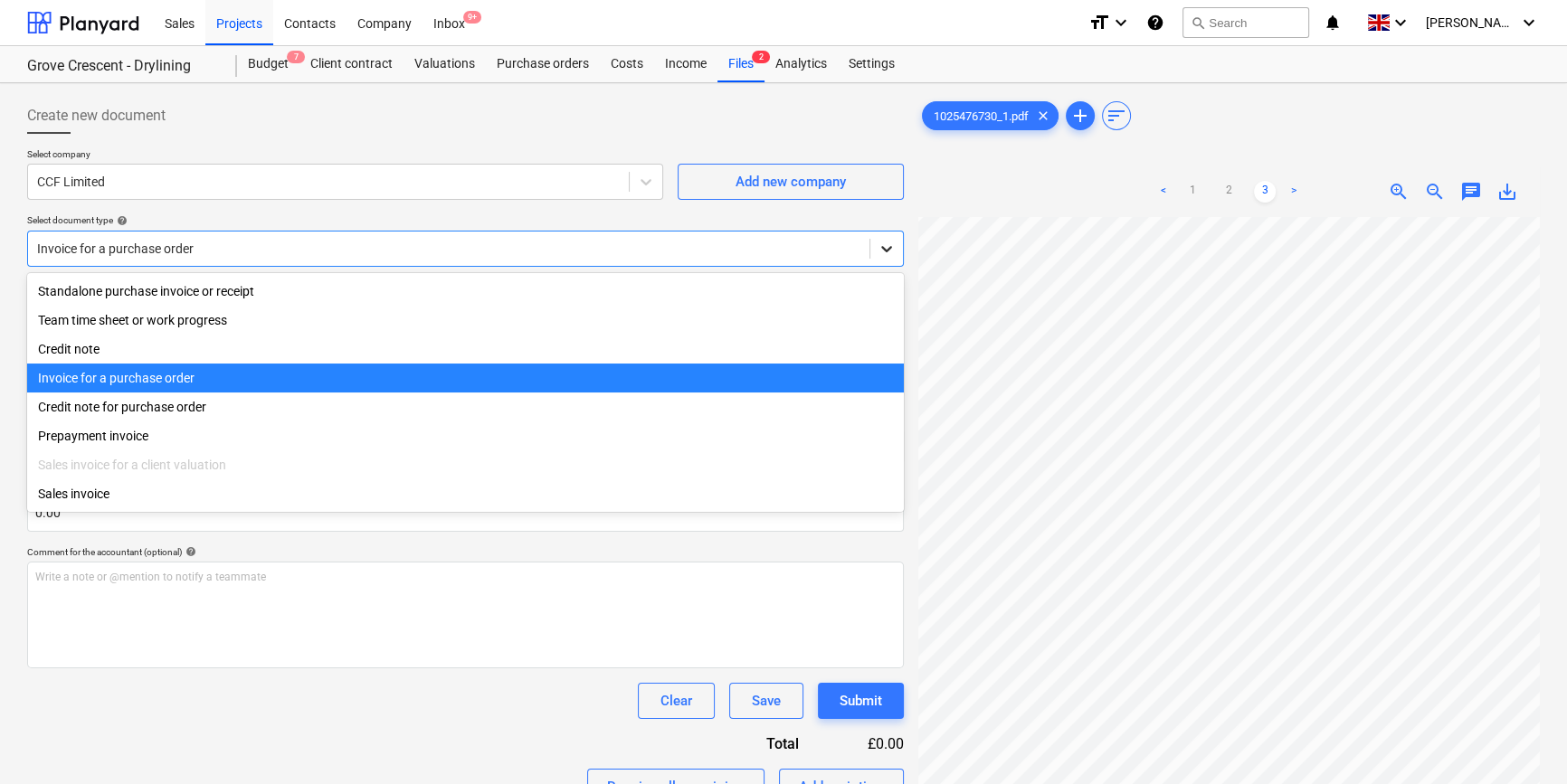 click 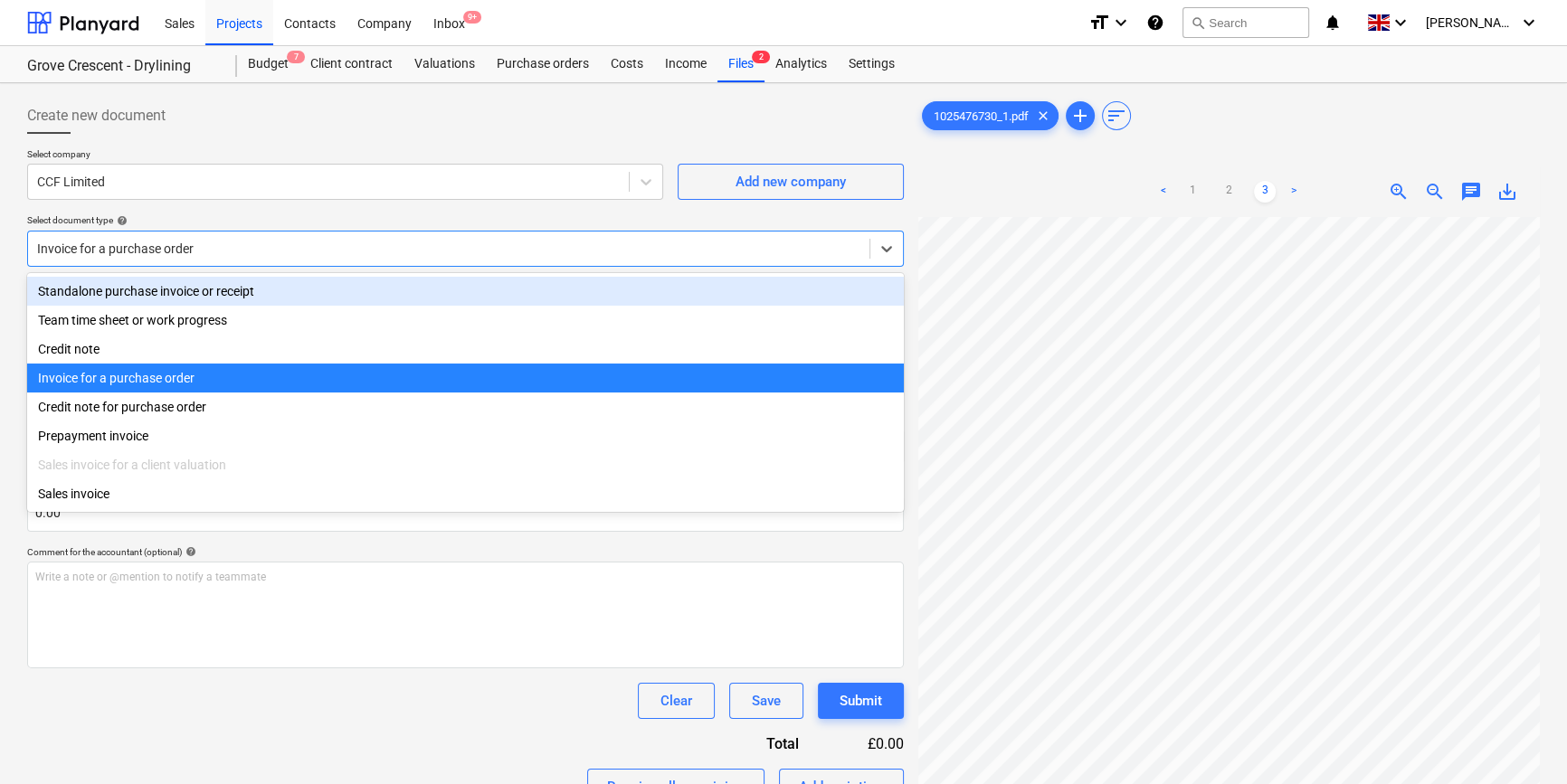 click on "Standalone purchase invoice or receipt" at bounding box center [465, 291] 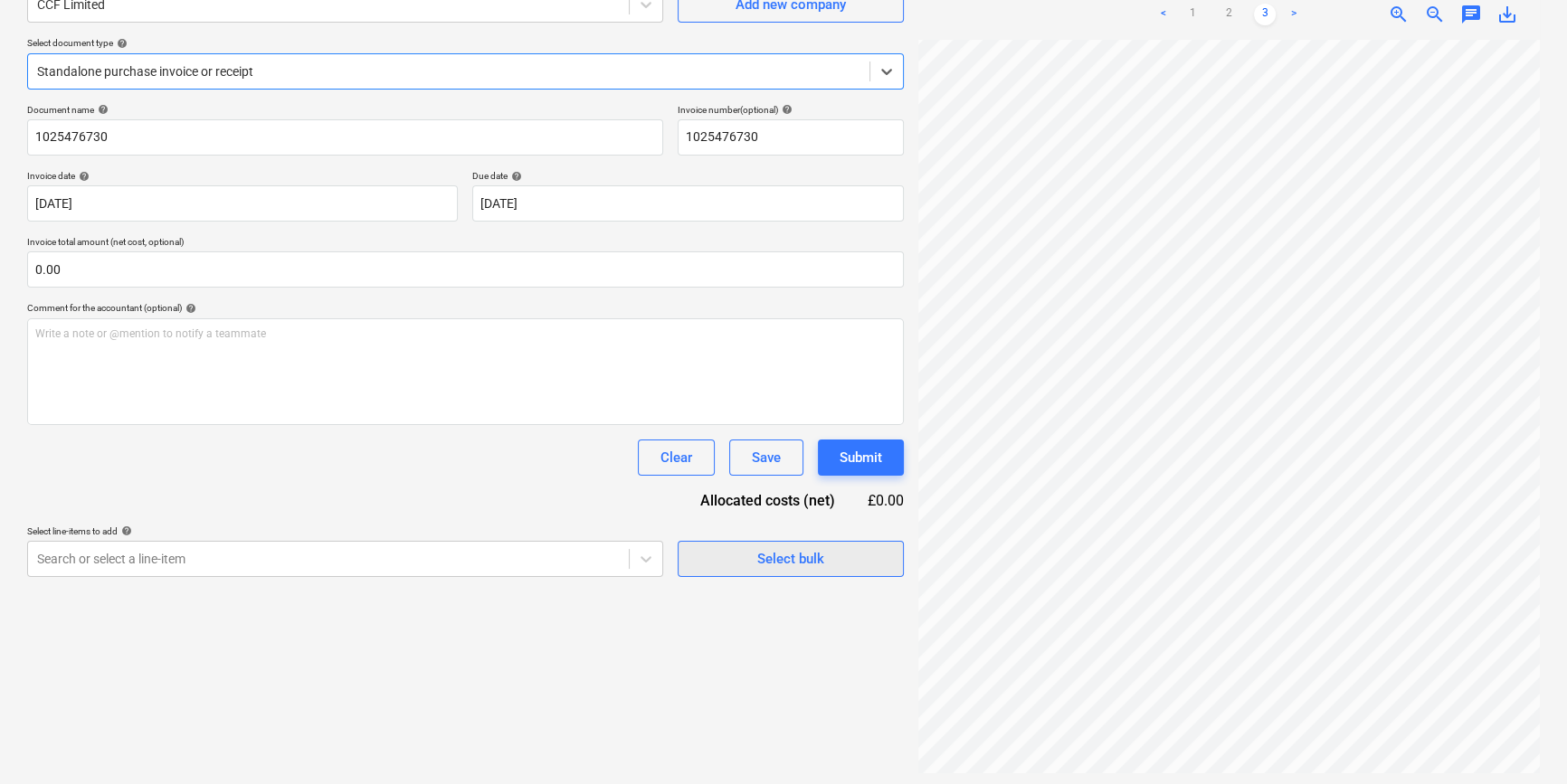 scroll, scrollTop: 181, scrollLeft: 0, axis: vertical 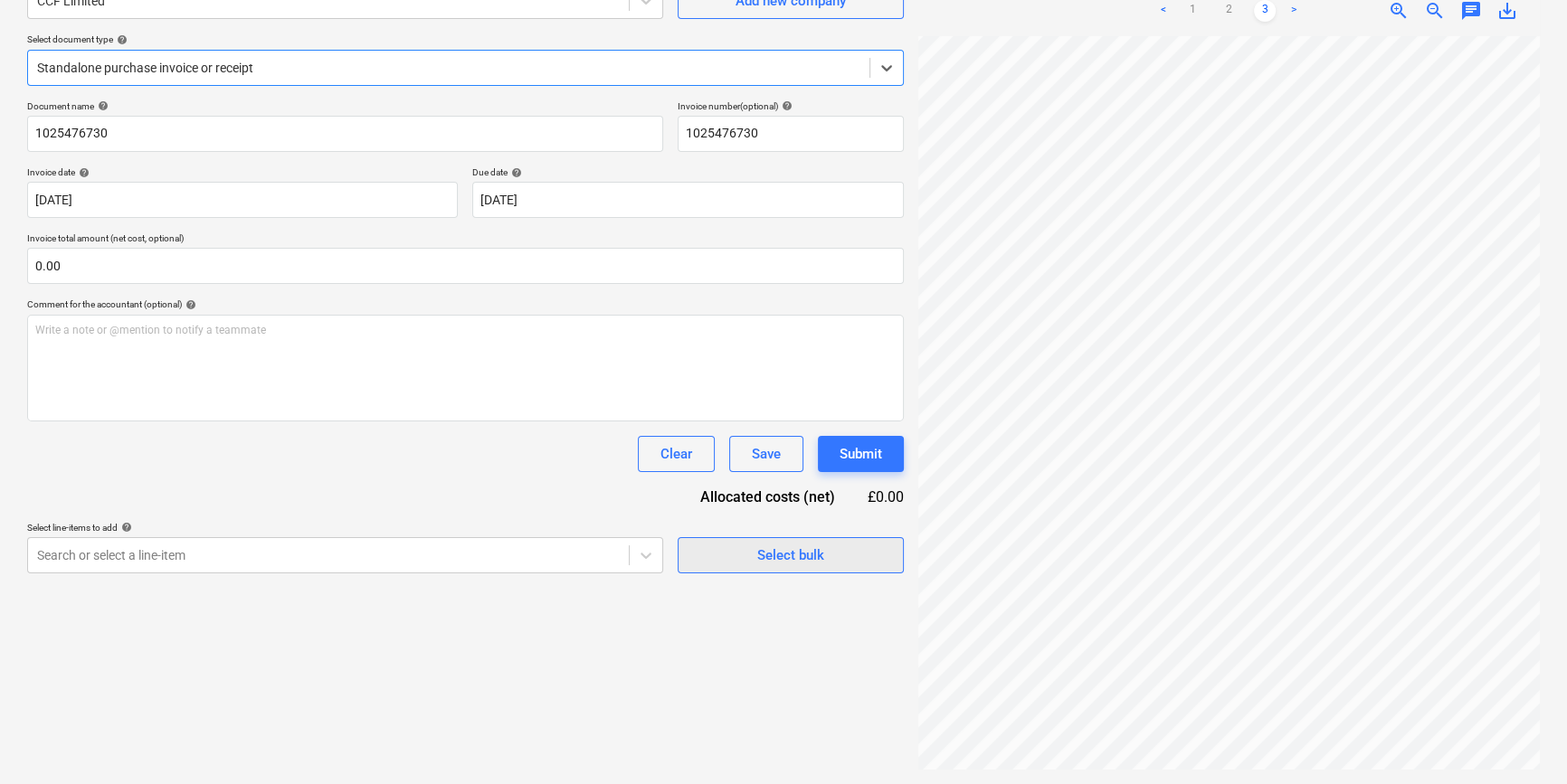click on "Select bulk" at bounding box center (791, 555) 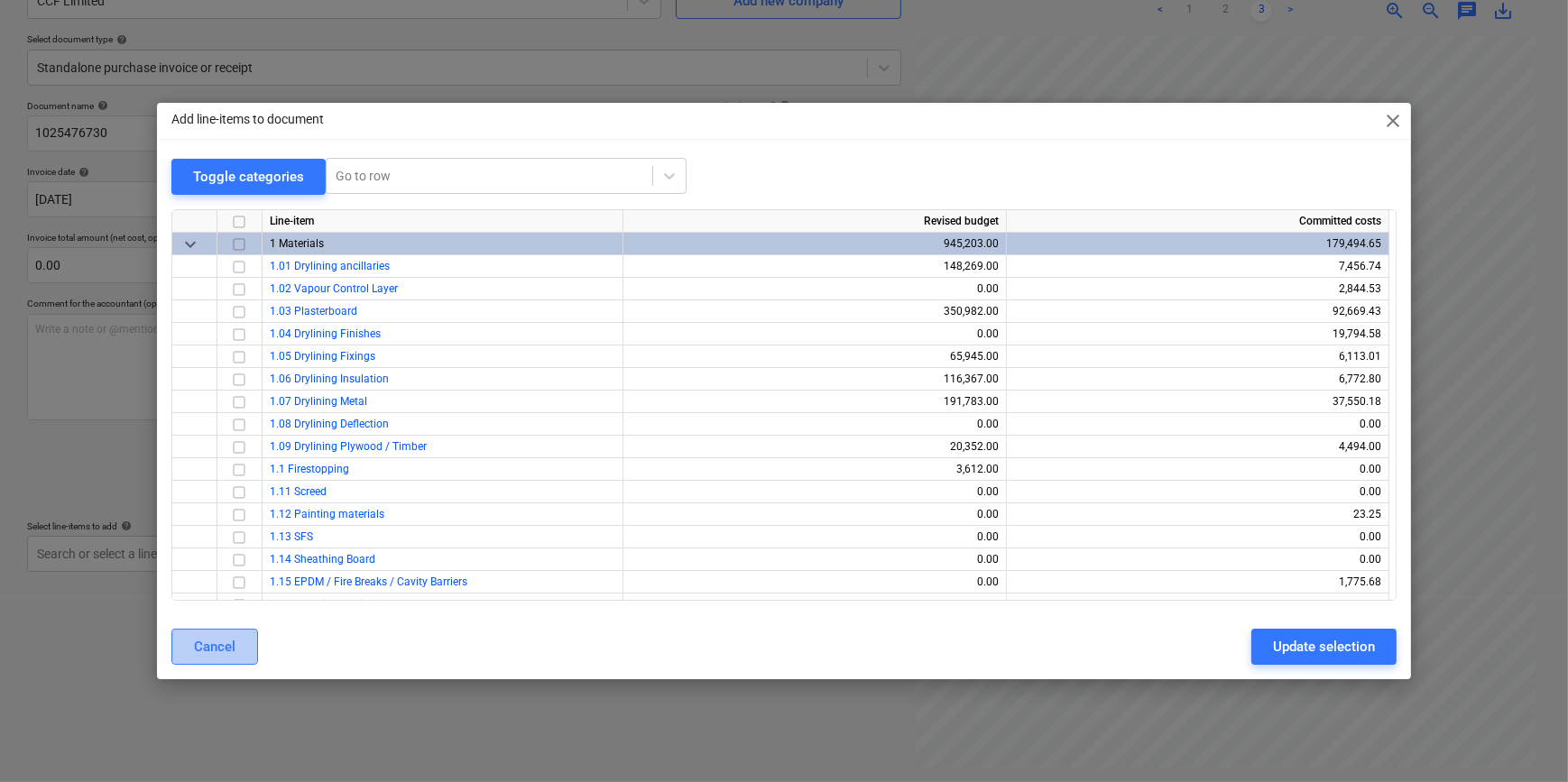 click on "Cancel" at bounding box center (215, 647) 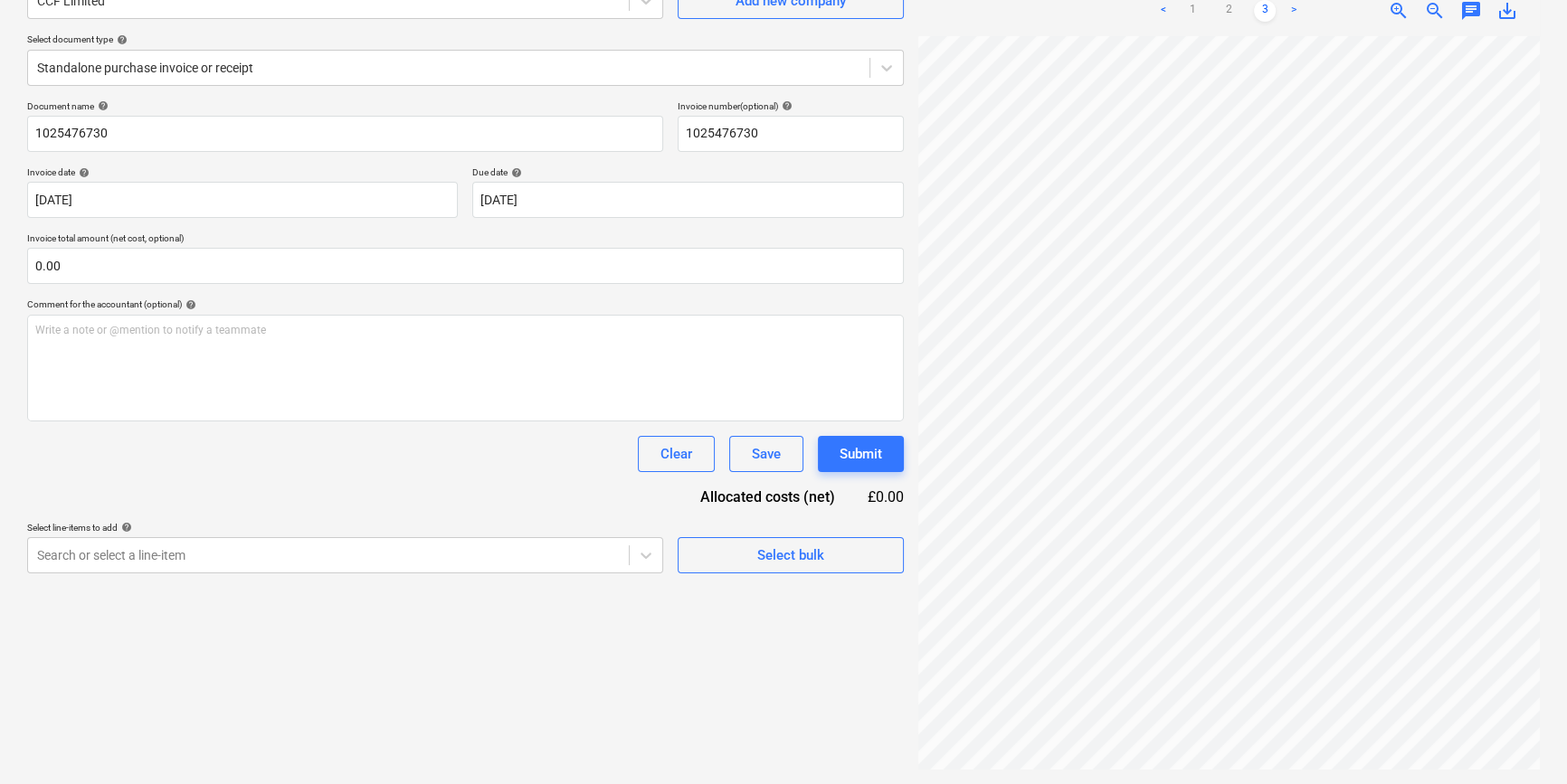 scroll, scrollTop: 193, scrollLeft: 195, axis: both 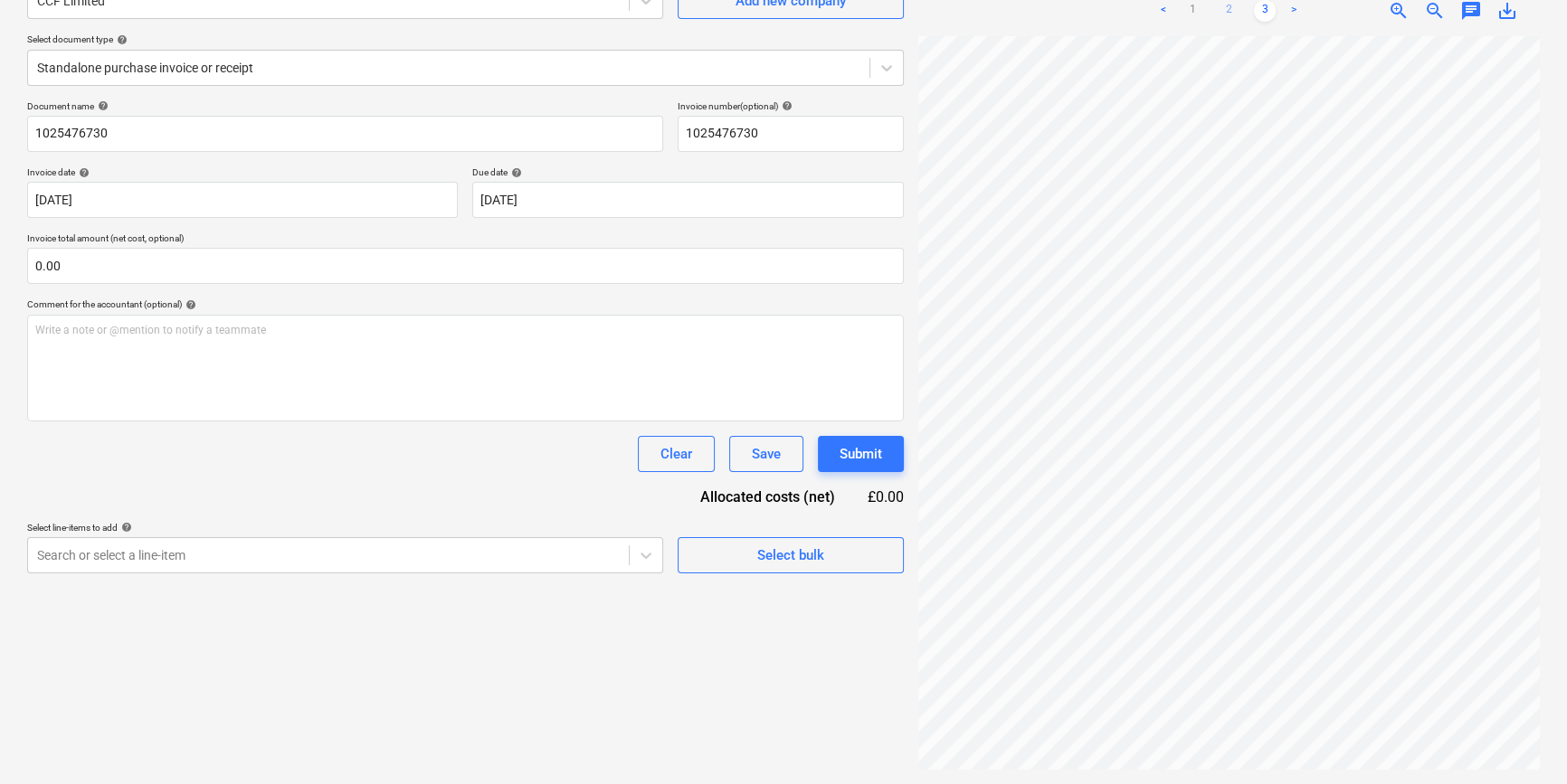click on "2" at bounding box center (1229, 11) 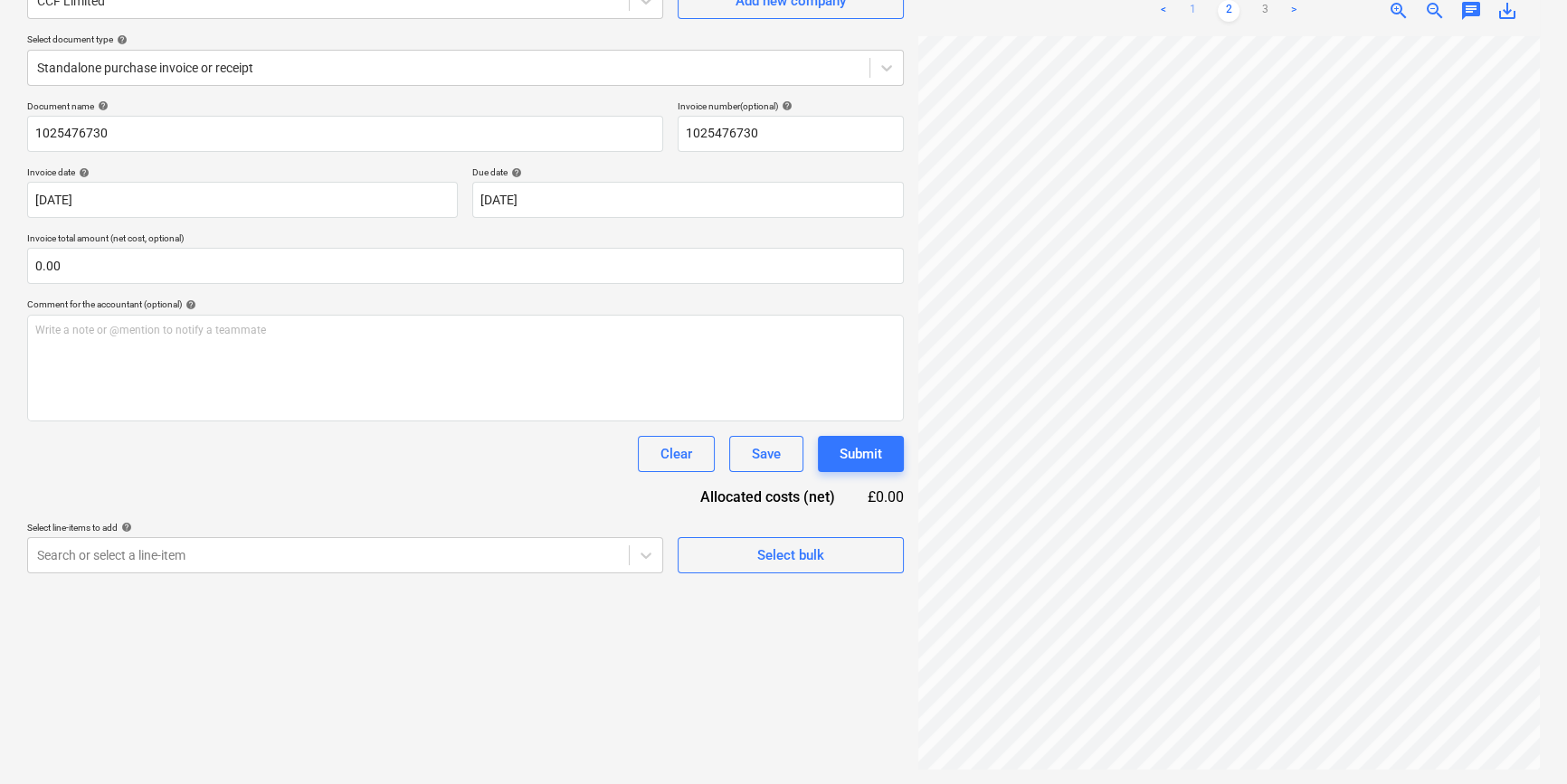 click on "1" at bounding box center (1192, 11) 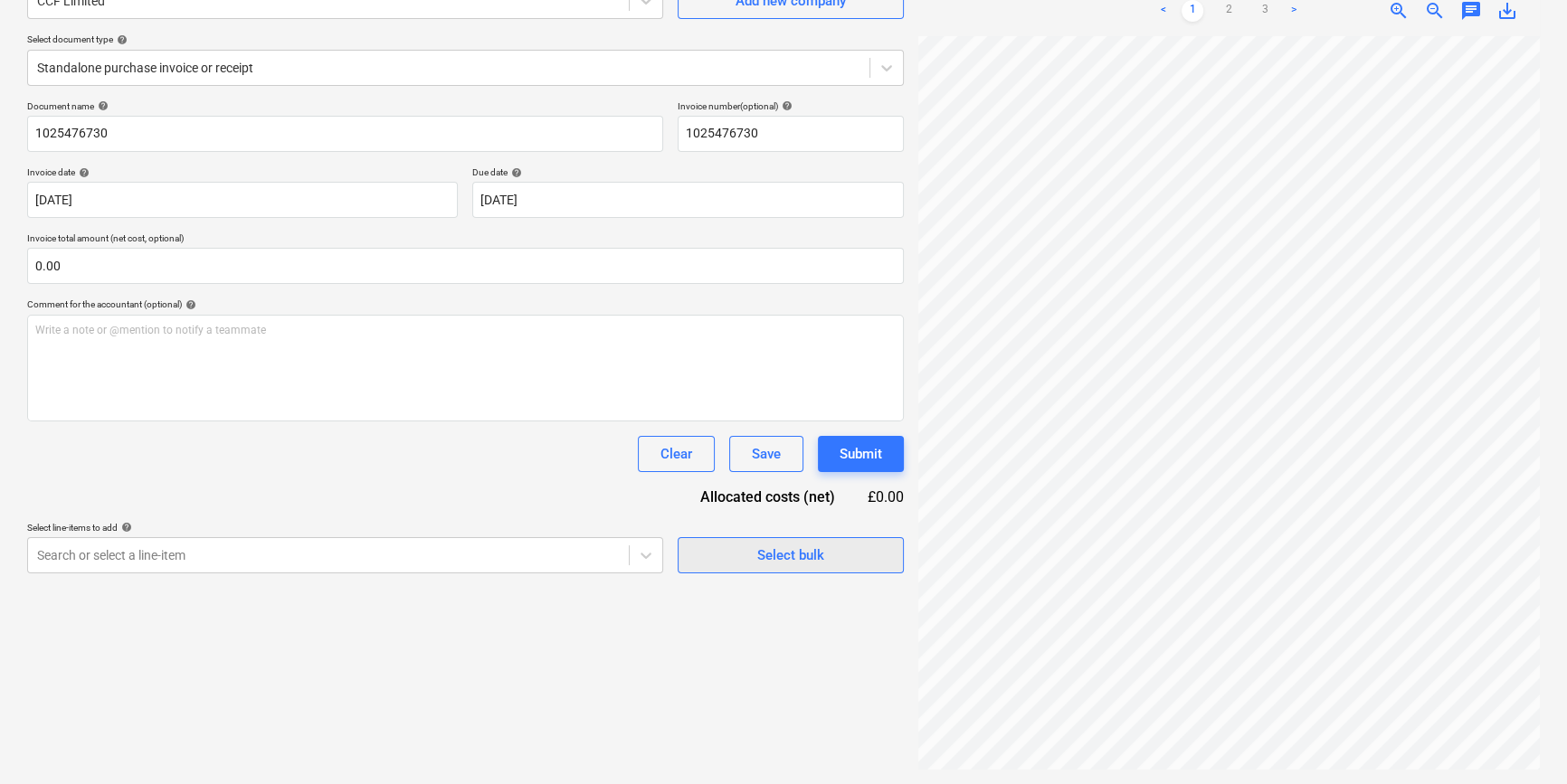 click on "Select bulk" at bounding box center (791, 555) 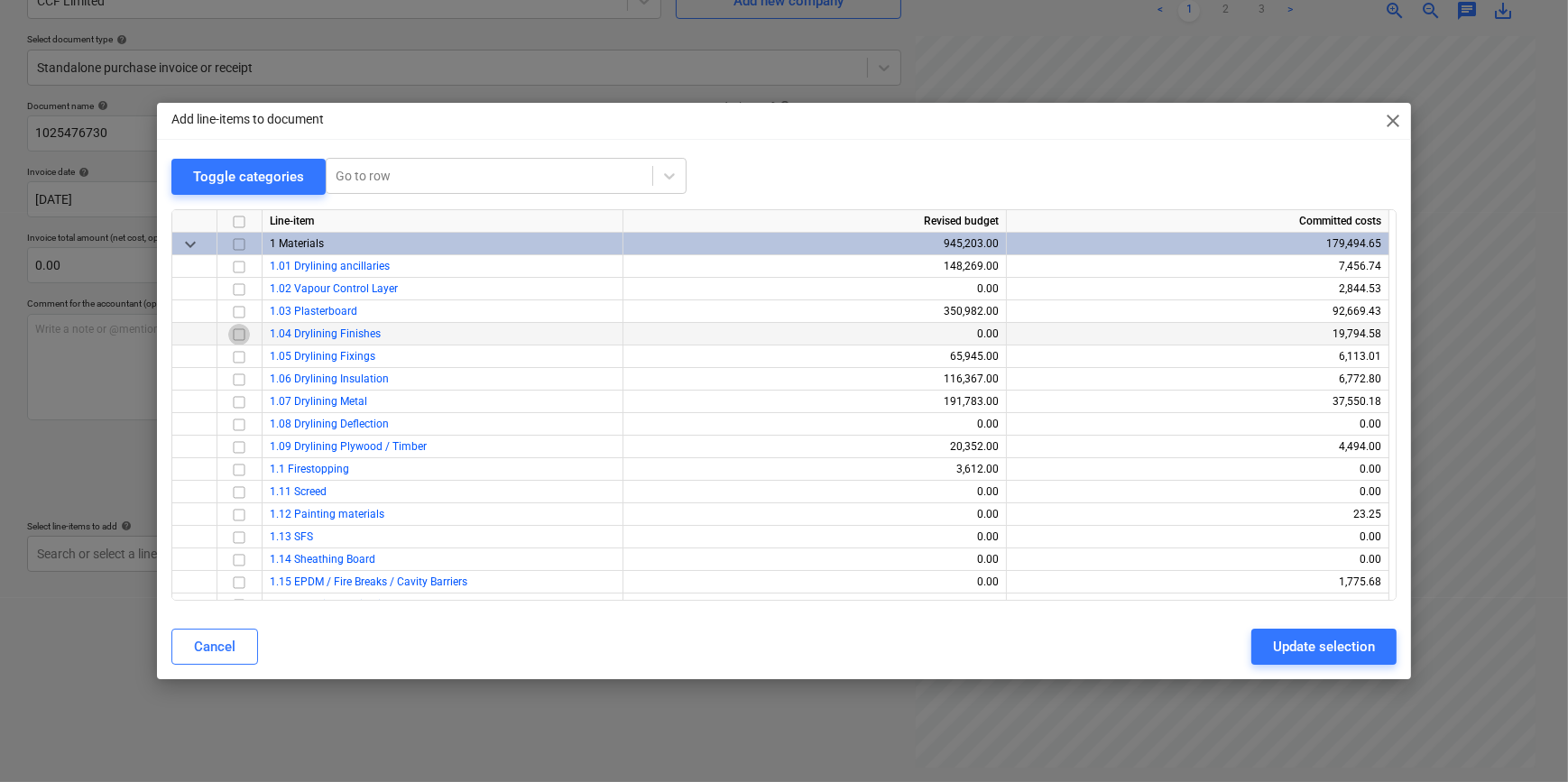 click at bounding box center (239, 334) 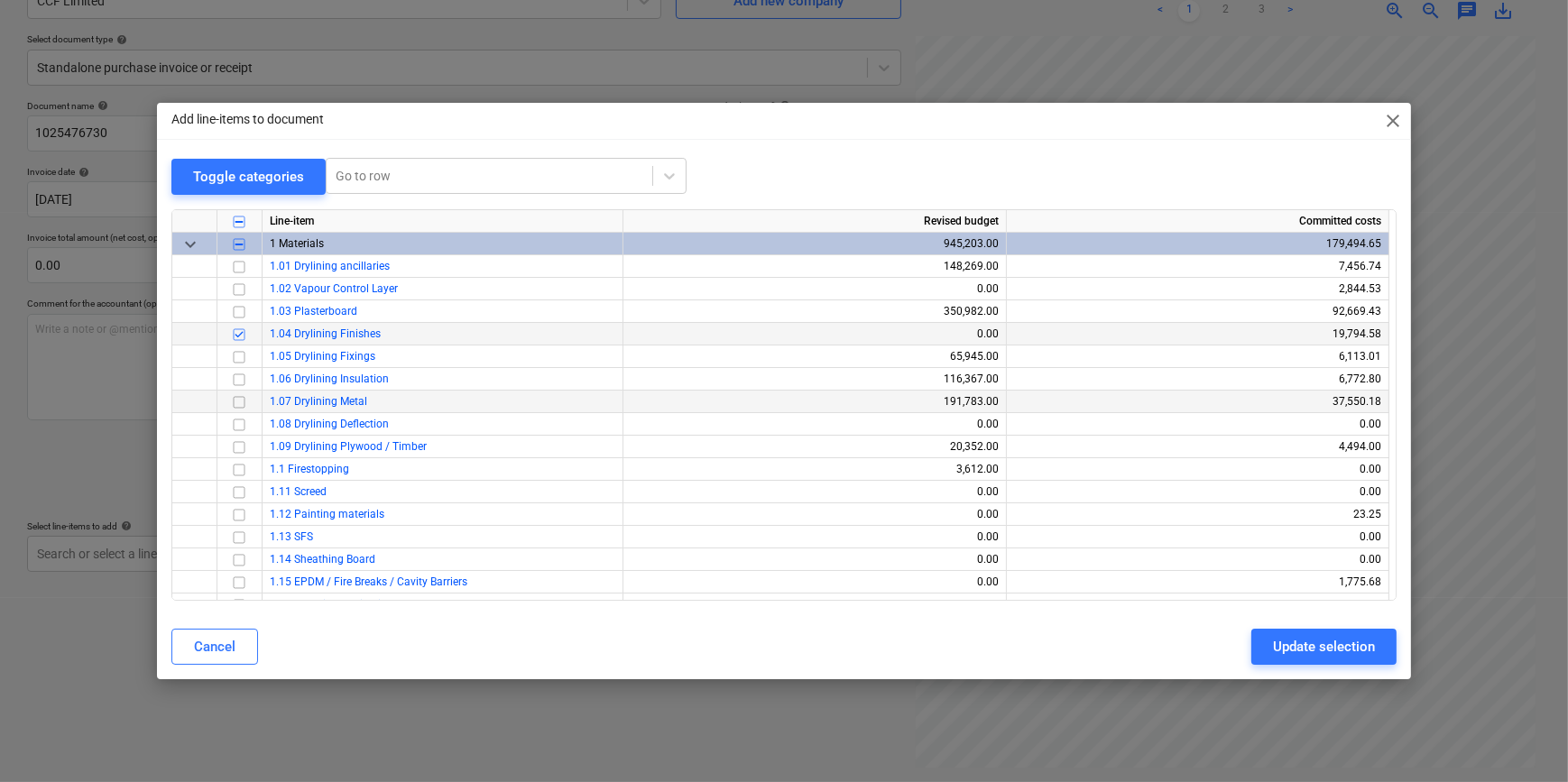 click at bounding box center (239, 401) 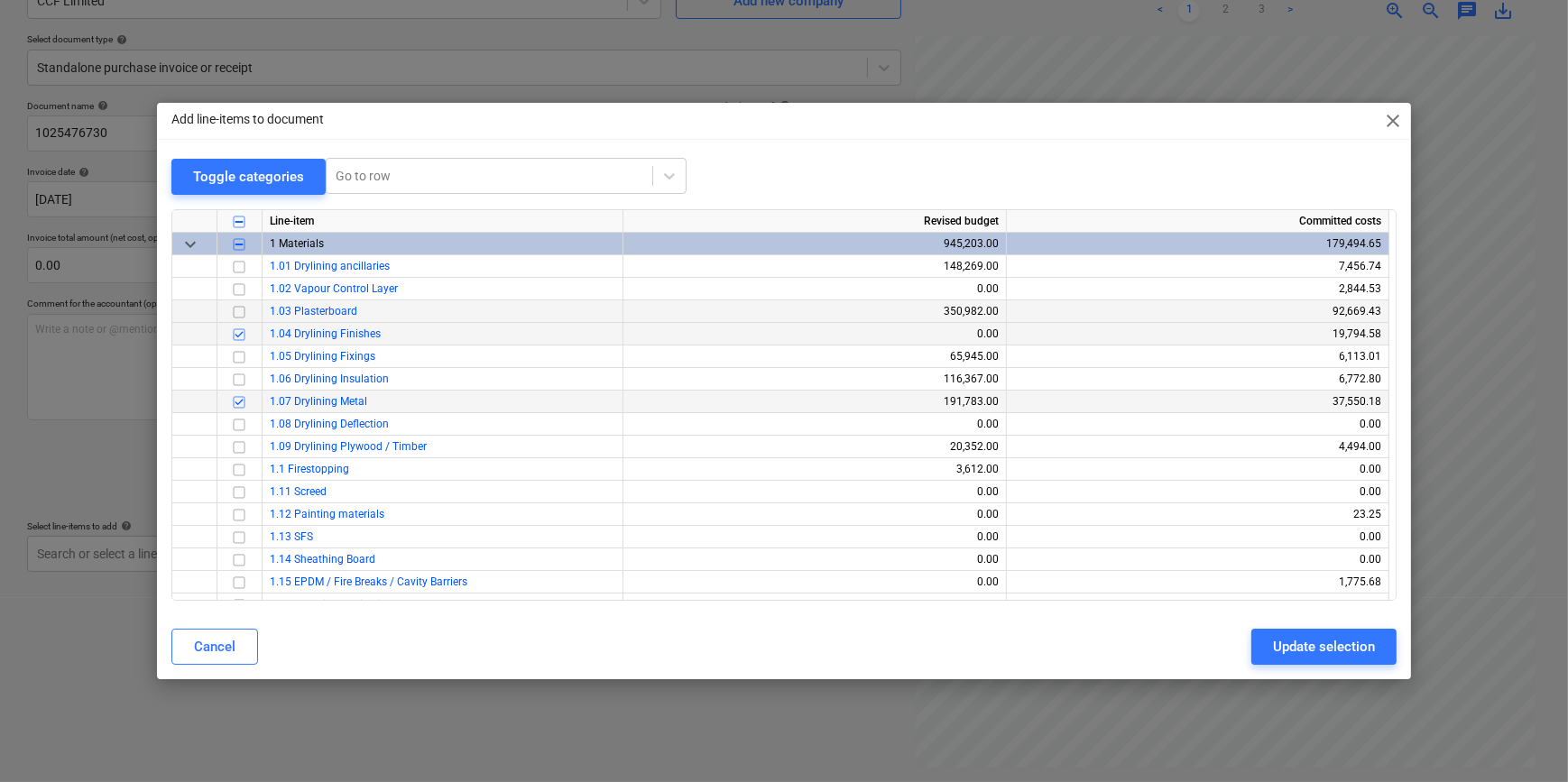 click at bounding box center (239, 311) 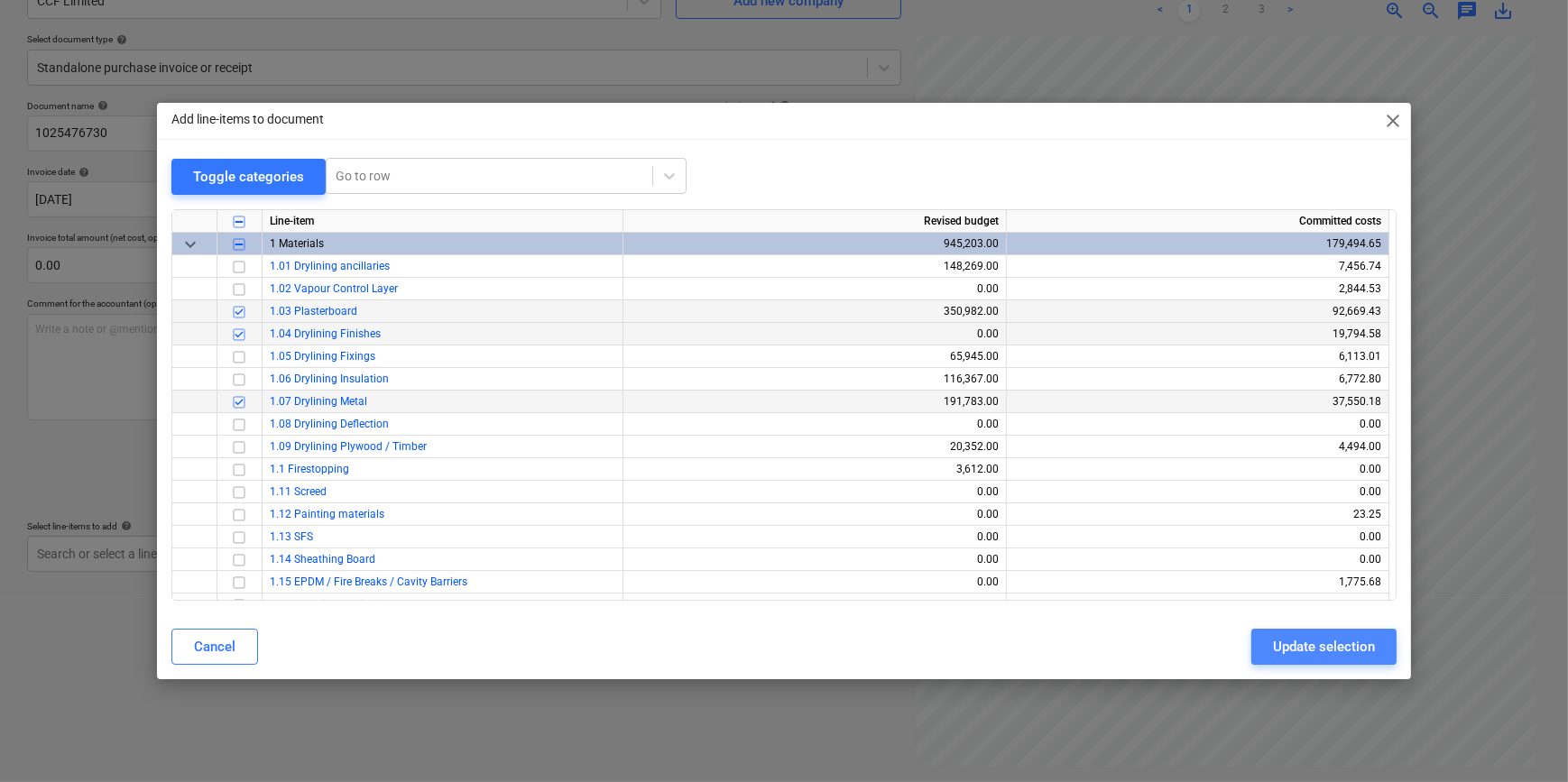 click on "Update selection" at bounding box center (1324, 647) 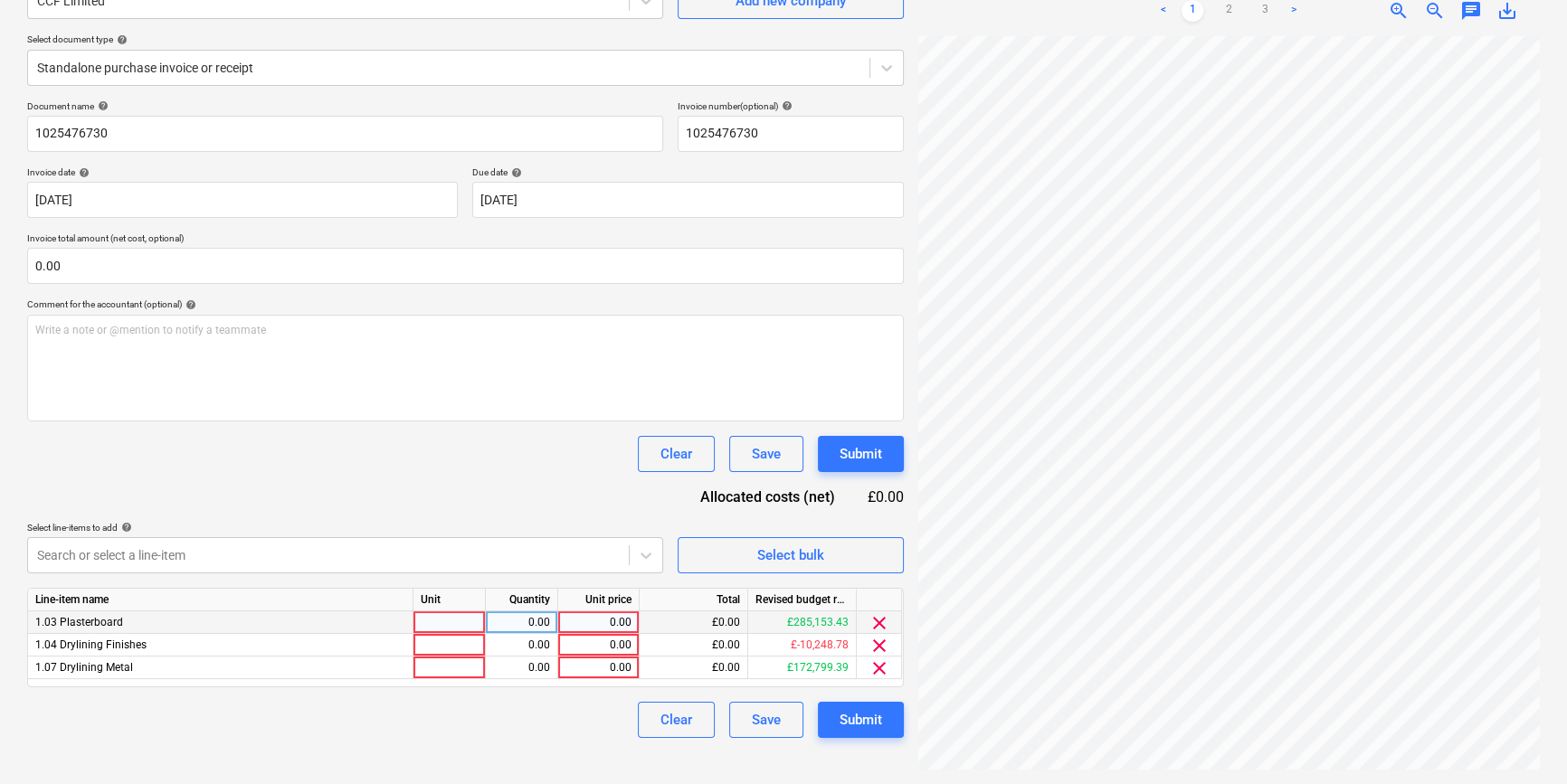 click at bounding box center [450, 622] 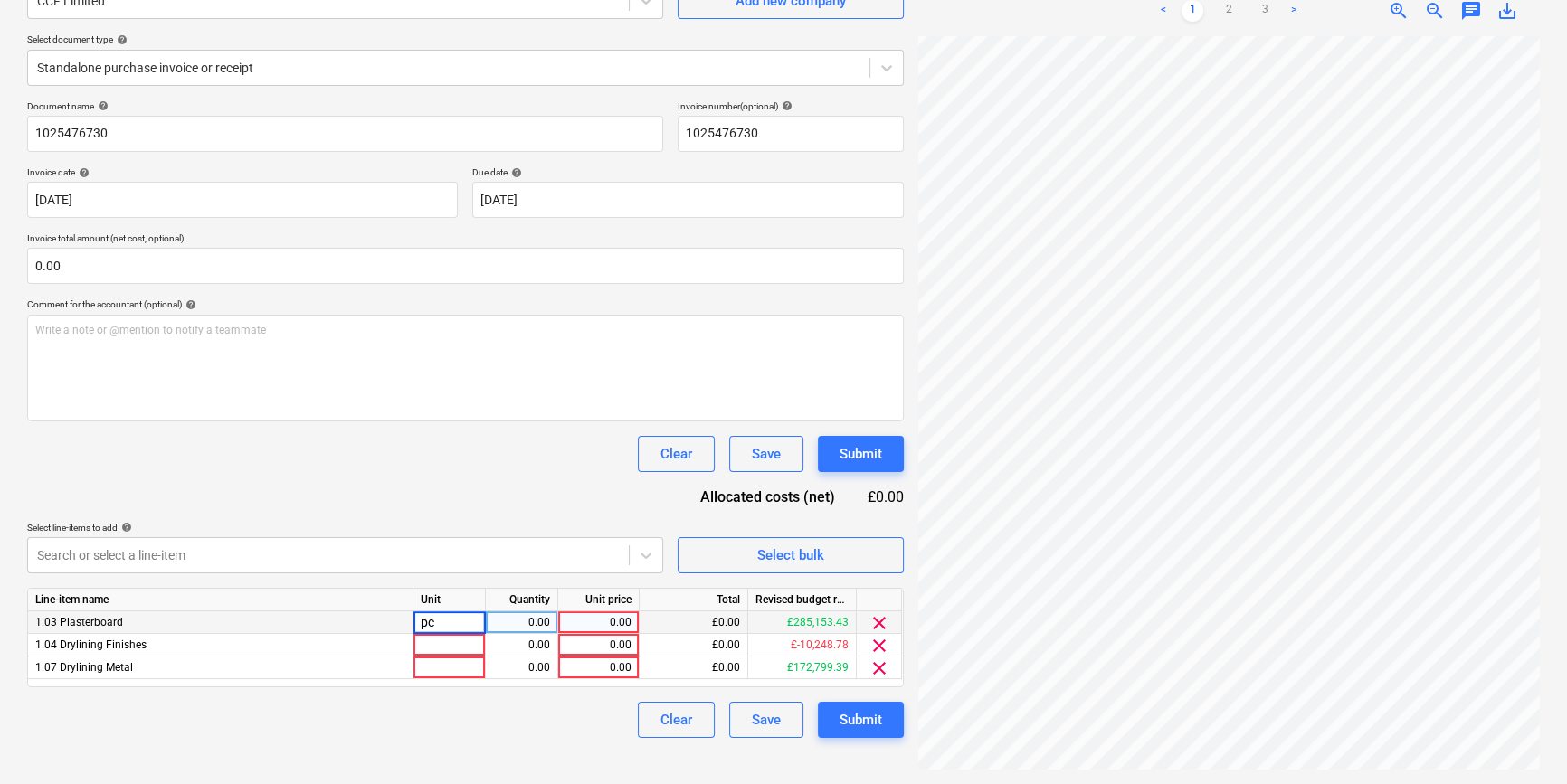 type on "pcs" 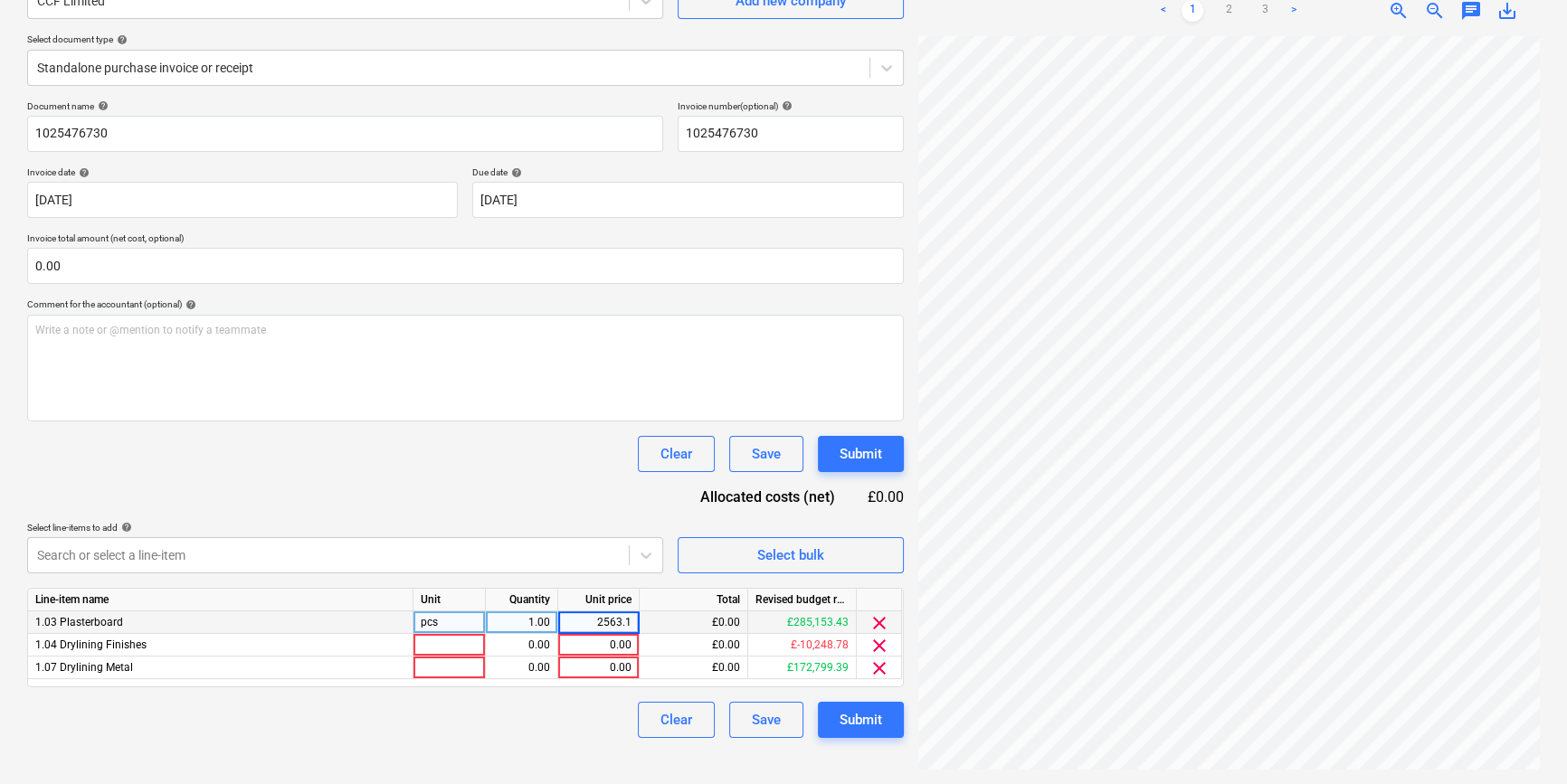 type on "2563.13" 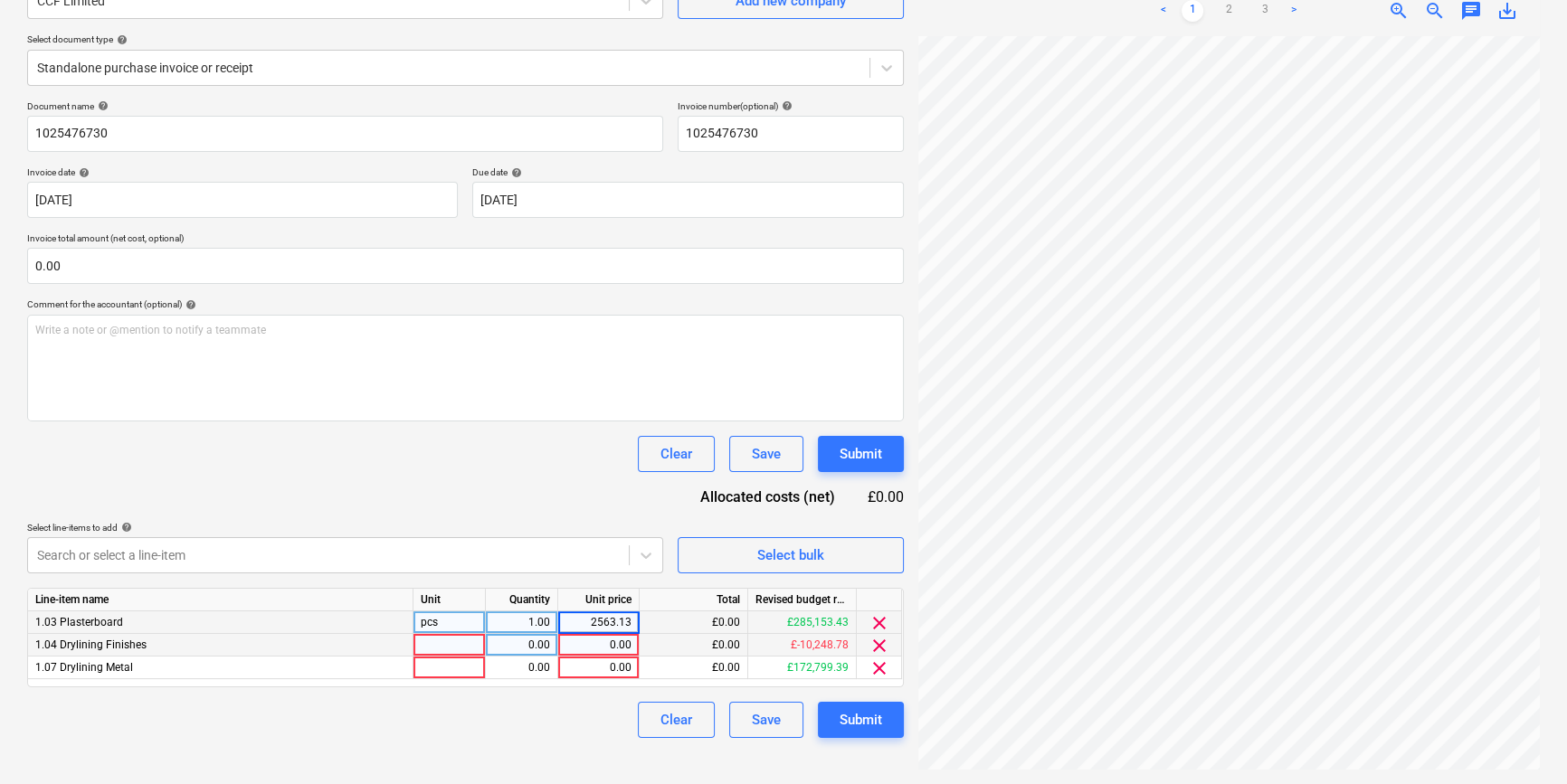 click at bounding box center (450, 645) 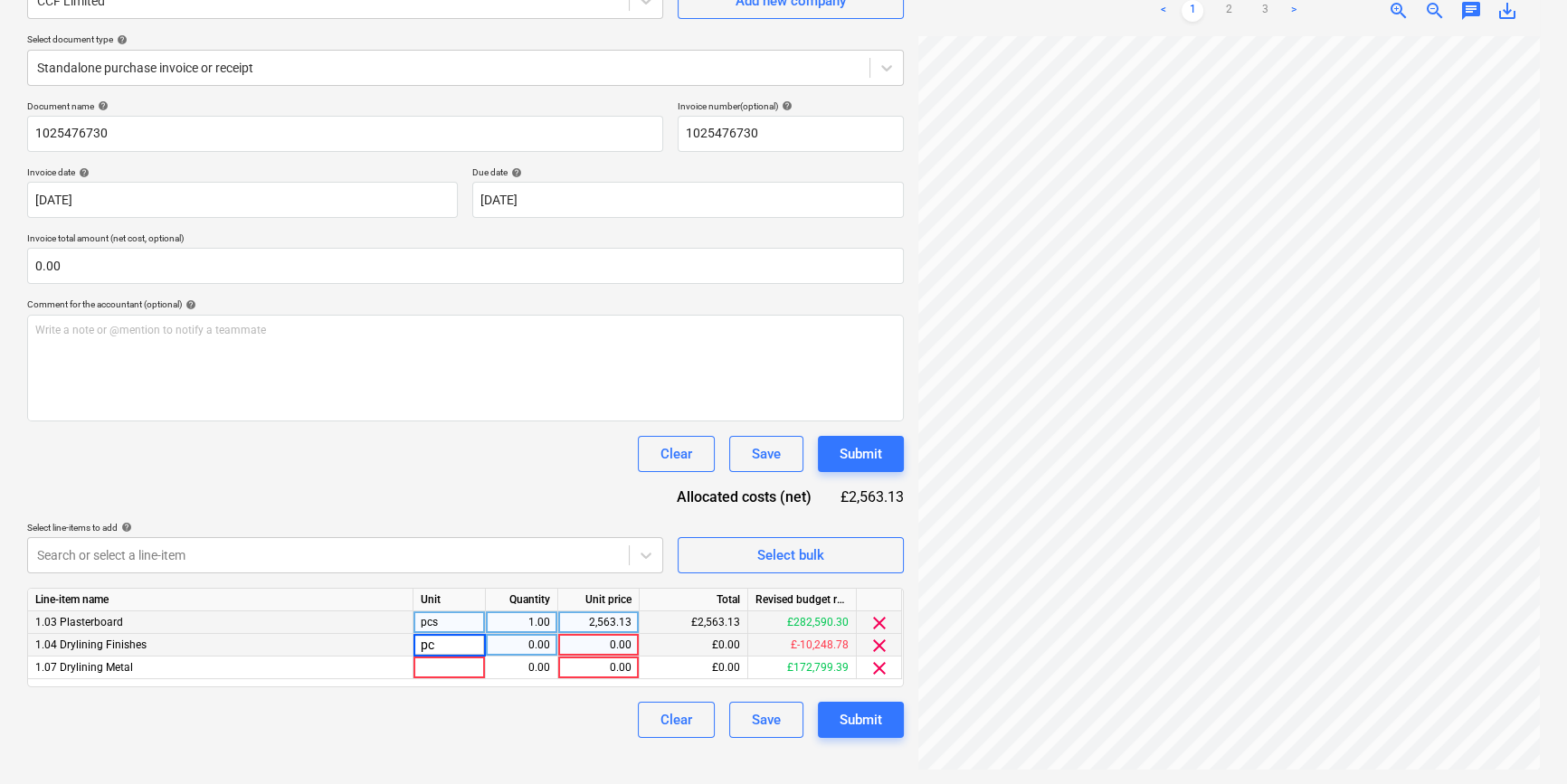 type on "pcs" 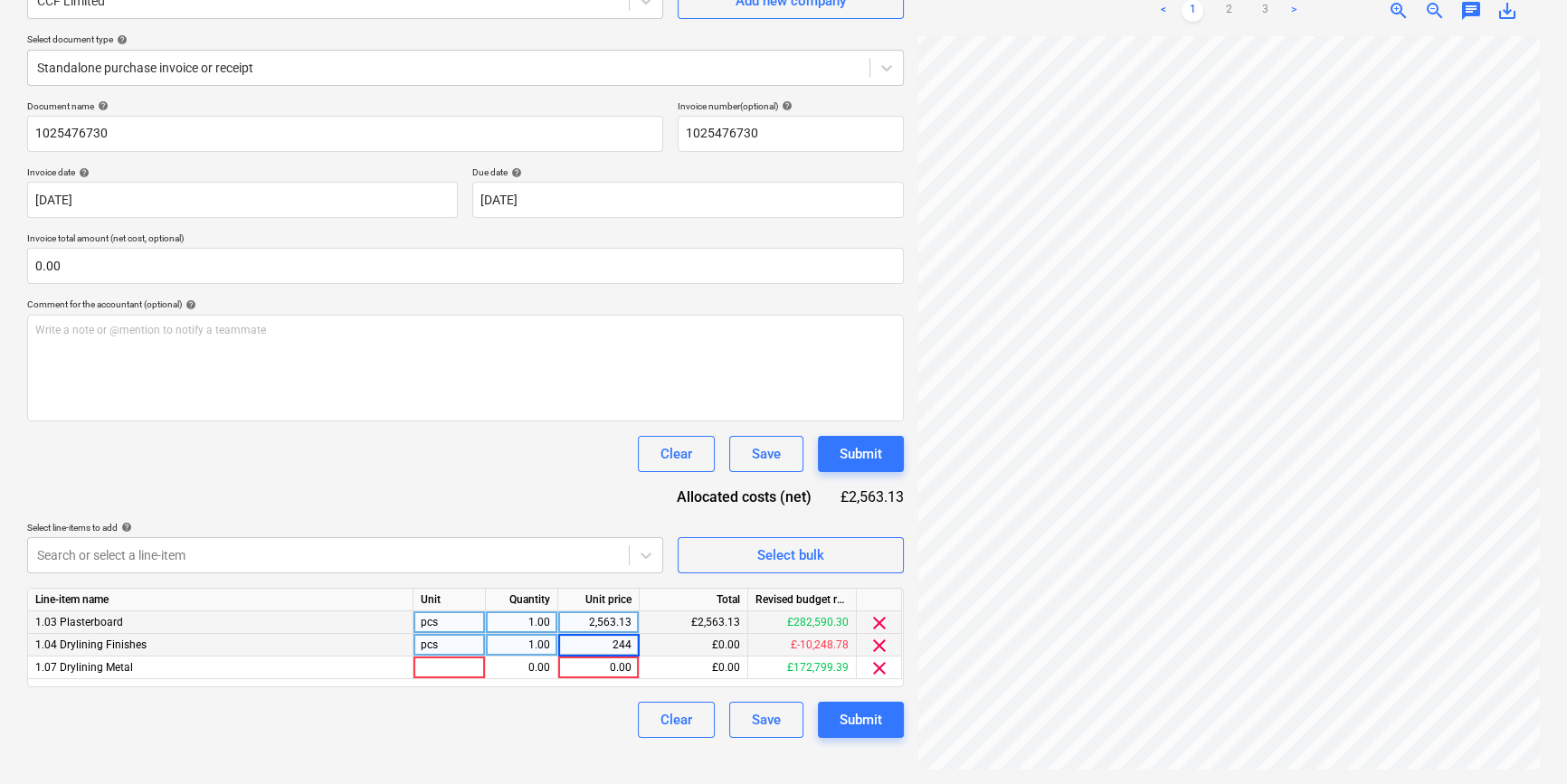 type on "2448" 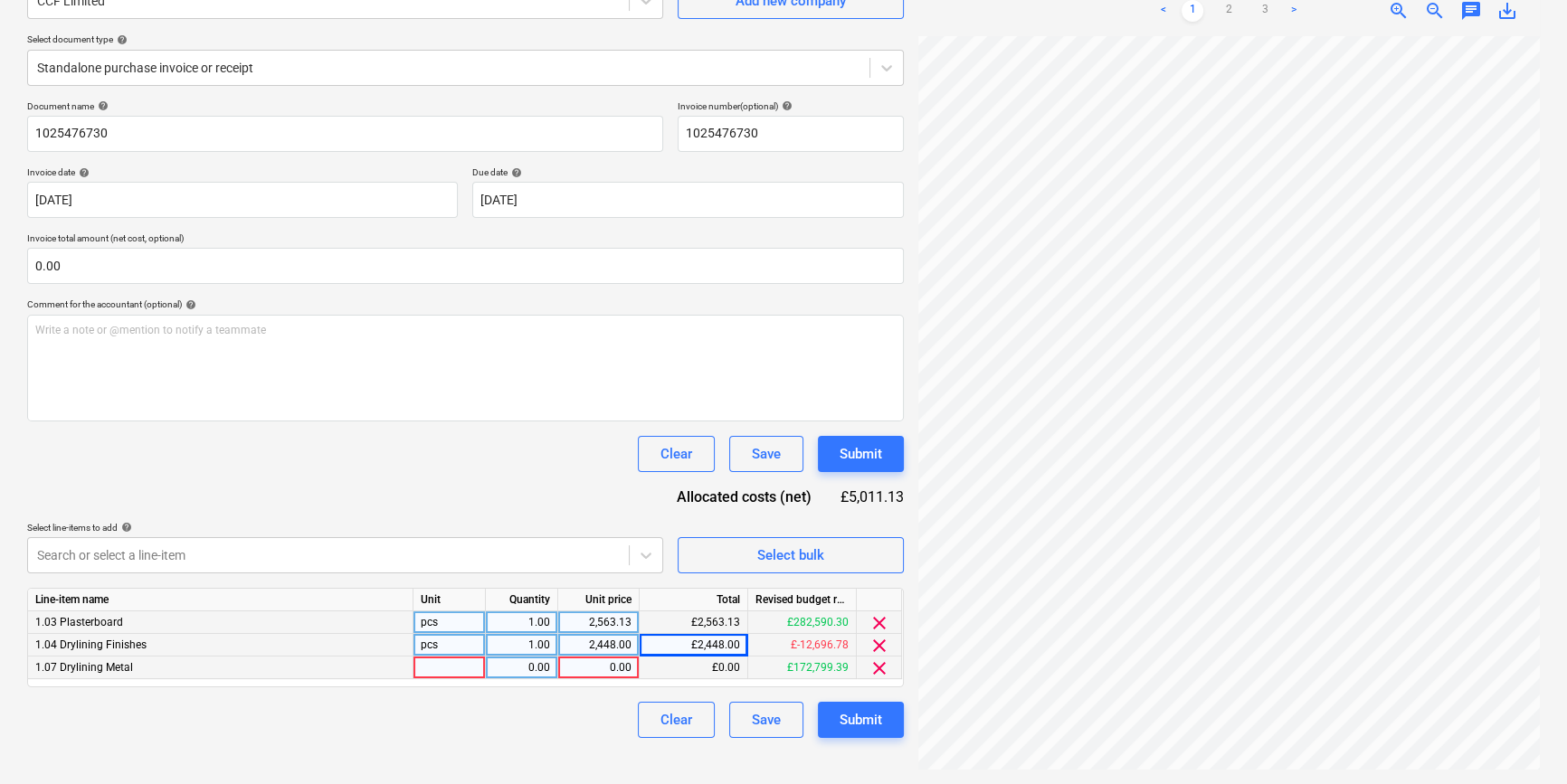 click at bounding box center [450, 667] 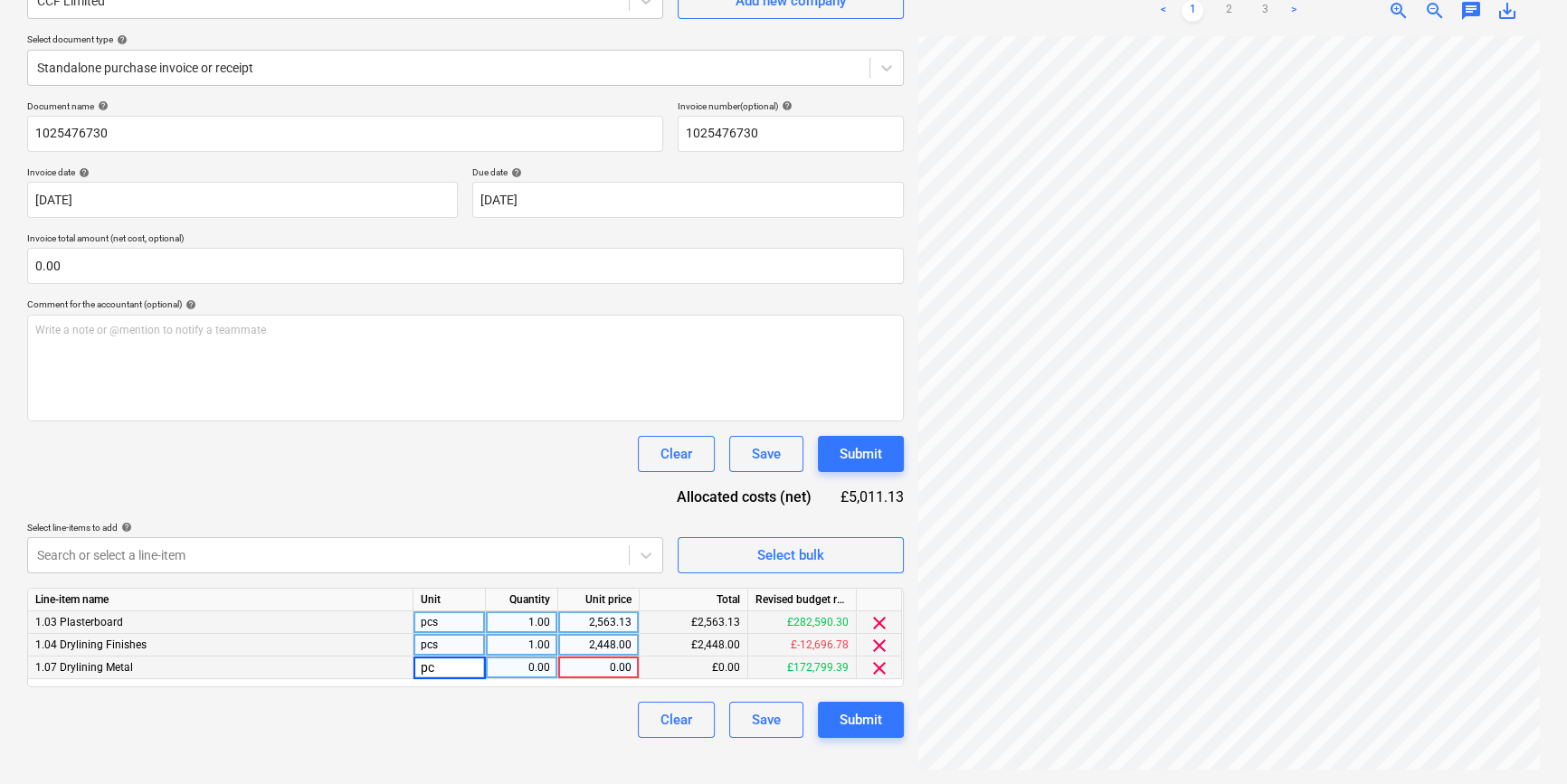 type on "pcs" 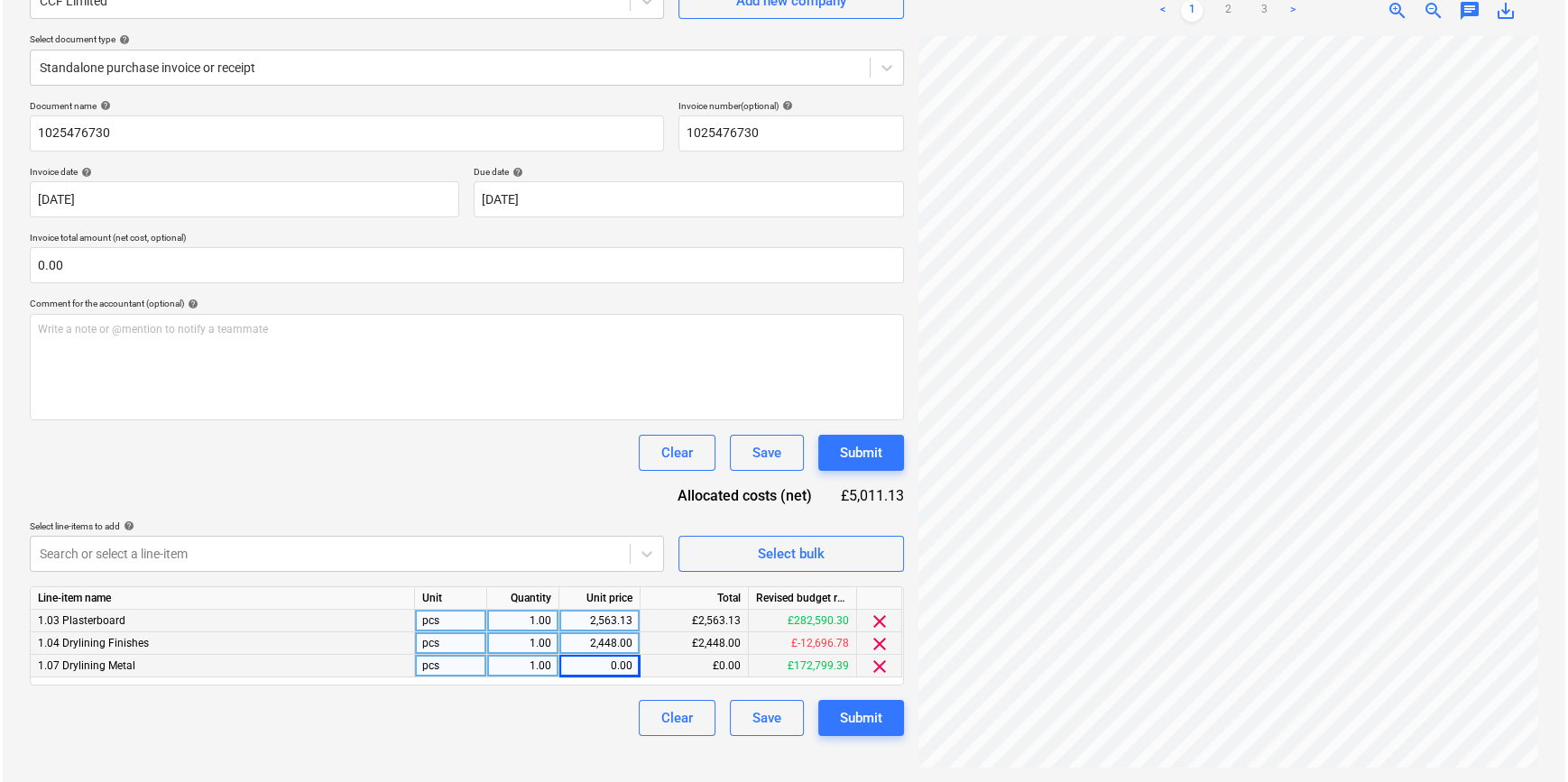 scroll, scrollTop: 0, scrollLeft: 195, axis: horizontal 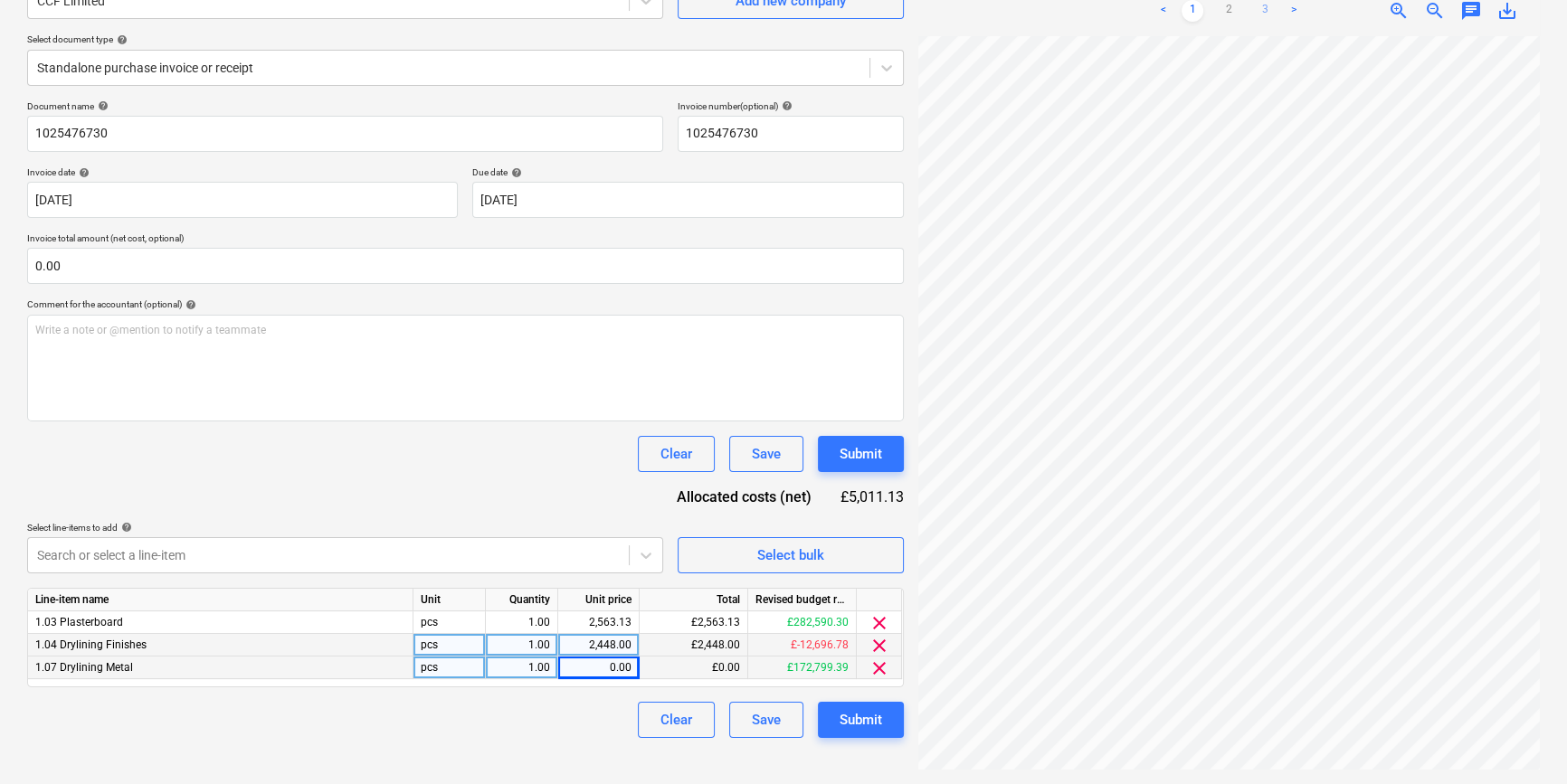 click on "3" at bounding box center [1265, 11] 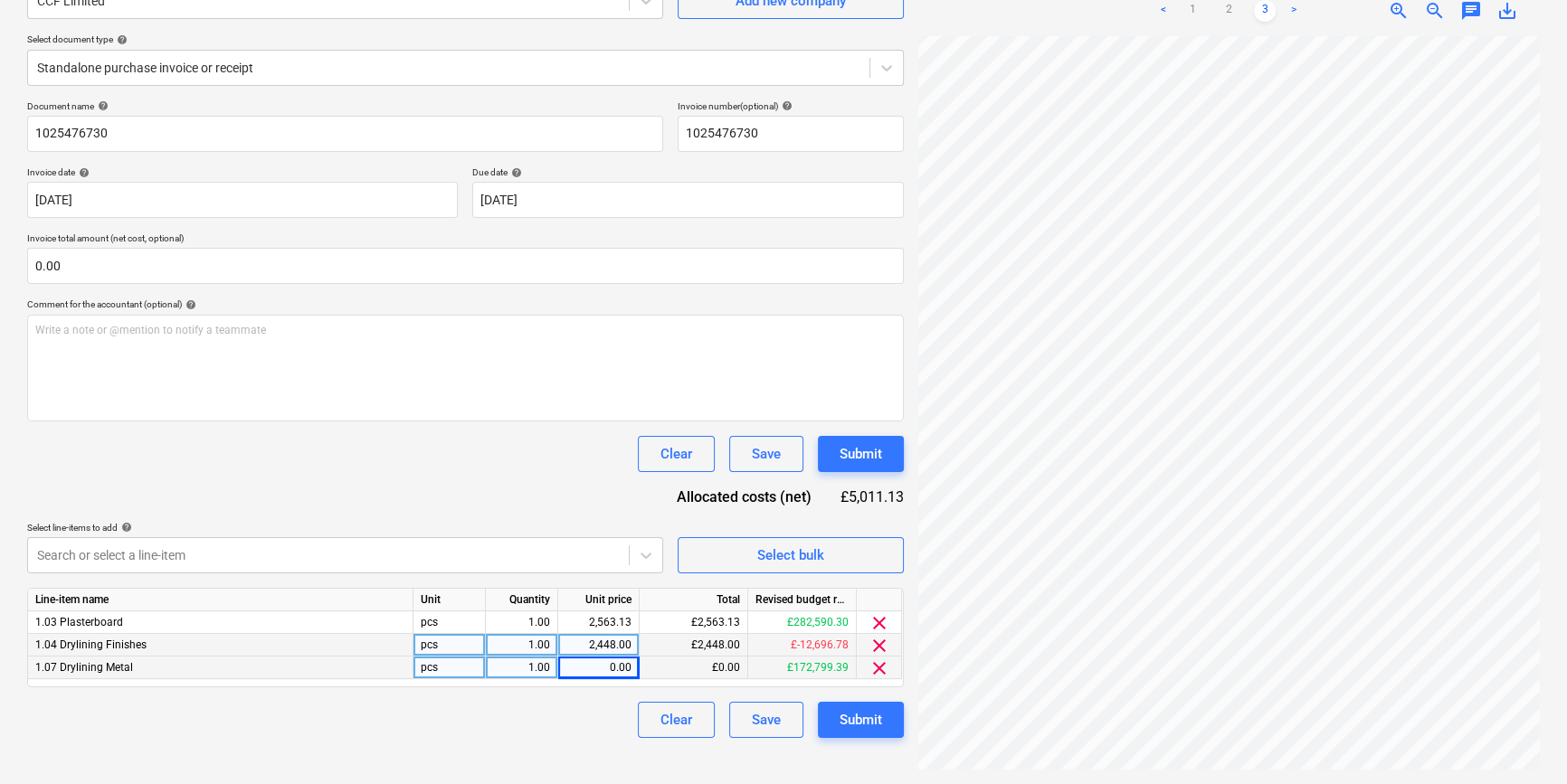 click on "0.00" at bounding box center [598, 667] 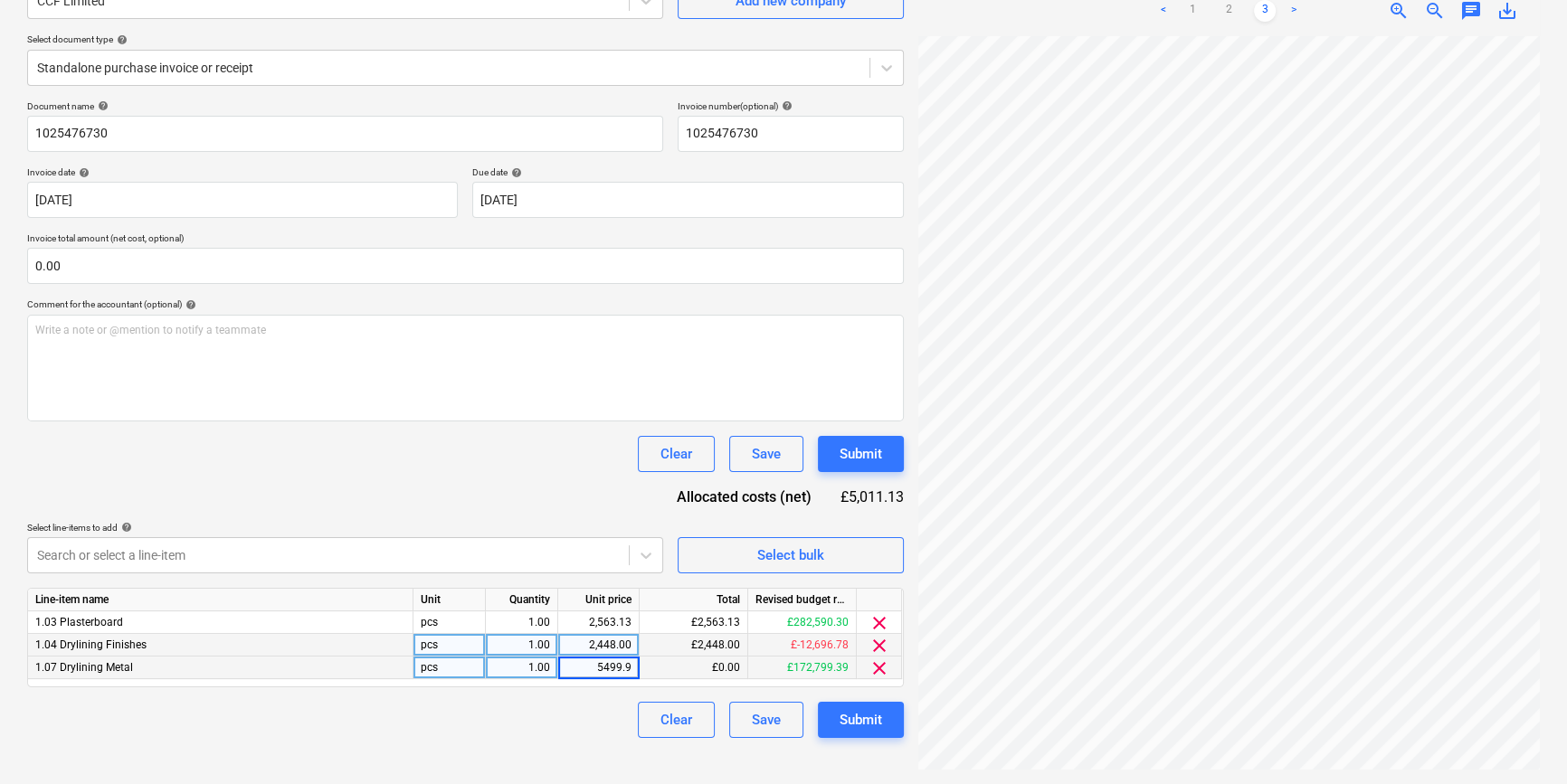 type on "5499.94" 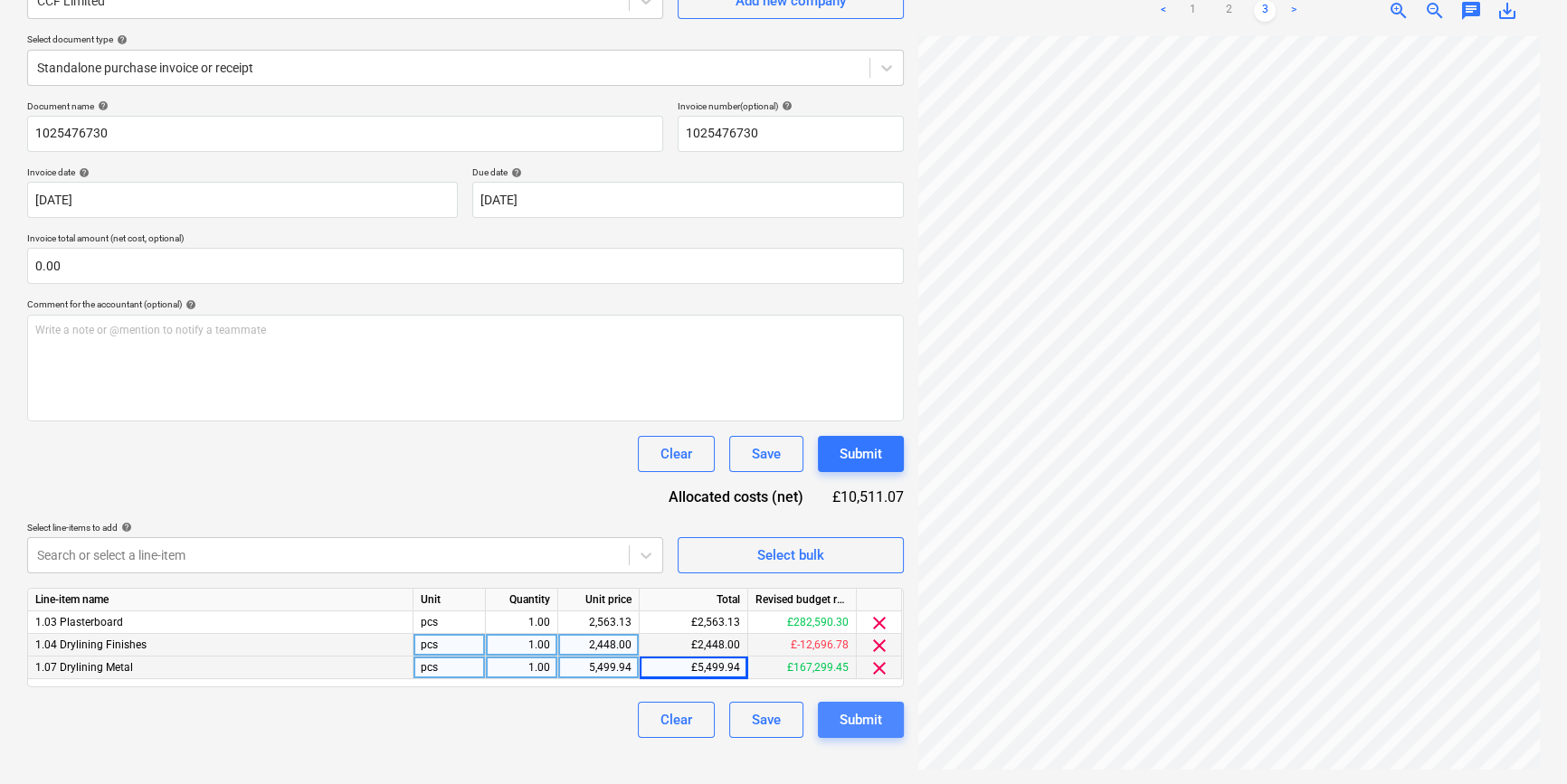 click on "Submit" at bounding box center (860, 720) 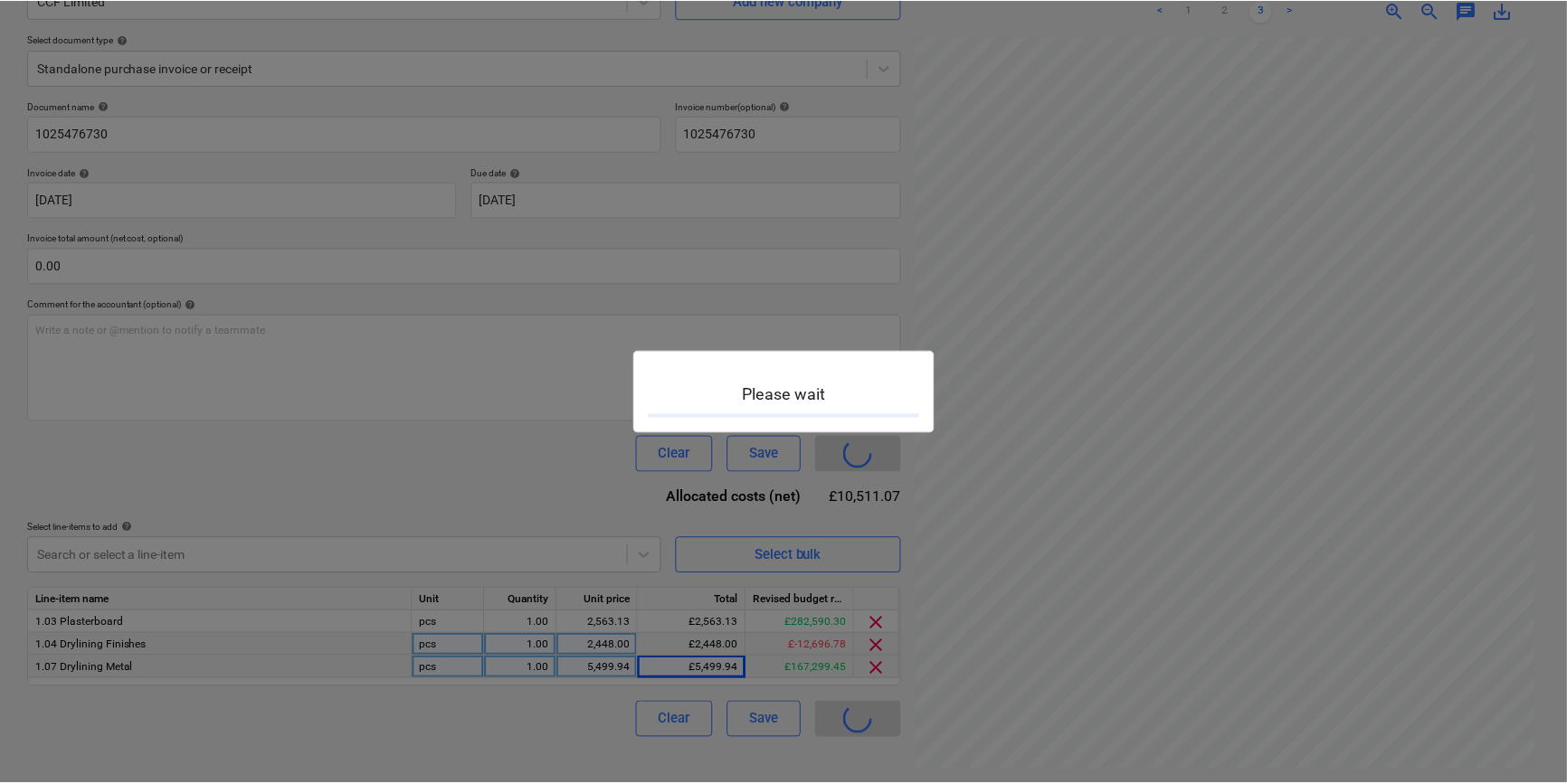 scroll, scrollTop: 0, scrollLeft: 0, axis: both 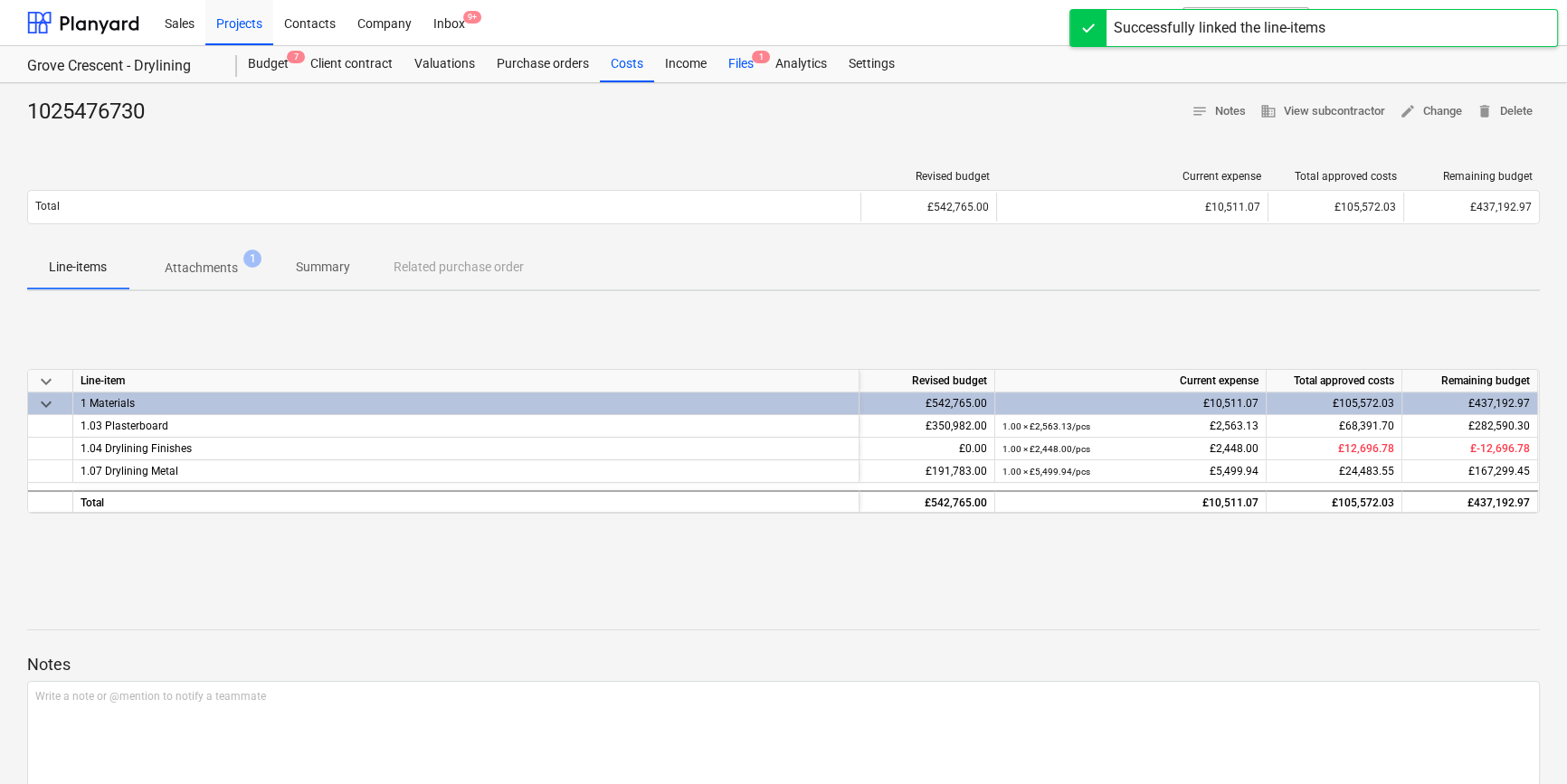 click on "Files 1" at bounding box center (741, 64) 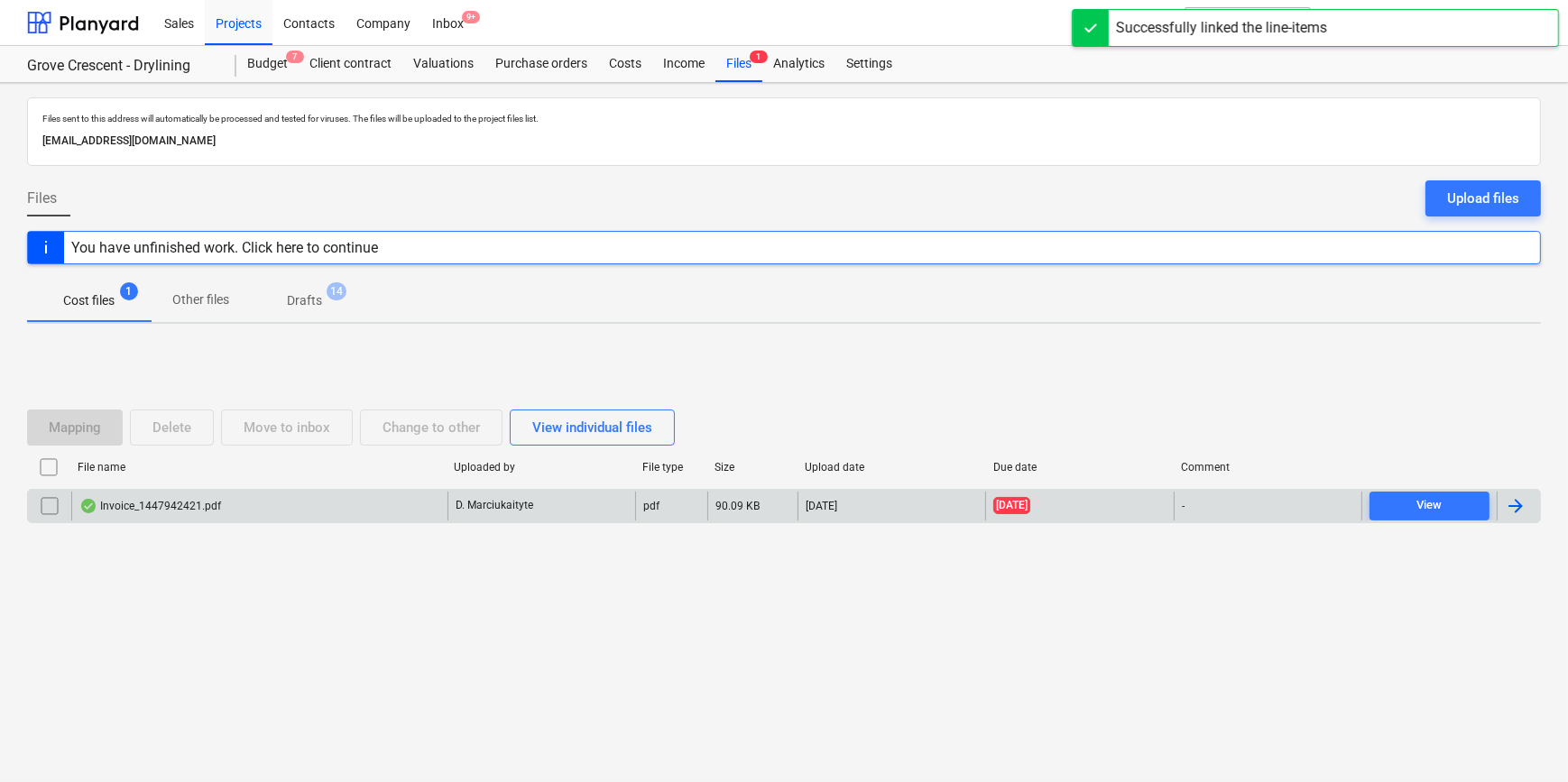 click at bounding box center [1516, 506] 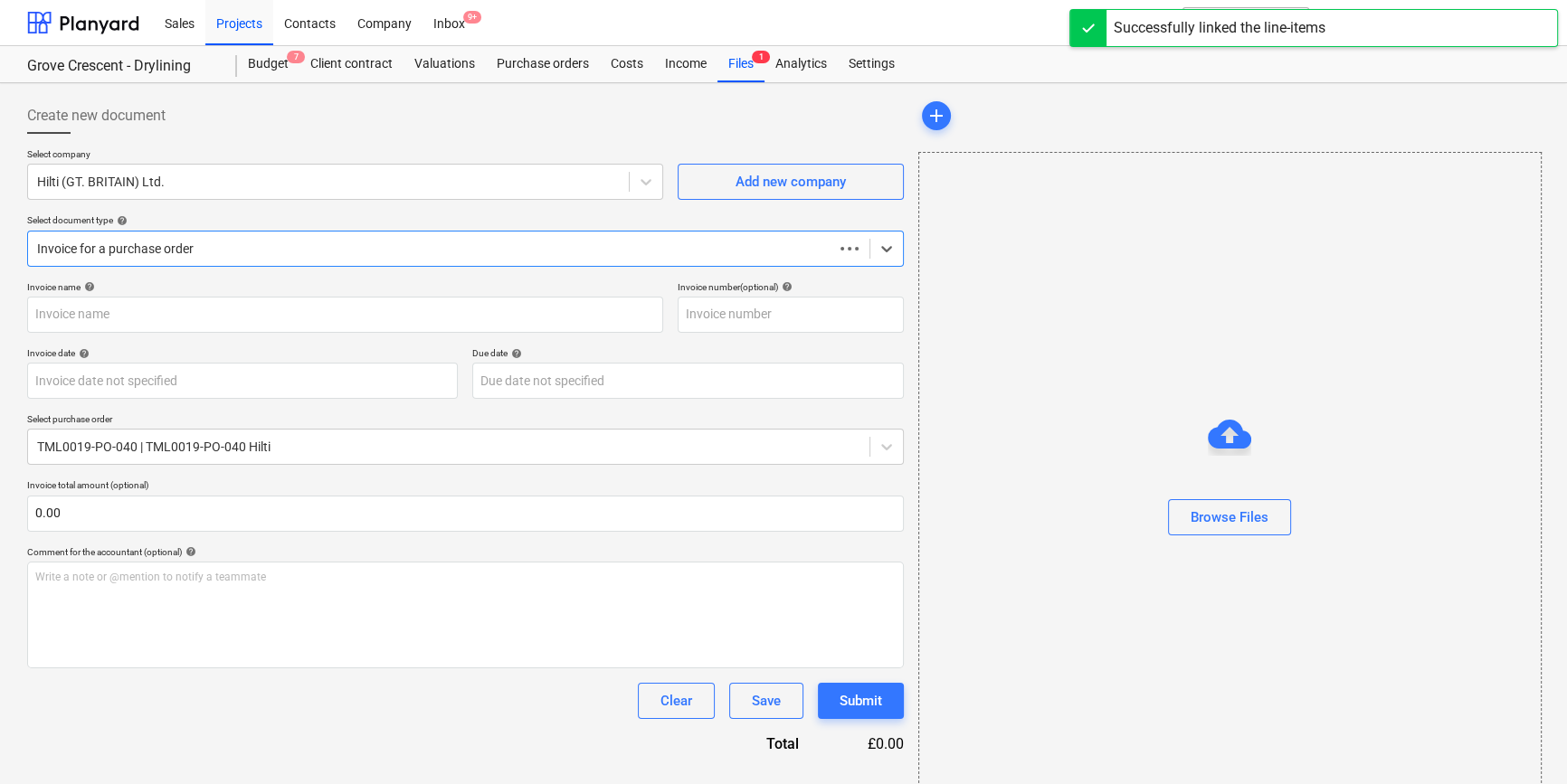 type on "1447942421" 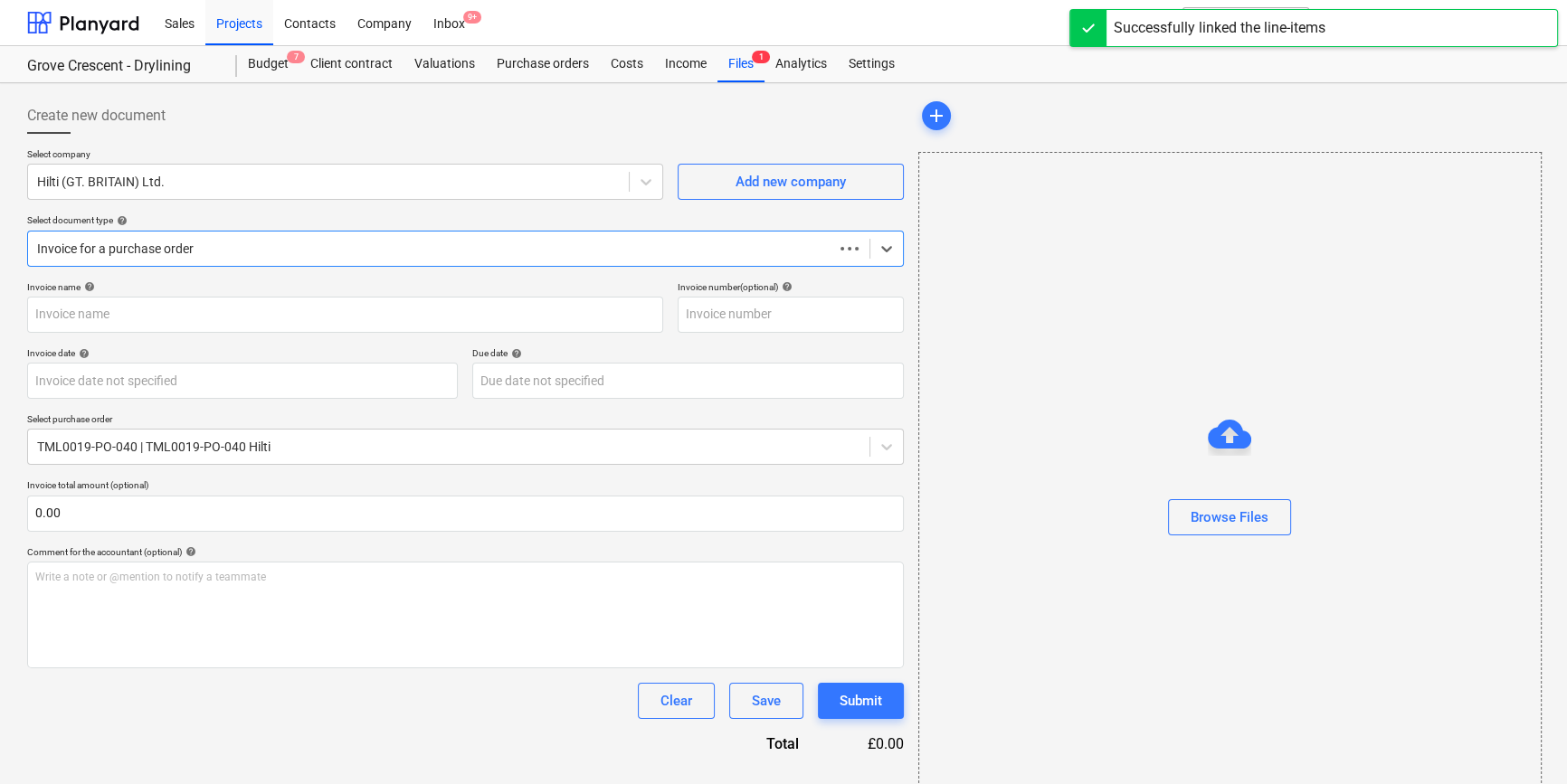 type on "1447942421" 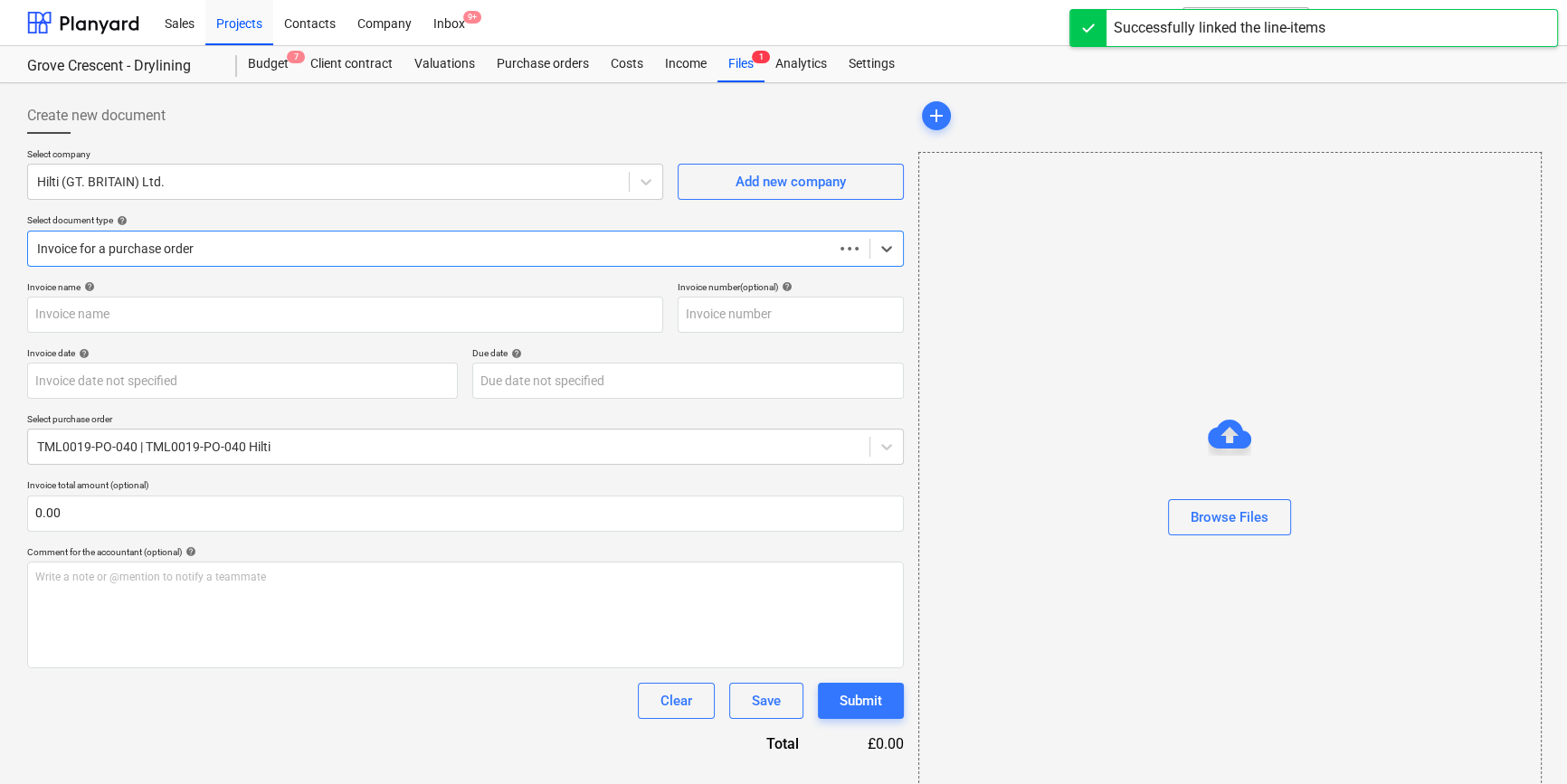 type on "[DATE]" 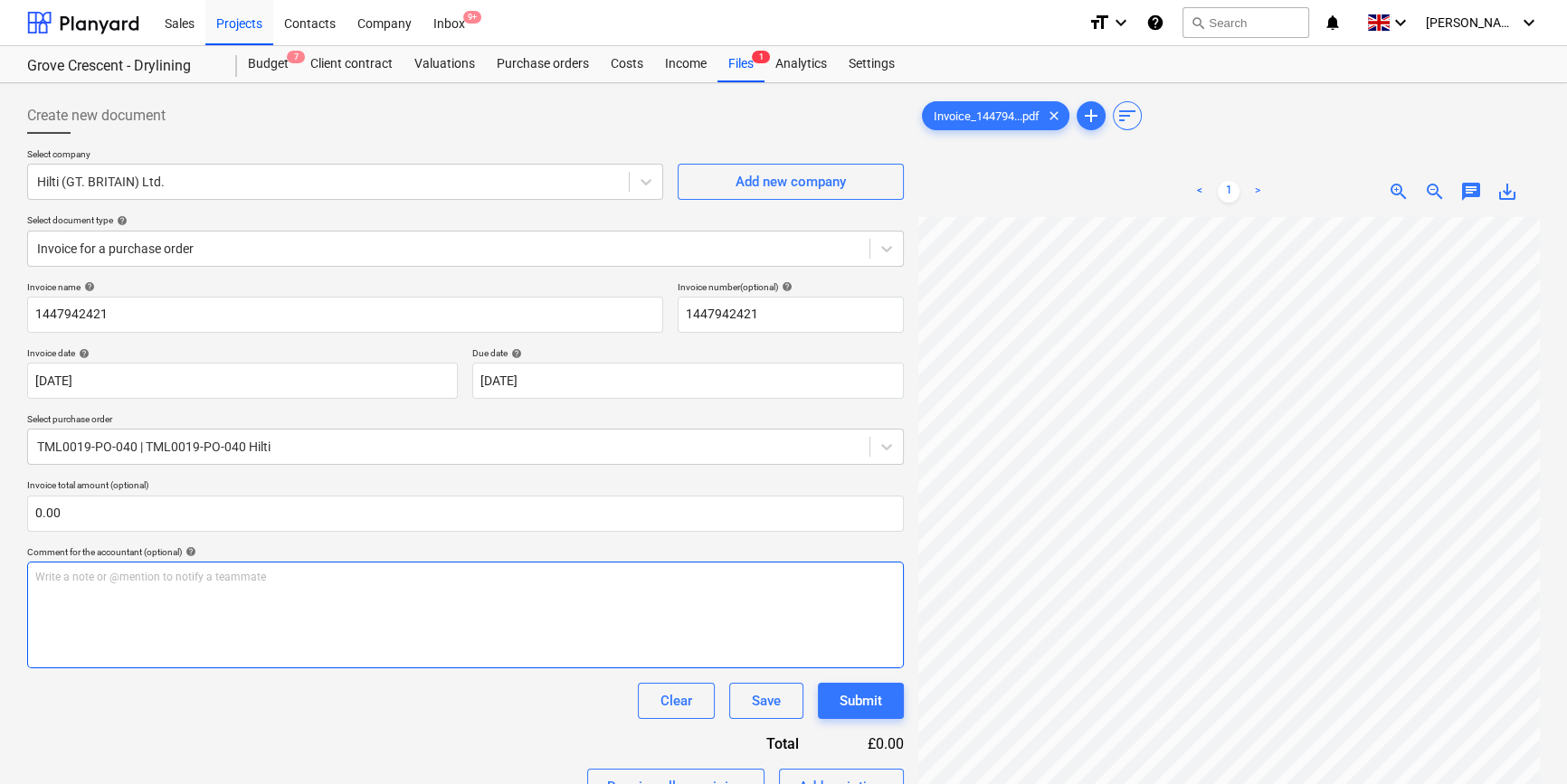 scroll, scrollTop: 231, scrollLeft: 39, axis: both 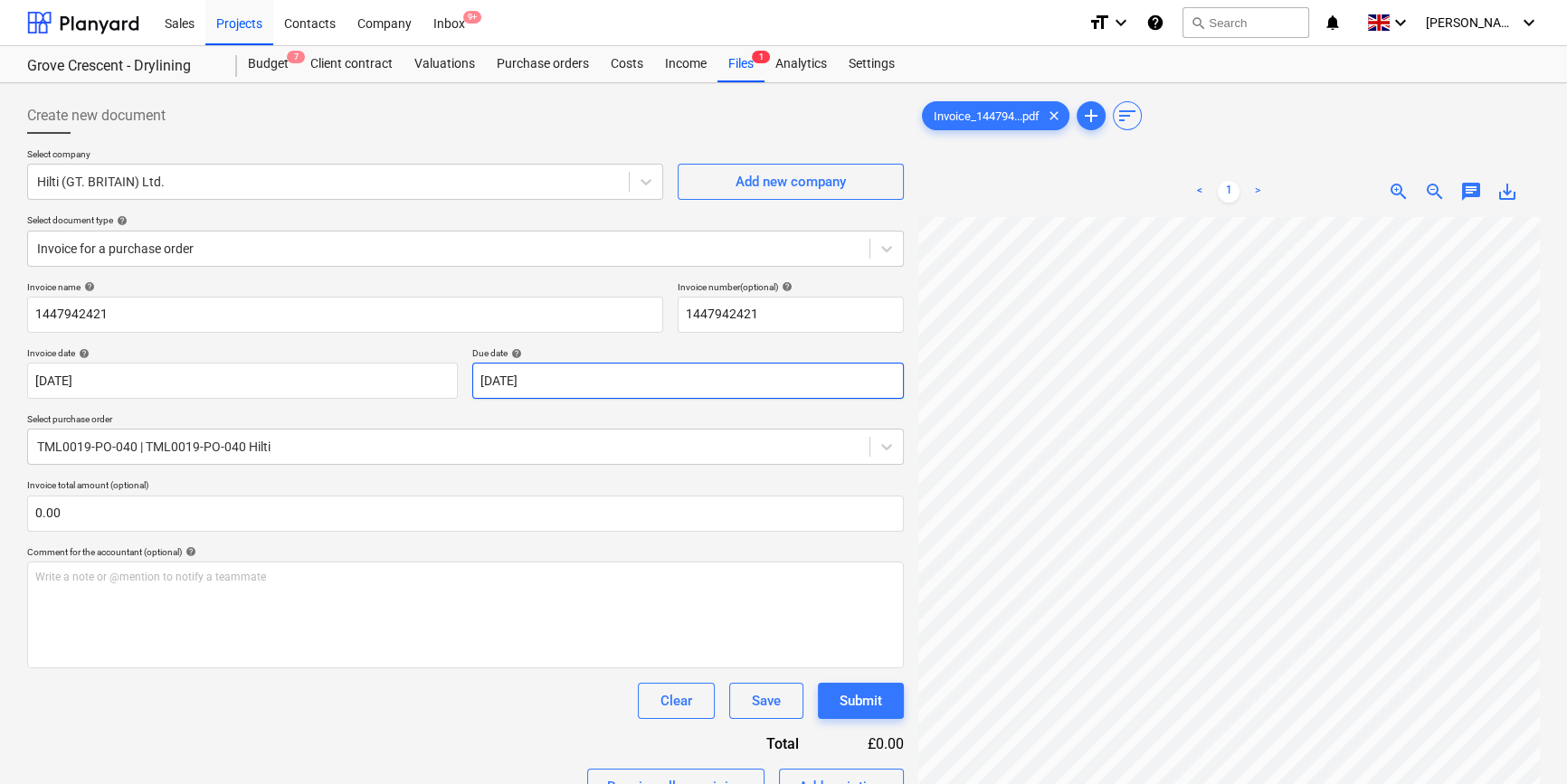 click on "Sales Projects Contacts Company Inbox 9+ format_size keyboard_arrow_down help search Search notifications 0 keyboard_arrow_down [PERSON_NAME] keyboard_arrow_down Grove Crescent - Drylining Budget 7 Client contract Valuations Purchase orders Costs Income Files 1 Analytics Settings Create new document Select company Hilti (GT. BRITAIN) Ltd.   Add new company Select document type help Invoice for a purchase order Invoice name help 1447942421 Invoice number  (optional) help 1447942421 Invoice date help [DATE] 17.07.2025 Press the down arrow key to interact with the calendar and
select a date. Press the question mark key to get the keyboard shortcuts for changing dates. Due date help [DATE] 17.07.2025 Press the down arrow key to interact with the calendar and
select a date. Press the question mark key to get the keyboard shortcuts for changing dates. Select purchase order TML0019-PO-040 | TML0019-PO-040 Hilti Invoice total amount (optional) 0.00 Comment for the accountant (optional) help ﻿ Clear" at bounding box center (784, 392) 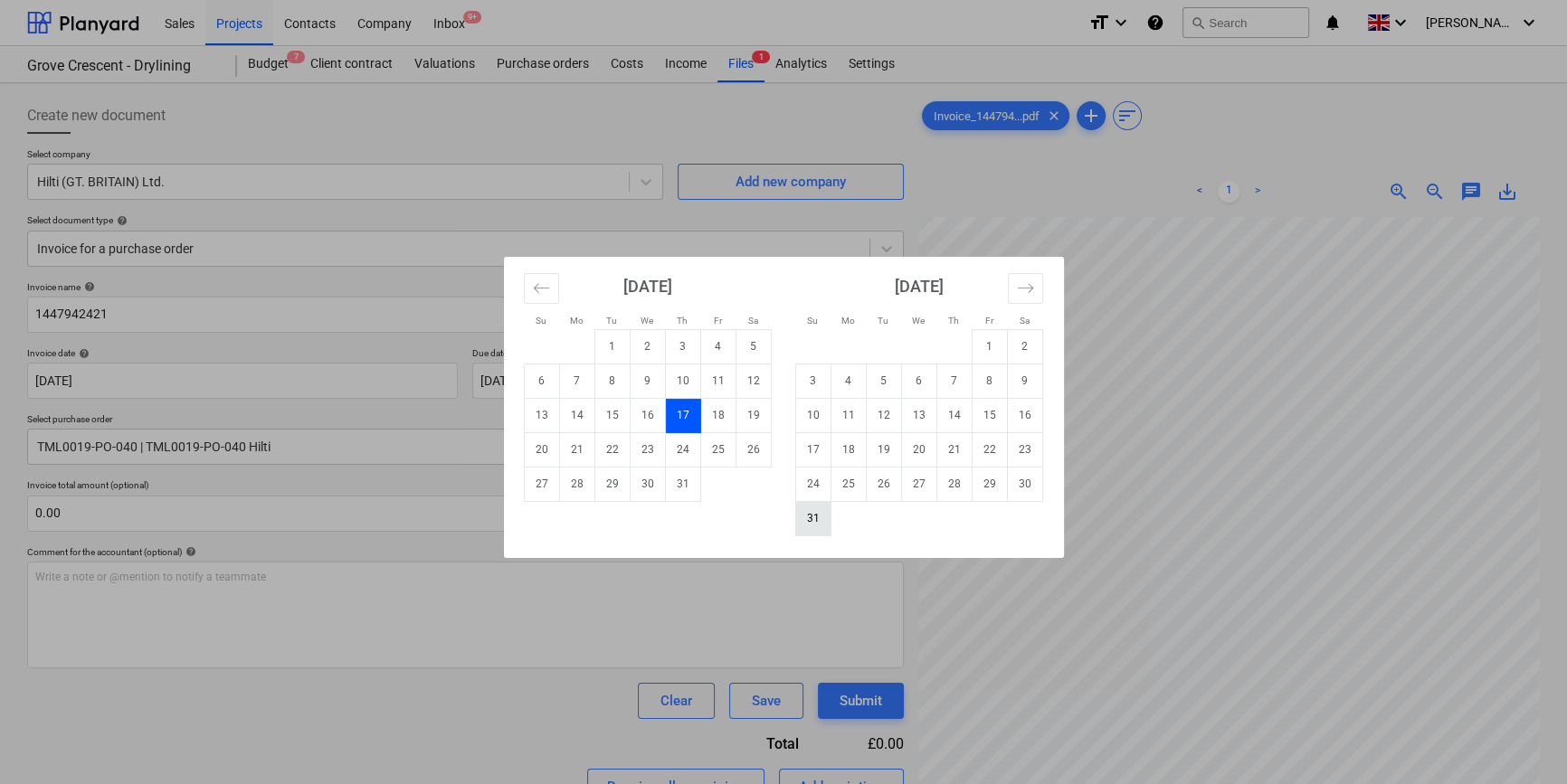 click on "31" at bounding box center [812, 518] 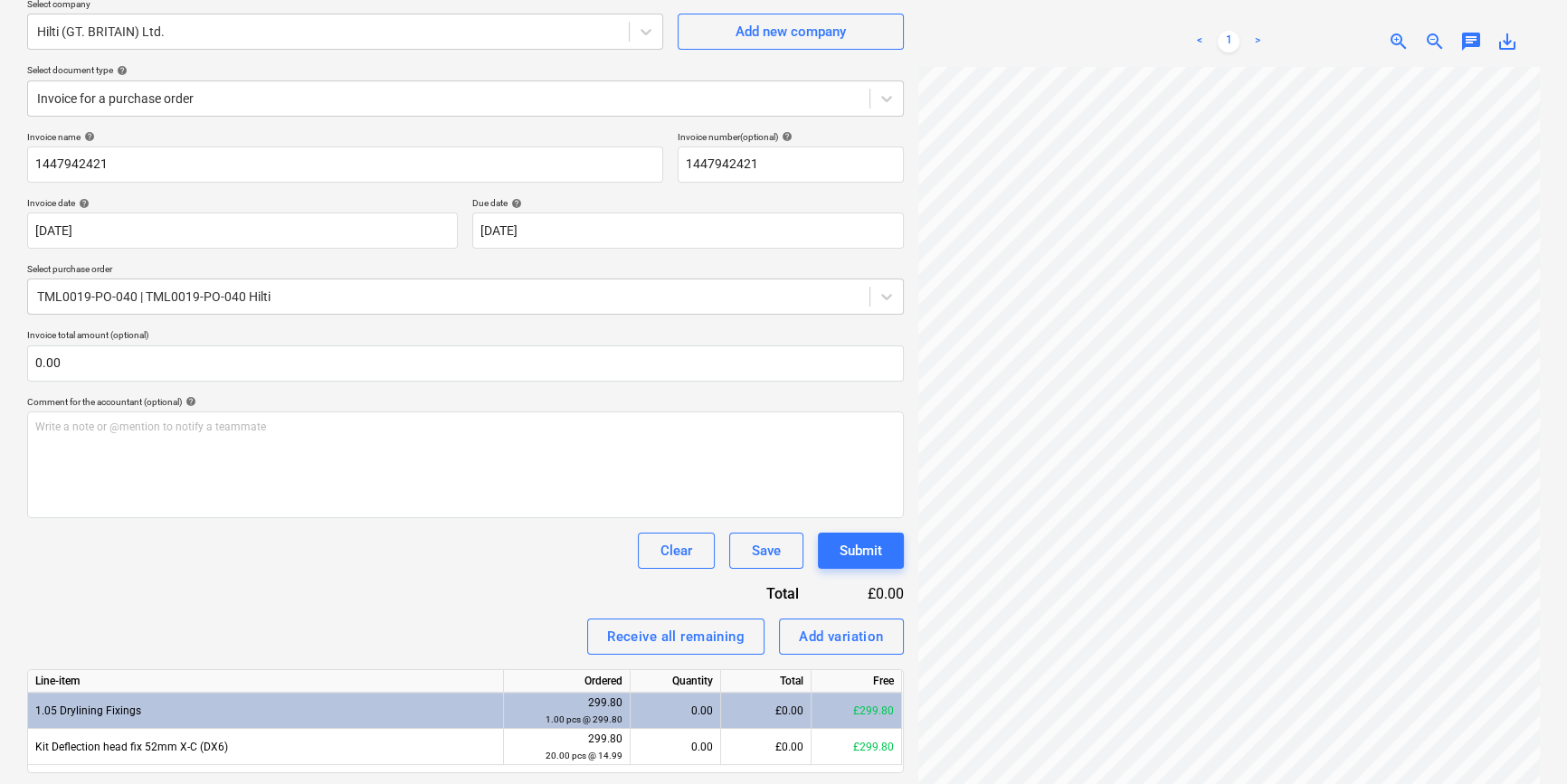 scroll, scrollTop: 164, scrollLeft: 0, axis: vertical 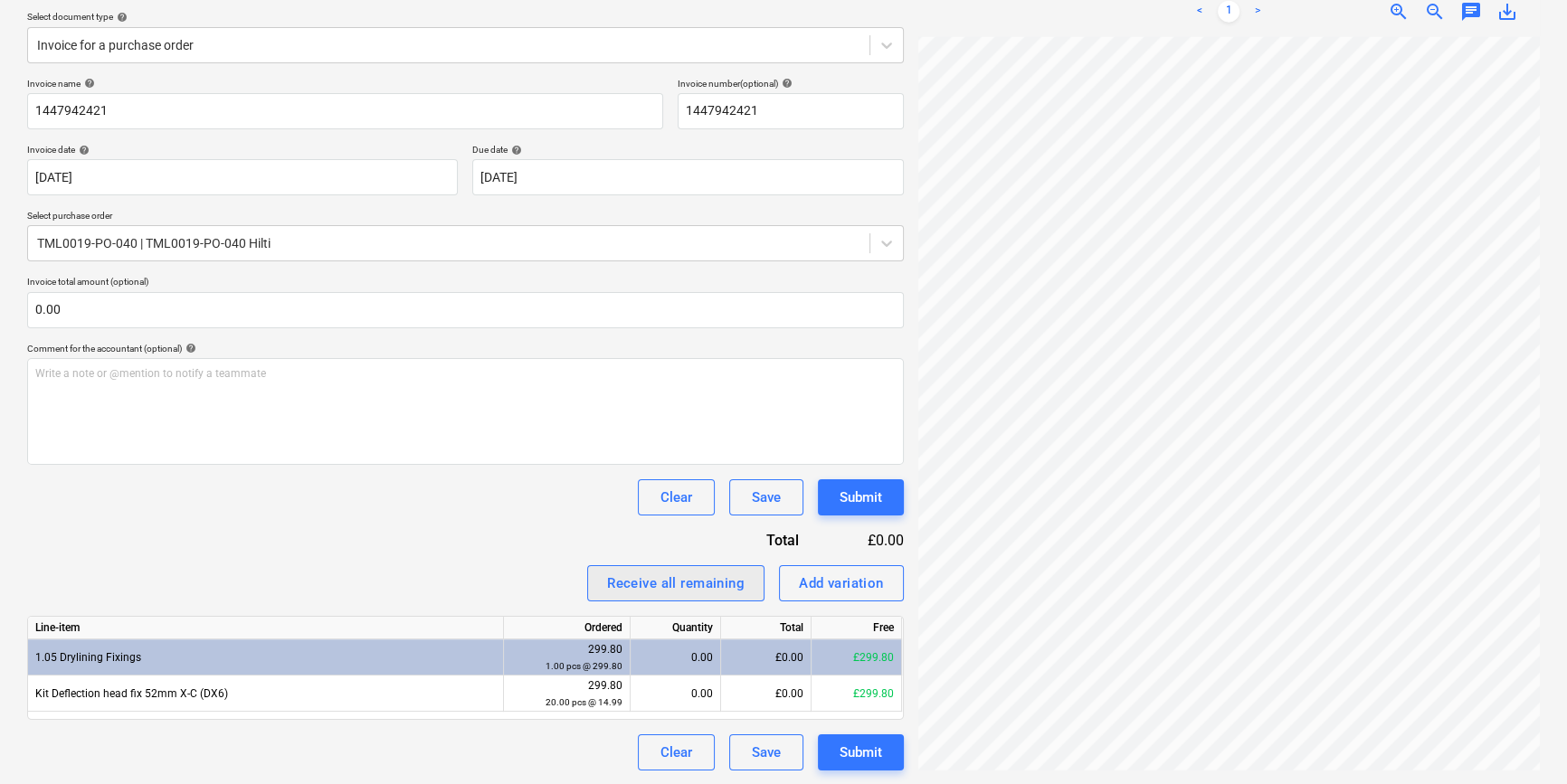 click on "Receive all remaining" at bounding box center (676, 583) 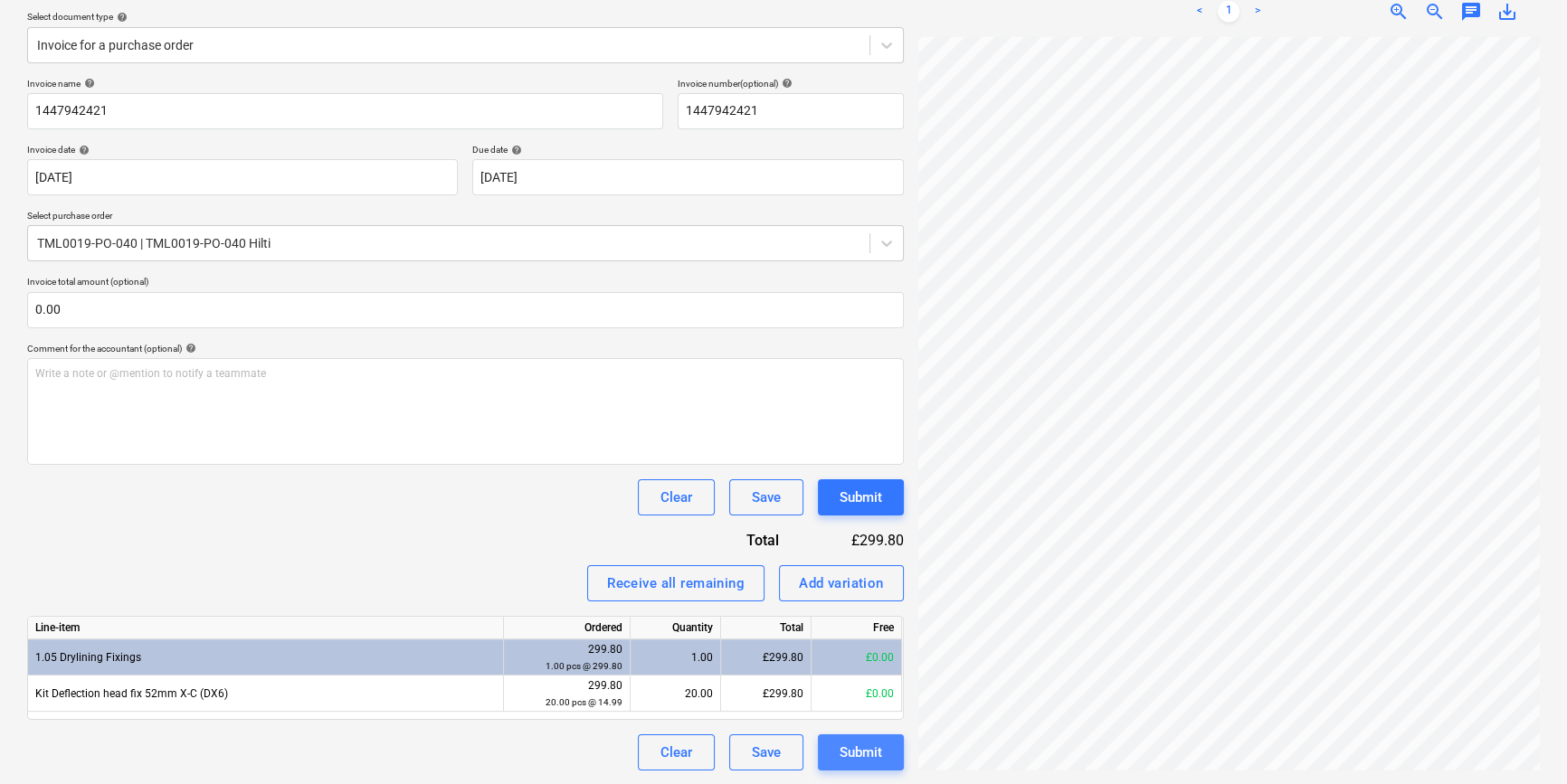 click on "Submit" at bounding box center [860, 752] 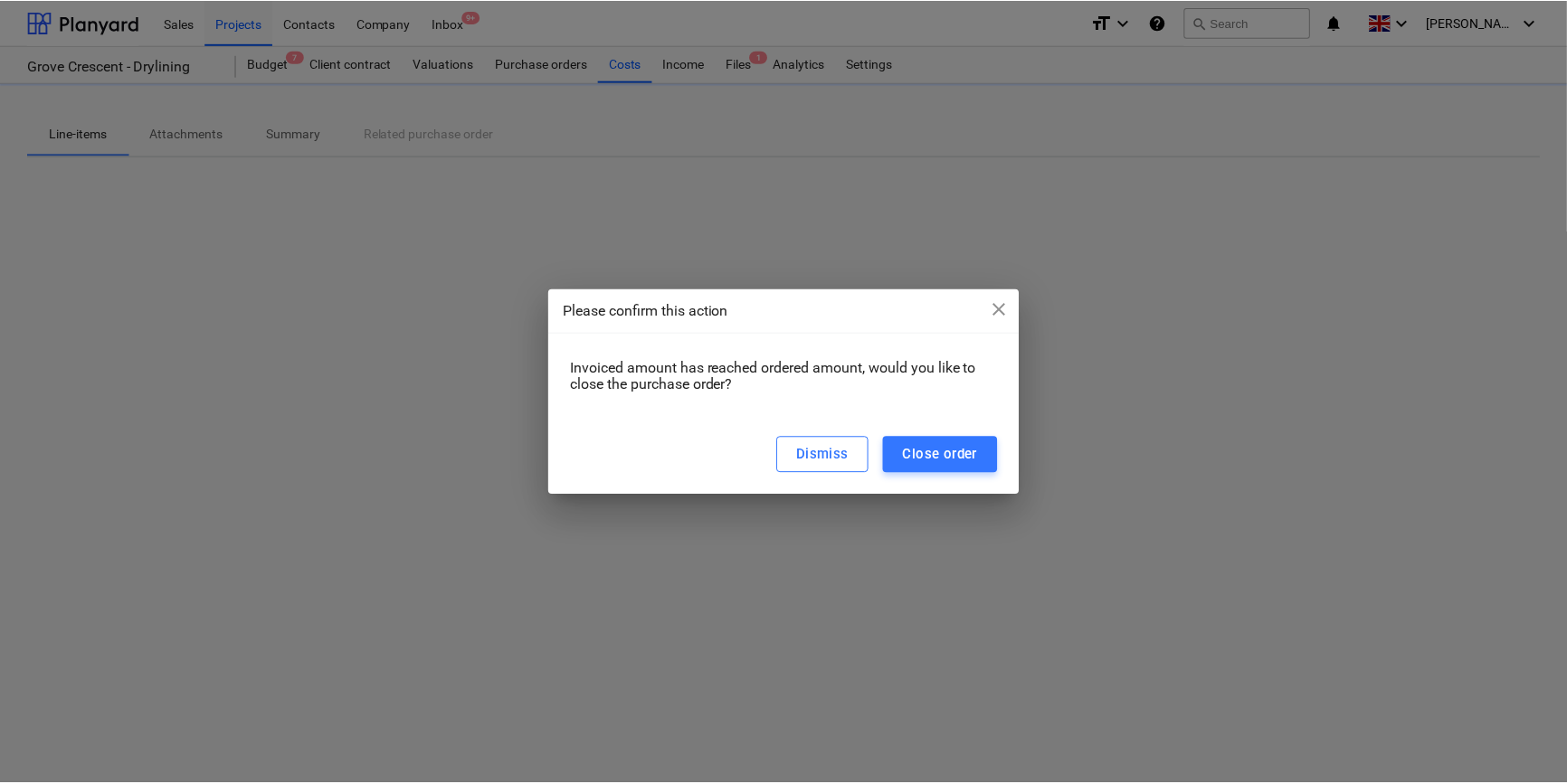 scroll, scrollTop: 0, scrollLeft: 0, axis: both 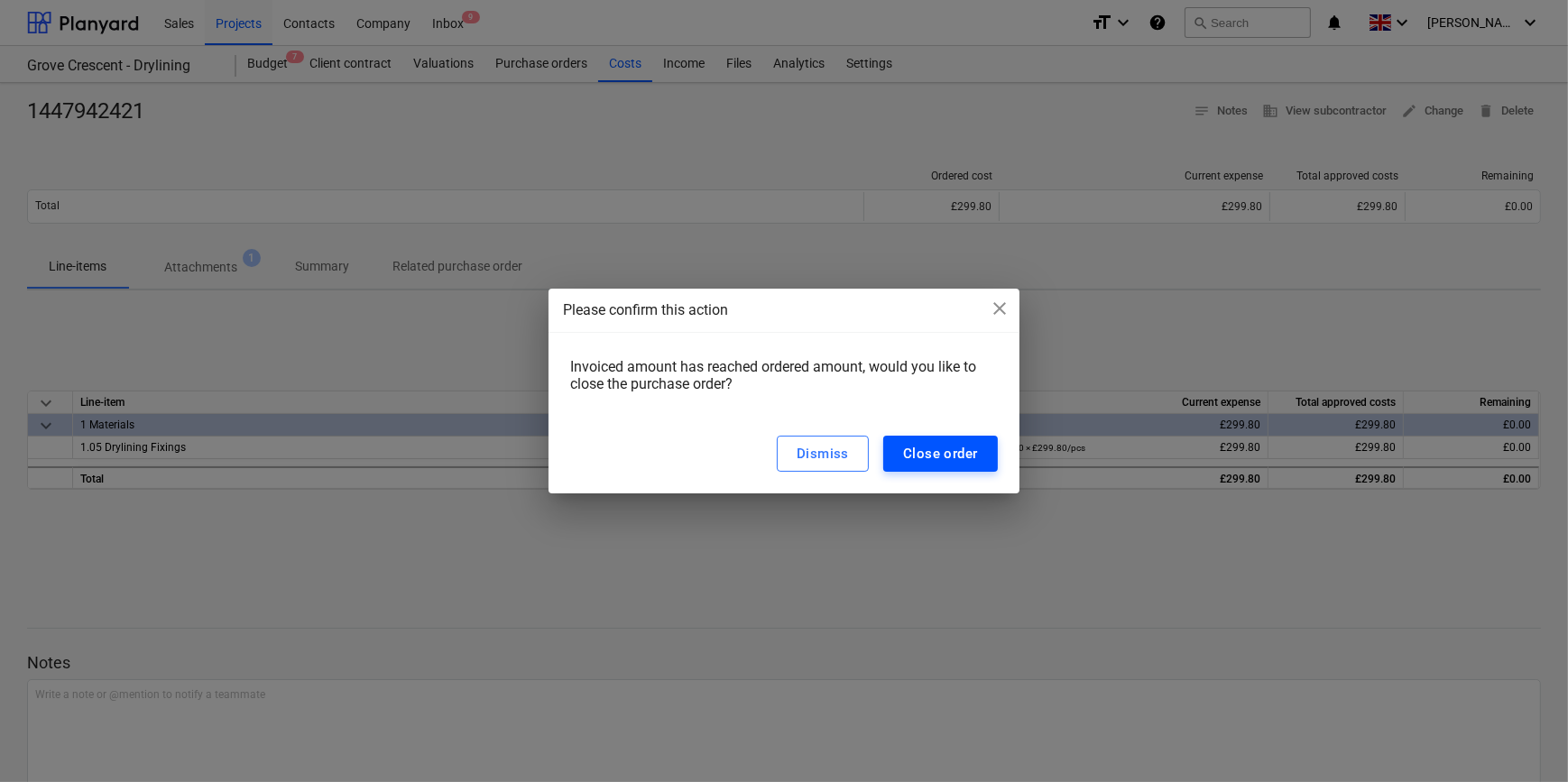 click on "Close order" at bounding box center (940, 454) 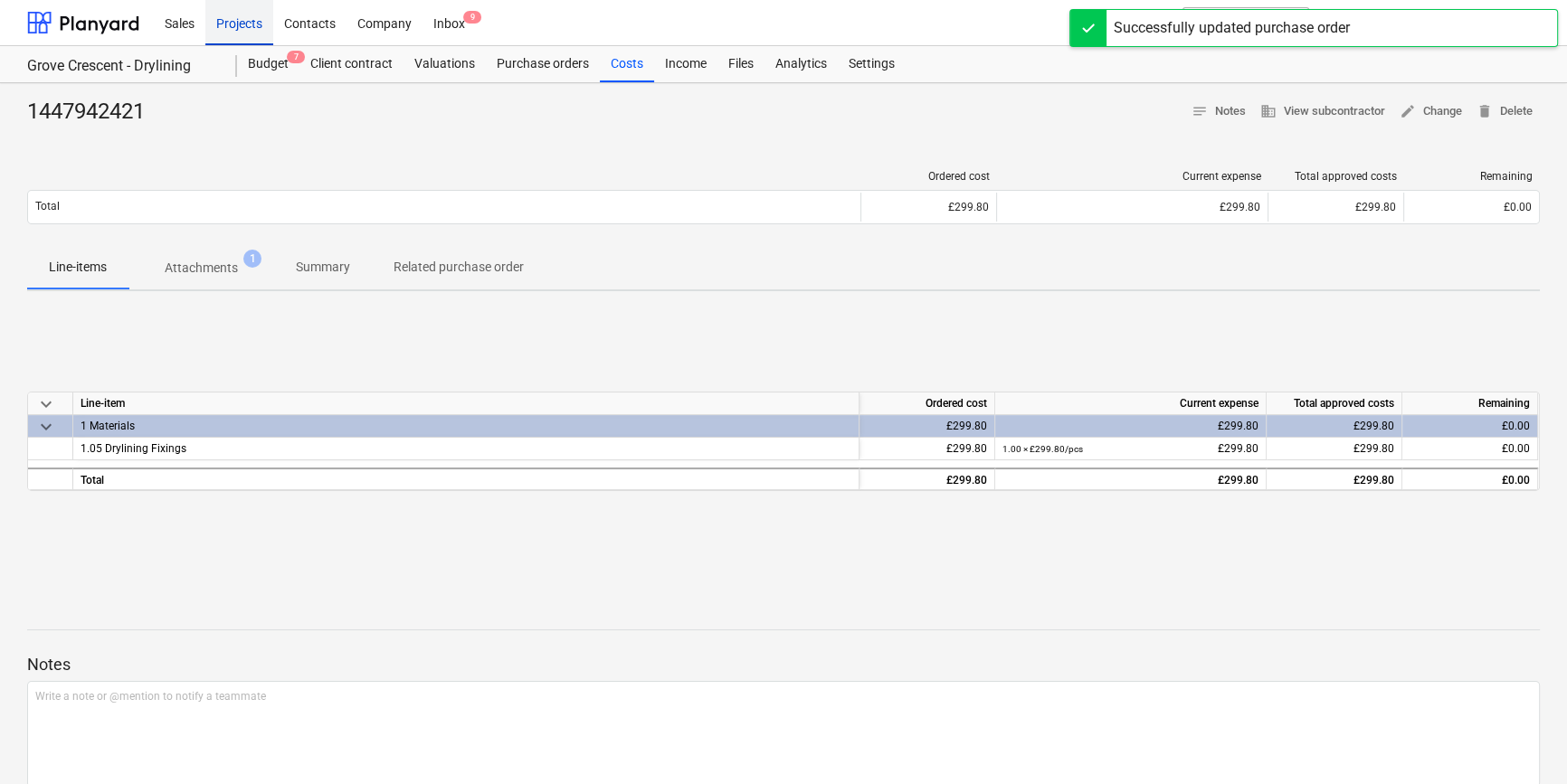 click on "Projects" at bounding box center (239, 22) 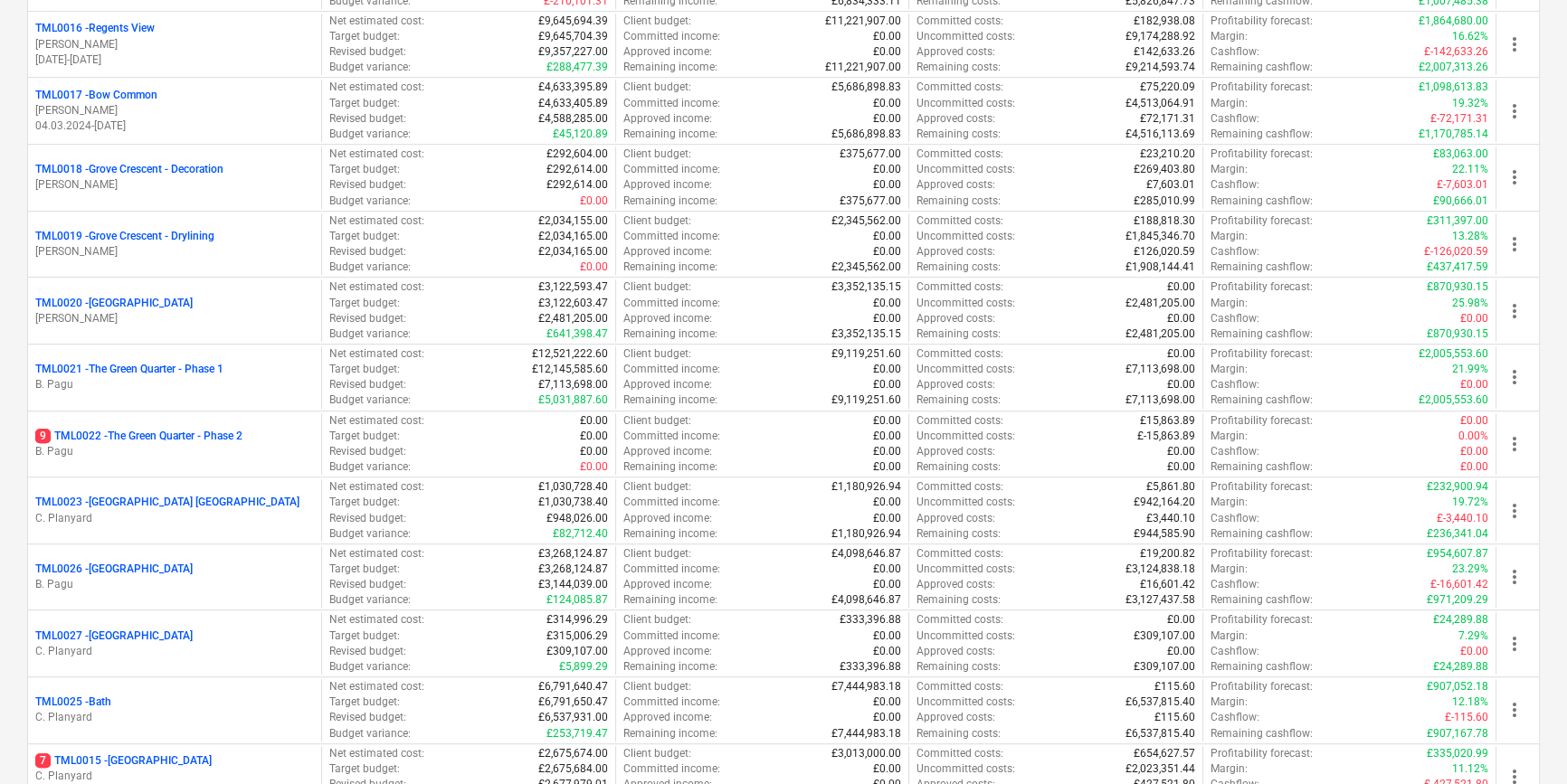 scroll, scrollTop: 1397, scrollLeft: 0, axis: vertical 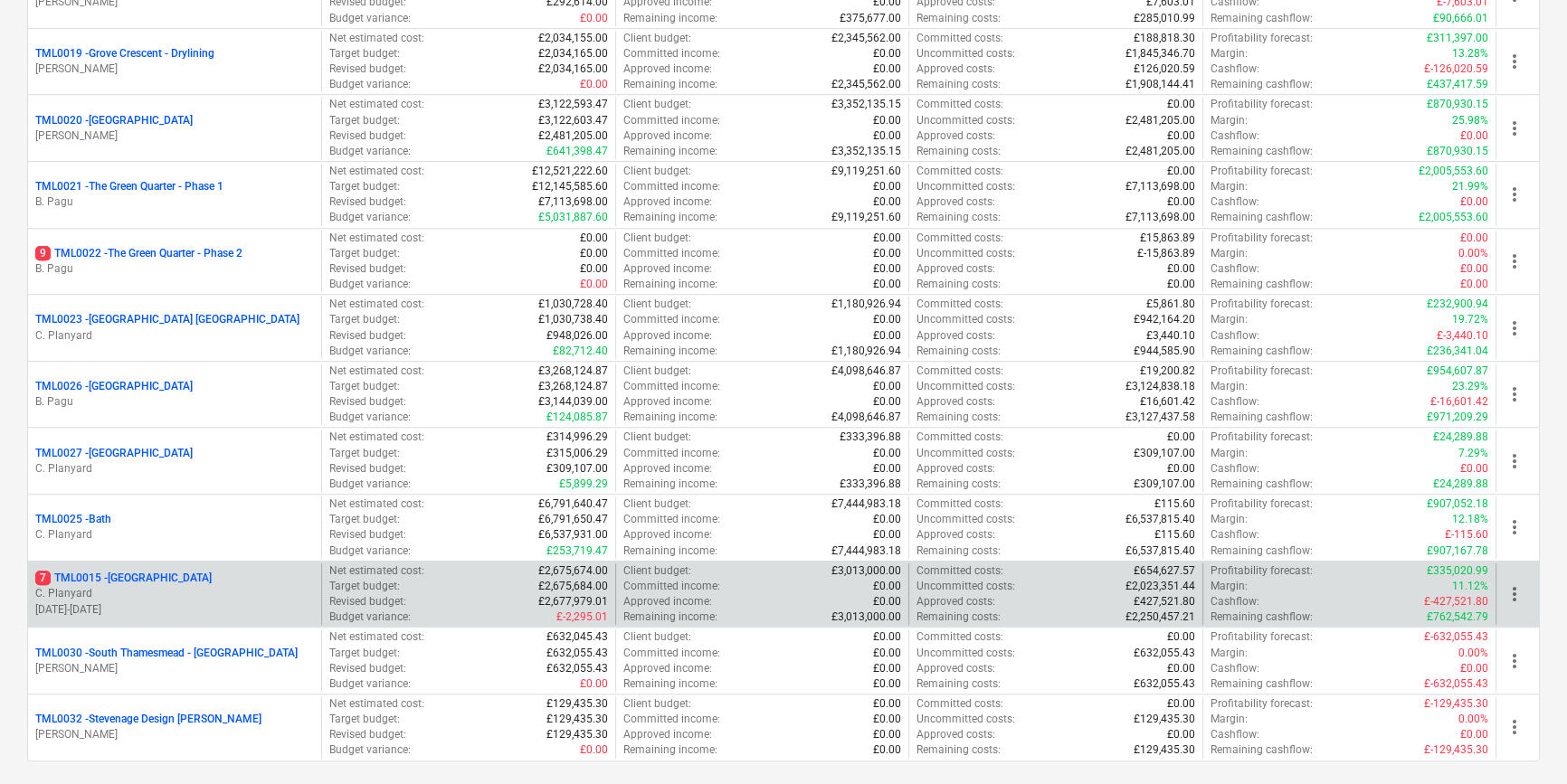 click on "C. Planyard" at bounding box center (175, 593) 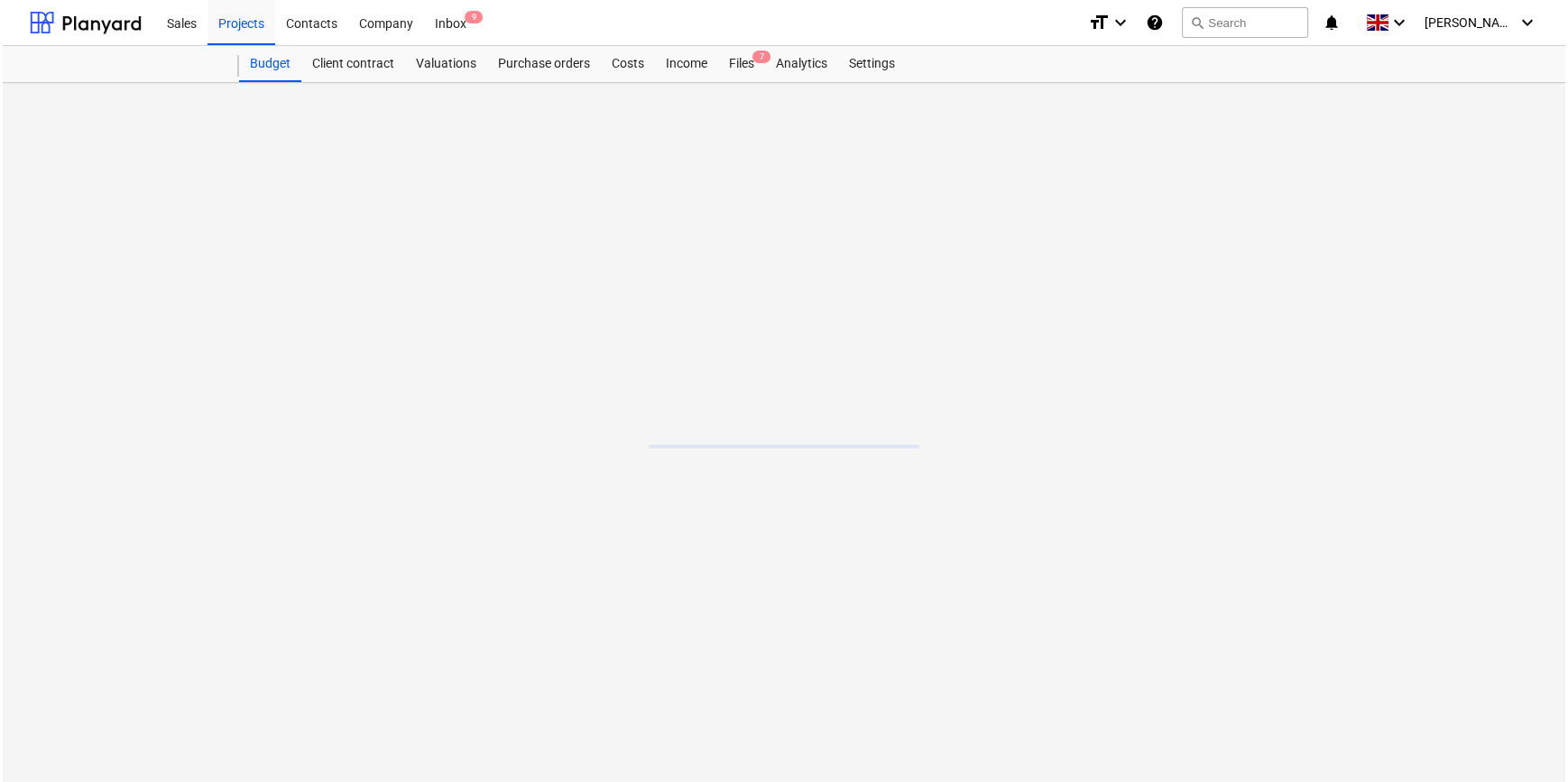 scroll, scrollTop: 0, scrollLeft: 0, axis: both 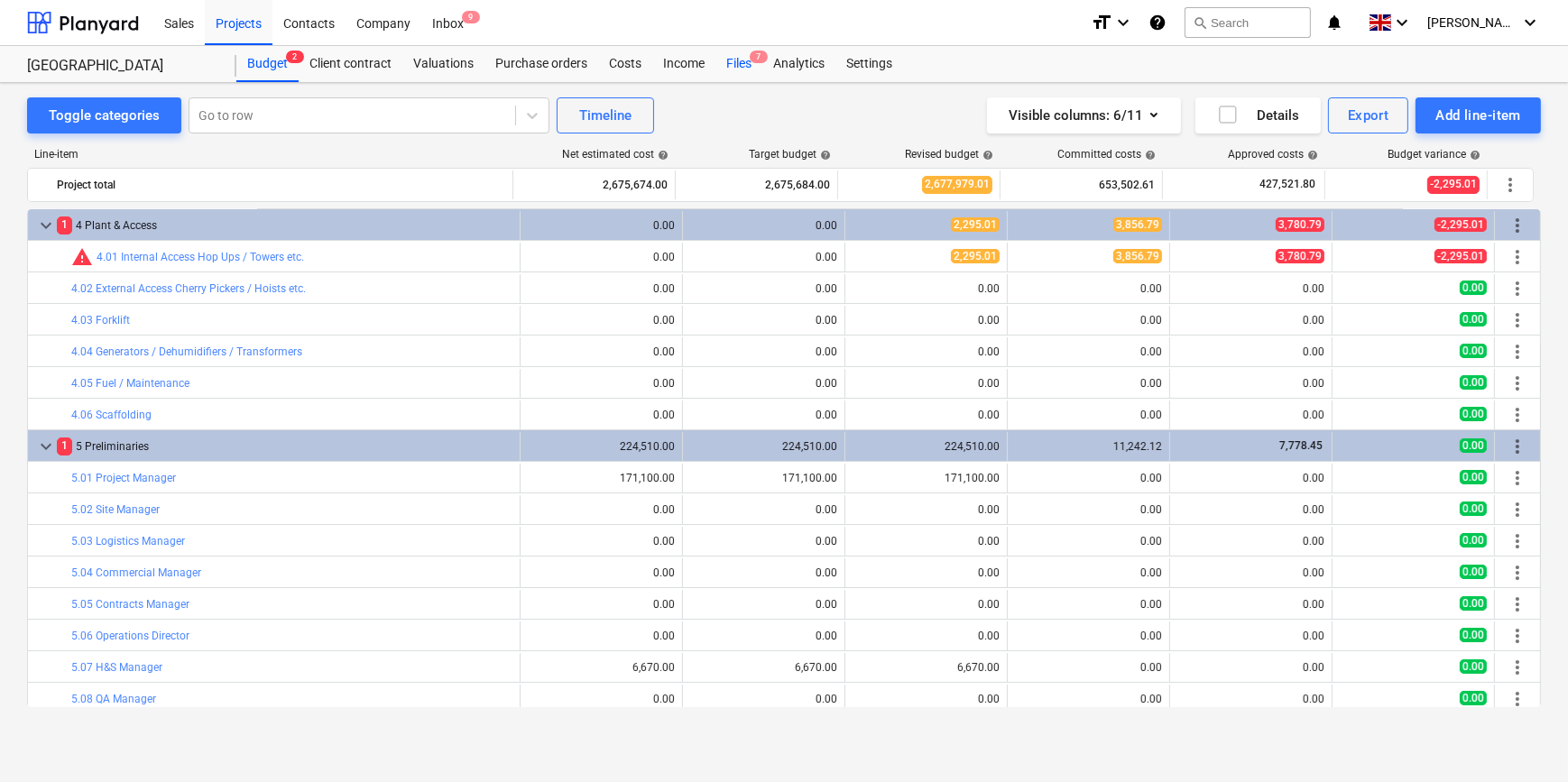 click on "Files 7" at bounding box center [739, 64] 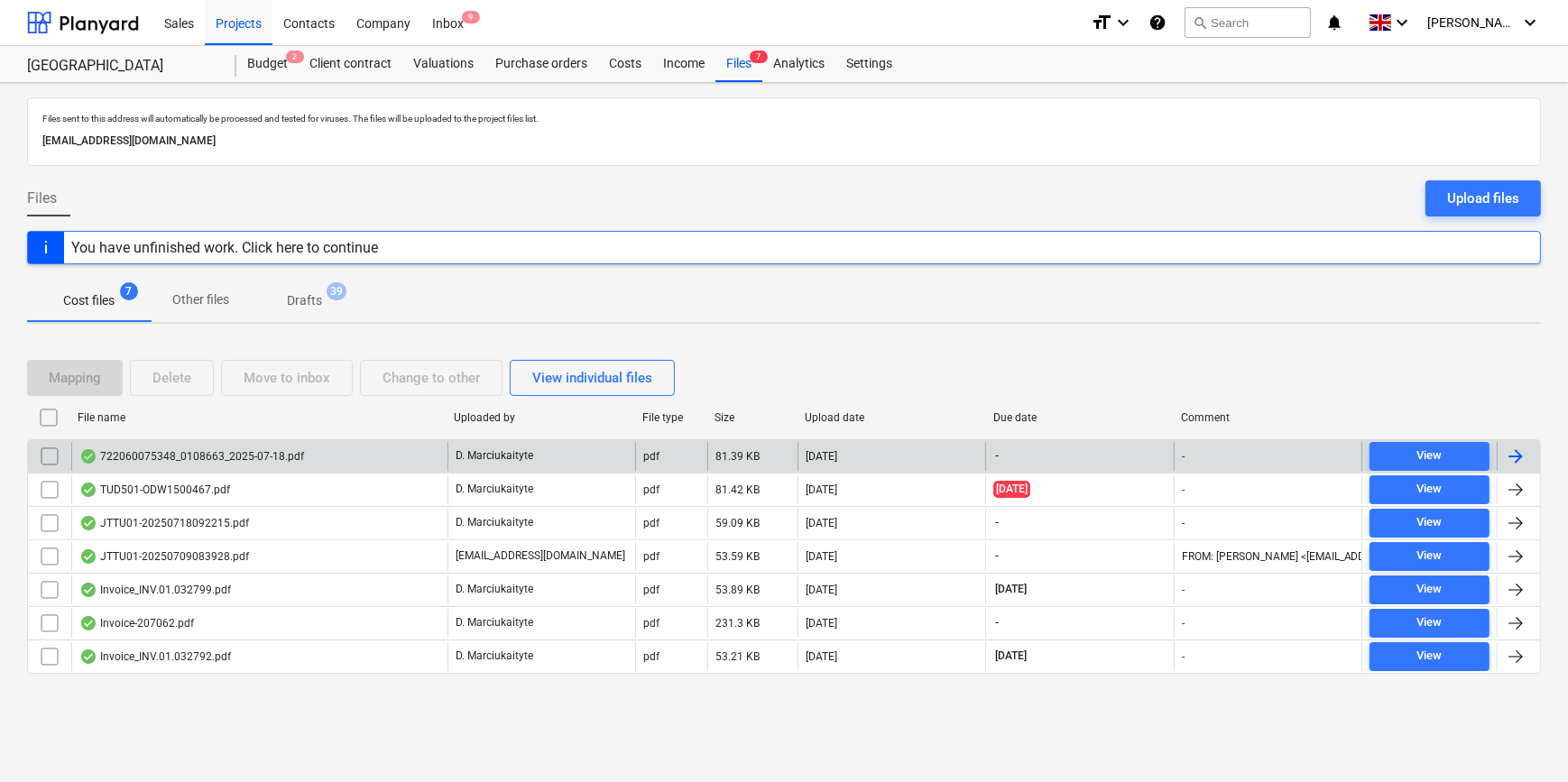 click at bounding box center [1516, 456] 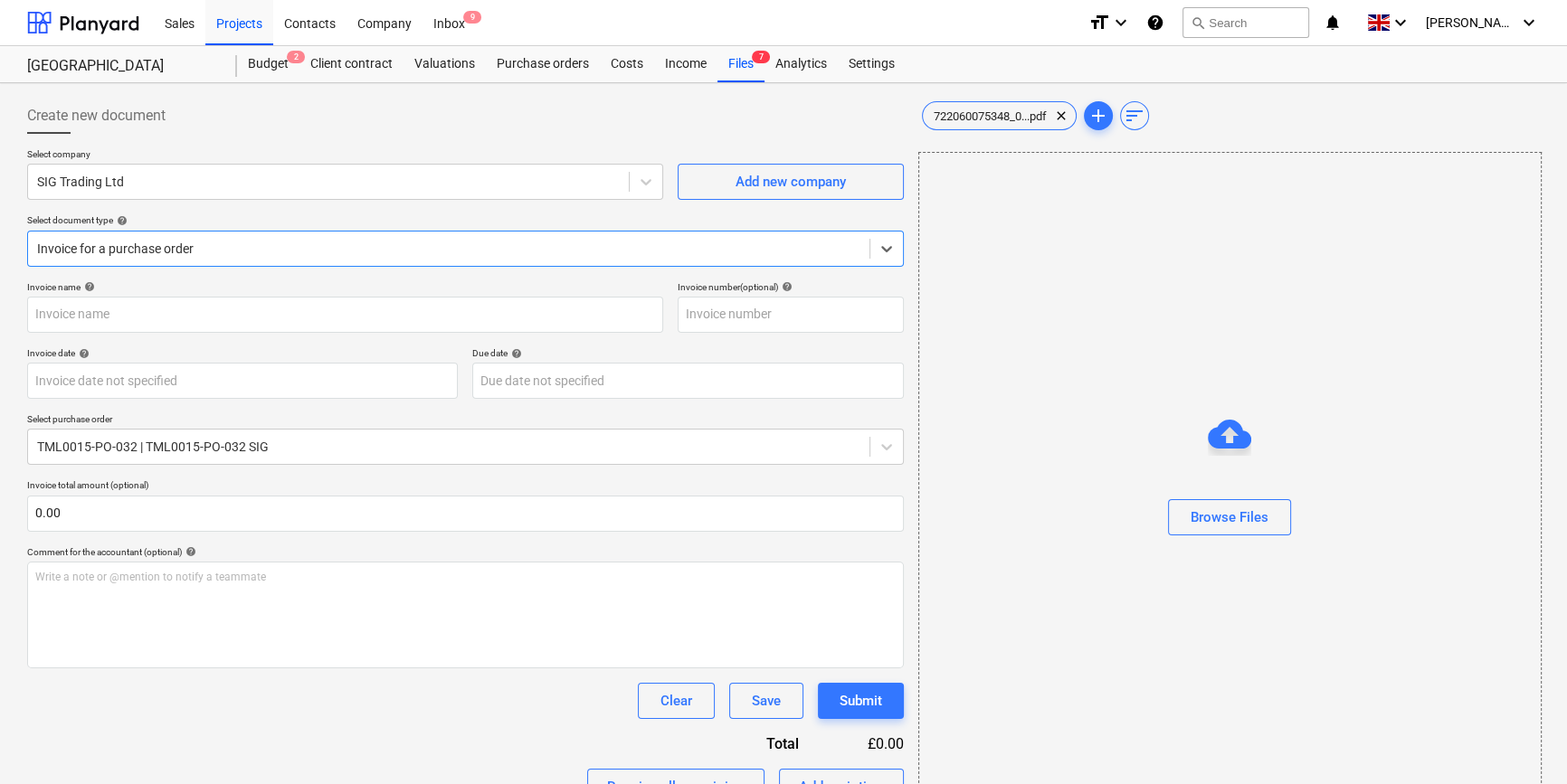 type on "722060075348" 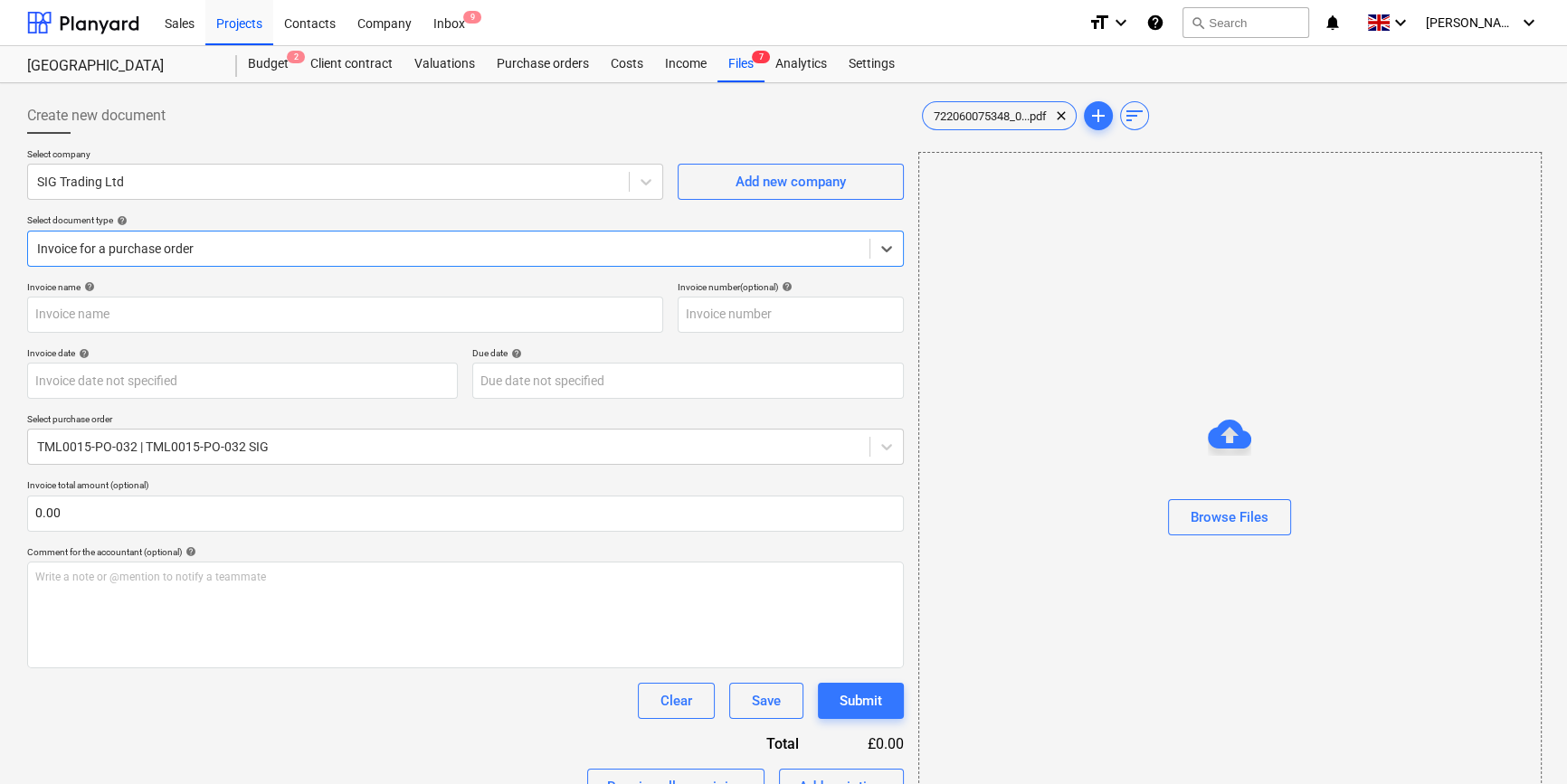 type on "[DATE]" 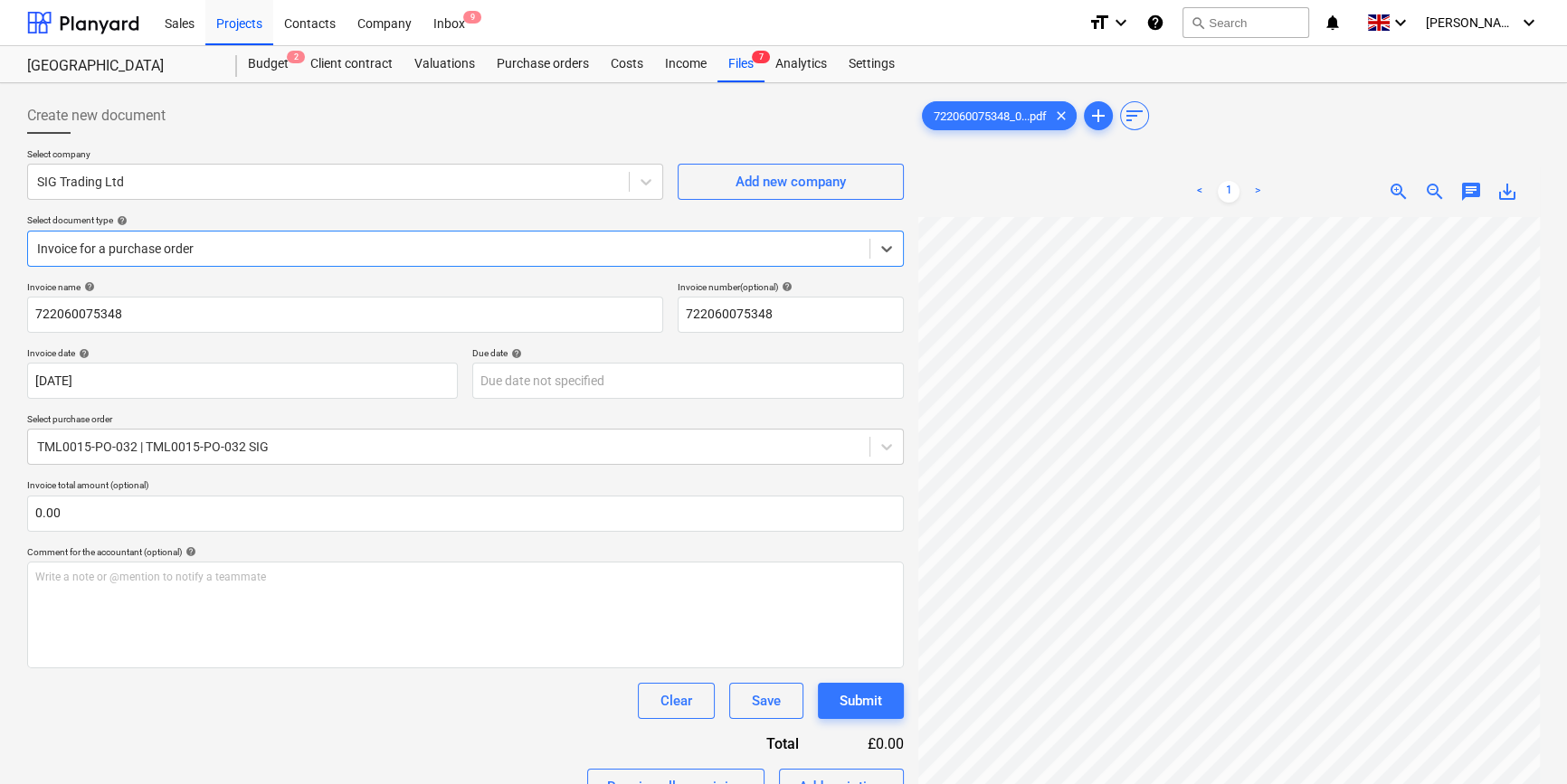 scroll, scrollTop: 81, scrollLeft: 0, axis: vertical 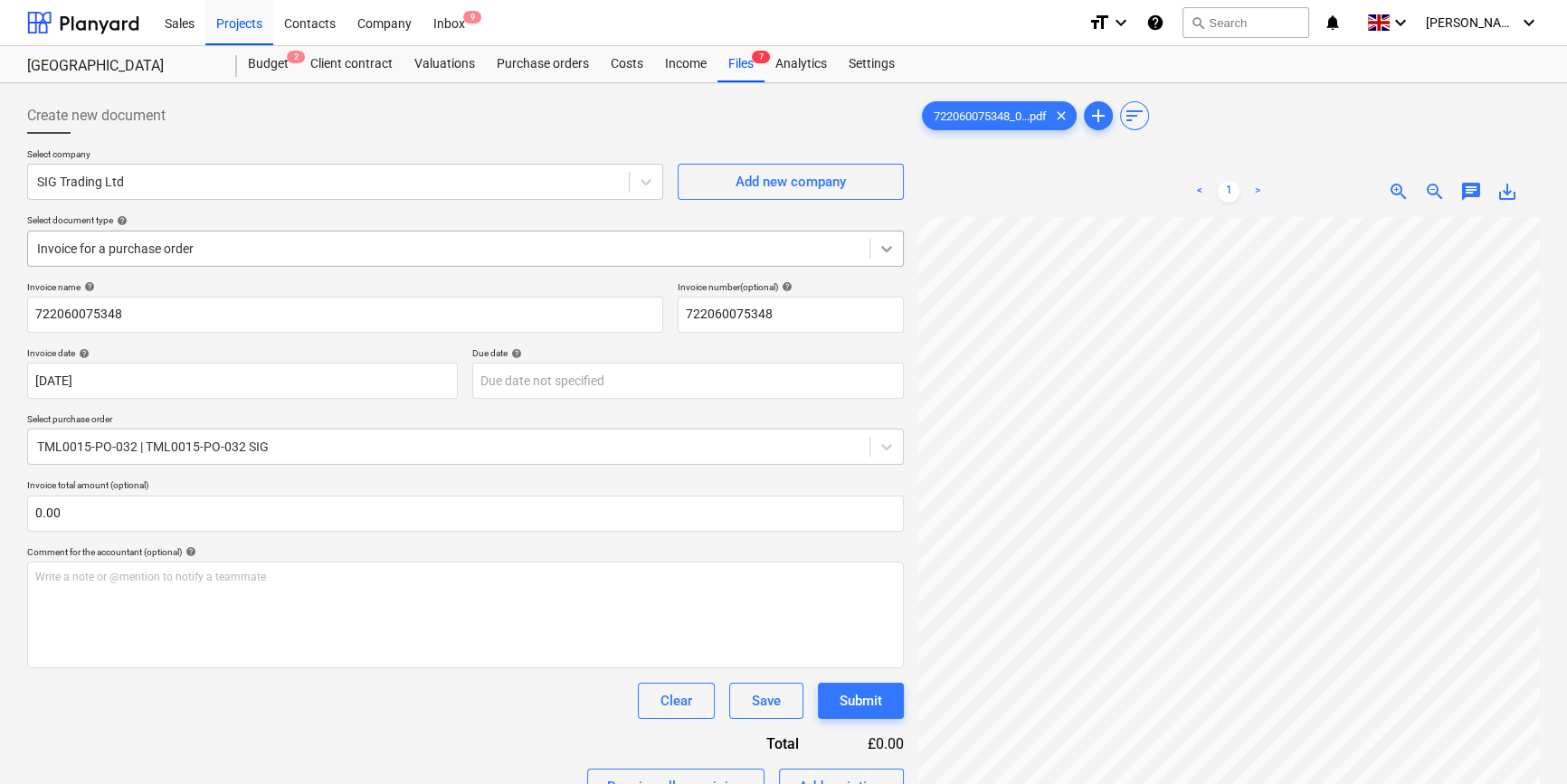 click 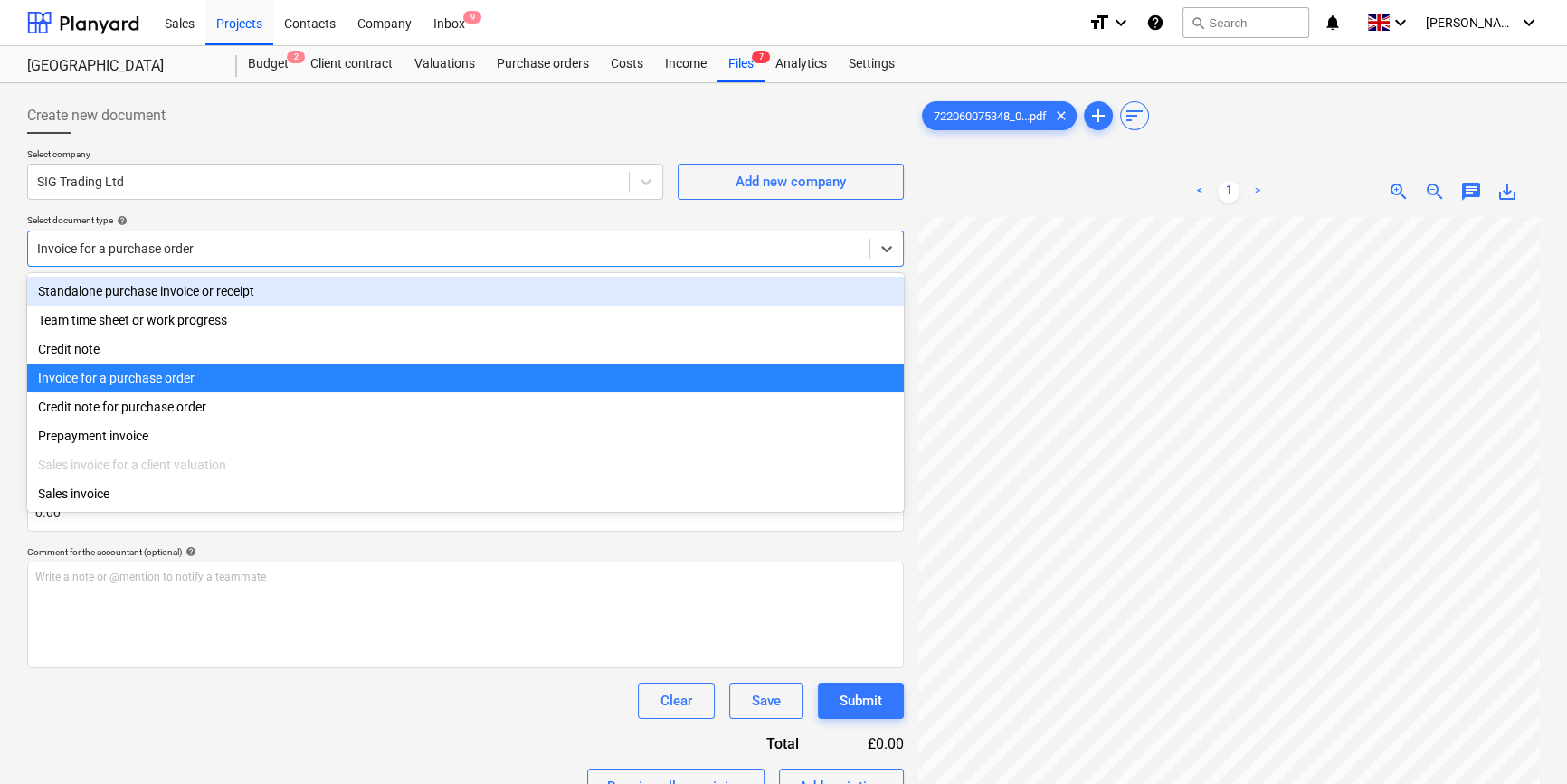 click on "Standalone purchase invoice or receipt" at bounding box center [465, 291] 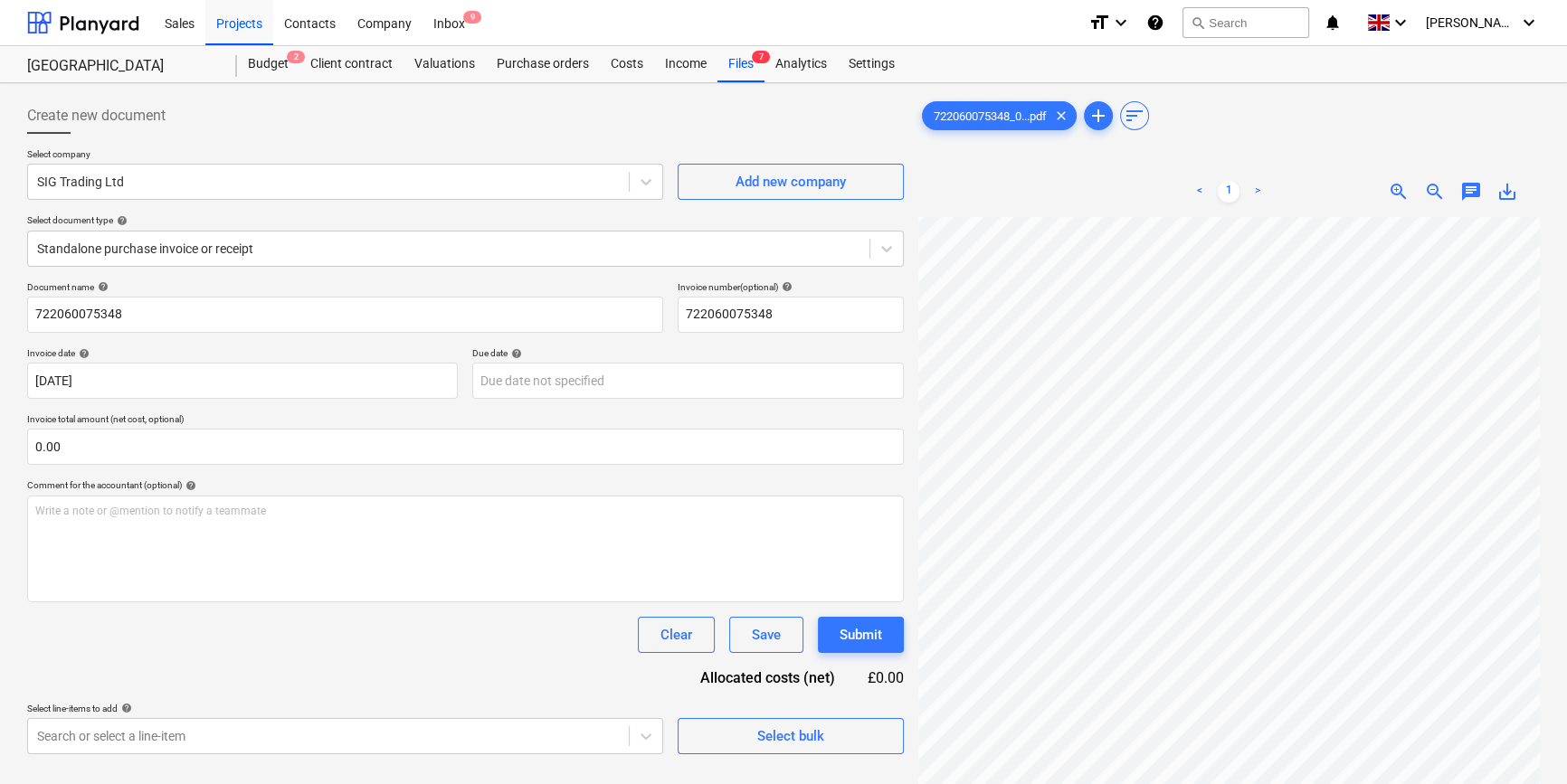 scroll, scrollTop: 421, scrollLeft: 0, axis: vertical 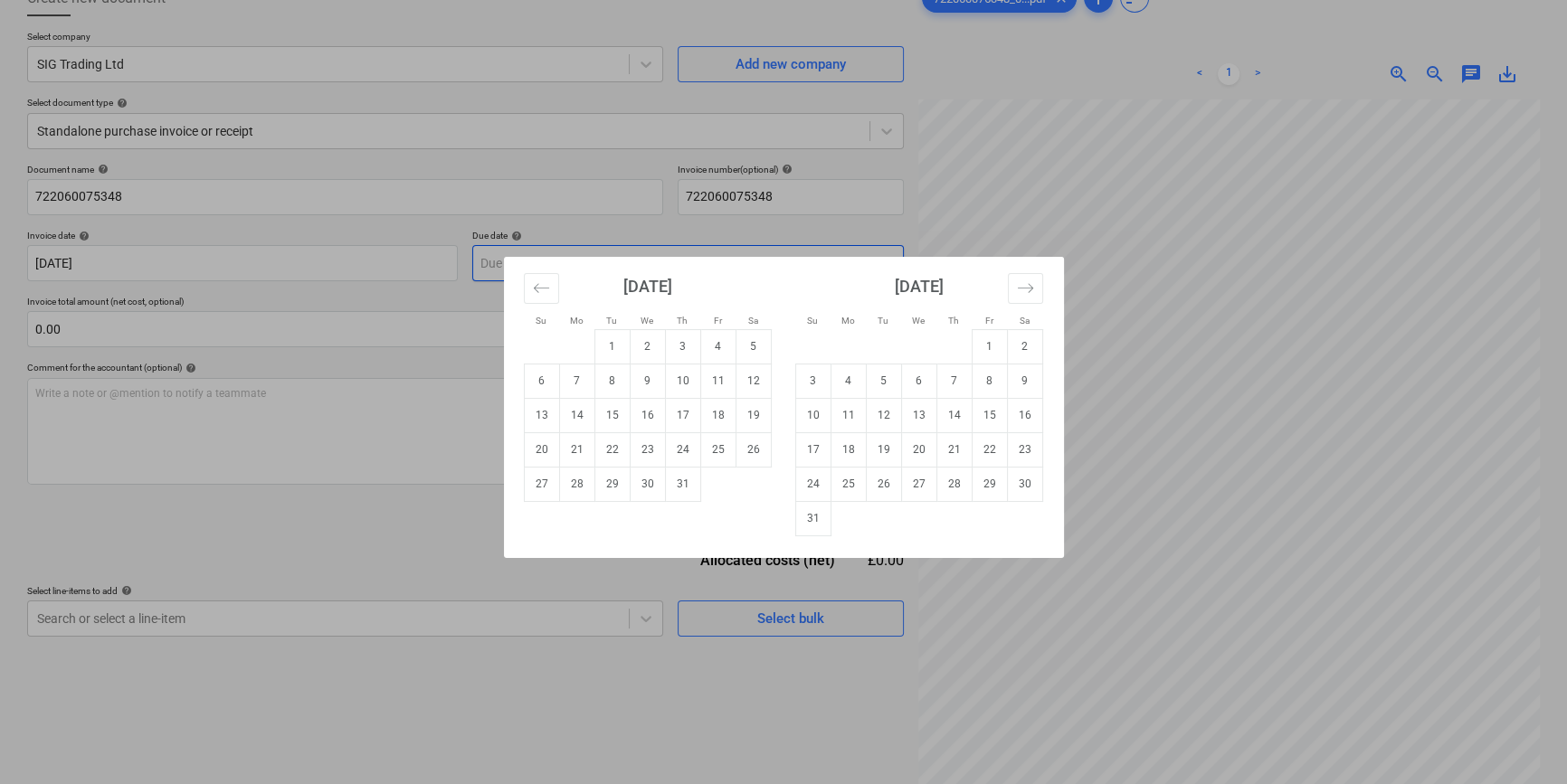 click on "Sales Projects Contacts Company Inbox 9 format_size keyboard_arrow_down help search Search notifications 0 keyboard_arrow_down [PERSON_NAME] keyboard_arrow_down Camden Goods Yard Budget 2 Client contract Valuations Purchase orders Costs Income Files 7 Analytics Settings Create new document Select company SIG Trading Ltd   Add new company Select document type help Standalone purchase invoice or receipt Document name help 722060075348 Invoice number  (optional) help 722060075348 Invoice date help [DATE] 18.07.2025 Press the down arrow key to interact with the calendar and
select a date. Press the question mark key to get the keyboard shortcuts for changing dates. Due date help Press the down arrow key to interact with the calendar and
select a date. Press the question mark key to get the keyboard shortcuts for changing dates. Invoice total amount (net cost, optional) 0.00 Comment for the accountant (optional) help Write a note or @mention to notify a teammate ﻿ Clear Save Submit £0.00 help clear" at bounding box center (784, 274) 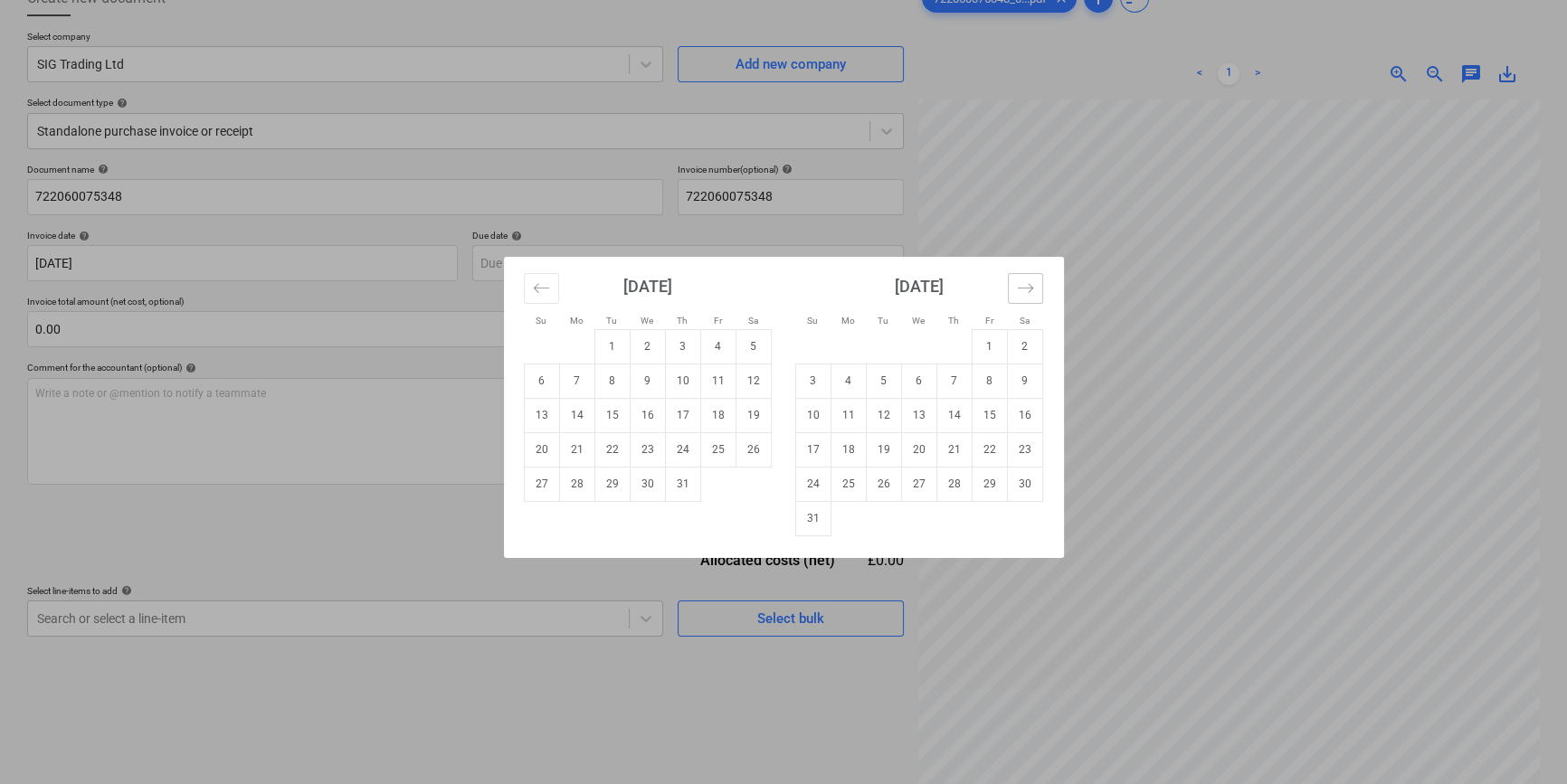 click 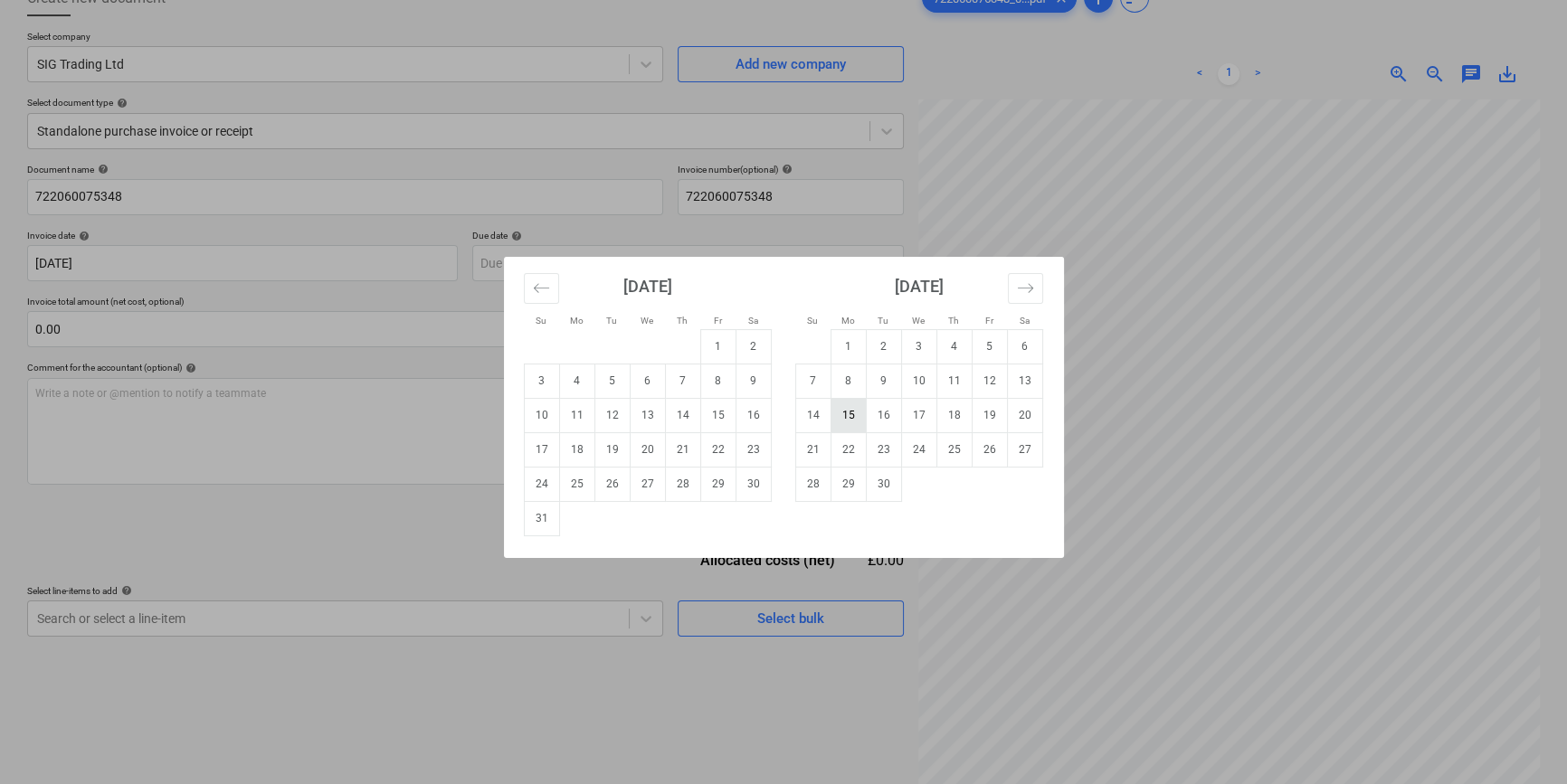 click on "15" at bounding box center [848, 415] 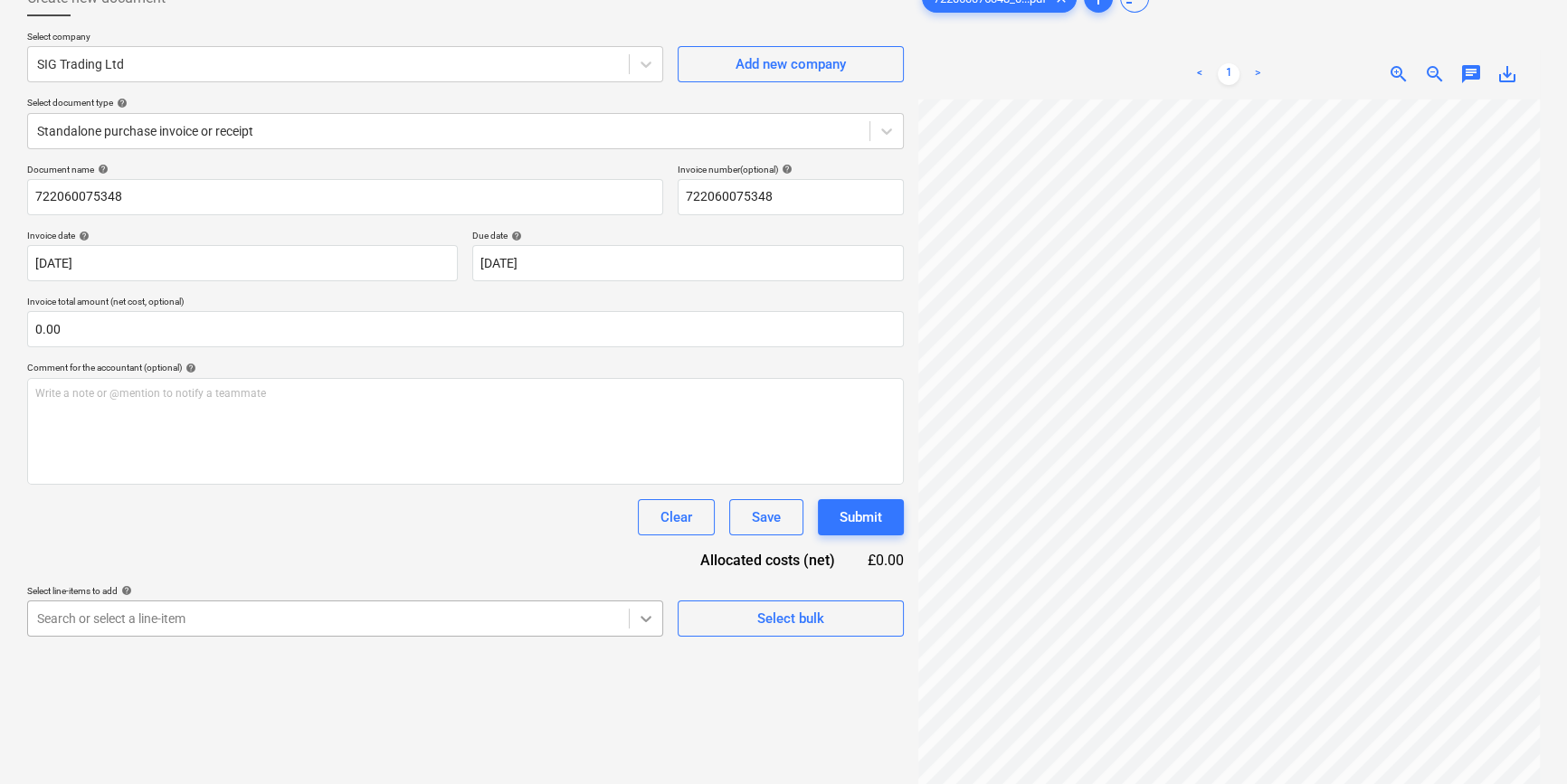 scroll, scrollTop: 251, scrollLeft: 0, axis: vertical 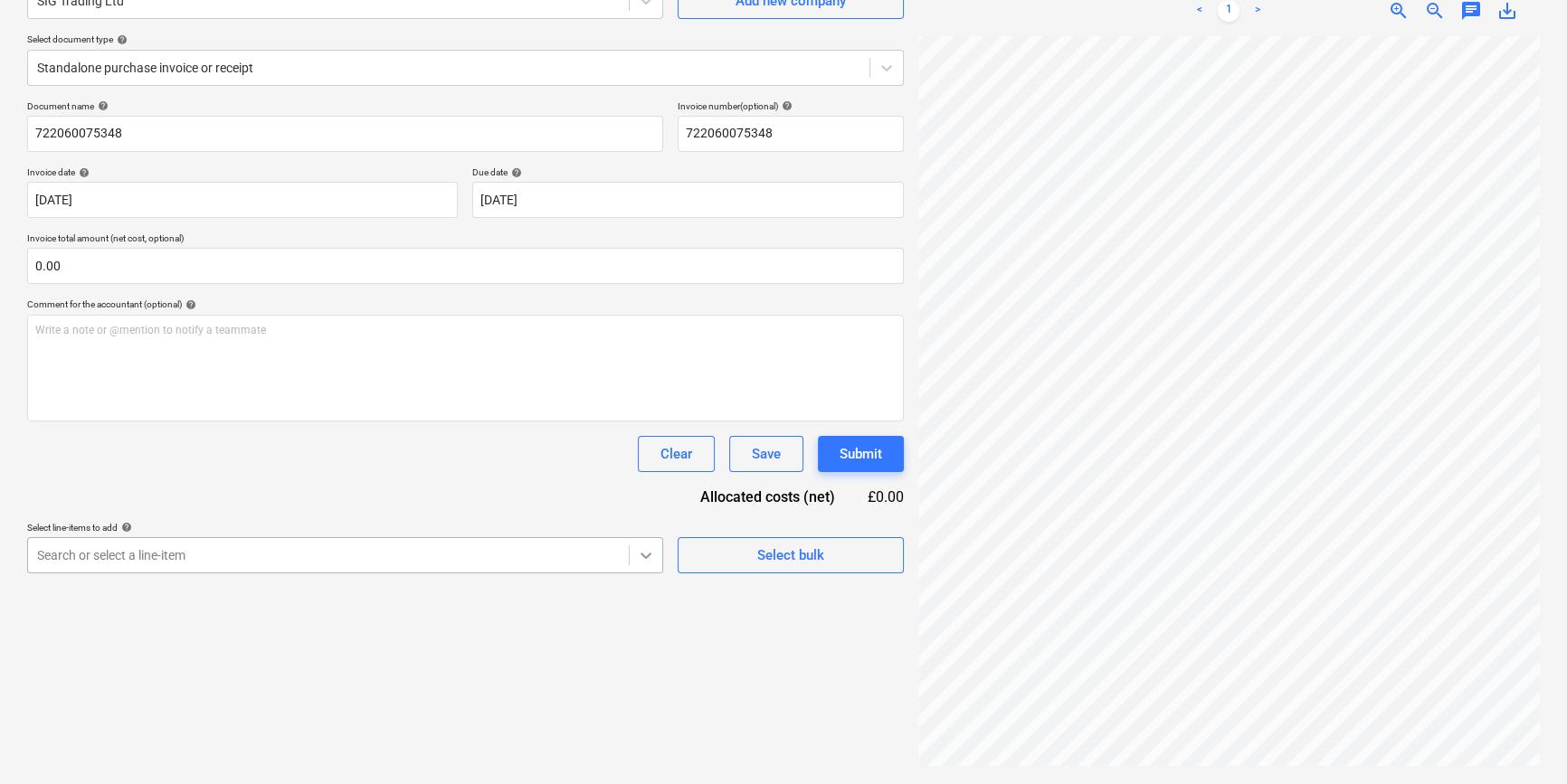 click on "Sales Projects Contacts Company Inbox 9 format_size keyboard_arrow_down help search Search notifications 0 keyboard_arrow_down [PERSON_NAME] keyboard_arrow_down Camden Goods Yard Budget 2 Client contract Valuations Purchase orders Costs Income Files 7 Analytics Settings Create new document Select company SIG Trading Ltd   Add new company Select document type help Standalone purchase invoice or receipt Document name help 722060075348 Invoice number  (optional) help 722060075348 Invoice date help [DATE] 18.07.2025 Press the down arrow key to interact with the calendar and
select a date. Press the question mark key to get the keyboard shortcuts for changing dates. Due date help [DATE] 15.09.2025 Press the down arrow key to interact with the calendar and
select a date. Press the question mark key to get the keyboard shortcuts for changing dates. Invoice total amount (net cost, optional) 0.00 Comment for the accountant (optional) help Write a note or @mention to notify a teammate ﻿ Clear Save <" at bounding box center (784, 211) 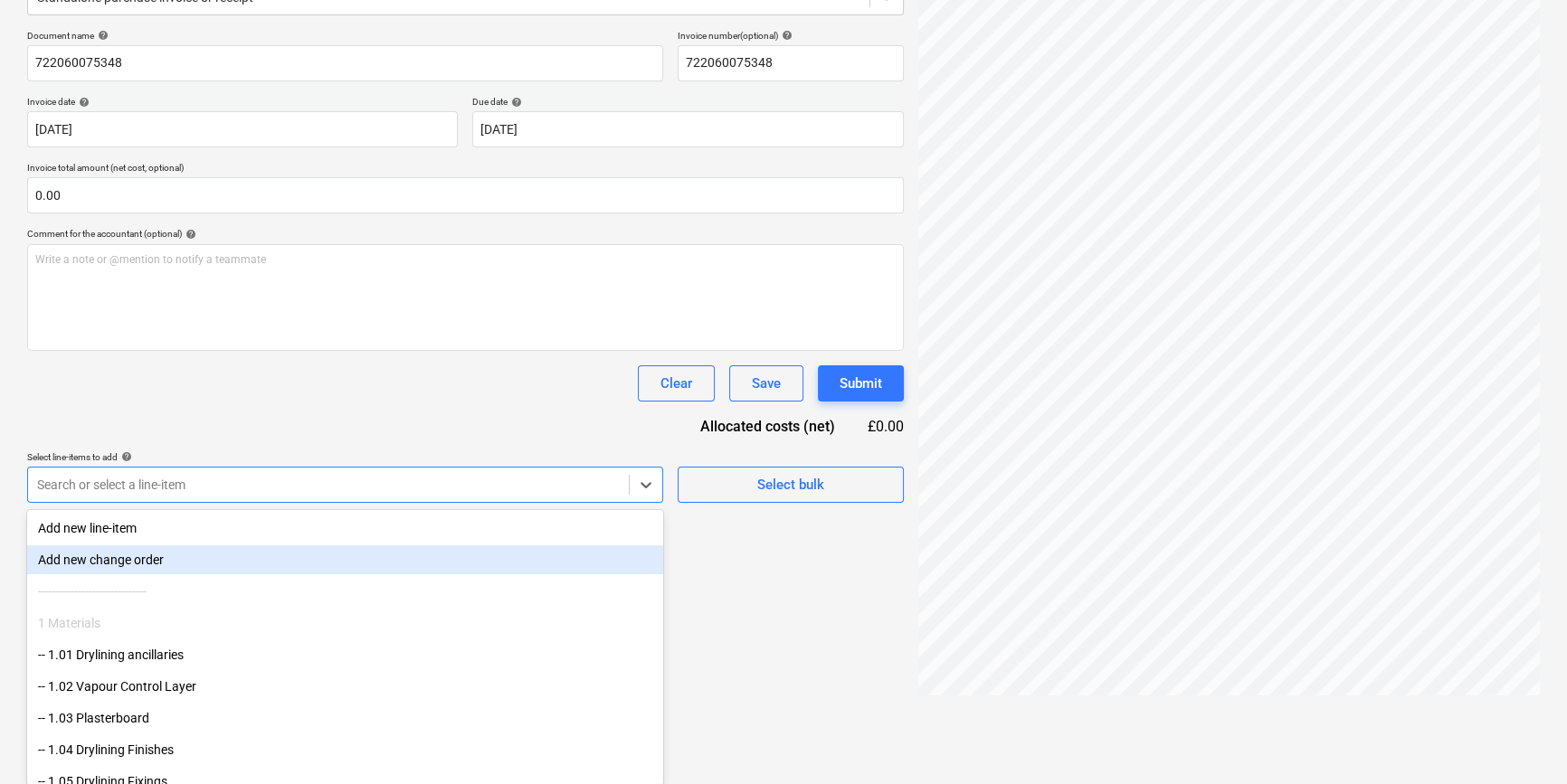 click on "Create new document Select company SIG Trading Ltd   Add new company Select document type help Standalone purchase invoice or receipt Document name help 722060075348 Invoice number  (optional) help 722060075348 Invoice date help [DATE] 18.07.2025 Press the down arrow key to interact with the calendar and
select a date. Press the question mark key to get the keyboard shortcuts for changing dates. Due date help [DATE] 15.09.2025 Press the down arrow key to interact with the calendar and
select a date. Press the question mark key to get the keyboard shortcuts for changing dates. Invoice total amount (net cost, optional) 0.00 Comment for the accountant (optional) help Write a note or @mention to notify a teammate ﻿ Clear Save Submit Allocated costs (net) £0.00 Select line-items to add help Search or select a line-item Select bulk" at bounding box center [465, 272] 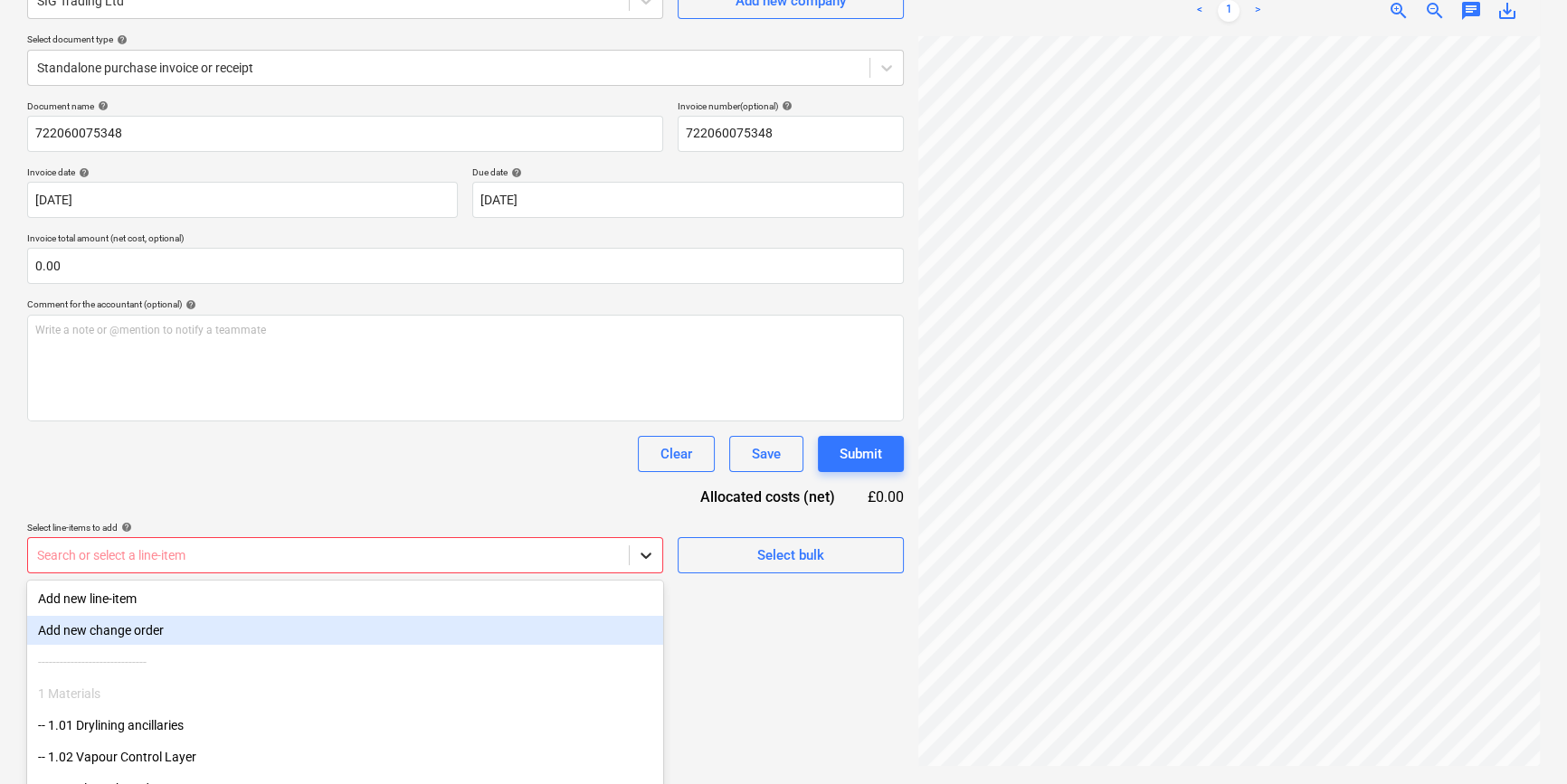 scroll, scrollTop: 251, scrollLeft: 0, axis: vertical 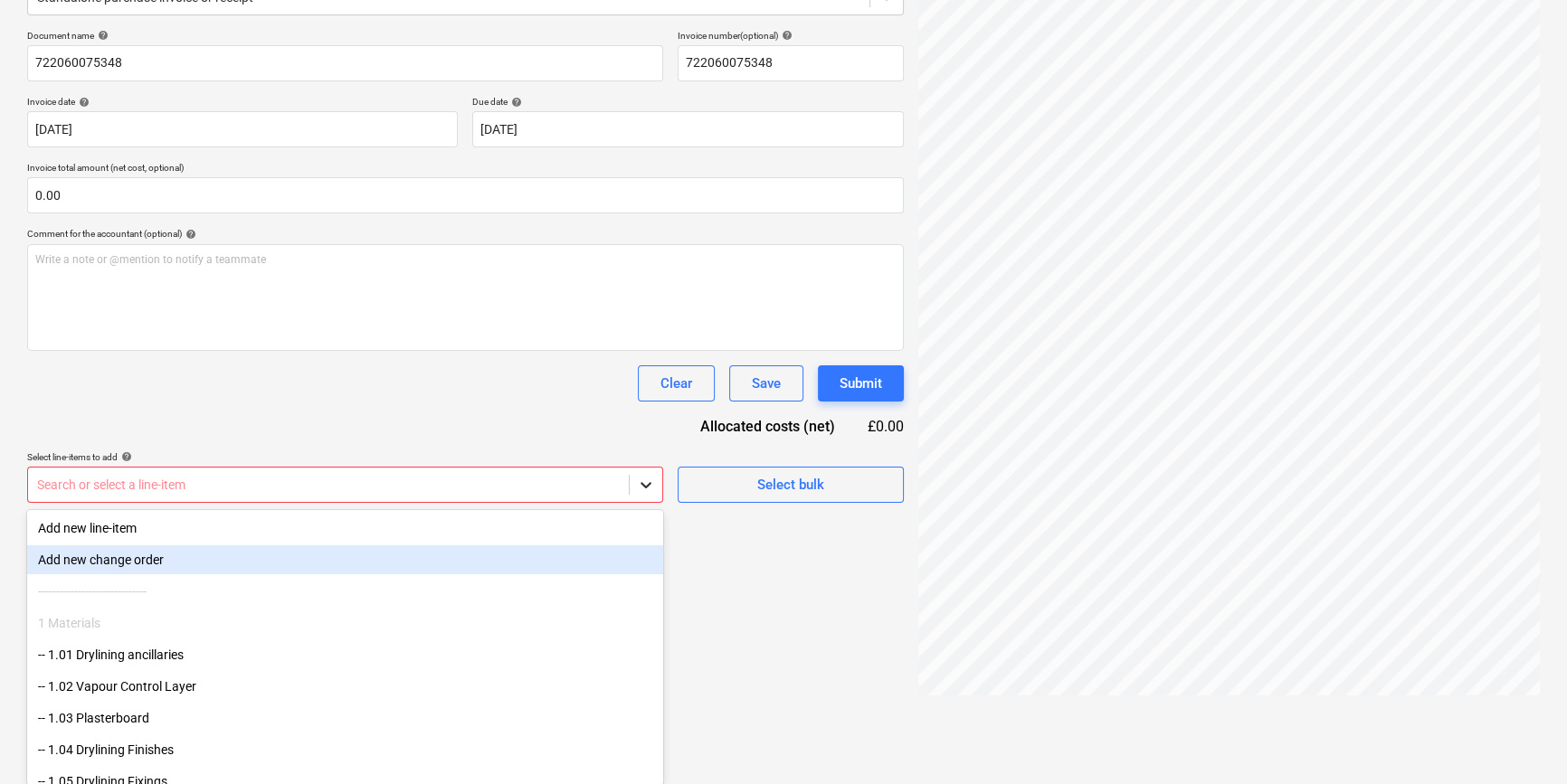 click on "Sales Projects Contacts Company Inbox 9 format_size keyboard_arrow_down help search Search notifications 0 keyboard_arrow_down [PERSON_NAME] keyboard_arrow_down Camden Goods Yard Budget 2 Client contract Valuations Purchase orders Costs Income Files 7 Analytics Settings Create new document Select company SIG Trading Ltd   Add new company Select document type help Standalone purchase invoice or receipt Document name help 722060075348 Invoice number  (optional) help 722060075348 Invoice date help [DATE] 18.07.2025 Press the down arrow key to interact with the calendar and
select a date. Press the question mark key to get the keyboard shortcuts for changing dates. Due date help [DATE] 15.09.2025 Press the down arrow key to interact with the calendar and
select a date. Press the question mark key to get the keyboard shortcuts for changing dates. Invoice total amount (net cost, optional) 0.00 Comment for the accountant (optional) help Write a note or @mention to notify a teammate ﻿ Clear Save <" at bounding box center [784, 140] 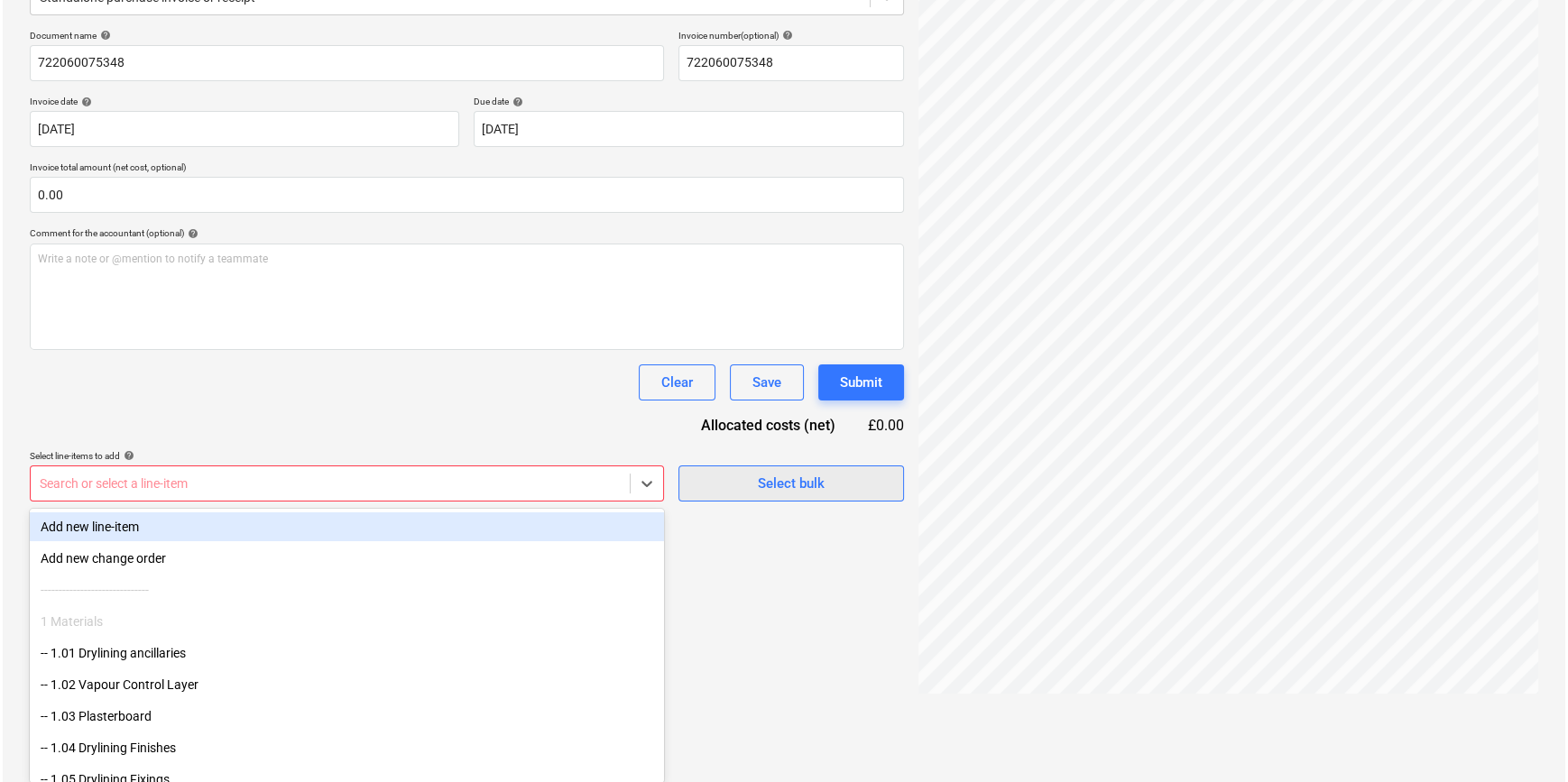 scroll, scrollTop: 180, scrollLeft: 0, axis: vertical 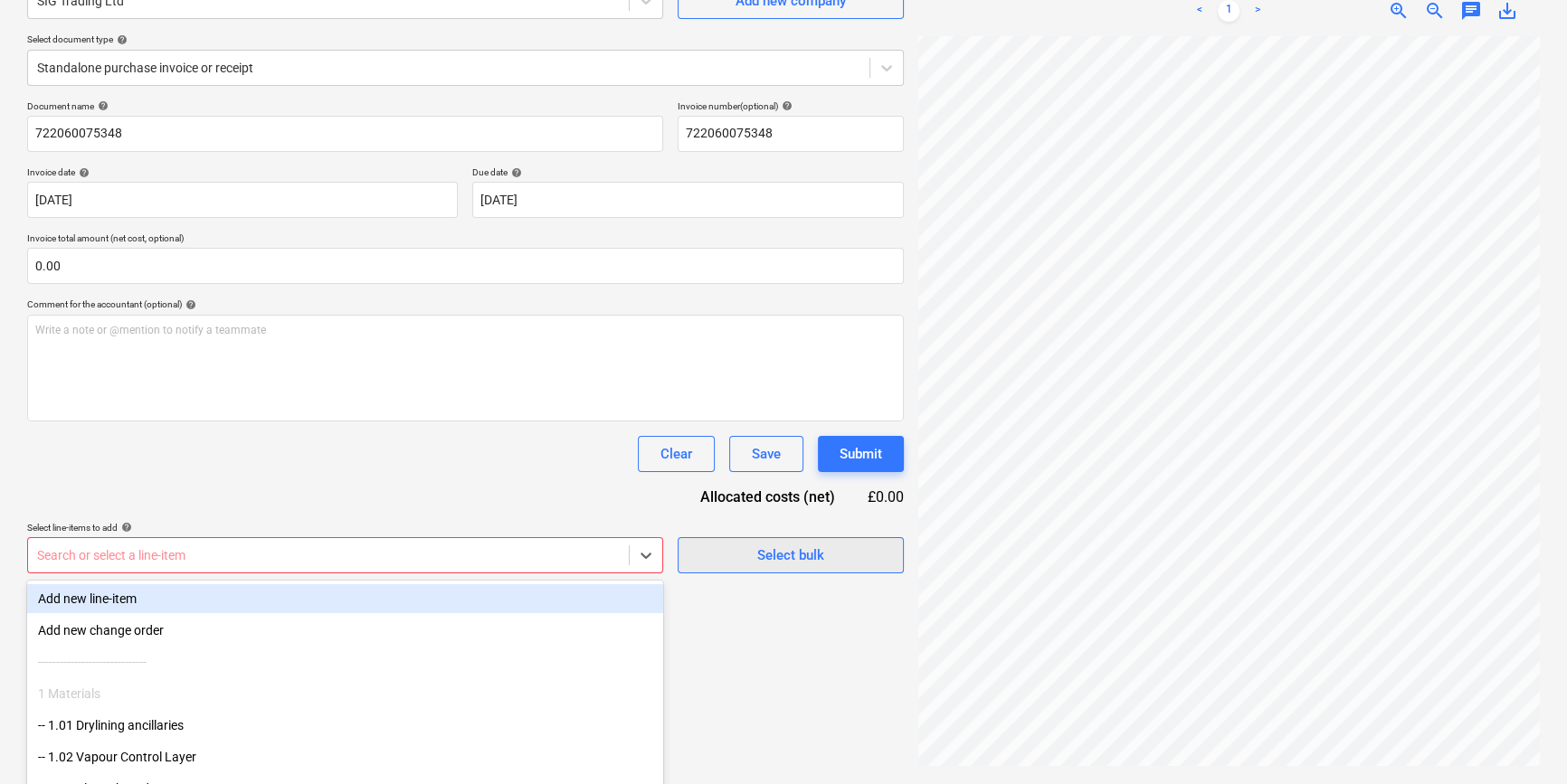 click on "Create new document Select company SIG Trading Ltd   Add new company Select document type help Standalone purchase invoice or receipt Document name help 722060075348 Invoice number  (optional) help 722060075348 Invoice date help [DATE] 18.07.2025 Press the down arrow key to interact with the calendar and
select a date. Press the question mark key to get the keyboard shortcuts for changing dates. Due date help [DATE] 15.09.2025 Press the down arrow key to interact with the calendar and
select a date. Press the question mark key to get the keyboard shortcuts for changing dates. Invoice total amount (net cost, optional) 0.00 Comment for the accountant (optional) help Write a note or @mention to notify a teammate ﻿ Clear Save Submit Allocated costs (net) £0.00 Select line-items to add help Search or select a line-item Select bulk" at bounding box center [465, 343] 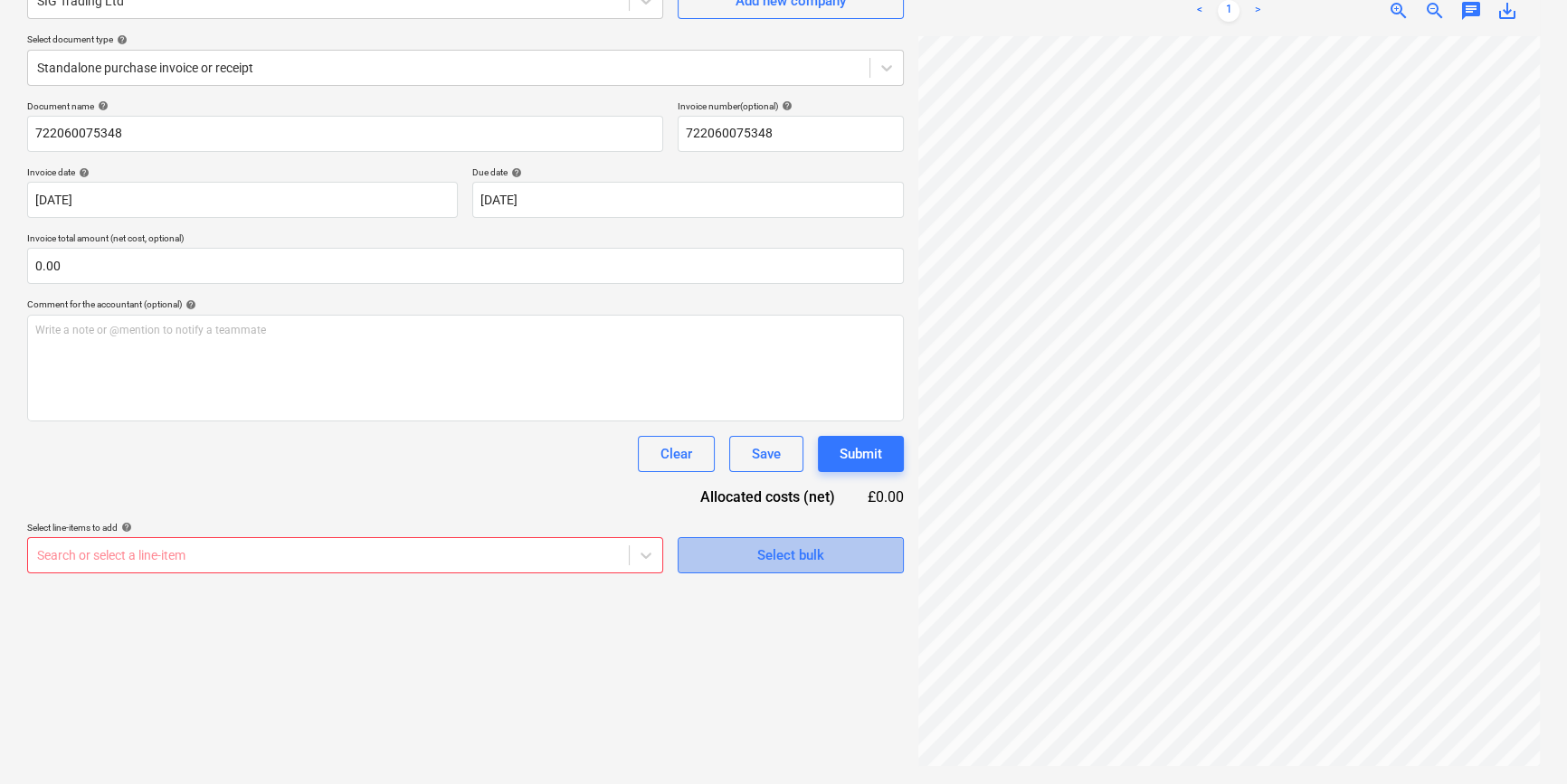 click on "Select bulk" at bounding box center (791, 555) 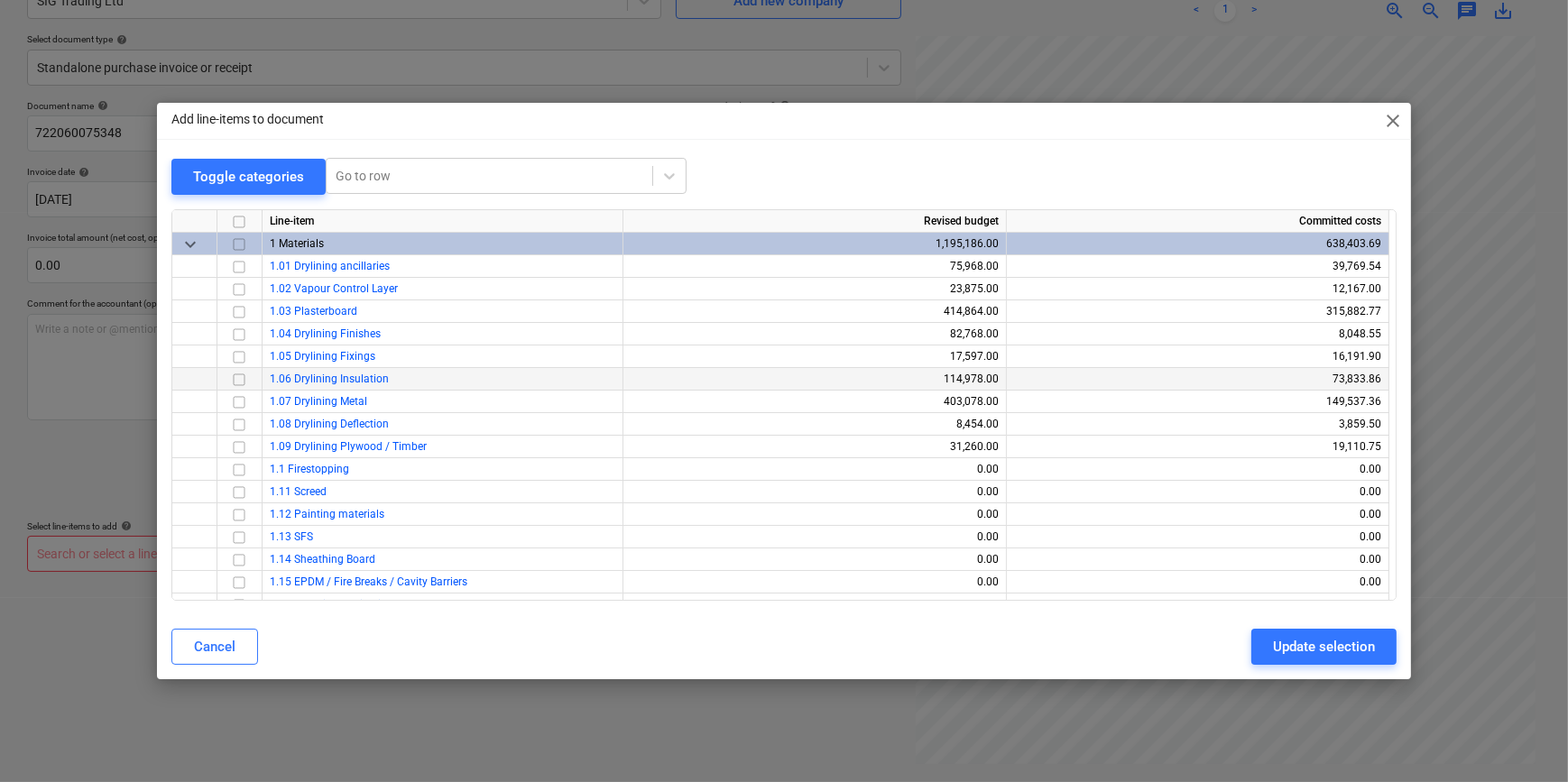 click at bounding box center (239, 379) 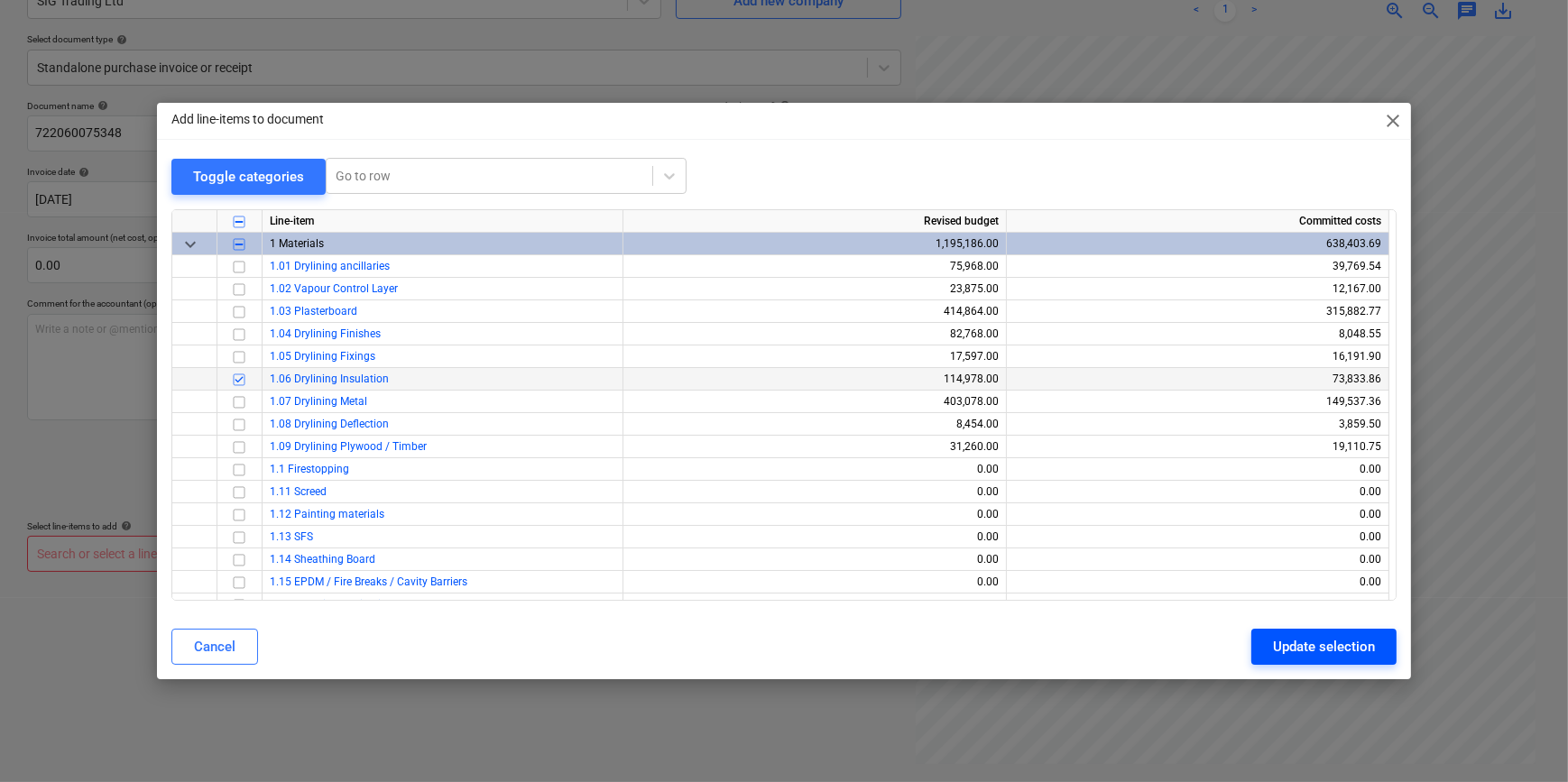 click on "Update selection" at bounding box center [1324, 647] 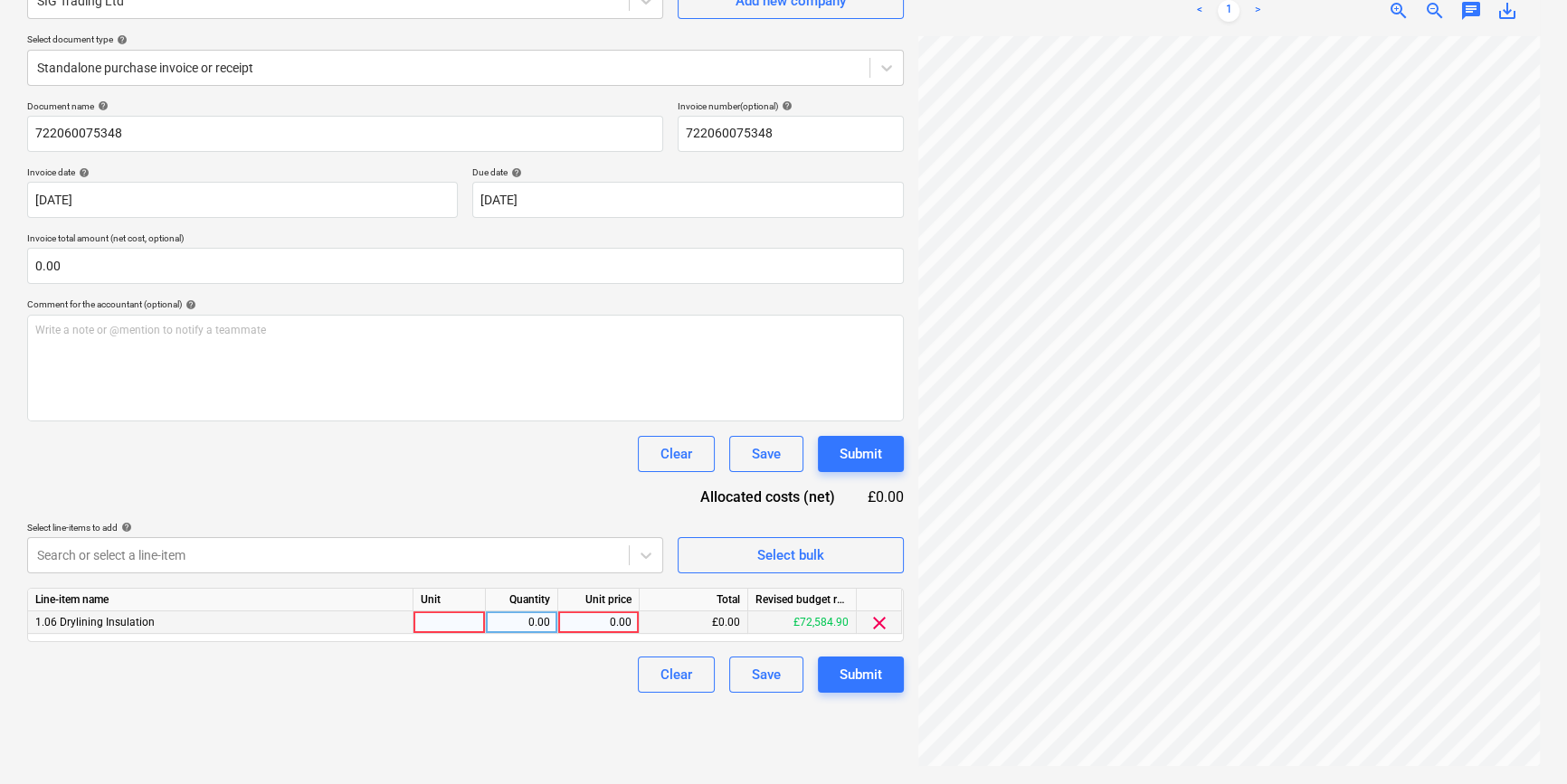 click at bounding box center [450, 622] 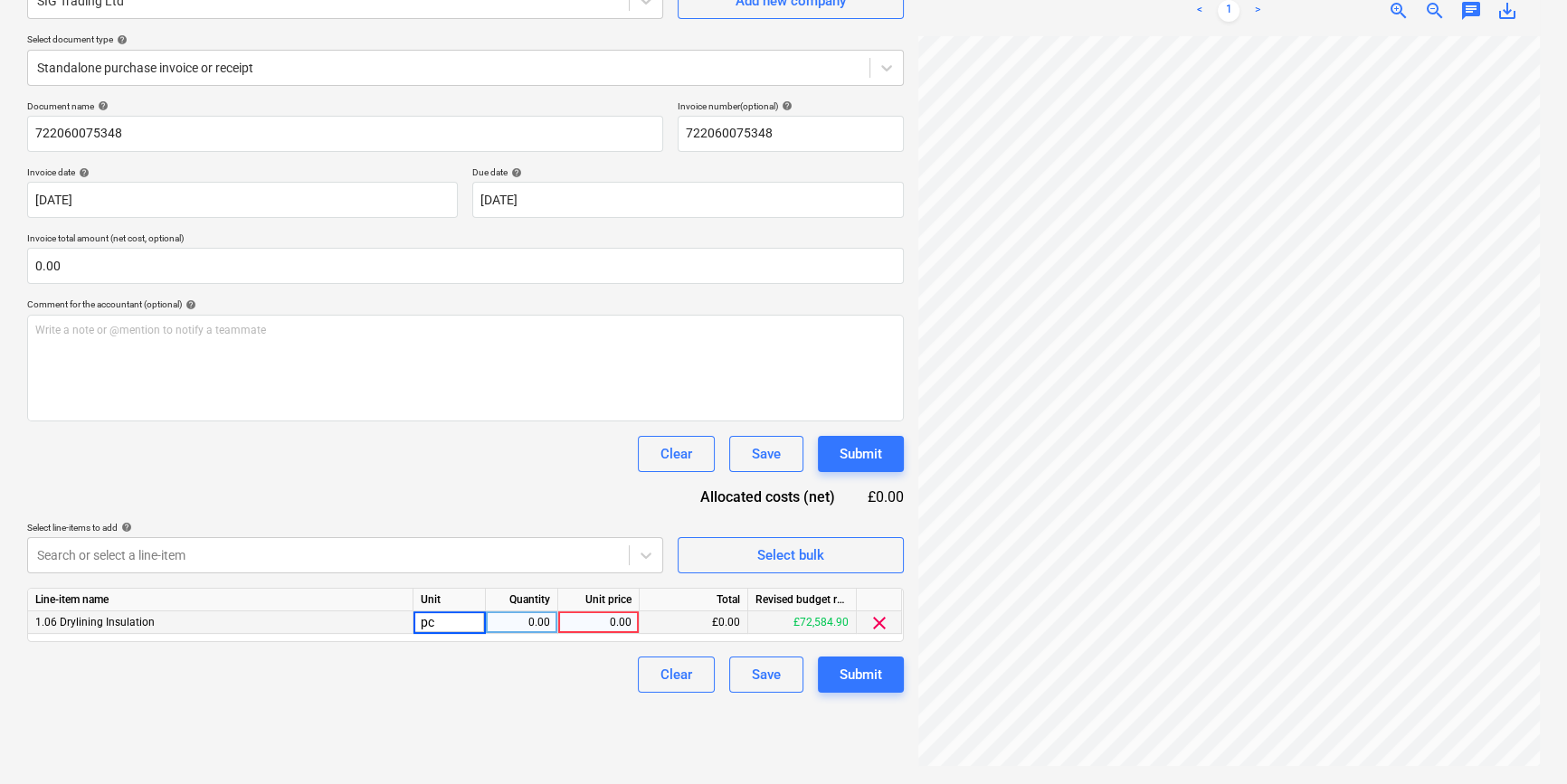type on "pcs" 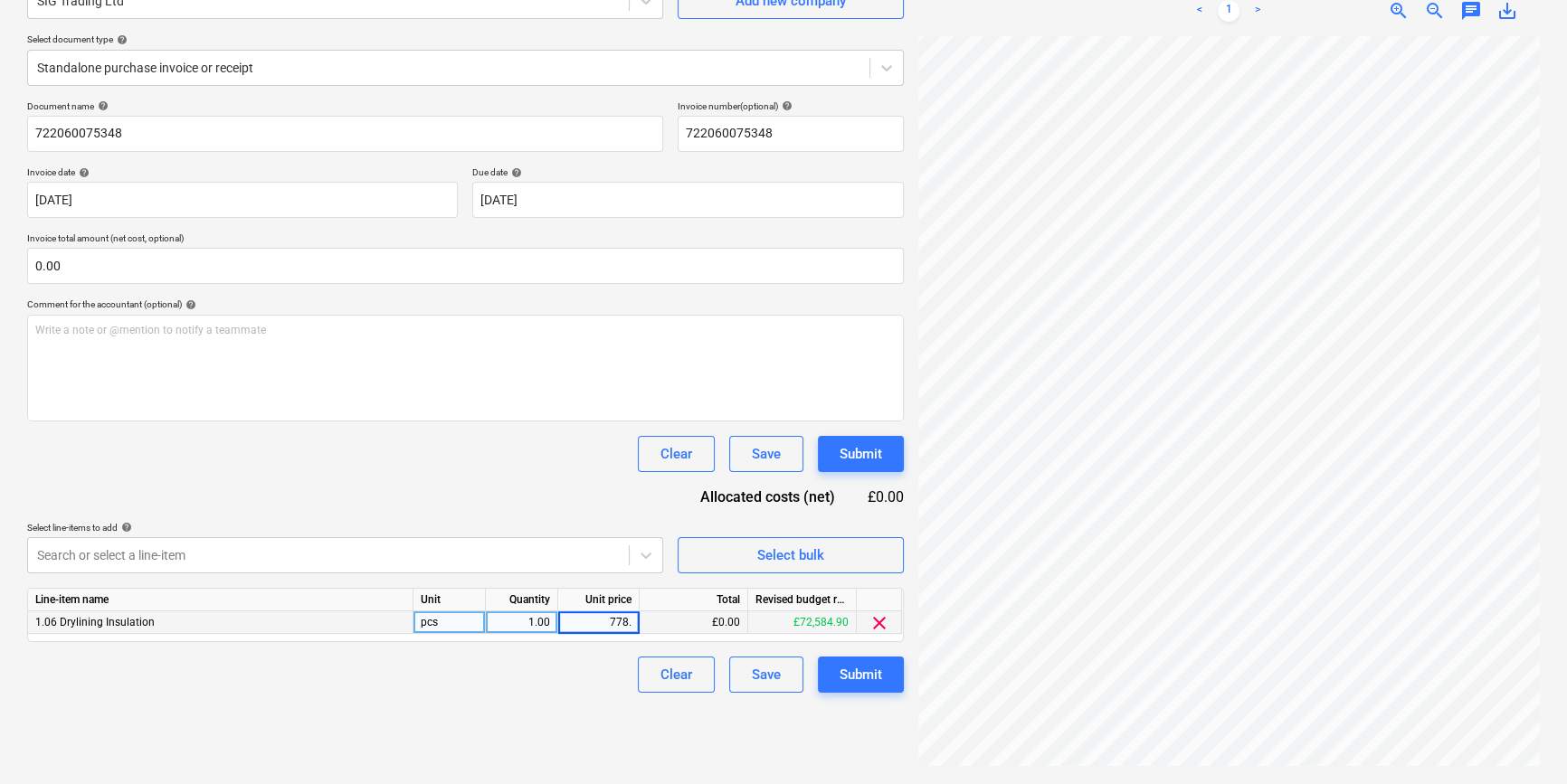 type on "778.7" 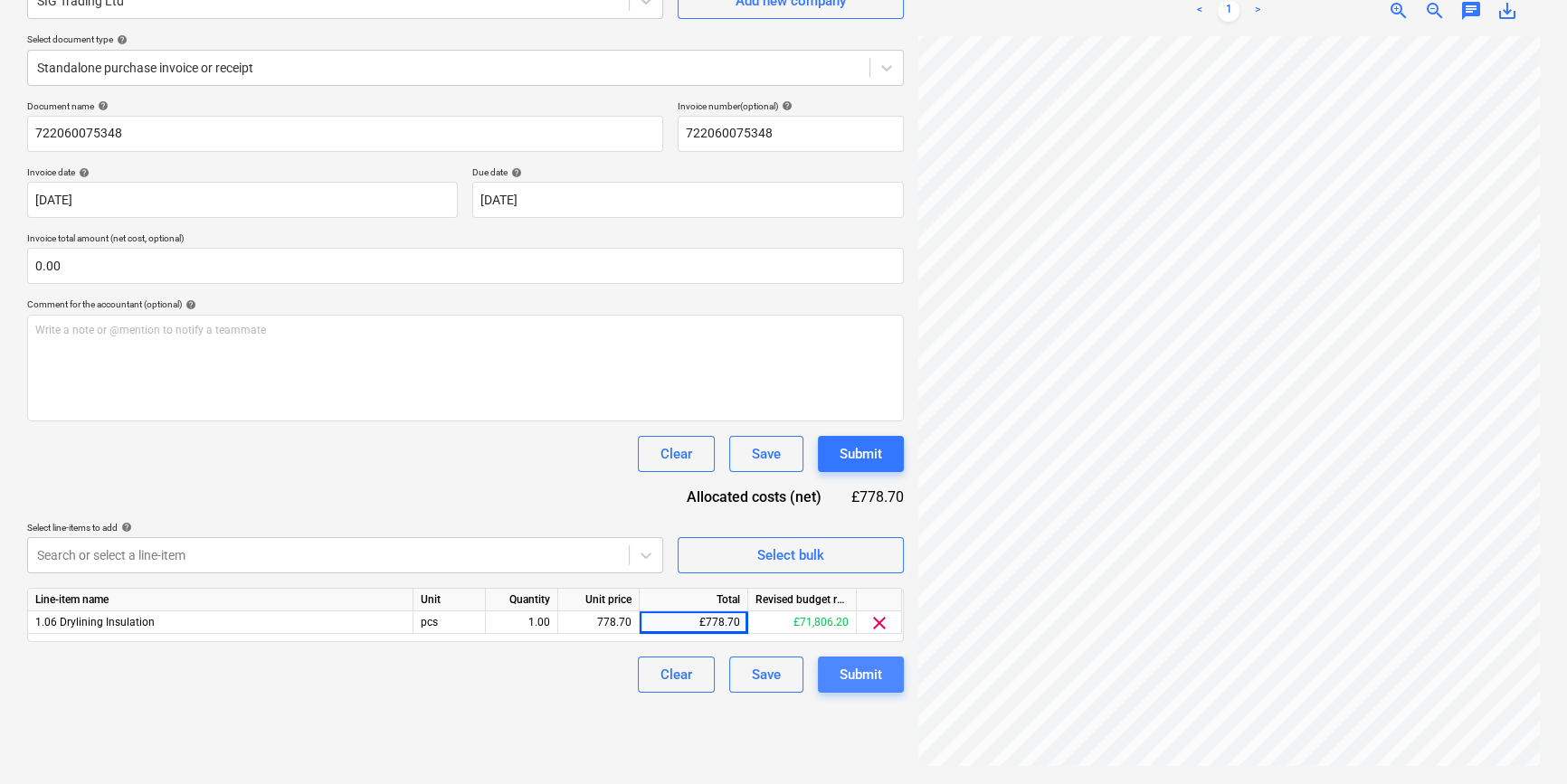 click on "Submit" at bounding box center (860, 675) 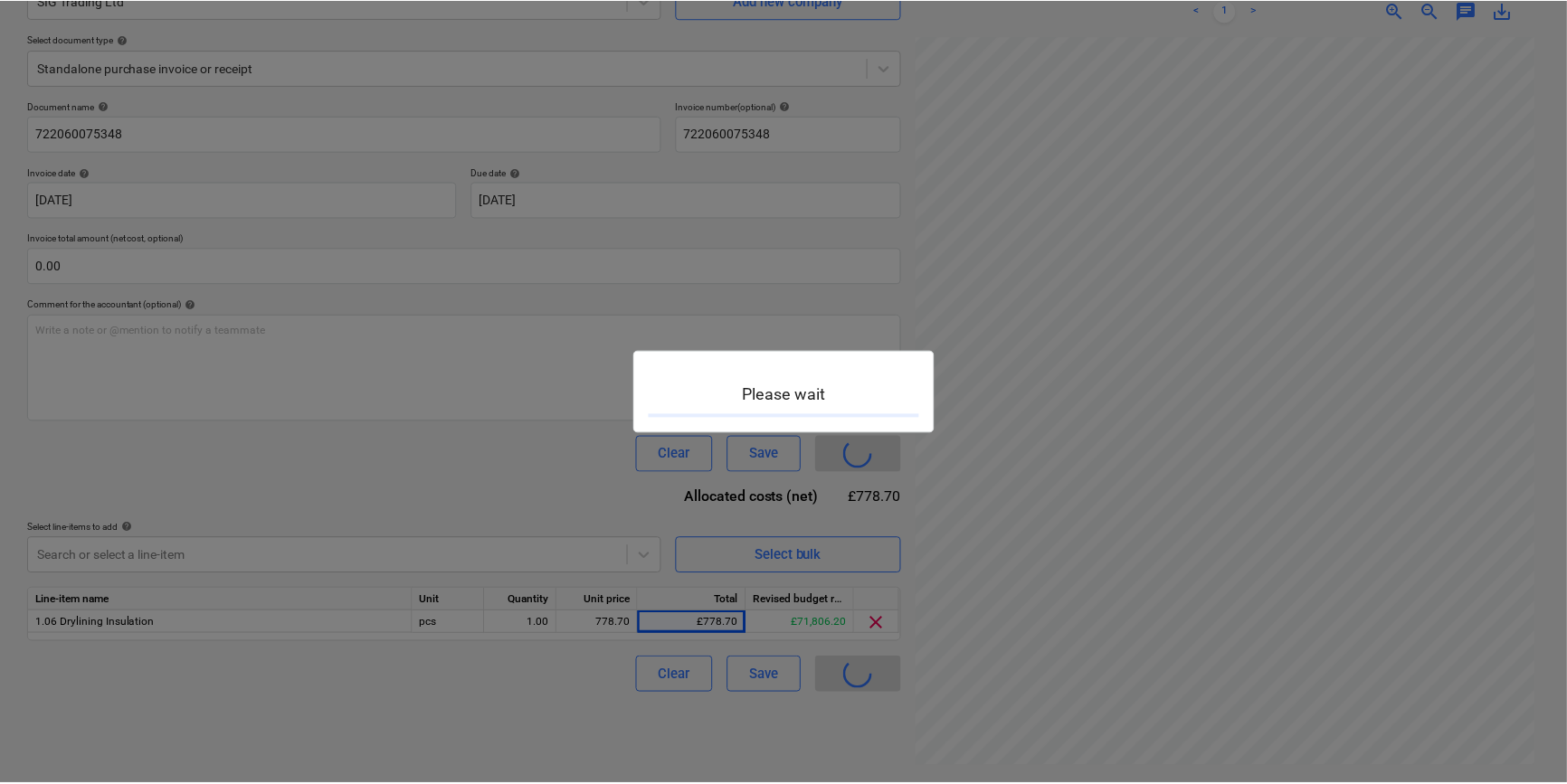 scroll, scrollTop: 0, scrollLeft: 0, axis: both 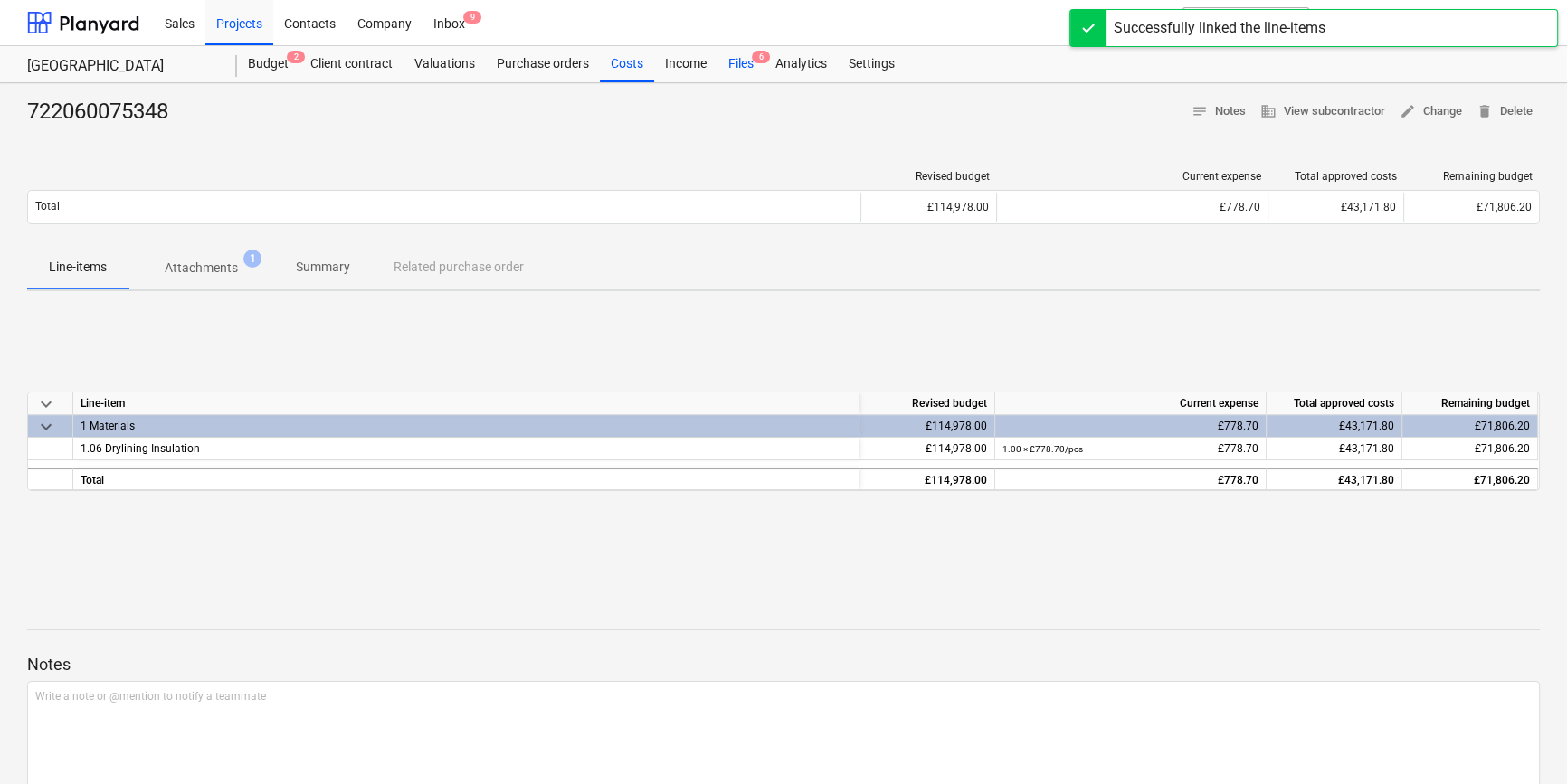 click on "Files 6" at bounding box center [741, 64] 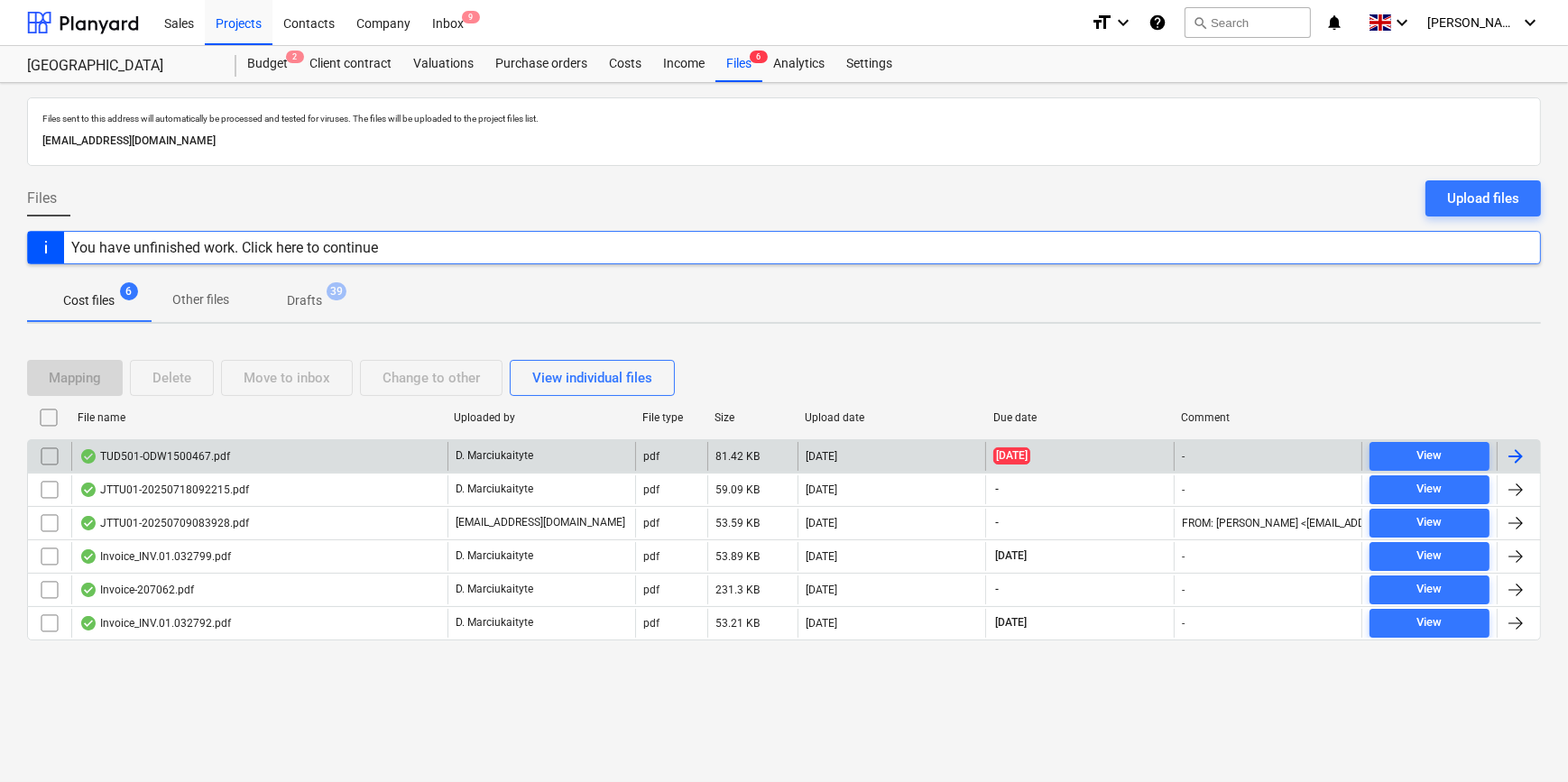 click at bounding box center (1516, 456) 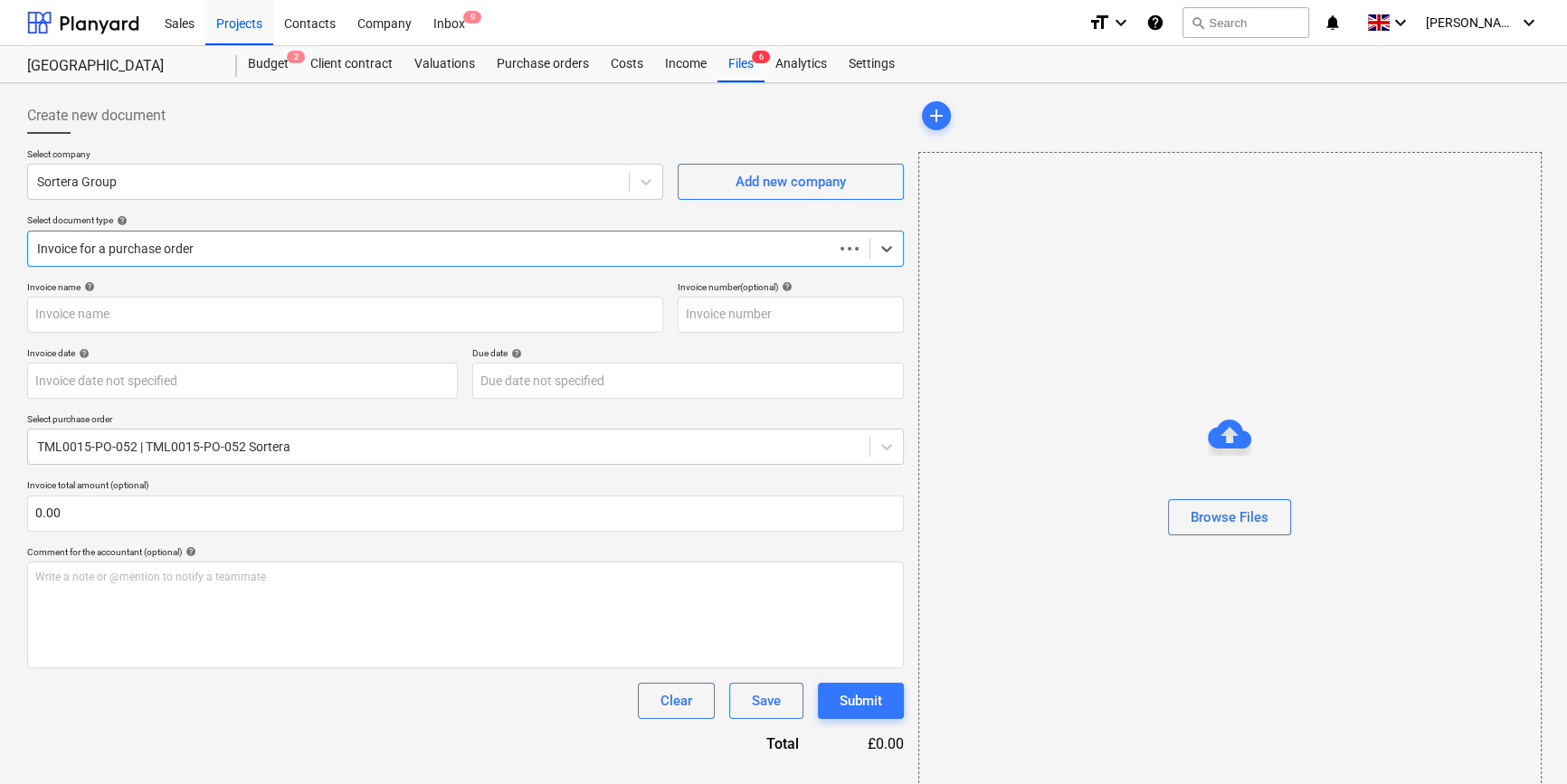 type on "ODW1500467" 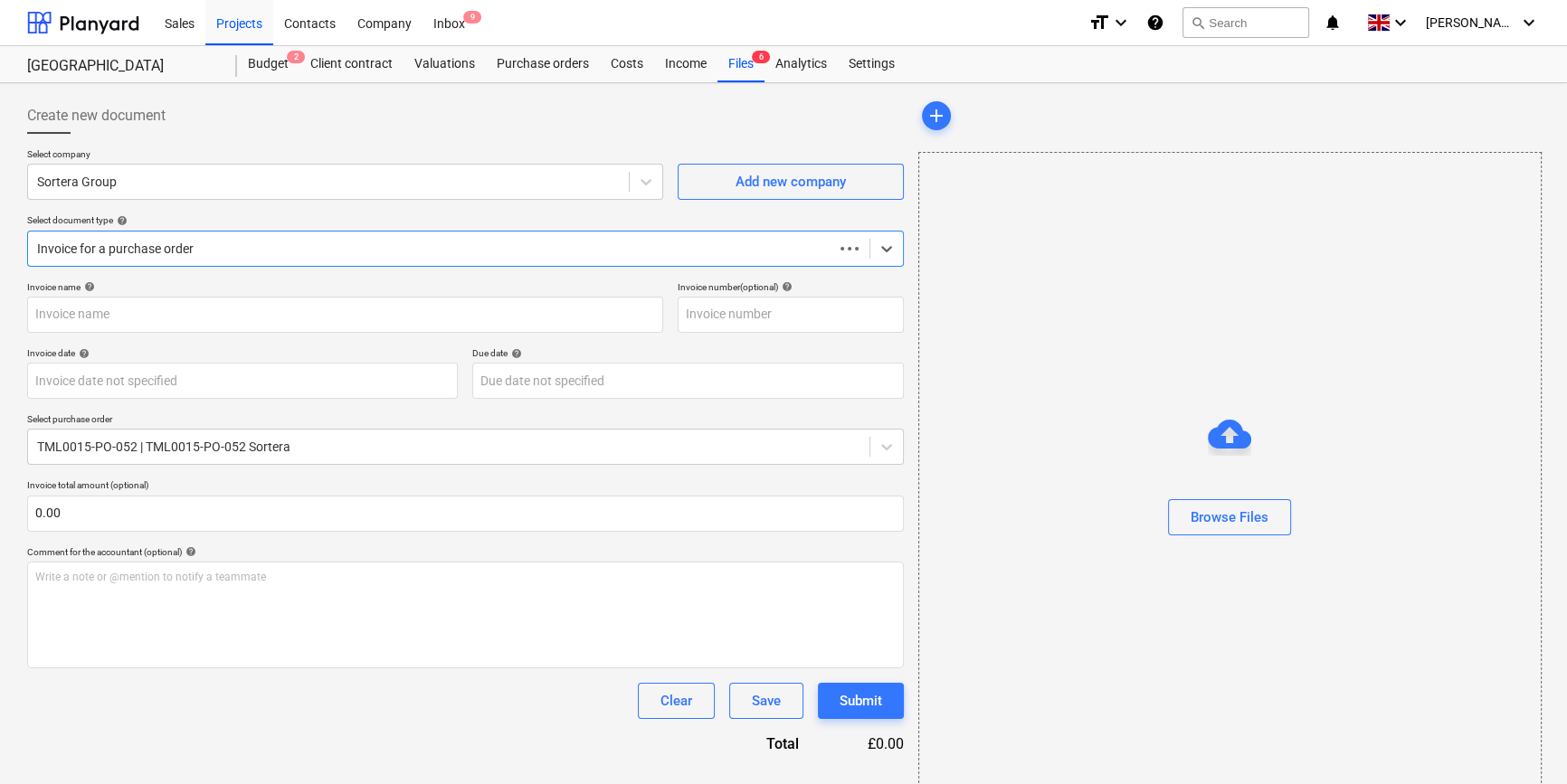 type on "ODW1500467" 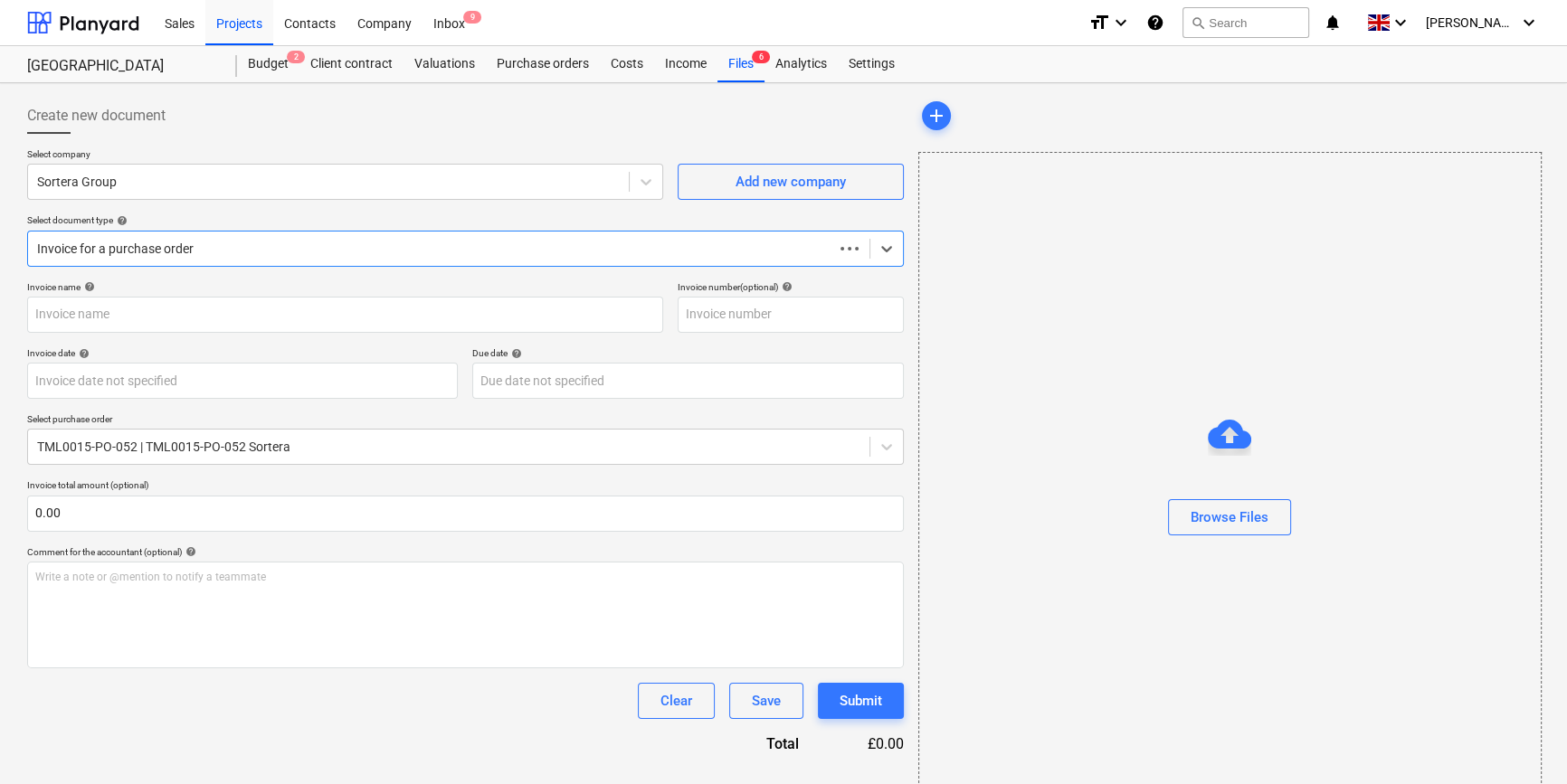 type on "[DATE]" 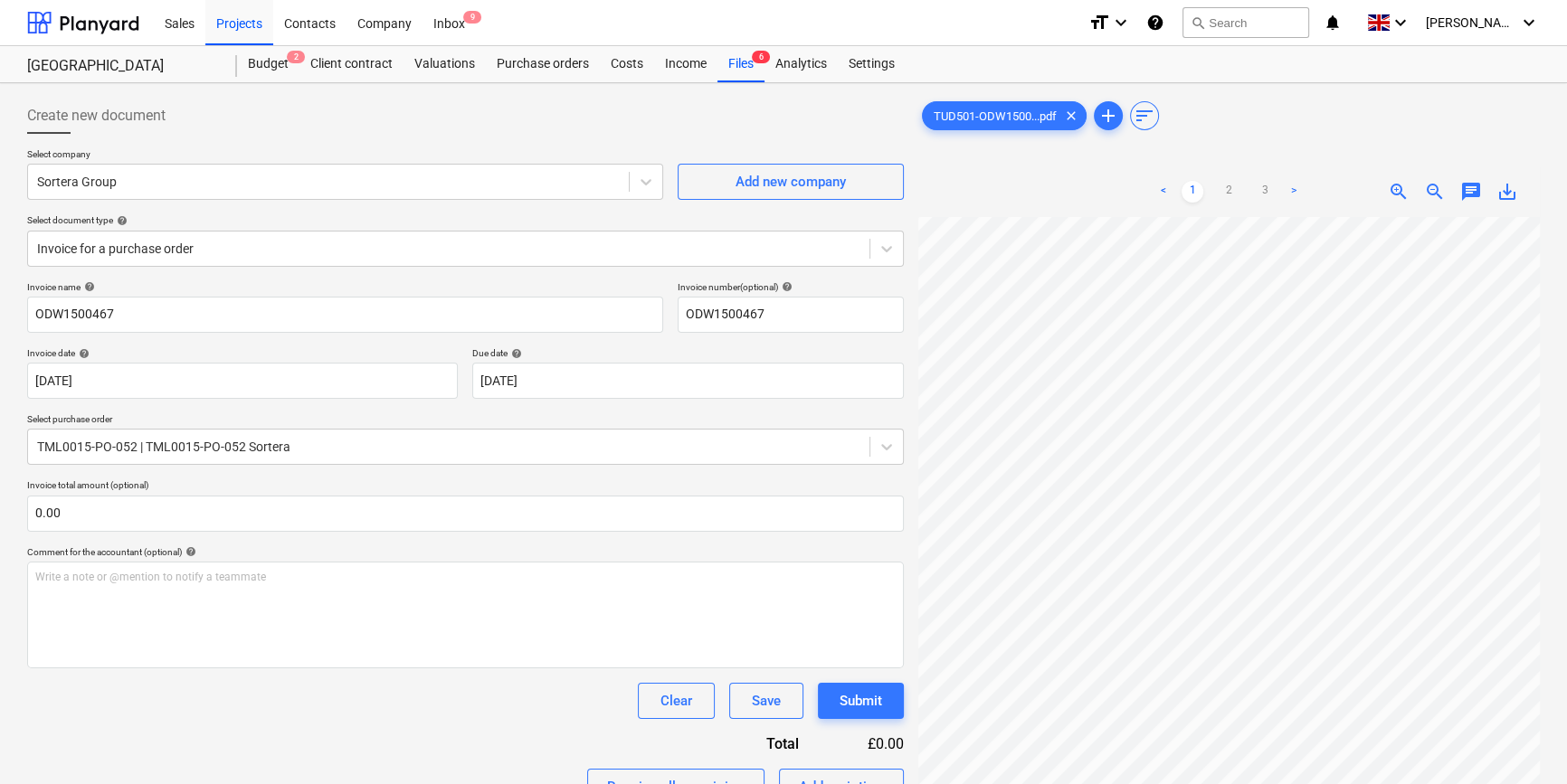 scroll, scrollTop: 315, scrollLeft: 192, axis: both 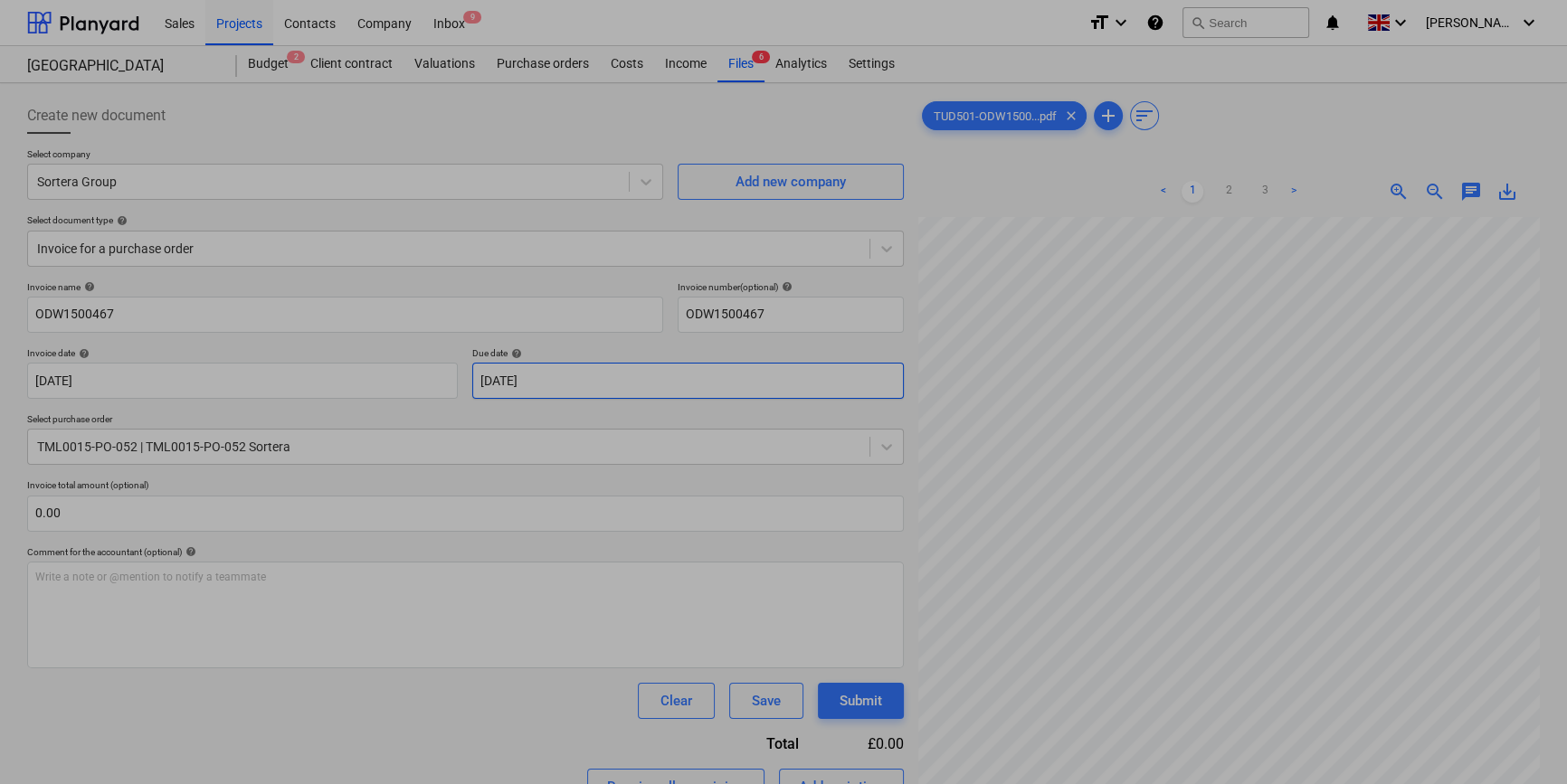 click on "Sales Projects Contacts Company Inbox 9 format_size keyboard_arrow_down help search Search notifications 0 keyboard_arrow_down [PERSON_NAME] keyboard_arrow_down Camden Goods Yard Budget 2 Client contract Valuations Purchase orders Costs Income Files 6 Analytics Settings Create new document Select company Sortera Group   Add new company Select document type help Invoice for a purchase order Invoice name help ODW1500467 Invoice number  (optional) help ODW1500467 Invoice date help [DATE] 16.07.2025 Press the down arrow key to interact with the calendar and
select a date. Press the question mark key to get the keyboard shortcuts for changing dates. Due date help [DATE] 17.07.2025 Press the down arrow key to interact with the calendar and
select a date. Press the question mark key to get the keyboard shortcuts for changing dates. Select purchase order TML0015-PO-052 | TML0015-PO-052 Sortera Invoice total amount (optional) 0.00 Comment for the accountant (optional) help ﻿ Clear Save Submit Total" at bounding box center [784, 392] 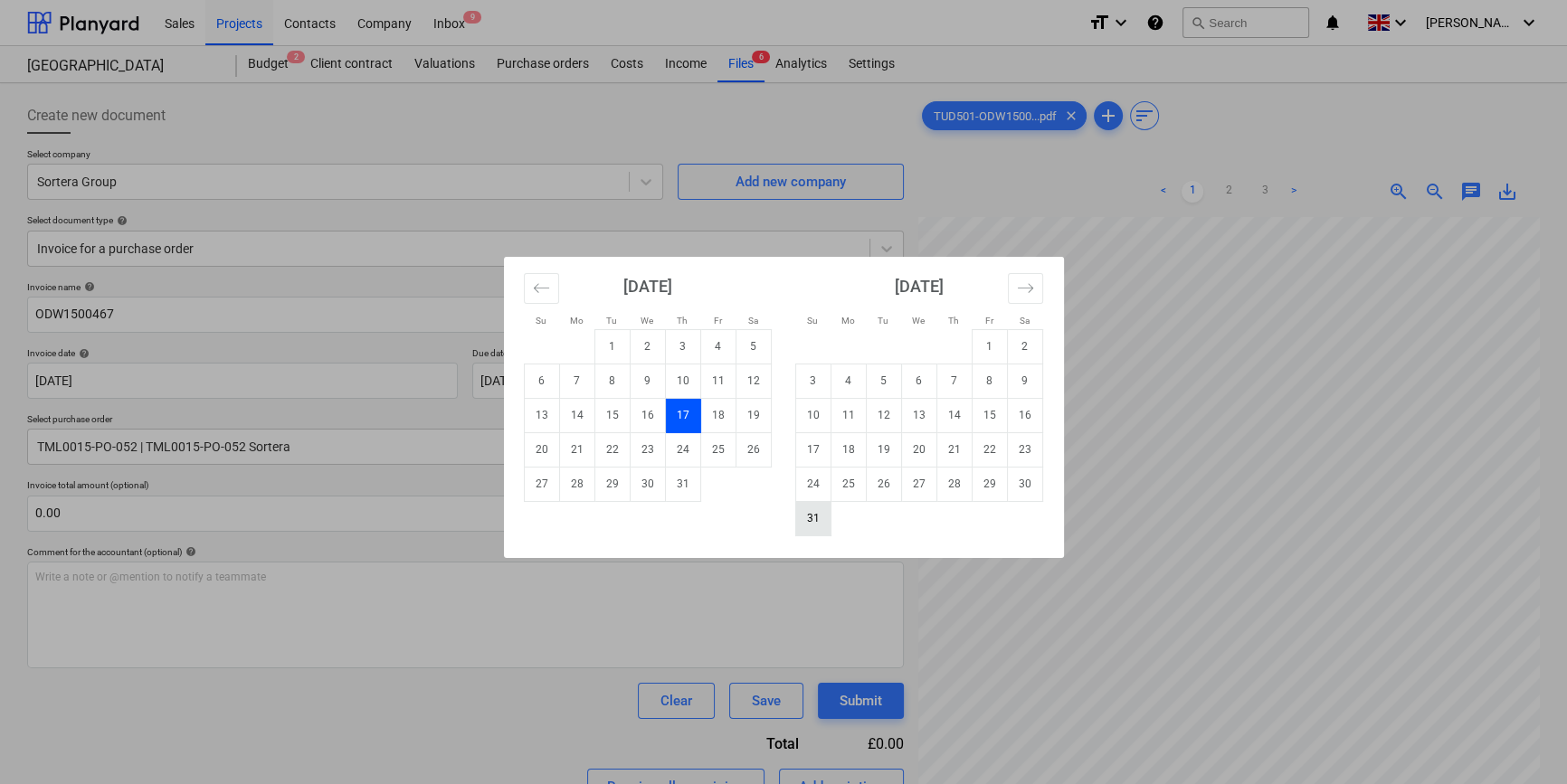 click on "31" at bounding box center [812, 518] 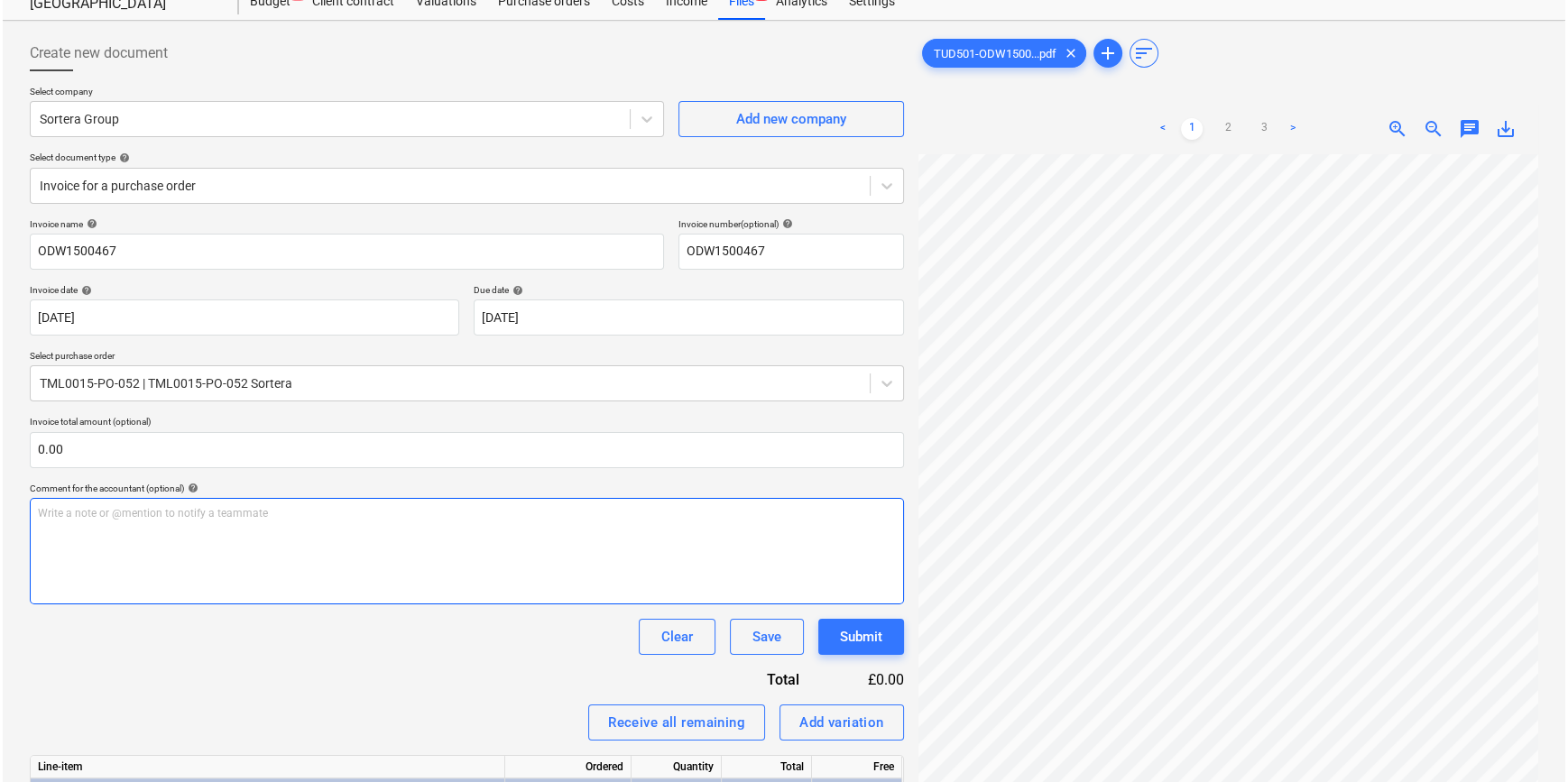 scroll, scrollTop: 203, scrollLeft: 0, axis: vertical 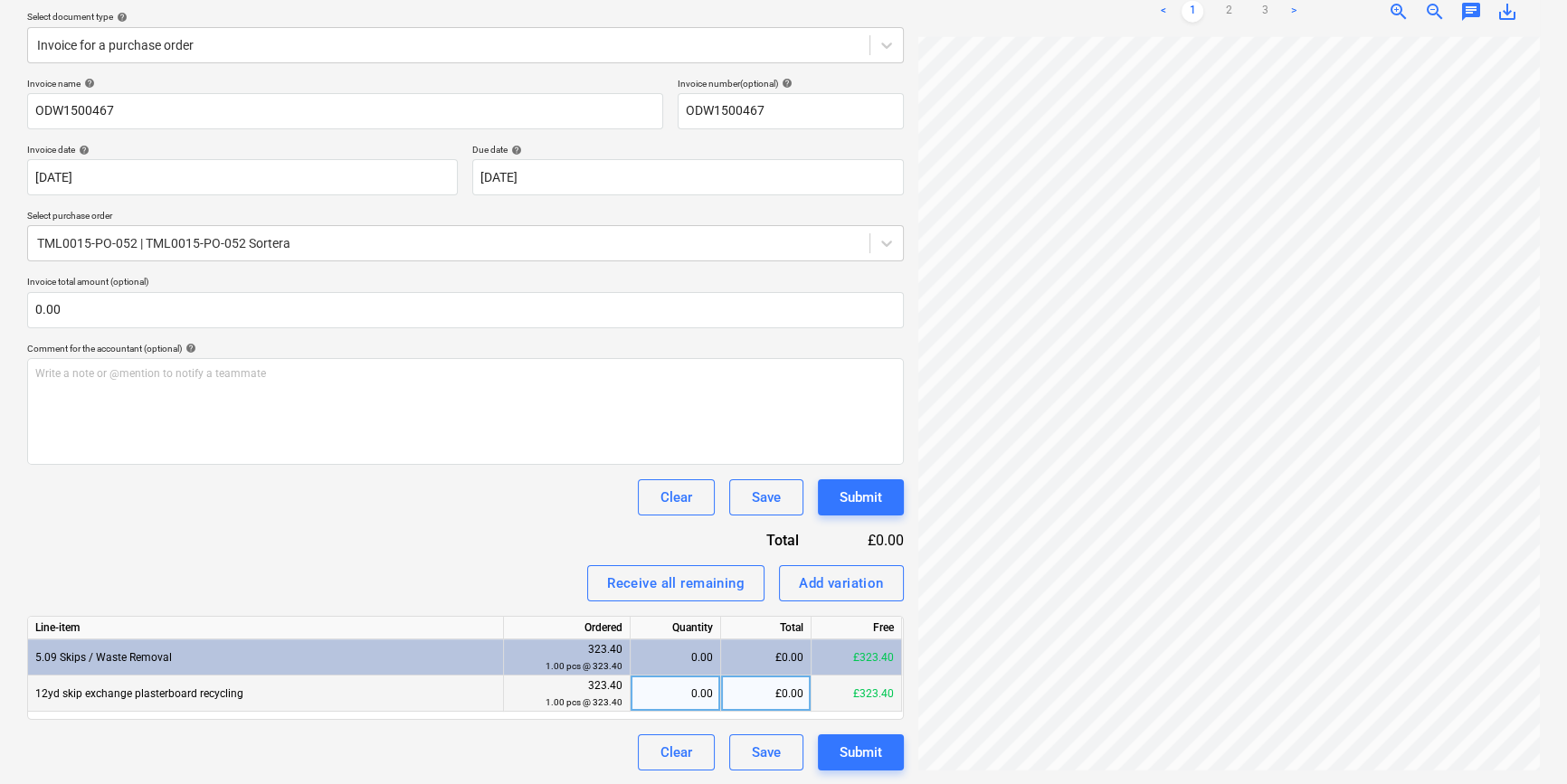 click on "0.00" at bounding box center [675, 694] 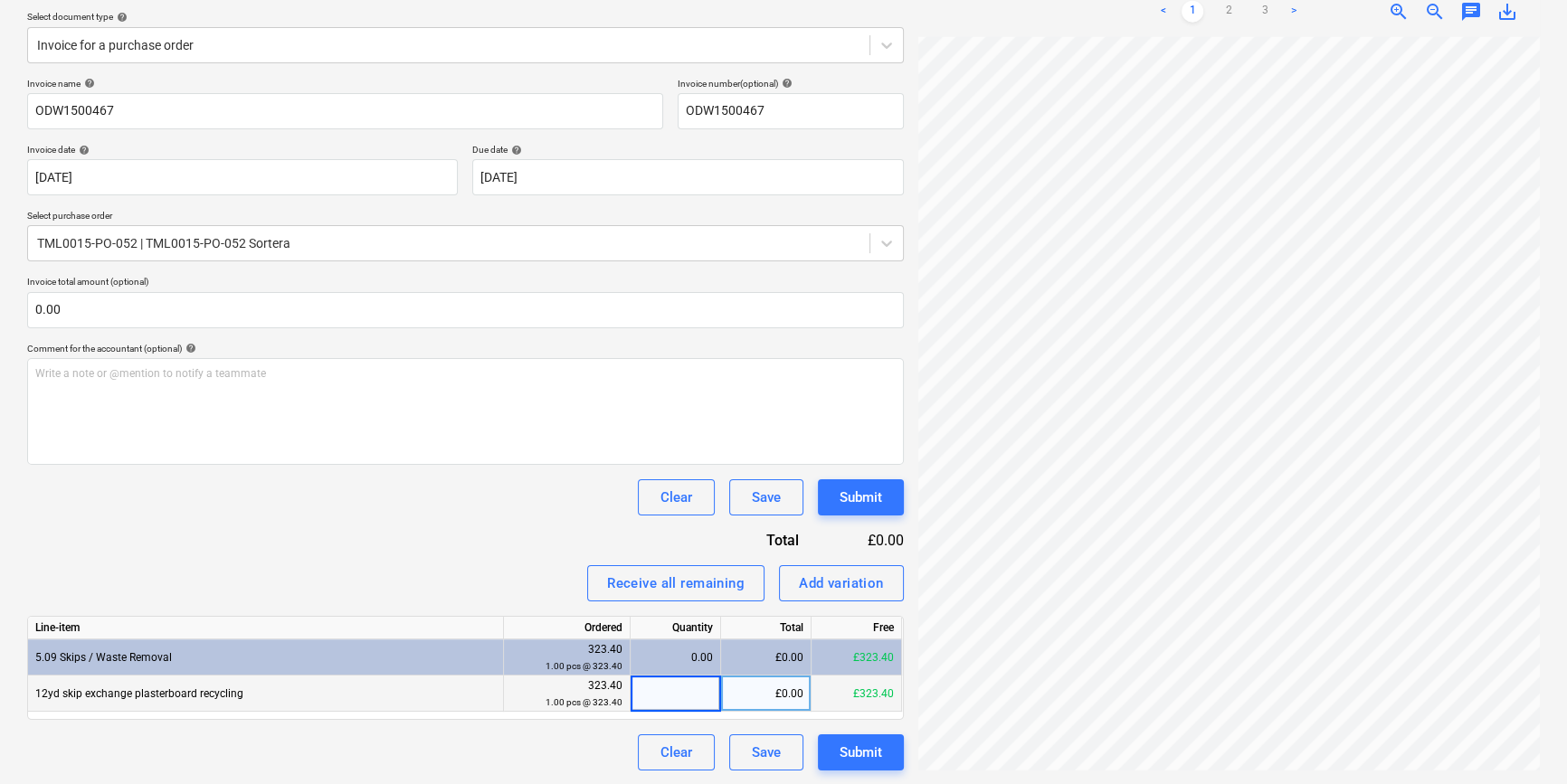type on "1" 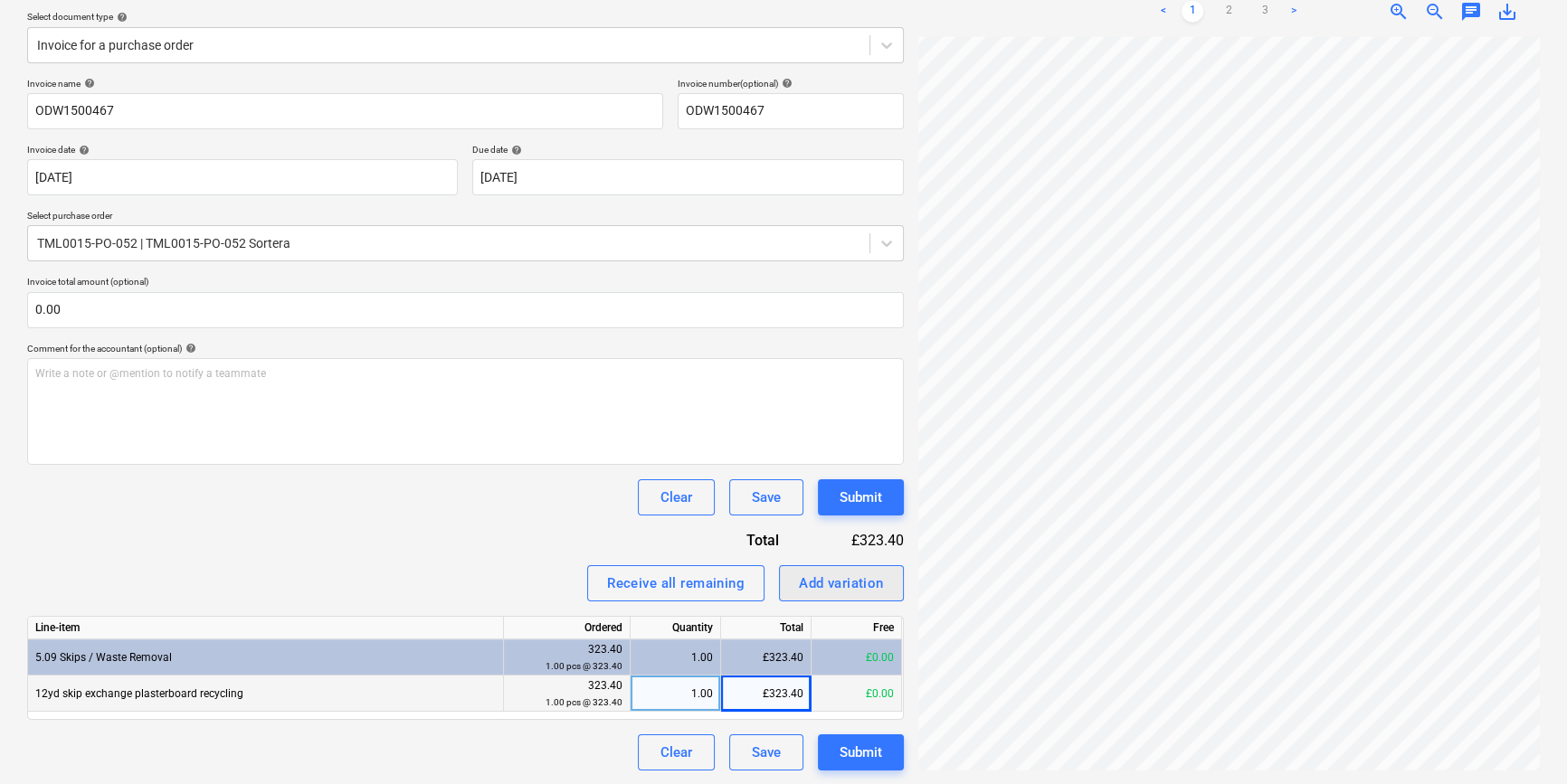 click on "Add variation" at bounding box center (841, 583) 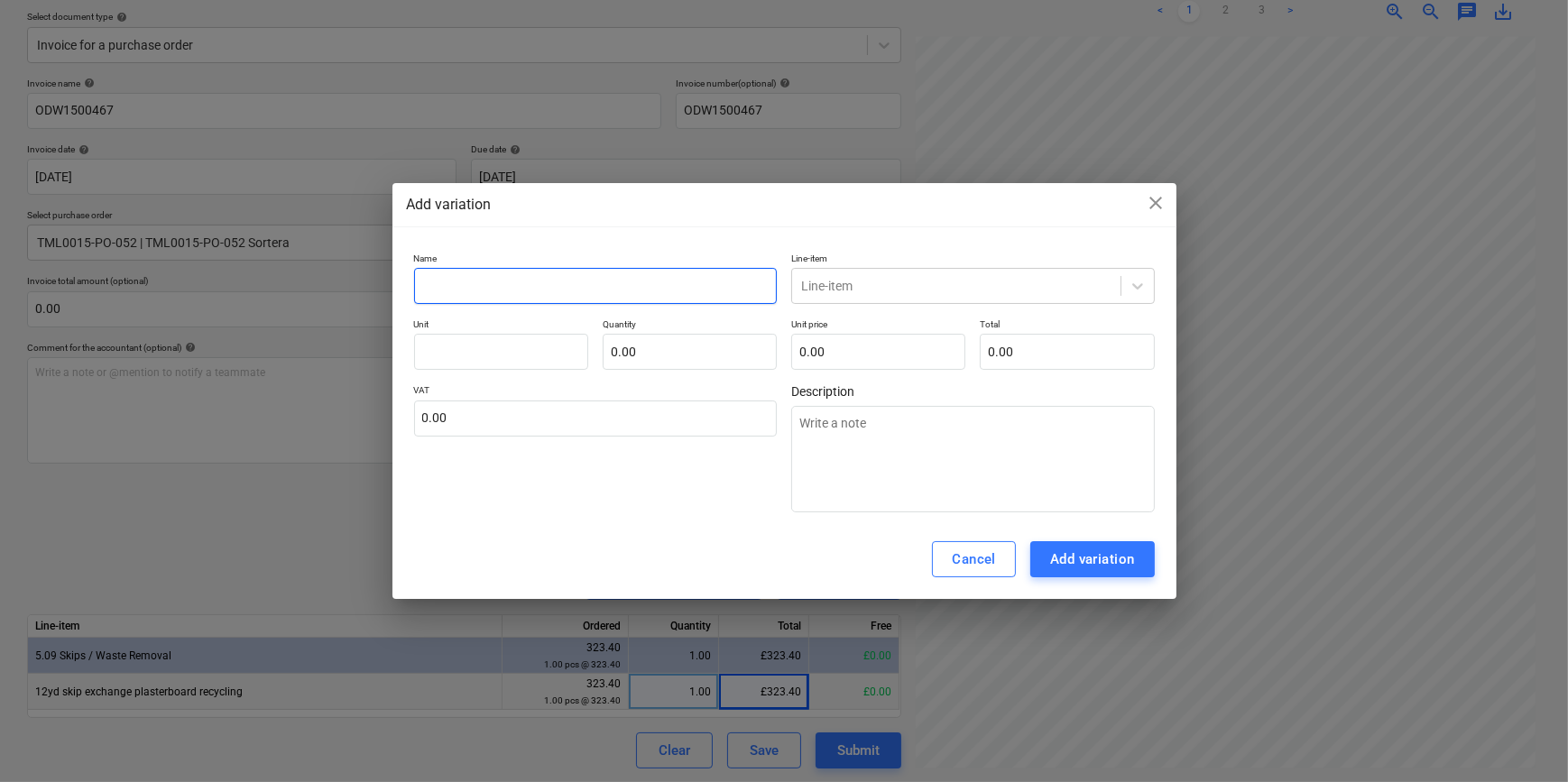 click at bounding box center (595, 286) 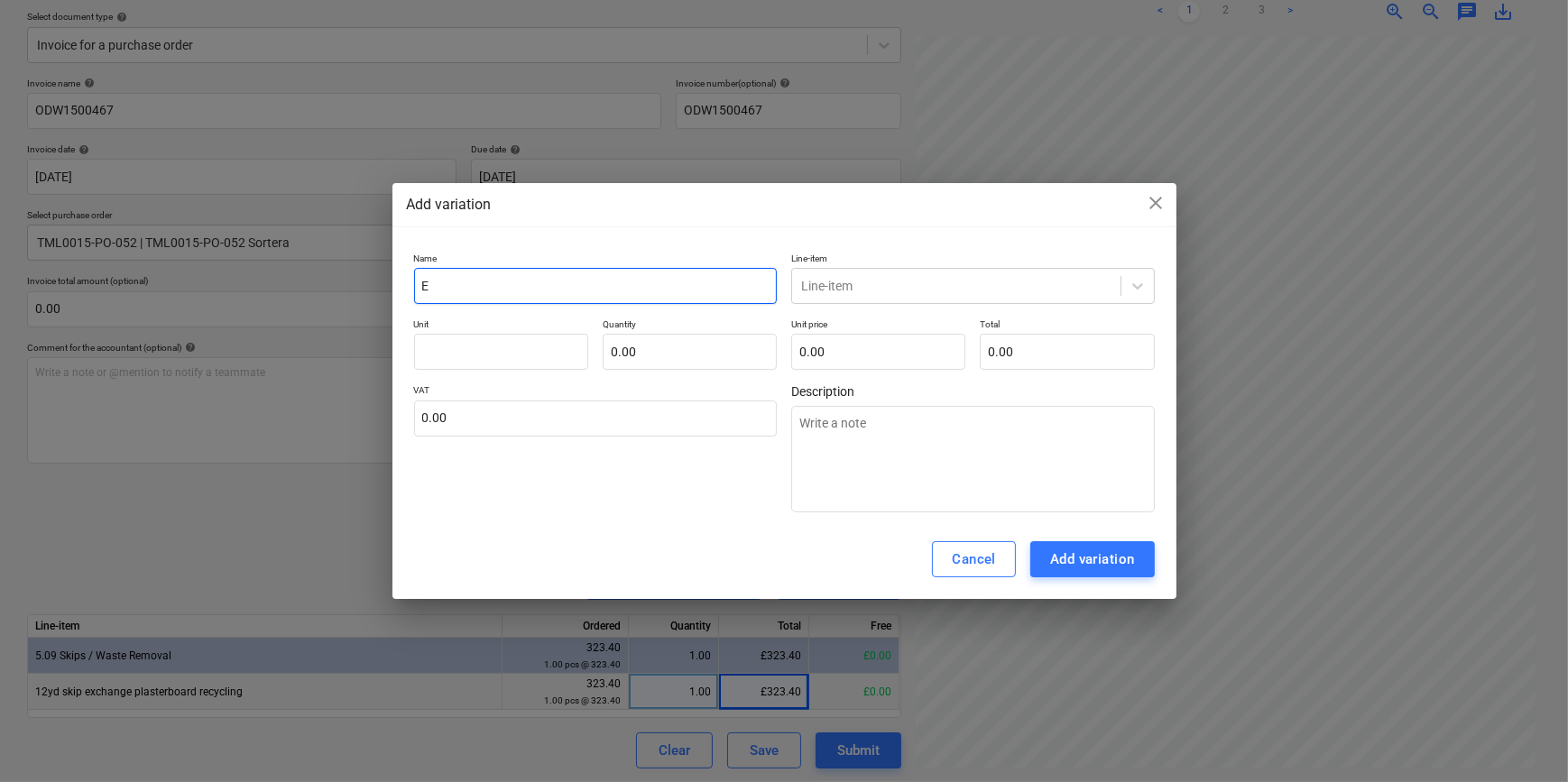 type on "Ex" 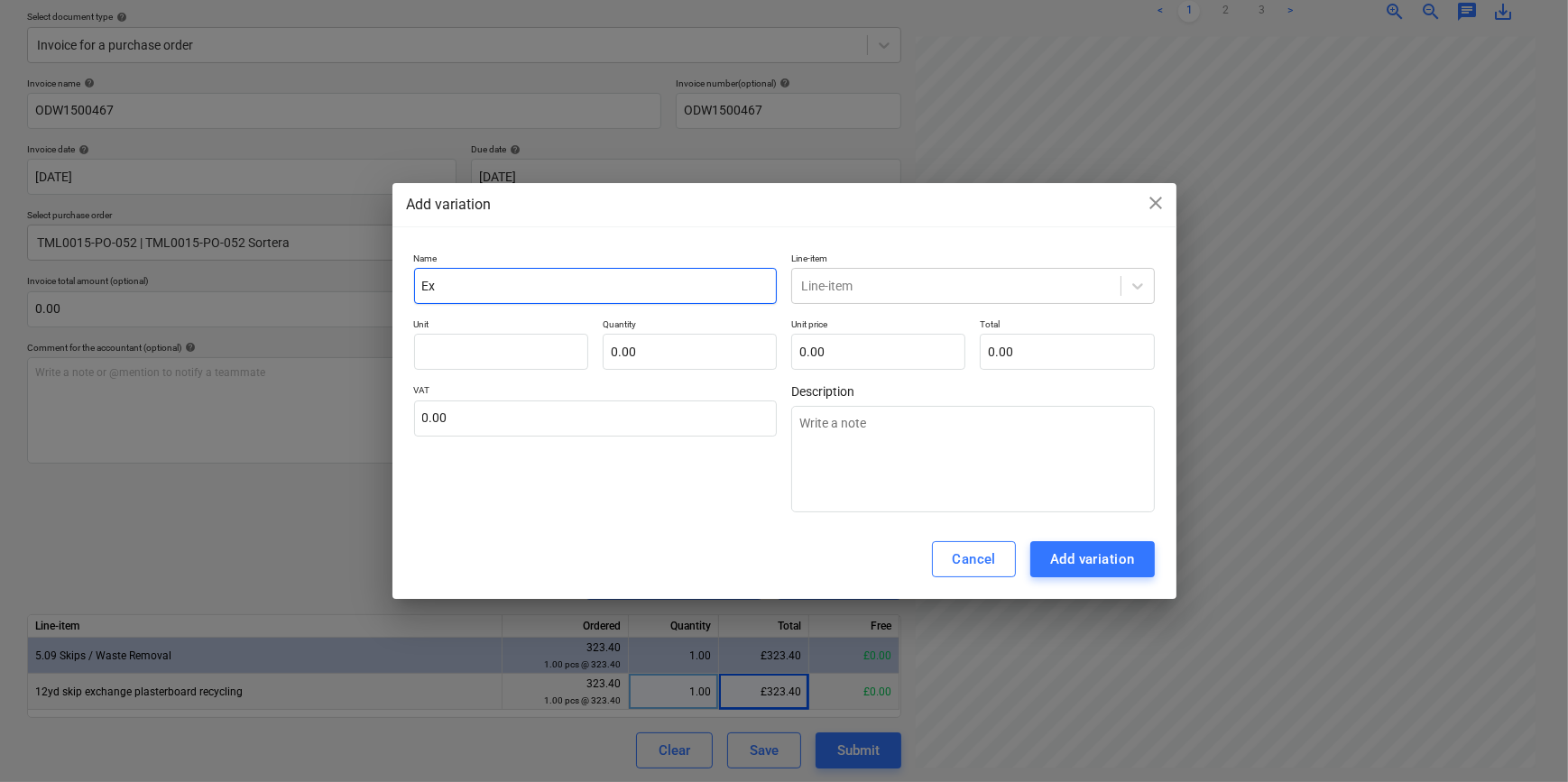 type on "Ext" 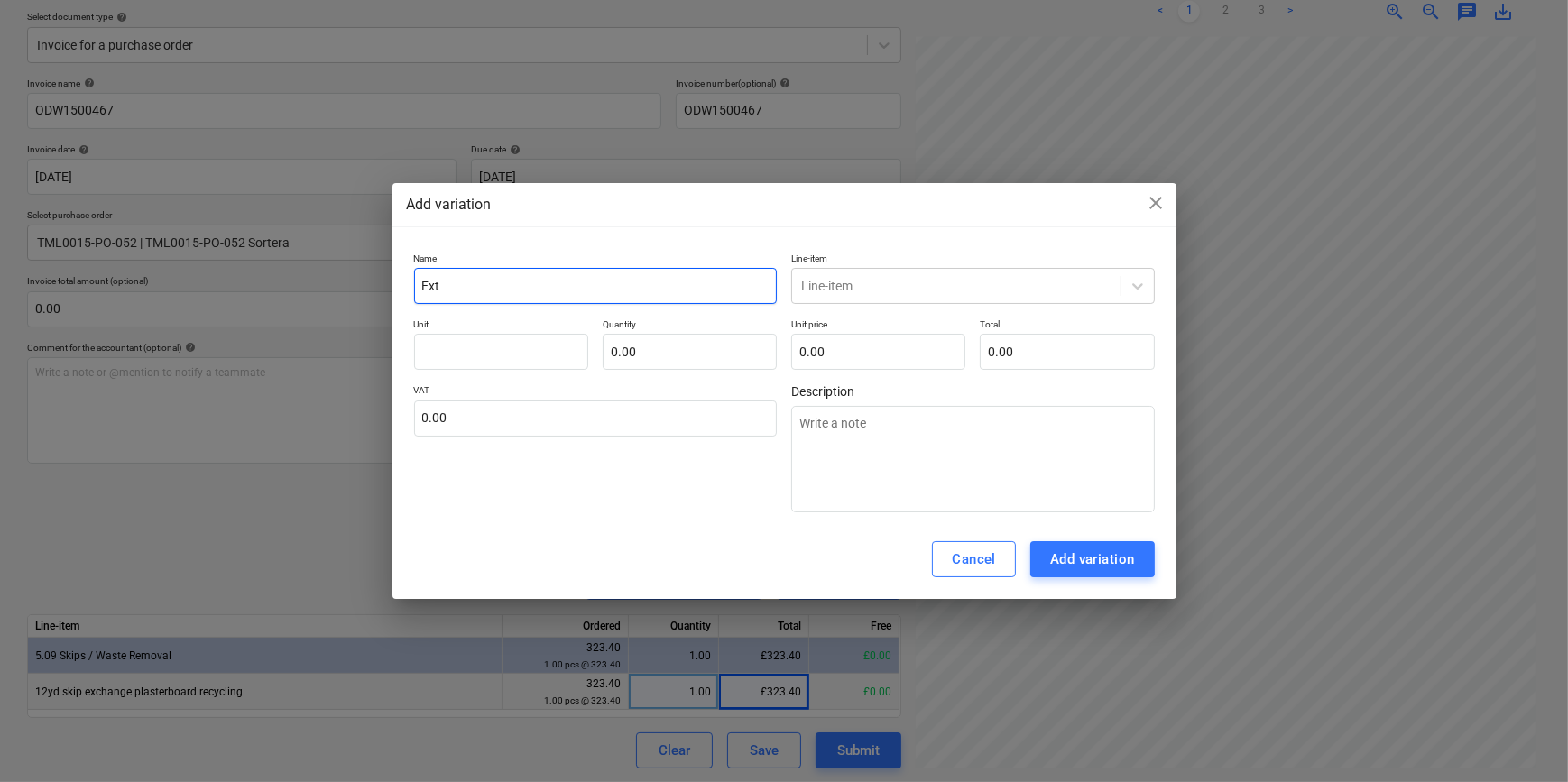 type on "Extr" 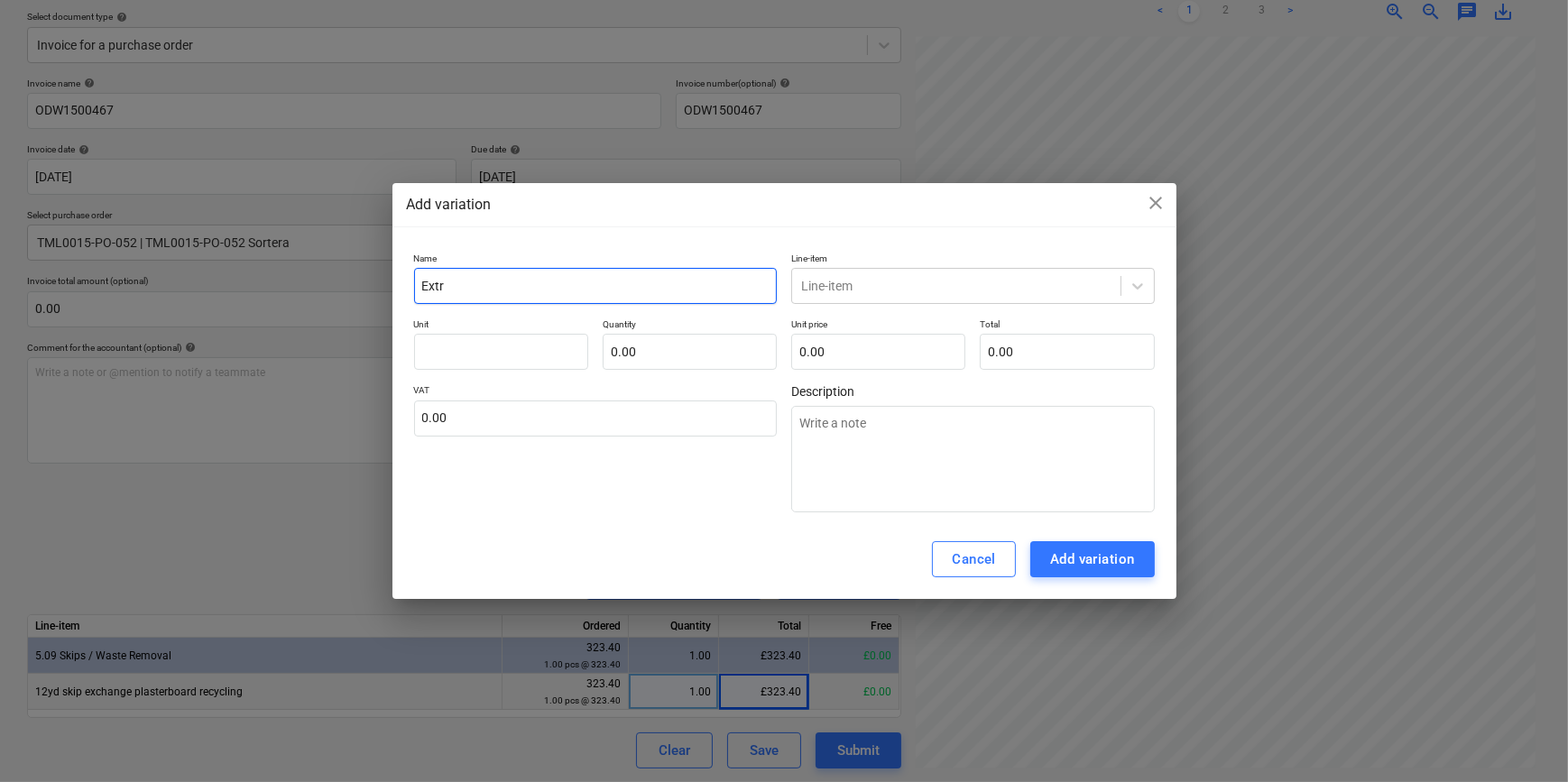 type on "Extra" 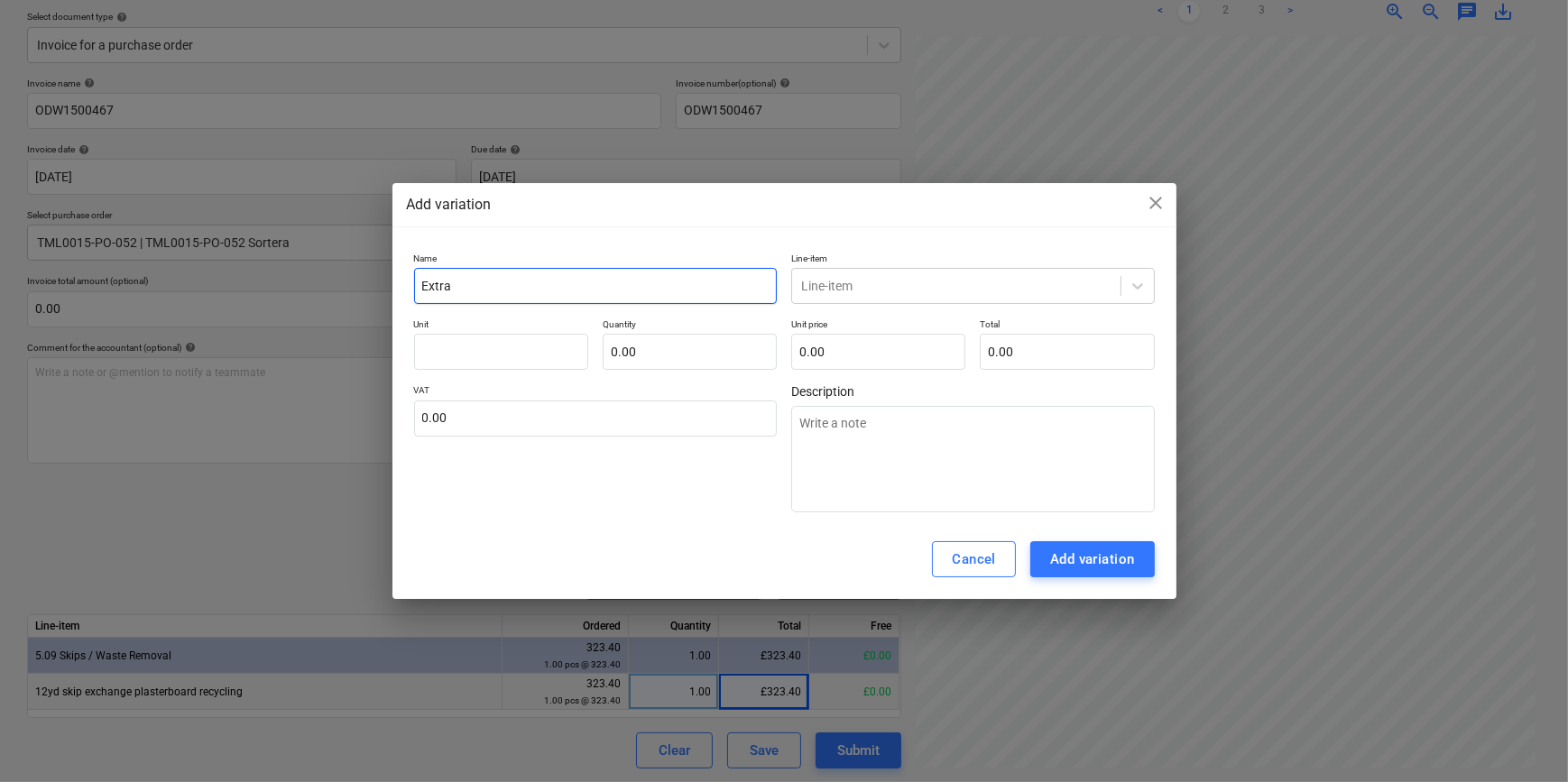 type on "Extra" 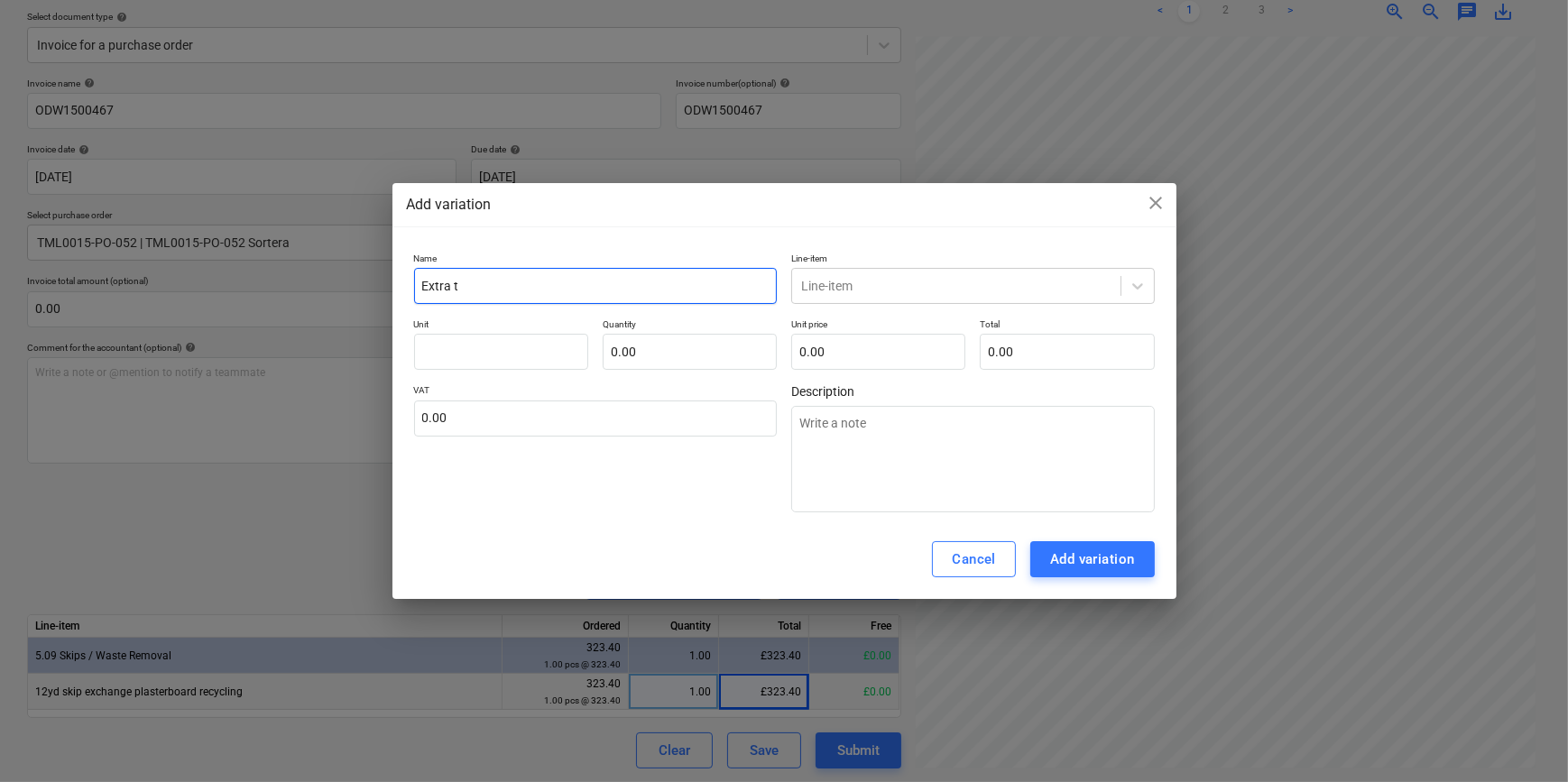 type on "Extra to" 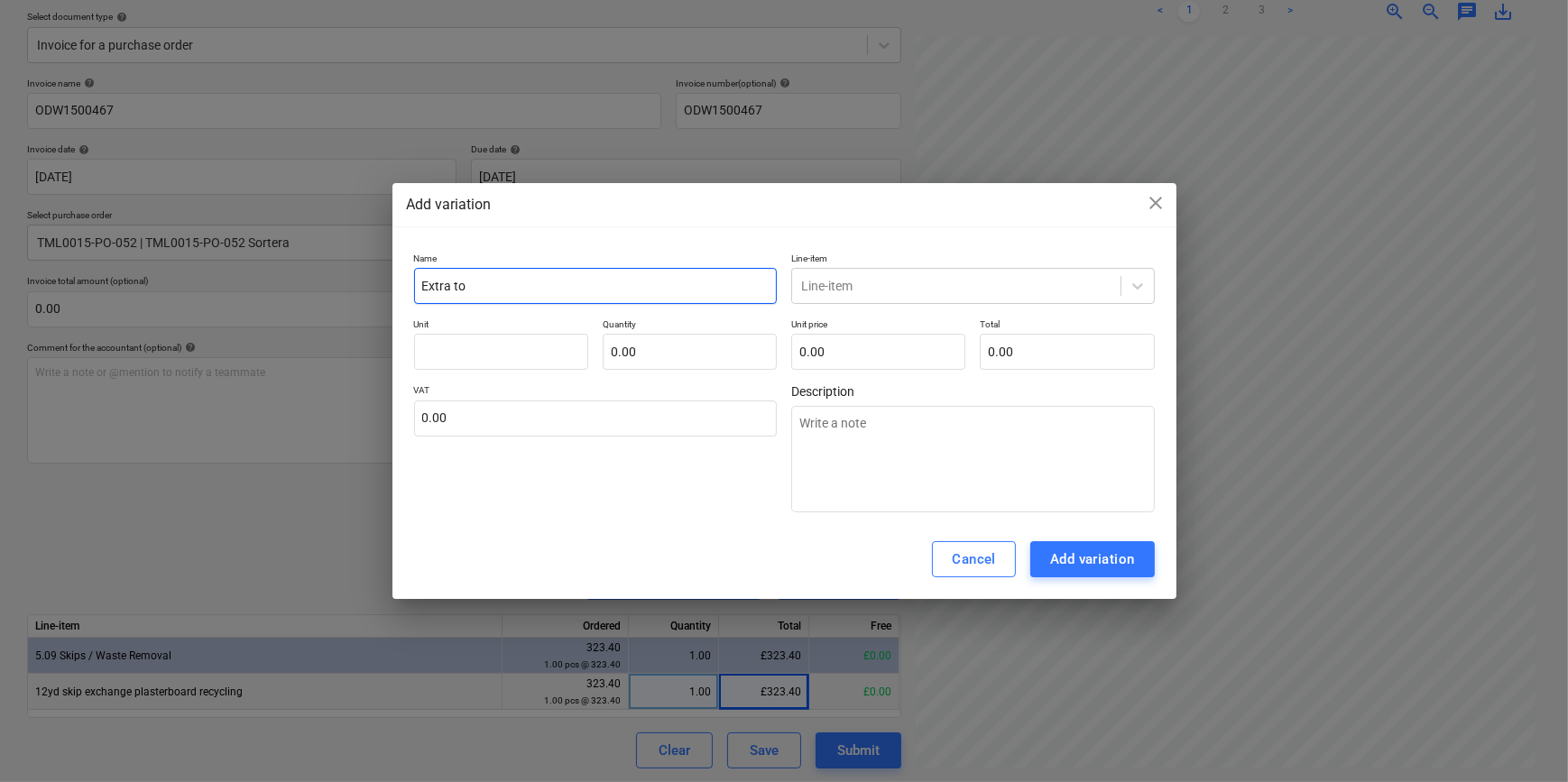 type on "Extra ton" 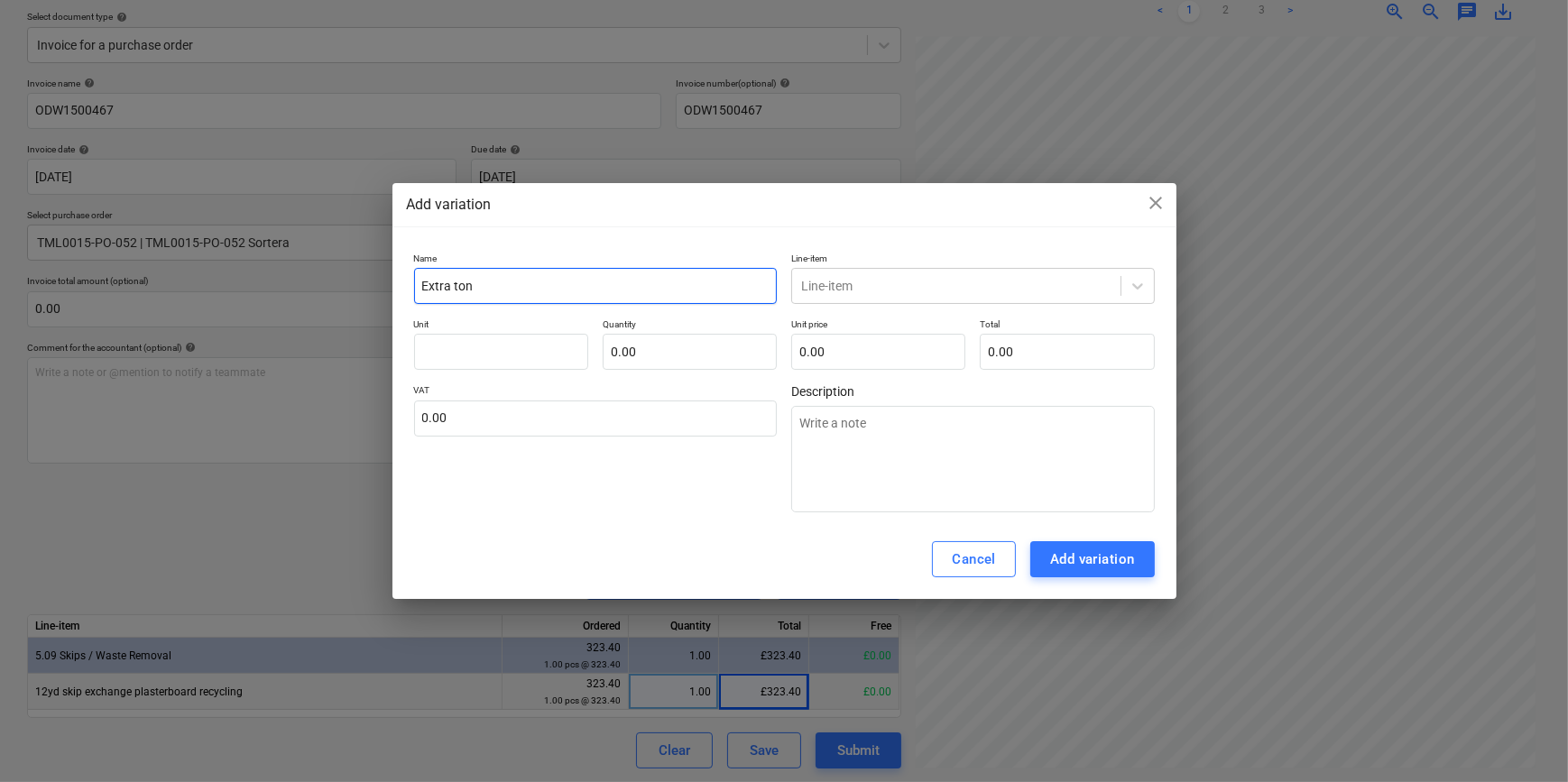 type on "Extra [PERSON_NAME]" 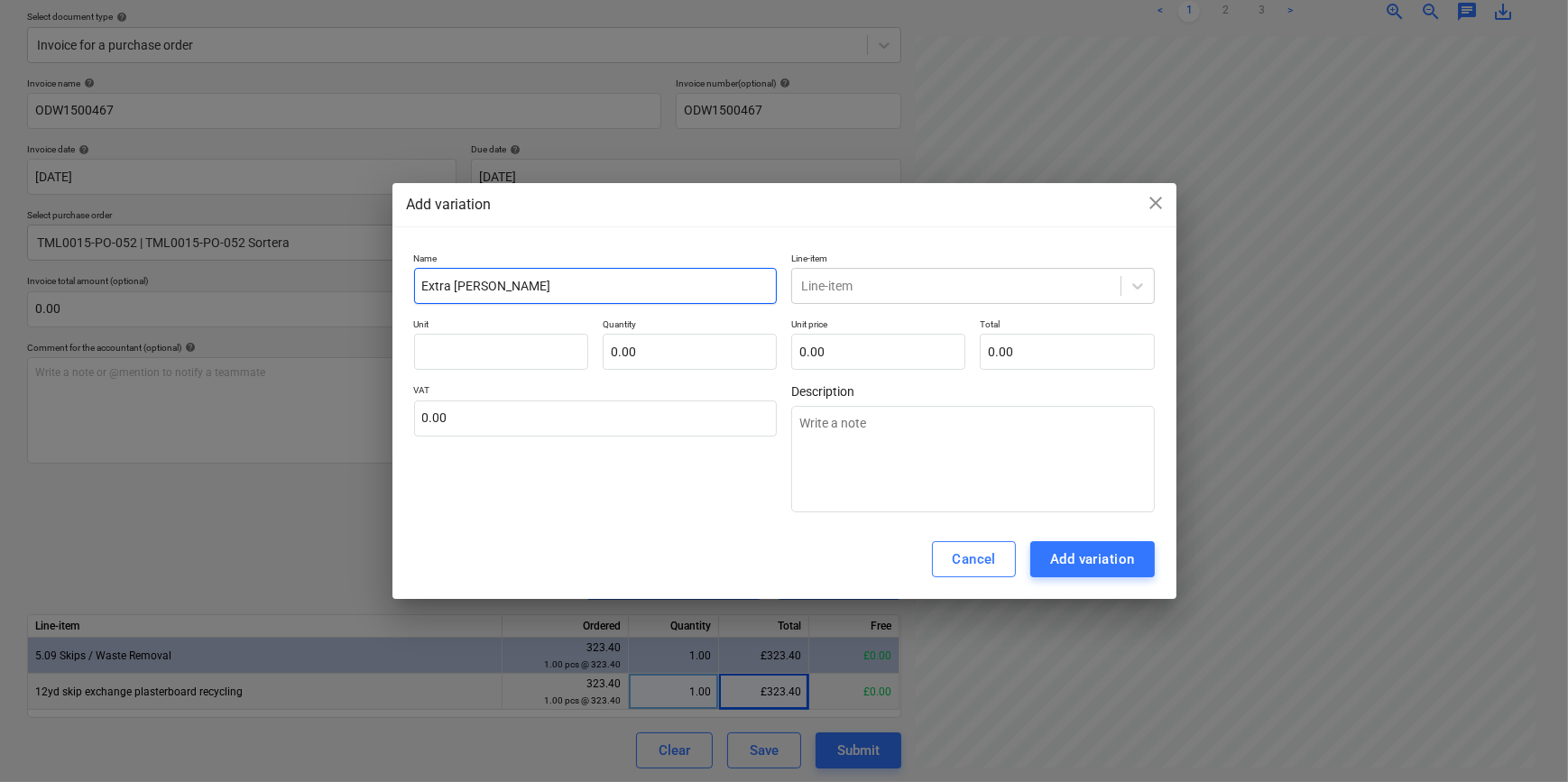 type on "Extra [PERSON_NAME]" 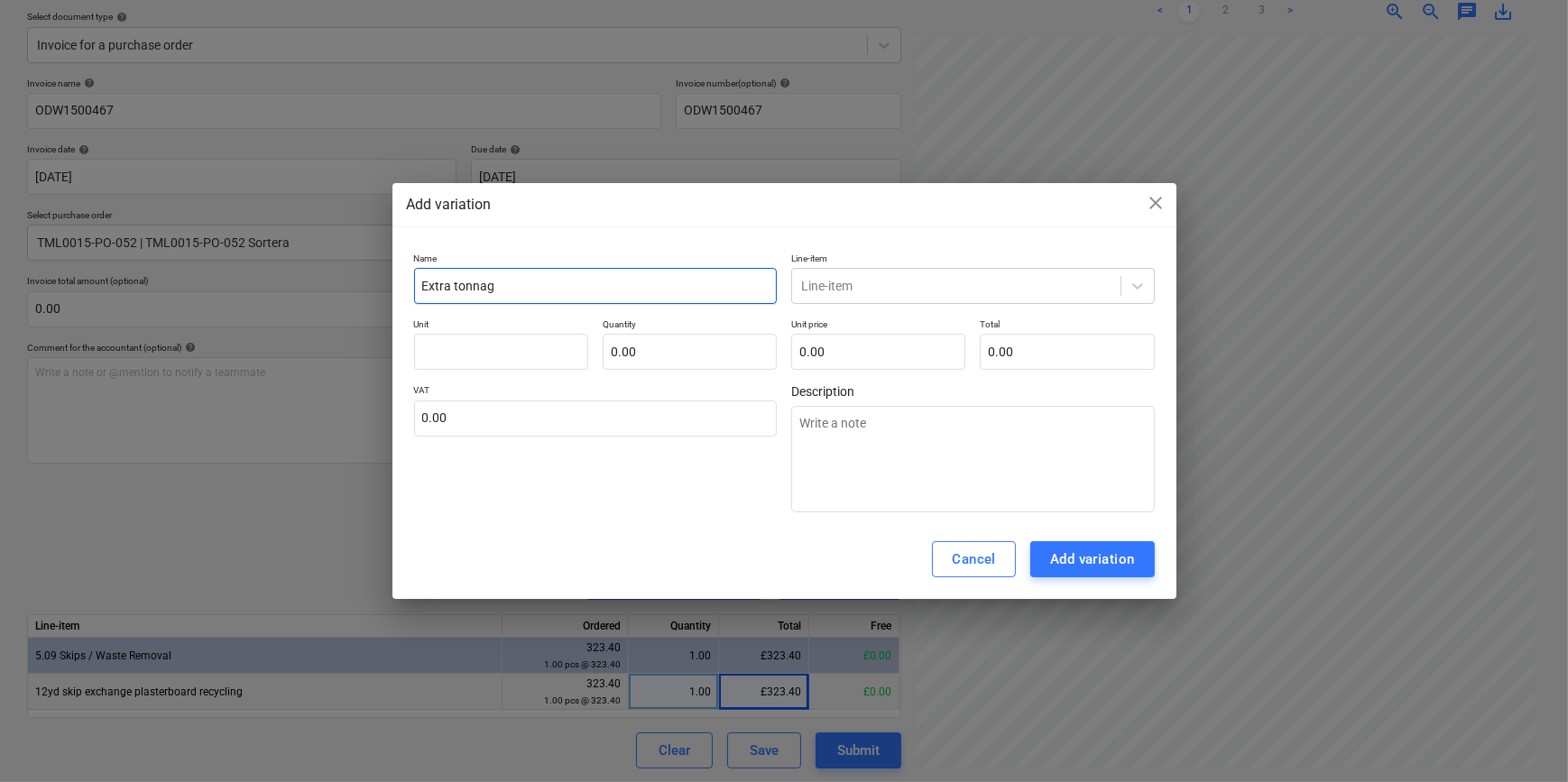 type on "Extra tonnage" 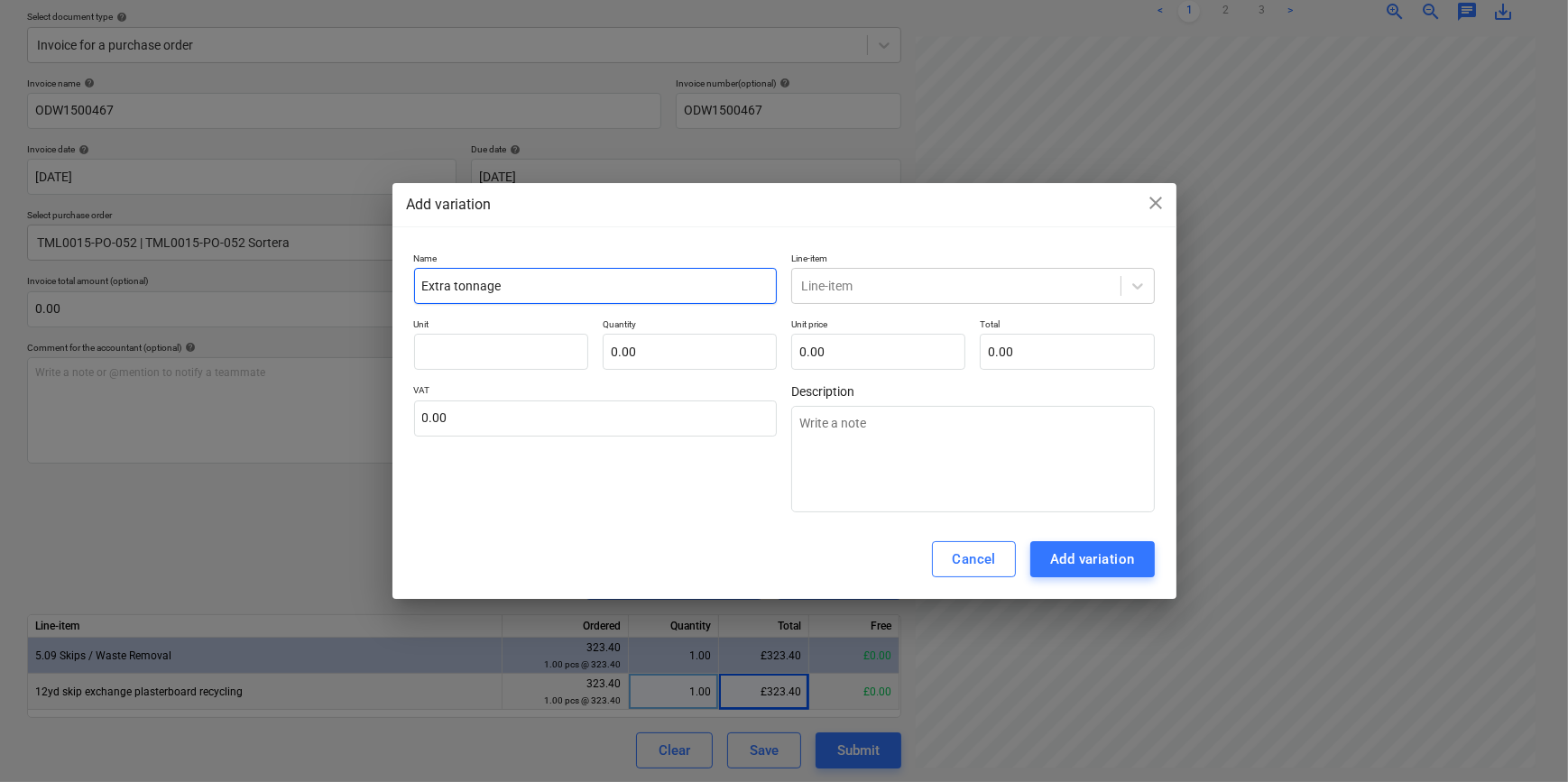 type on "Extra tonnage" 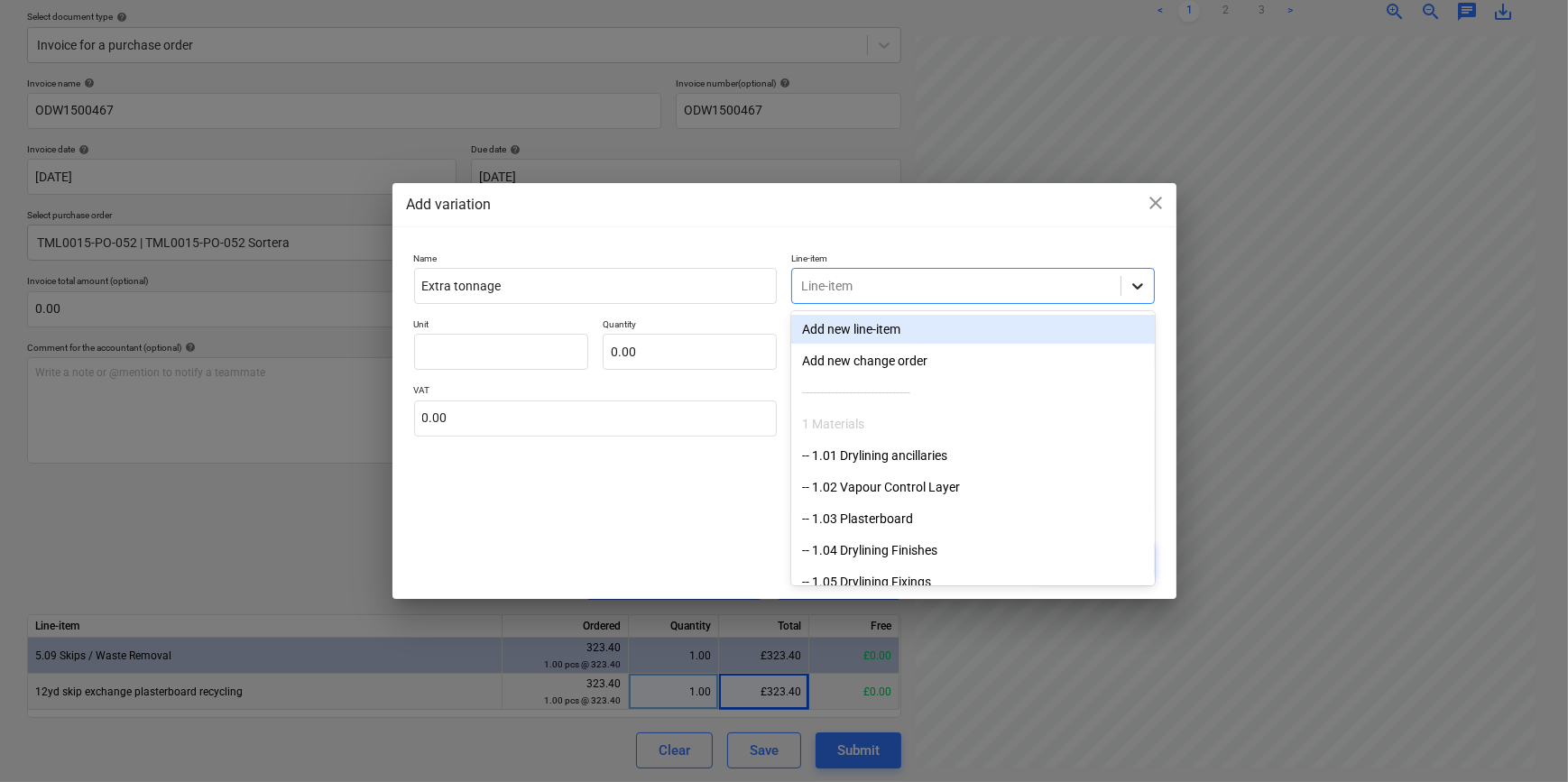 click 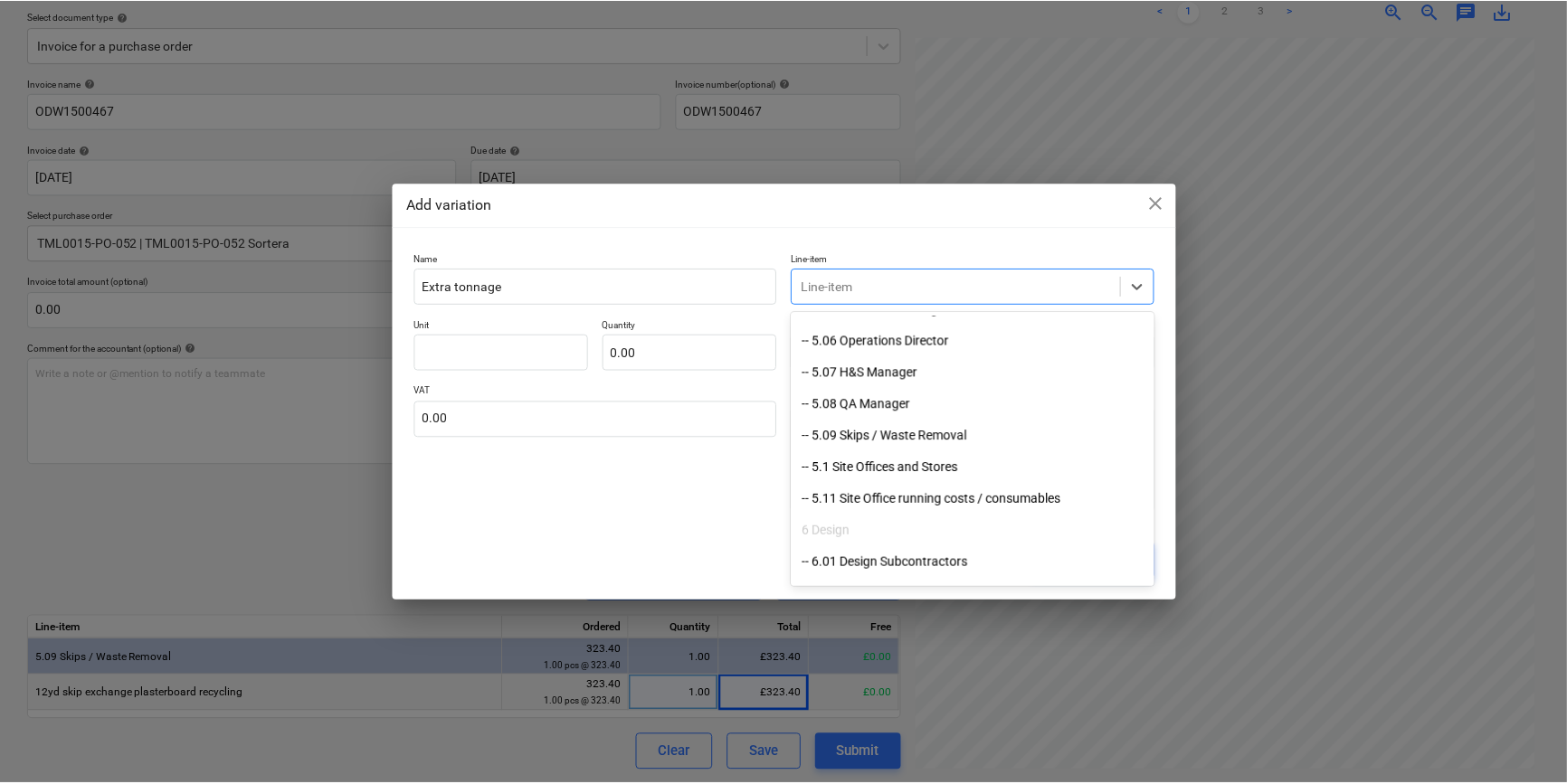 scroll, scrollTop: 1644, scrollLeft: 0, axis: vertical 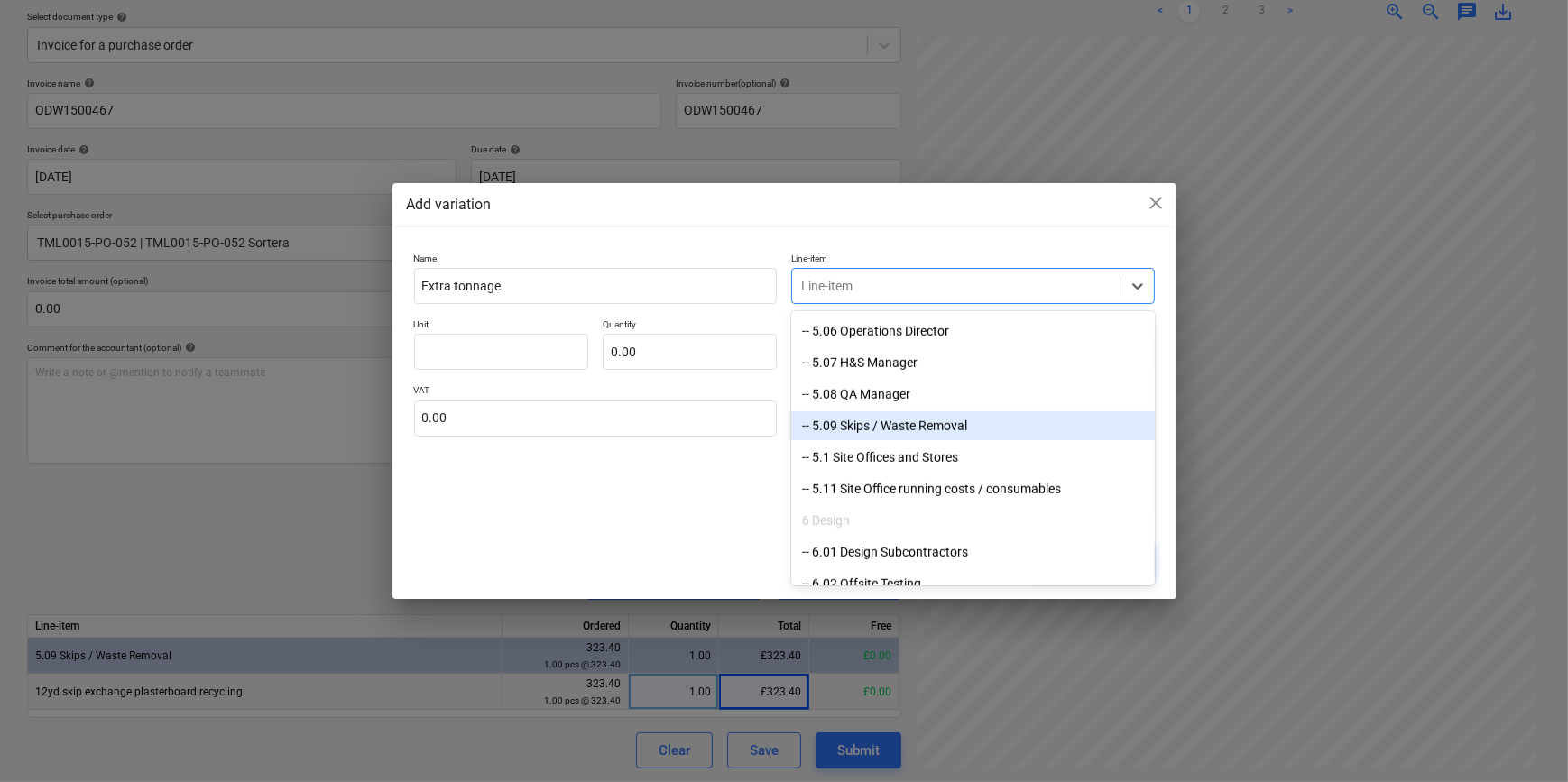 click on "--  5.09 Skips / Waste Removal" at bounding box center (973, 426) 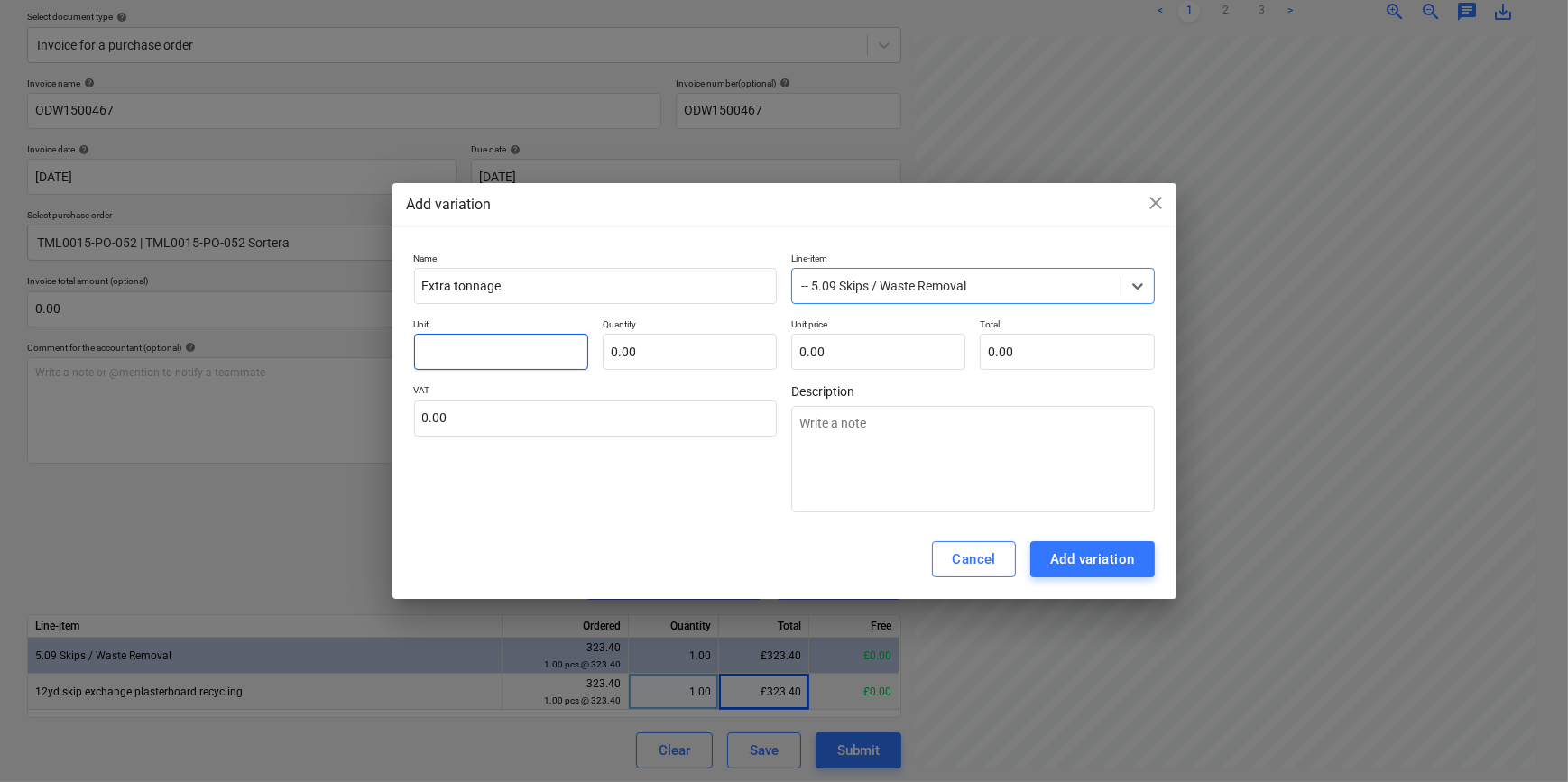 click at bounding box center (501, 352) 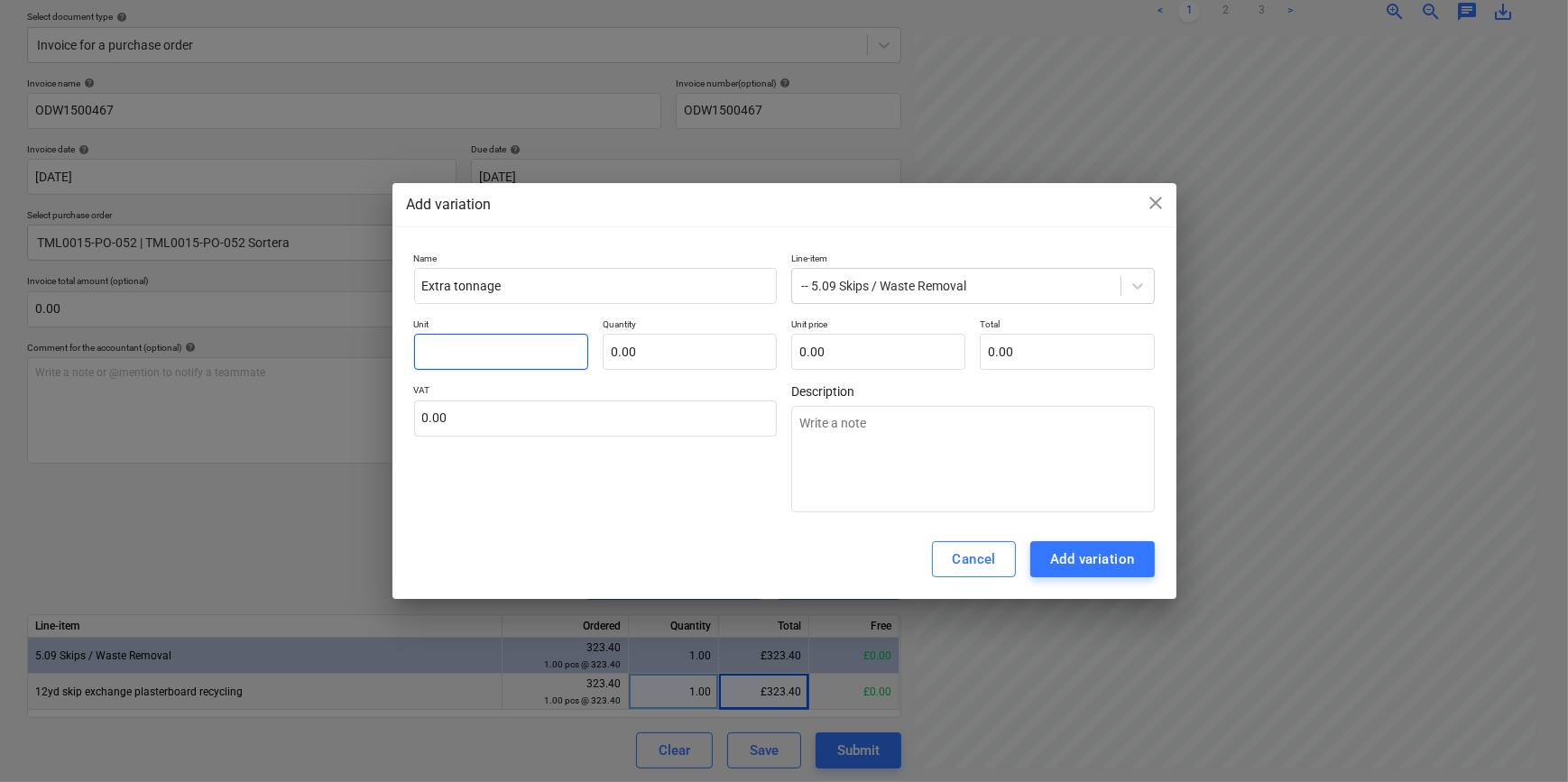 type on "t" 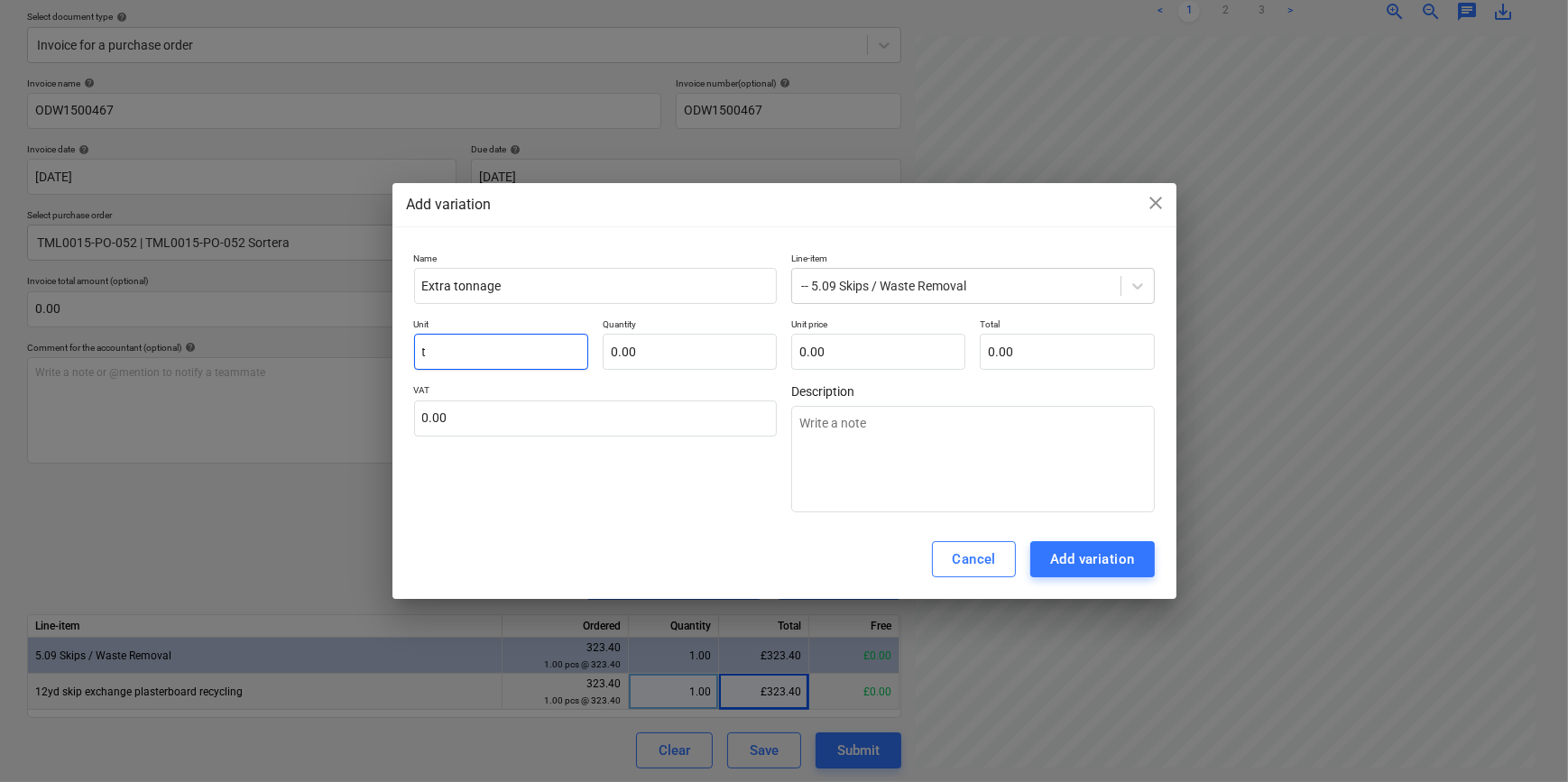 type on "to" 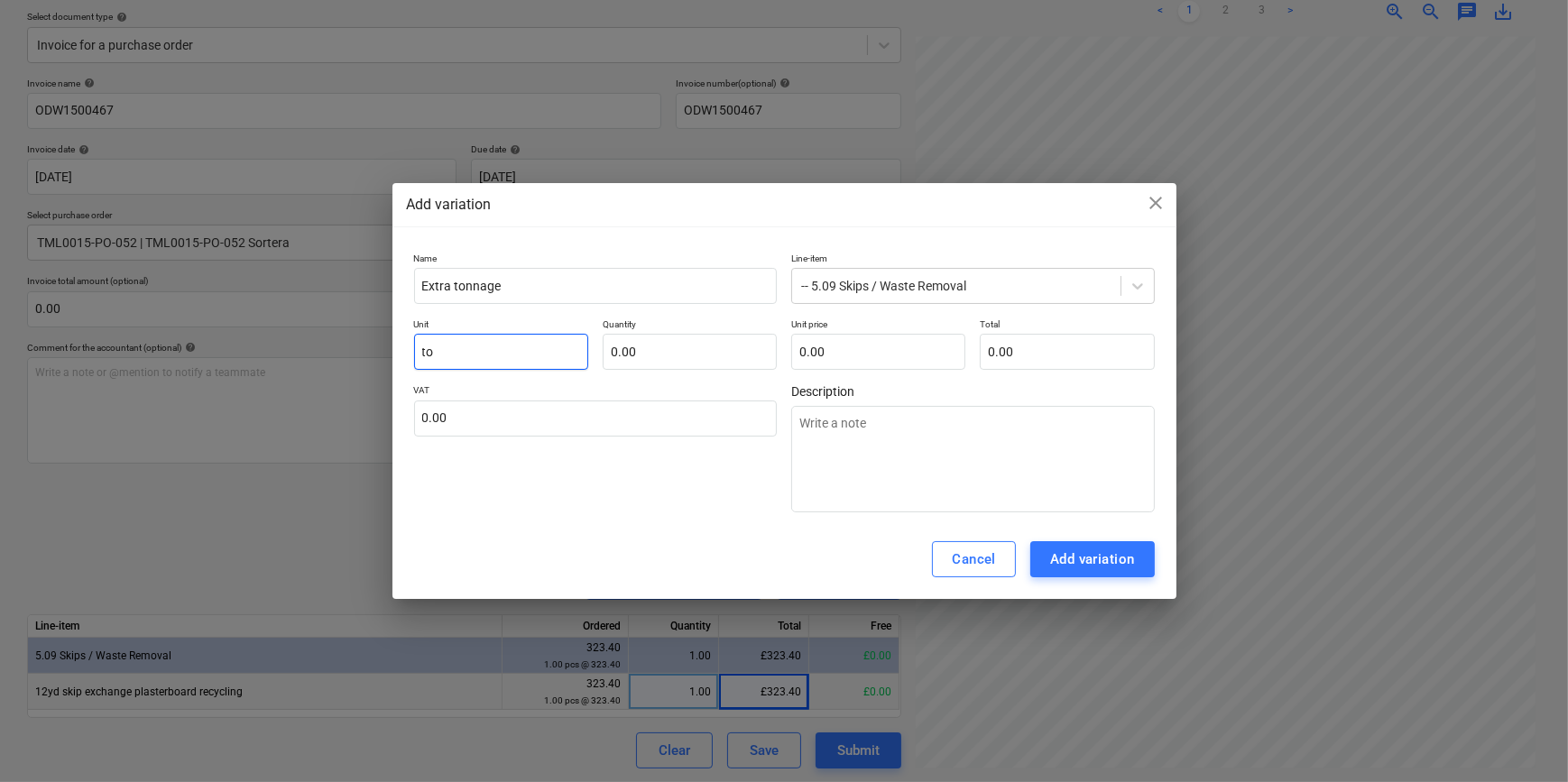 type on "ton" 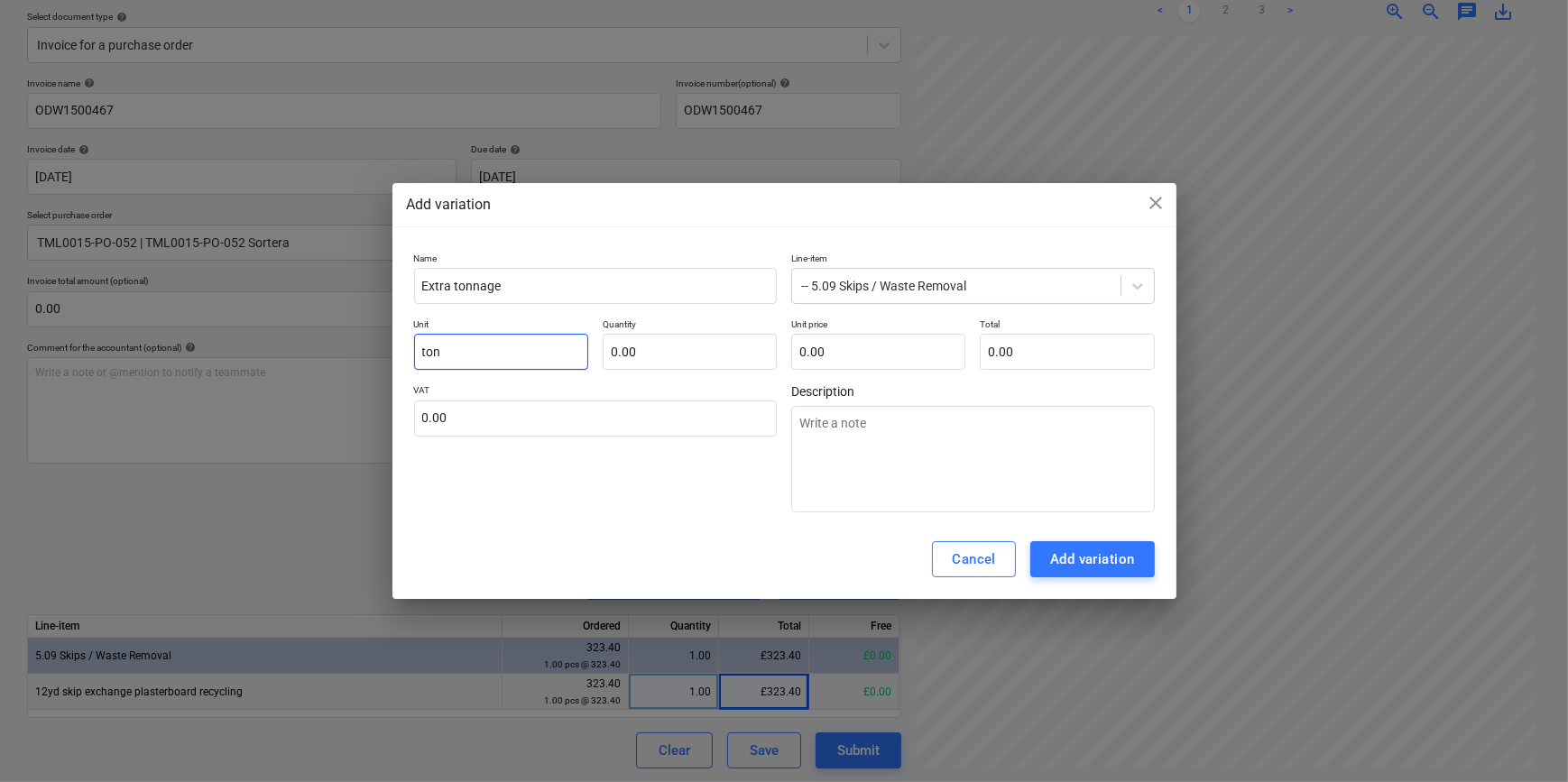 type on "[PERSON_NAME]" 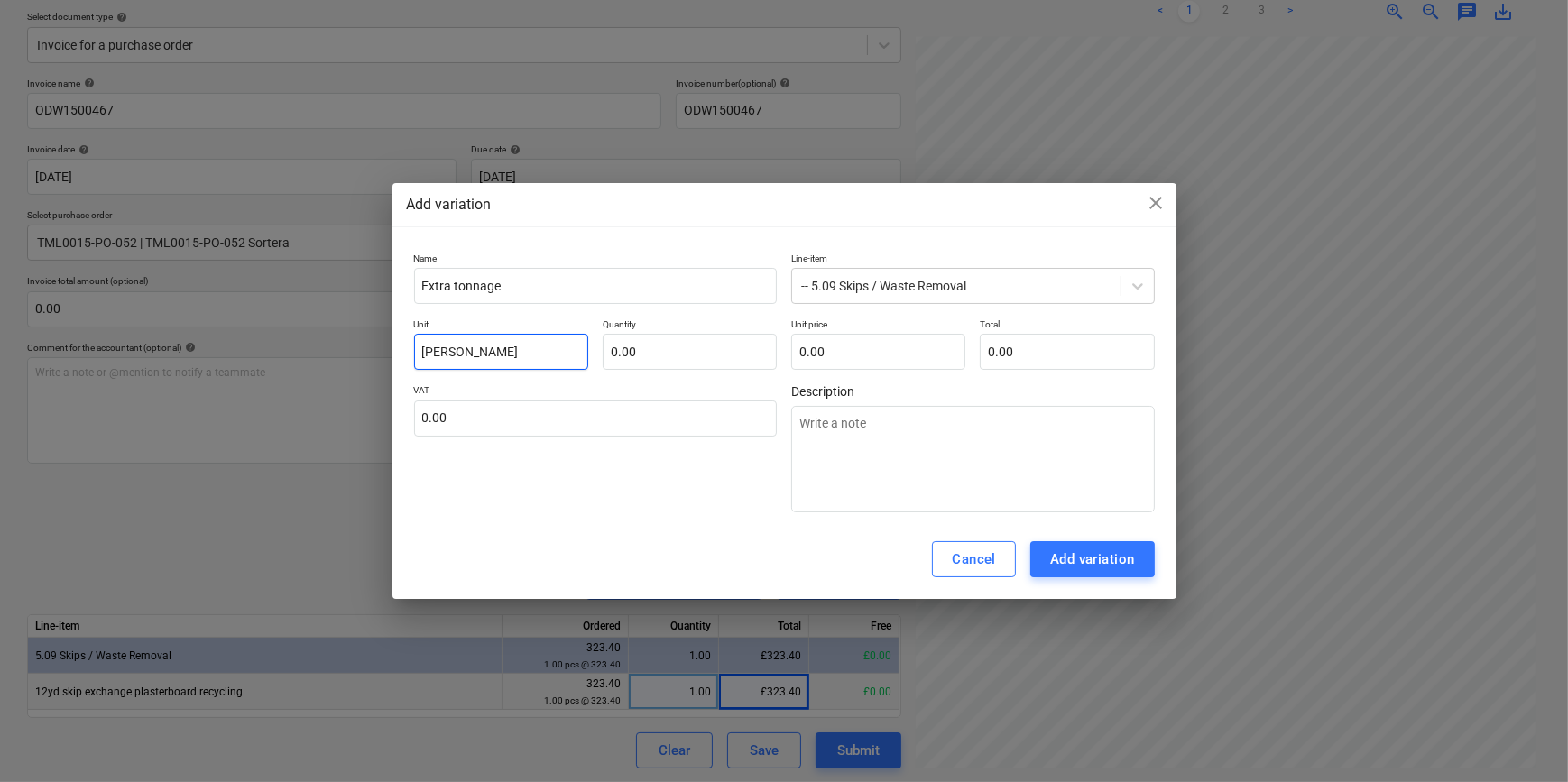 type on "tonne" 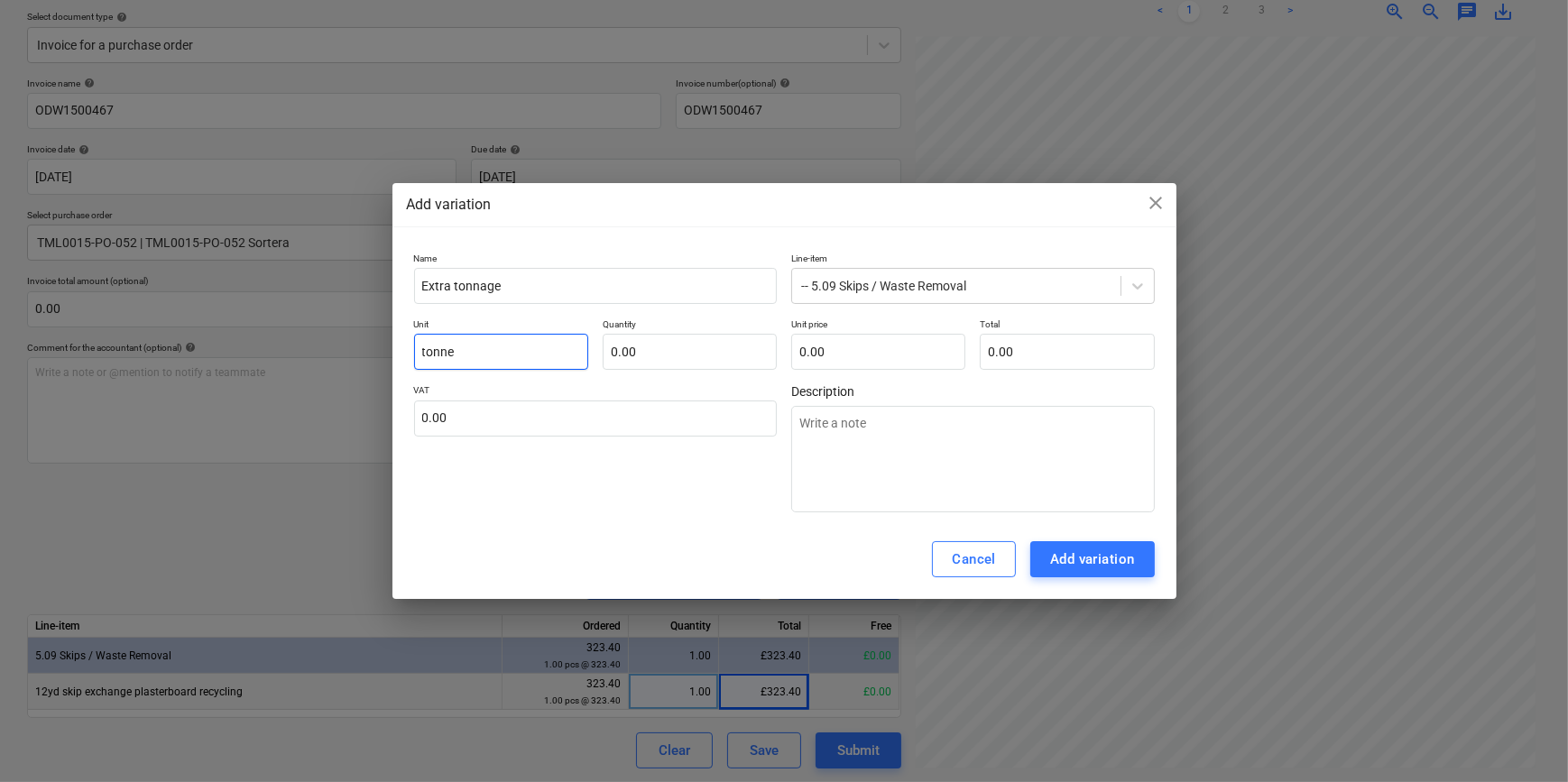 type on "tonne" 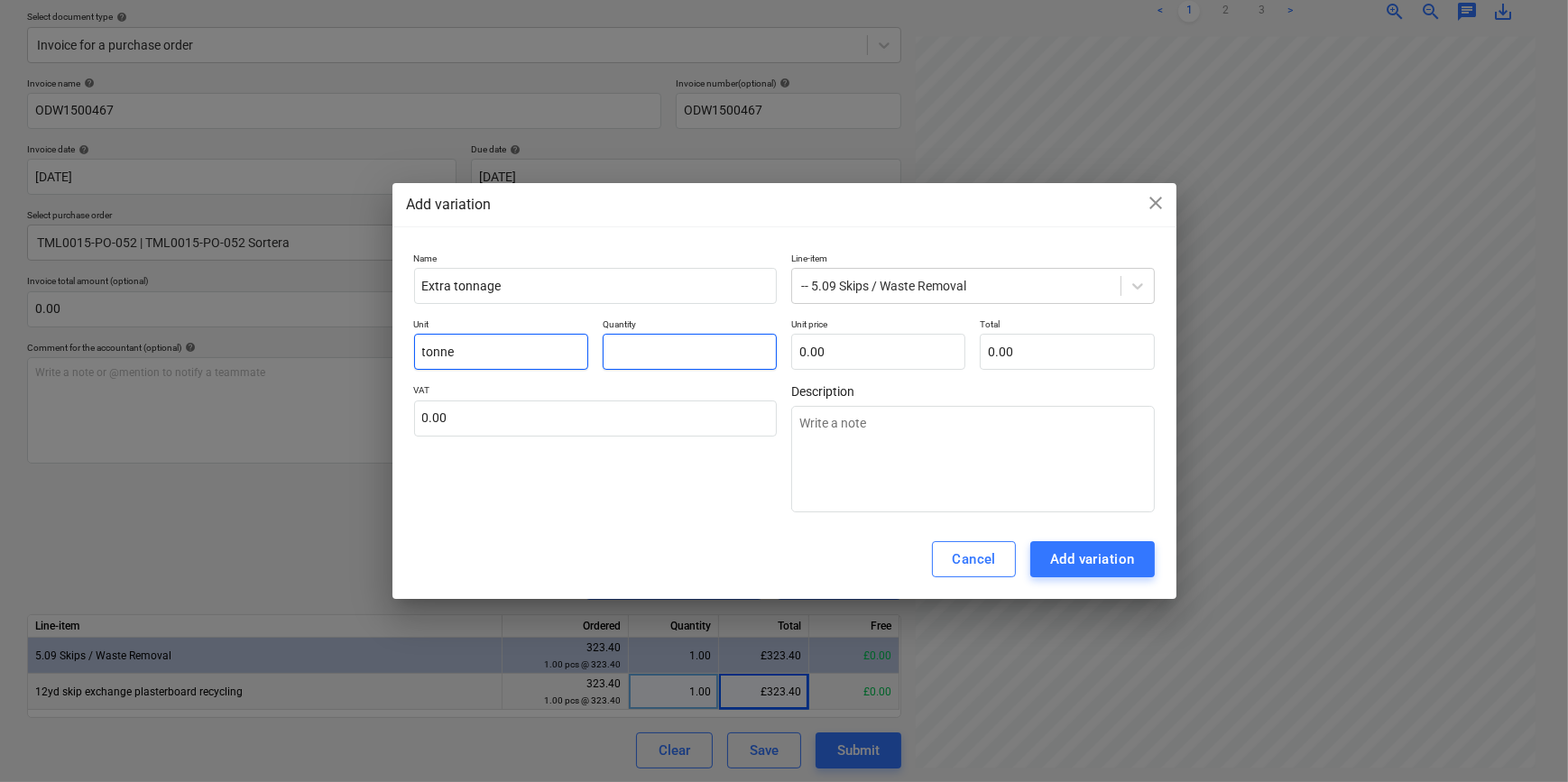 type on "." 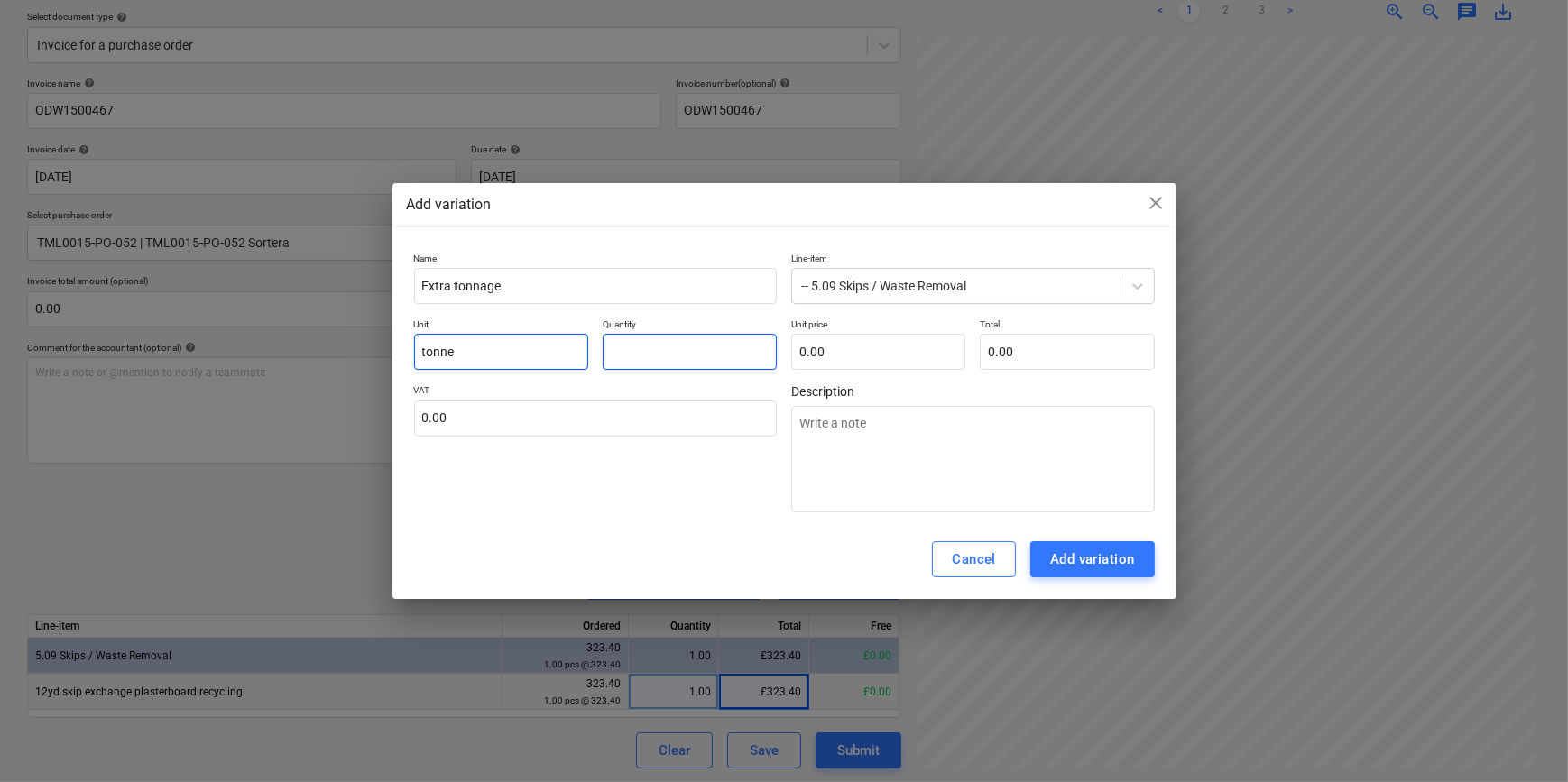 type on "x" 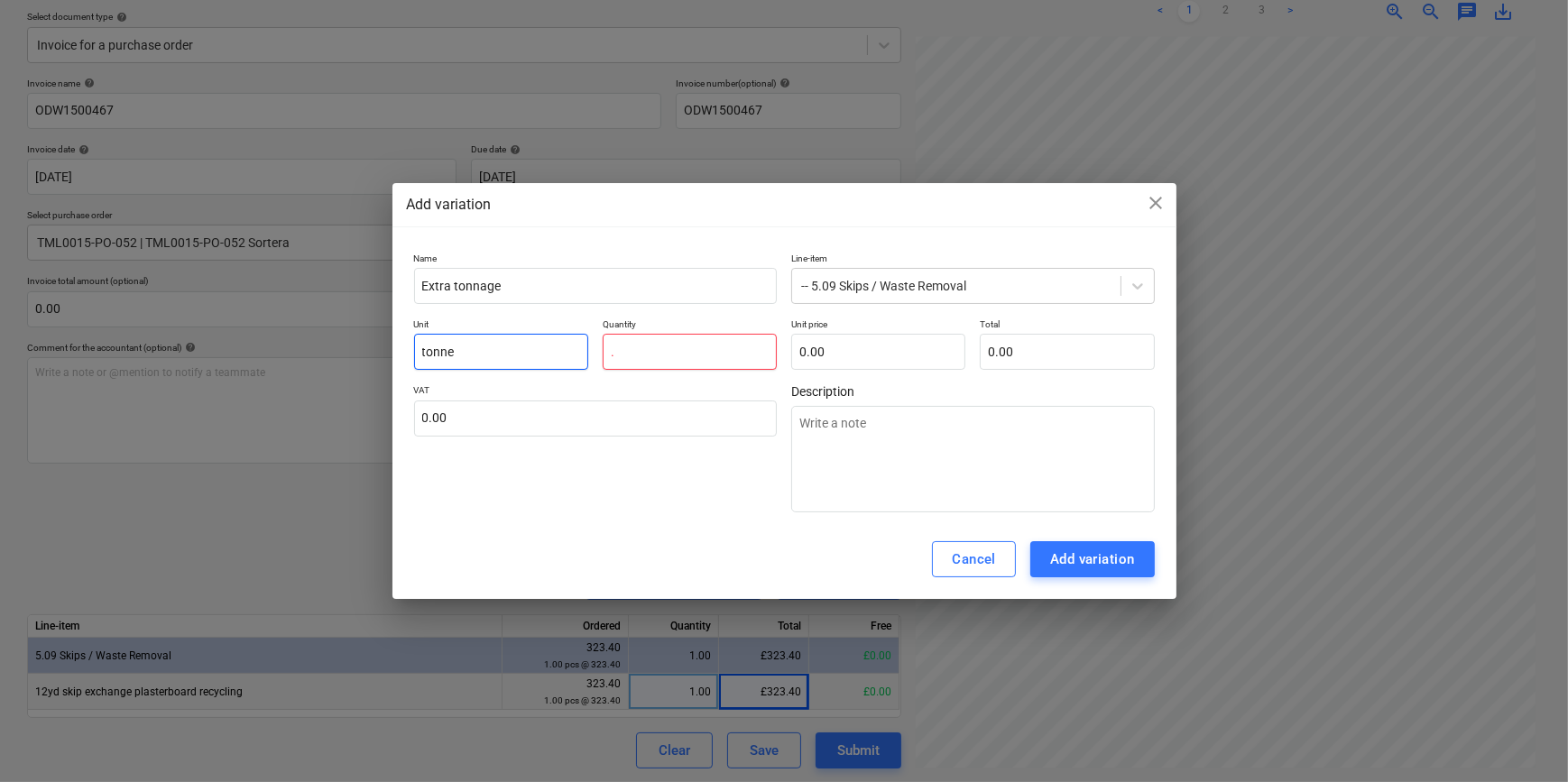 type on ".9" 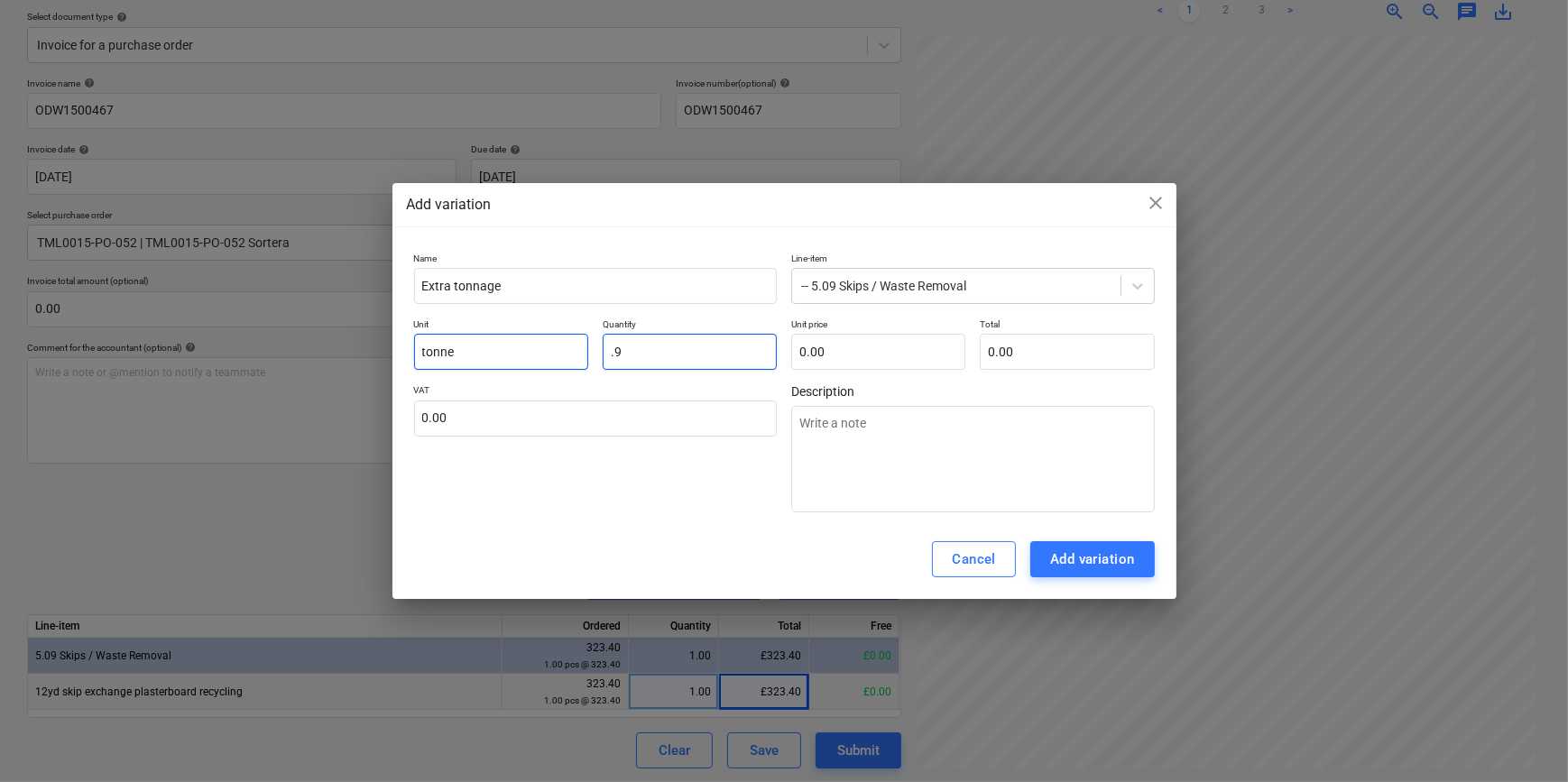 type on ".92" 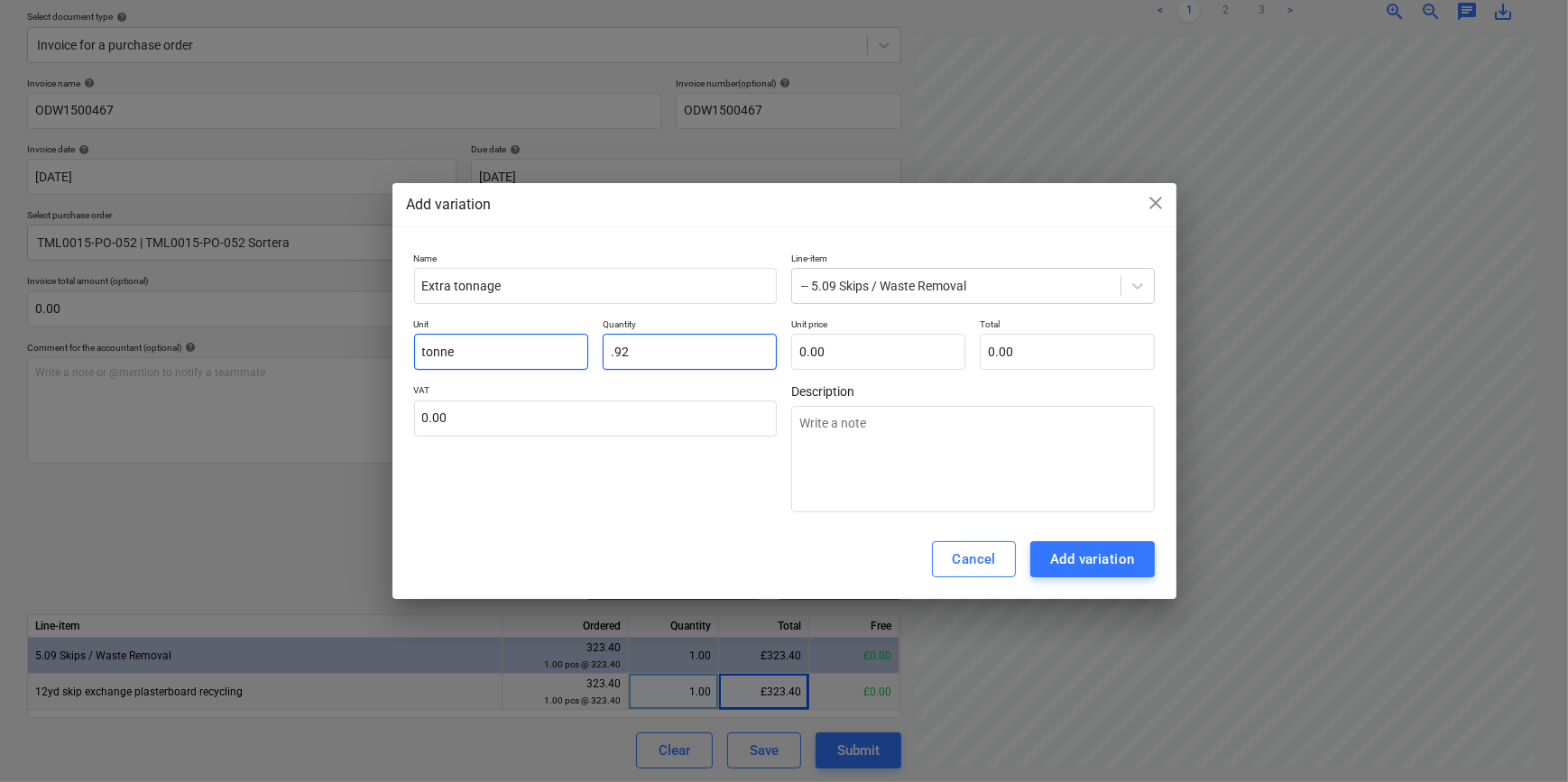 type on ".92" 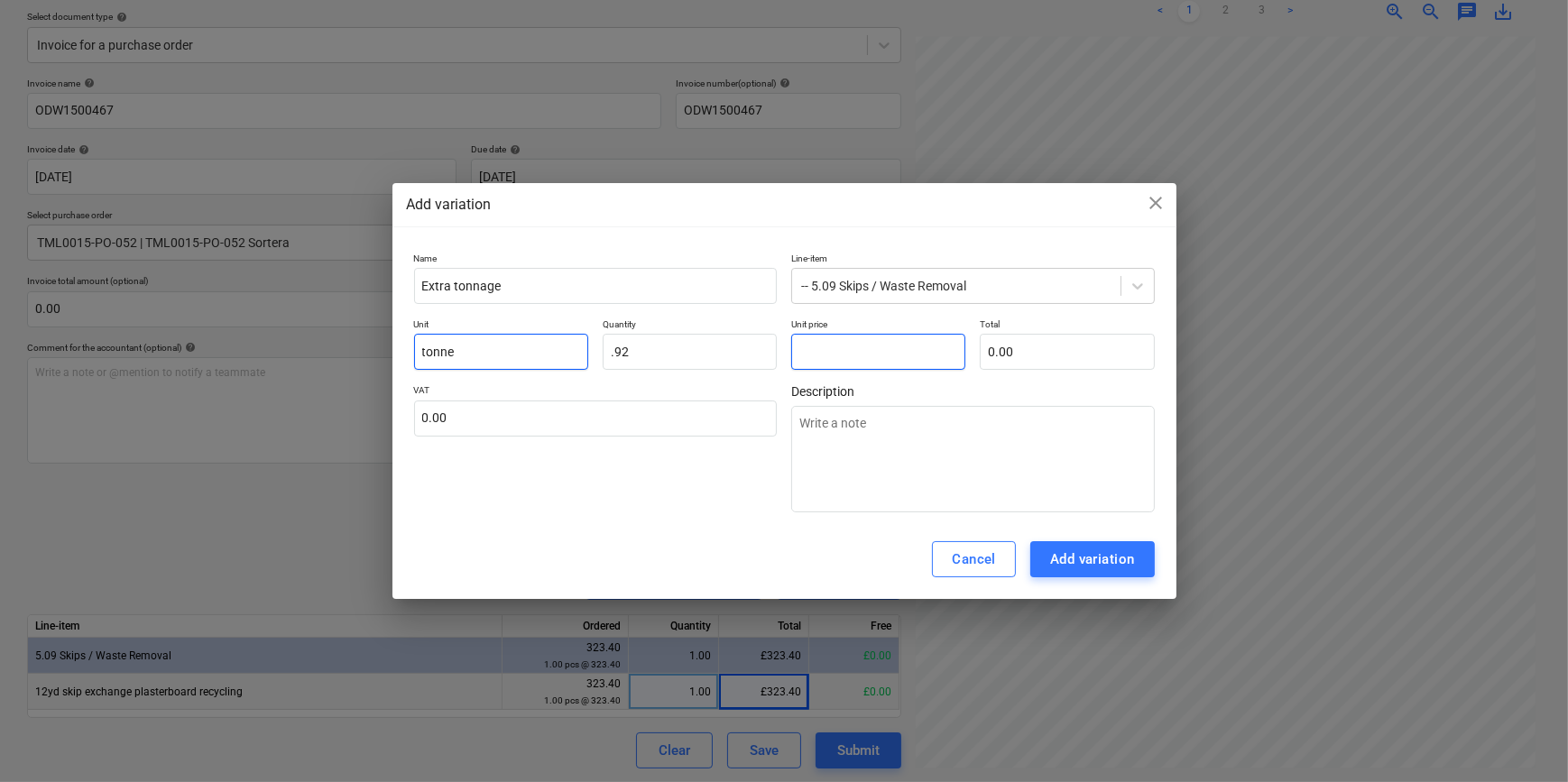 type on "1" 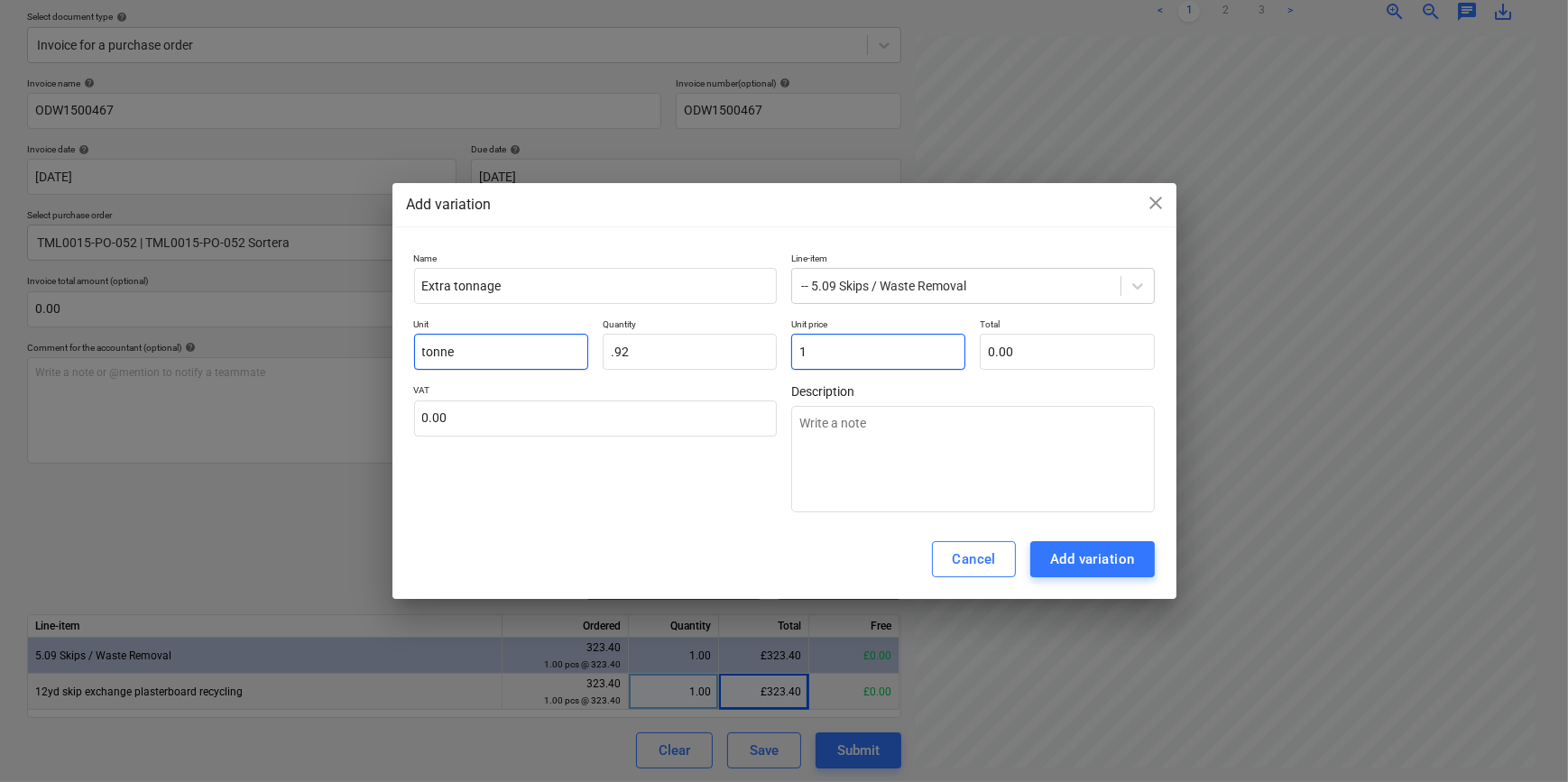 type on "0.92" 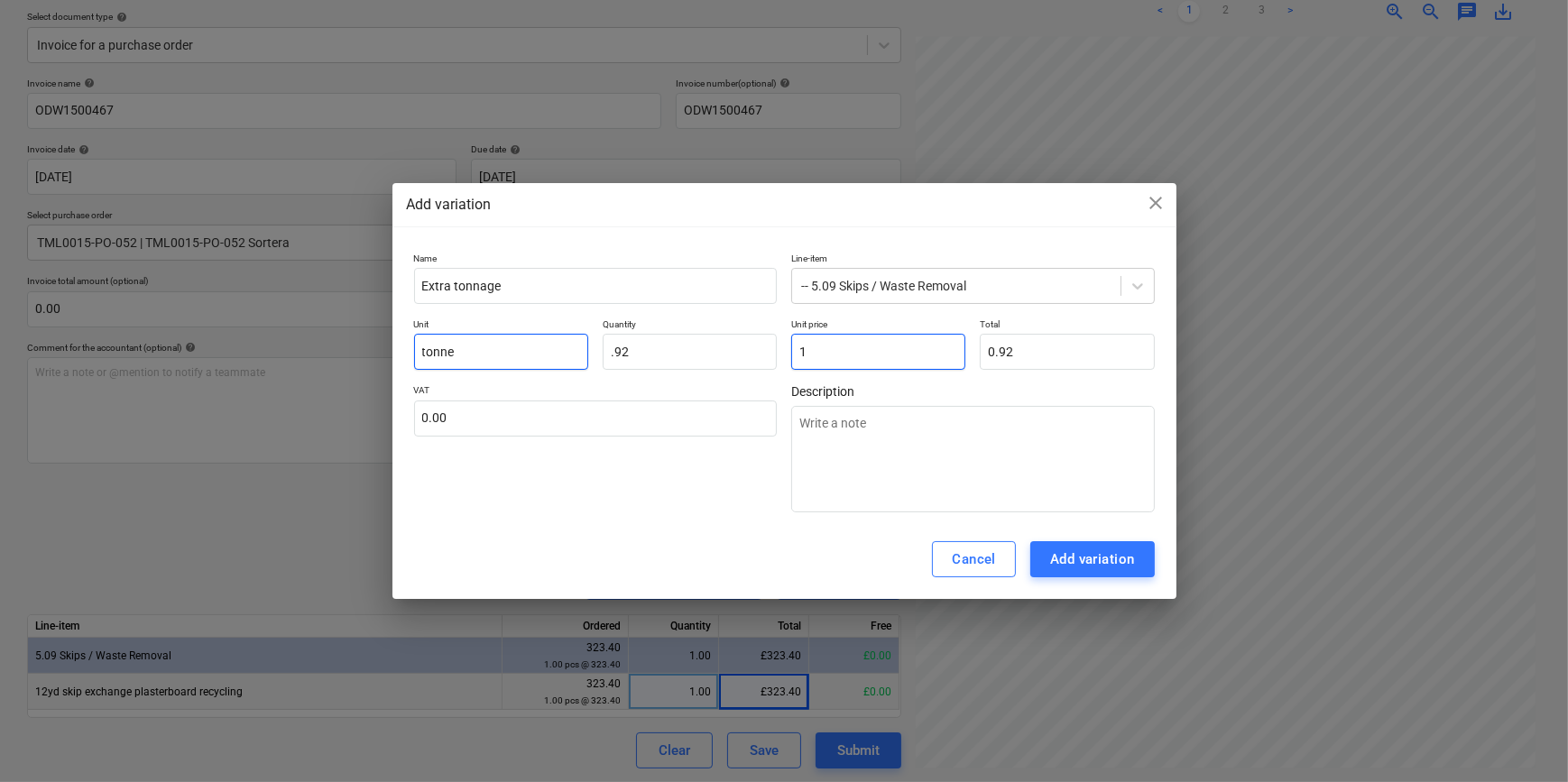 type on "10" 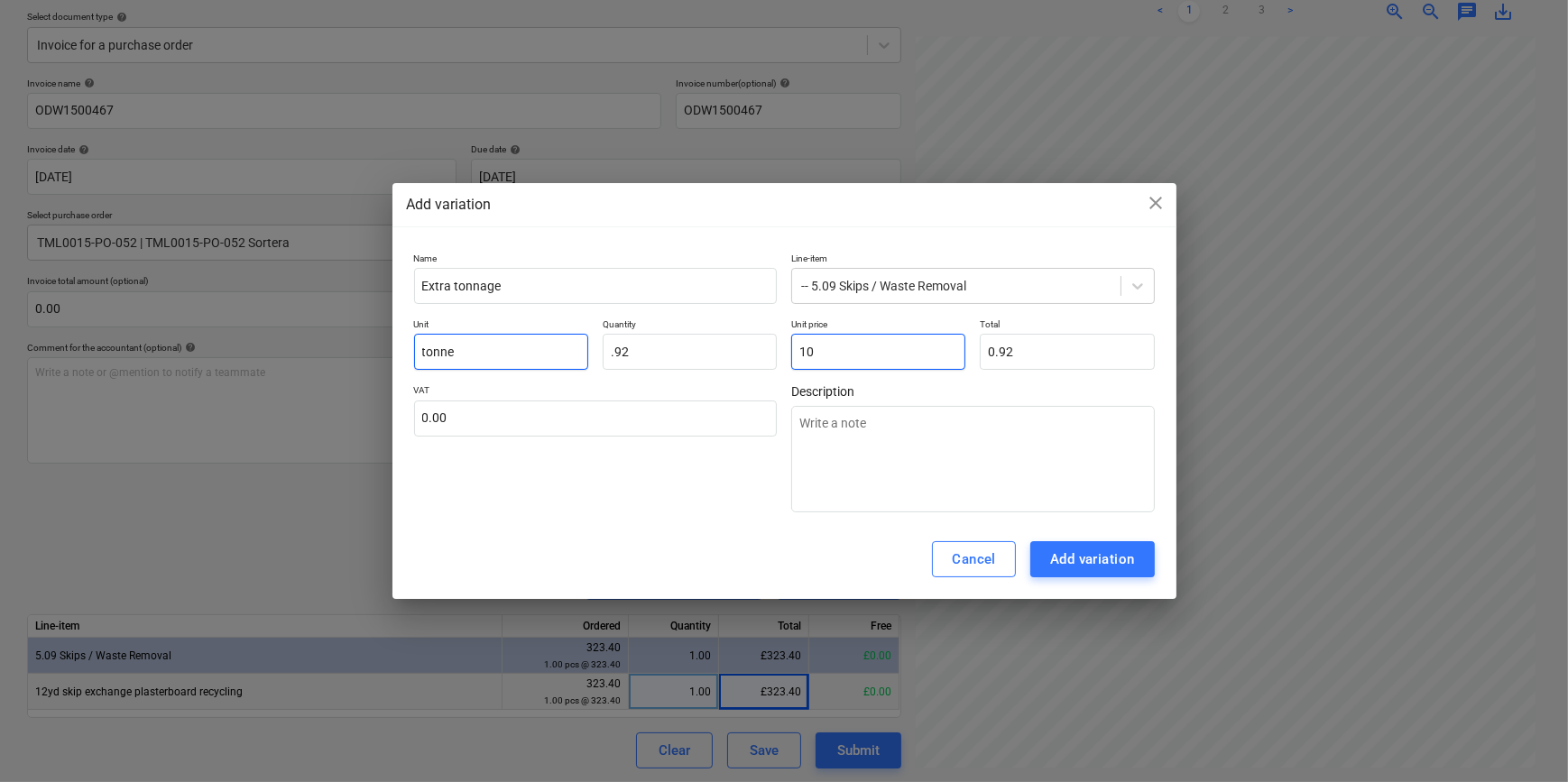 type on "9.20" 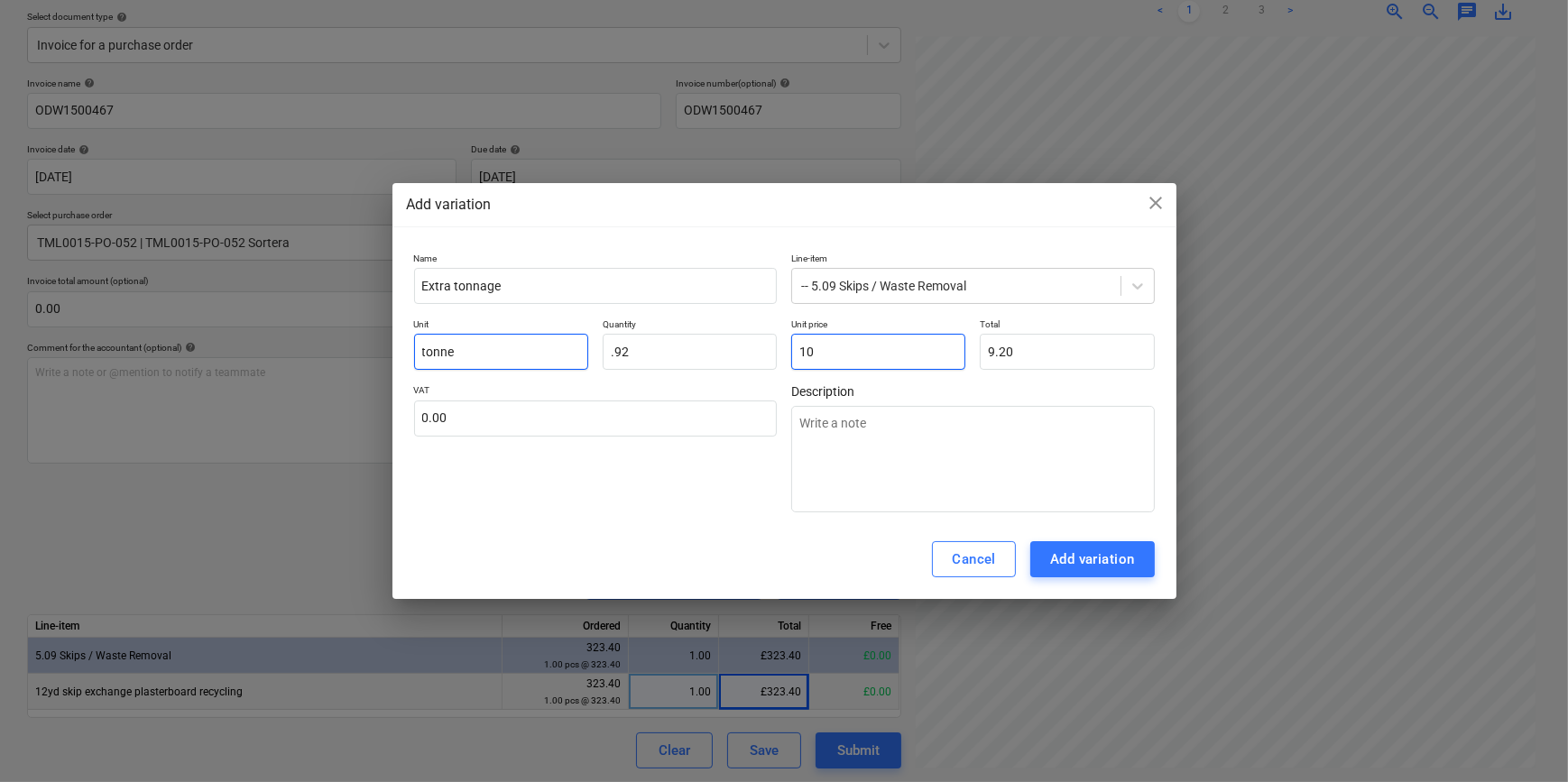 type on "103" 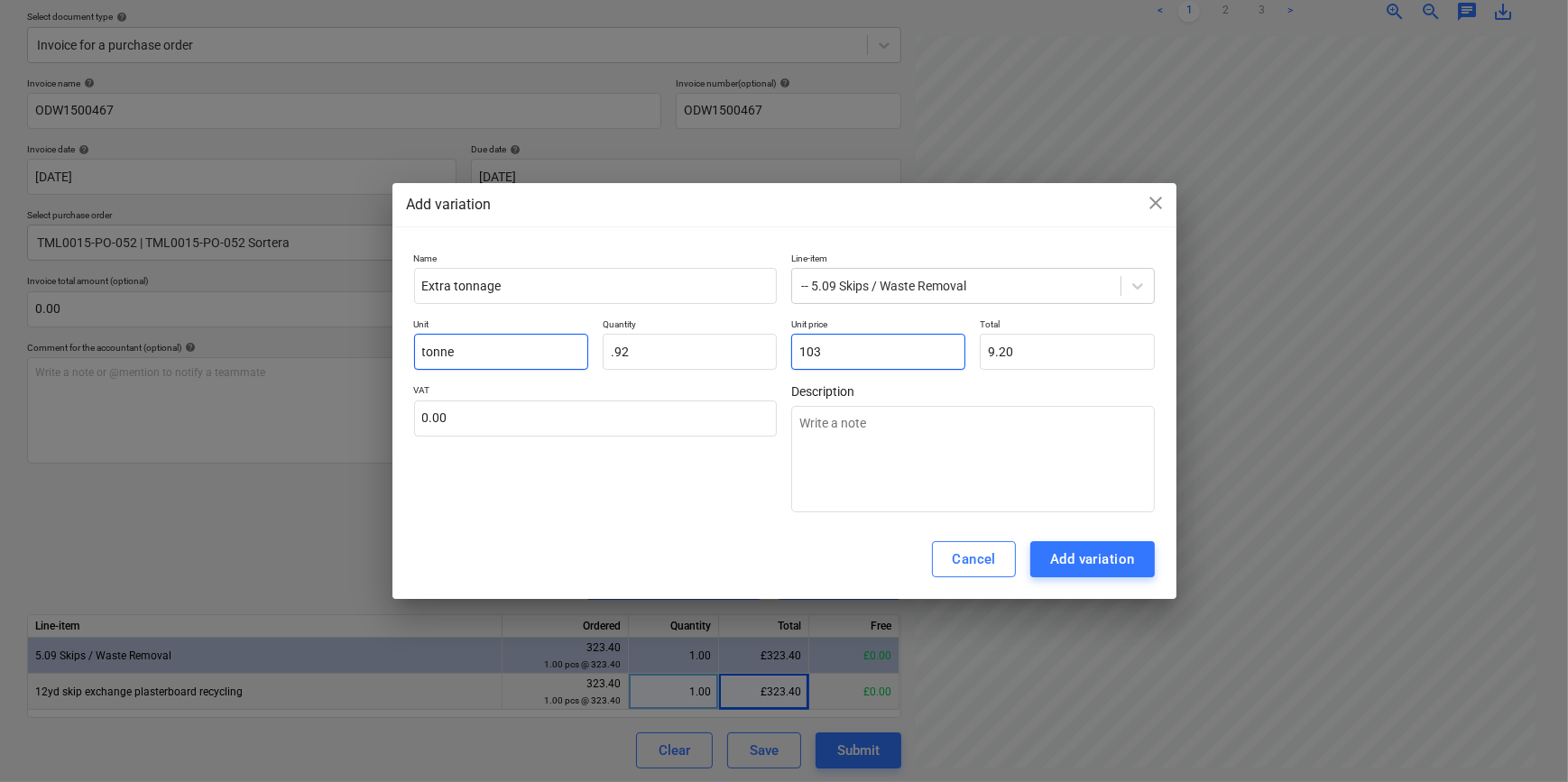 type on "94.76" 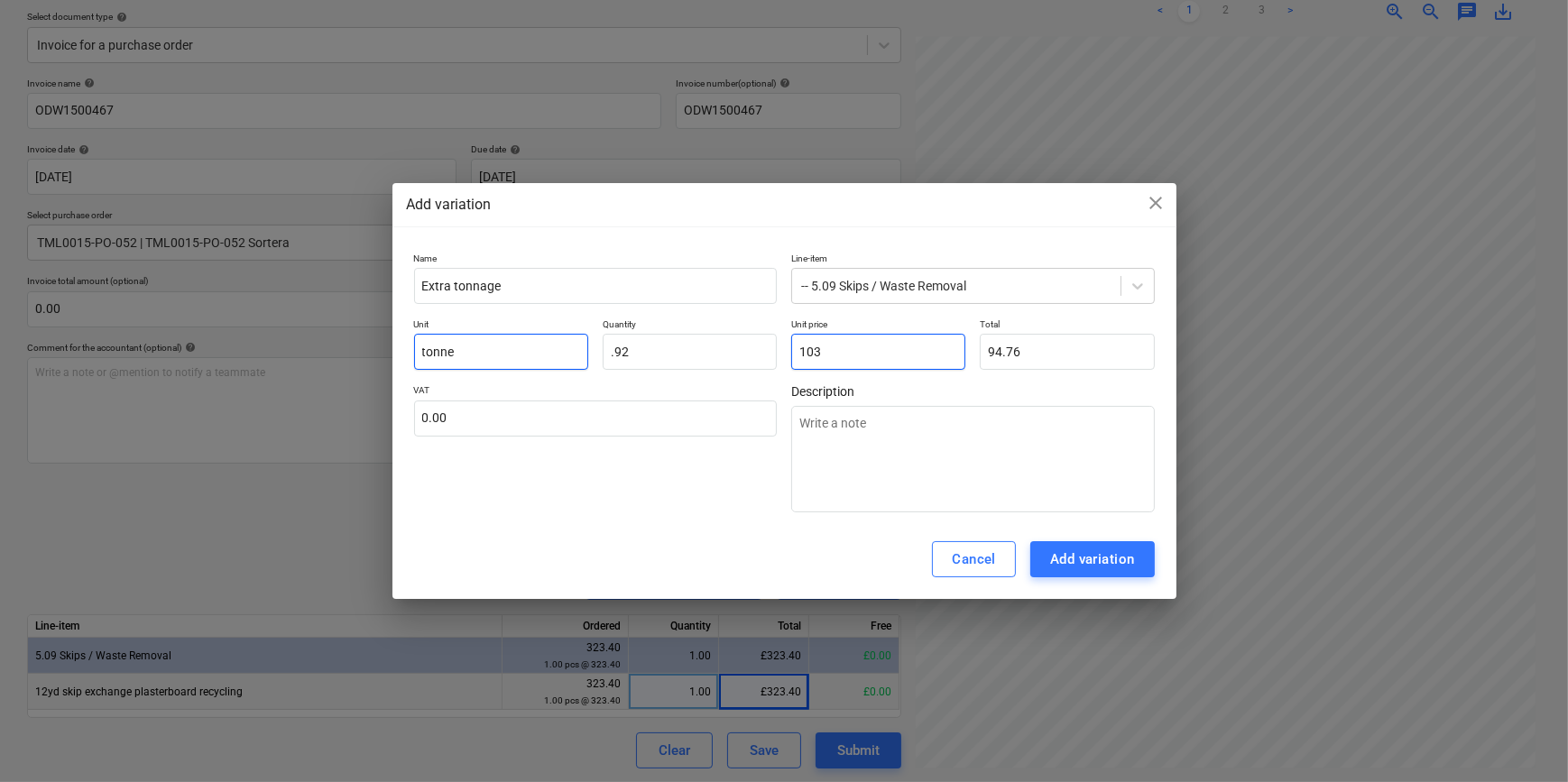 type on "103." 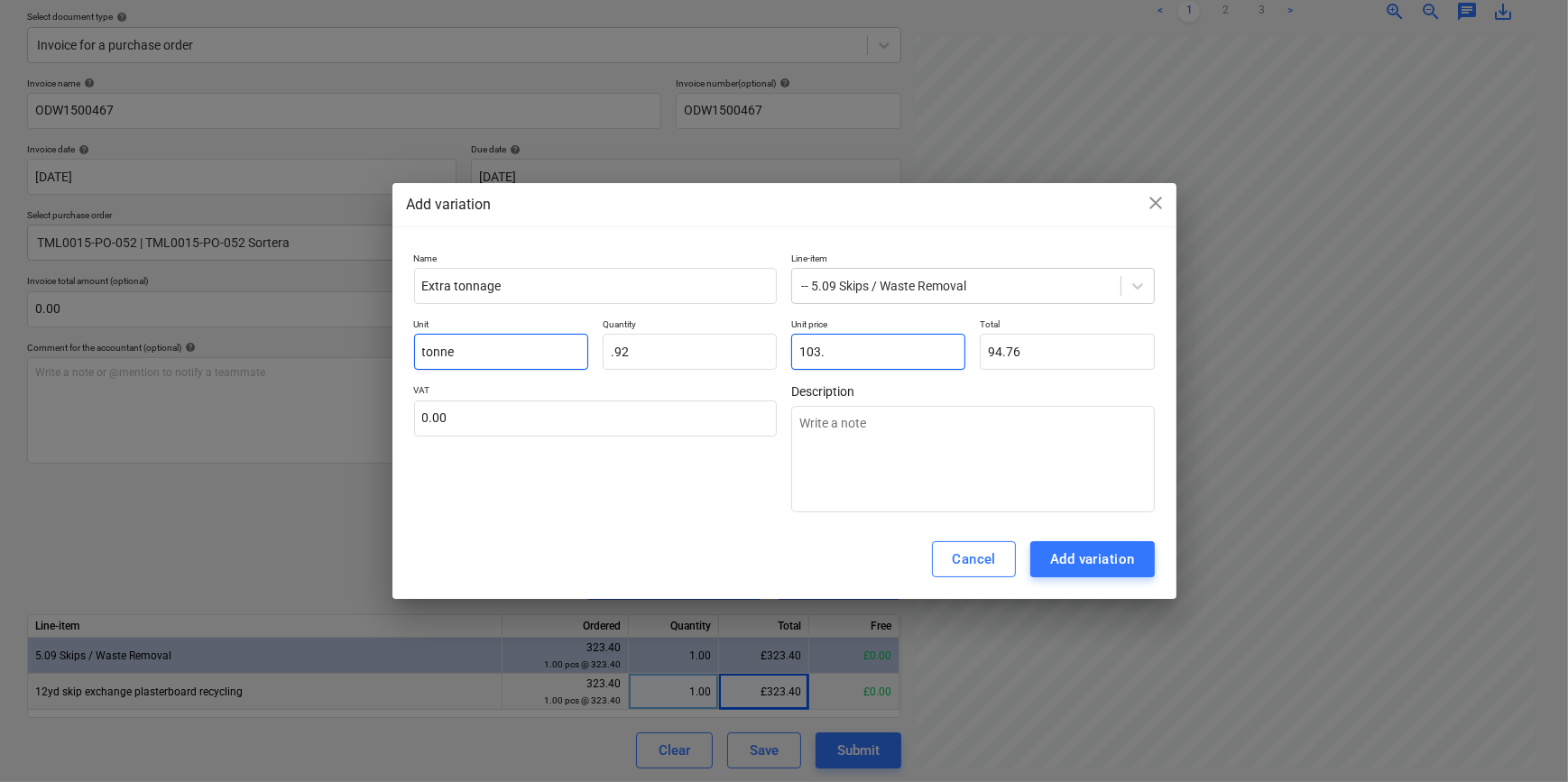 type on "103.9" 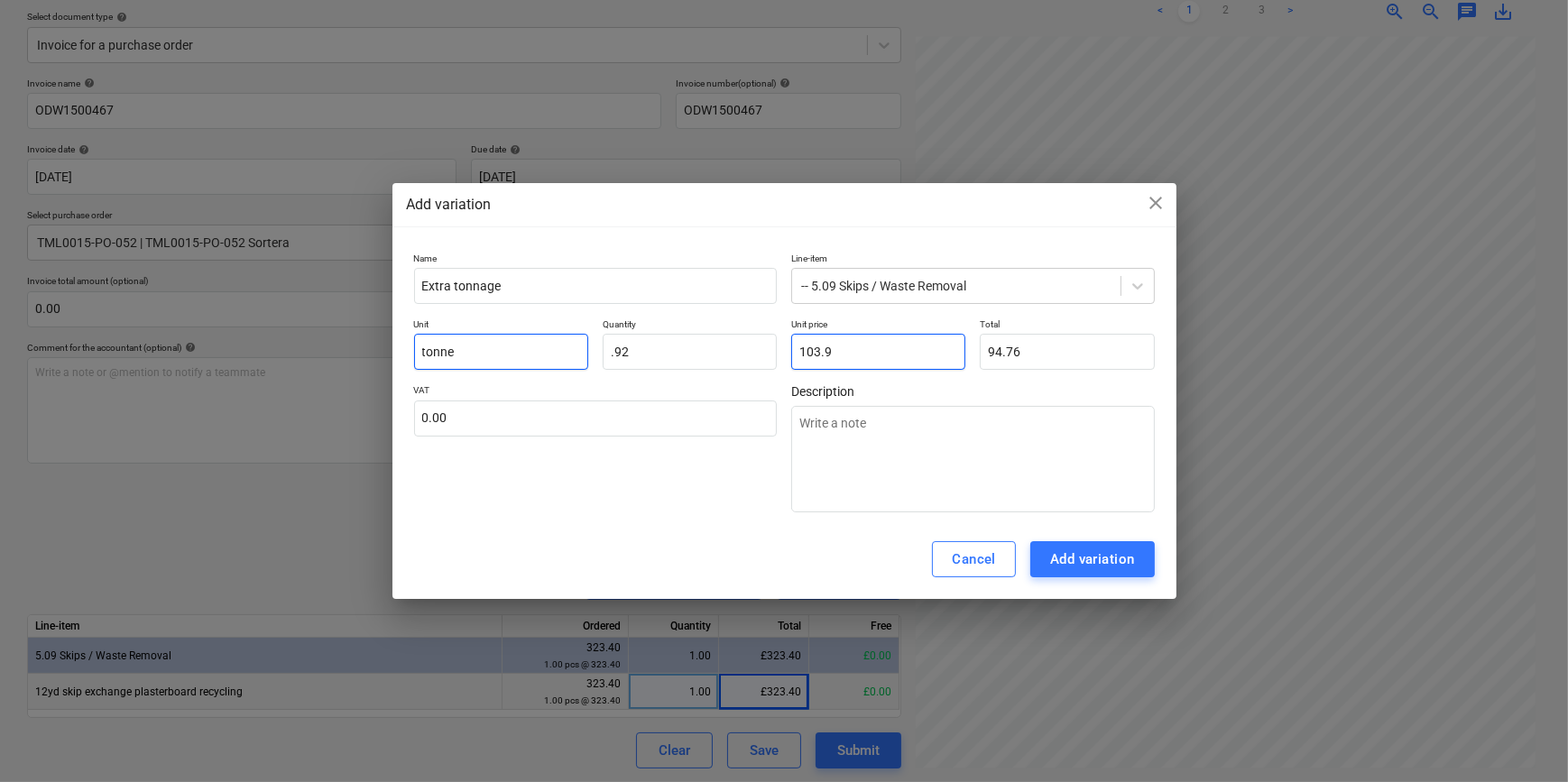 type on "95.59" 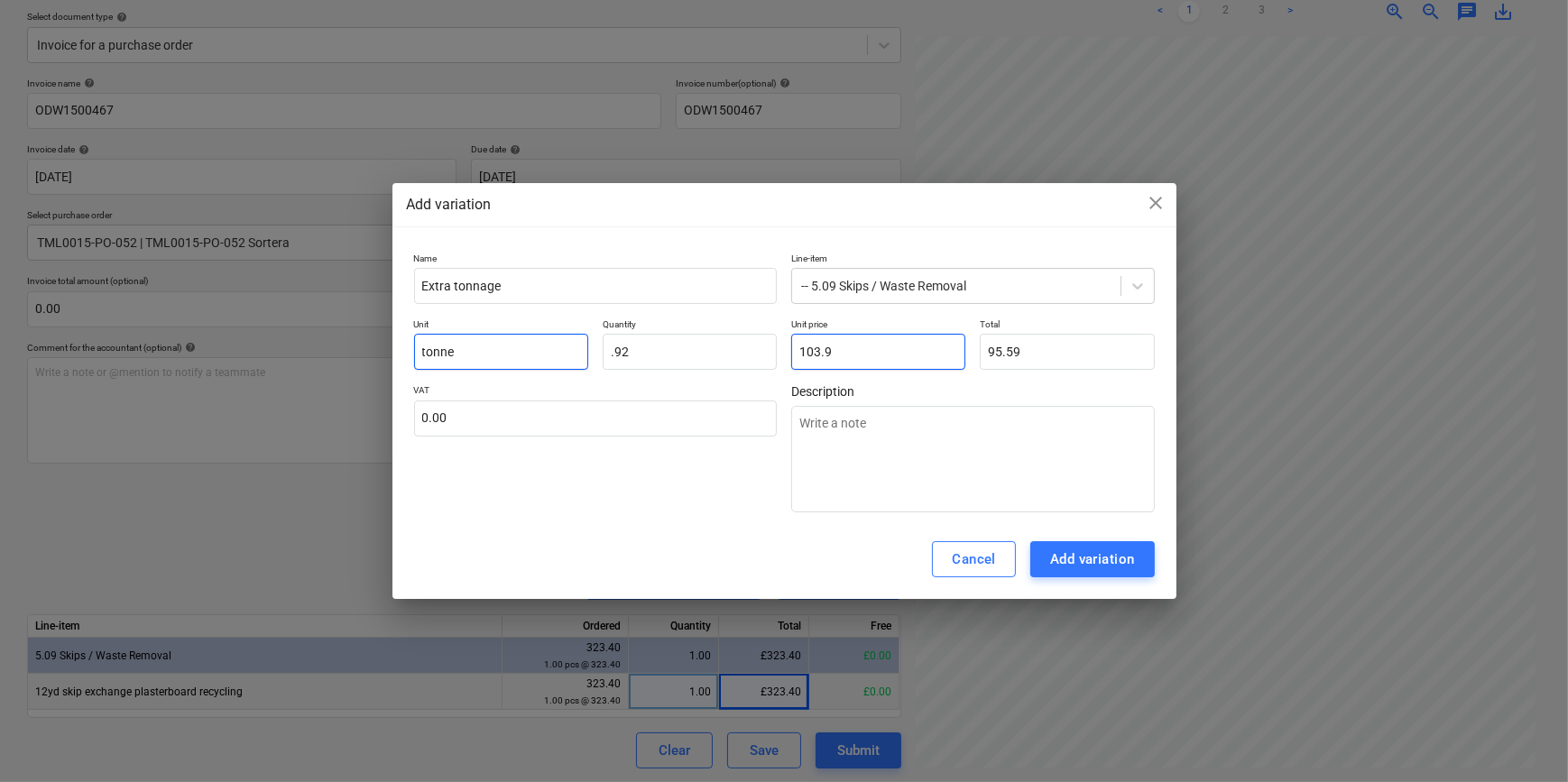 type on "103.95" 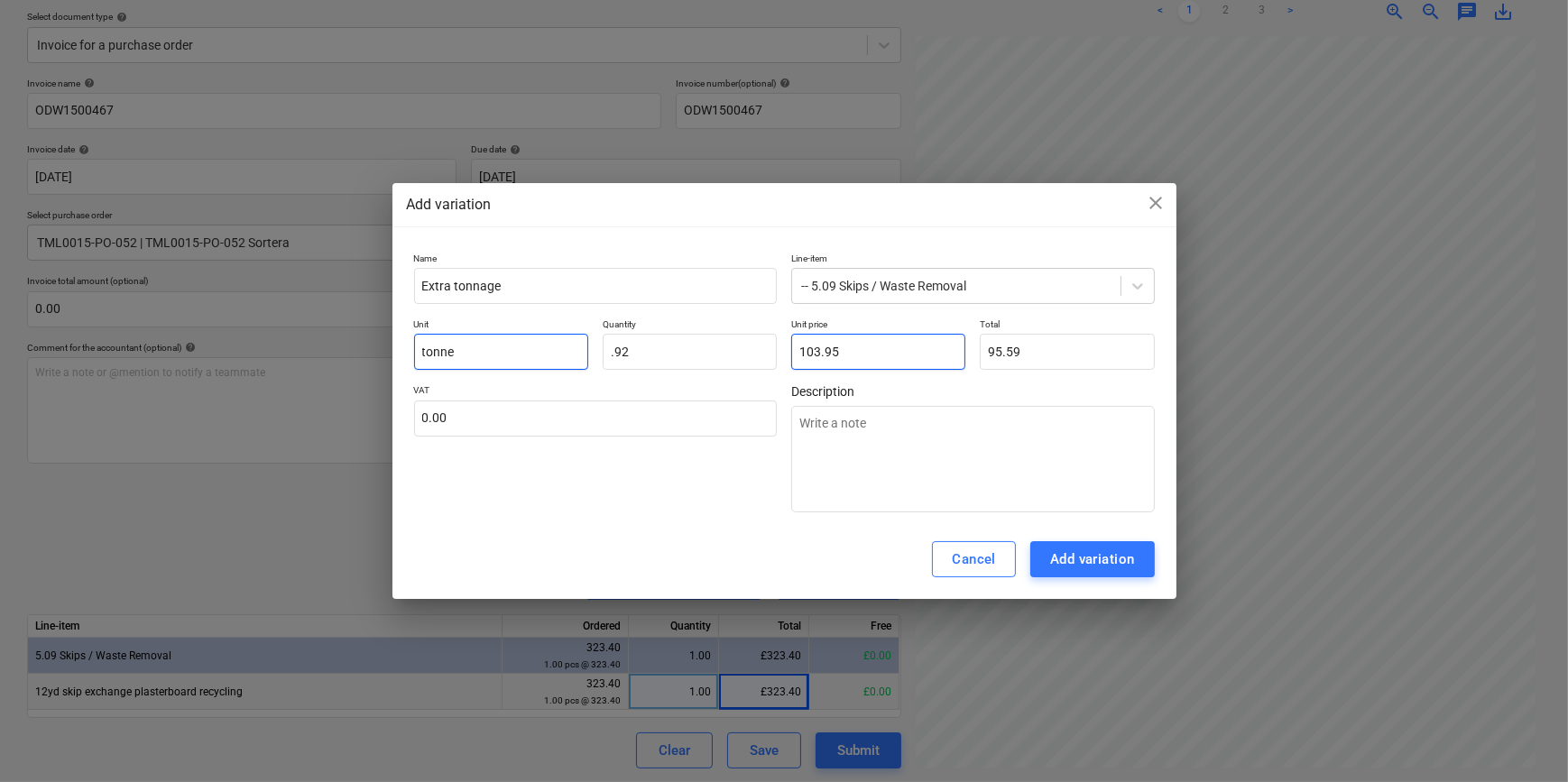 type on "95.63" 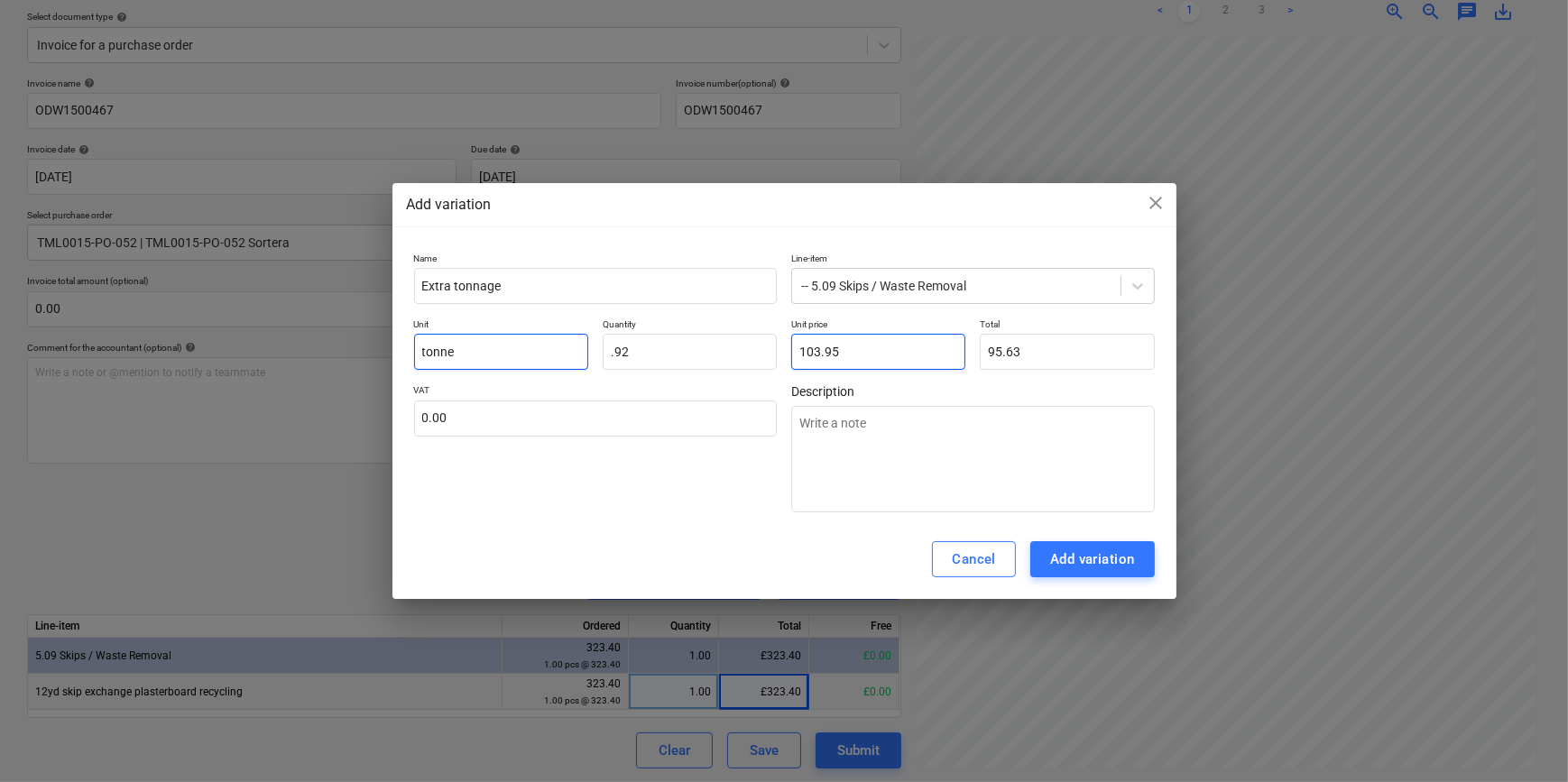 type on "103.95" 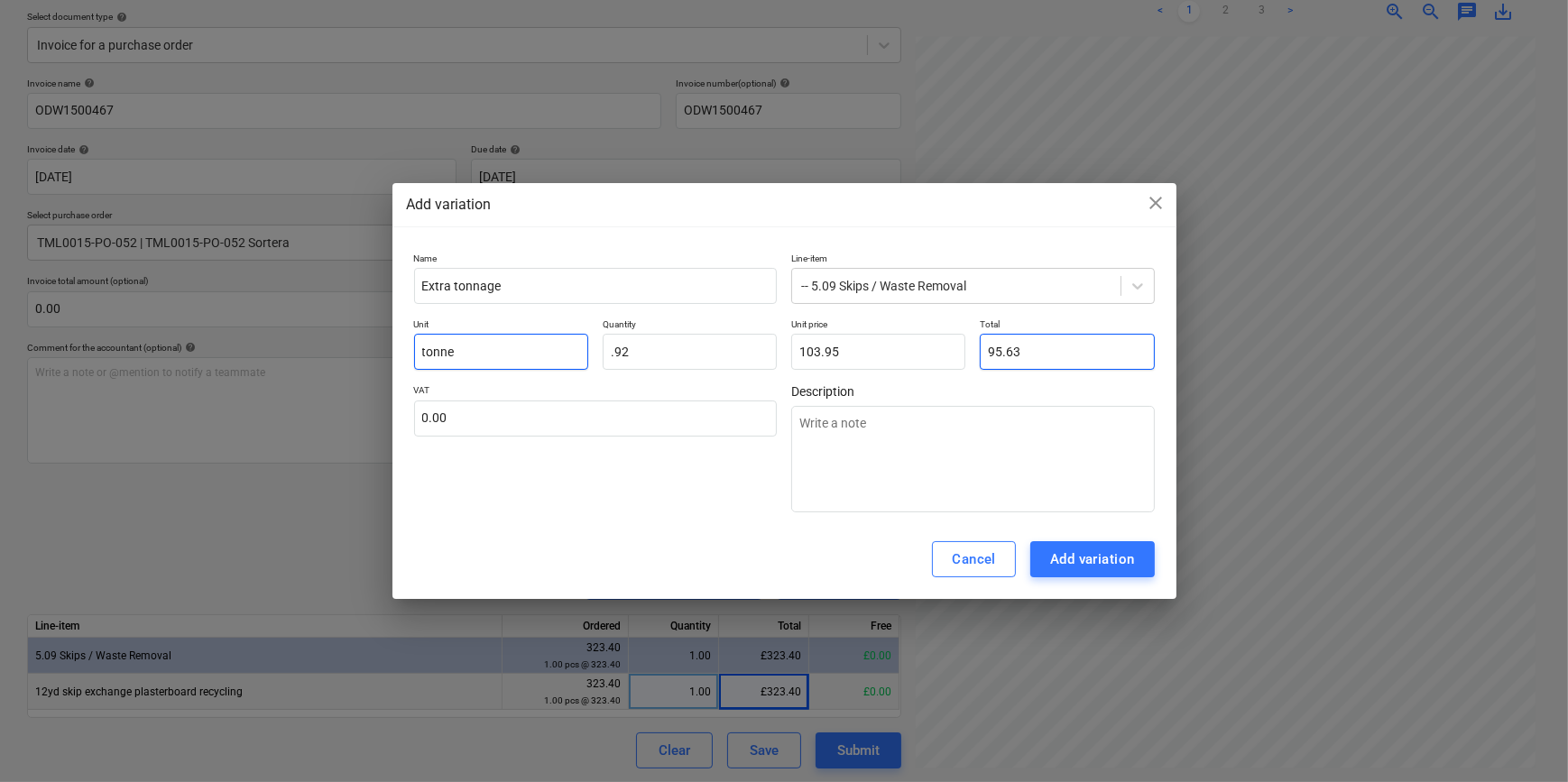 type on "95.634" 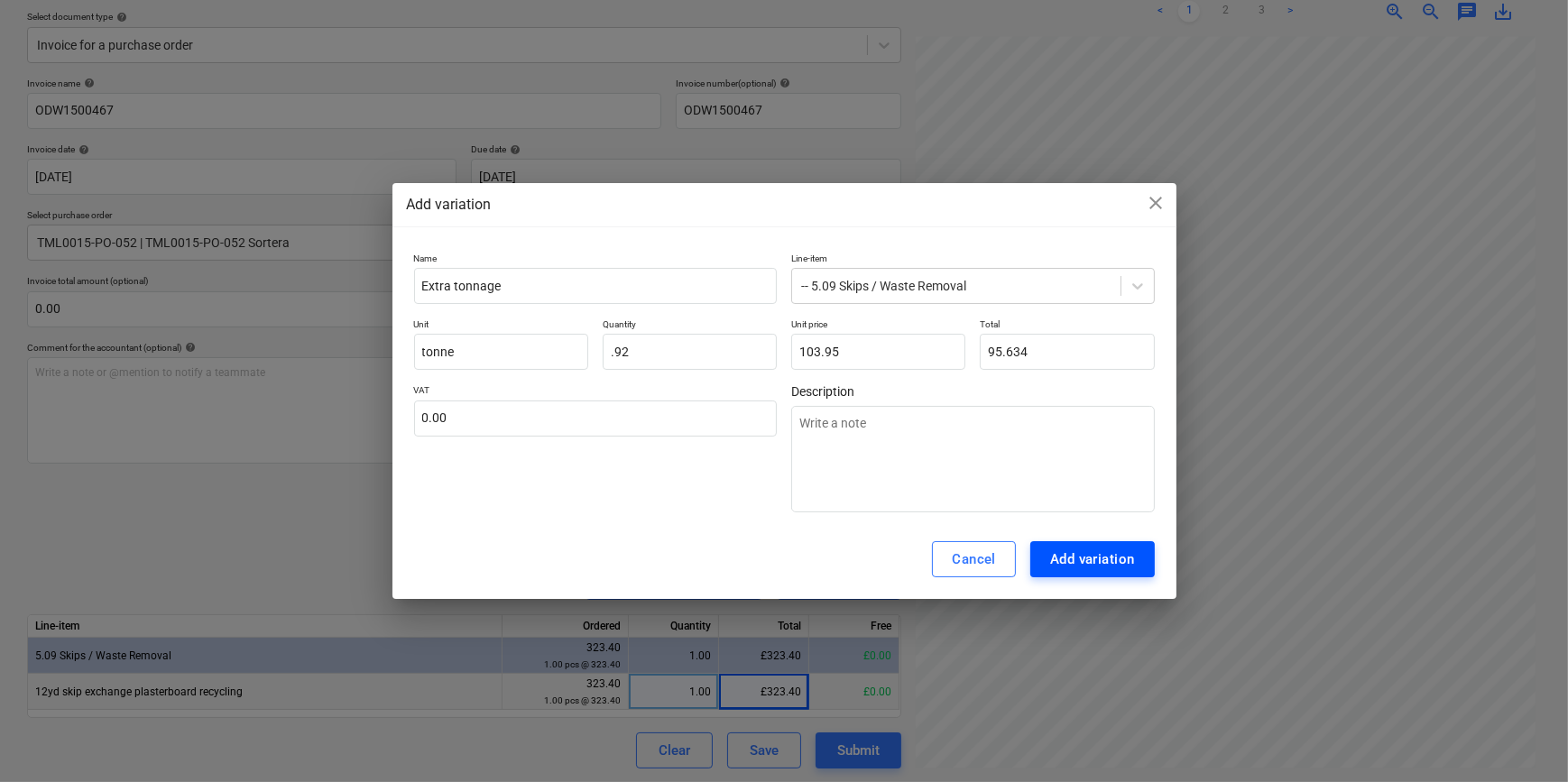 click on "Add variation" at bounding box center (1093, 559) 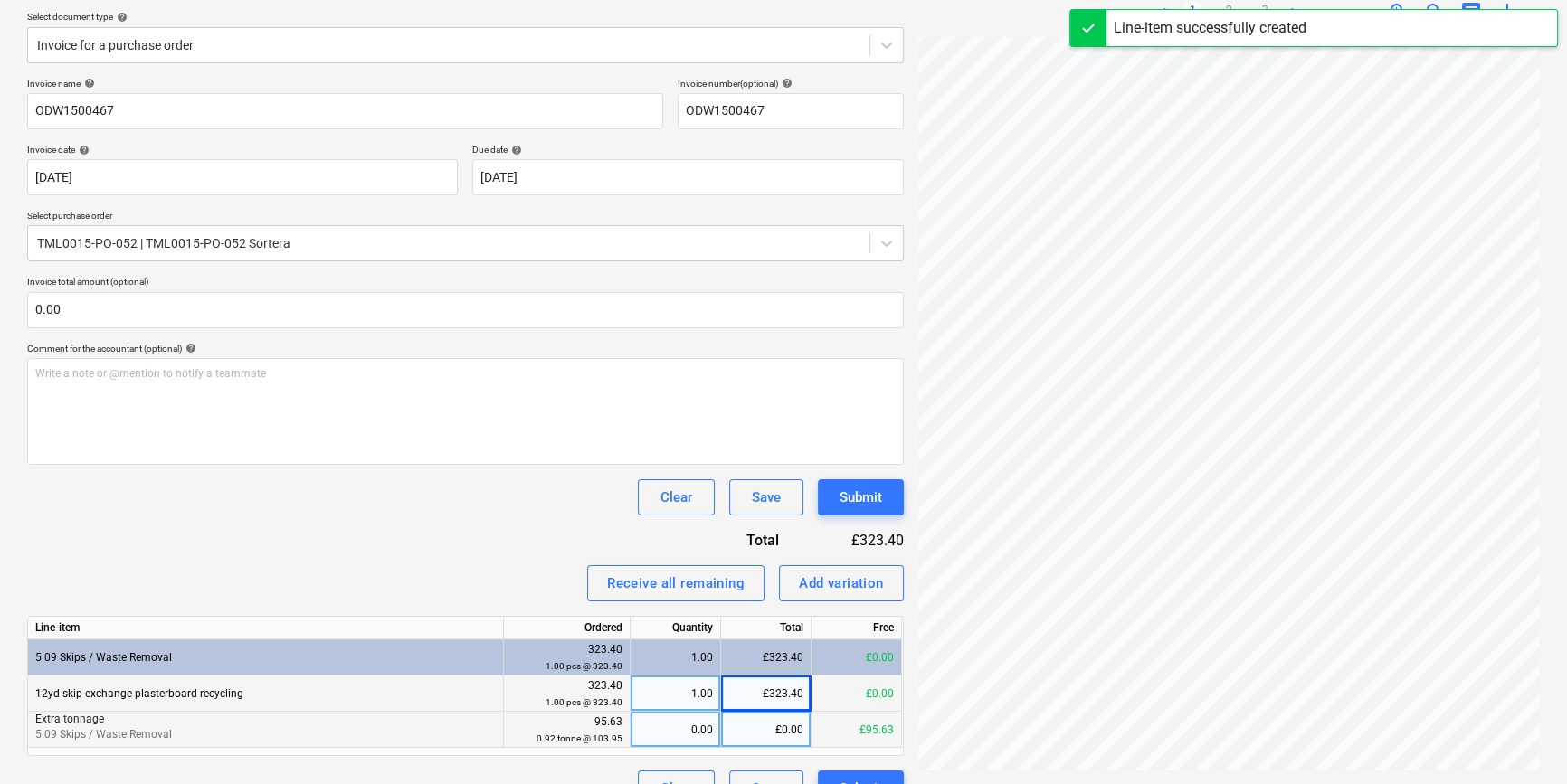 click on "0.00" at bounding box center [675, 730] 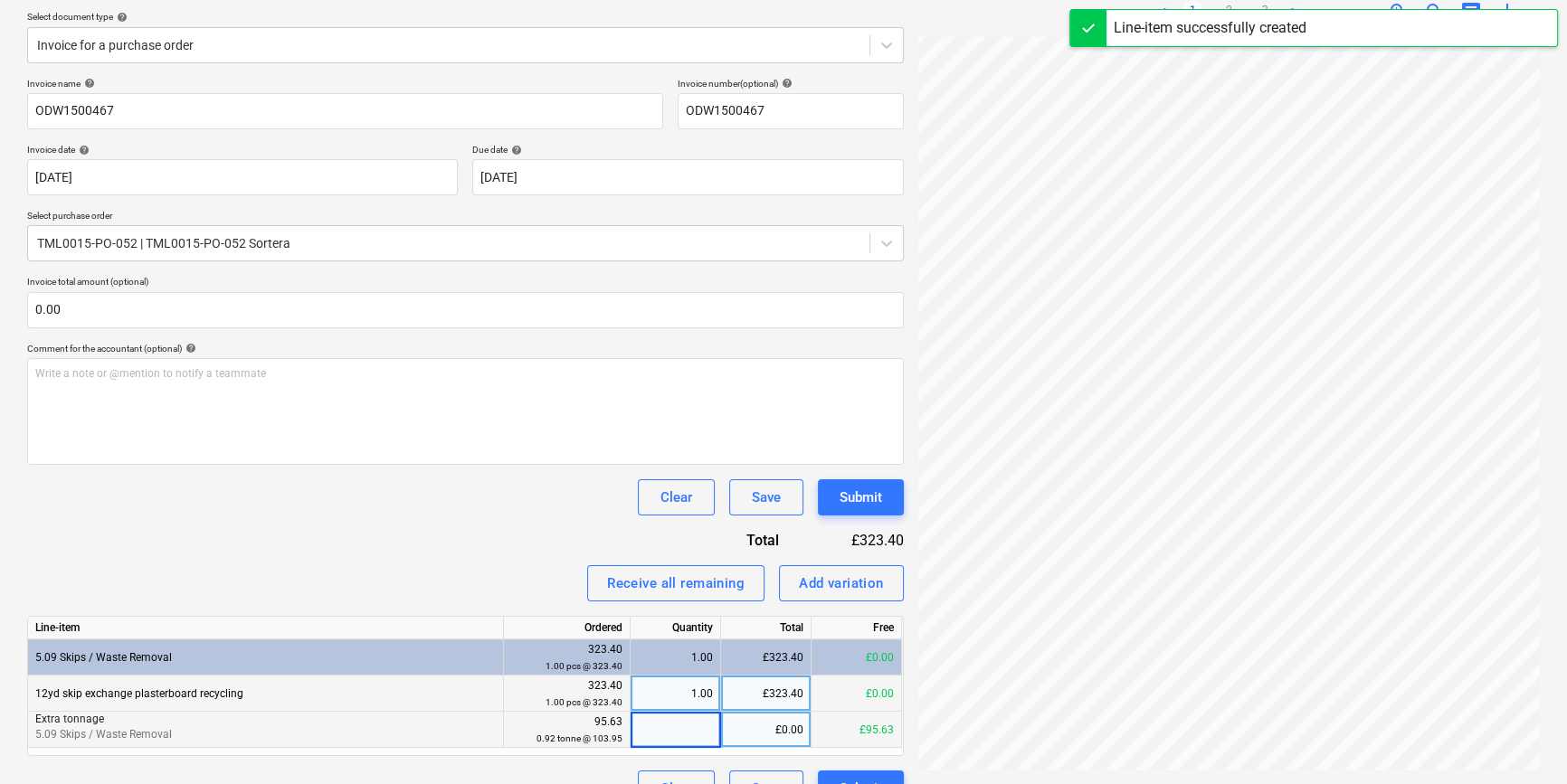 type on "1" 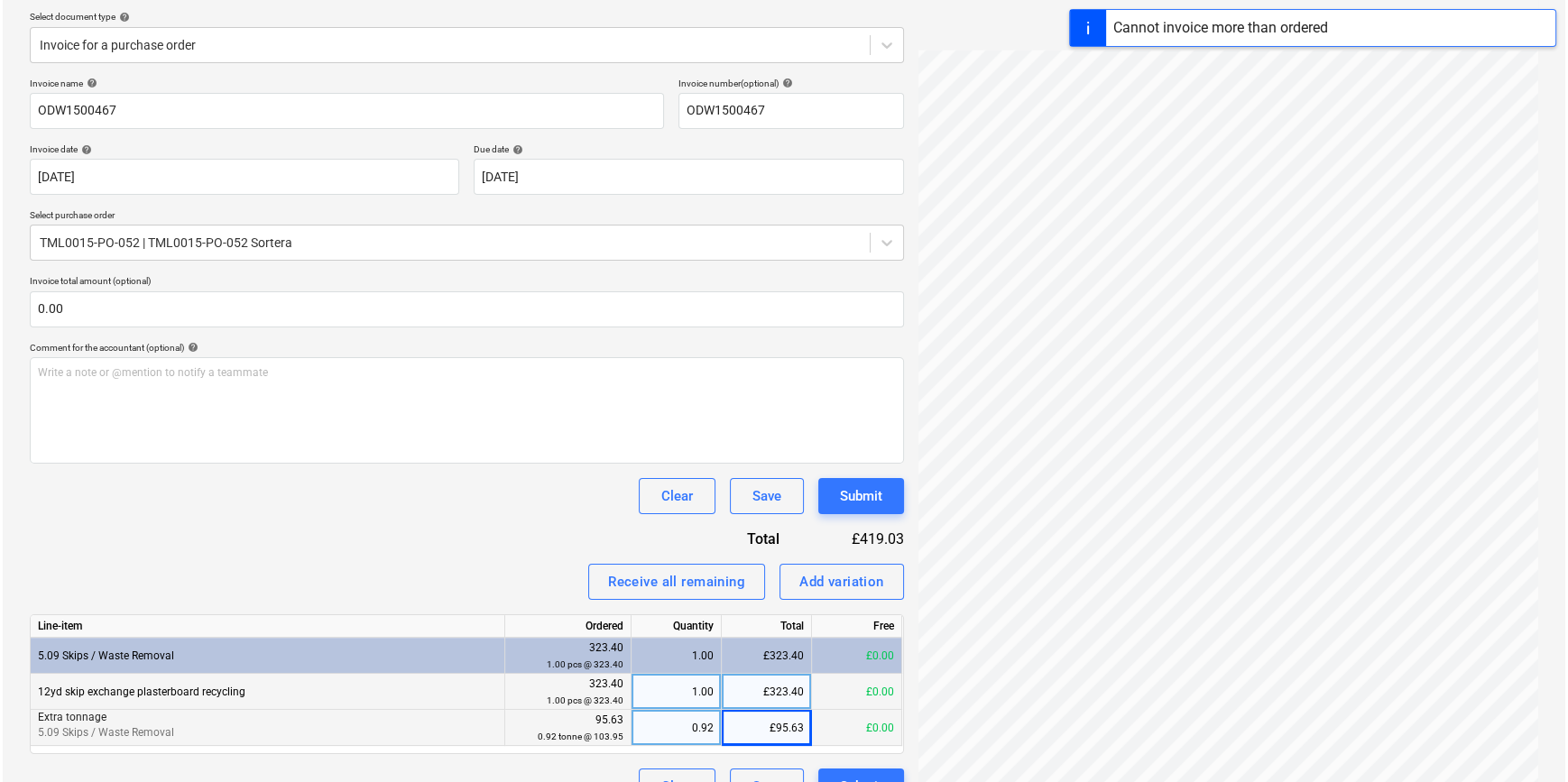 scroll, scrollTop: 239, scrollLeft: 0, axis: vertical 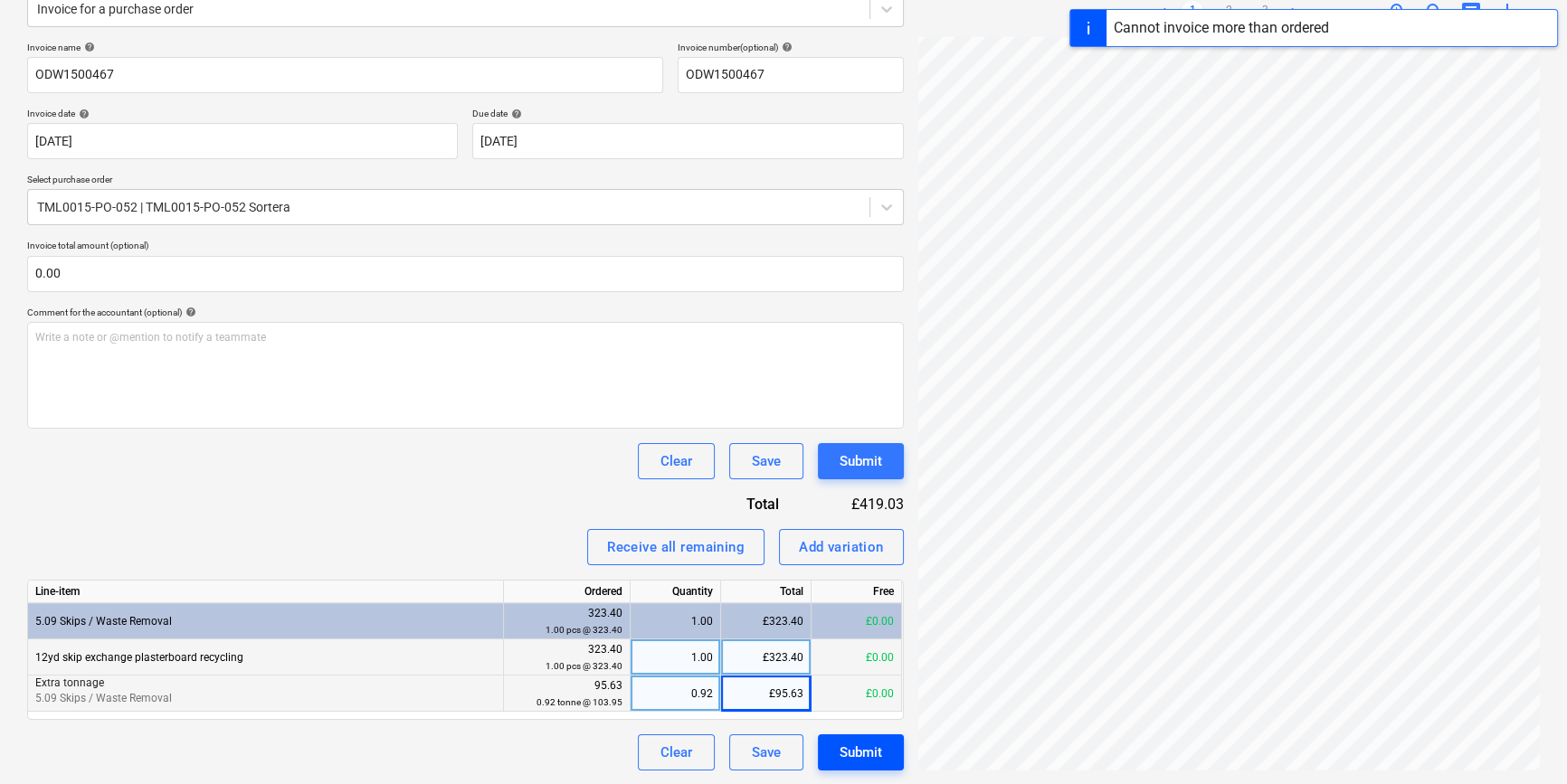 click on "Submit" at bounding box center (860, 752) 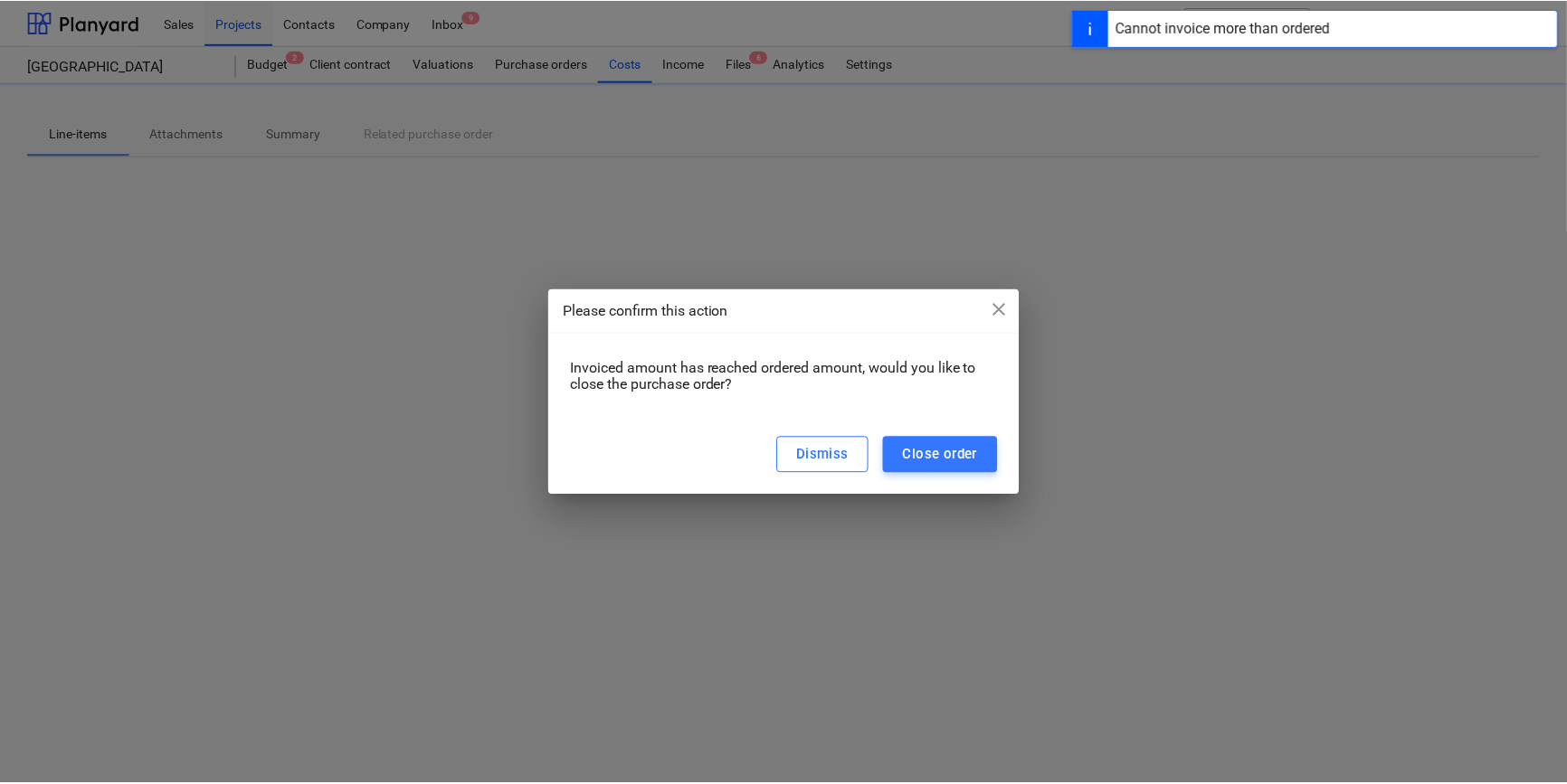 scroll, scrollTop: 0, scrollLeft: 0, axis: both 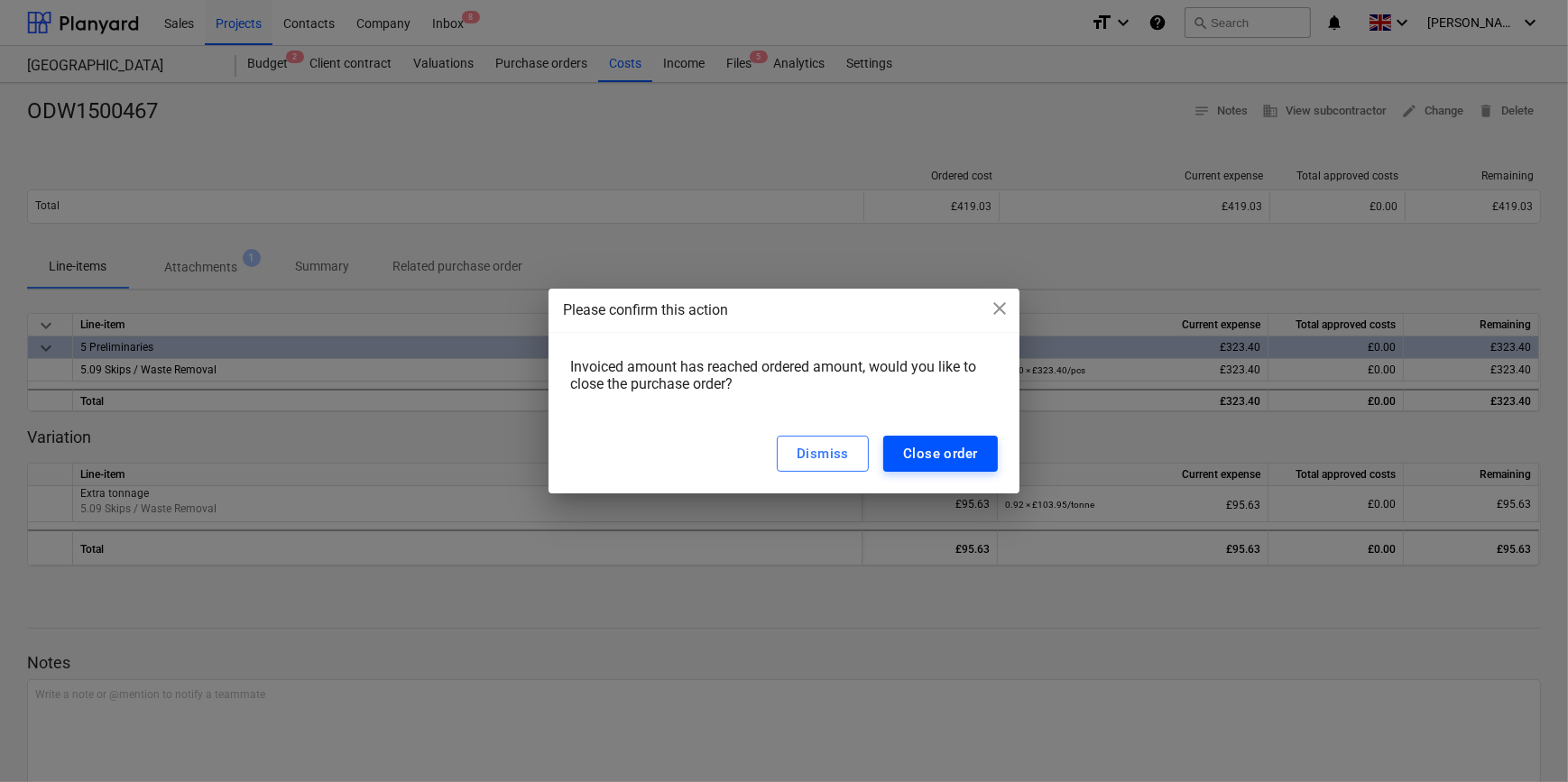 click on "Close order" at bounding box center (940, 454) 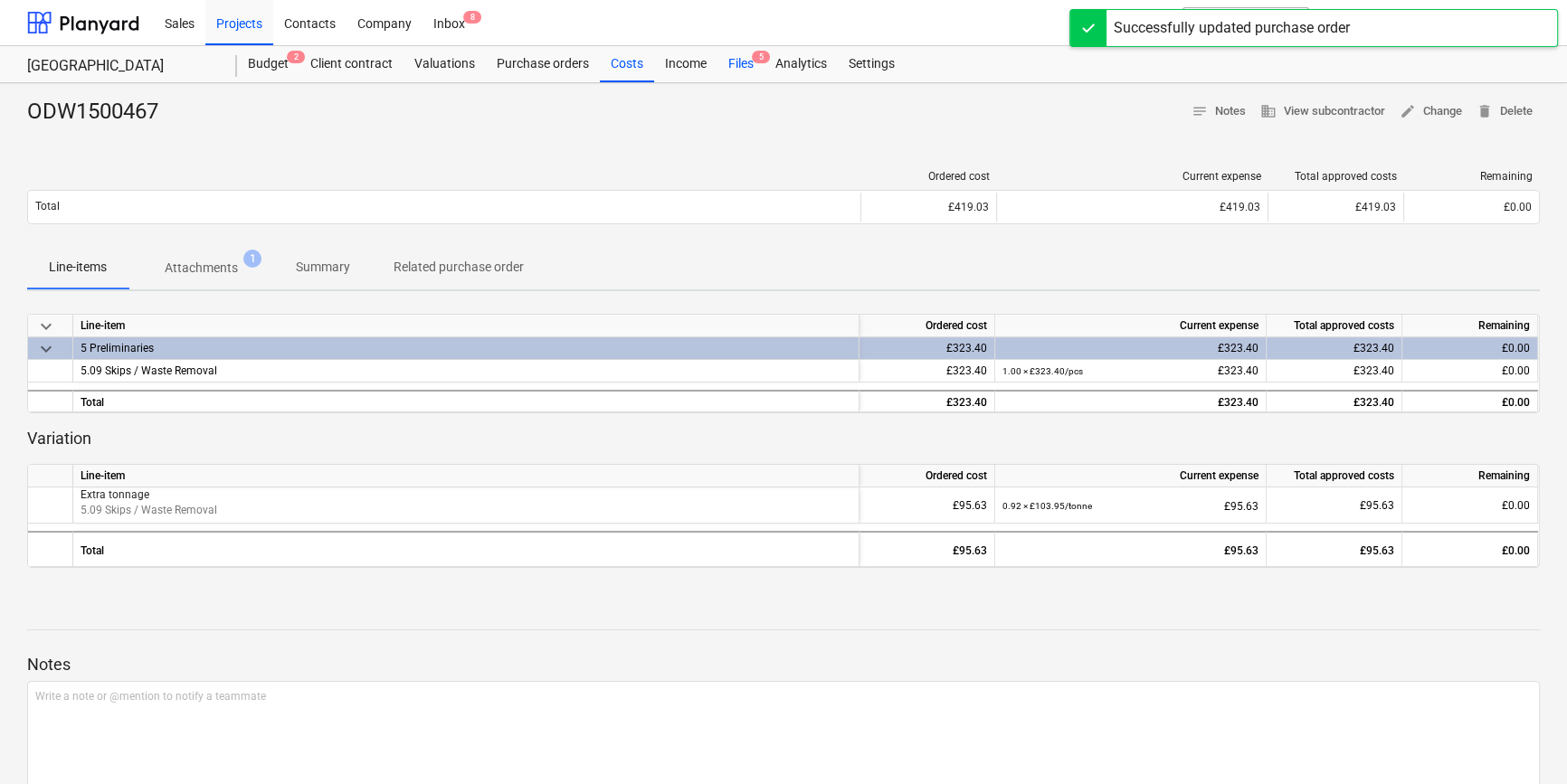 click on "Files 5" at bounding box center (741, 64) 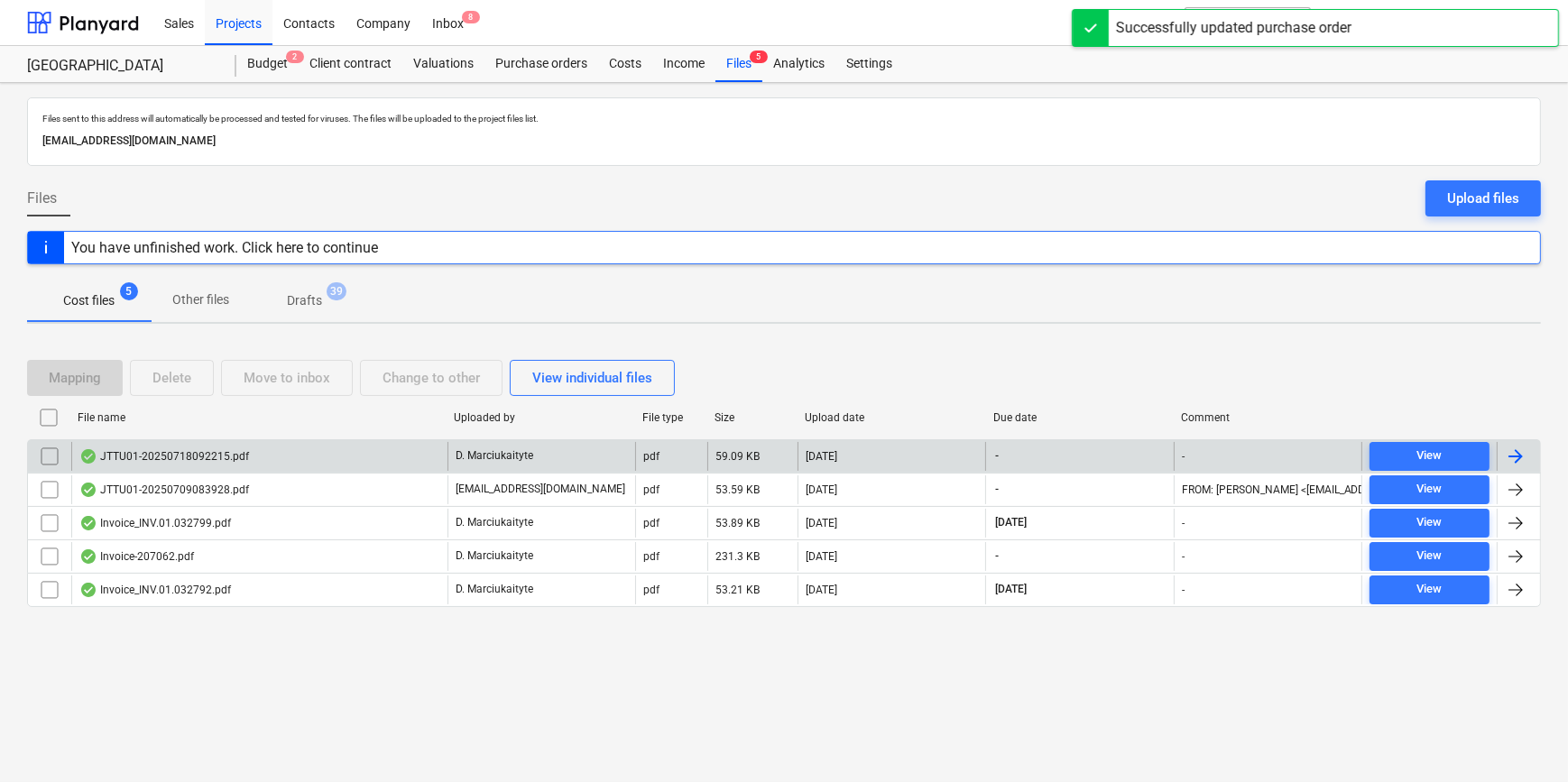 click at bounding box center [1516, 456] 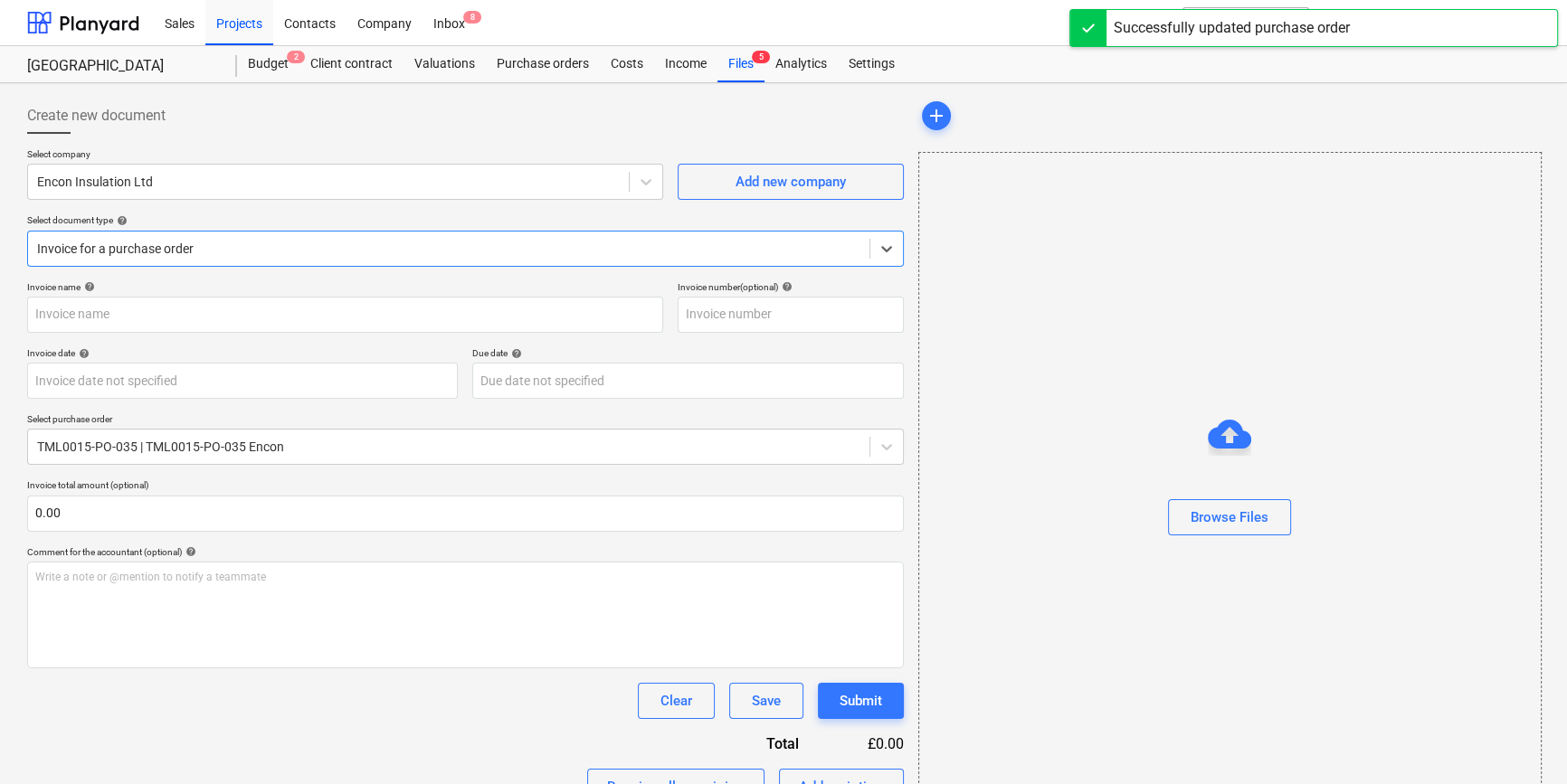 type on "JTTU01" 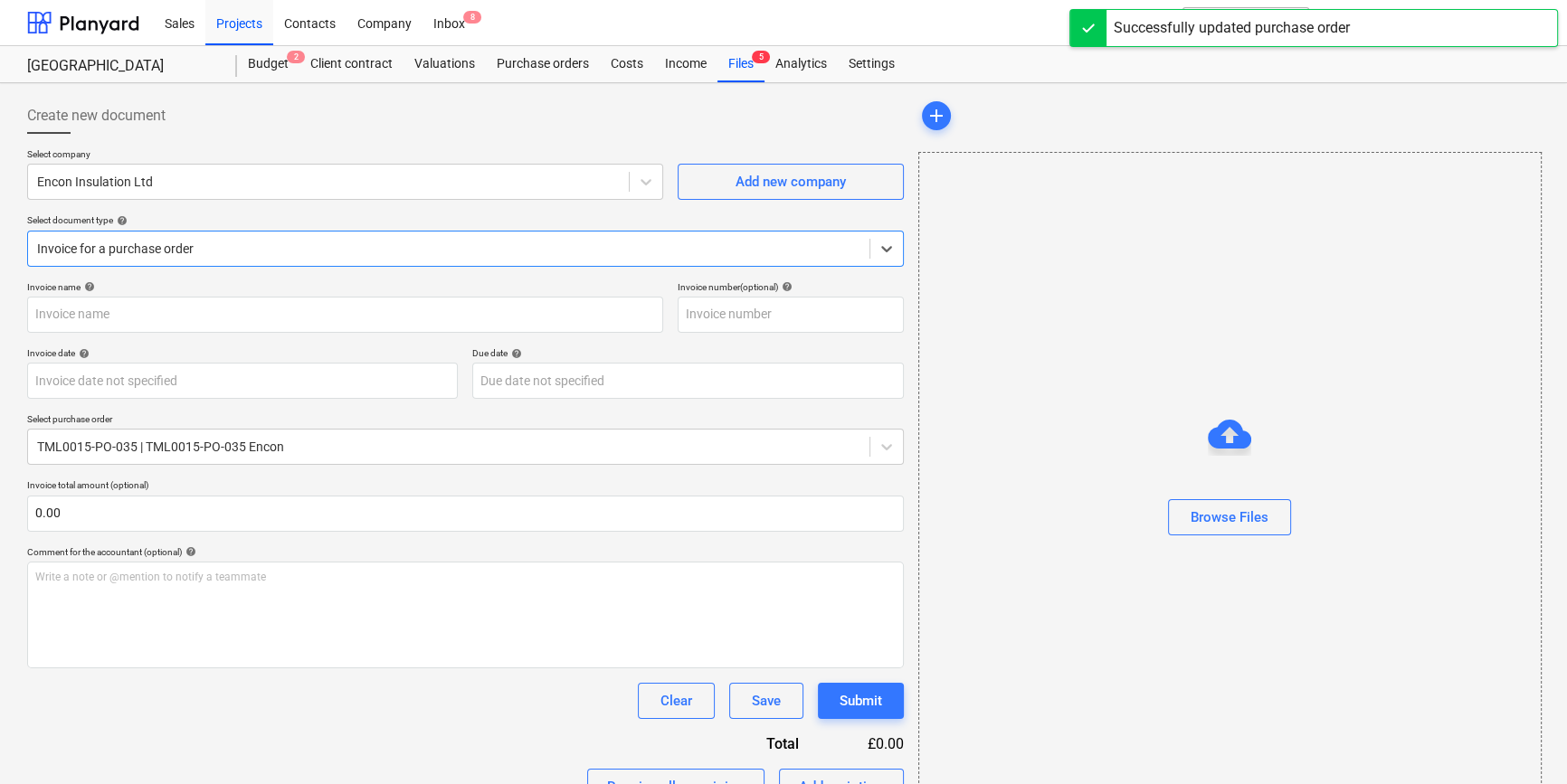 type on "JTTU01" 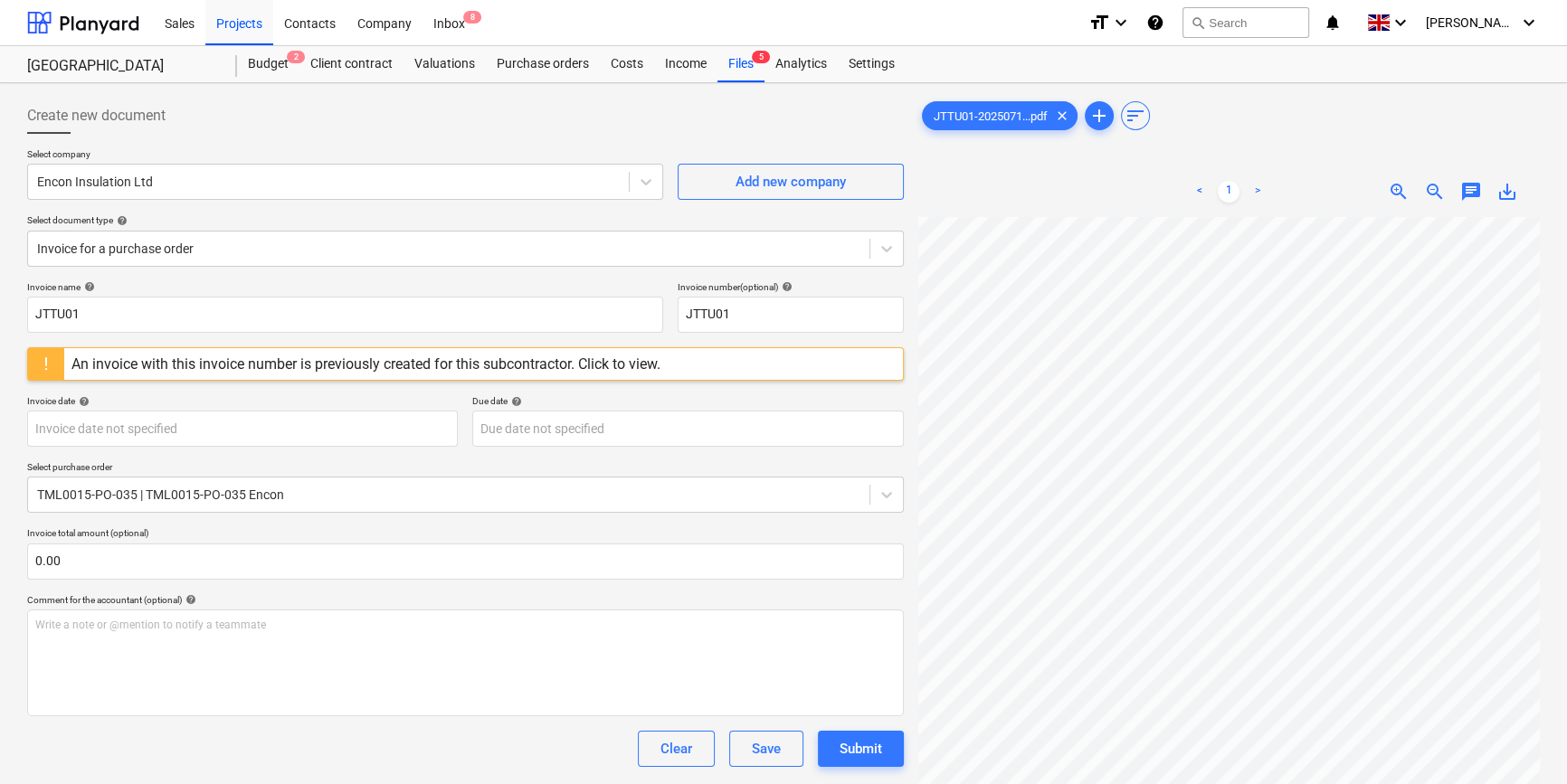 scroll, scrollTop: 421, scrollLeft: 195, axis: both 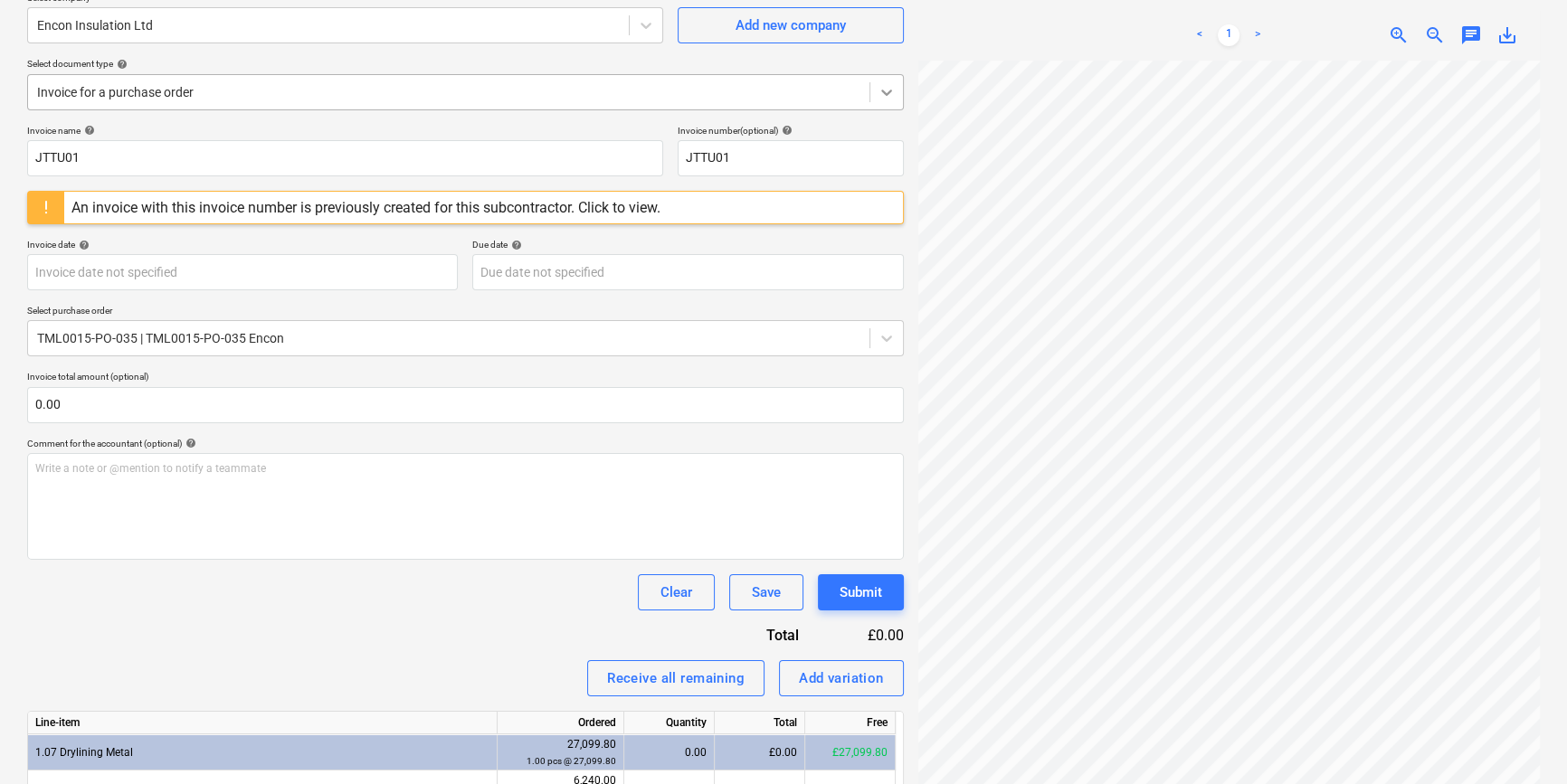 drag, startPoint x: 880, startPoint y: 75, endPoint x: 880, endPoint y: 101, distance: 26 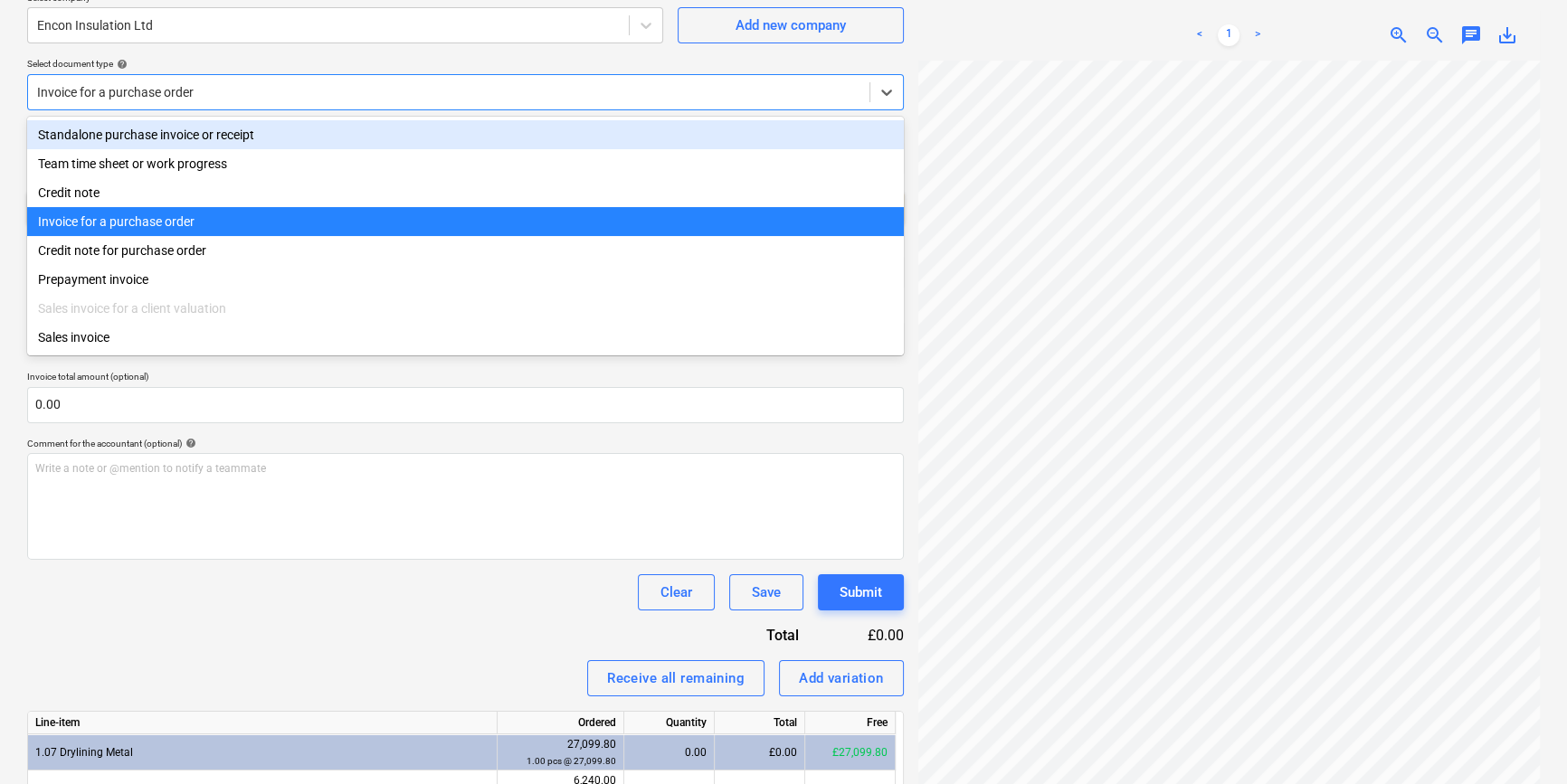click on "Standalone purchase invoice or receipt" at bounding box center (465, 135) 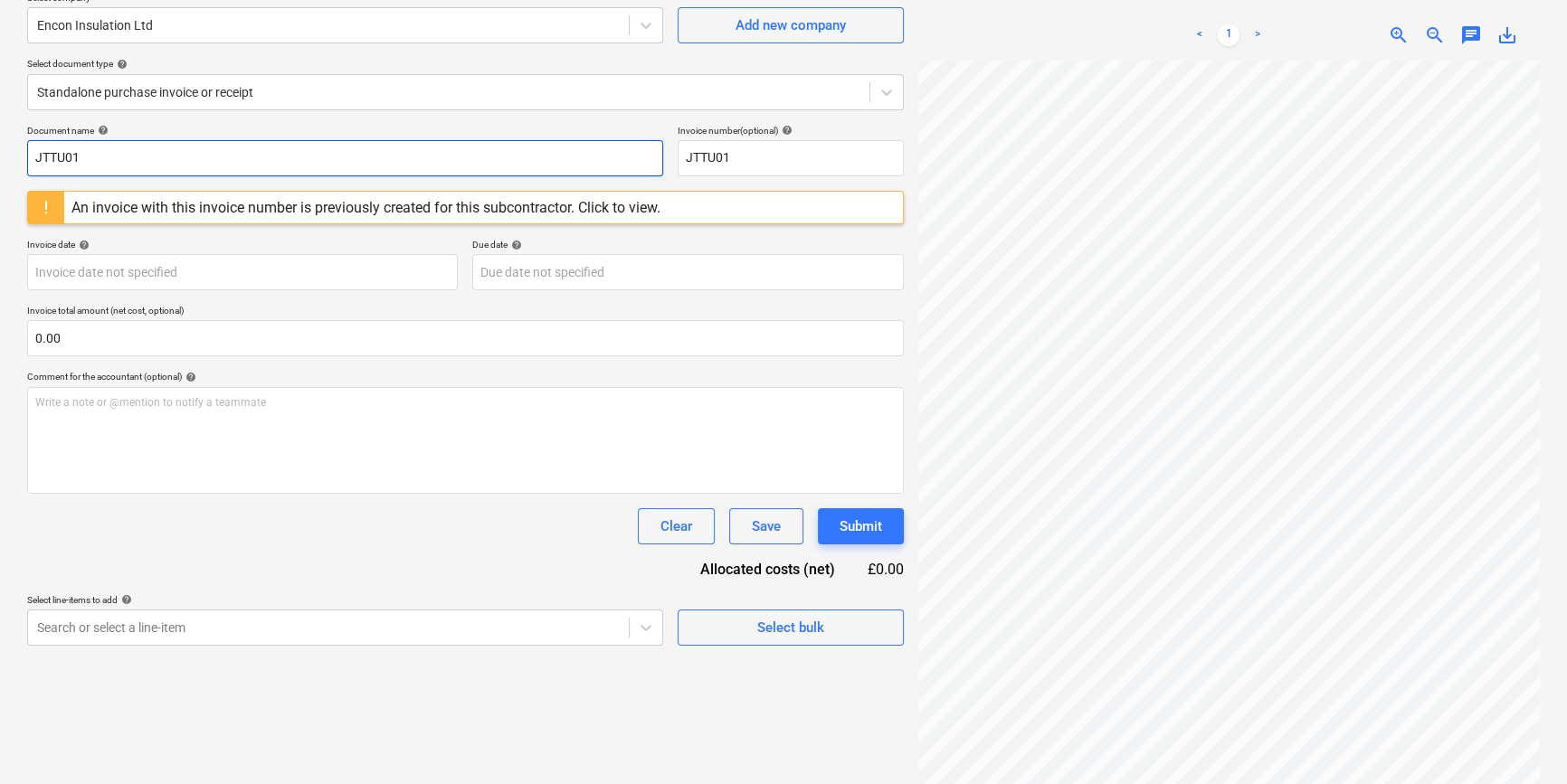 drag, startPoint x: 77, startPoint y: 154, endPoint x: 14, endPoint y: 156, distance: 63.03174 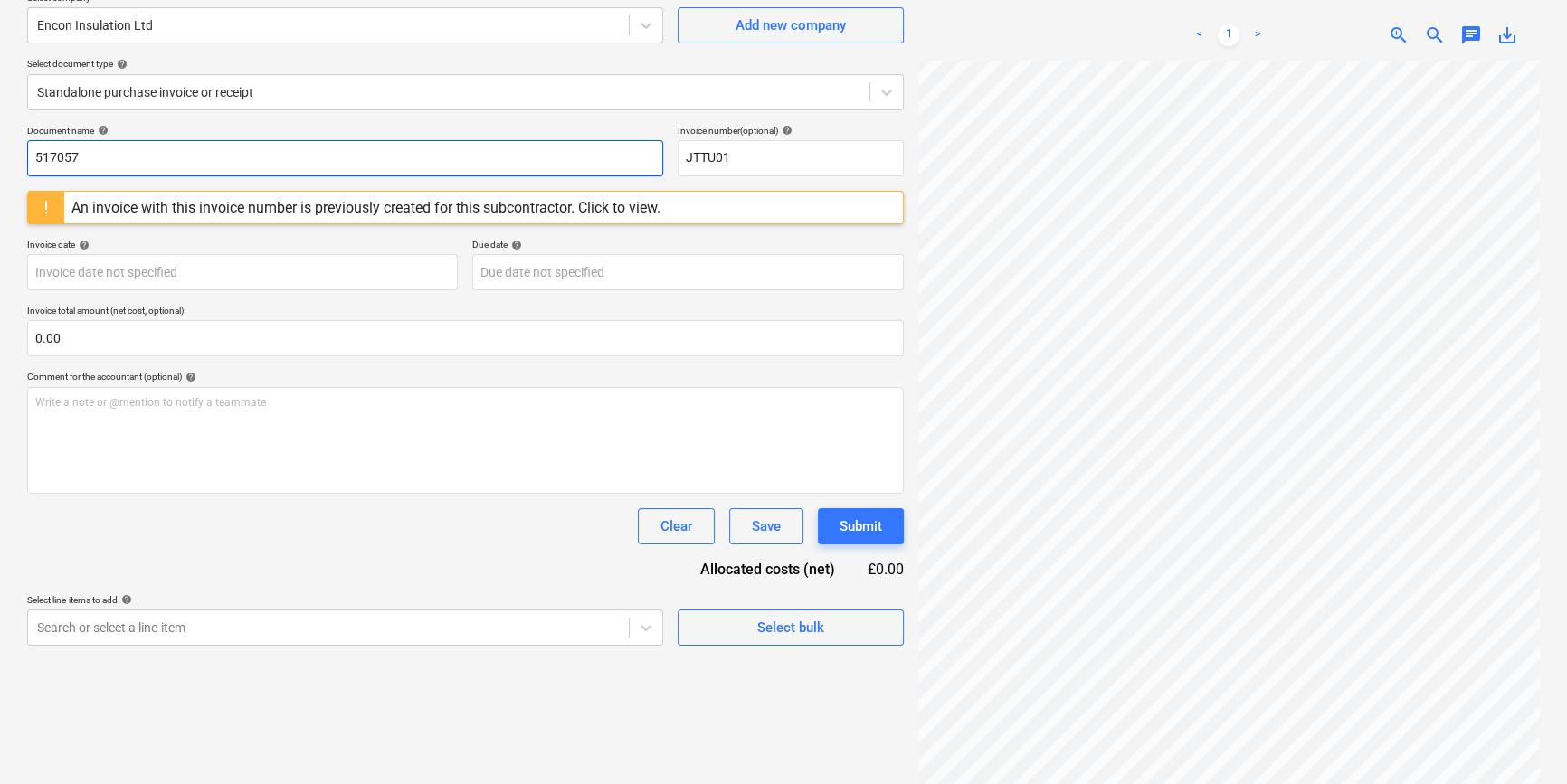 type on "517057" 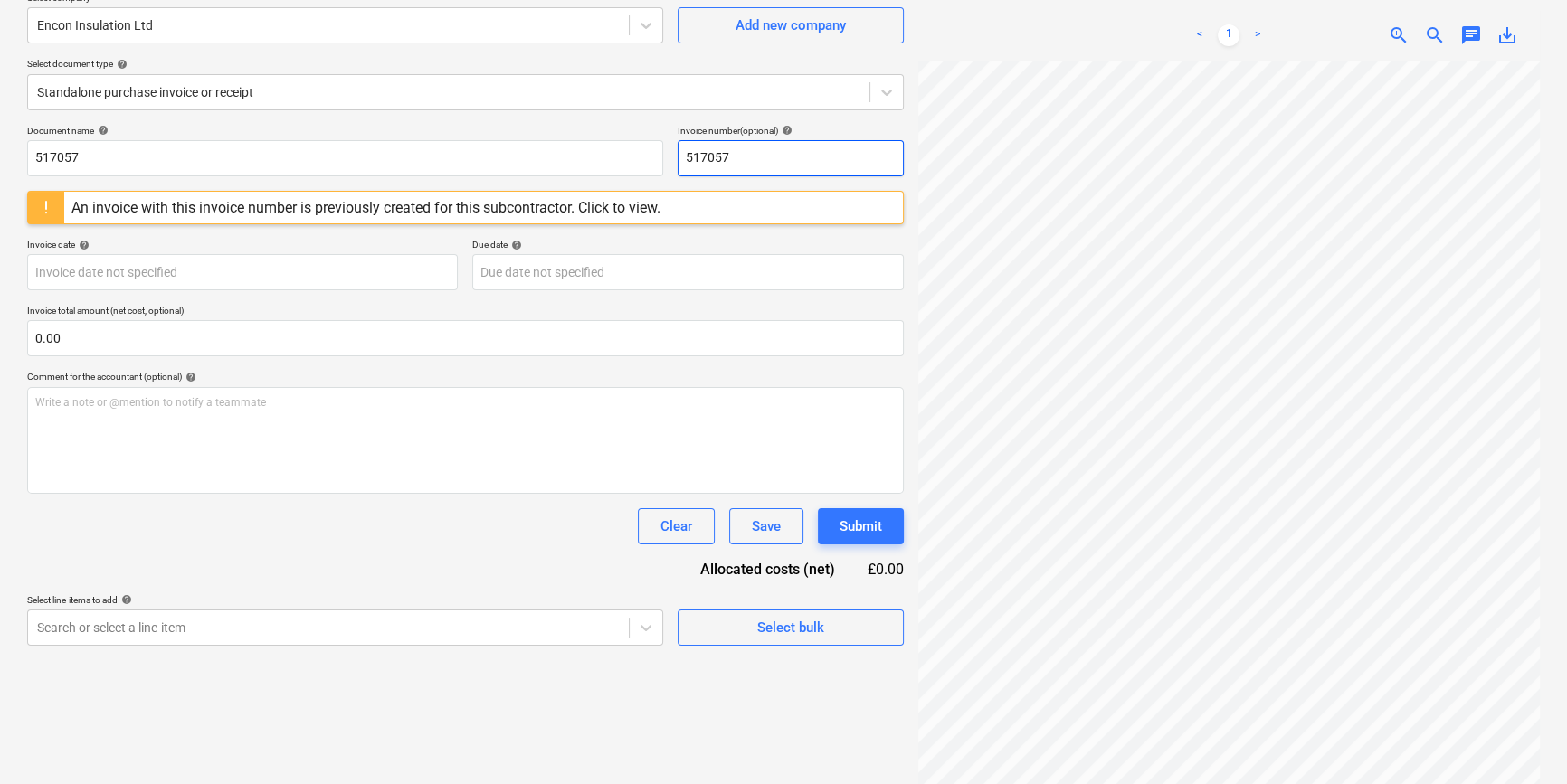 type on "517057" 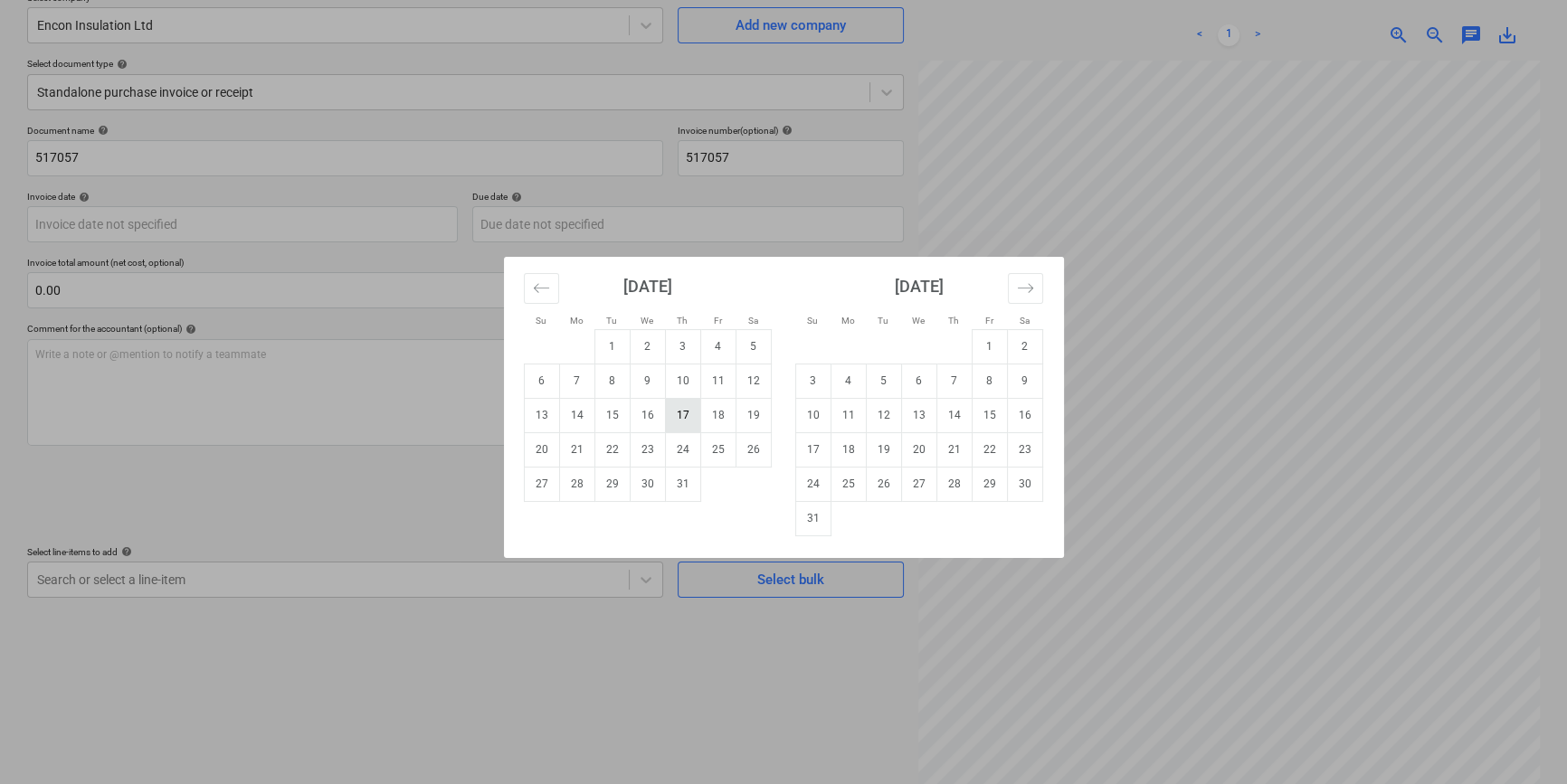 click on "17" at bounding box center [682, 415] 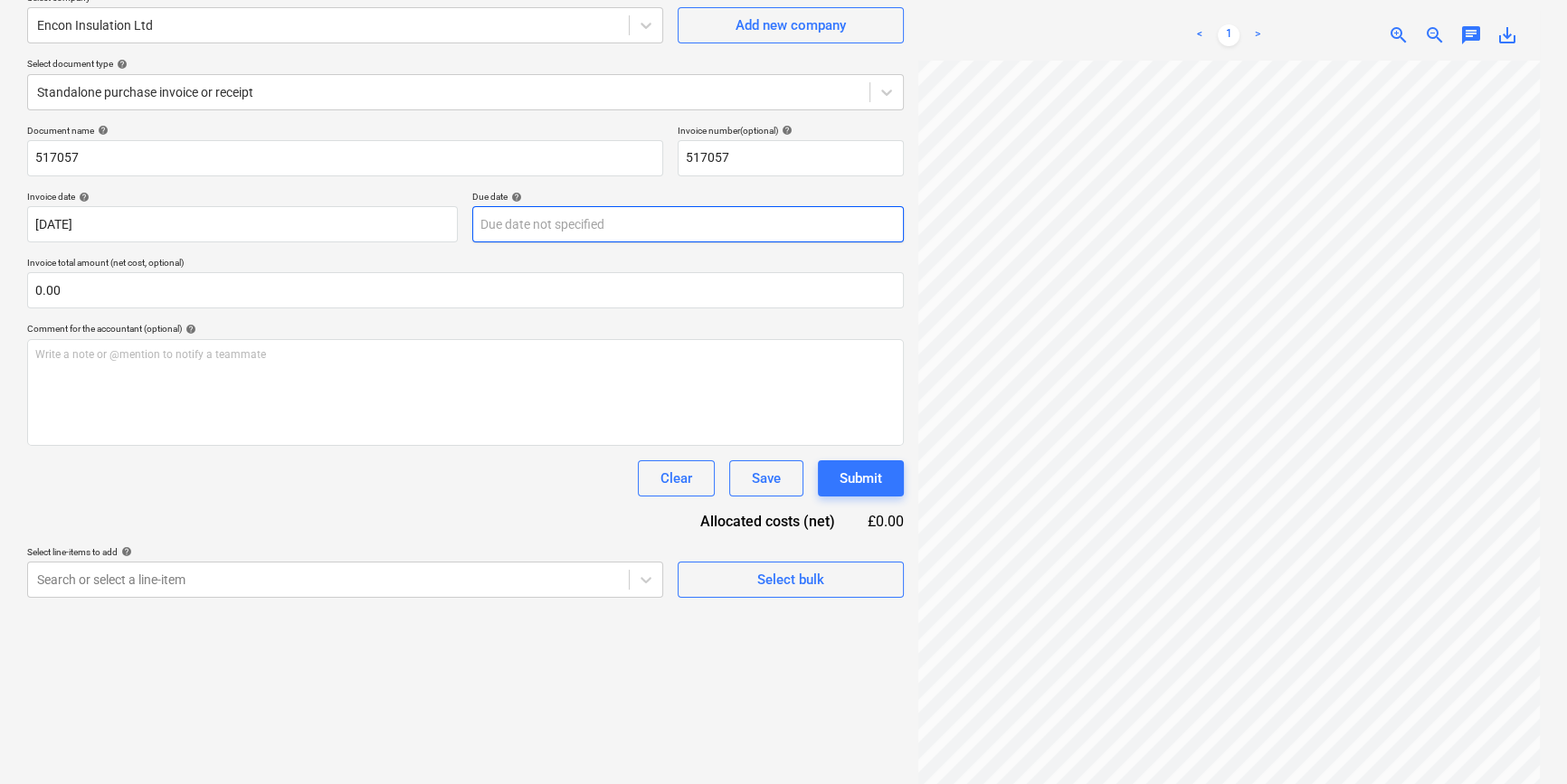click on "Sales Projects Contacts Company Inbox 8 format_size keyboard_arrow_down help search Search notifications 0 keyboard_arrow_down [PERSON_NAME] keyboard_arrow_down Camden Goods Yard Budget 2 Client contract Valuations Purchase orders Costs Income Files 5 Analytics Settings Create new document Select company Encon Insulation Ltd   Add new company Select document type help Standalone purchase invoice or receipt Document name help 517057 Invoice number  (optional) help 517057 Invoice date help [DATE] 17.07.2025 Press the down arrow key to interact with the calendar and
select a date. Press the question mark key to get the keyboard shortcuts for changing dates. Due date help Press the down arrow key to interact with the calendar and
select a date. Press the question mark key to get the keyboard shortcuts for changing dates. Invoice total amount (net cost, optional) 0.00 Comment for the accountant (optional) help Write a note or @mention to notify a teammate ﻿ Clear Save Submit Allocated costs (net) add" at bounding box center (784, 235) 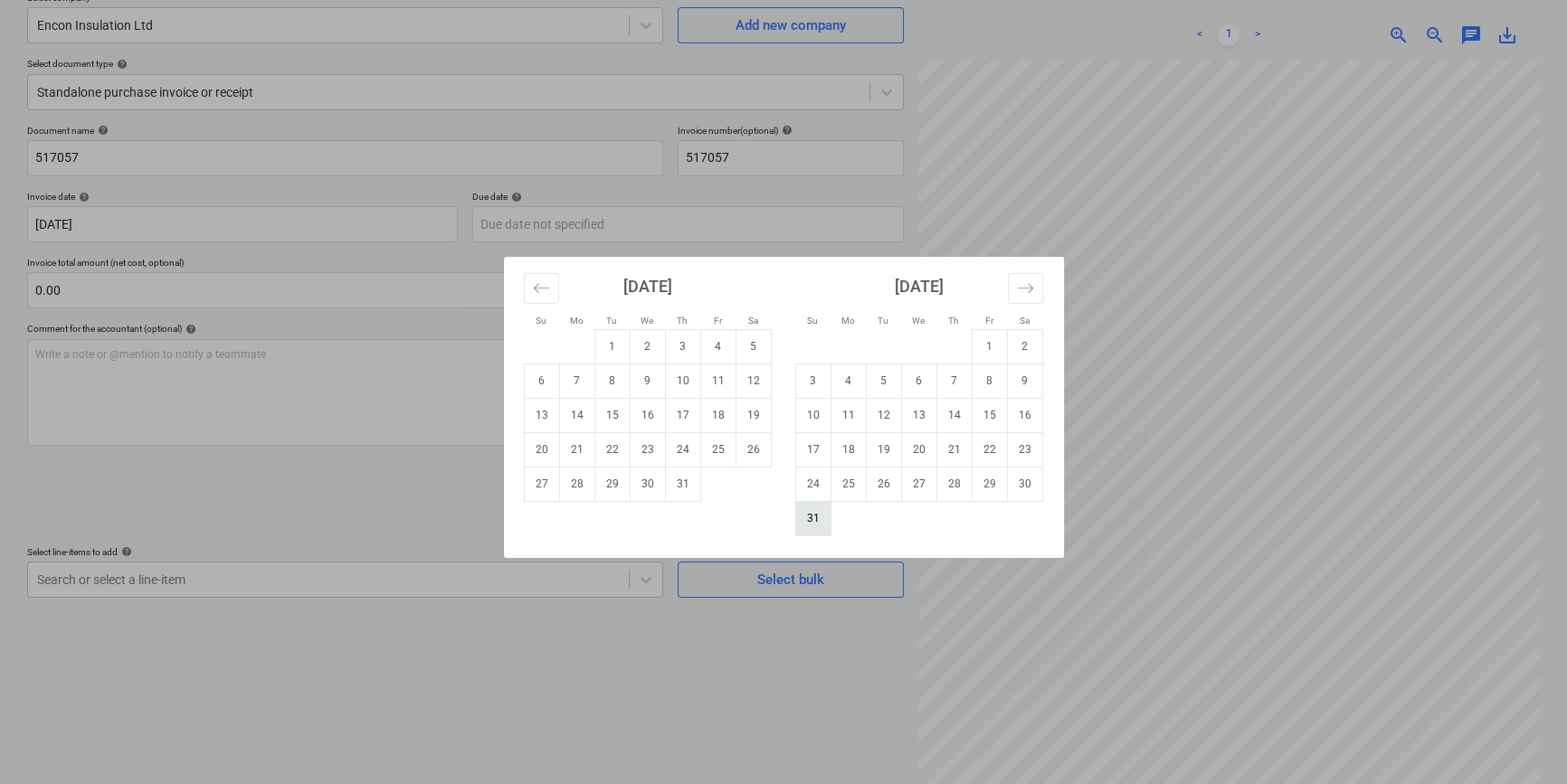 click on "31" at bounding box center (812, 518) 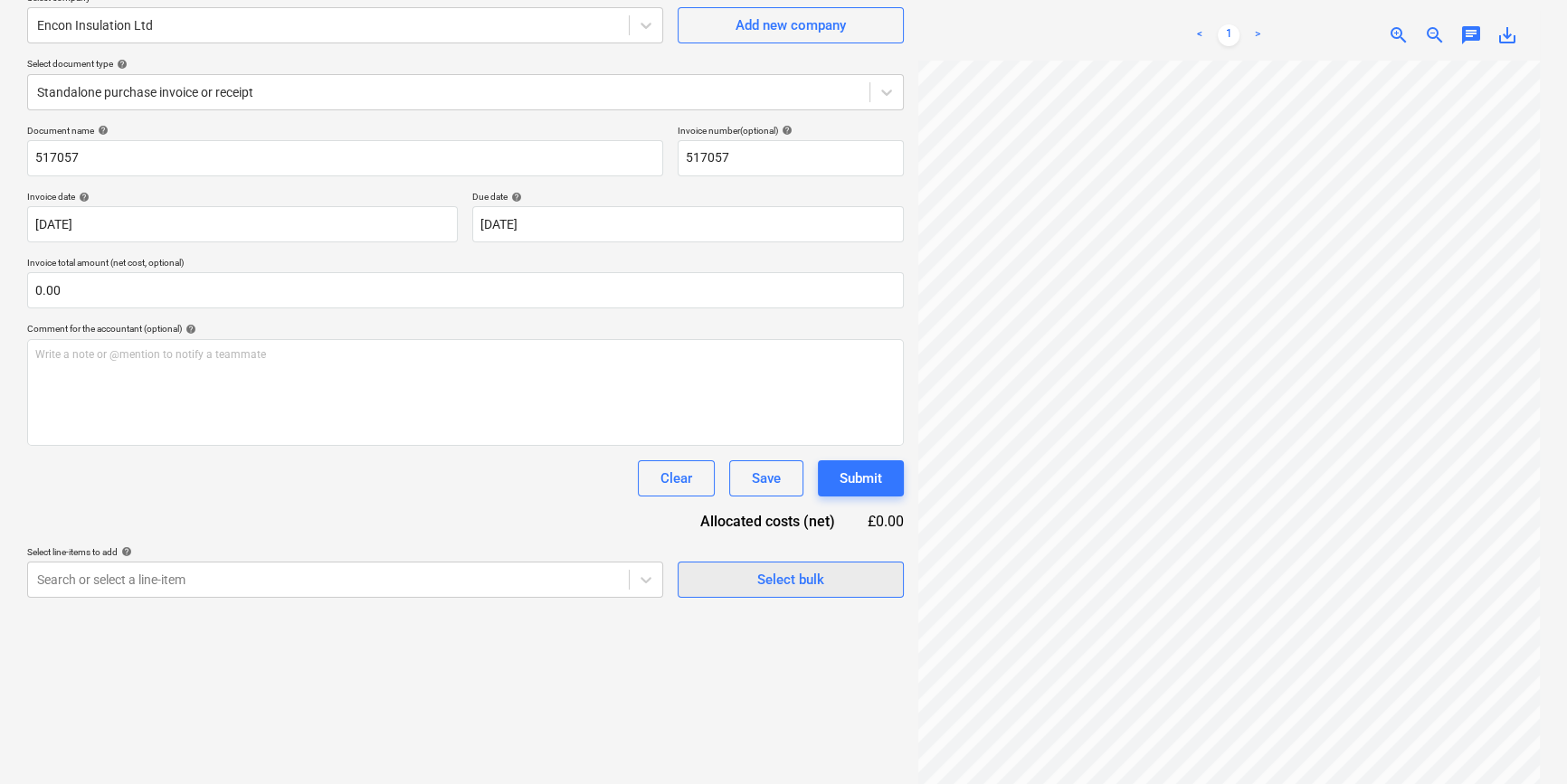 click on "Select bulk" at bounding box center (791, 580) 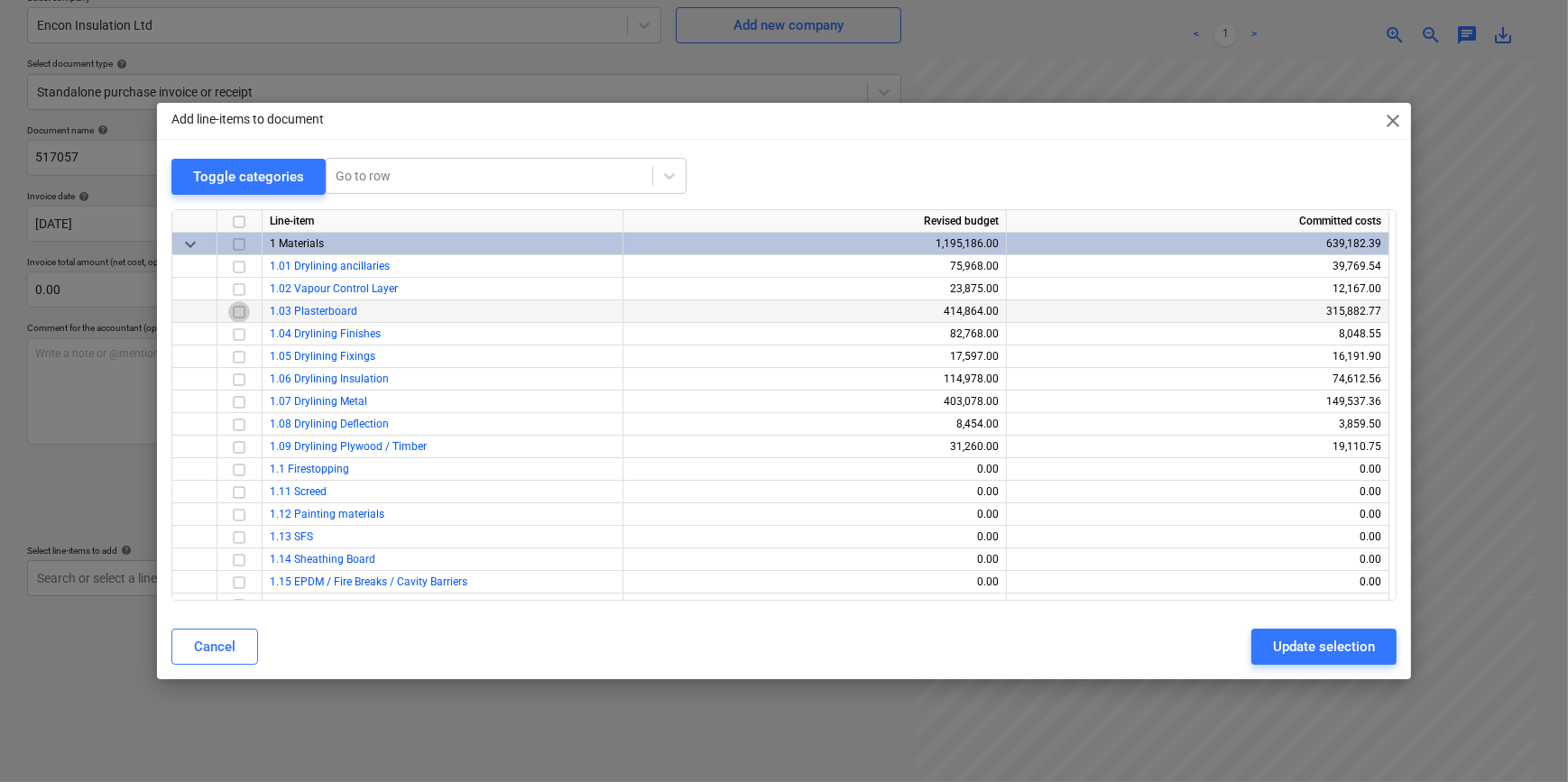 click at bounding box center [239, 311] 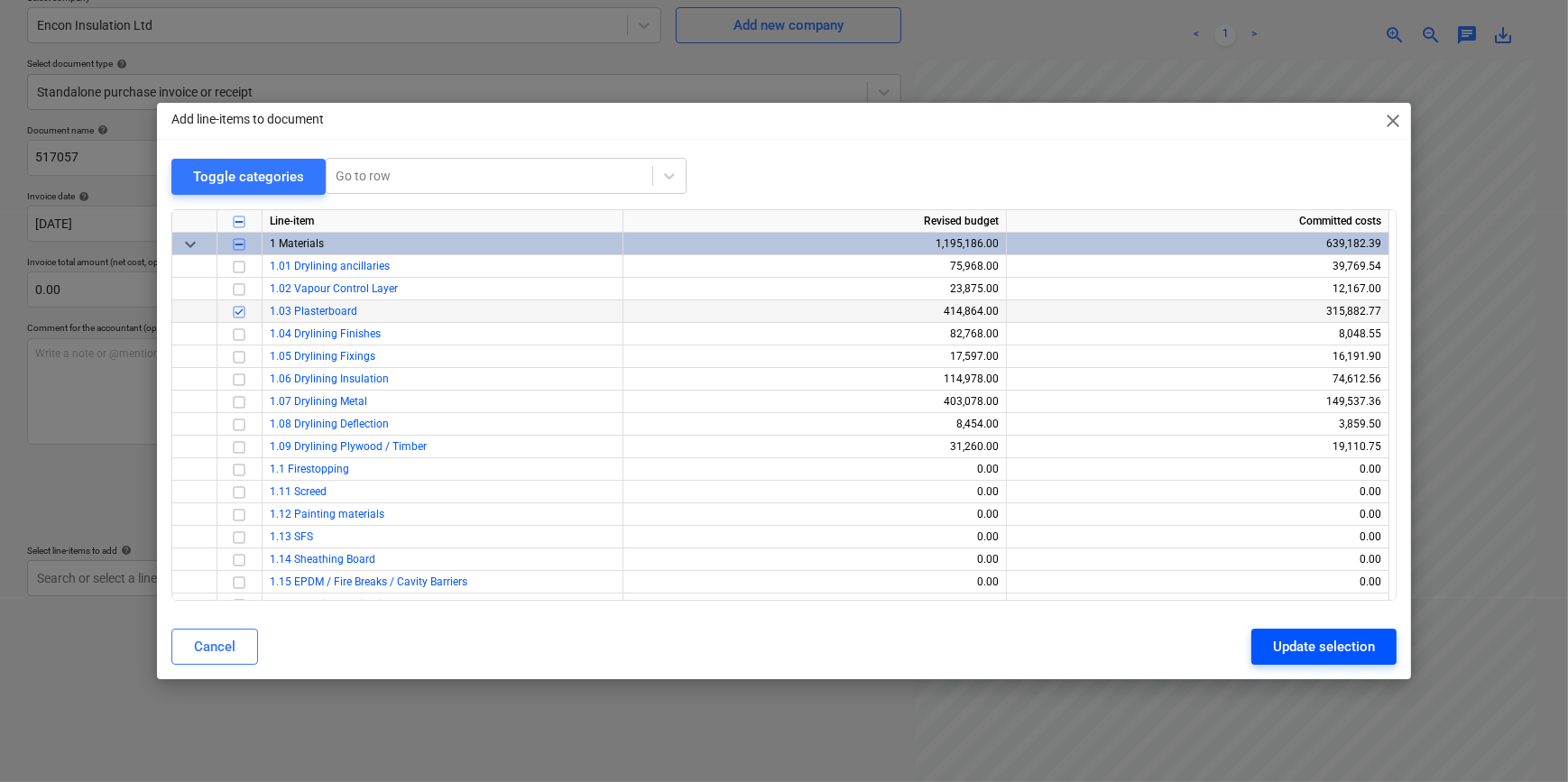 click on "Update selection" at bounding box center [1324, 647] 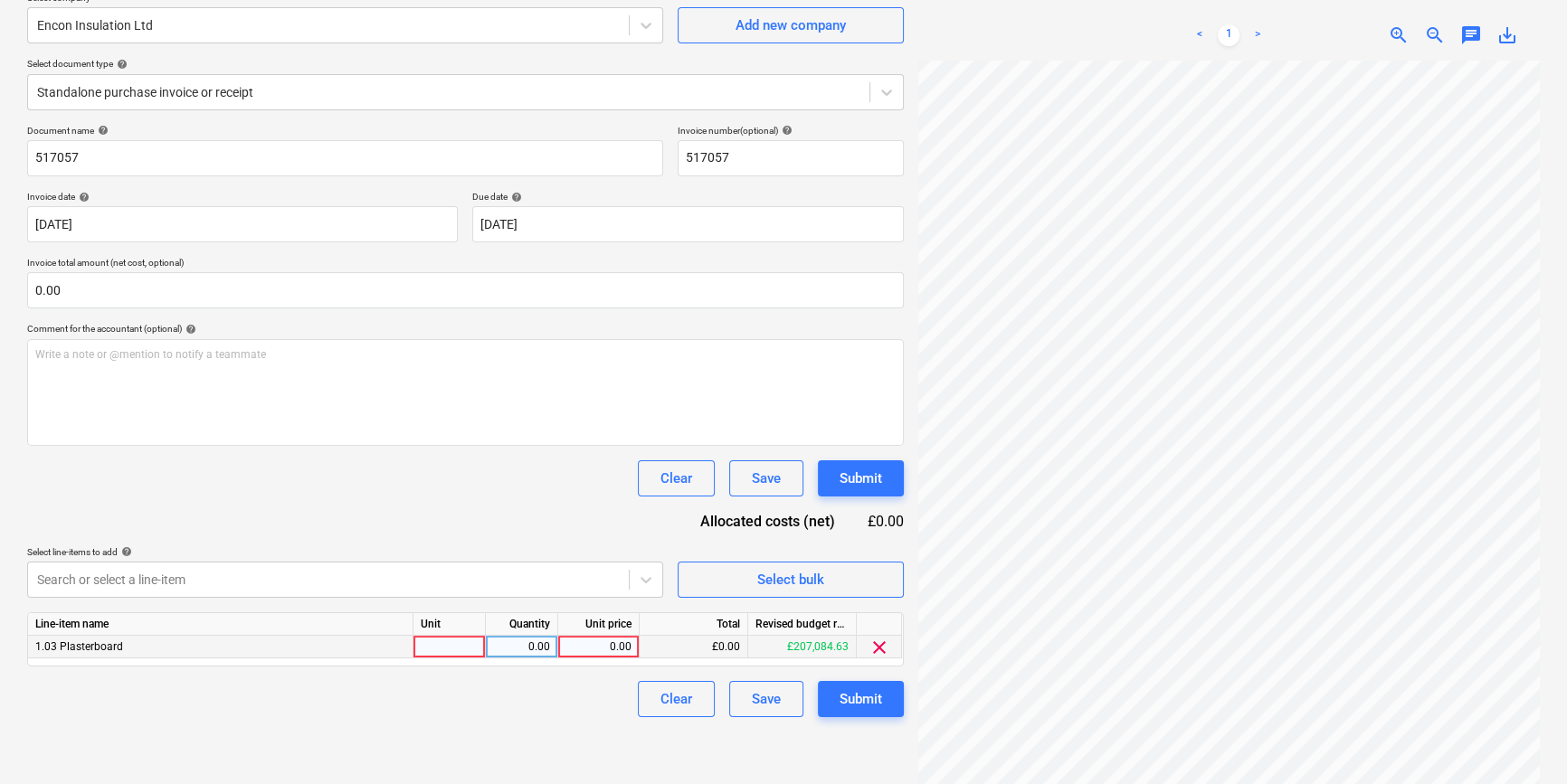 click at bounding box center (450, 647) 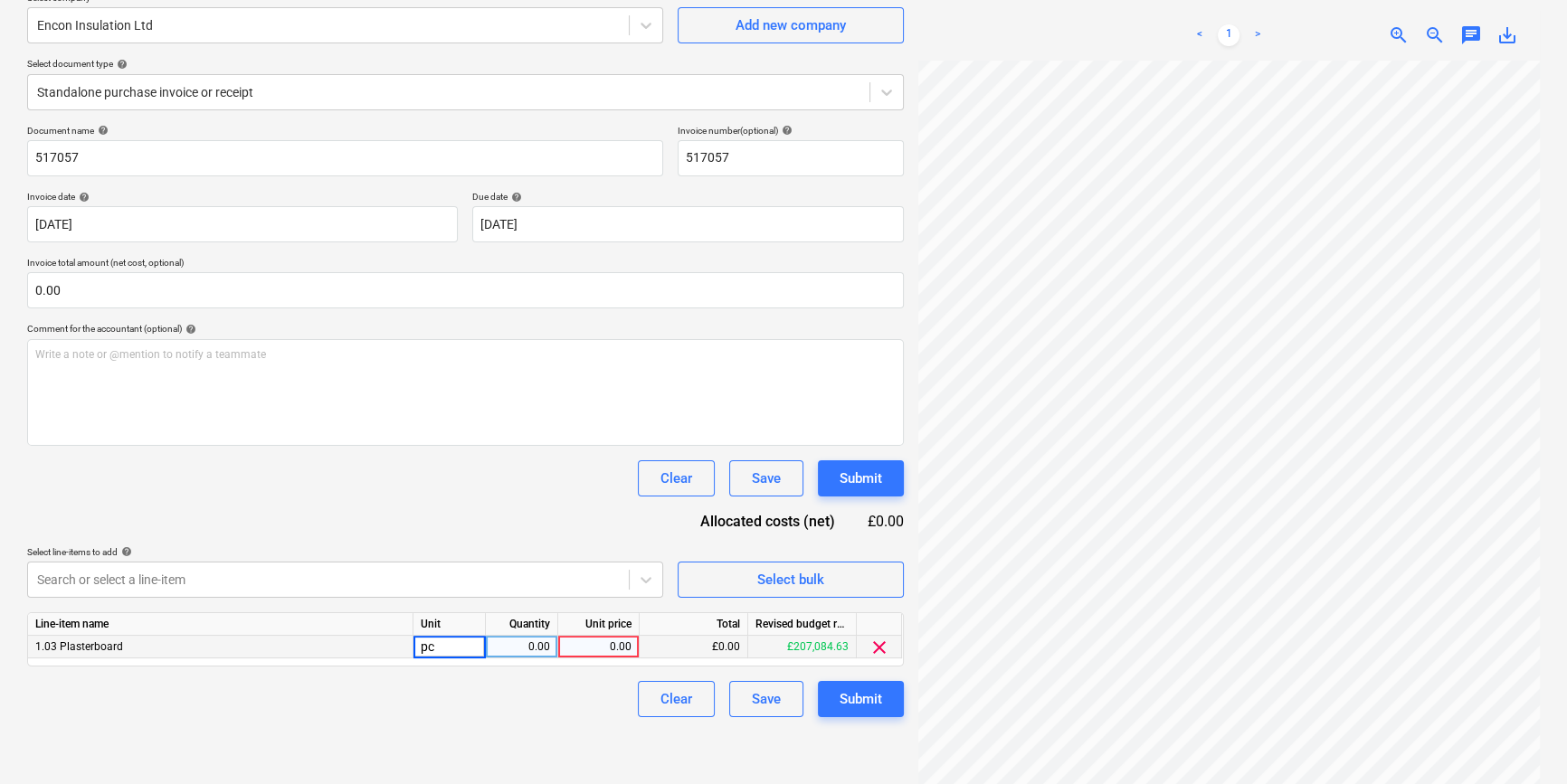 type on "pcs" 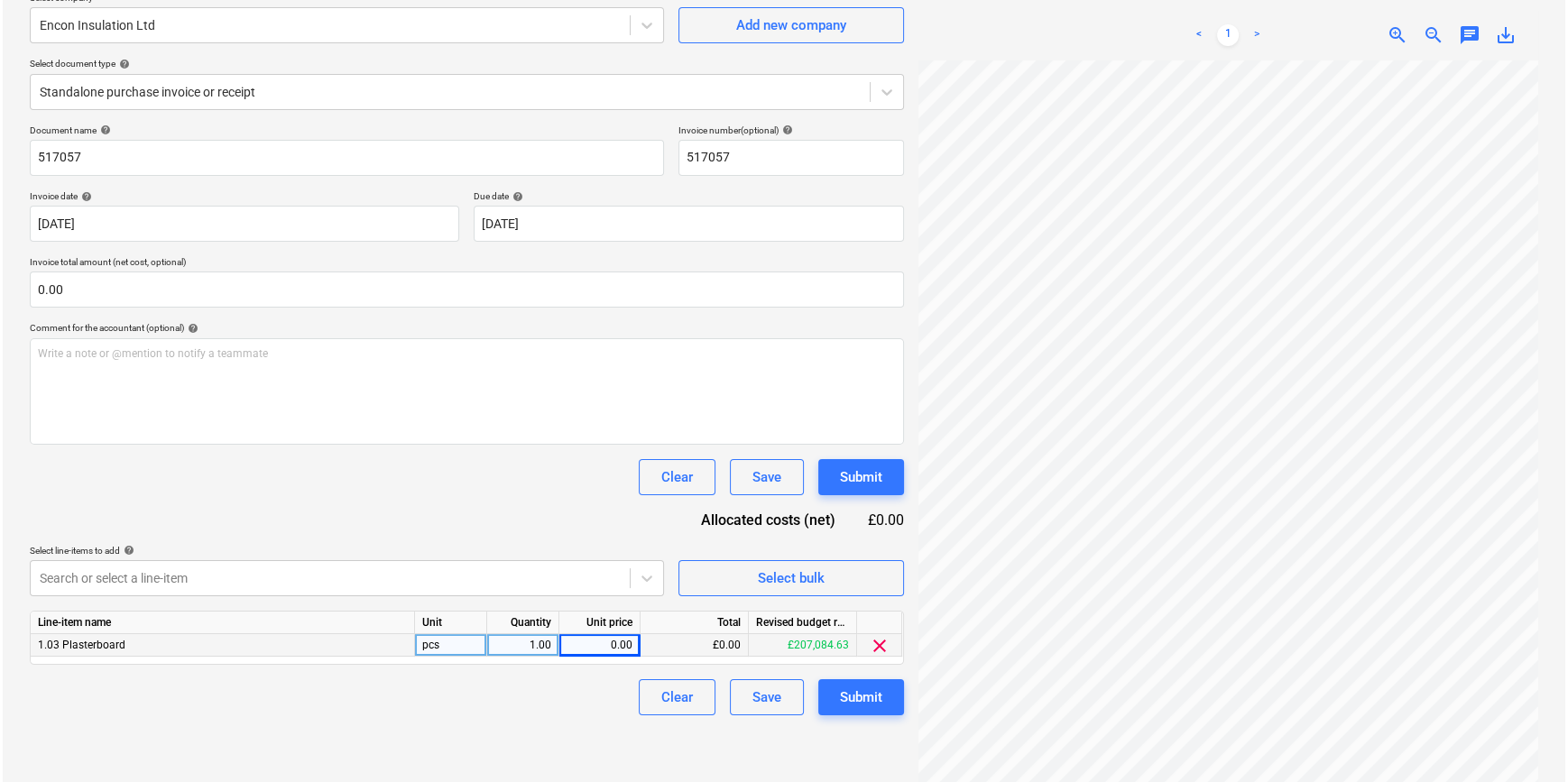 scroll, scrollTop: 326, scrollLeft: 195, axis: both 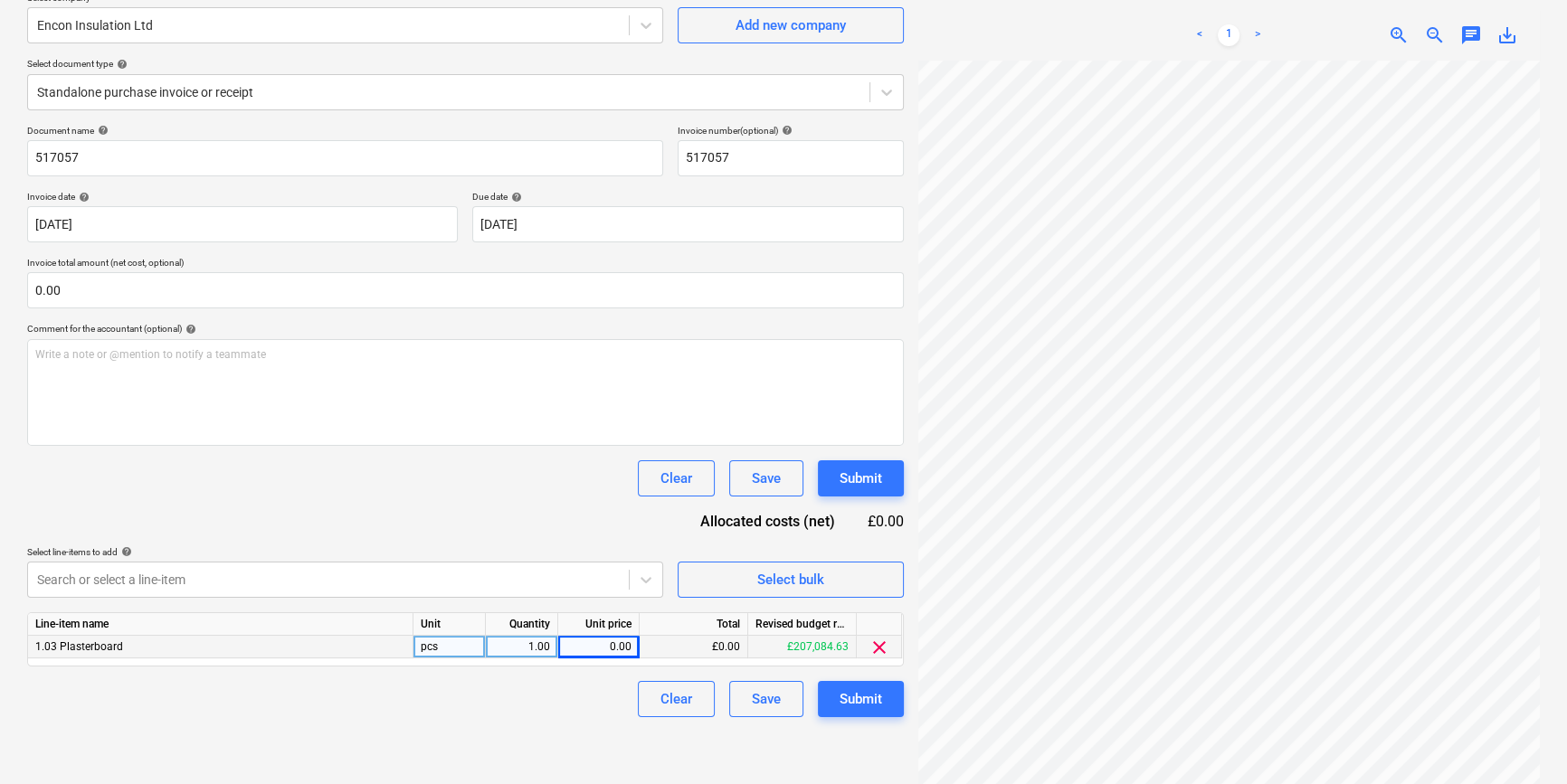 click on "0.00" at bounding box center (598, 647) 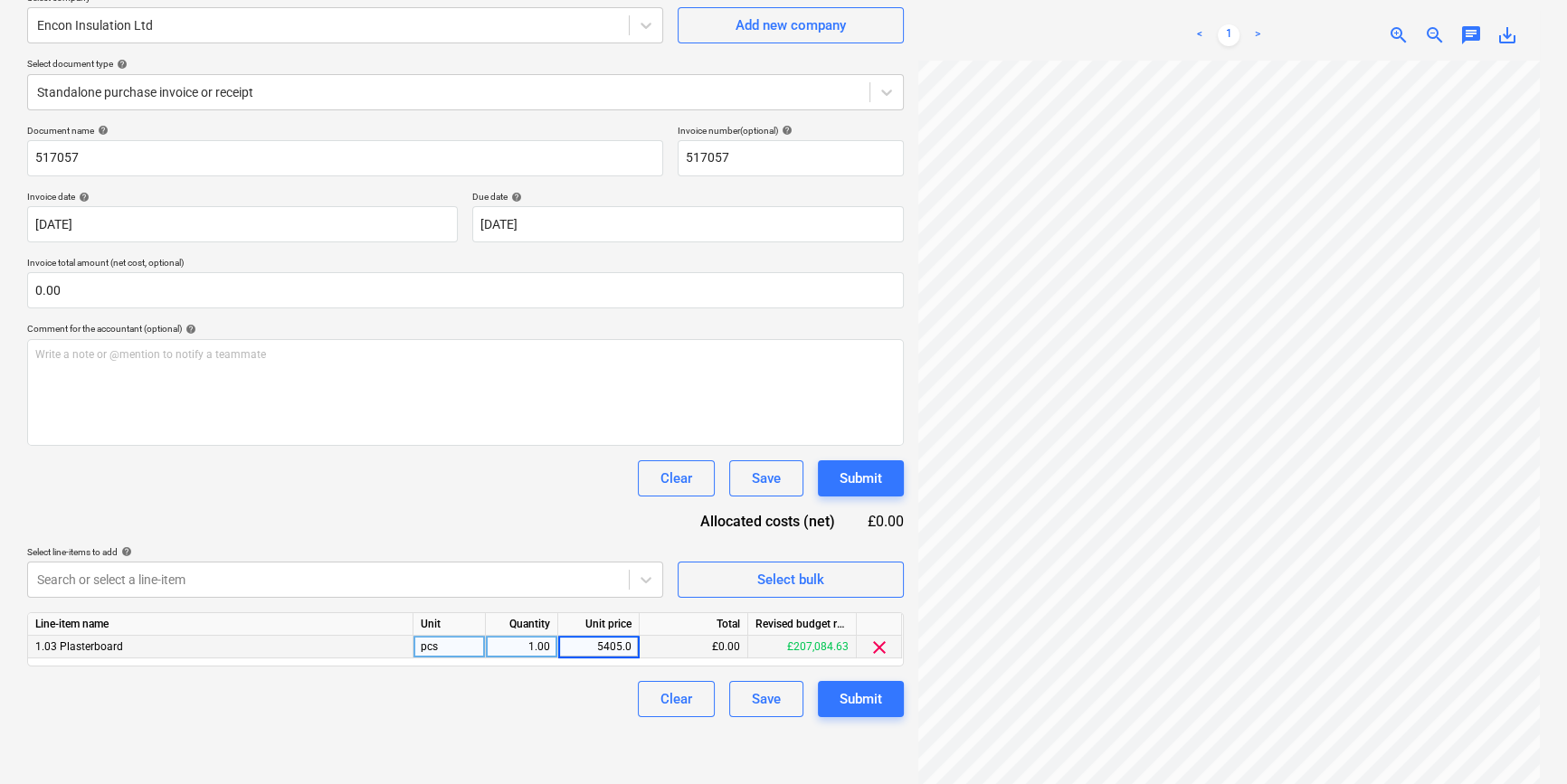 type on "5405.04" 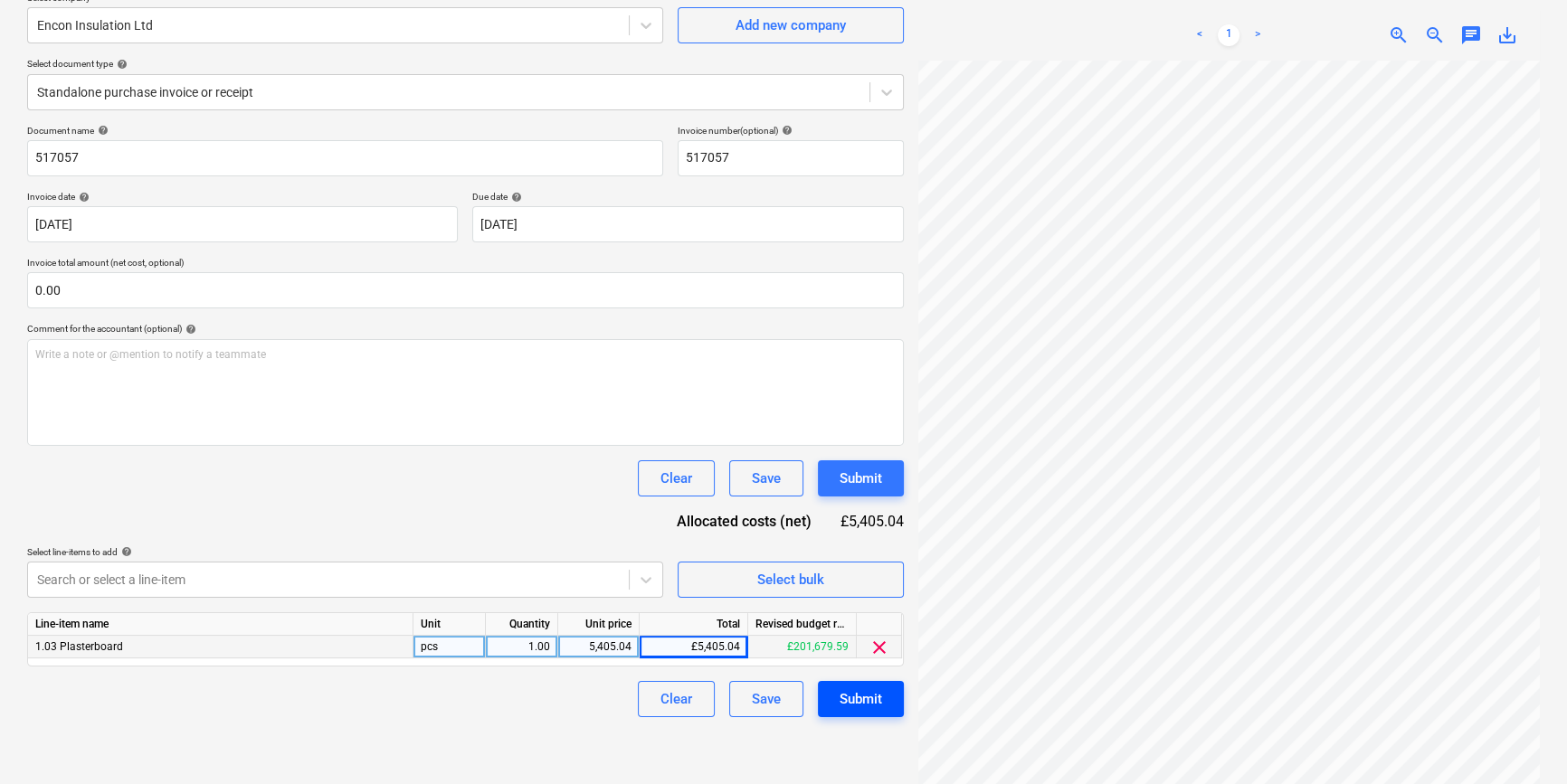click on "Submit" at bounding box center (860, 699) 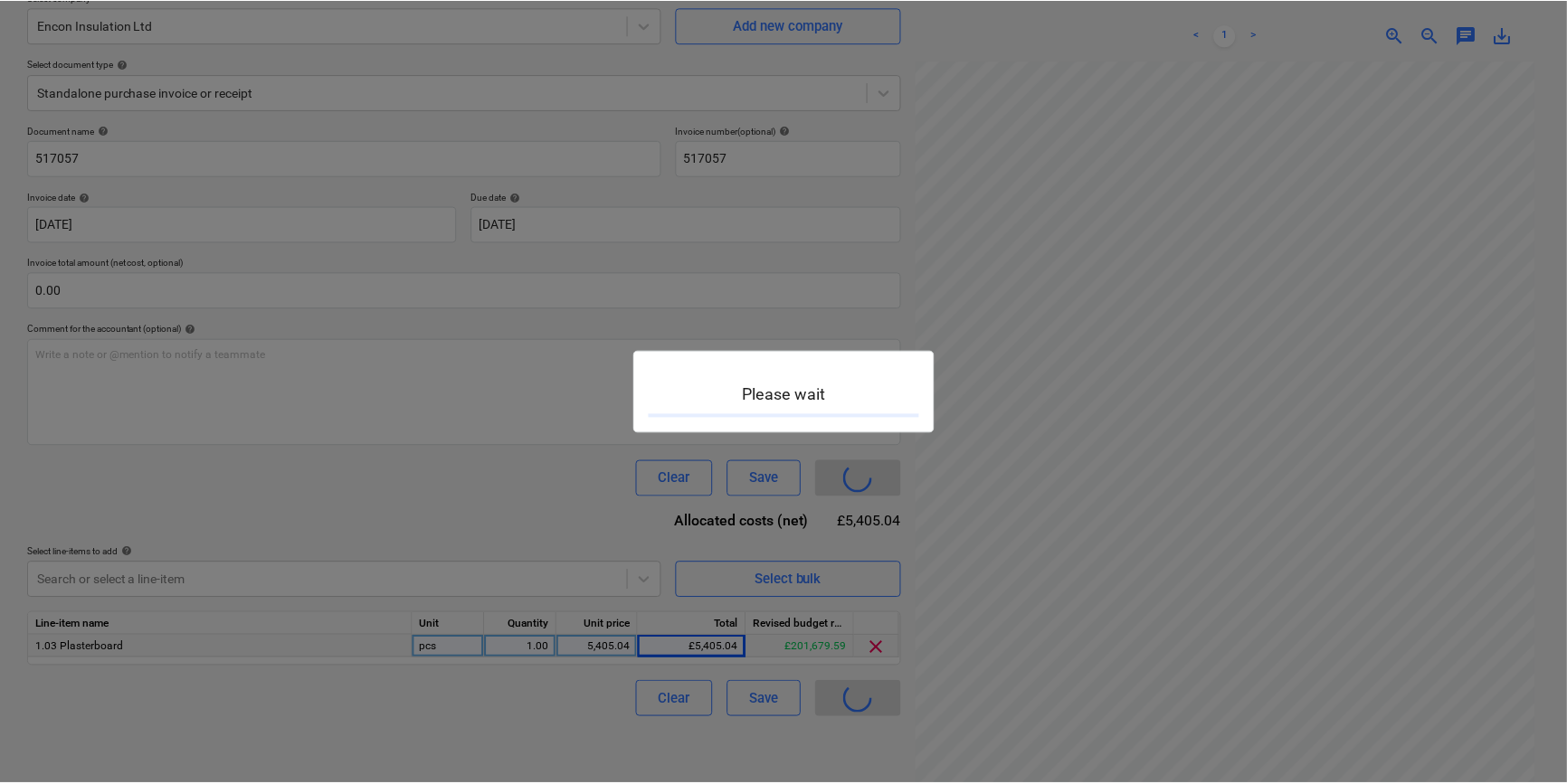scroll, scrollTop: 0, scrollLeft: 0, axis: both 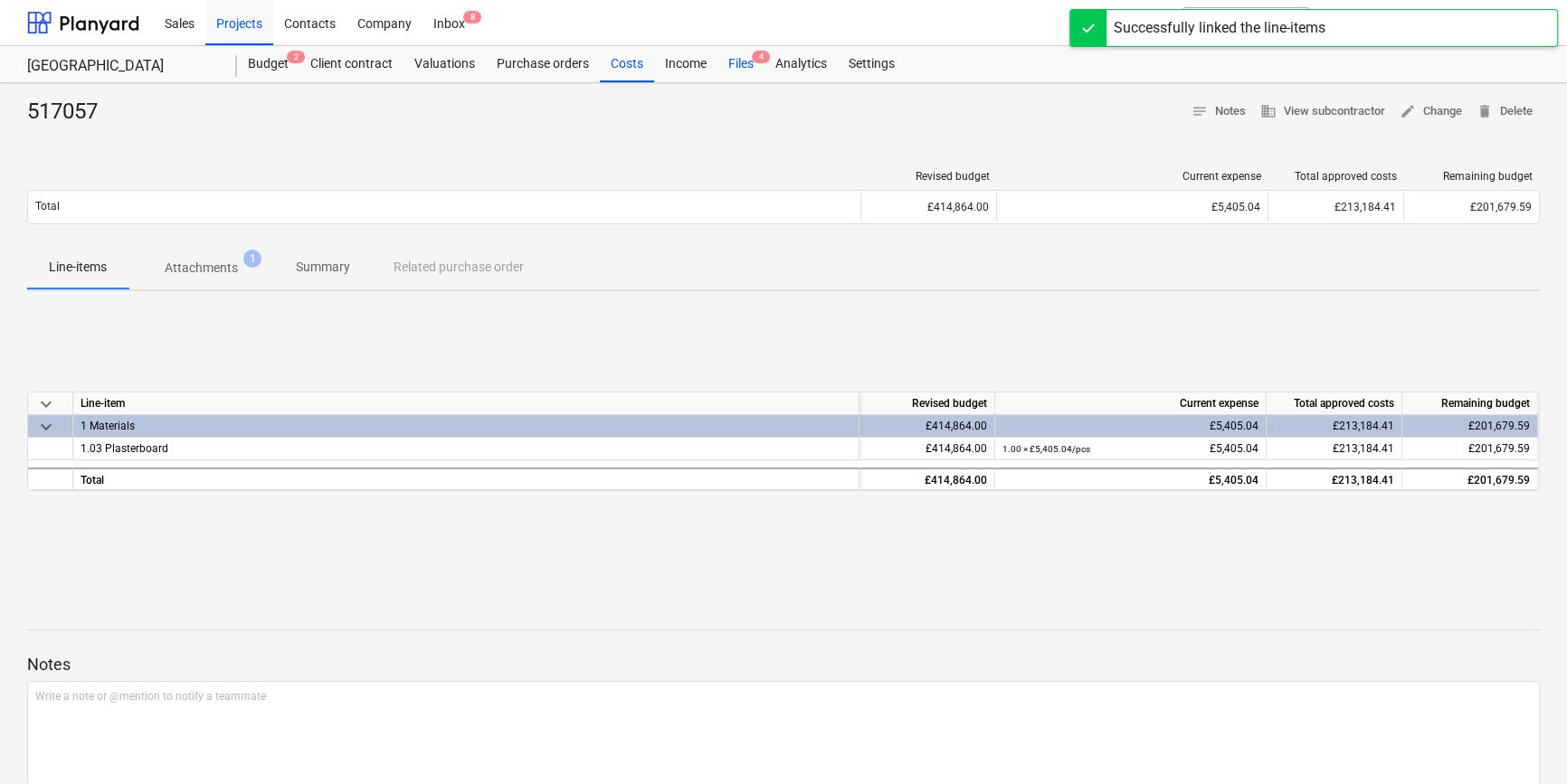 click on "Files 4" at bounding box center (741, 64) 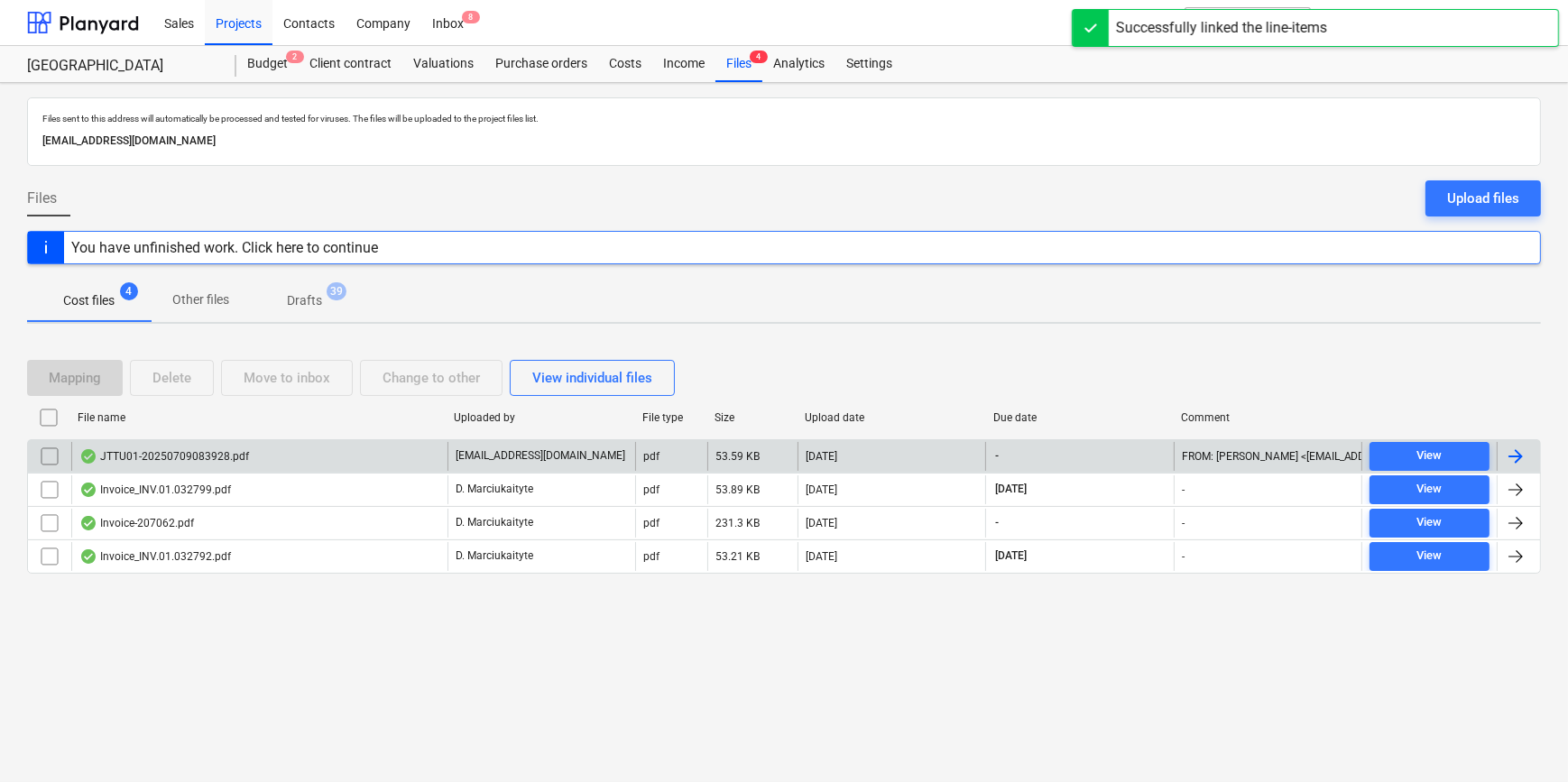 click at bounding box center (1516, 456) 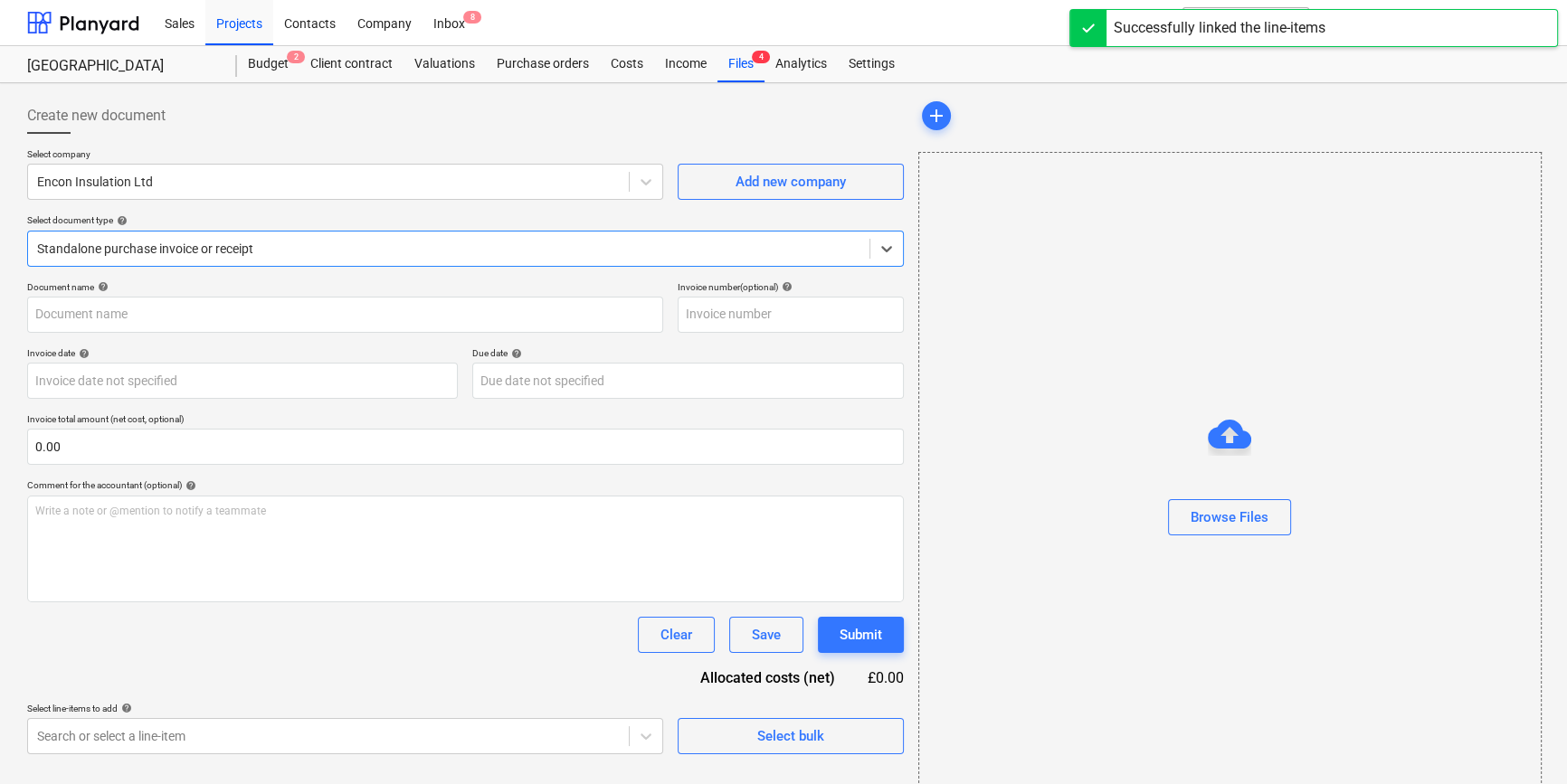 type on "JTTU01" 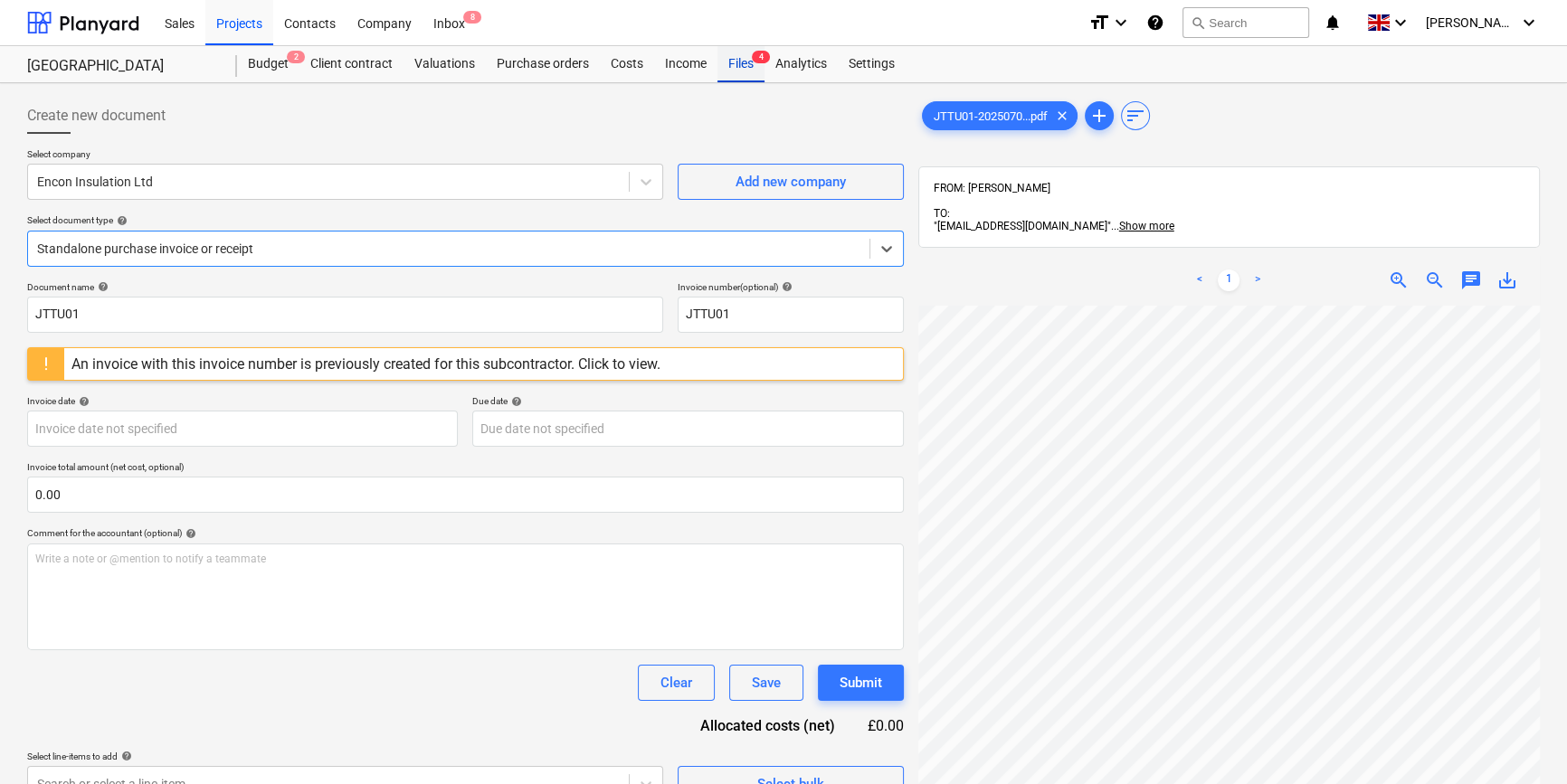 click on "Files 4" at bounding box center (741, 64) 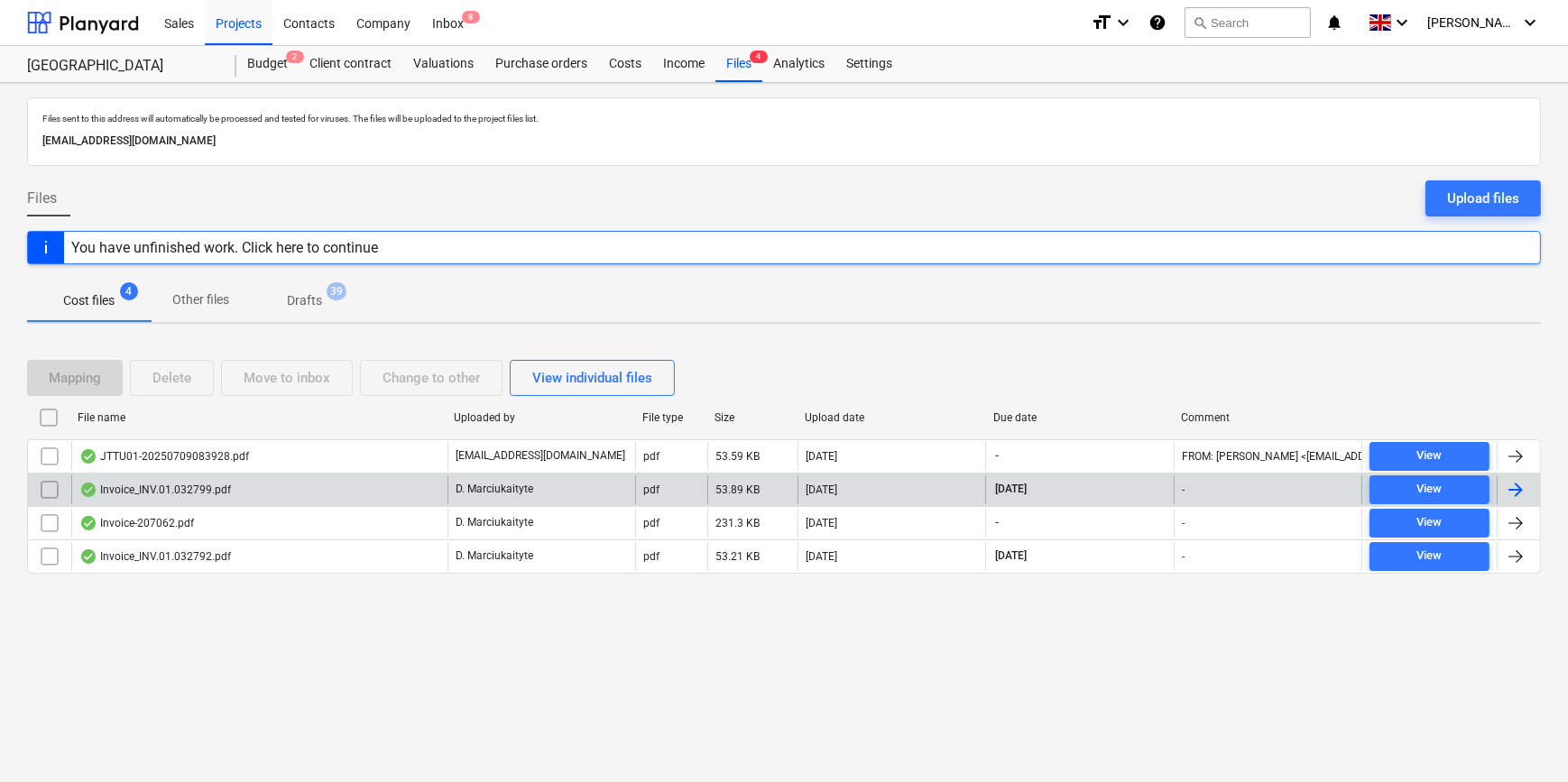 click at bounding box center (1516, 490) 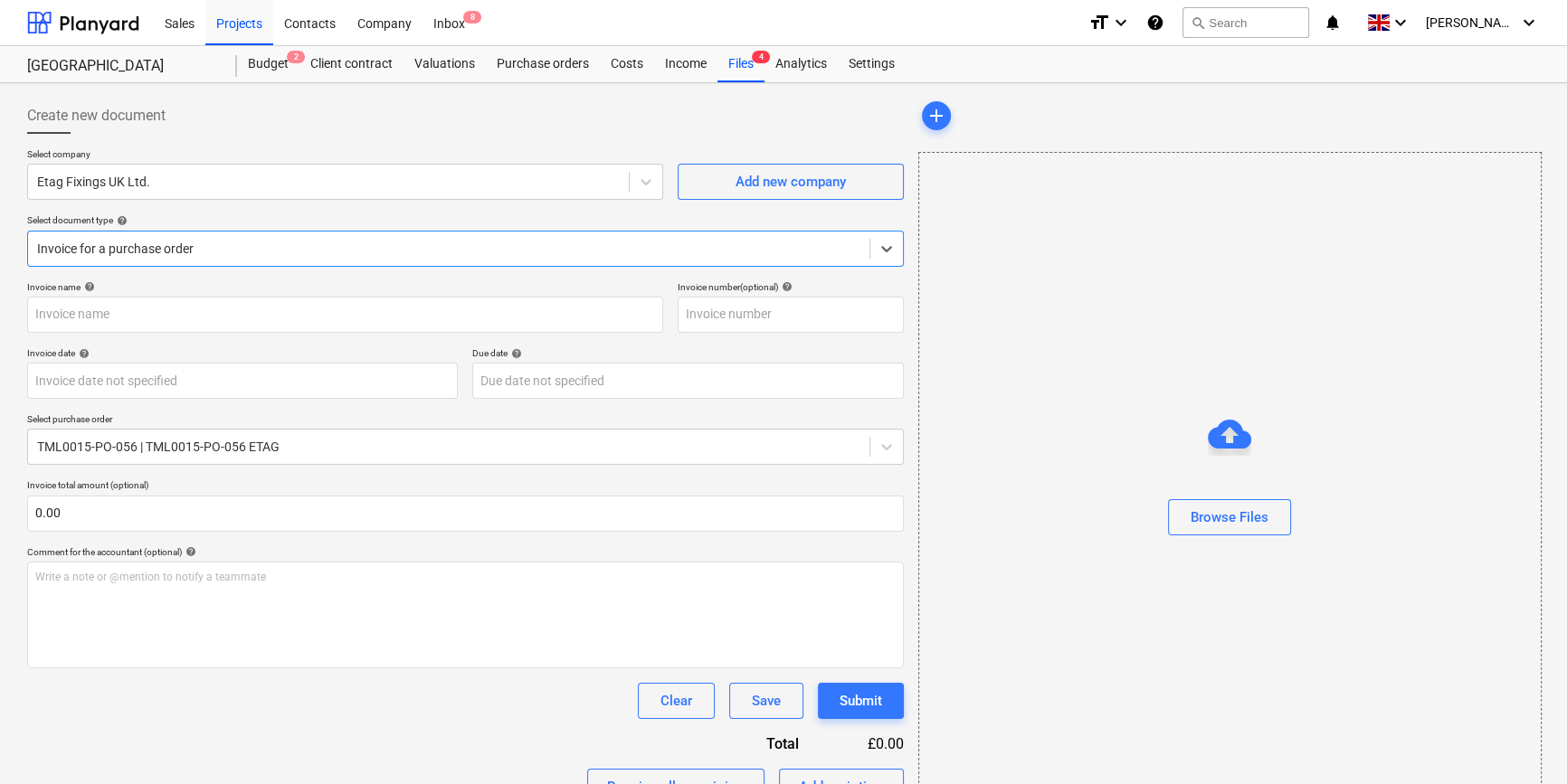 type on "[SWIFT_CODE]" 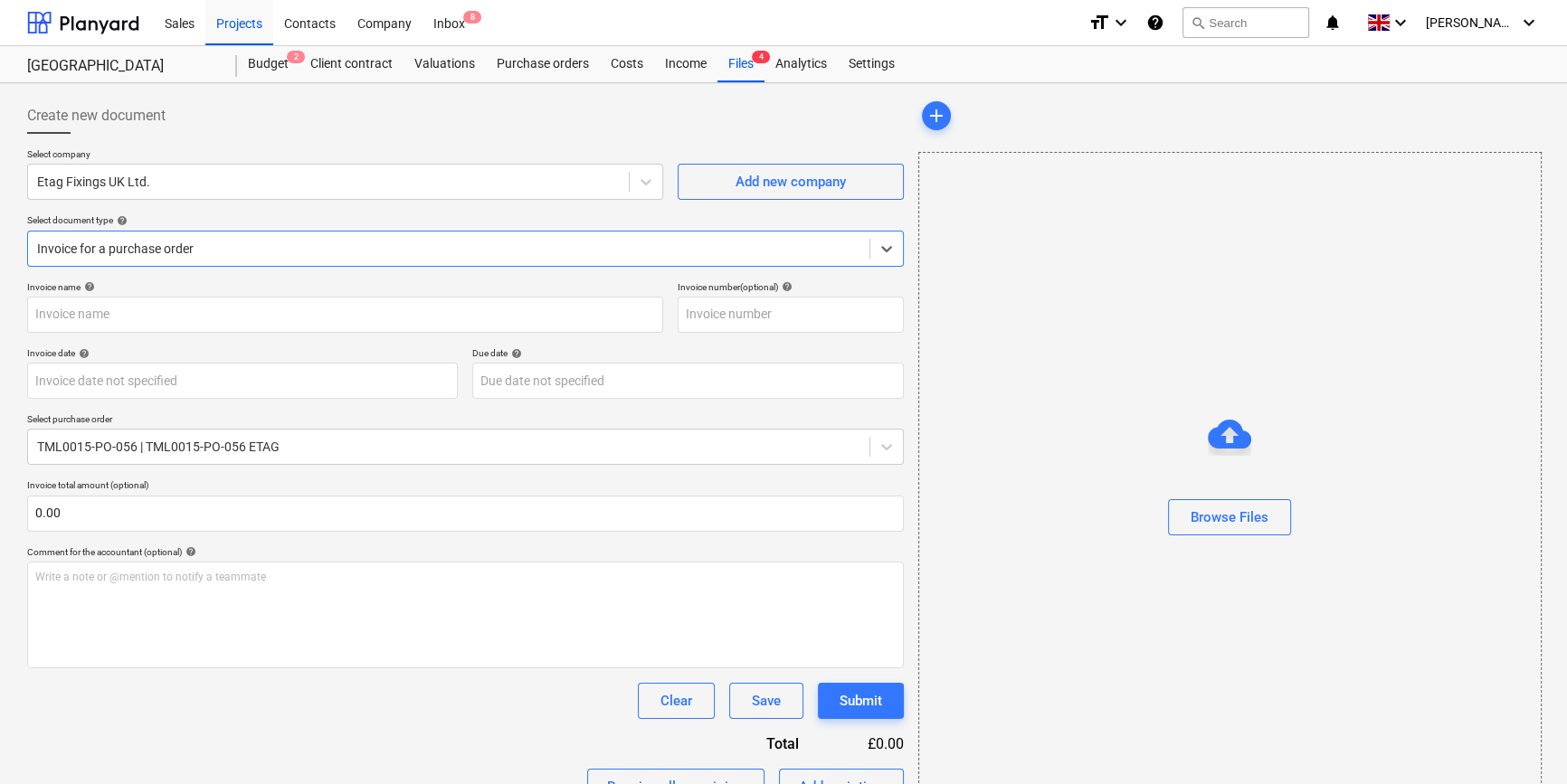 type on "[DATE]" 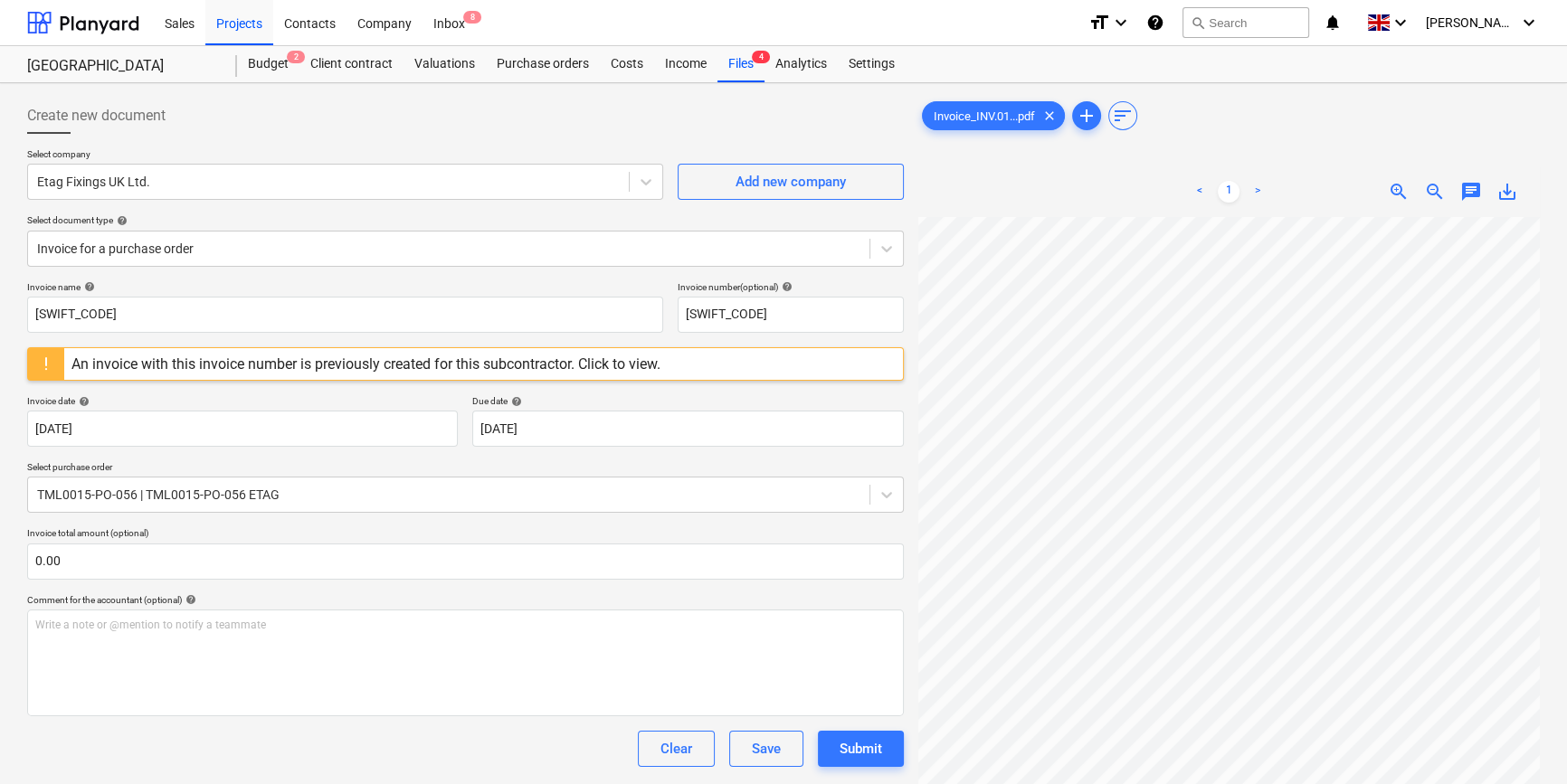 scroll, scrollTop: 128, scrollLeft: 218, axis: both 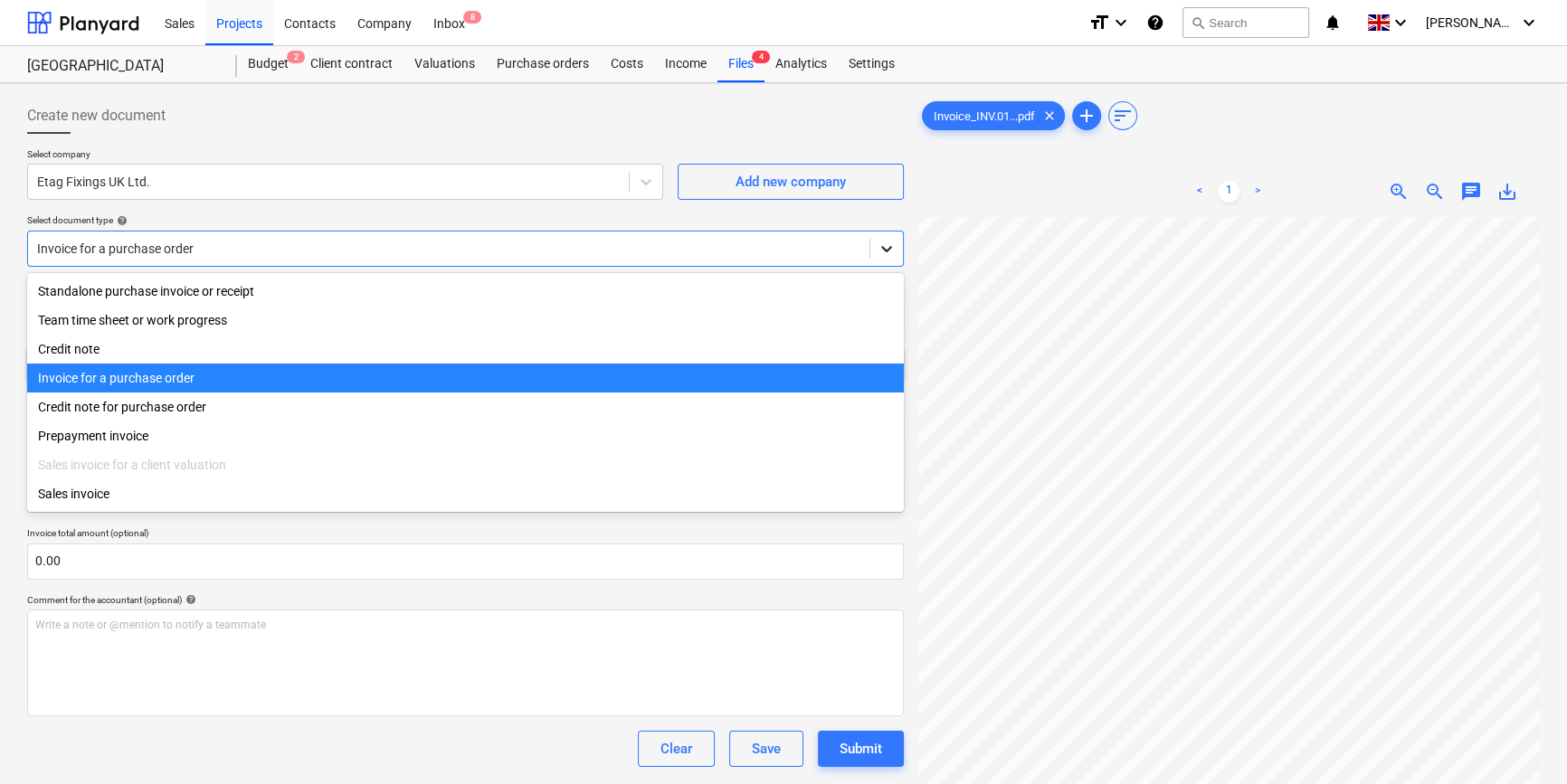 click 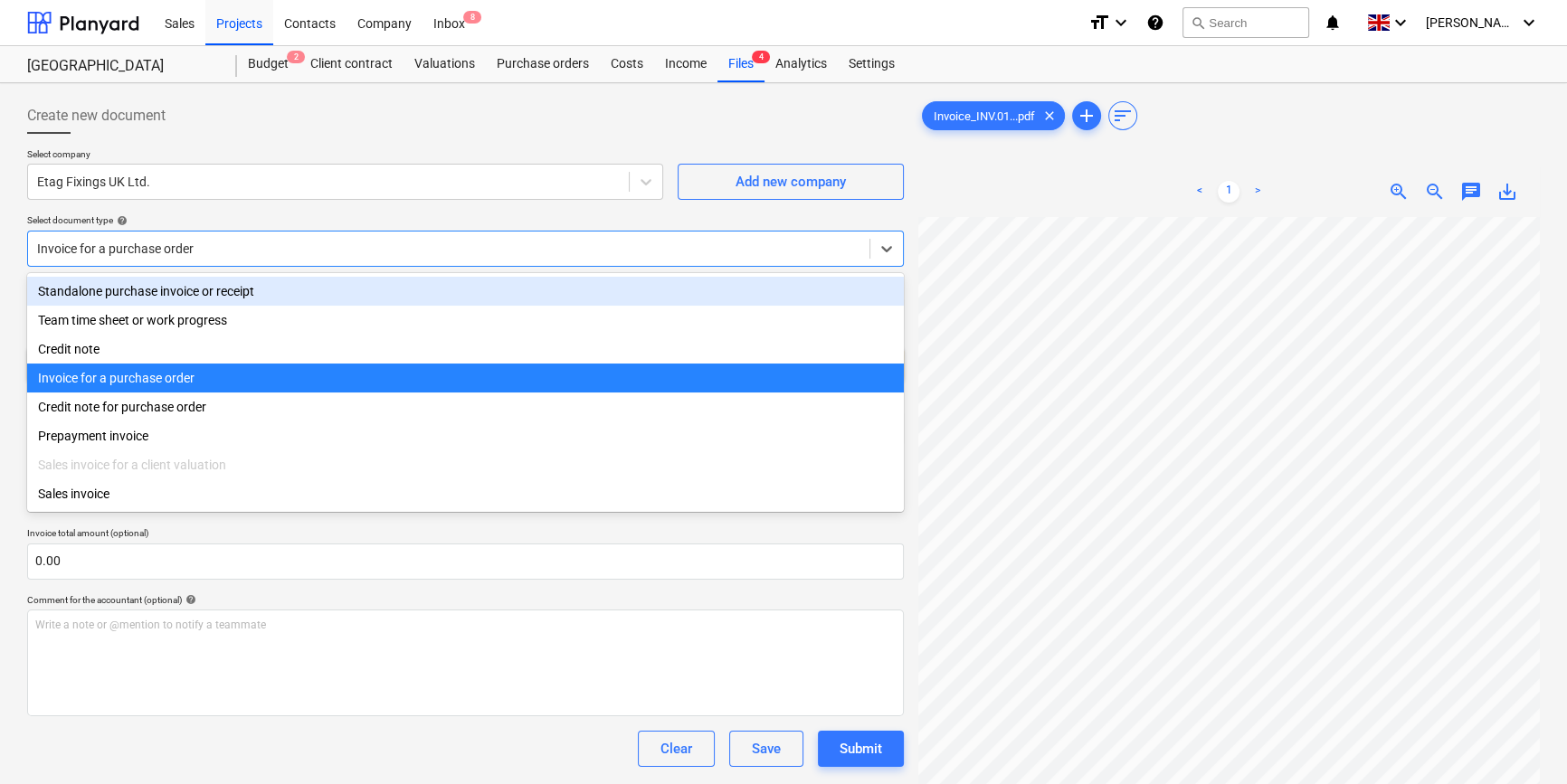 click on "Standalone purchase invoice or receipt" at bounding box center [465, 291] 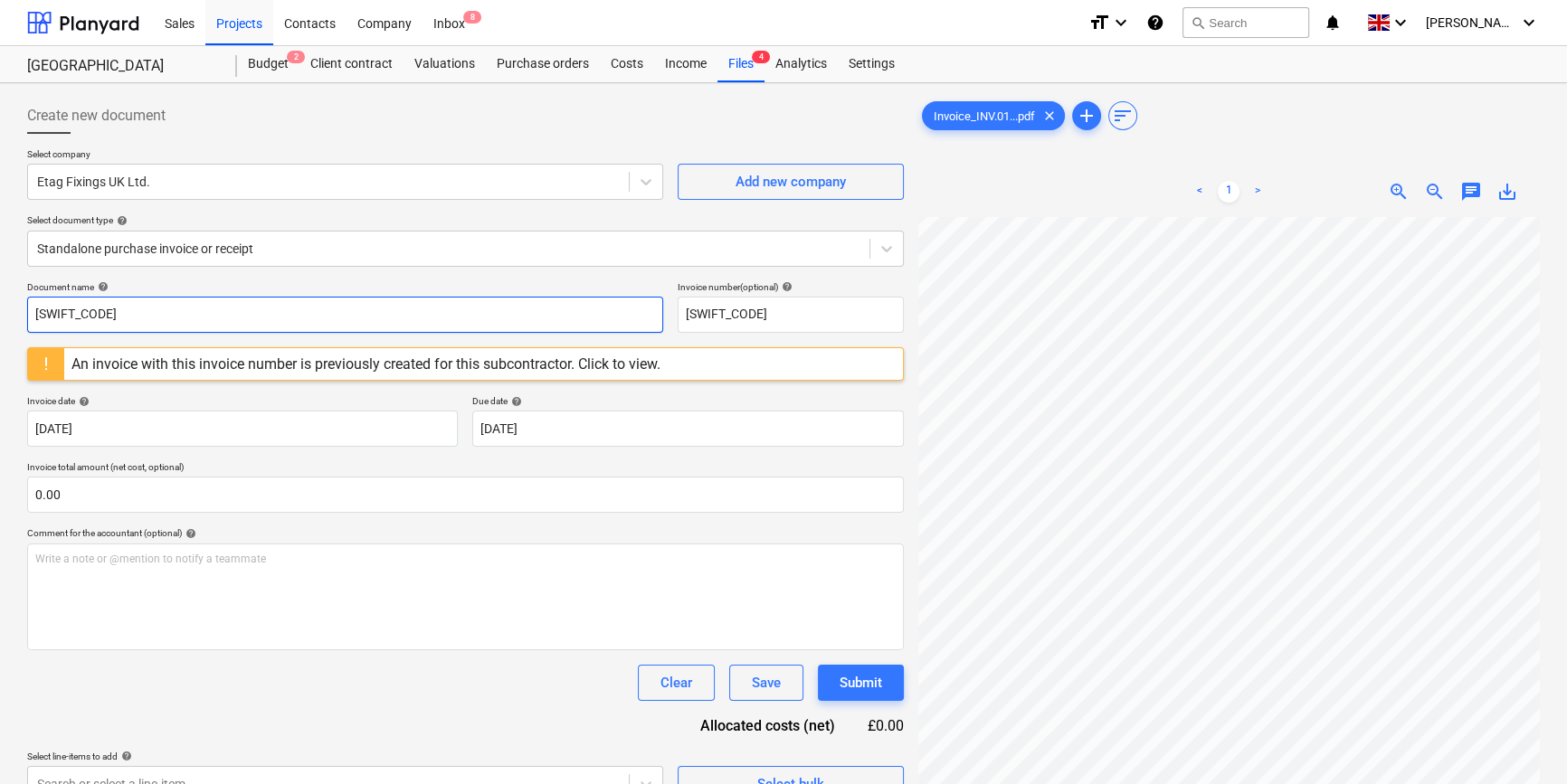 drag, startPoint x: 128, startPoint y: 312, endPoint x: 1, endPoint y: 316, distance: 127.06298 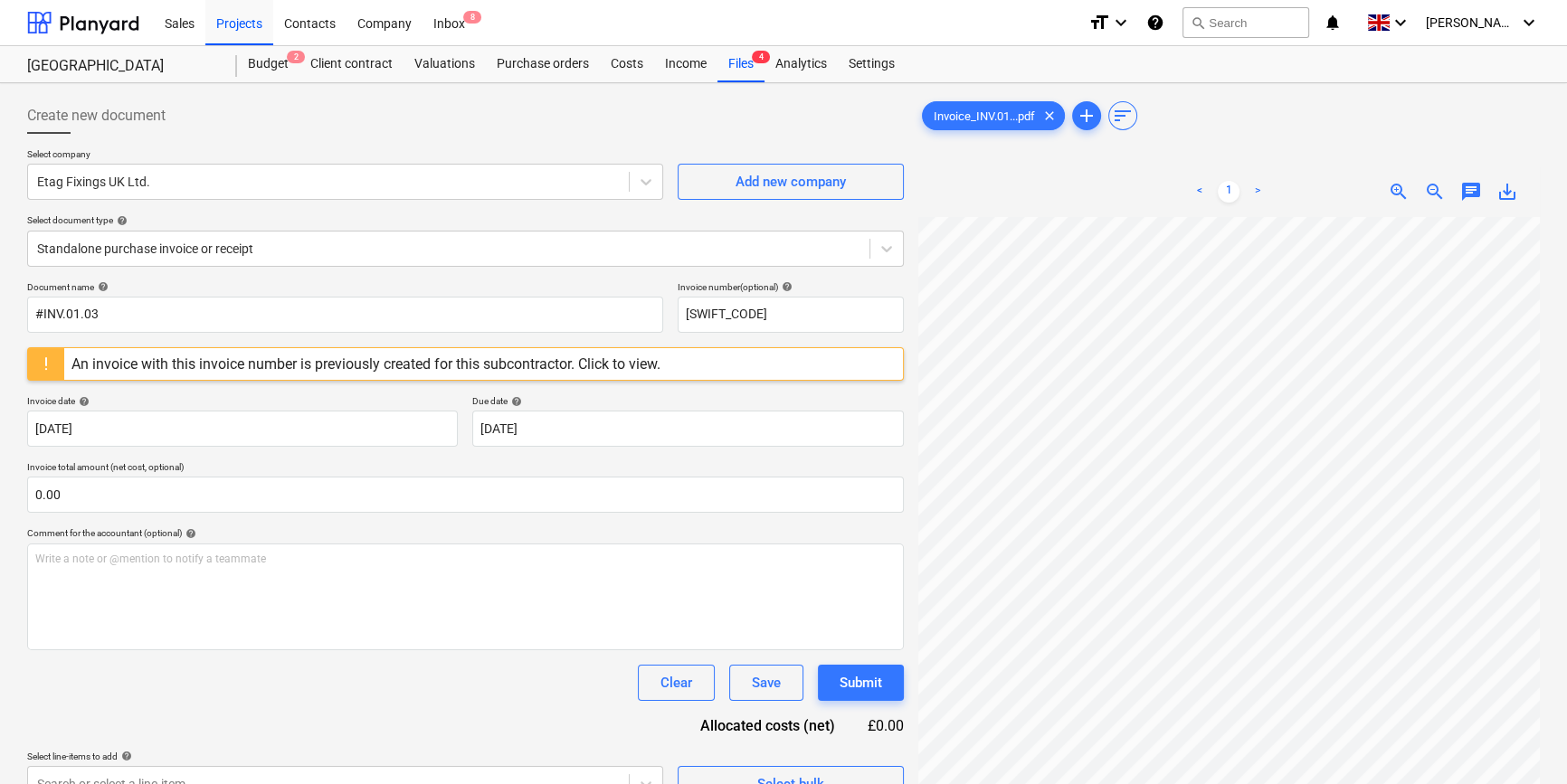 scroll, scrollTop: 92, scrollLeft: 218, axis: both 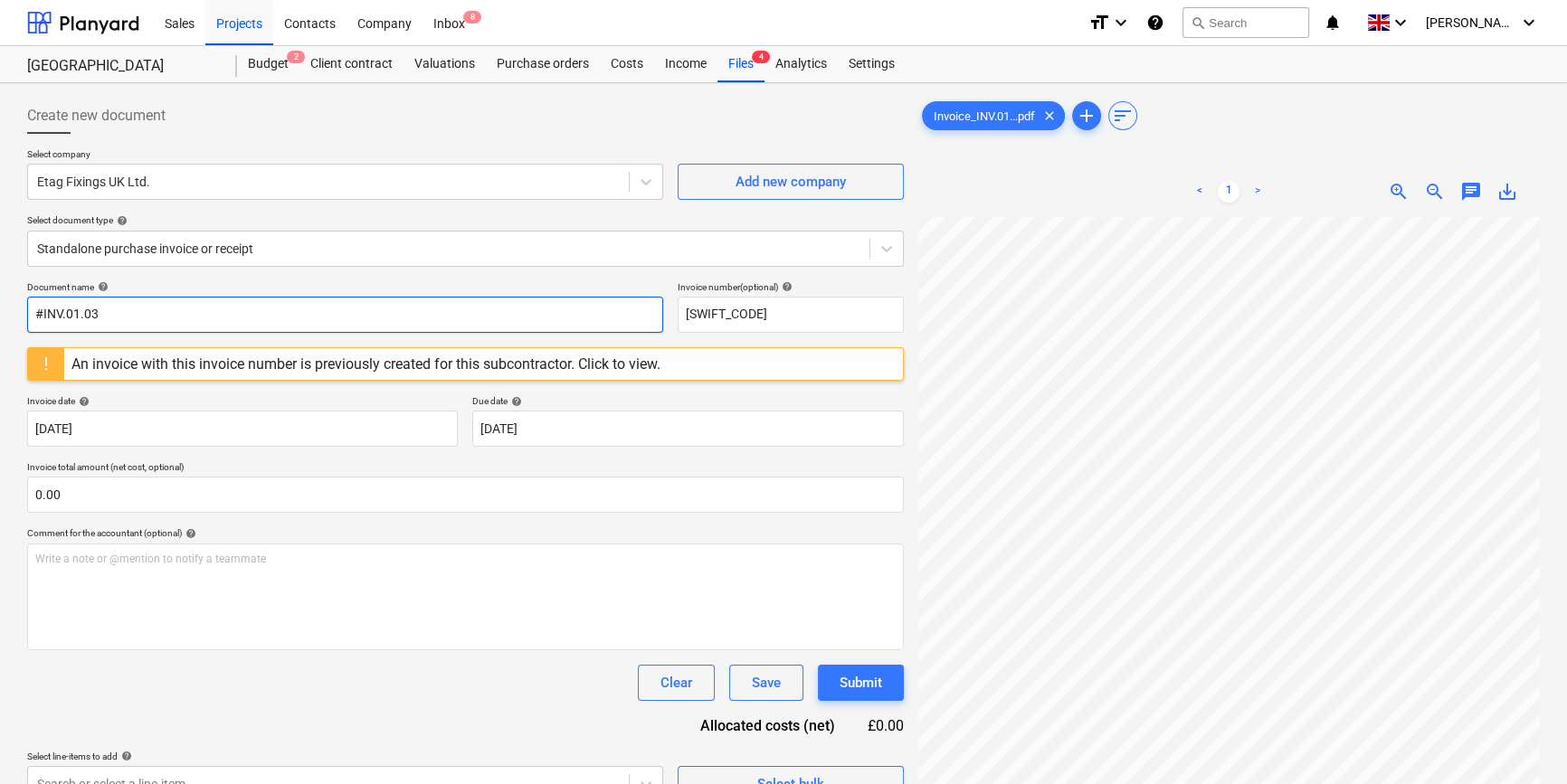 click on "#INV.01.03" at bounding box center [345, 315] 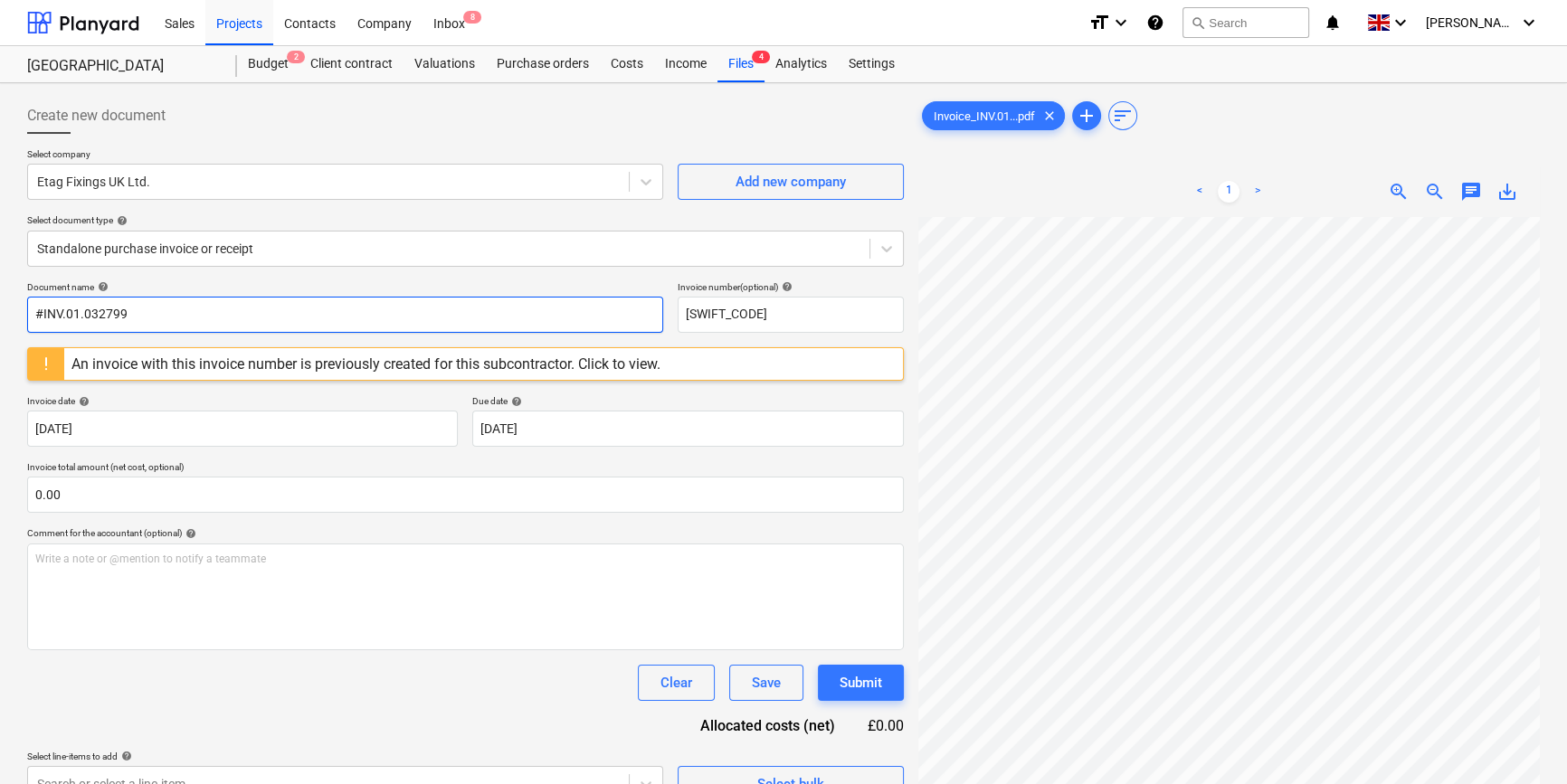 type on "#INV.01.032799" 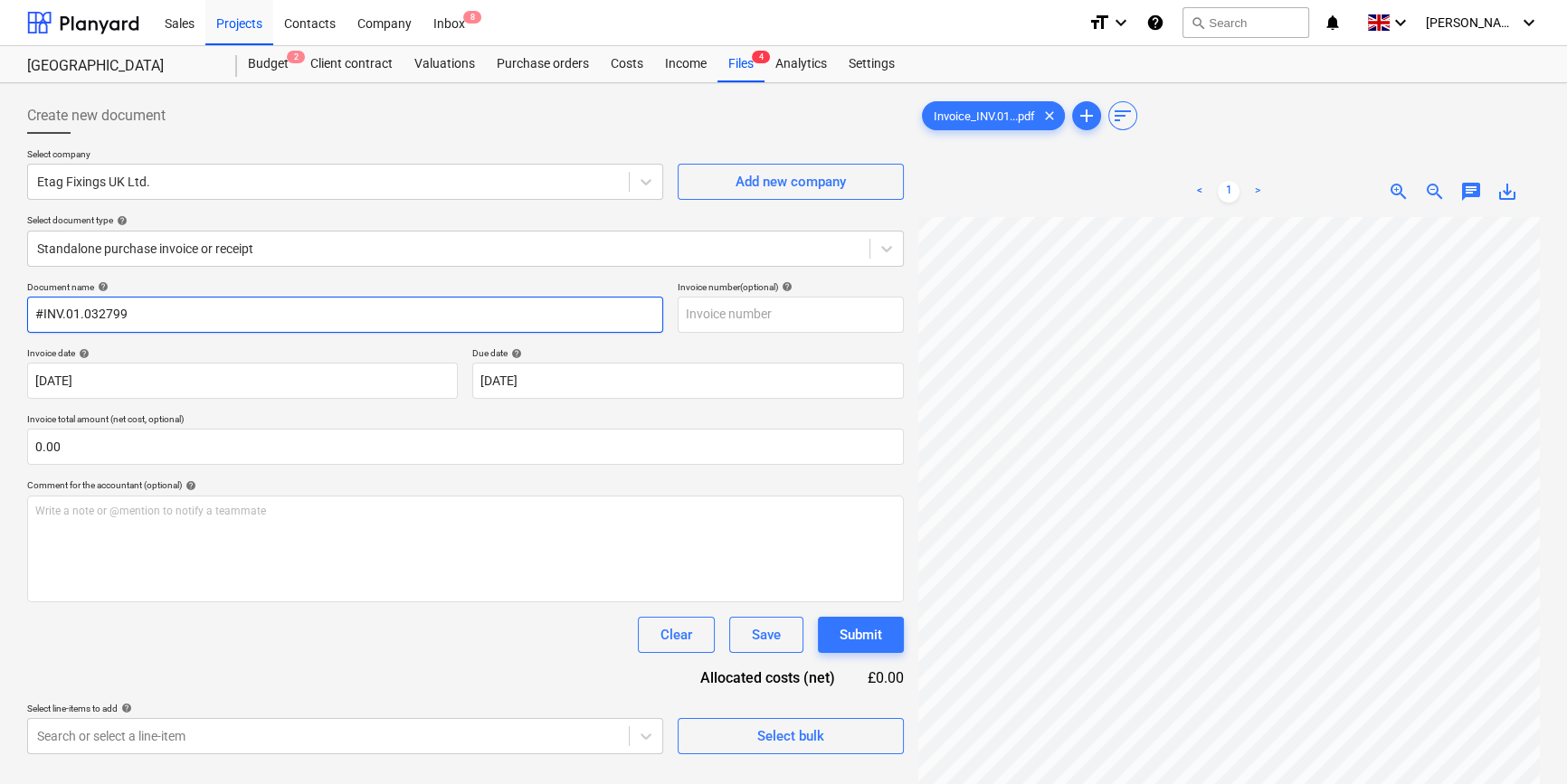 drag, startPoint x: 132, startPoint y: 314, endPoint x: 26, endPoint y: 311, distance: 106.04244 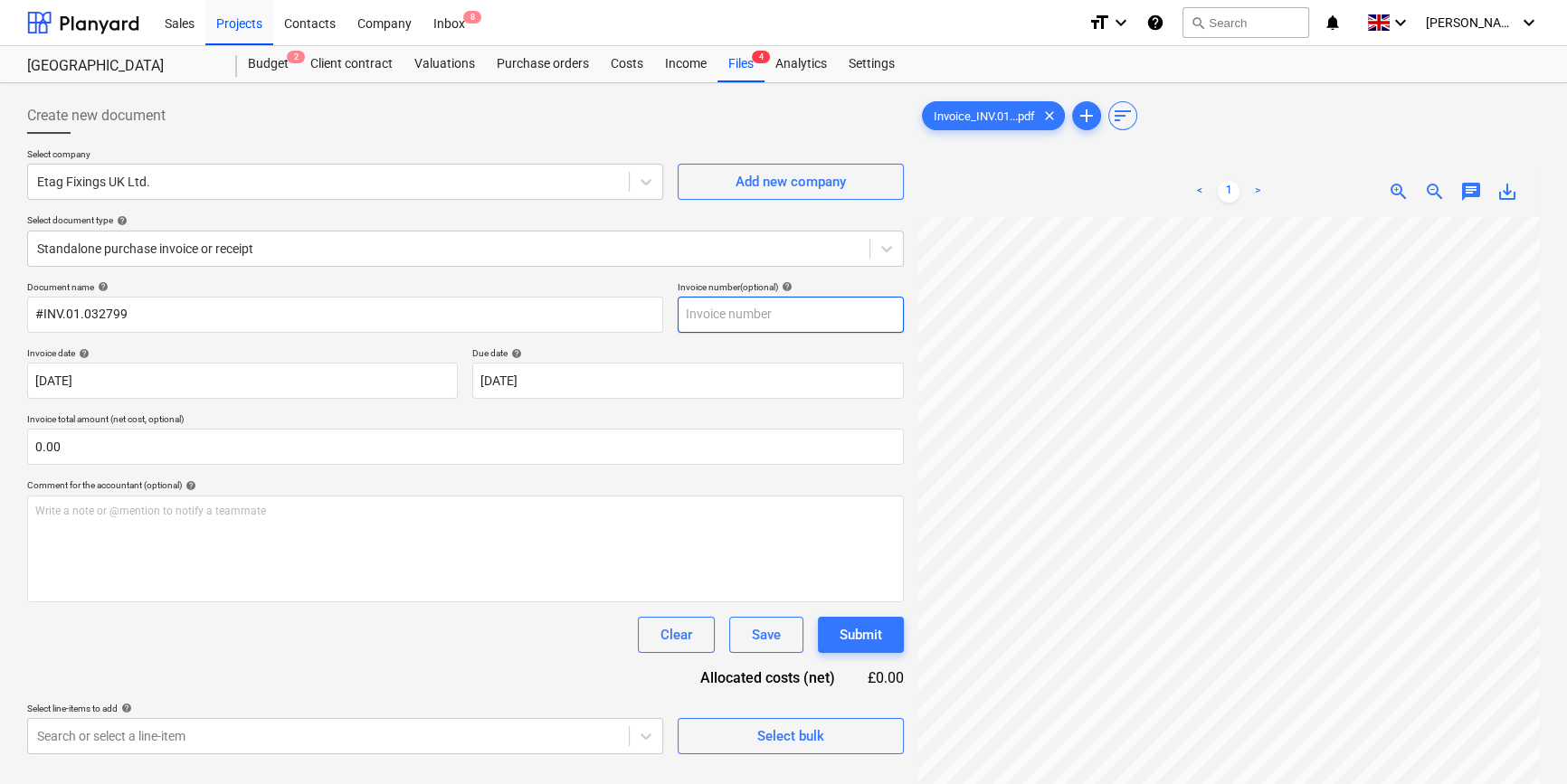 click at bounding box center (791, 315) 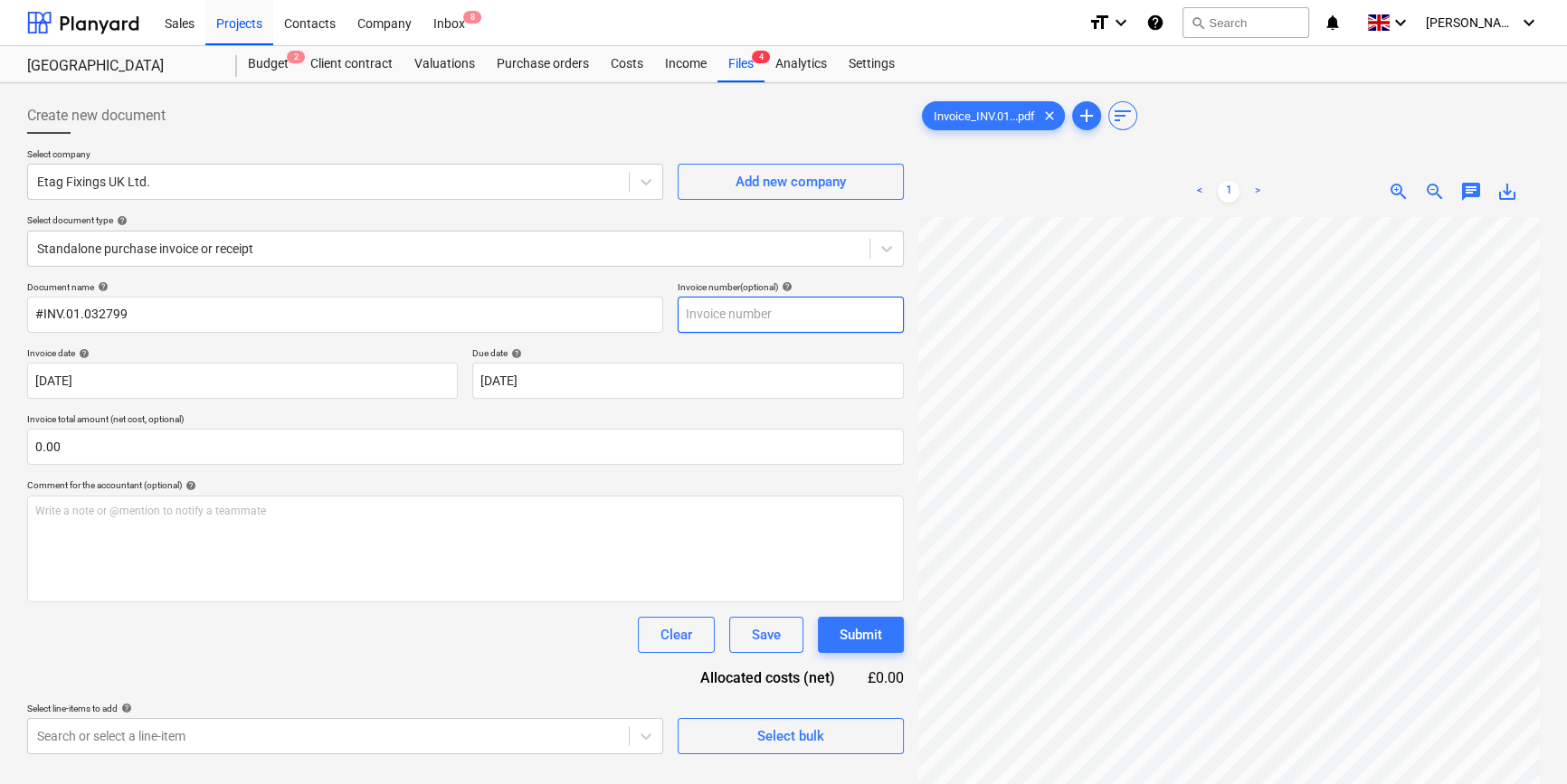 paste on "#INV.01.032799" 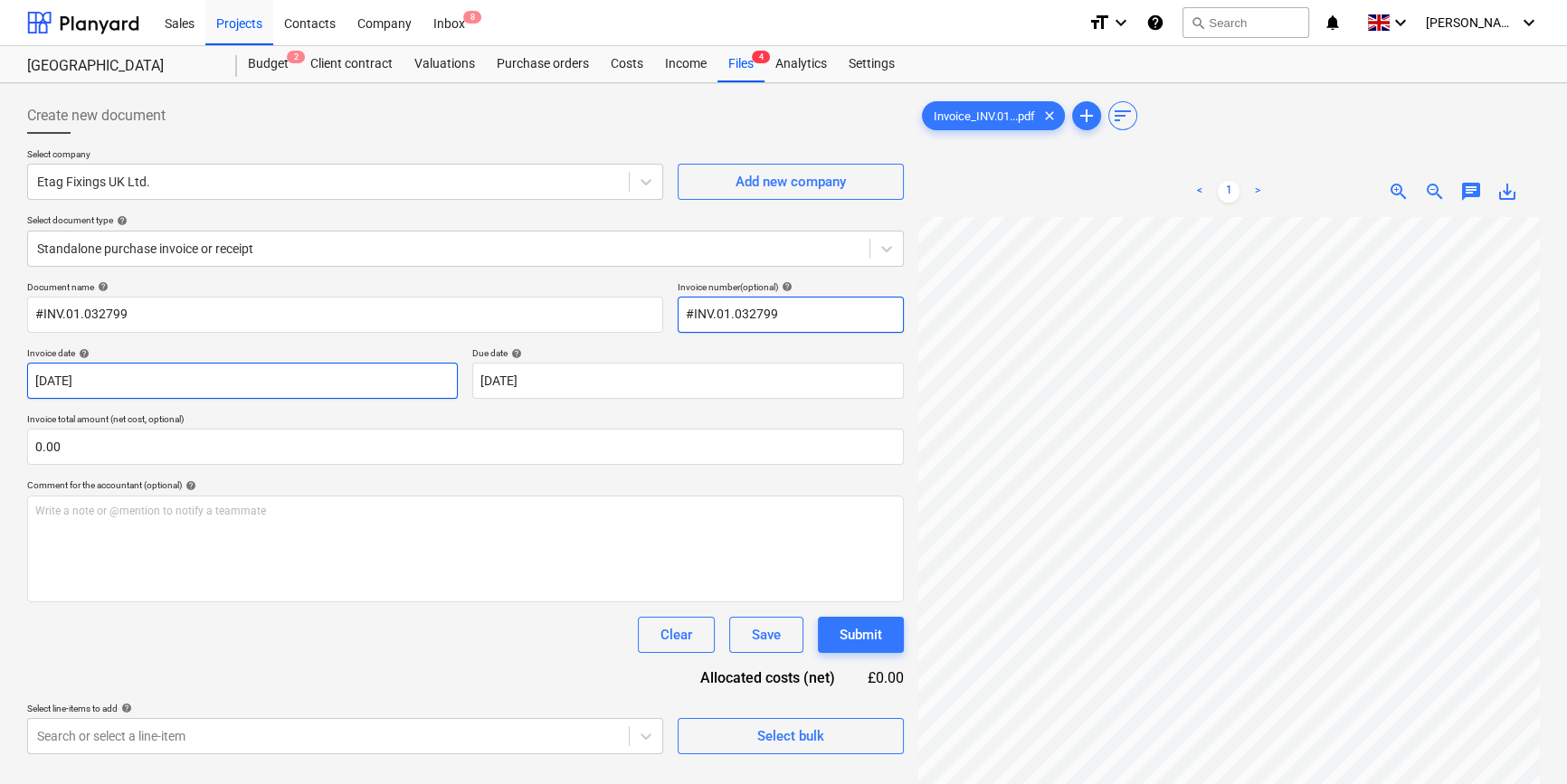 type on "#INV.01.032799" 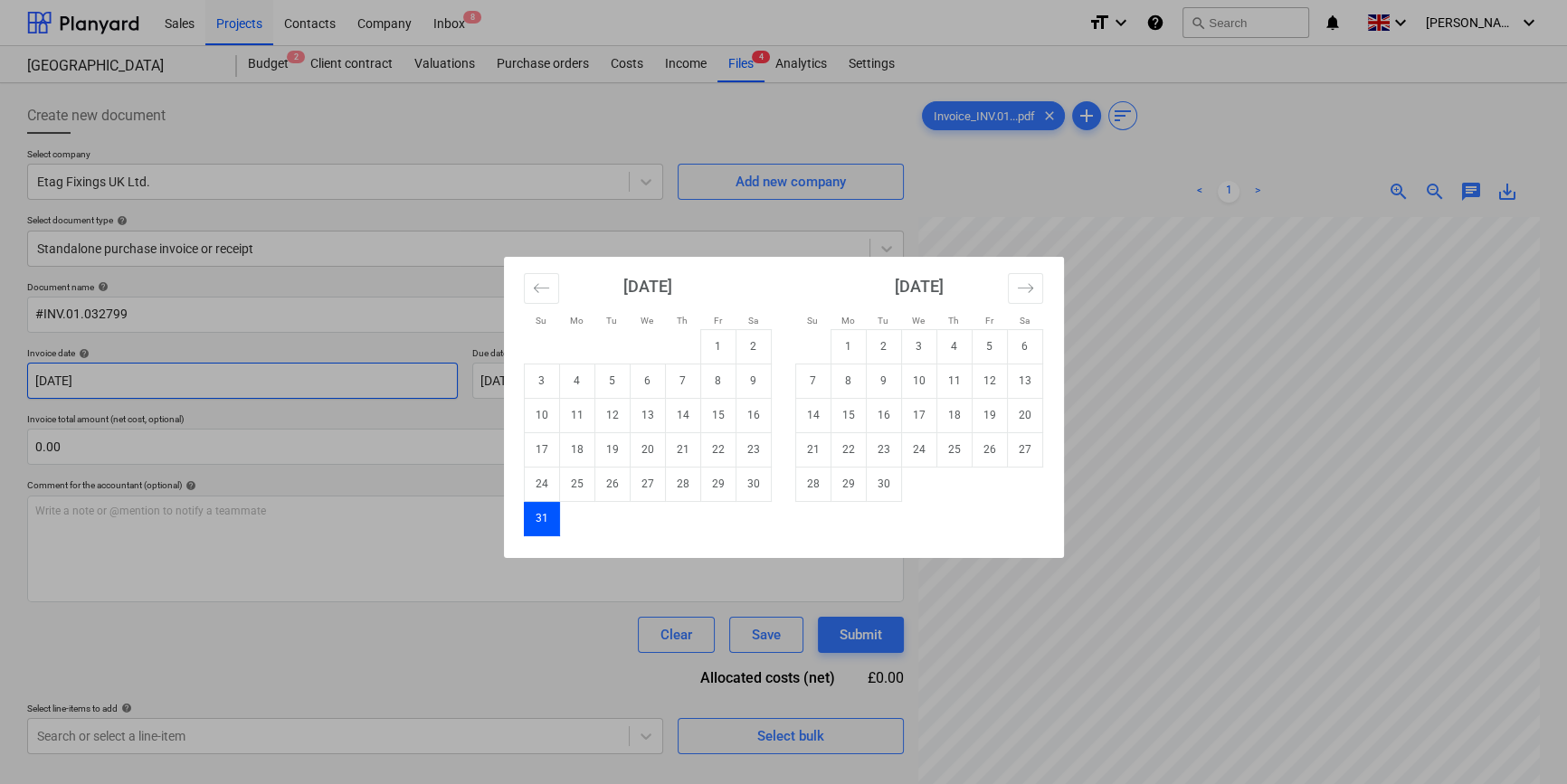 click on "Sales Projects Contacts Company Inbox 8 format_size keyboard_arrow_down help search Search notifications 0 keyboard_arrow_down [PERSON_NAME] keyboard_arrow_down Camden Goods Yard Budget 2 Client contract Valuations Purchase orders Costs Income Files 4 Analytics Settings Create new document Select company Etag Fixings UK Ltd.   Add new company Select document type help Standalone purchase invoice or receipt Document name help #INV.01.032799 Invoice number  (optional) help #INV.01.032799 Invoice date help [DATE] [DATE] Press the down arrow key to interact with the calendar and
select a date. Press the question mark key to get the keyboard shortcuts for changing dates. Due date help [DATE] [DATE] Press the down arrow key to interact with the calendar and
select a date. Press the question mark key to get the keyboard shortcuts for changing dates. Invoice total amount (net cost, optional) 0.00 Comment for the accountant (optional) help Write a note or @mention to notify a teammate ﻿ Save" at bounding box center [784, 392] 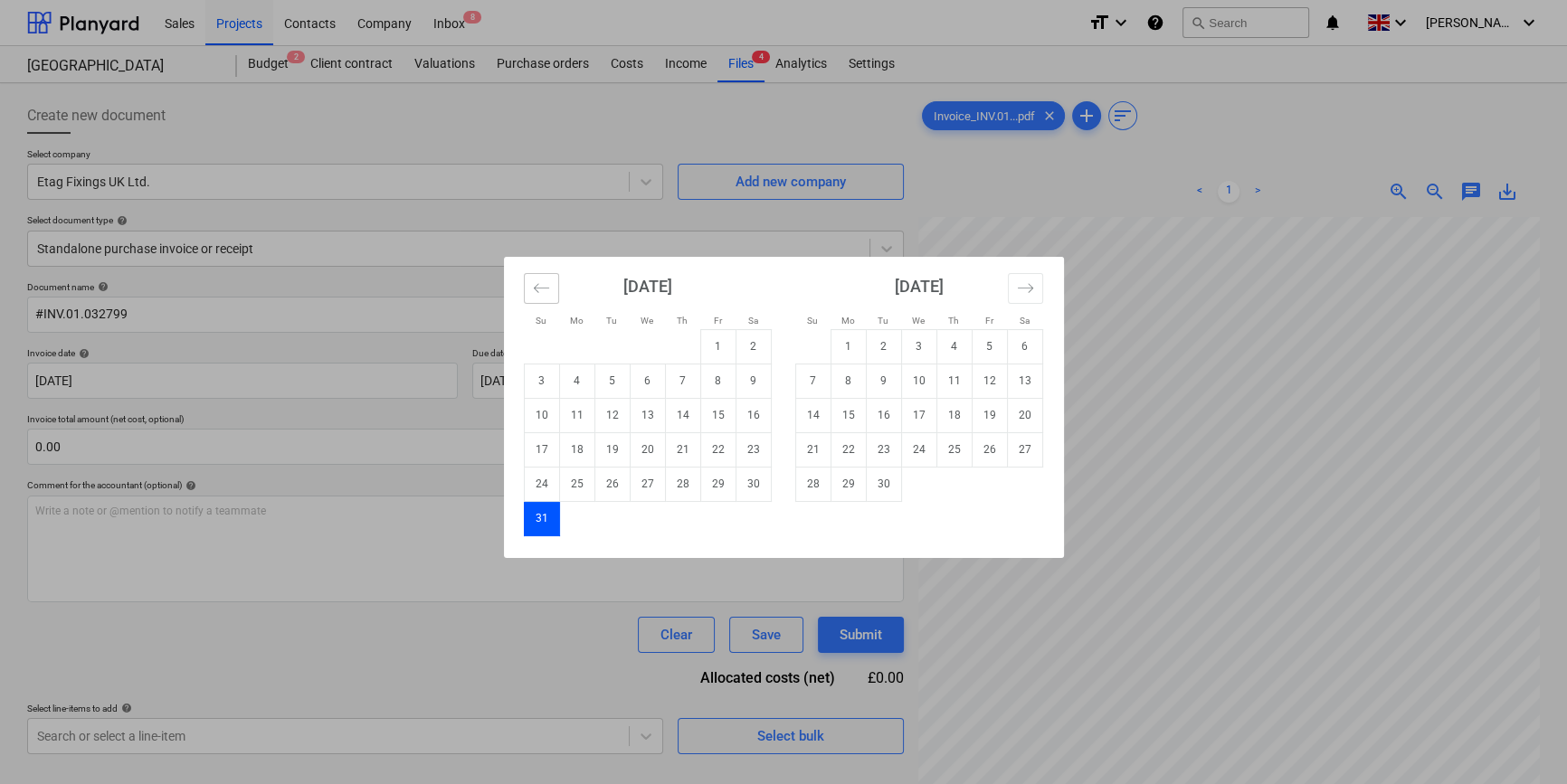 click 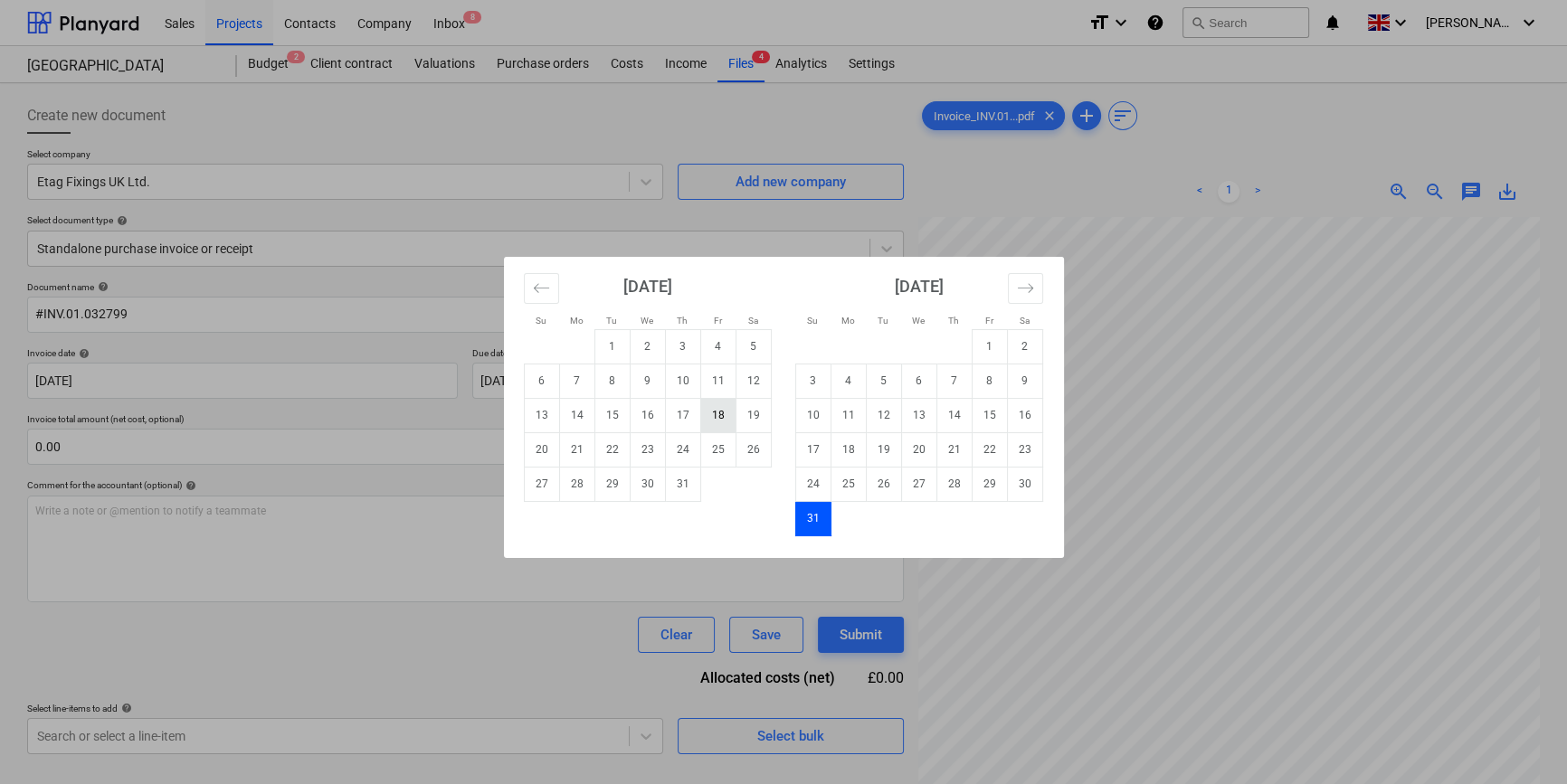 click on "18" at bounding box center [717, 415] 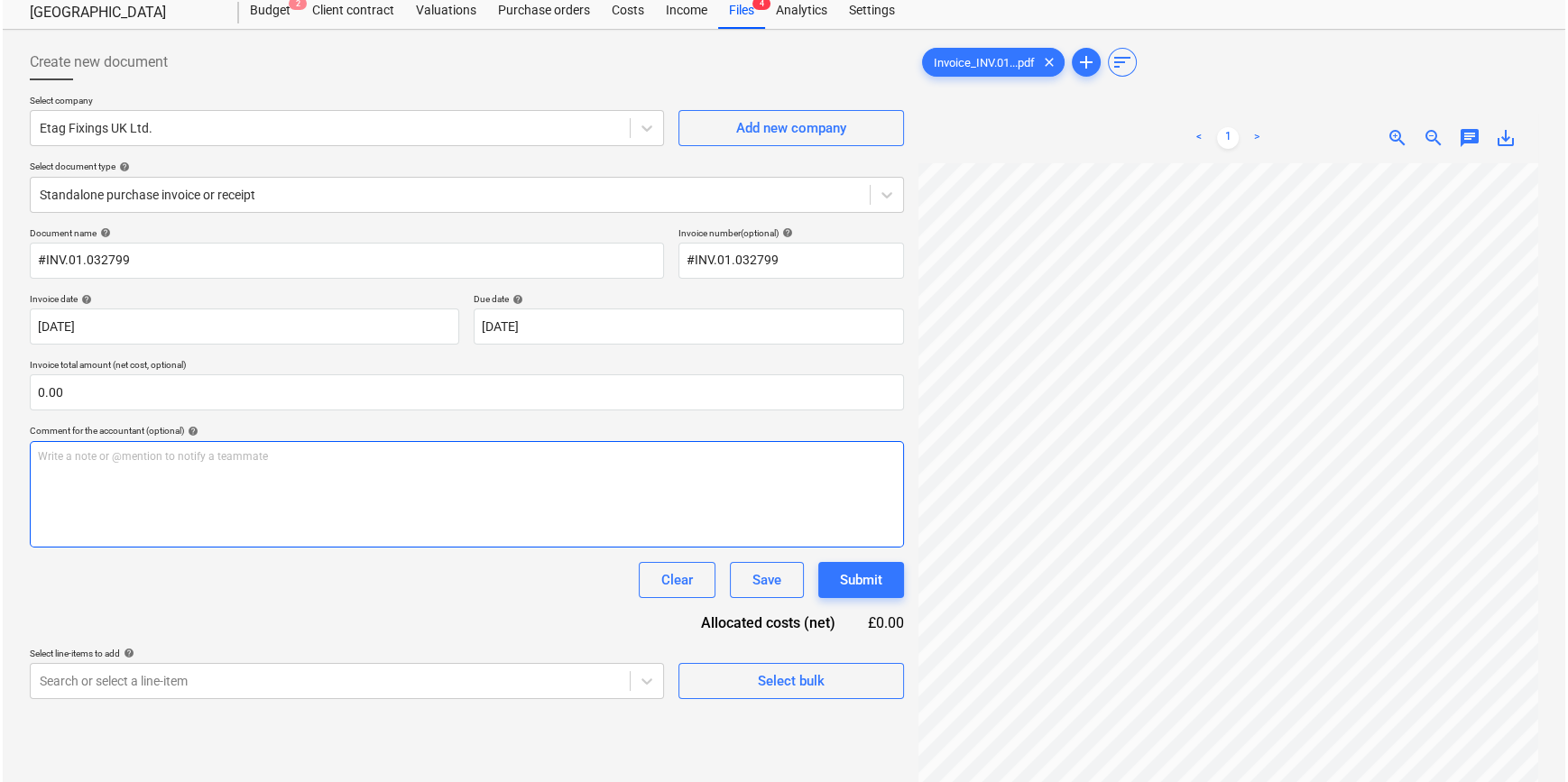scroll, scrollTop: 163, scrollLeft: 0, axis: vertical 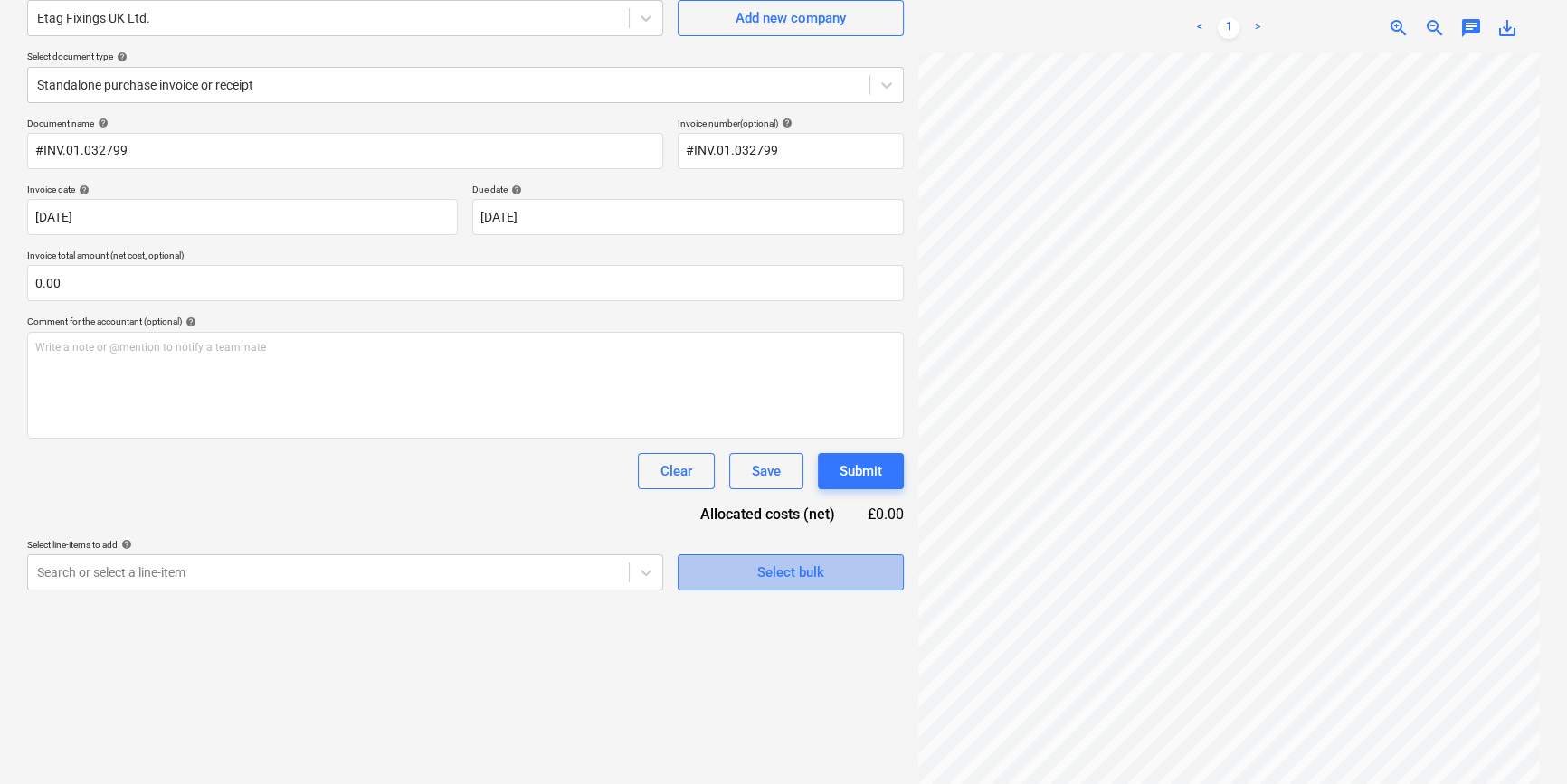 click on "Select bulk" at bounding box center (791, 572) 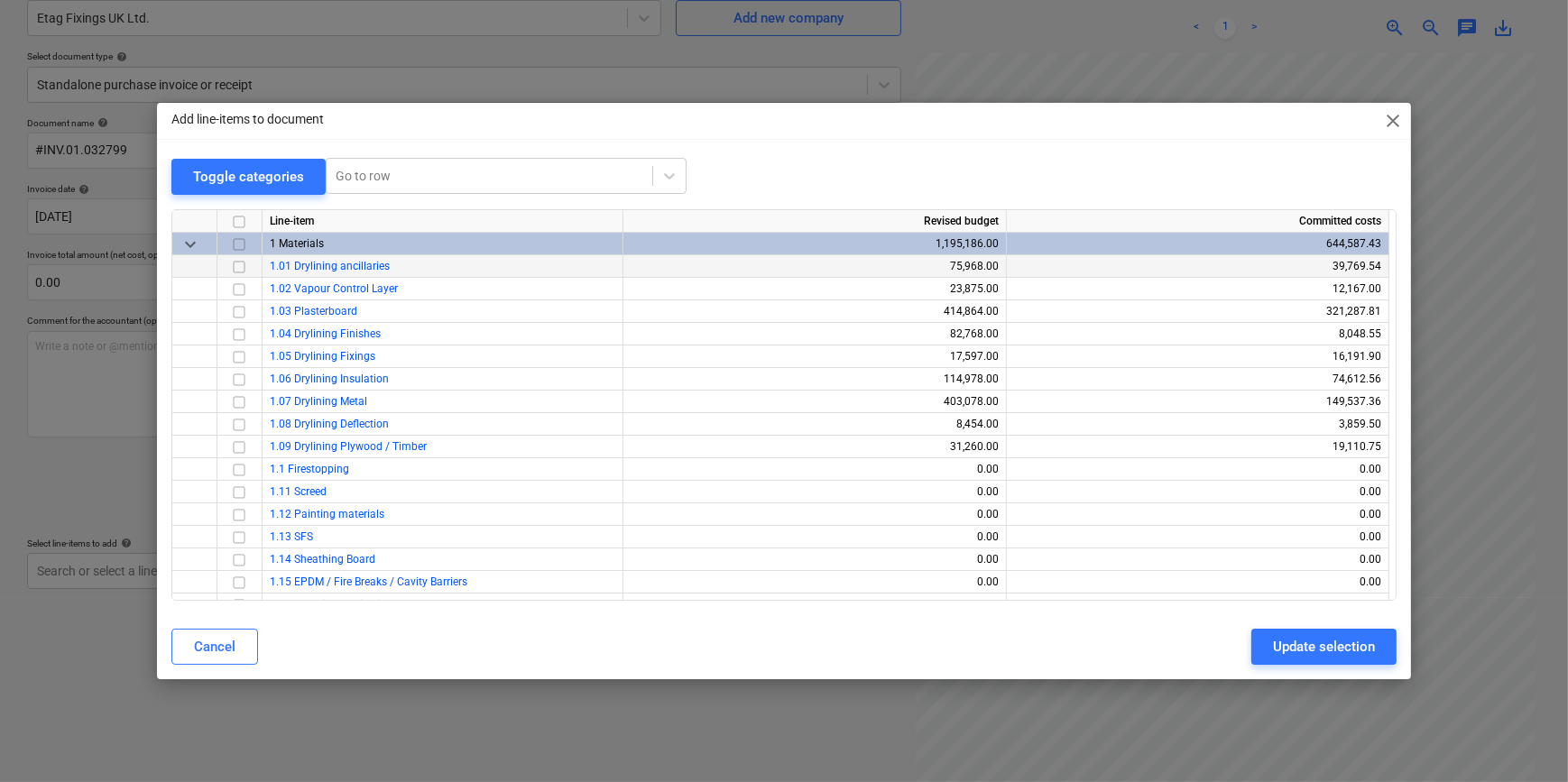 click at bounding box center (239, 266) 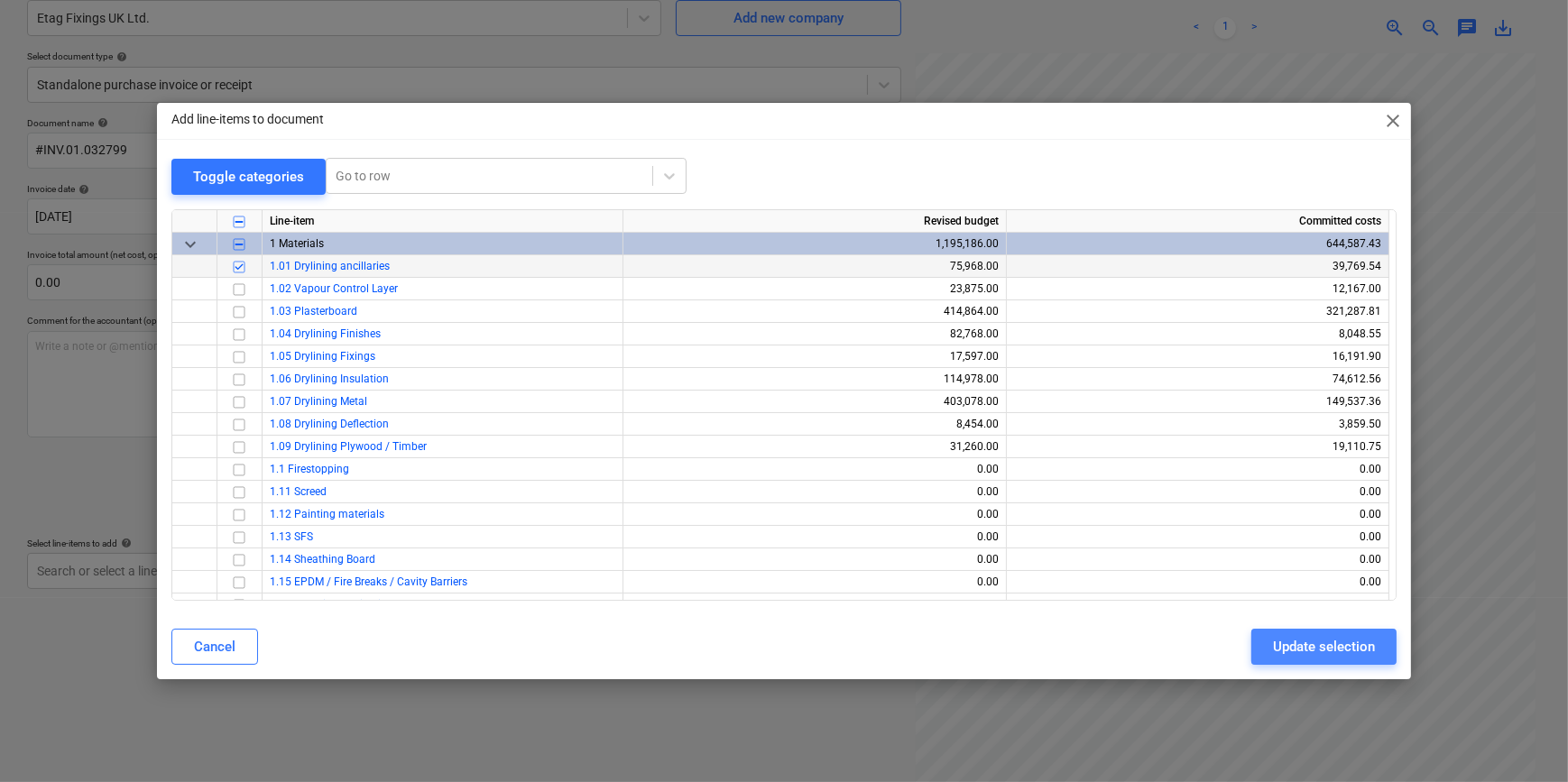 click on "Update selection" at bounding box center [1324, 647] 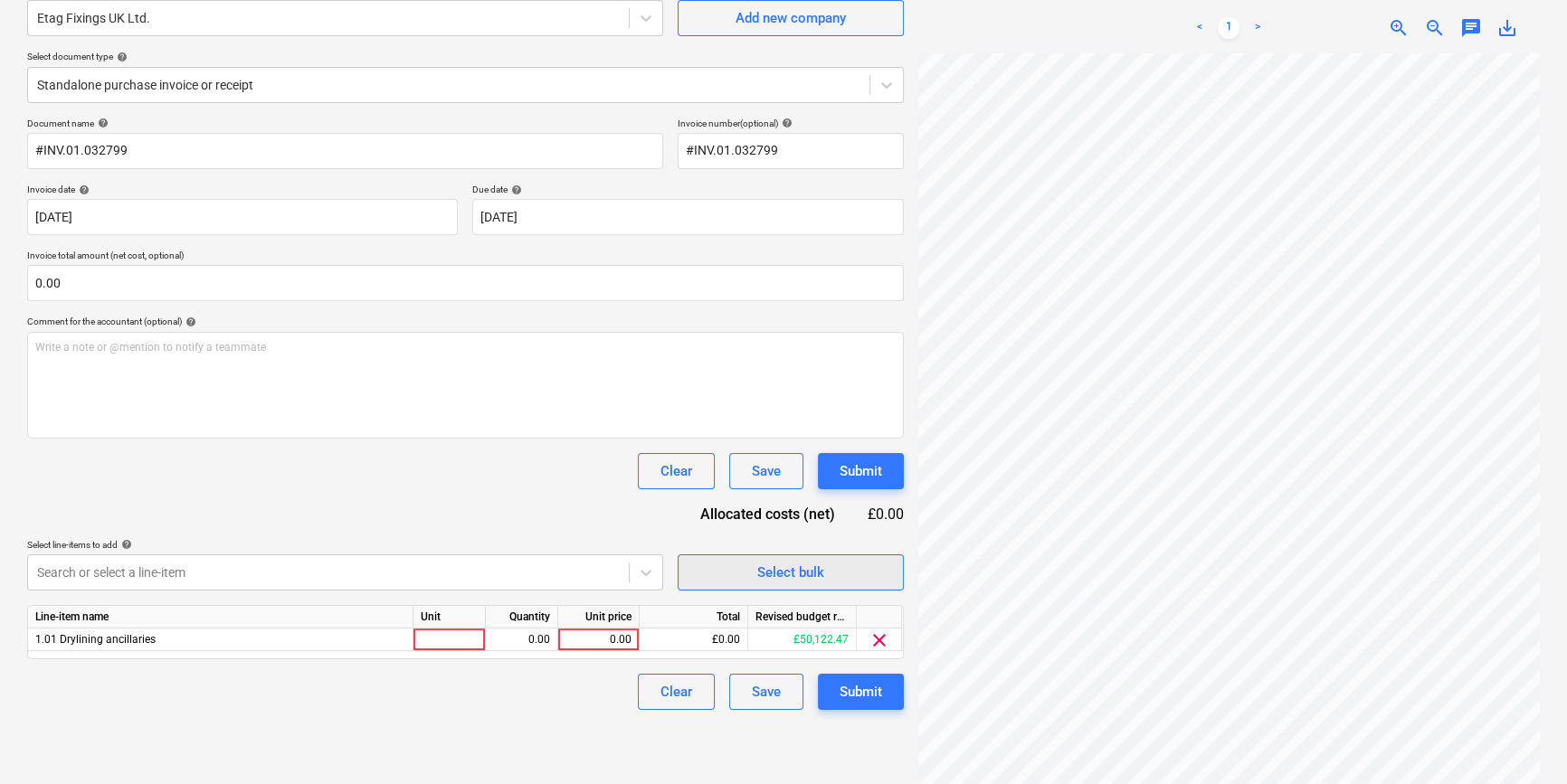 click on "Select bulk" at bounding box center [791, 572] 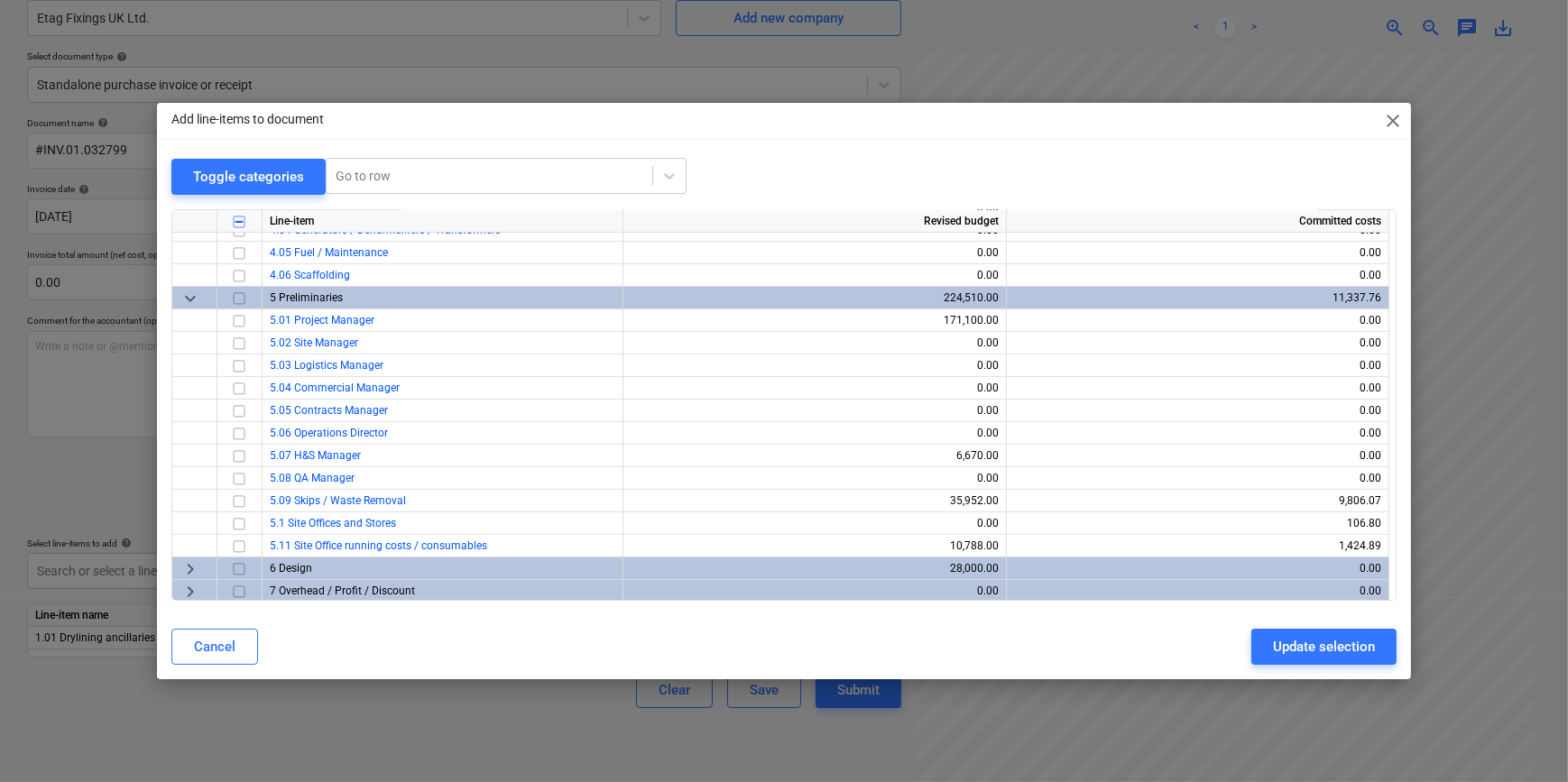 scroll, scrollTop: 851, scrollLeft: 0, axis: vertical 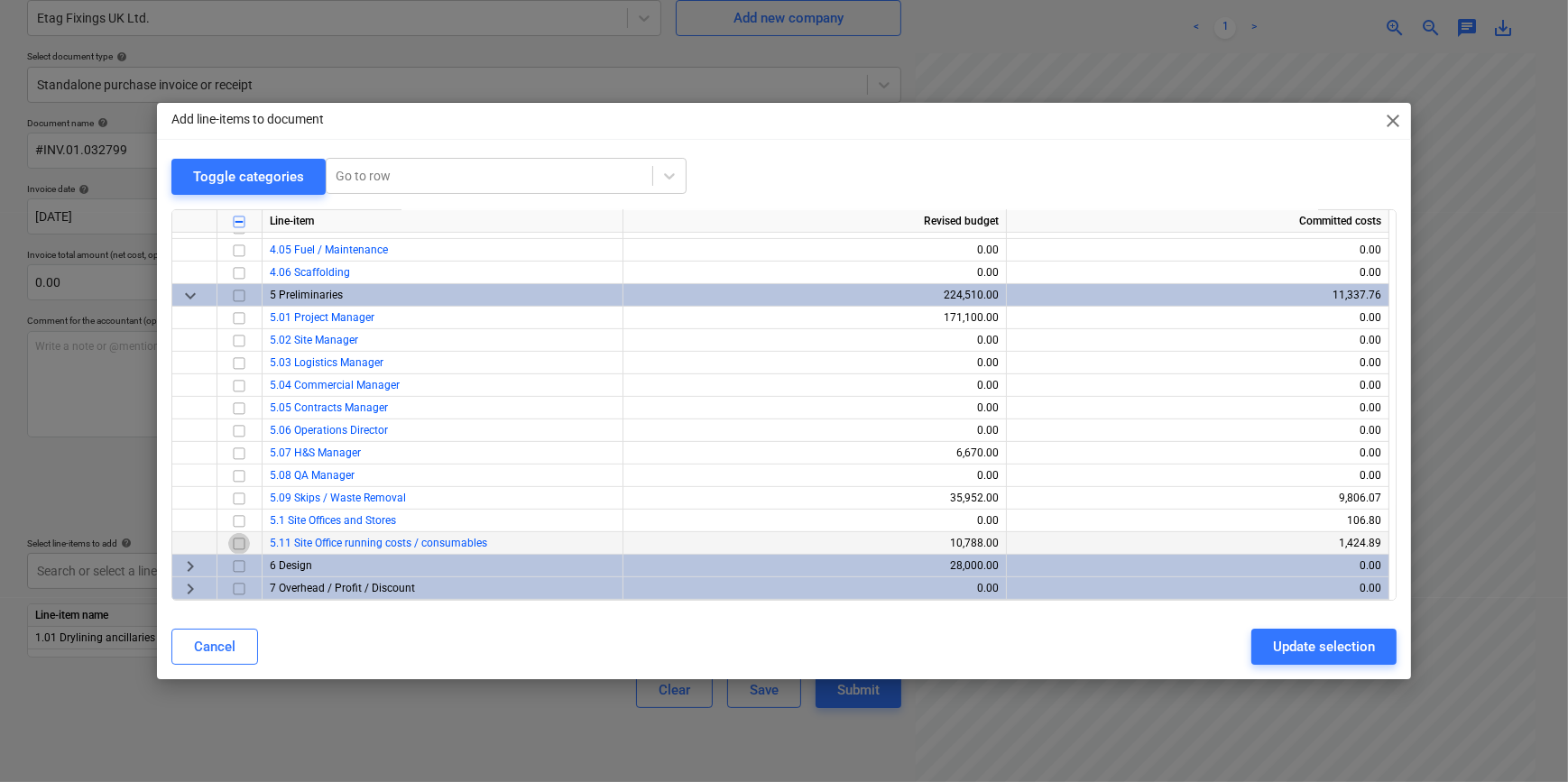 click at bounding box center (239, 543) 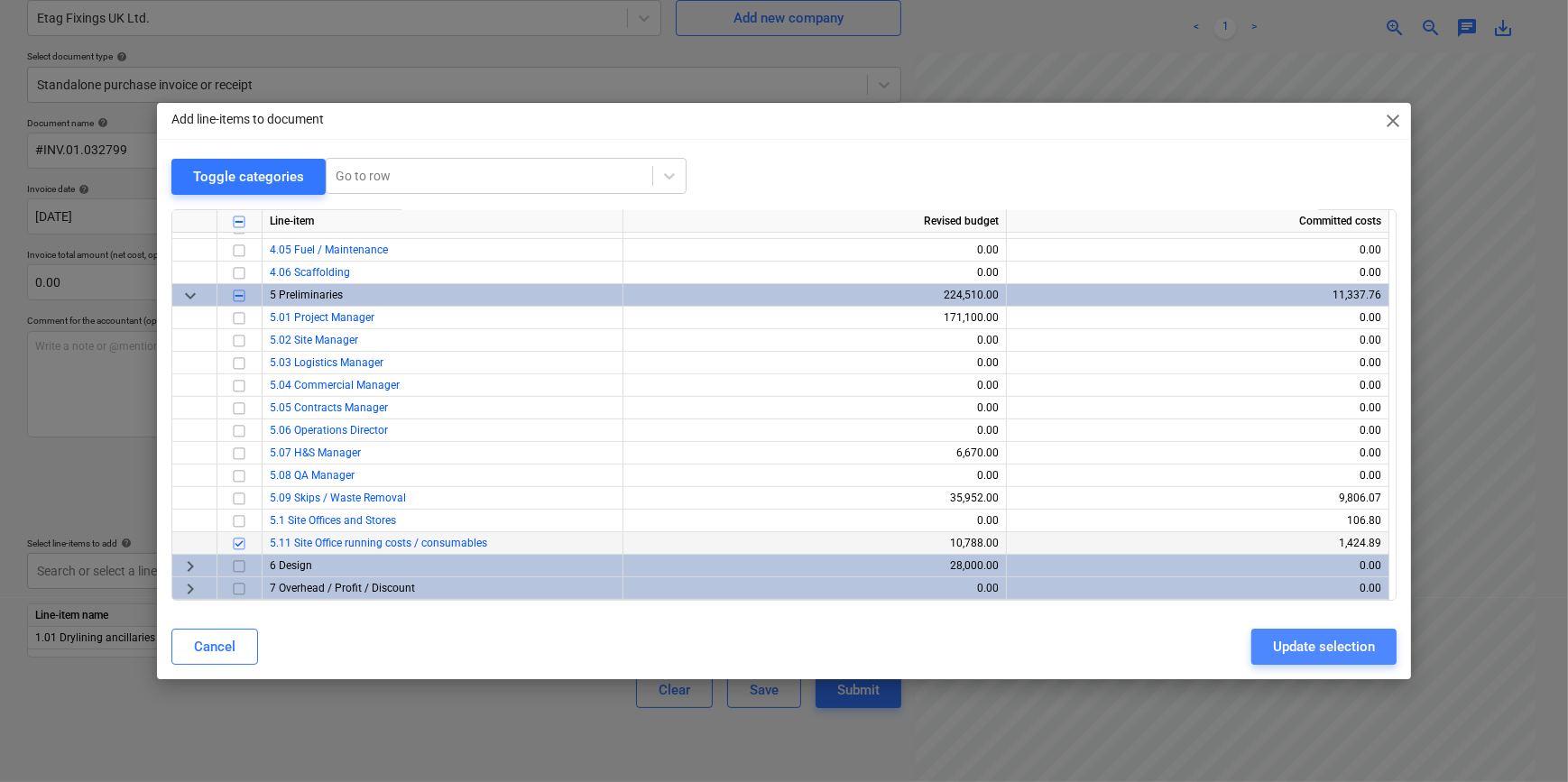 click on "Update selection" at bounding box center (1324, 647) 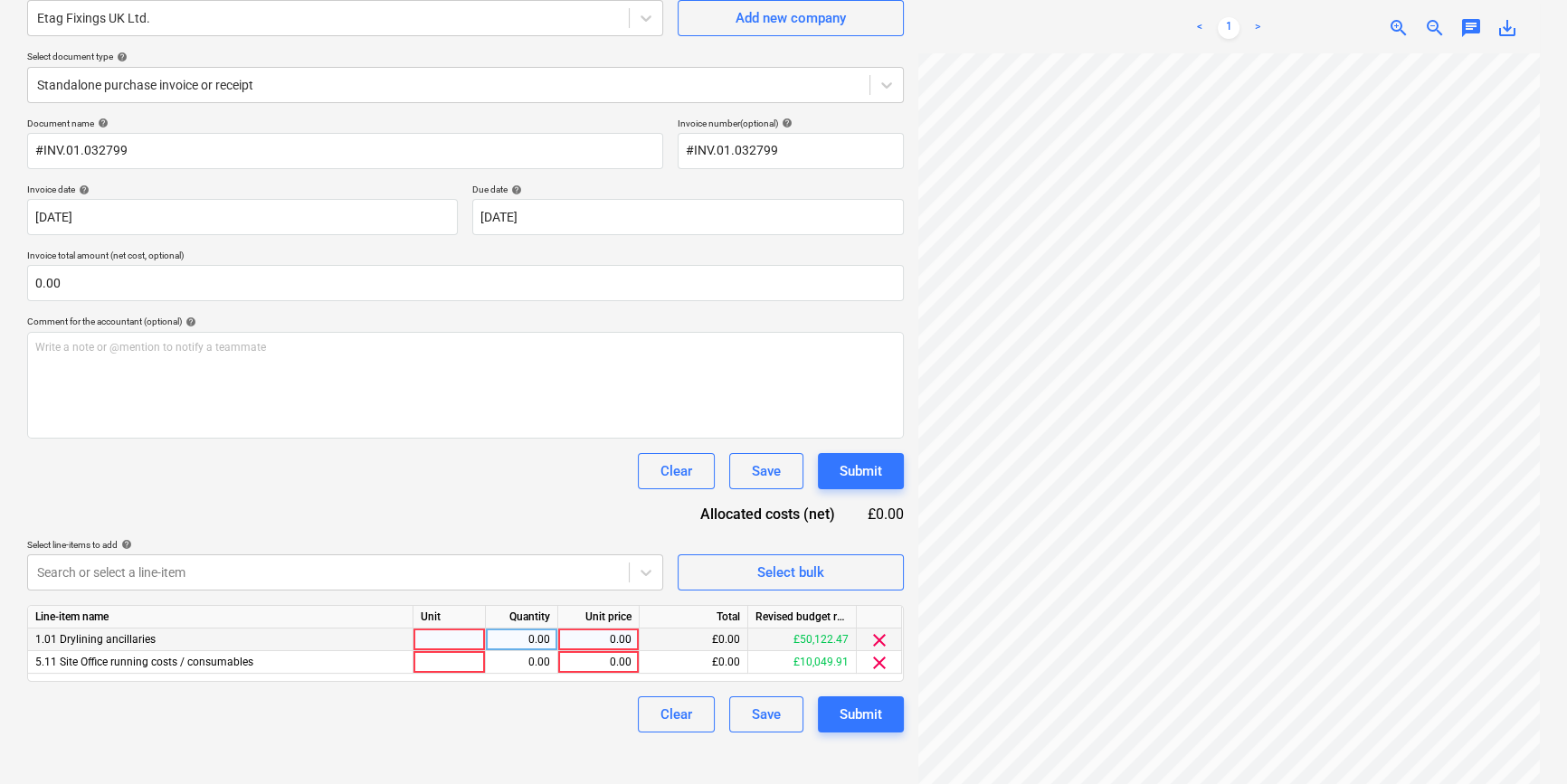 click at bounding box center [450, 639] 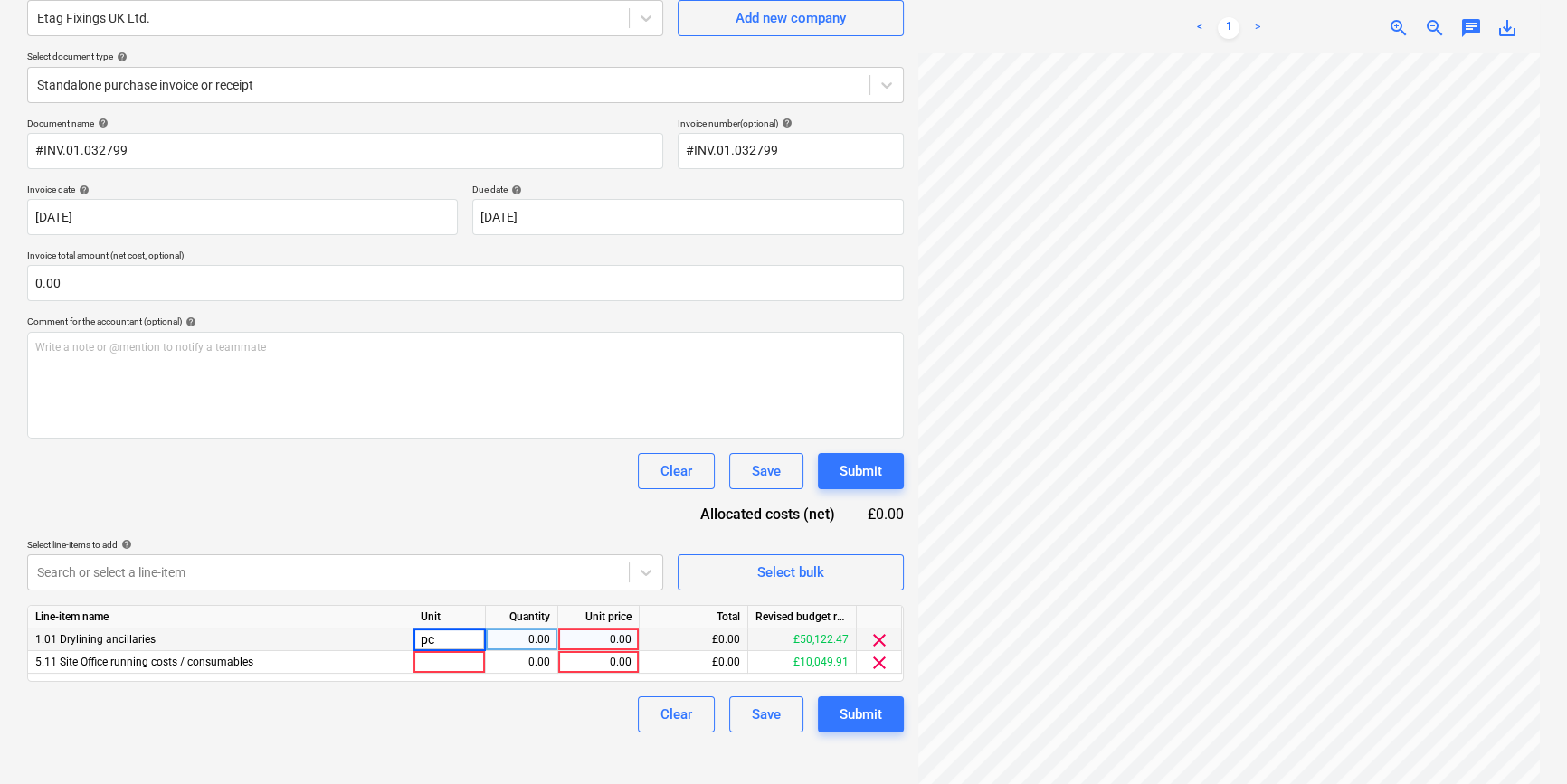 type on "pcs" 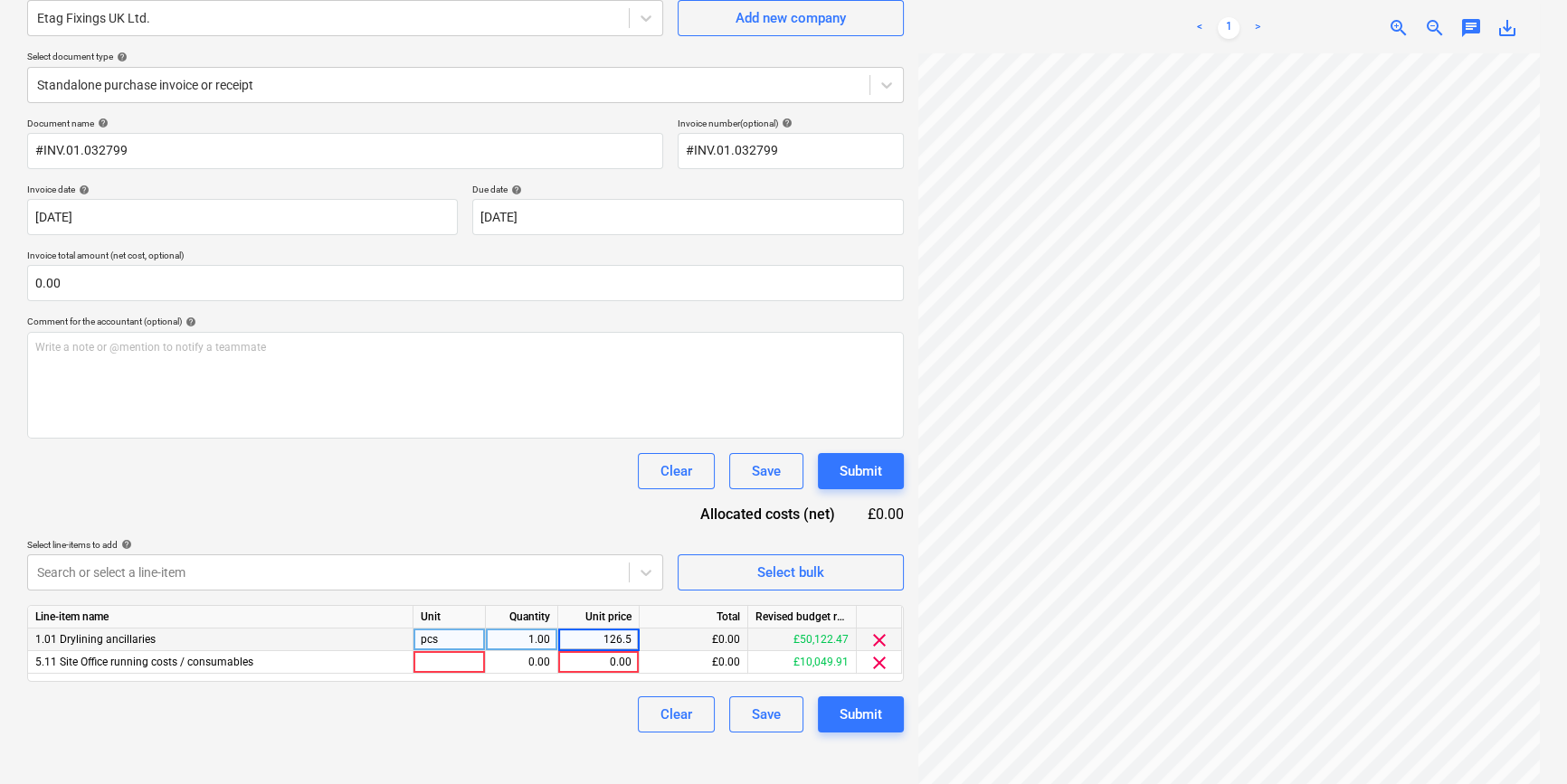 type on "126.54" 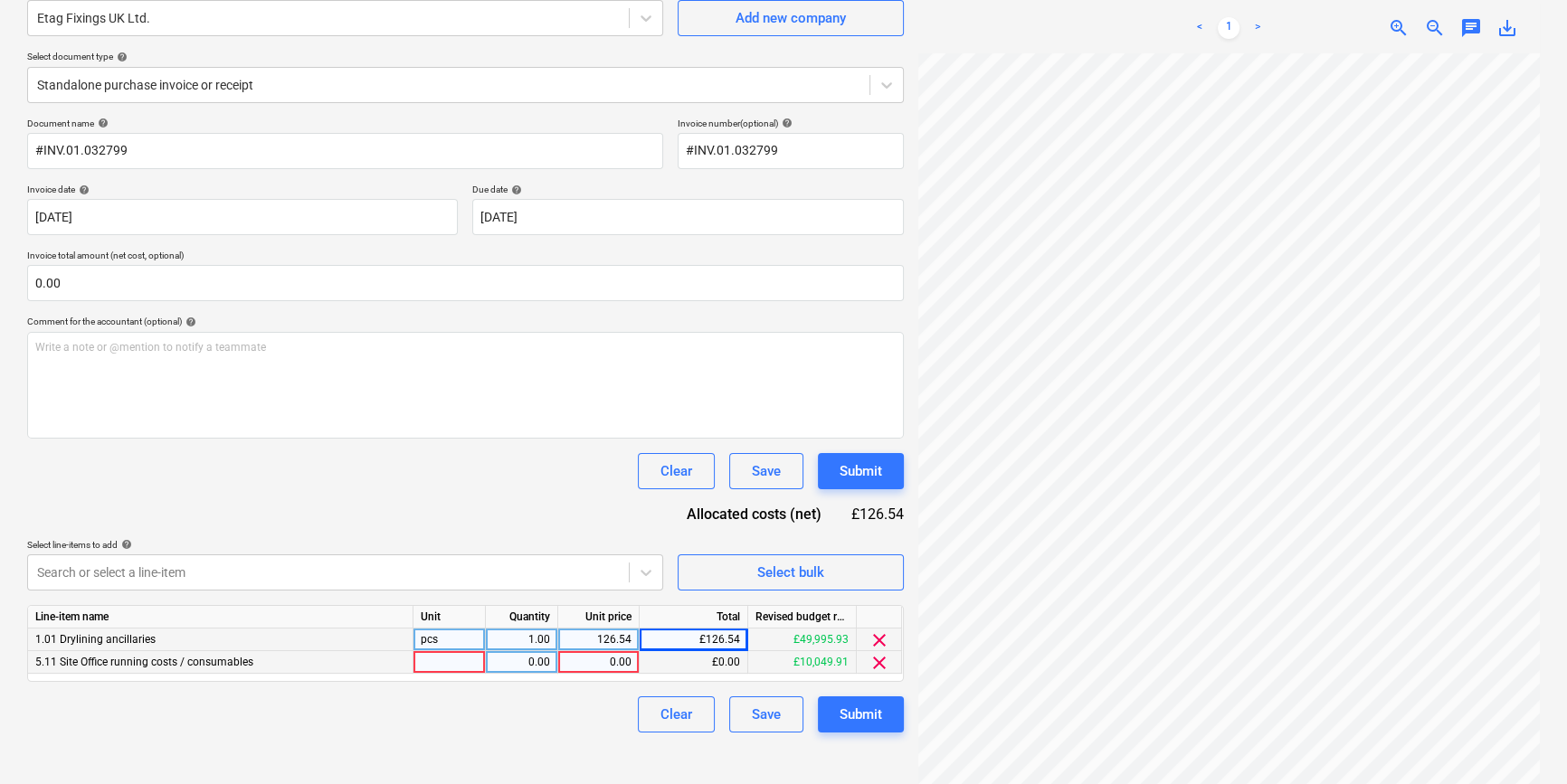 click at bounding box center [450, 662] 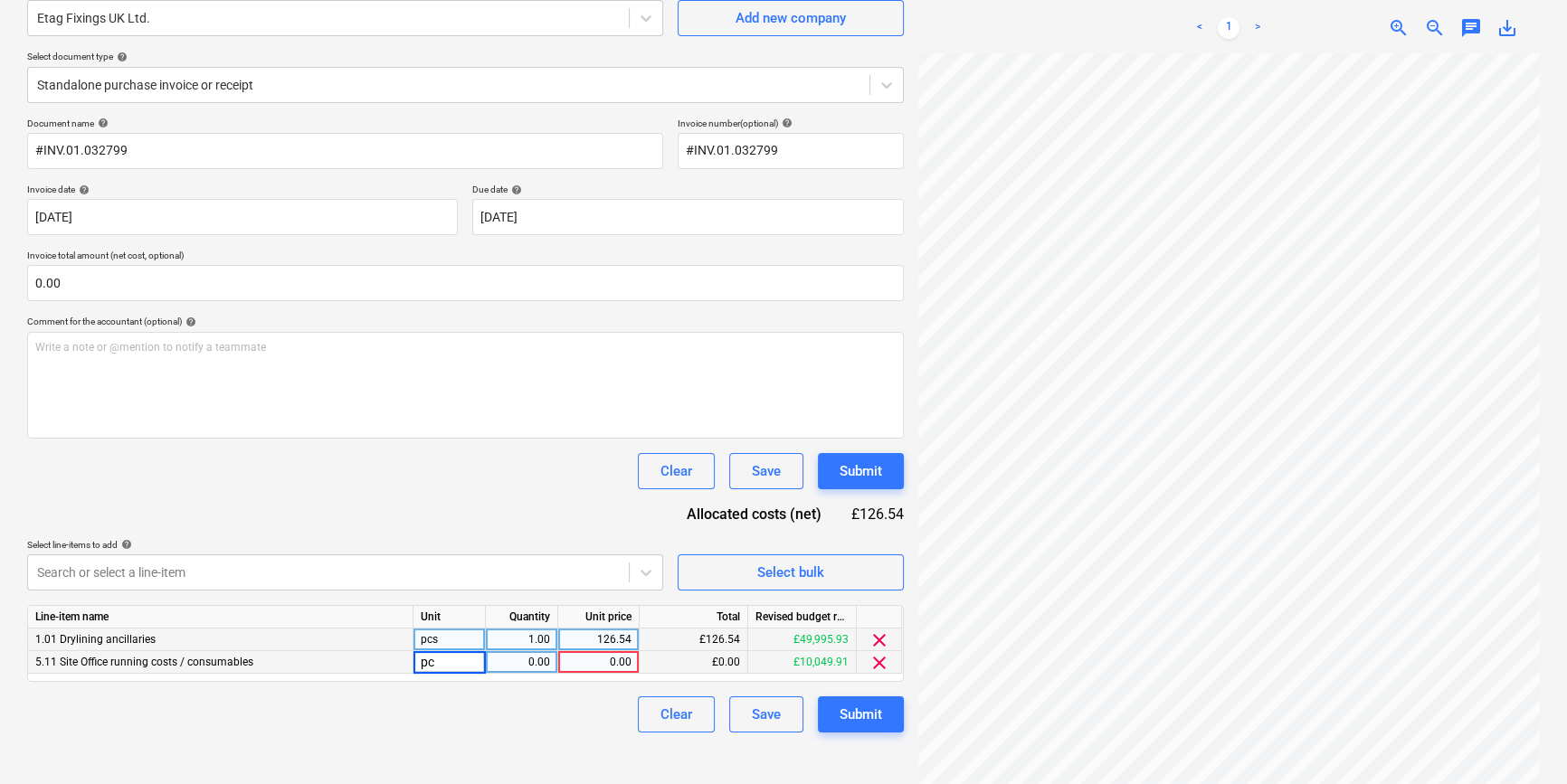 type on "pcs" 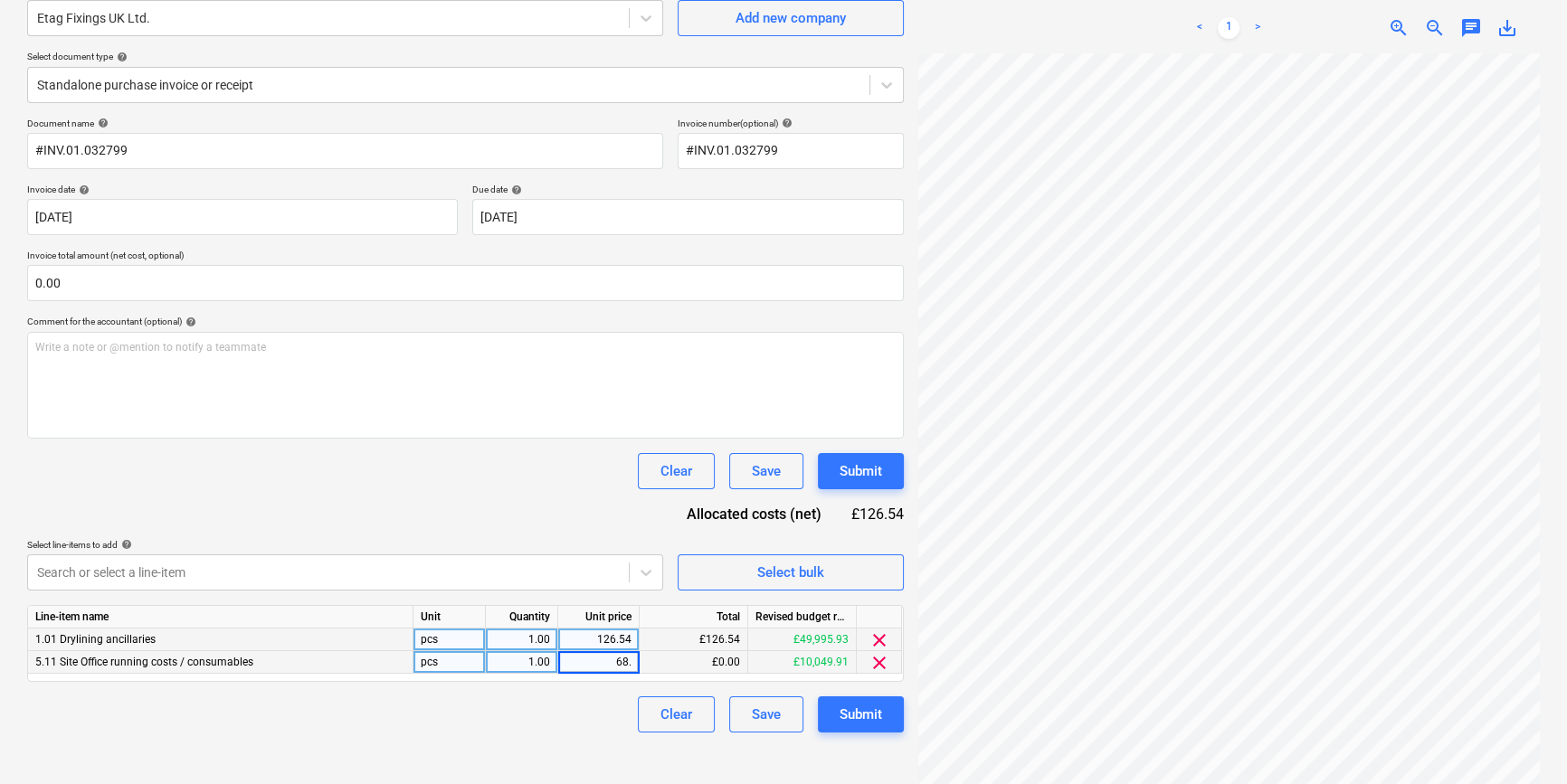 type 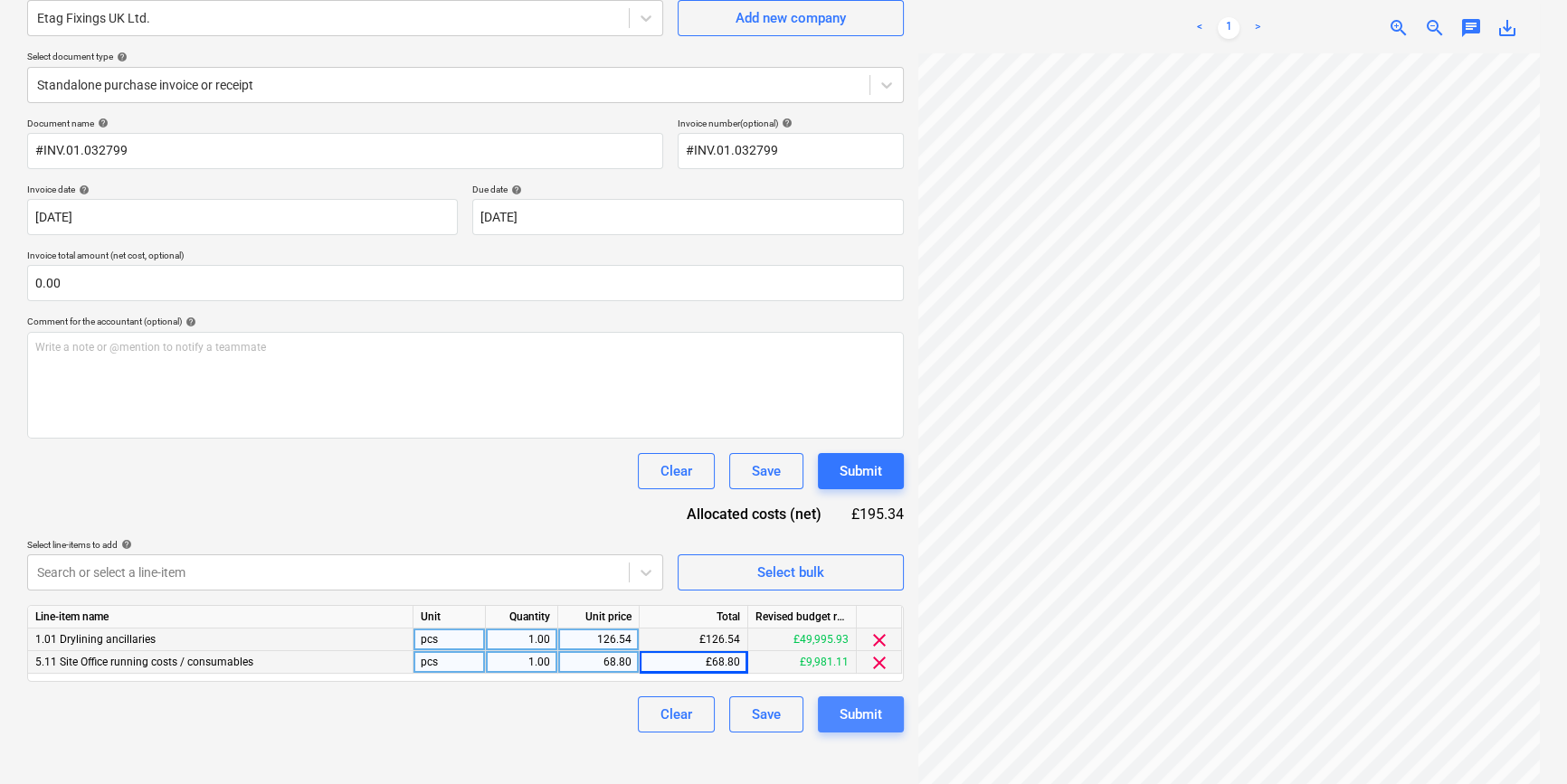 click on "Submit" at bounding box center [860, 714] 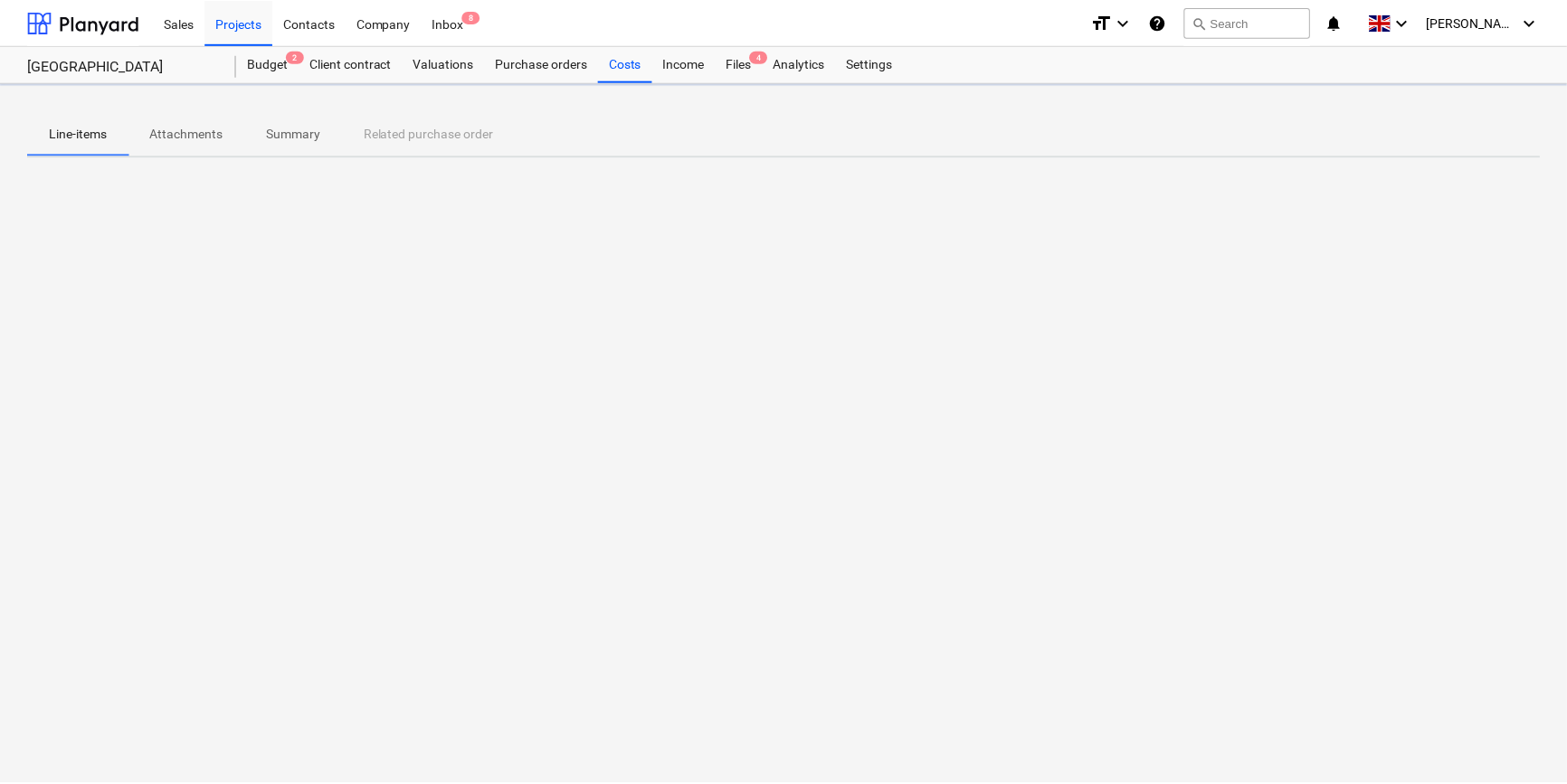 scroll, scrollTop: 0, scrollLeft: 0, axis: both 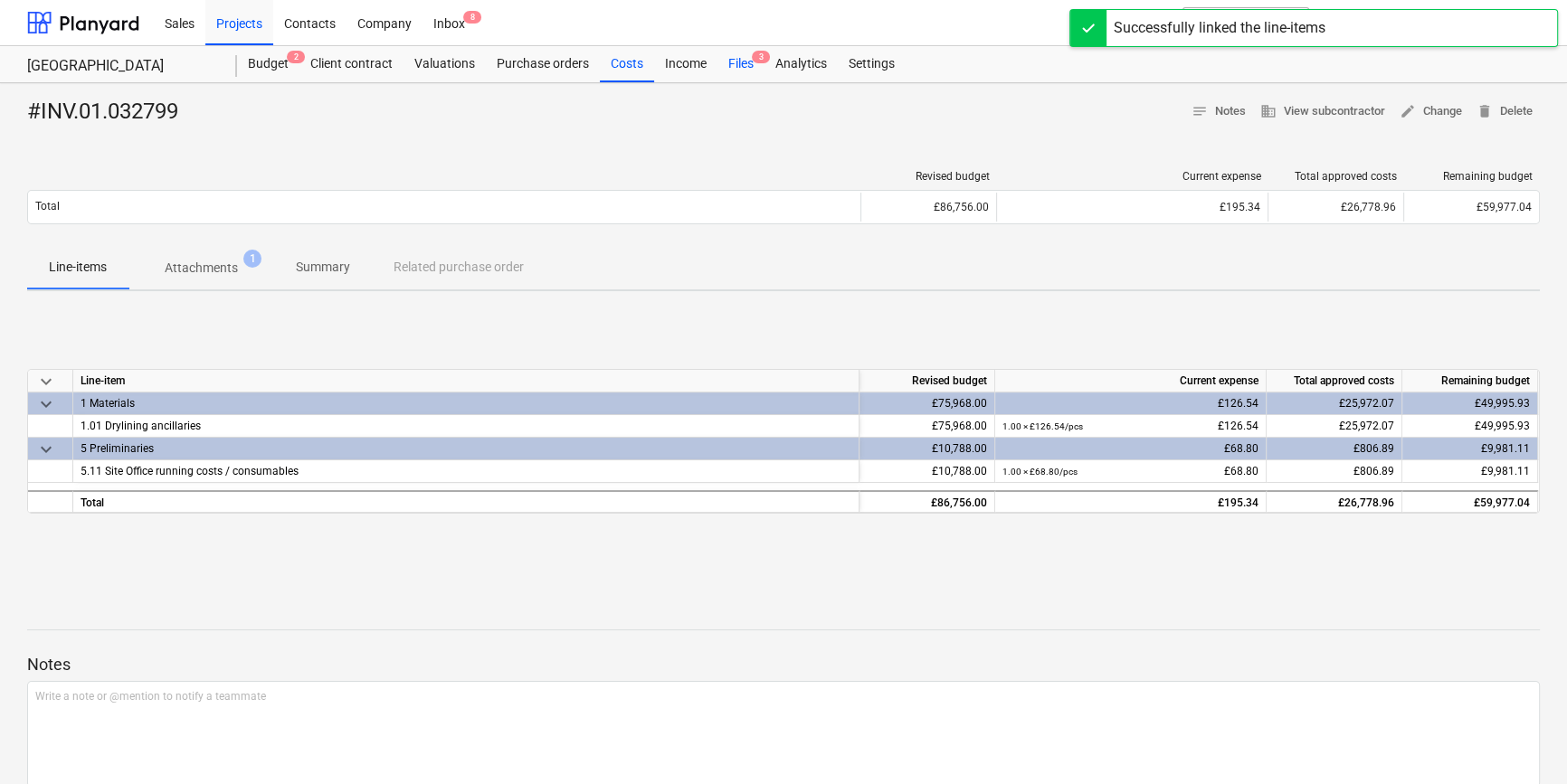 click on "Files 3" at bounding box center (741, 64) 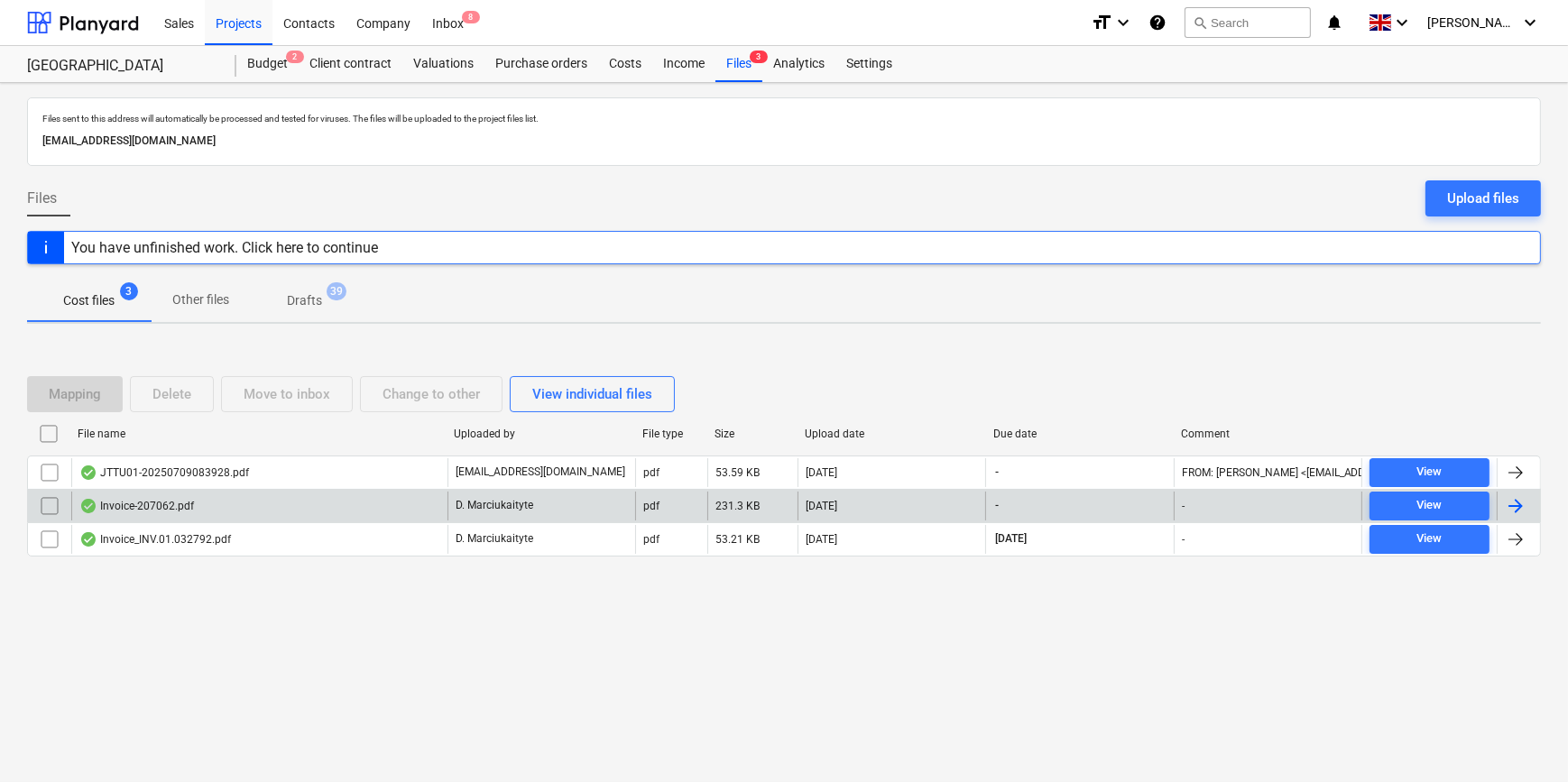 click at bounding box center (1516, 506) 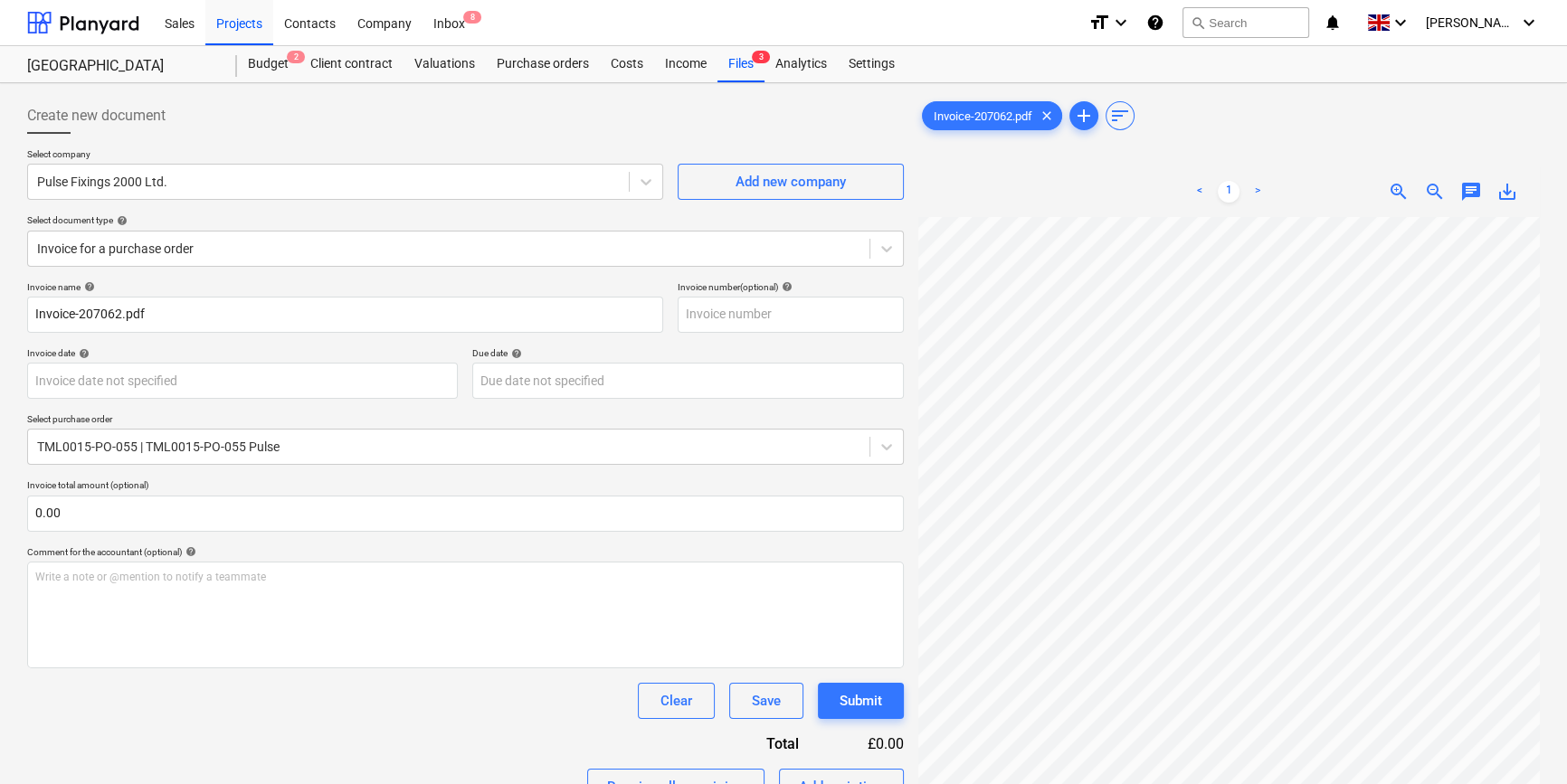 scroll, scrollTop: 65, scrollLeft: 195, axis: both 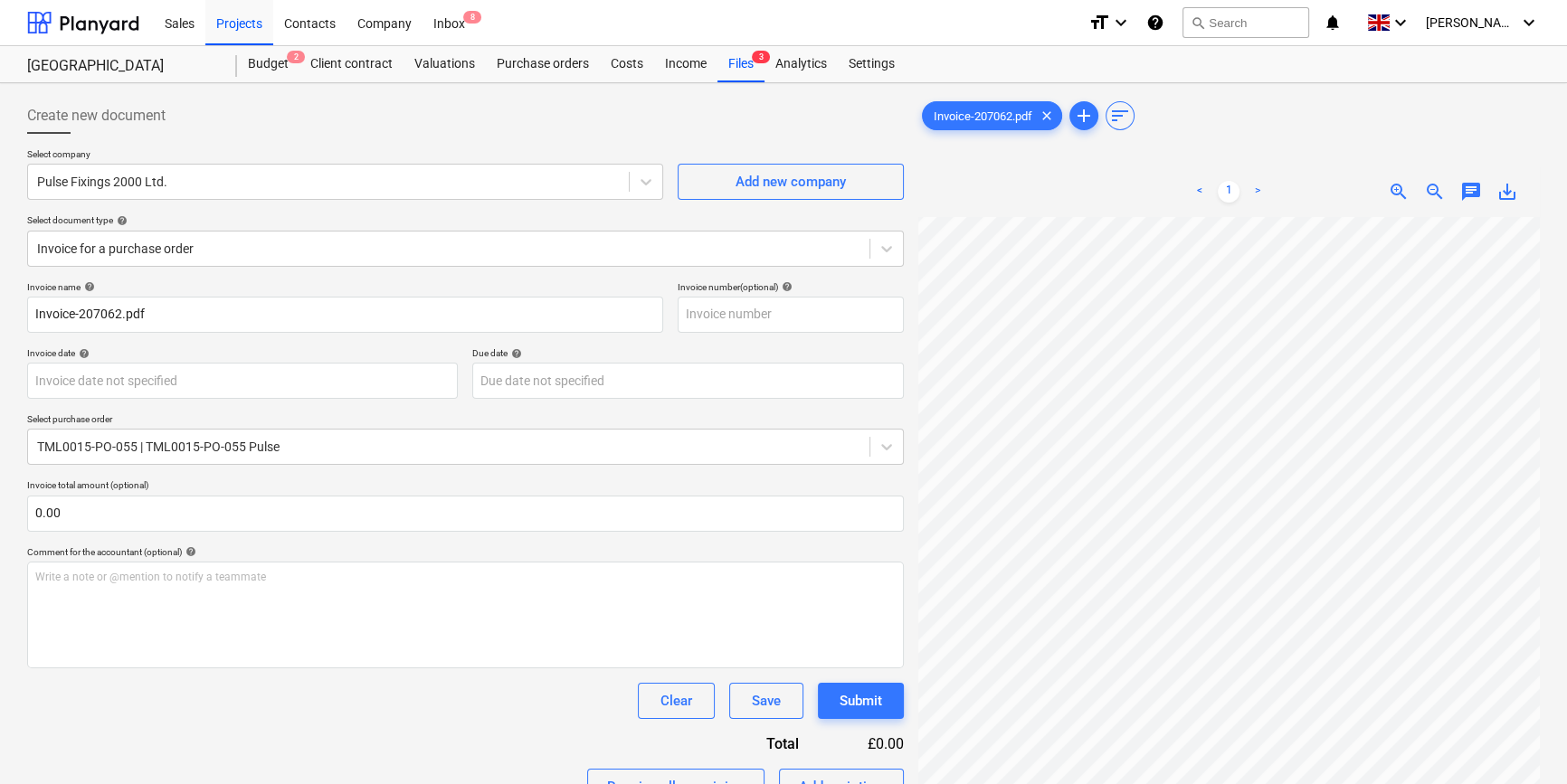 click on "Sales Projects Contacts Company Inbox 8 format_size keyboard_arrow_down help search Search notifications 0 keyboard_arrow_down [PERSON_NAME] keyboard_arrow_down Camden Goods Yard Budget 2 Client contract Valuations Purchase orders Costs Income Files 3 Analytics Settings Create new document Select company Pulse Fixings 2000 Ltd.   Add new company Select document type help Invoice for a purchase order Invoice name help Invoice-207062.pdf Invoice number  (optional) help Invoice date help Press the down arrow key to interact with the calendar and
select a date. Press the question mark key to get the keyboard shortcuts for changing dates. Due date help Press the down arrow key to interact with the calendar and
select a date. Press the question mark key to get the keyboard shortcuts for changing dates. Select purchase order TML0015-PO-055 | TML0015-PO-055 Pulse Invoice total amount (optional) 0.00 Comment for the accountant (optional) help Write a note or @mention to notify a teammate ﻿ Clear Save add" at bounding box center [784, 392] 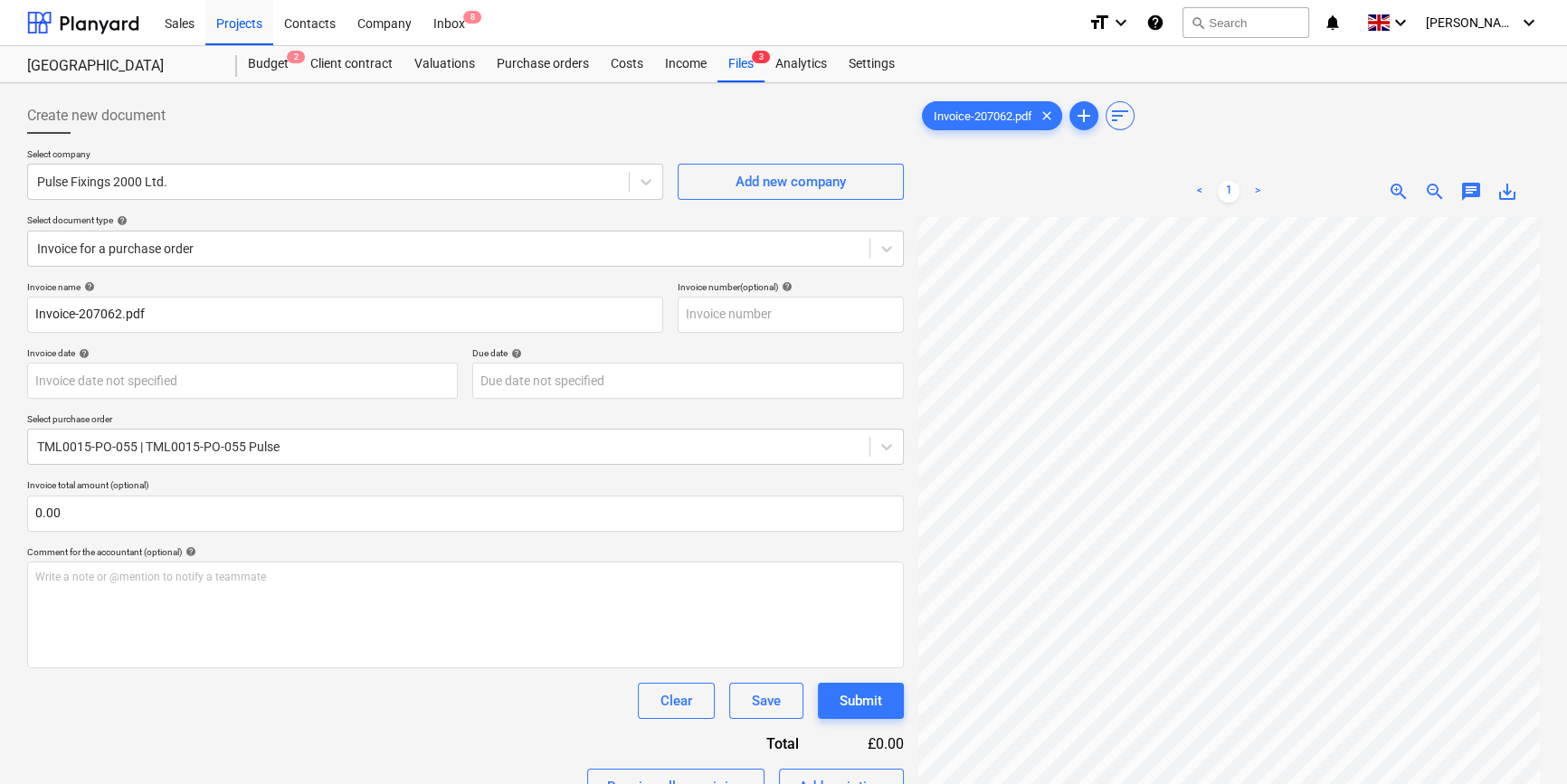 scroll, scrollTop: 0, scrollLeft: 195, axis: horizontal 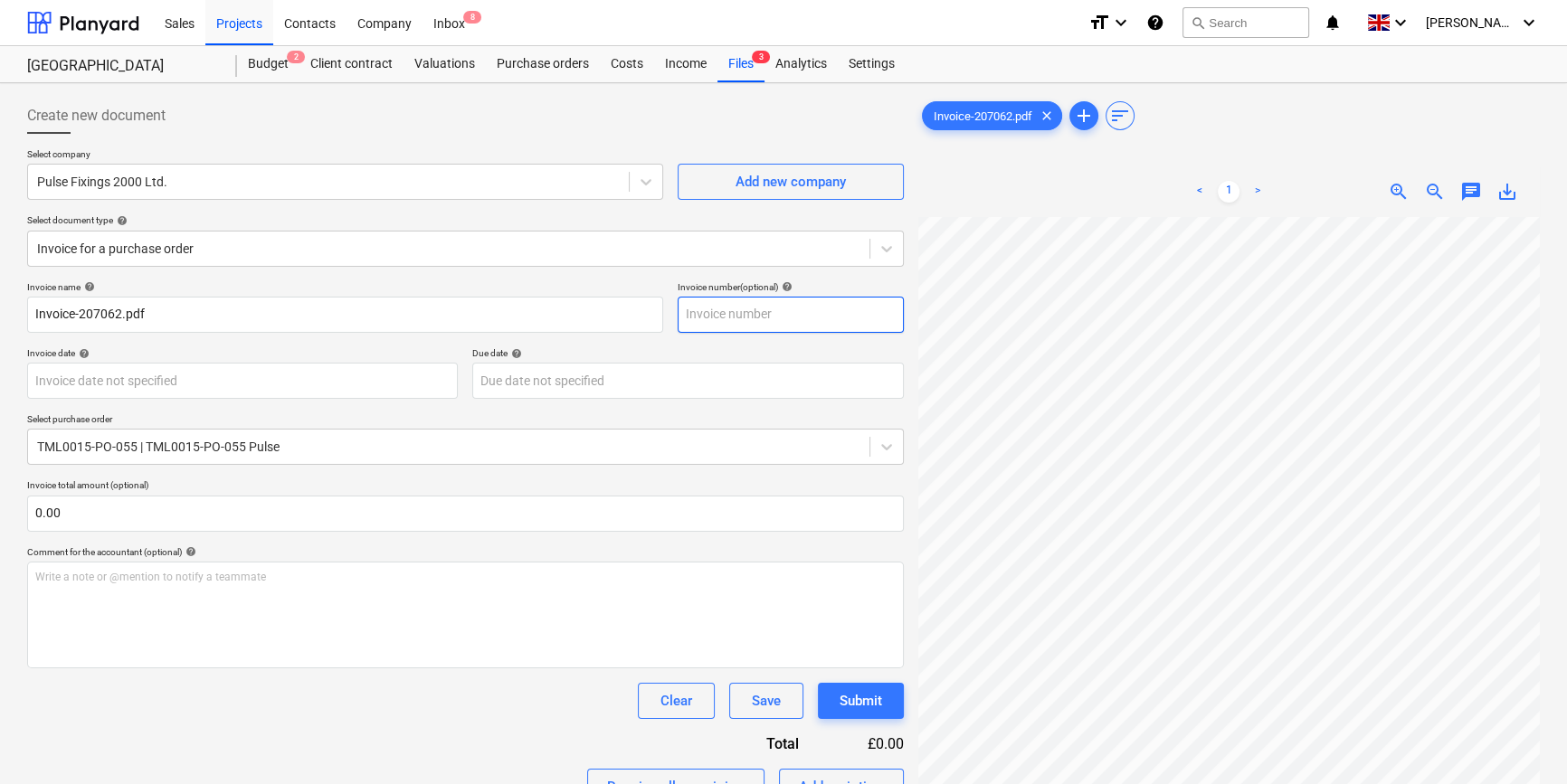 click at bounding box center [791, 315] 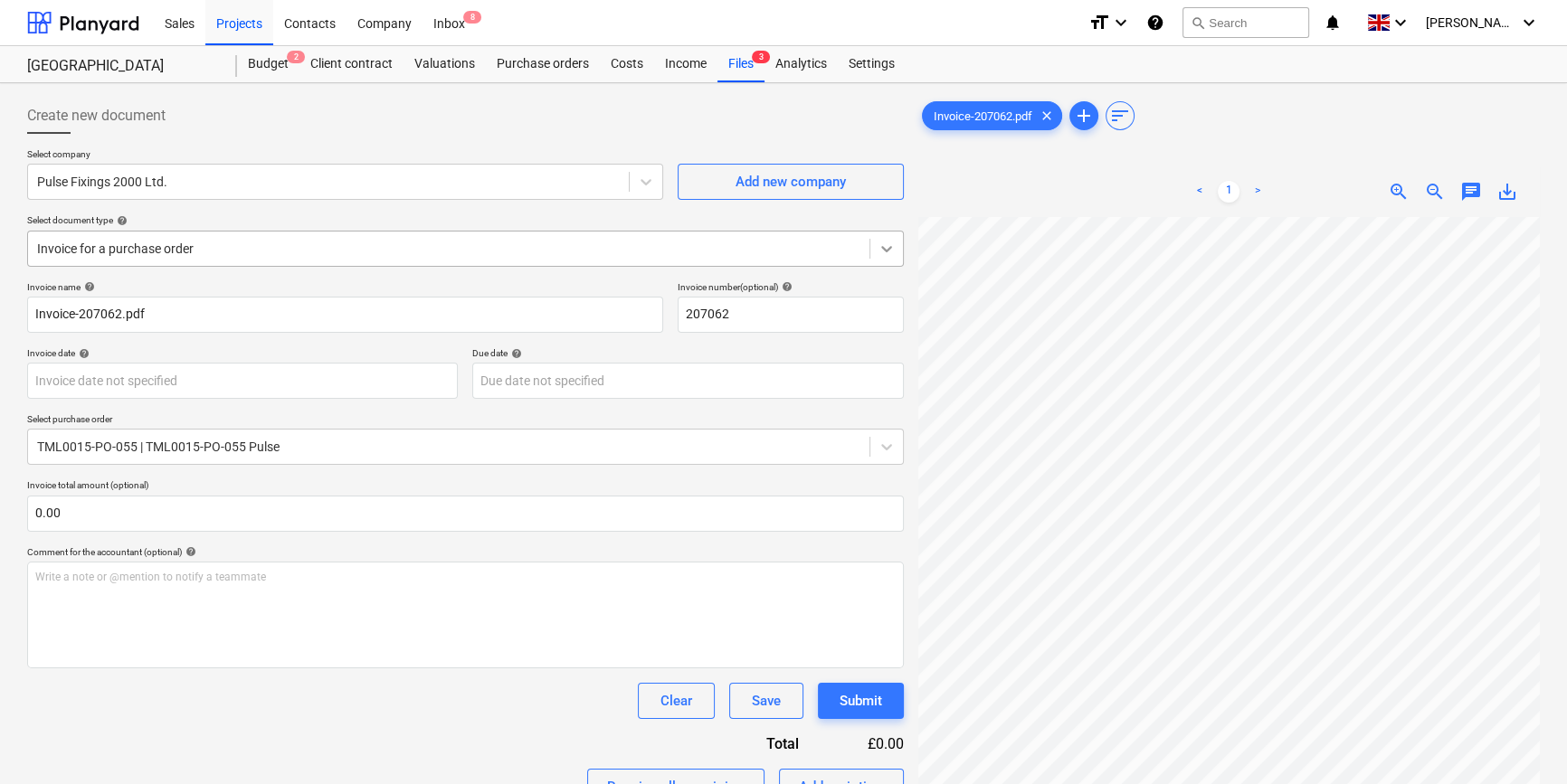 click 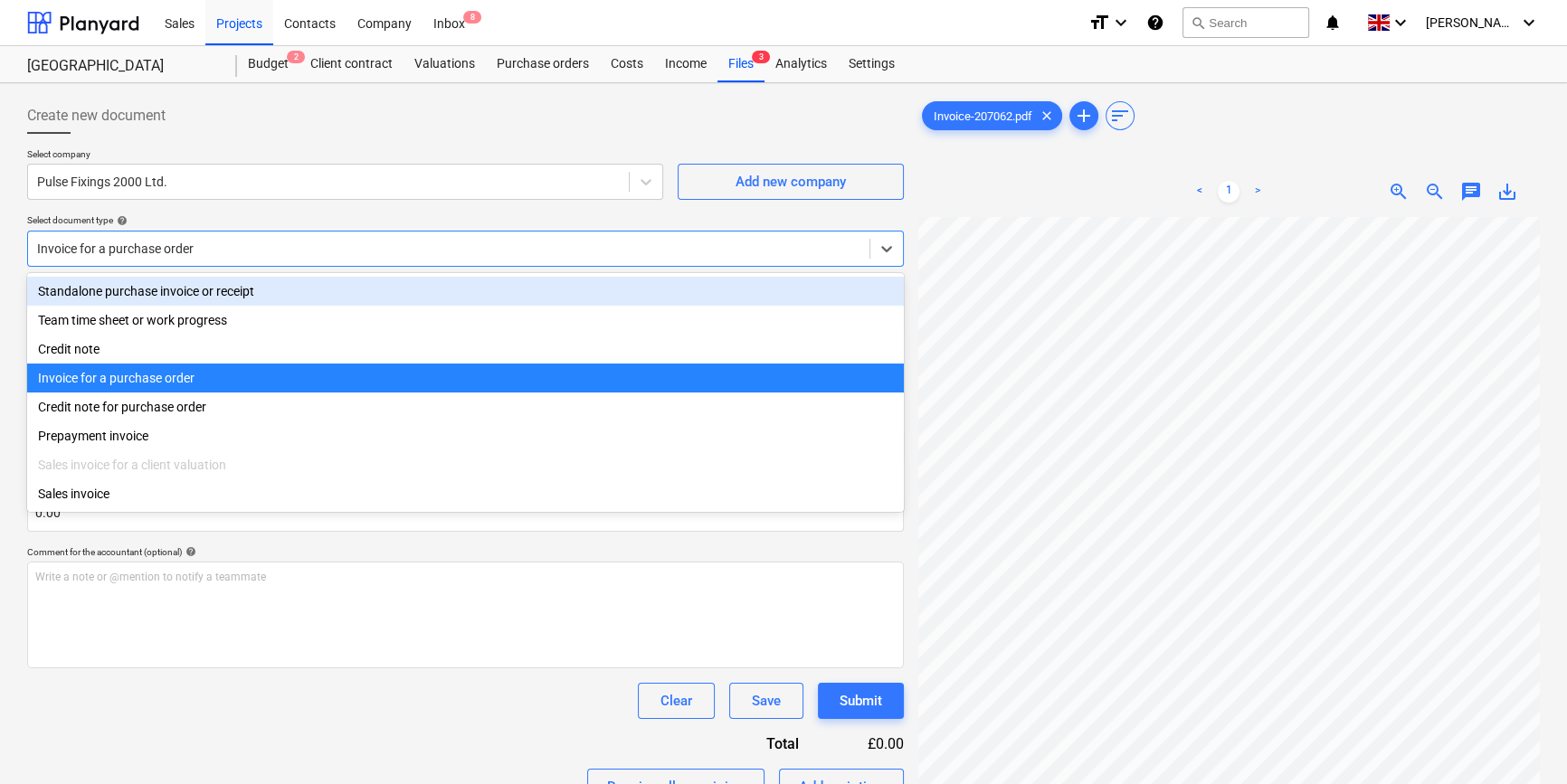 click on "Standalone purchase invoice or receipt" at bounding box center (465, 291) 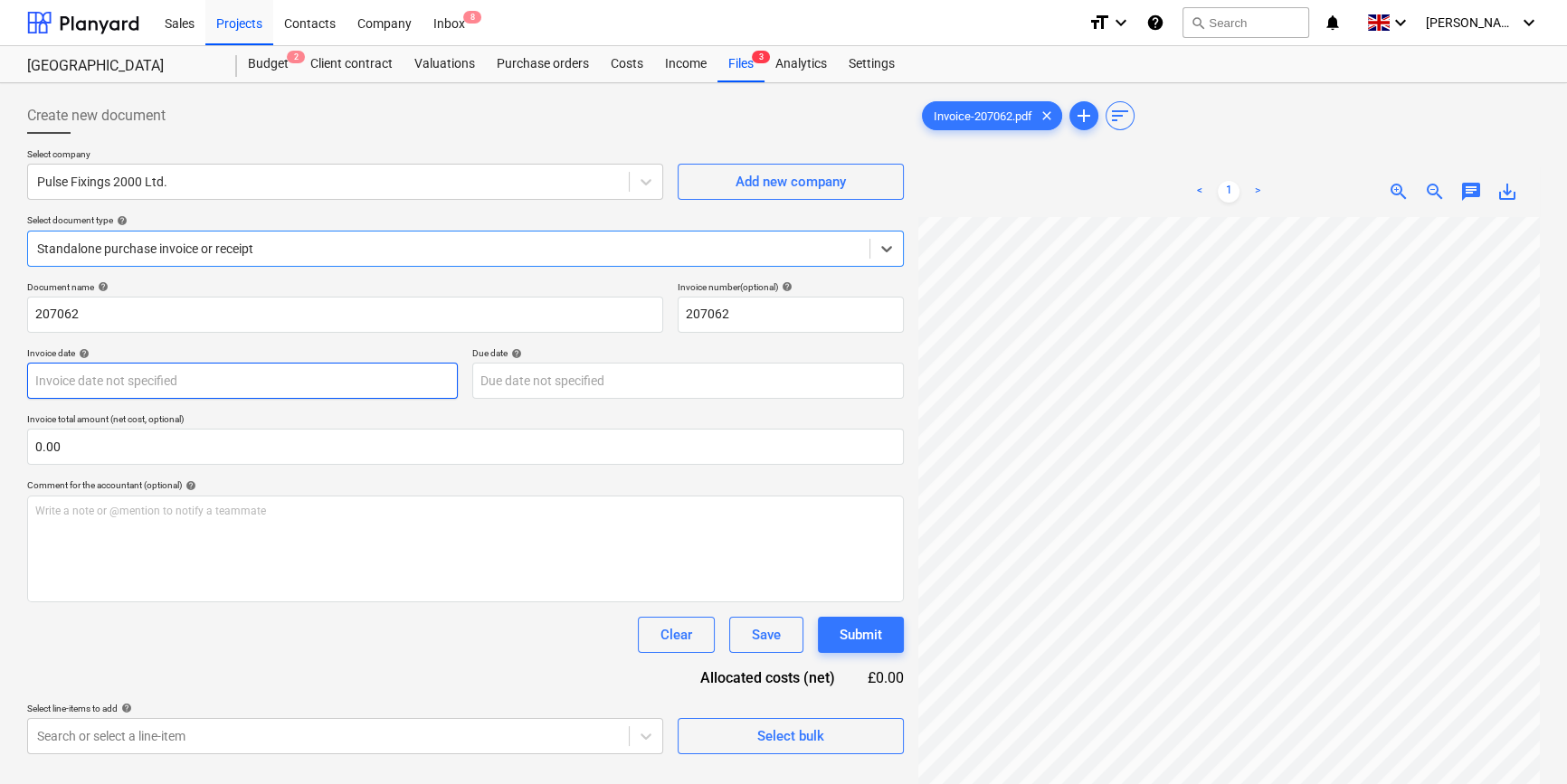 click on "Sales Projects Contacts Company Inbox 8 format_size keyboard_arrow_down help search Search notifications 0 keyboard_arrow_down [PERSON_NAME] keyboard_arrow_down Camden Goods Yard Budget 2 Client contract Valuations Purchase orders Costs Income Files 3 Analytics Settings Create new document Select company Pulse Fixings 2000 Ltd.   Add new company Select document type help option Standalone purchase invoice or receipt, selected.   Select is focused ,type to refine list, press Down to open the menu,  Standalone purchase invoice or receipt Document name help 207062 Invoice number  (optional) help 207062 Invoice date help Press the down arrow key to interact with the calendar and
select a date. Press the question mark key to get the keyboard shortcuts for changing dates. Due date help Press the down arrow key to interact with the calendar and
select a date. Press the question mark key to get the keyboard shortcuts for changing dates. Invoice total amount (net cost, optional) 0.00 help ﻿ Clear Save Submit" at bounding box center (784, 392) 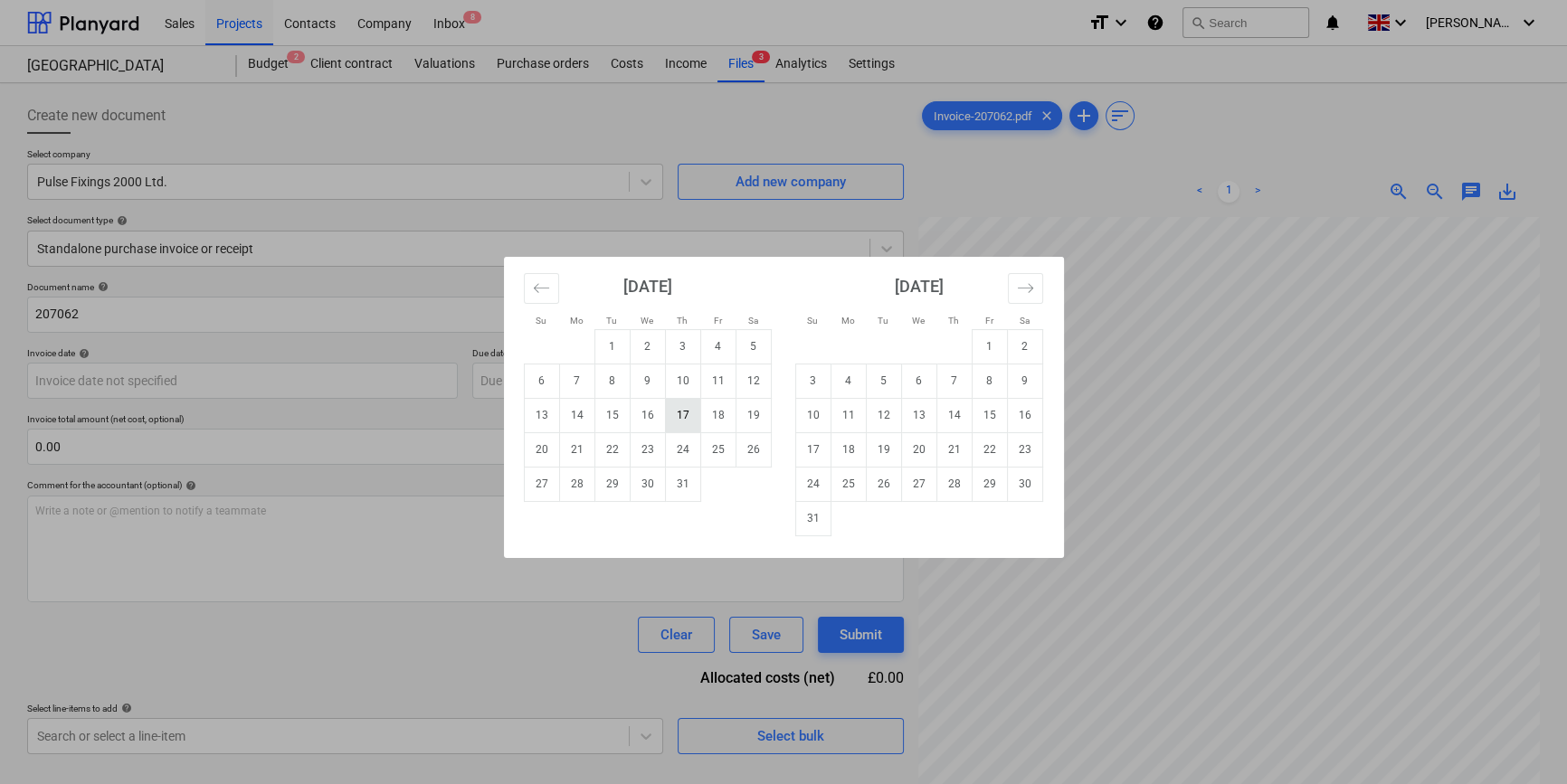 click on "17" at bounding box center (682, 415) 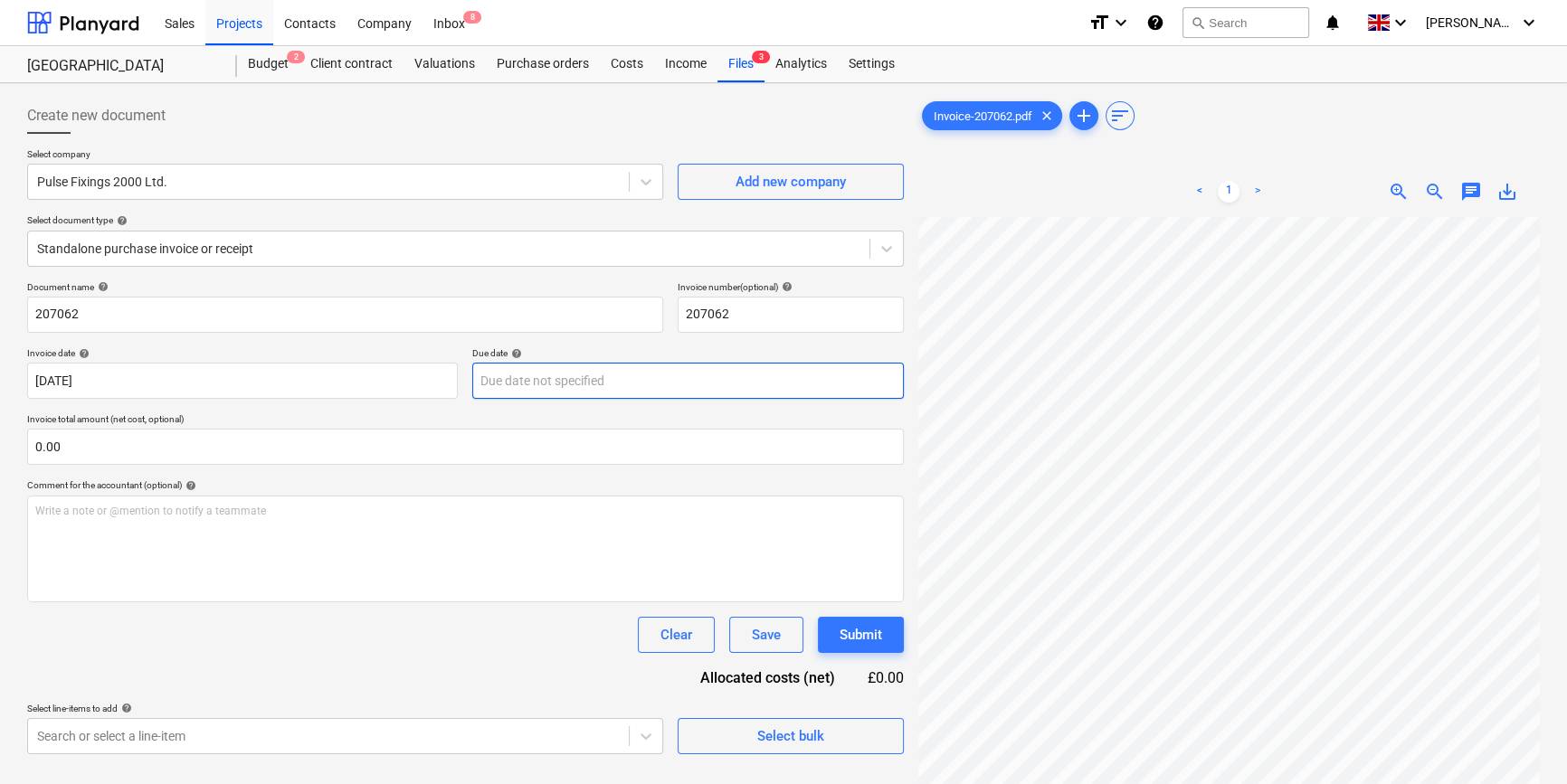 click on "Sales Projects Contacts Company Inbox 8 format_size keyboard_arrow_down help search Search notifications 0 keyboard_arrow_down [PERSON_NAME] keyboard_arrow_down Camden Goods Yard Budget 2 Client contract Valuations Purchase orders Costs Income Files 3 Analytics Settings Create new document Select company Pulse Fixings 2000 Ltd.   Add new company Select document type help Standalone purchase invoice or receipt Document name help 207062 Invoice number  (optional) help 207062 Invoice date help [DATE] 17.07.2025 Press the down arrow key to interact with the calendar and
select a date. Press the question mark key to get the keyboard shortcuts for changing dates. Due date help Press the down arrow key to interact with the calendar and
select a date. Press the question mark key to get the keyboard shortcuts for changing dates. Invoice total amount (net cost, optional) 0.00 Comment for the accountant (optional) help Write a note or @mention to notify a teammate ﻿ Clear Save Submit Allocated costs (net)" at bounding box center (784, 392) 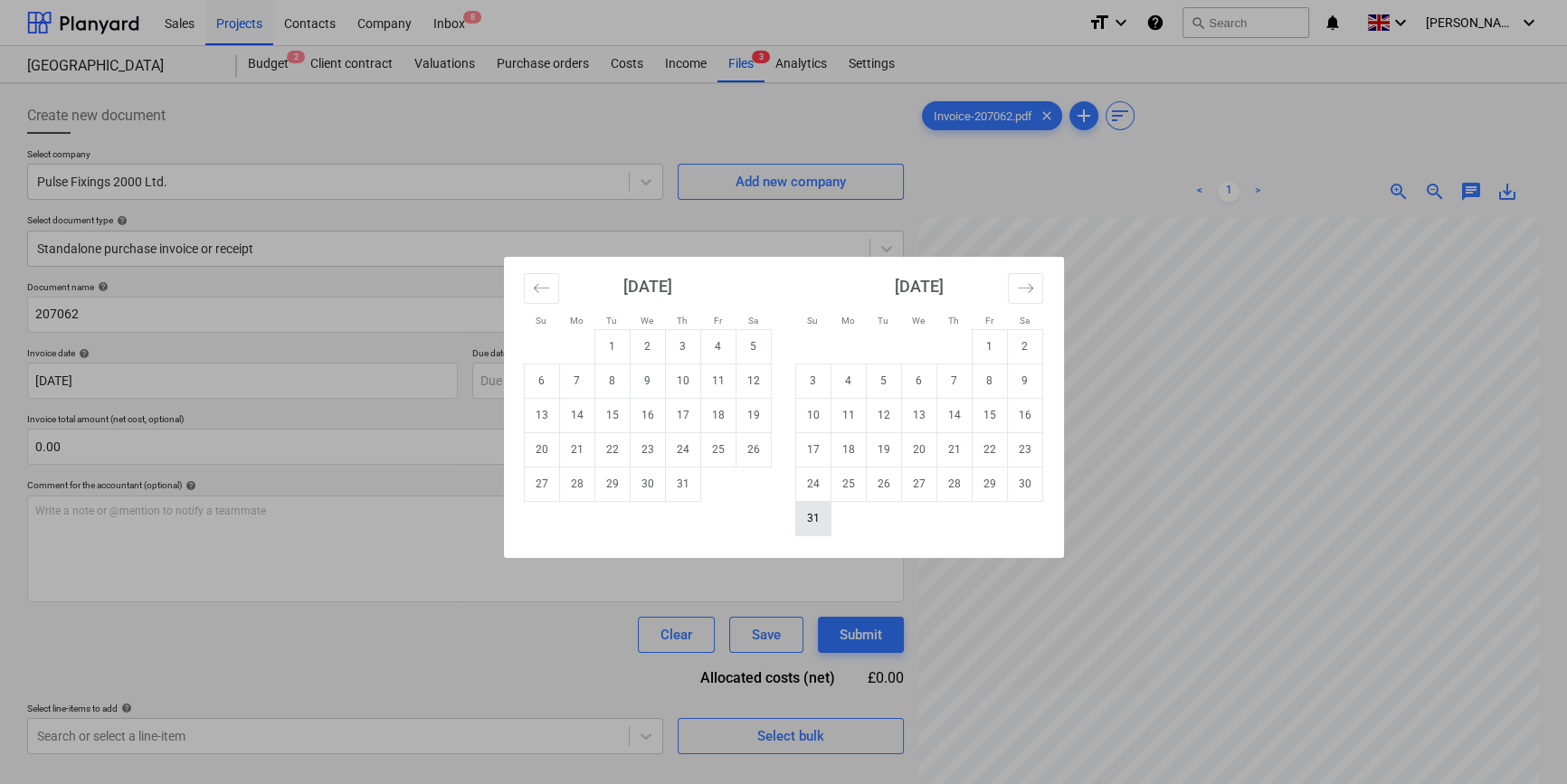 click on "31" at bounding box center (812, 518) 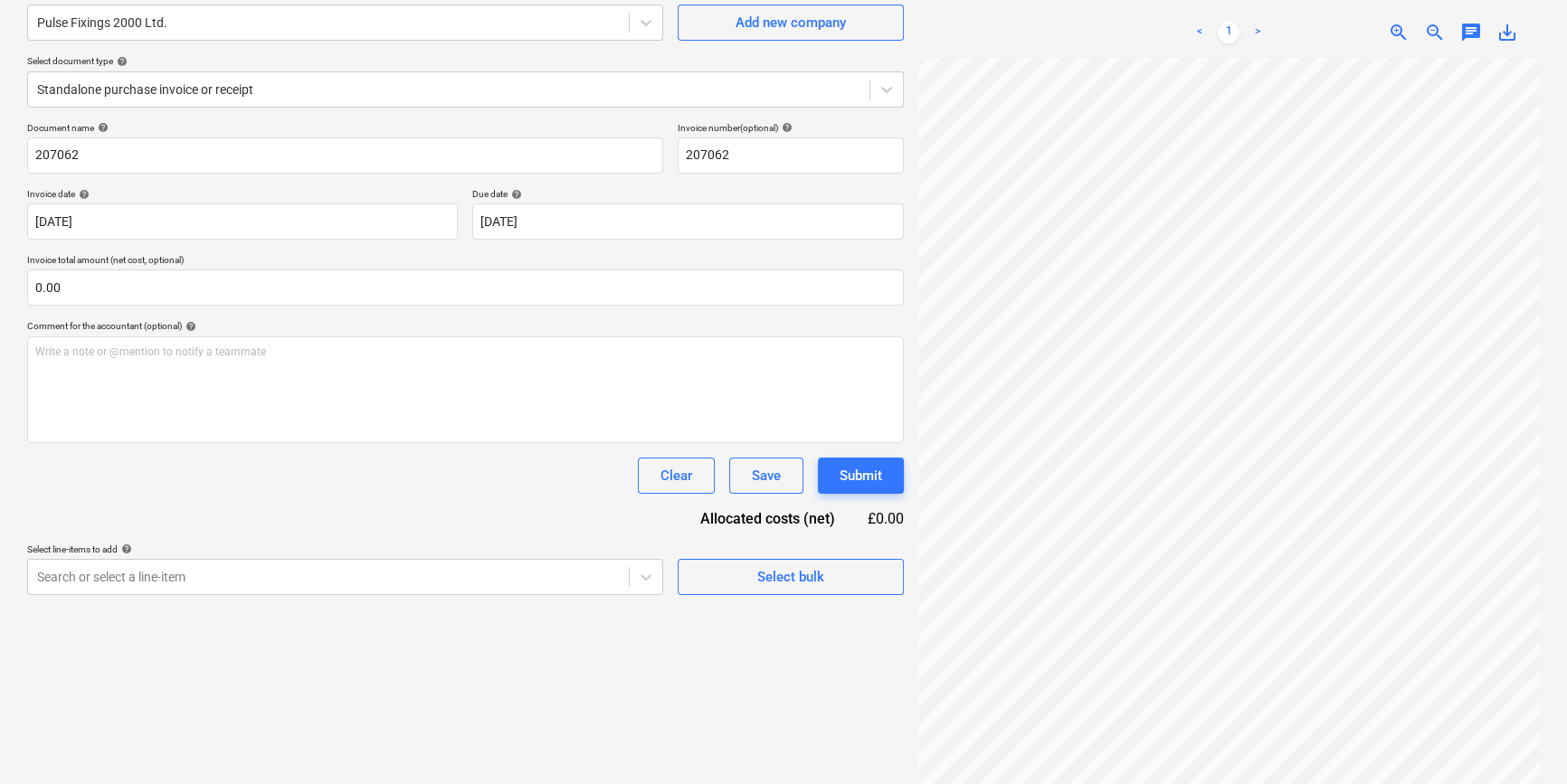 scroll, scrollTop: 181, scrollLeft: 0, axis: vertical 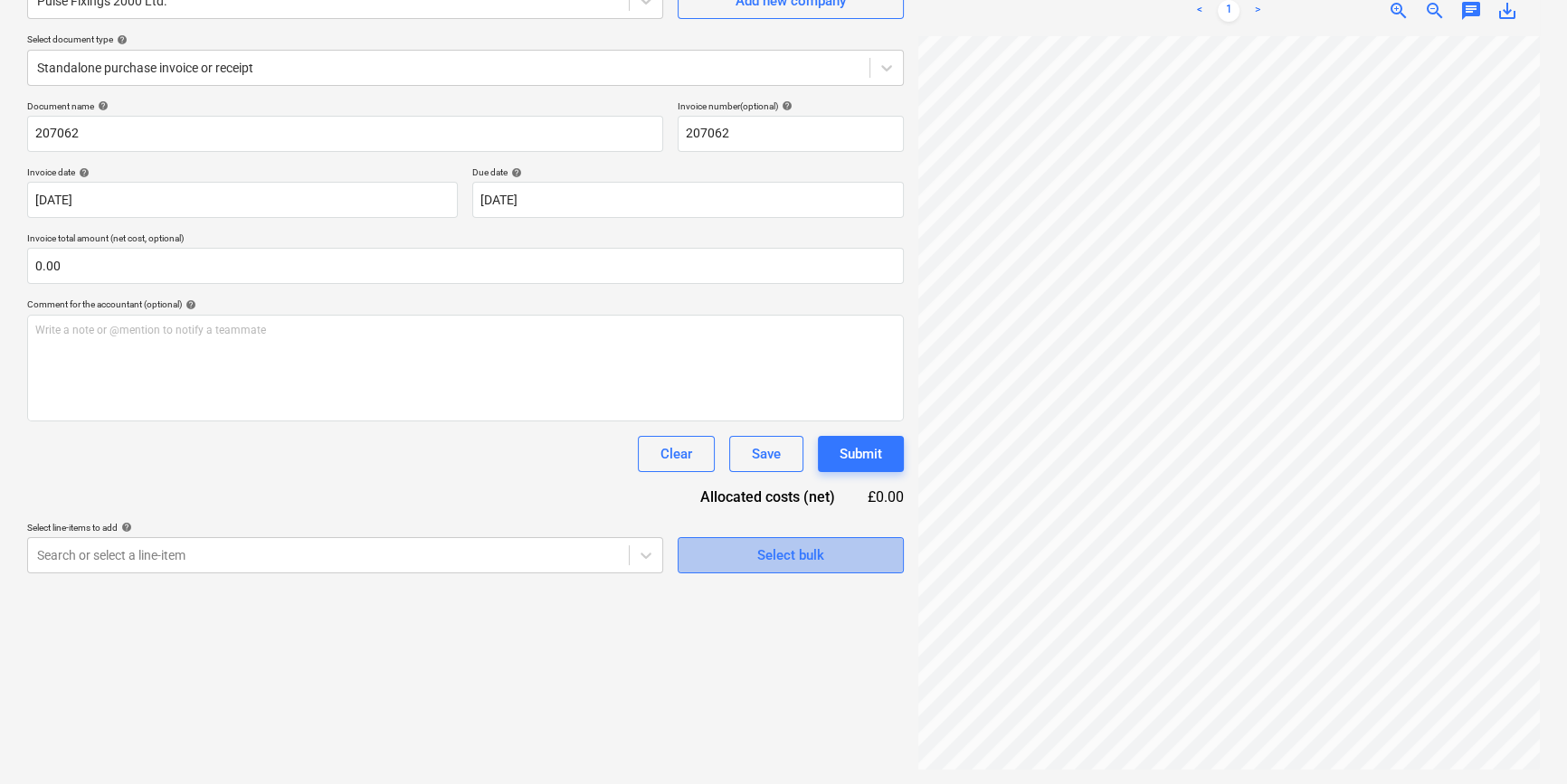 click on "Select bulk" at bounding box center [791, 555] 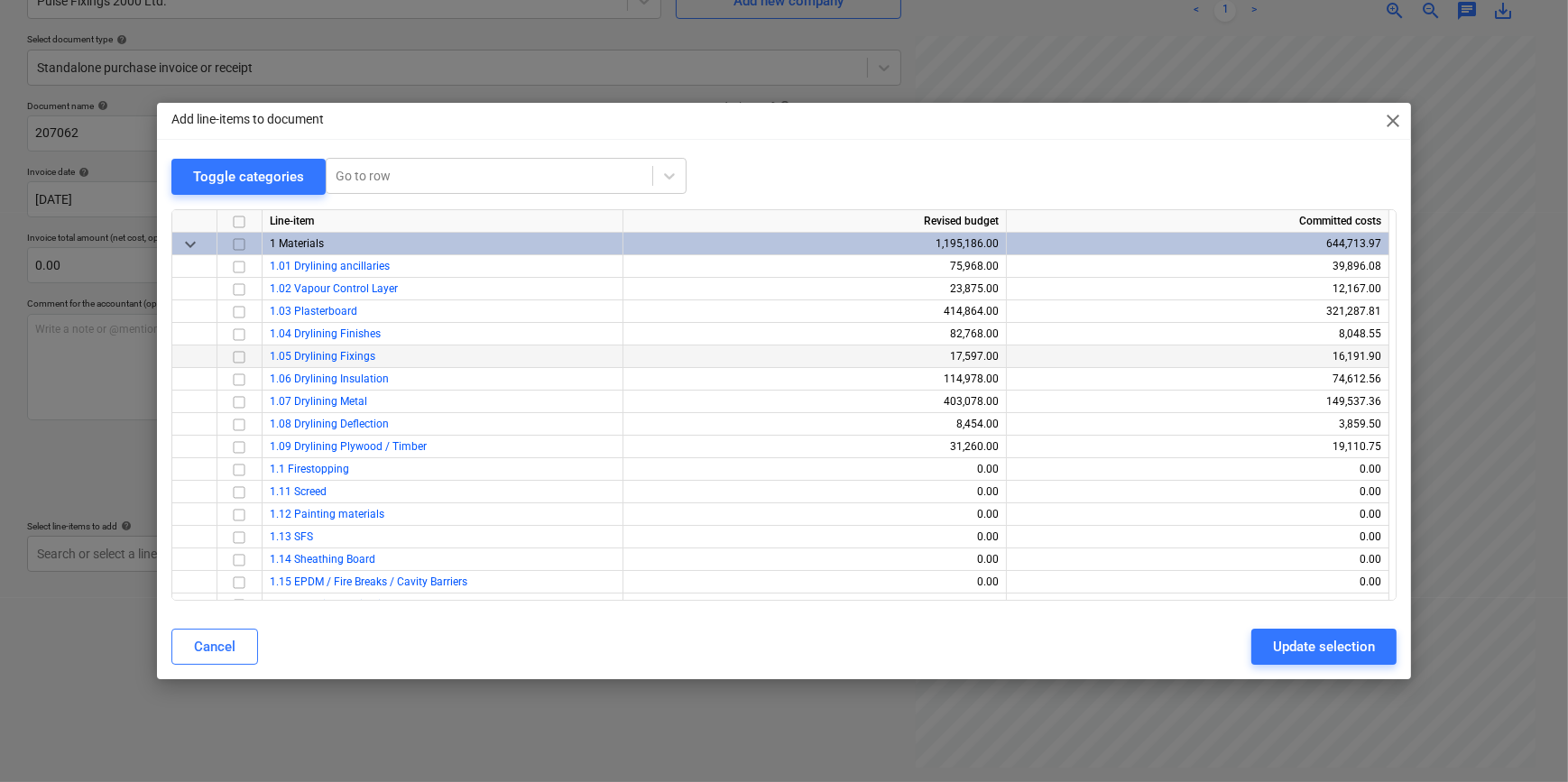 click at bounding box center [239, 356] 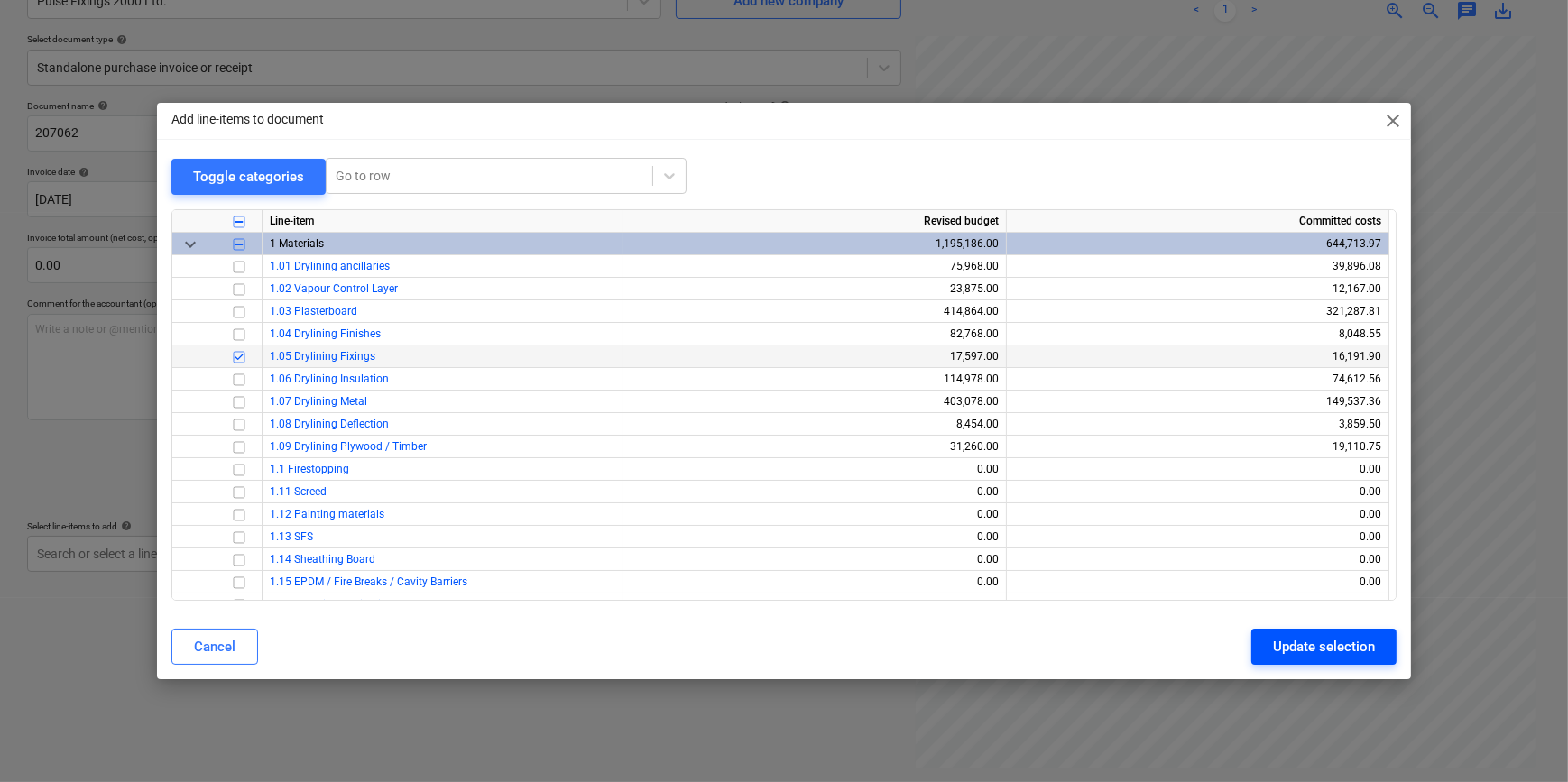 click on "Update selection" at bounding box center [1324, 647] 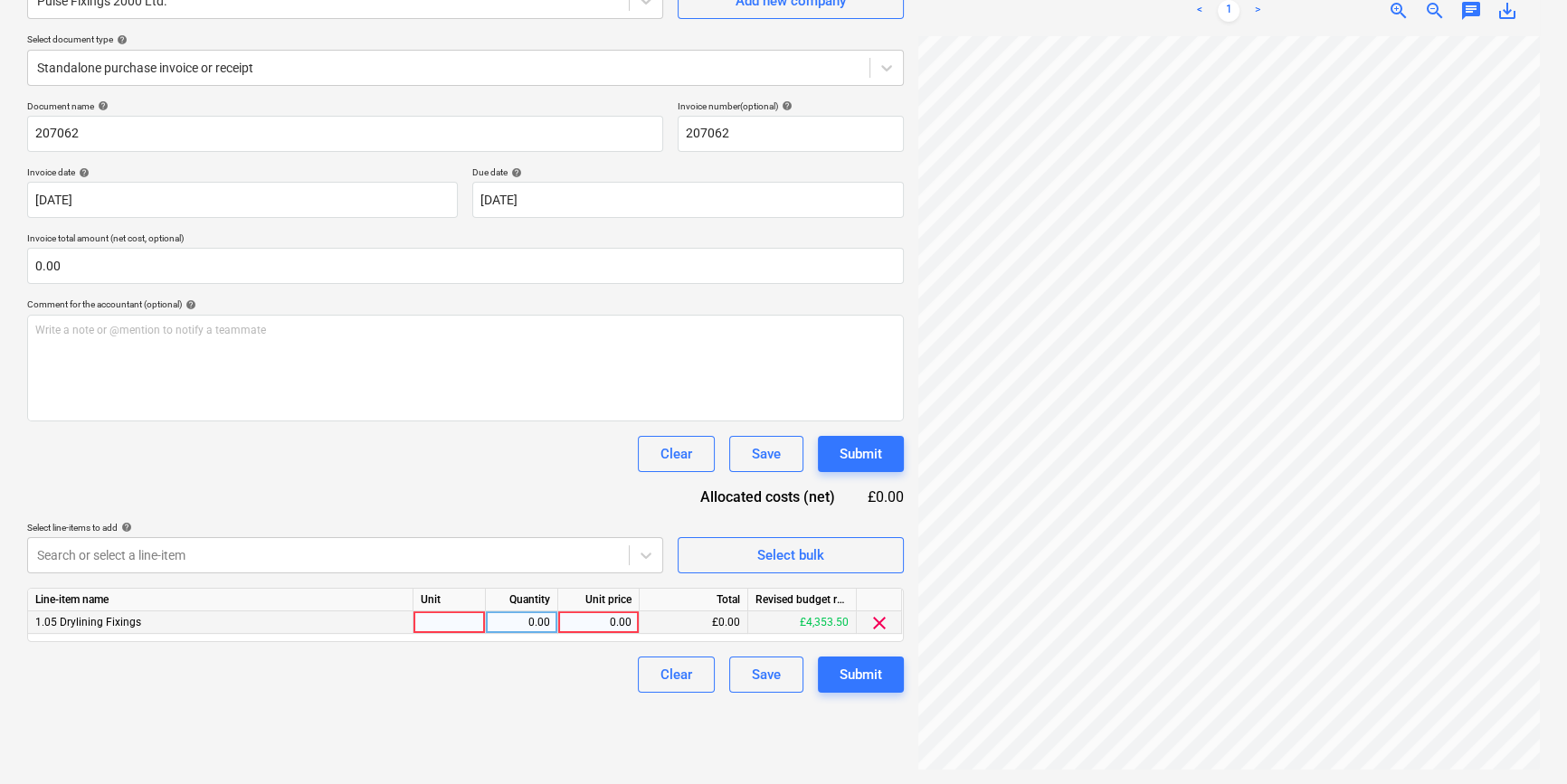 click at bounding box center [450, 622] 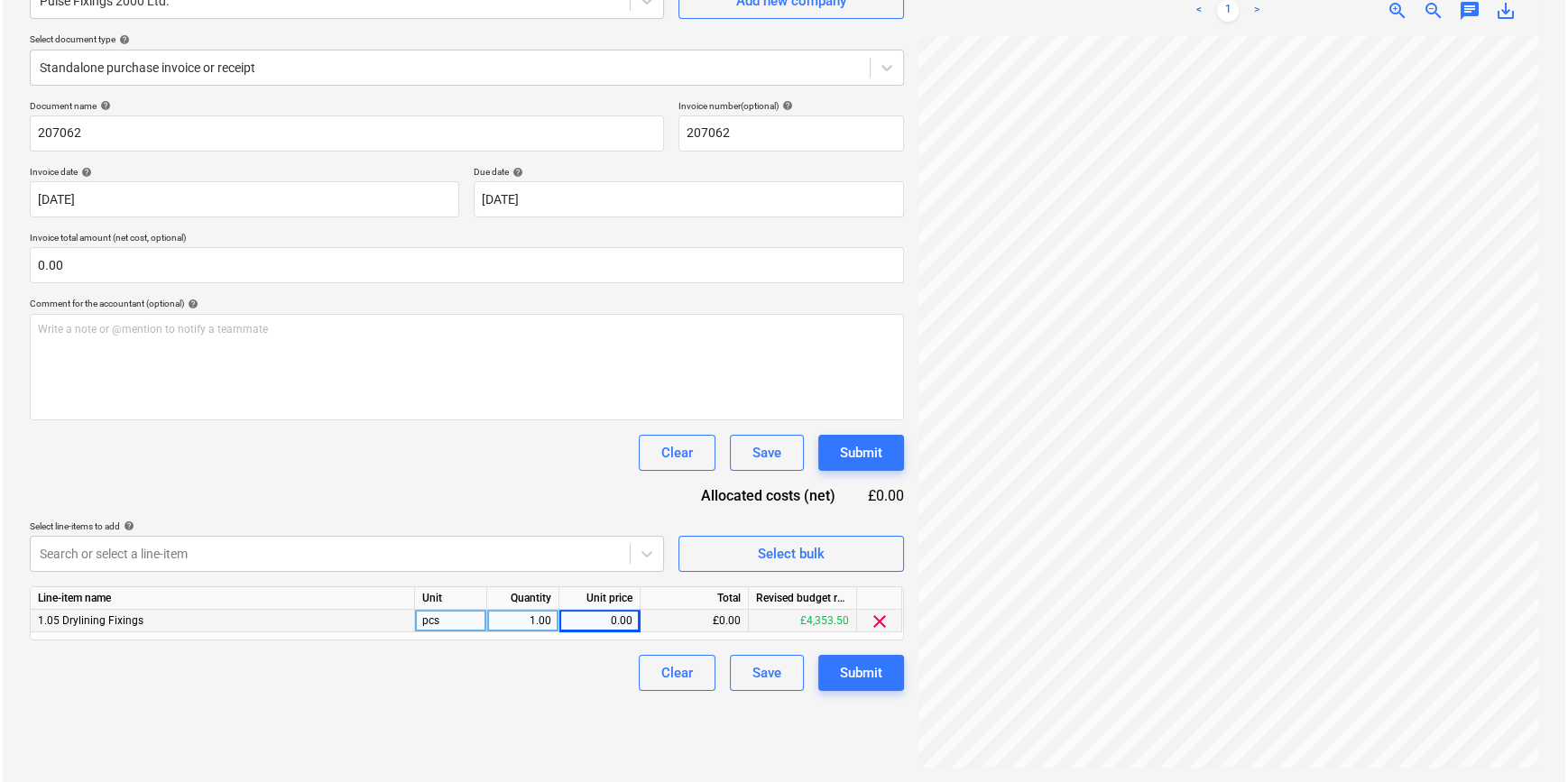scroll, scrollTop: 321, scrollLeft: 195, axis: both 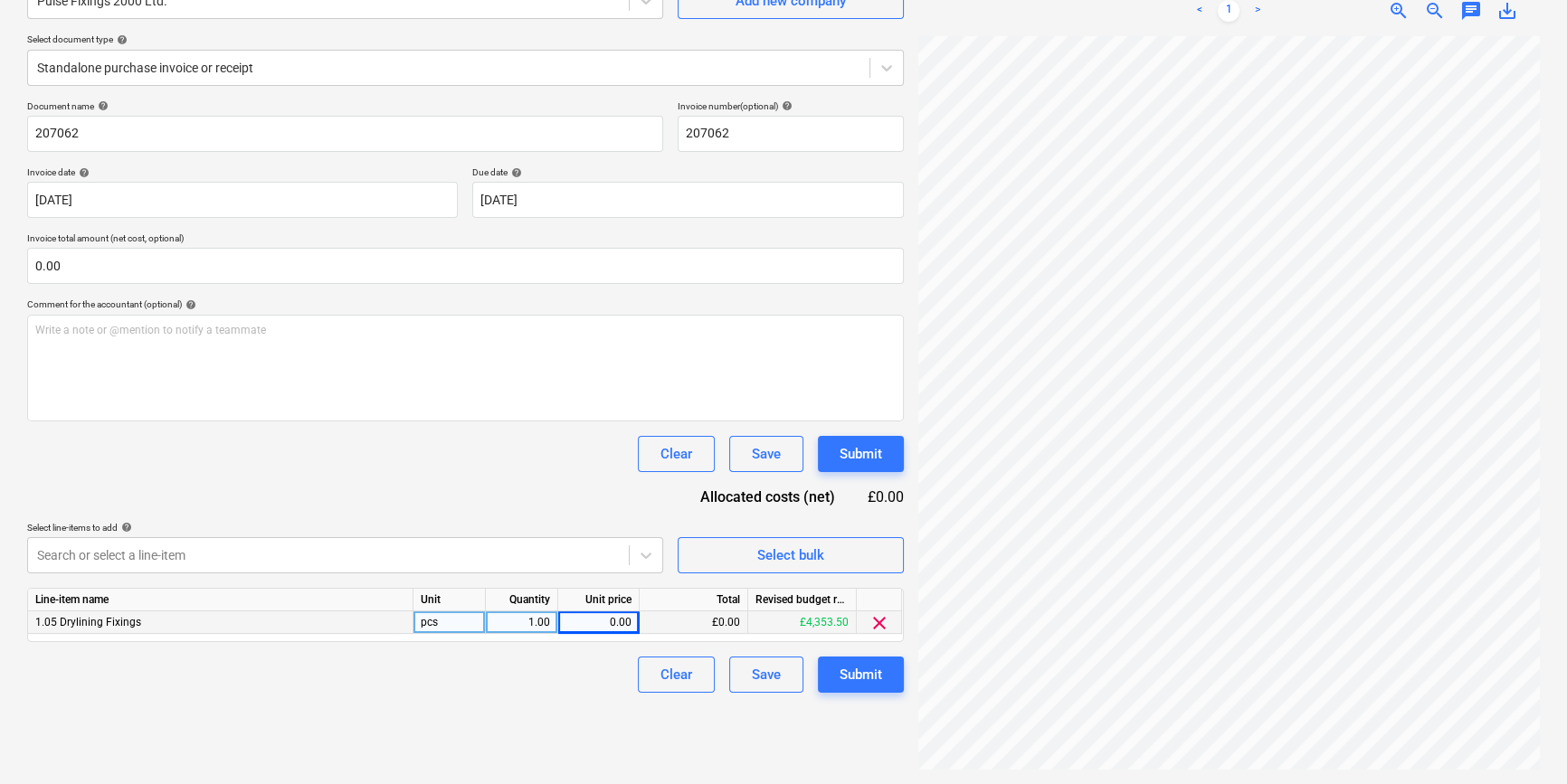 click on "0.00" at bounding box center (598, 622) 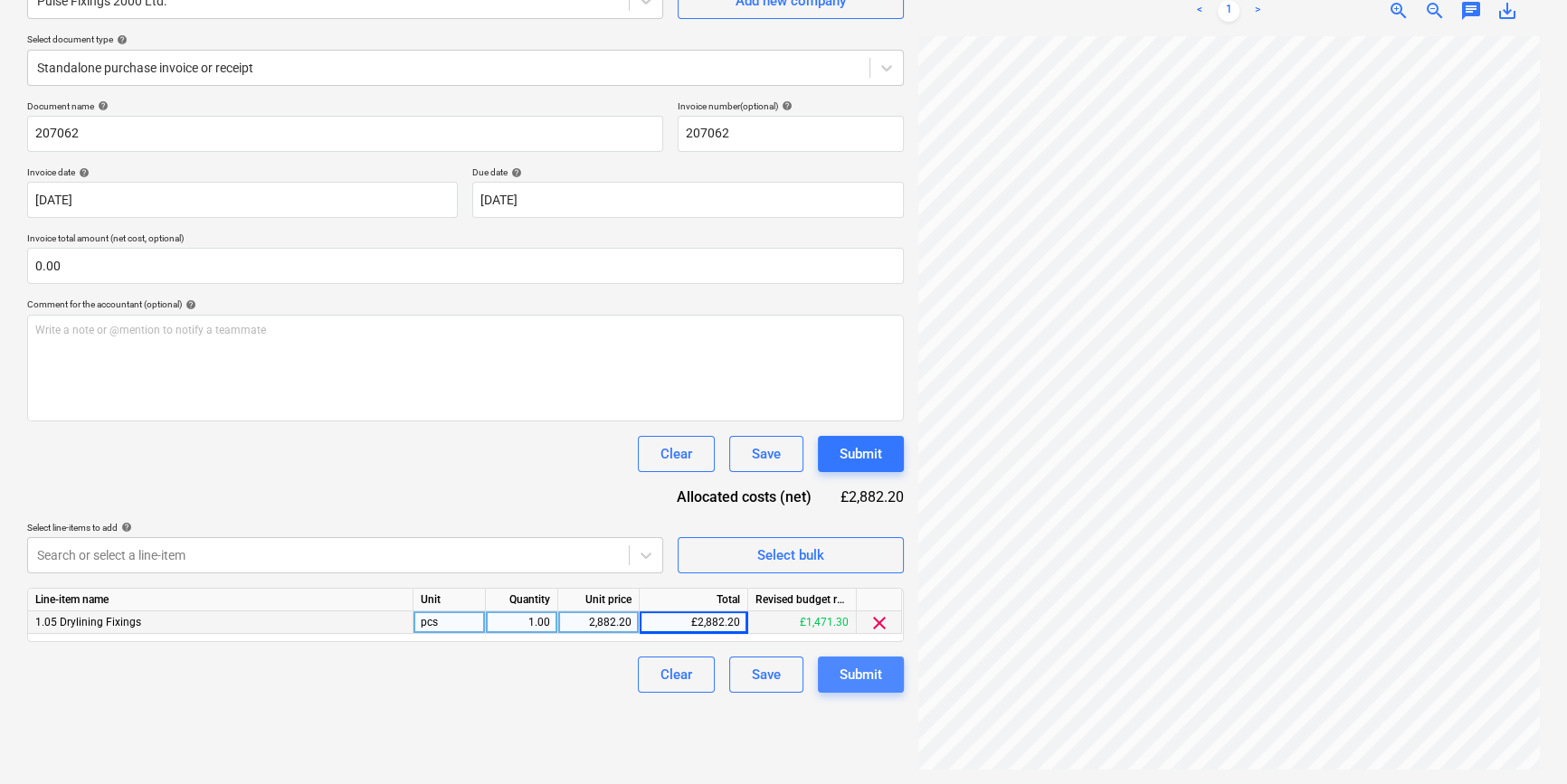 click on "Submit" at bounding box center [860, 675] 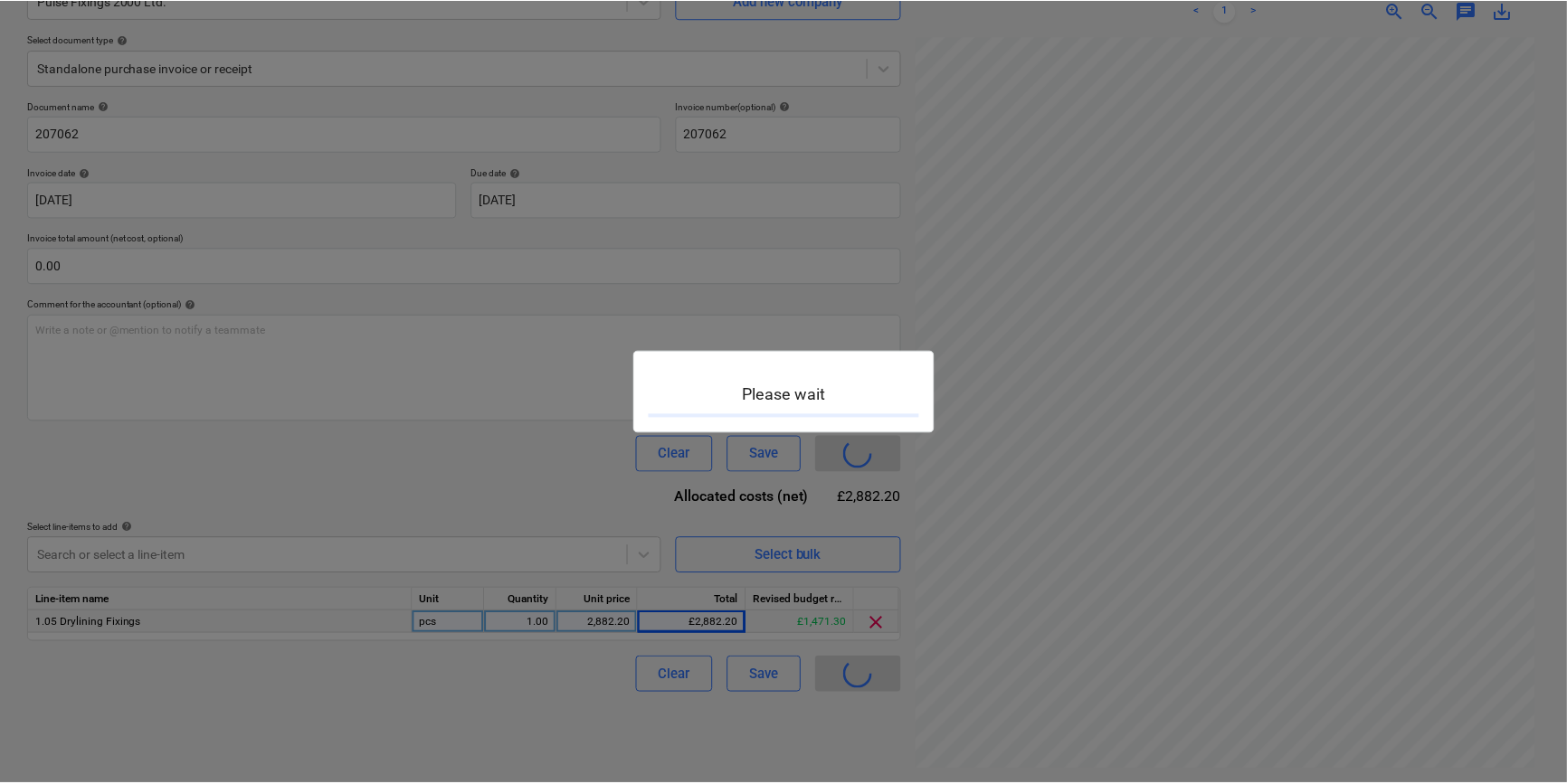 scroll, scrollTop: 0, scrollLeft: 0, axis: both 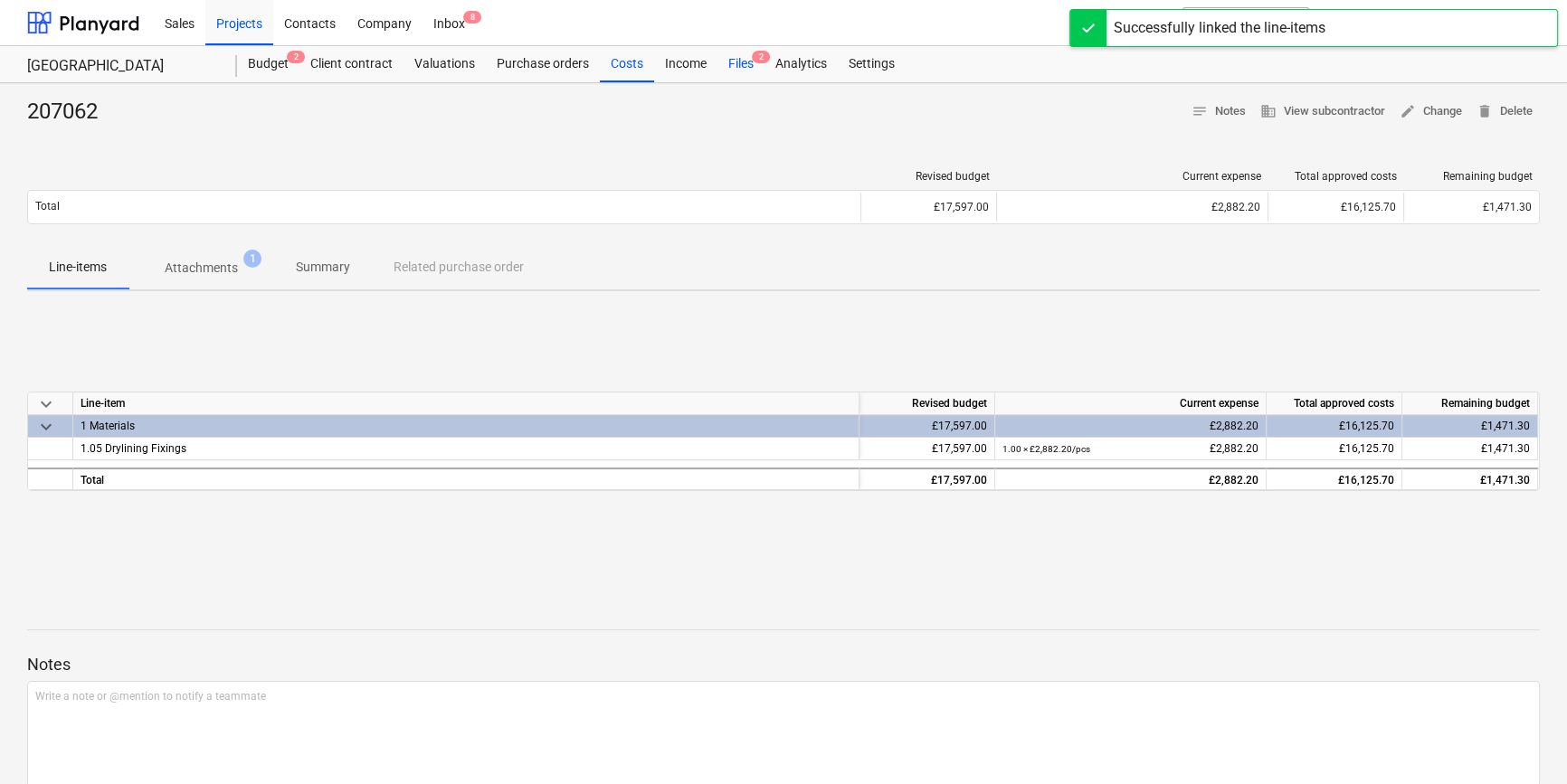 click on "Files 2" at bounding box center [741, 64] 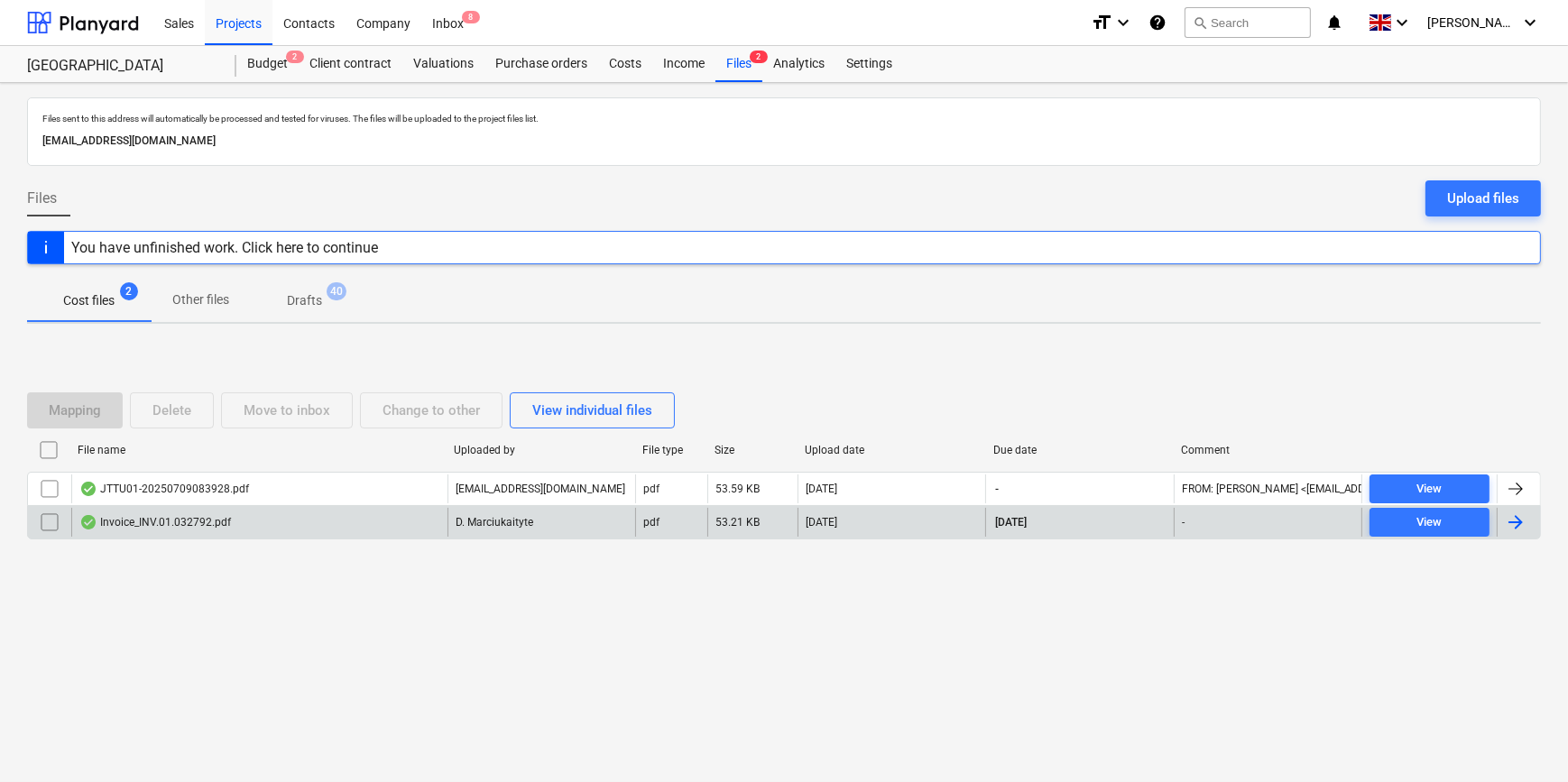 click at bounding box center (1516, 522) 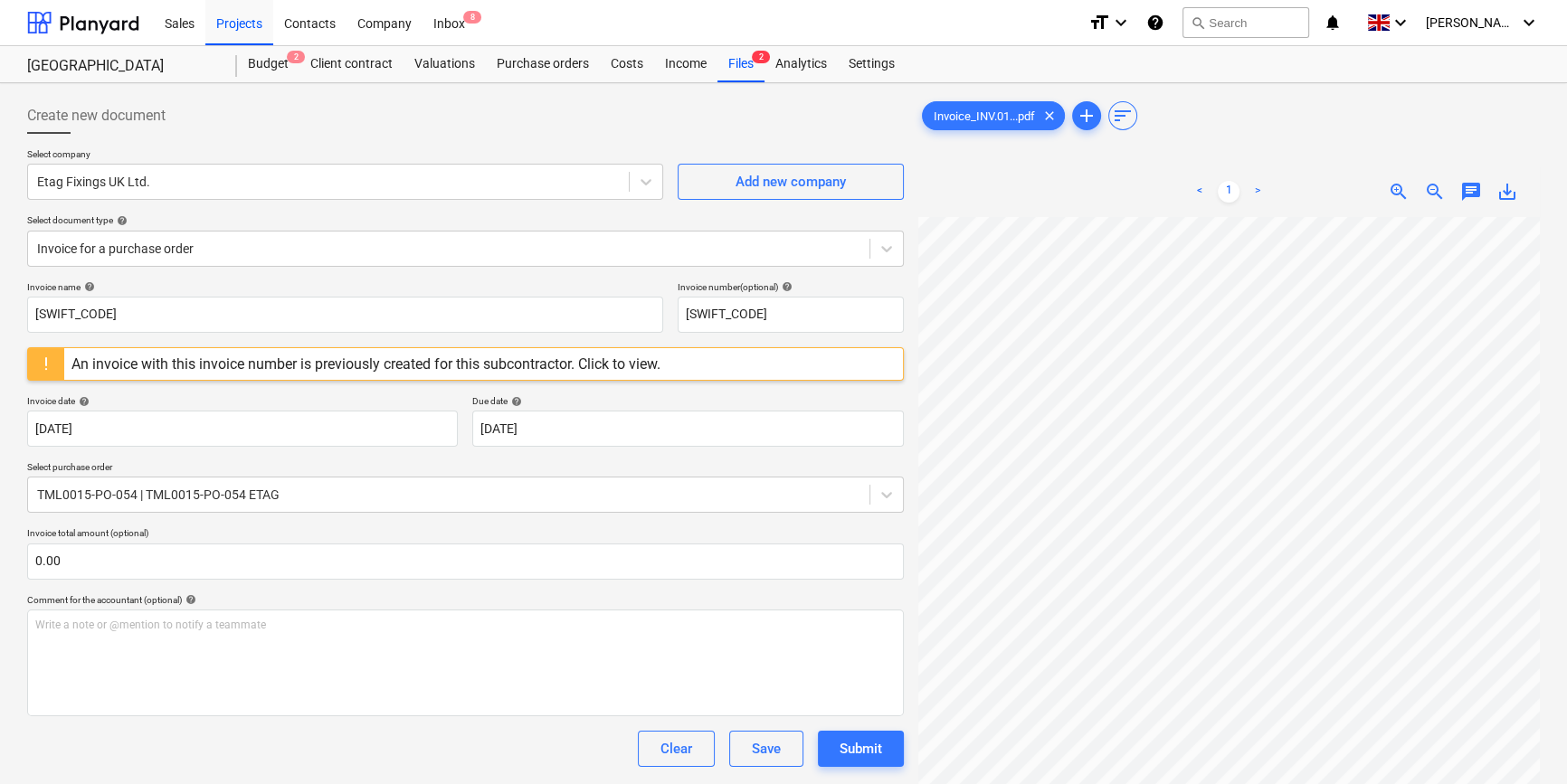 scroll, scrollTop: 18, scrollLeft: 218, axis: both 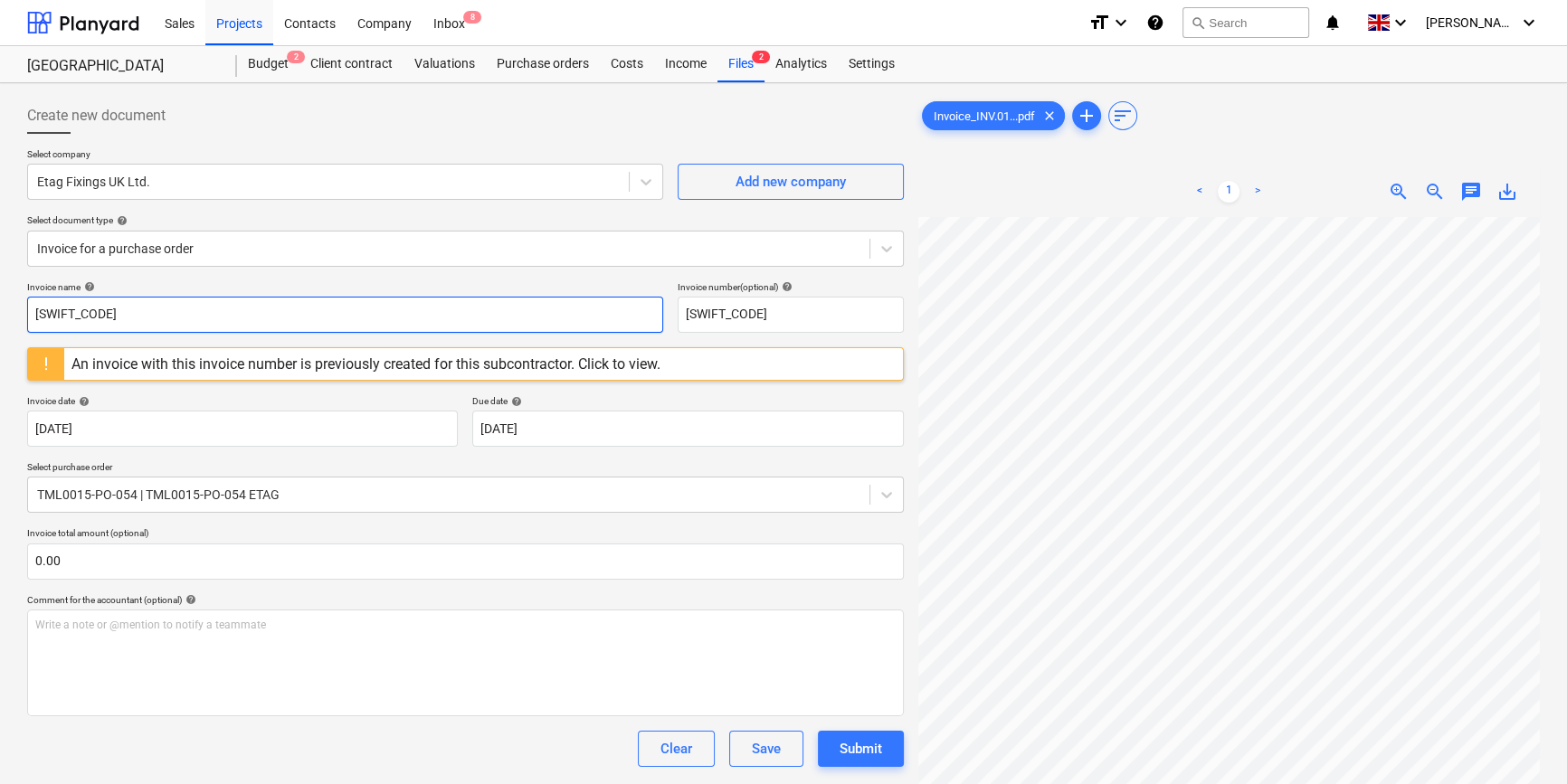 drag, startPoint x: 125, startPoint y: 315, endPoint x: 8, endPoint y: 314, distance: 117.00427 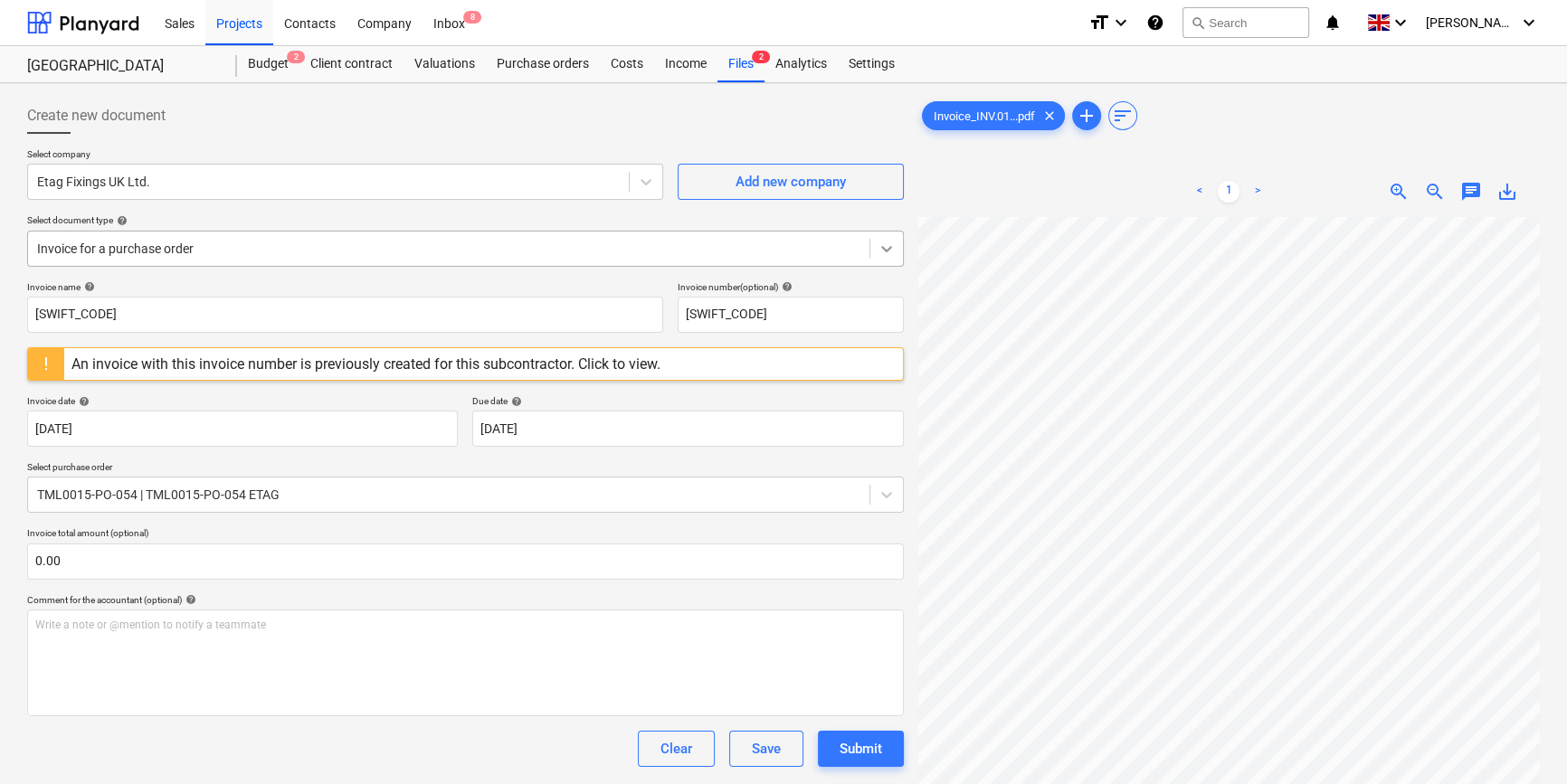 click 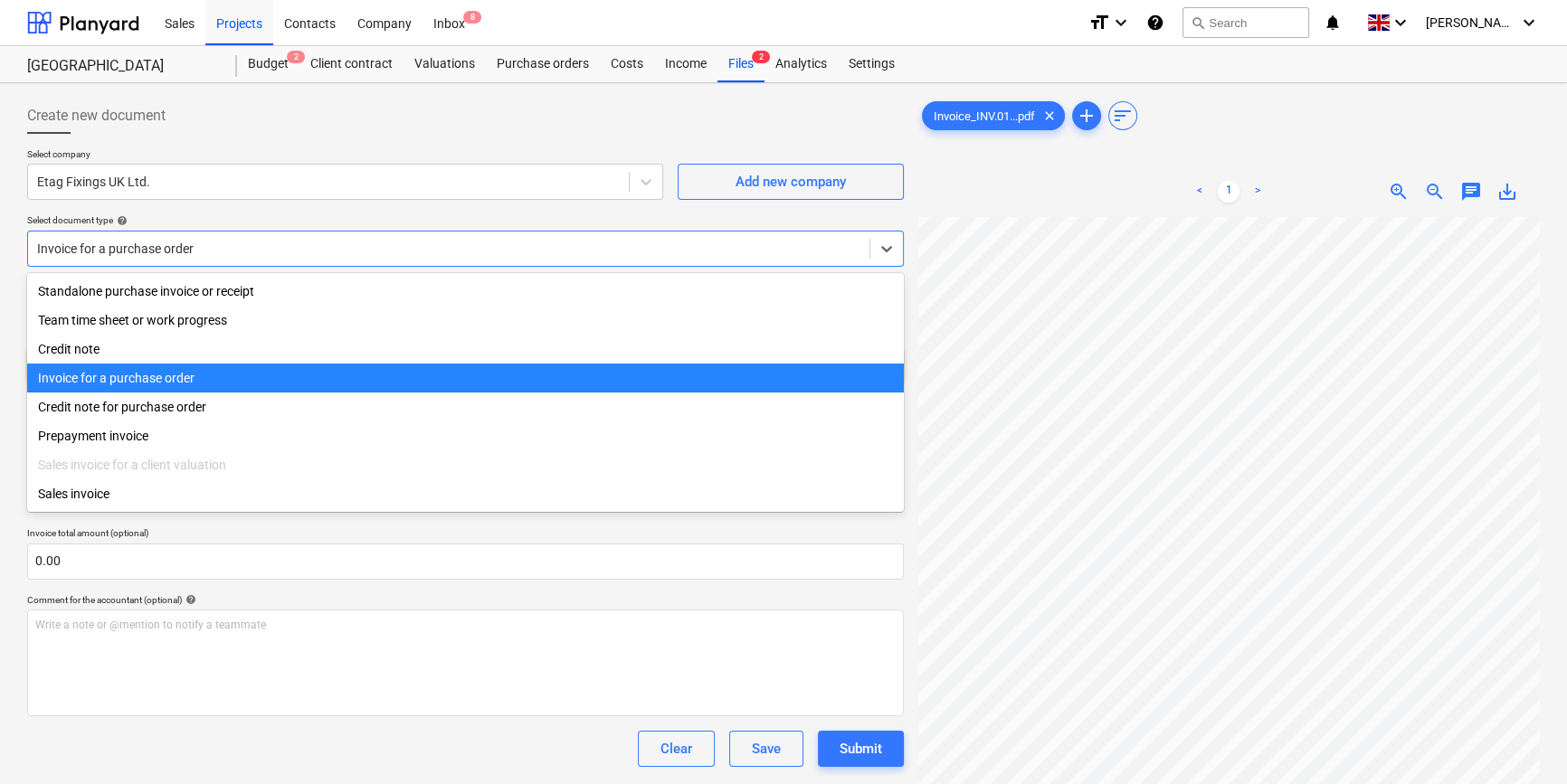 click on "Standalone purchase invoice or receipt" at bounding box center [465, 291] 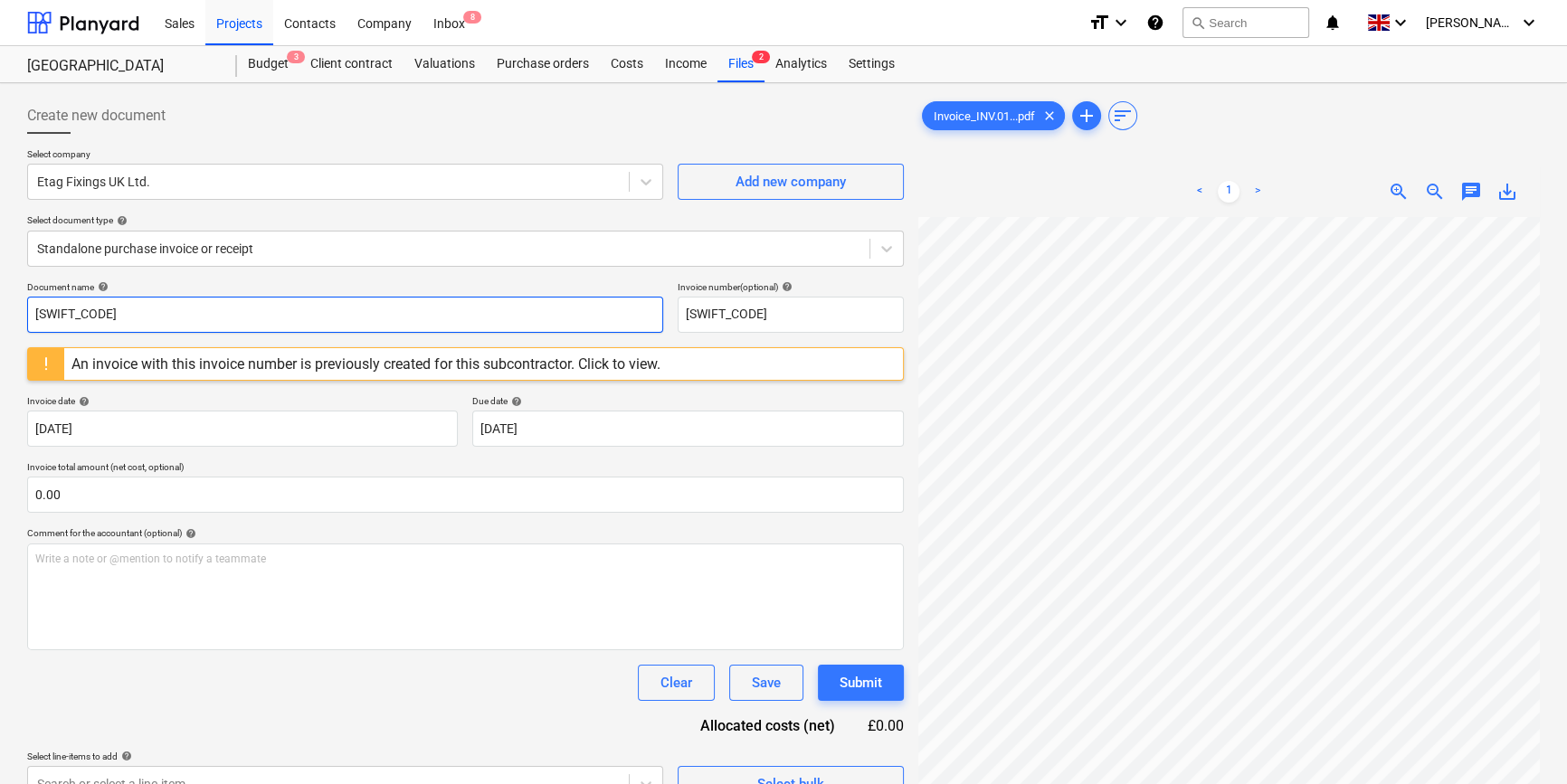 drag, startPoint x: 117, startPoint y: 309, endPoint x: 13, endPoint y: 309, distance: 104 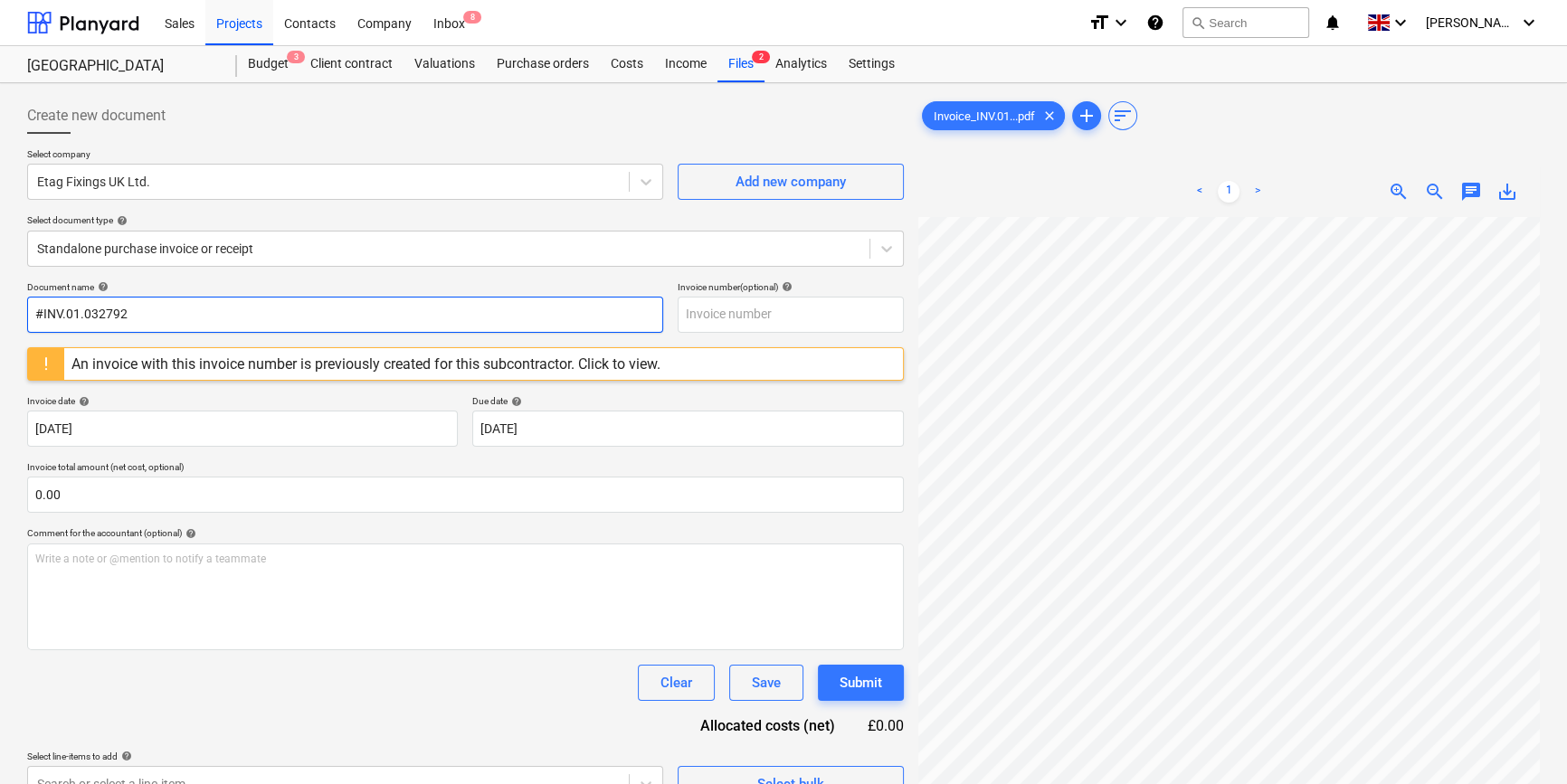 drag, startPoint x: 102, startPoint y: 314, endPoint x: 34, endPoint y: 316, distance: 68.029405 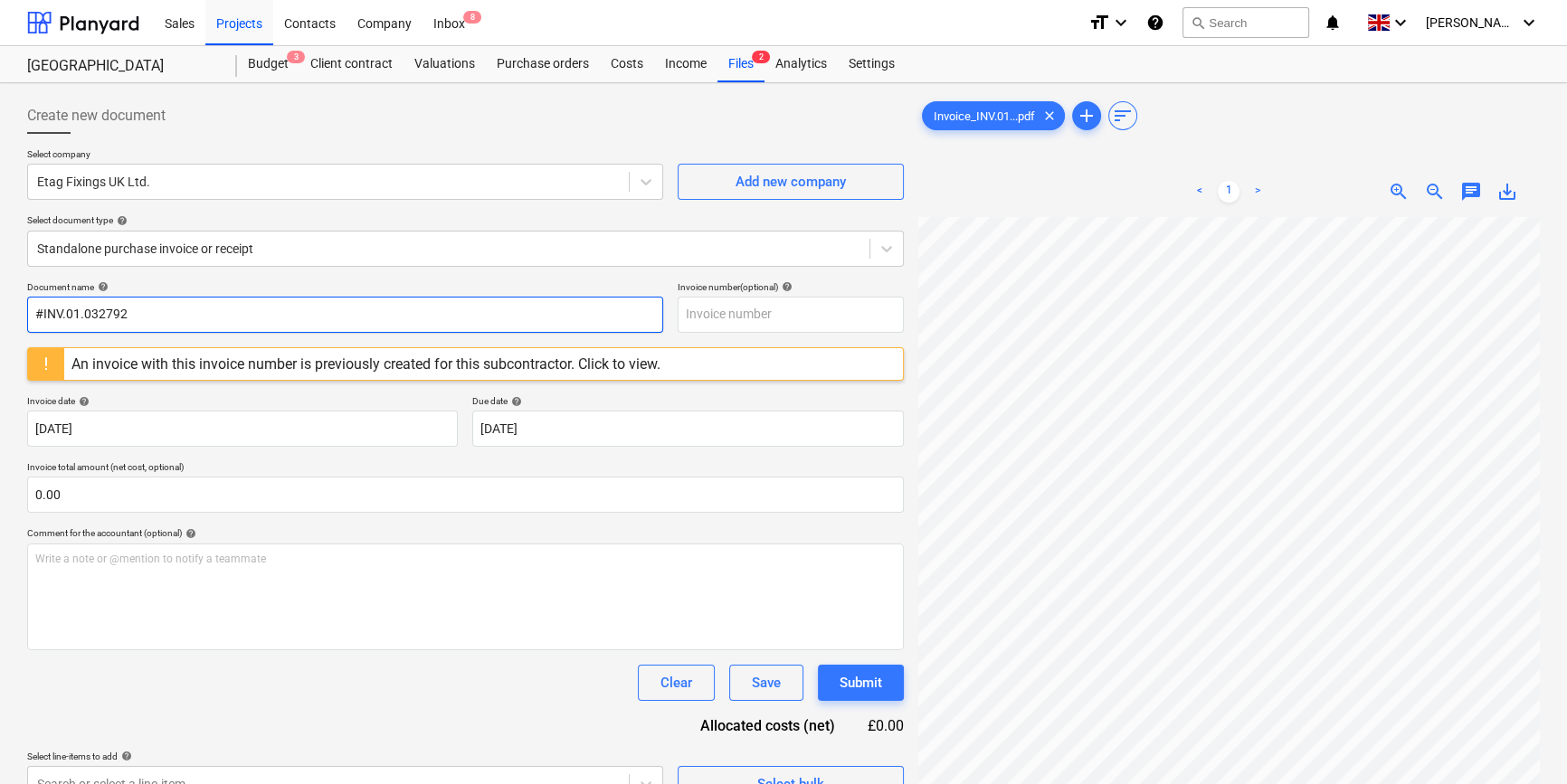 click on "#INV.01.032792" at bounding box center (345, 315) 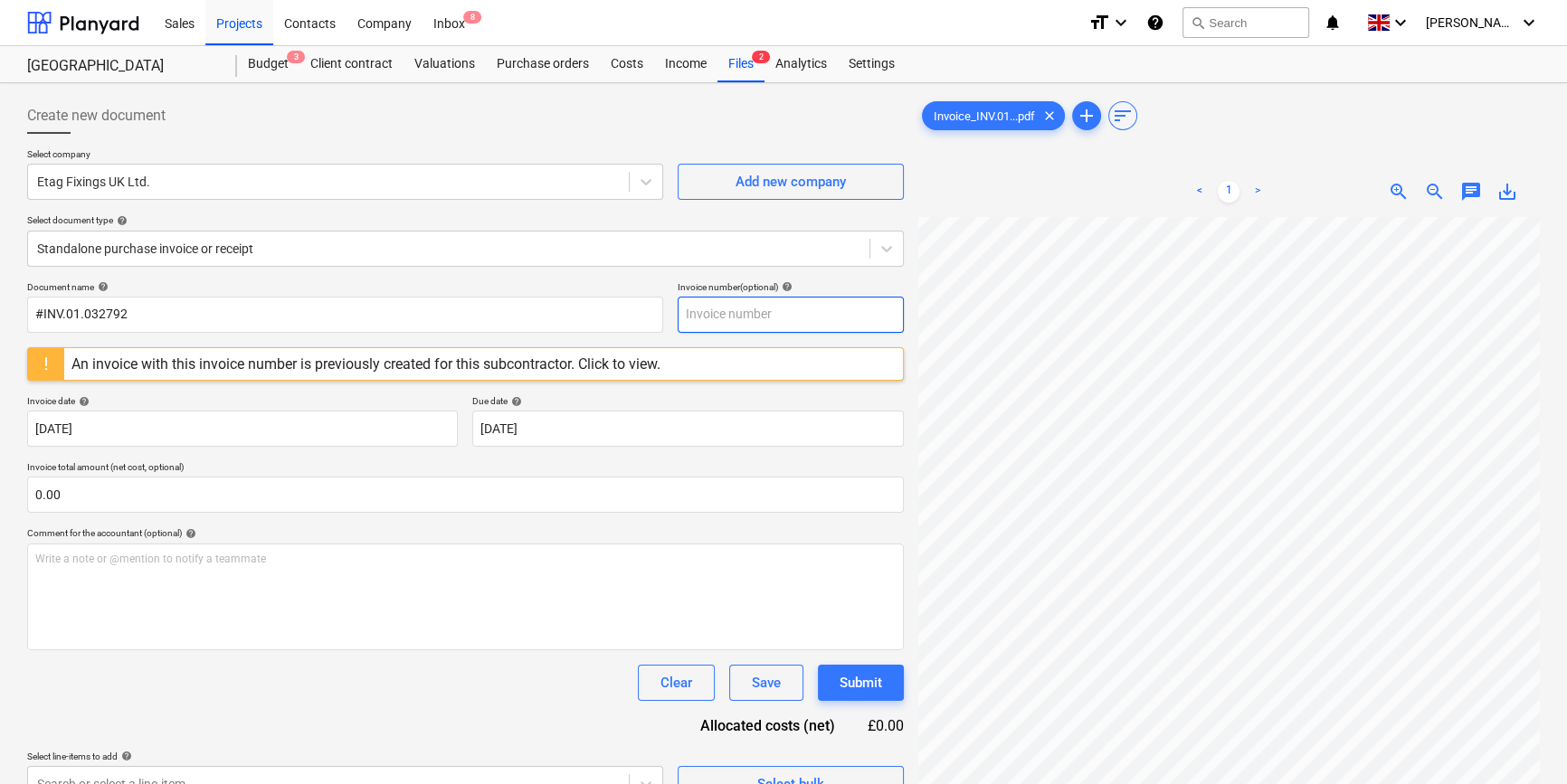 paste on "#INV.01.032792" 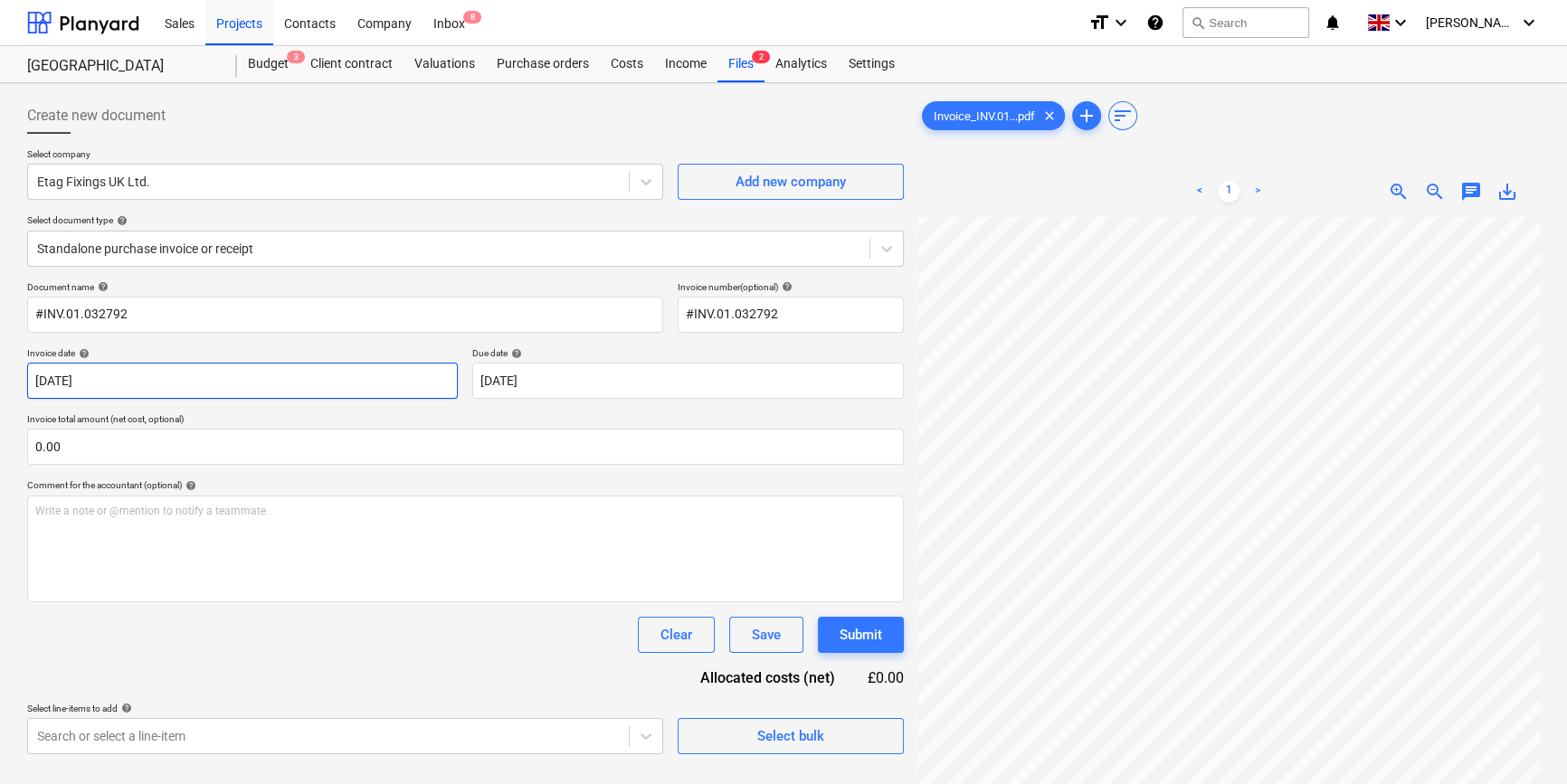 click on "Sales Projects Contacts Company Inbox 8 format_size keyboard_arrow_down help search Search notifications 0 keyboard_arrow_down [PERSON_NAME] keyboard_arrow_down Camden Goods Yard Budget 3 Client contract Valuations Purchase orders Costs Income Files 2 Analytics Settings Create new document Select company Etag Fixings UK Ltd.   Add new company Select document type help Standalone purchase invoice or receipt Document name help #INV.01.032792 Invoice number  (optional) help #INV.01.032792 Invoice date help [DATE] [DATE] Press the down arrow key to interact with the calendar and
select a date. Press the question mark key to get the keyboard shortcuts for changing dates. Due date help [DATE] [DATE] Press the down arrow key to interact with the calendar and
select a date. Press the question mark key to get the keyboard shortcuts for changing dates. Invoice total amount (net cost, optional) 0.00 Comment for the accountant (optional) help Write a note or @mention to notify a teammate ﻿ Save" at bounding box center [784, 392] 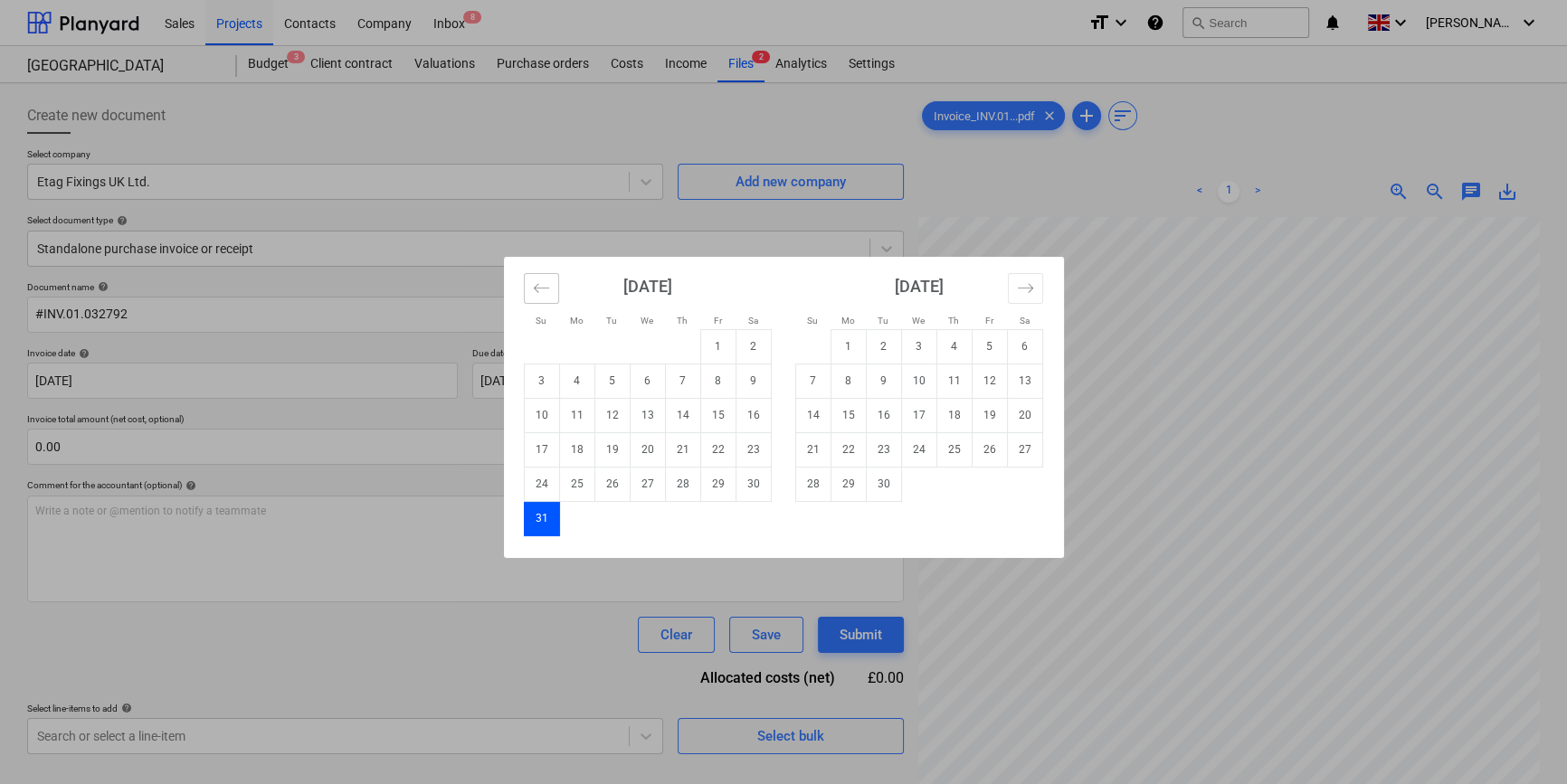 click 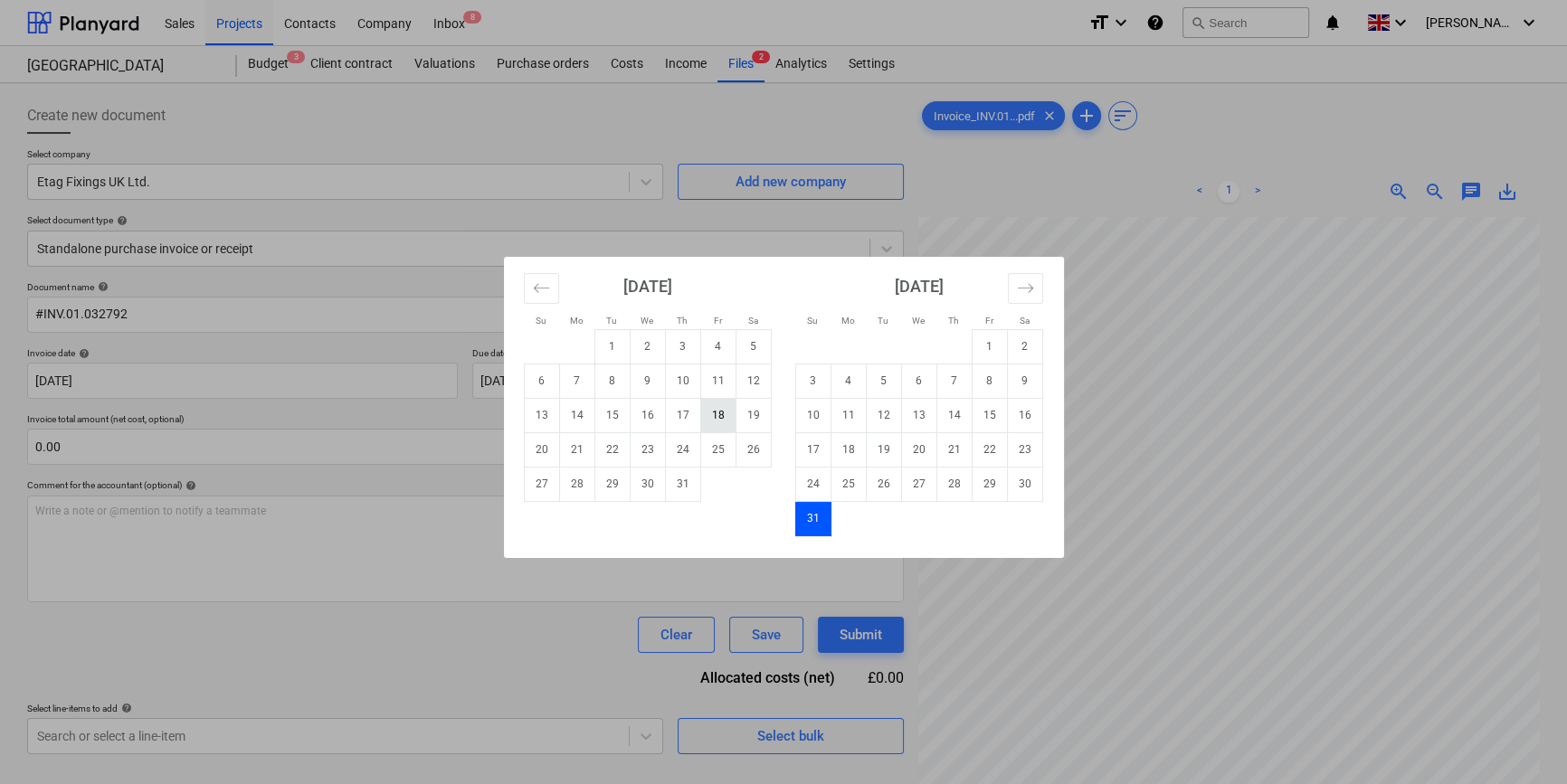click on "18" at bounding box center [717, 415] 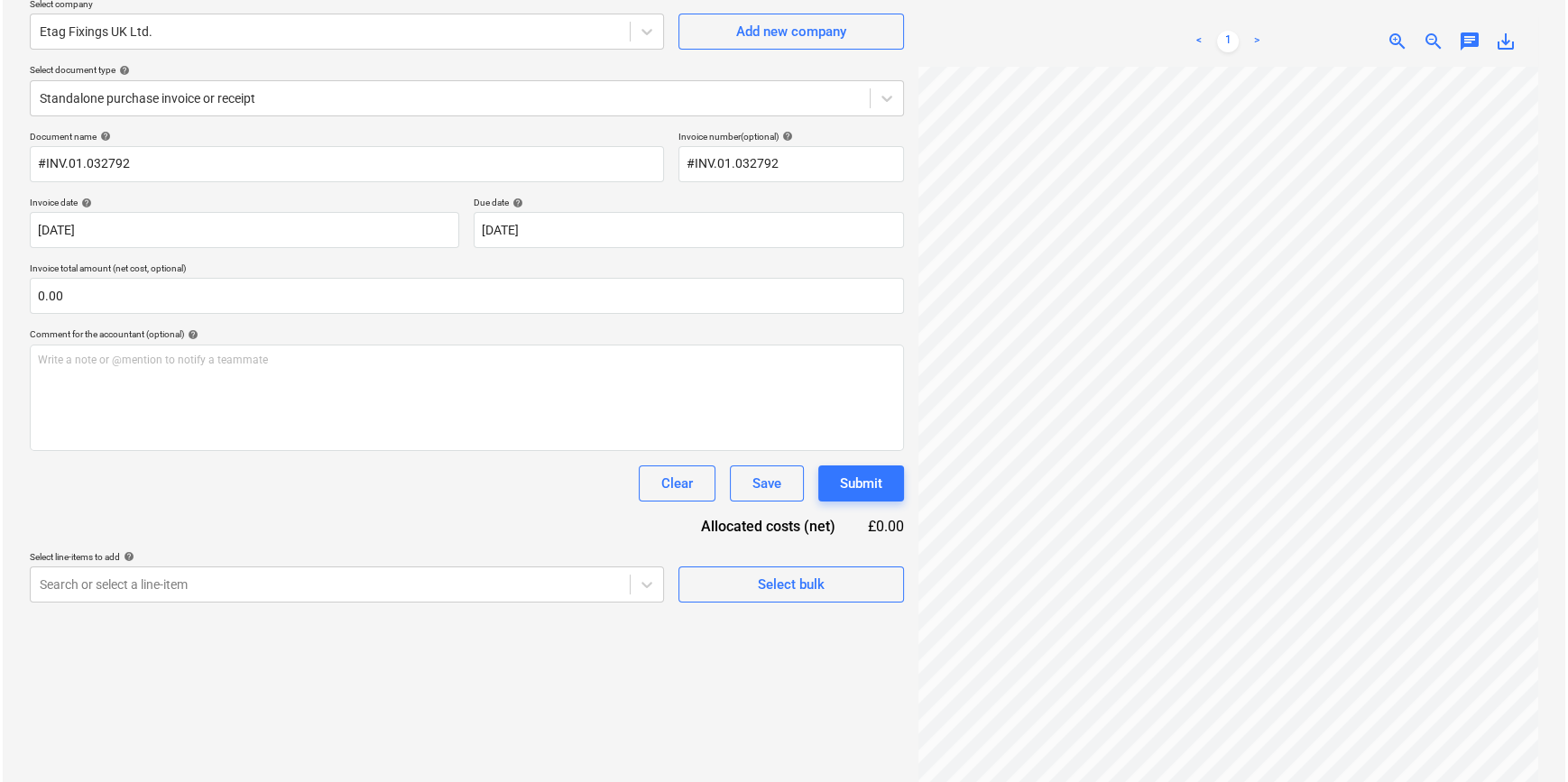 scroll, scrollTop: 163, scrollLeft: 0, axis: vertical 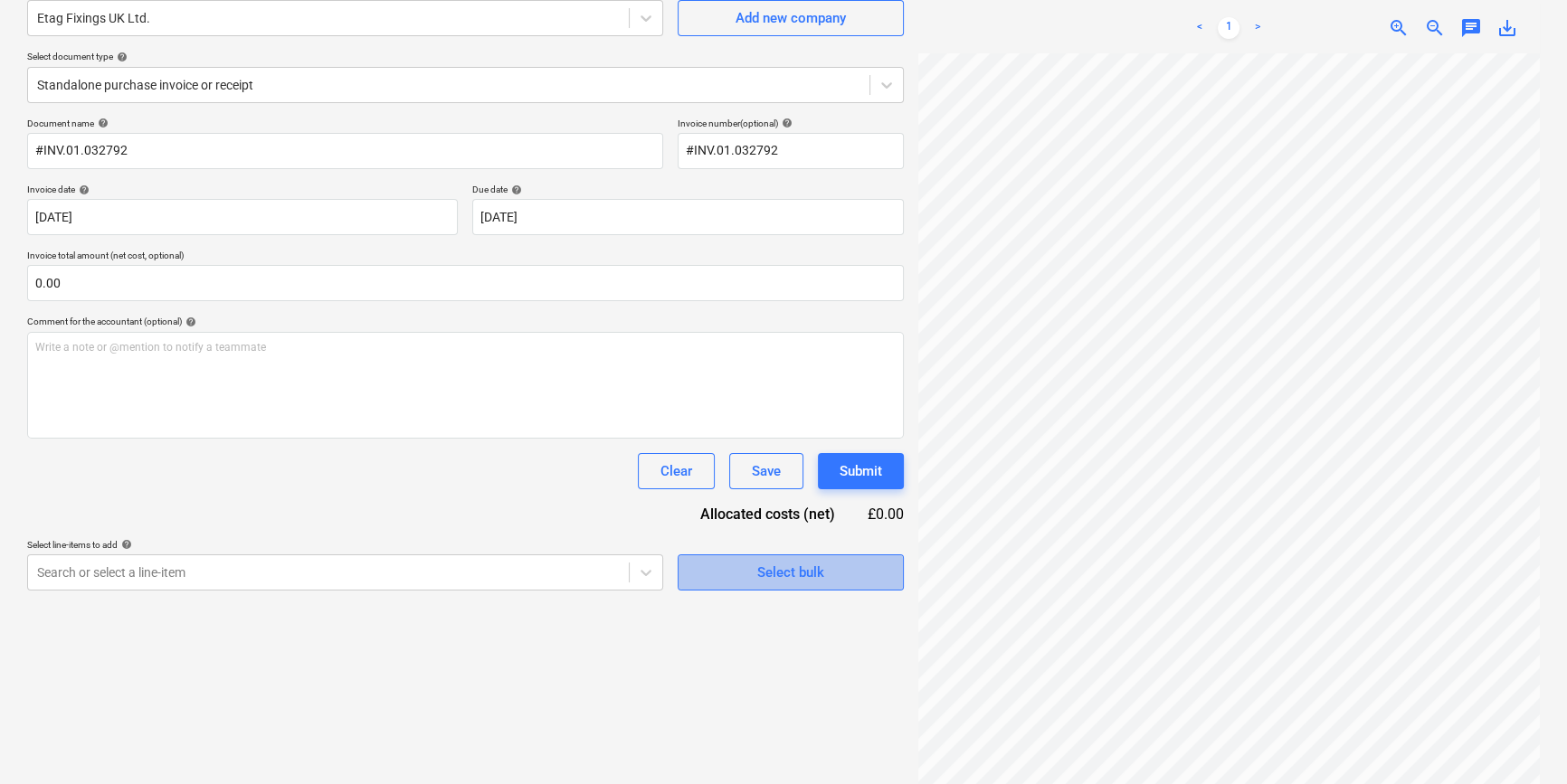 click on "Select bulk" at bounding box center (791, 572) 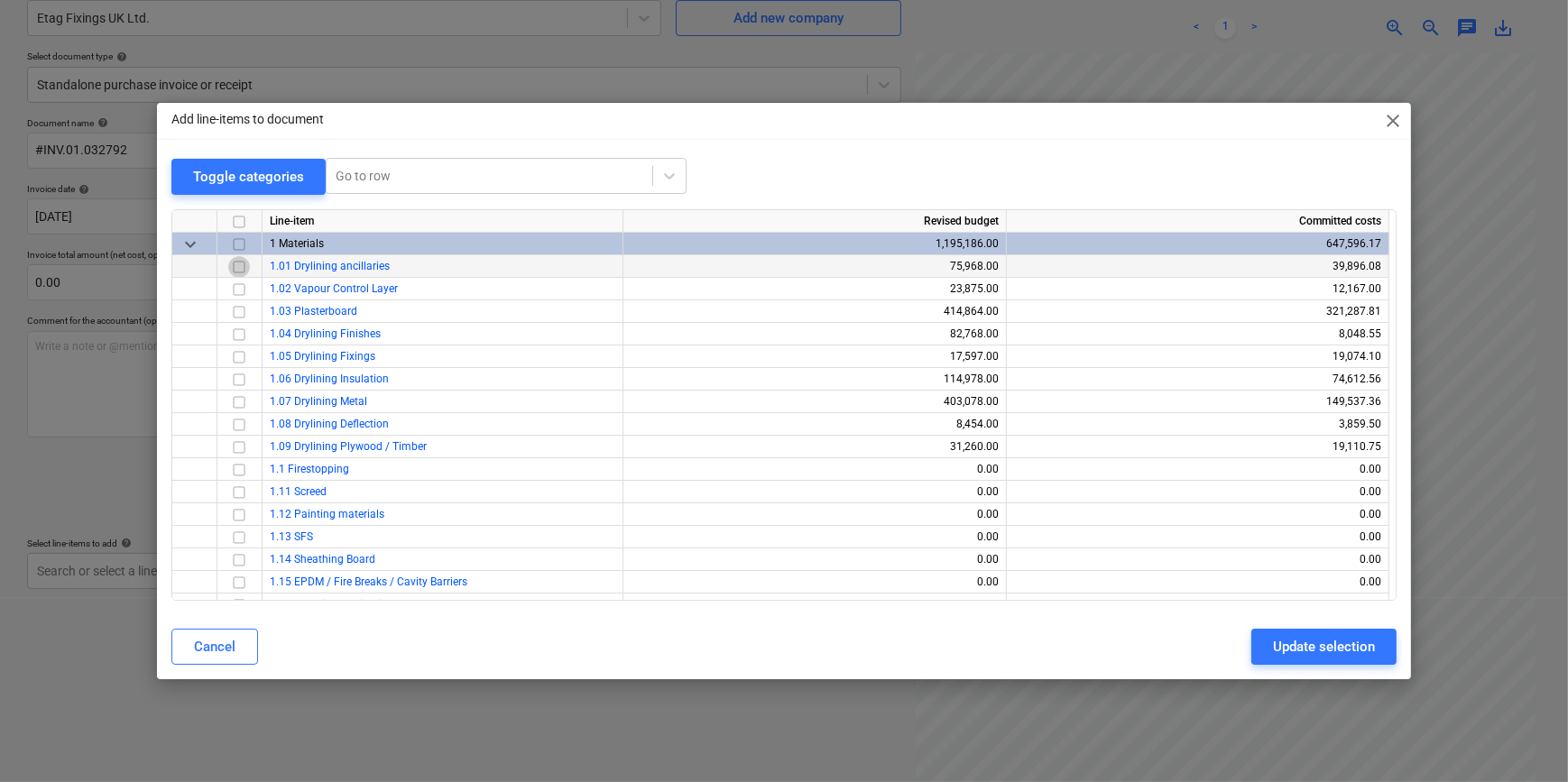 click at bounding box center [239, 266] 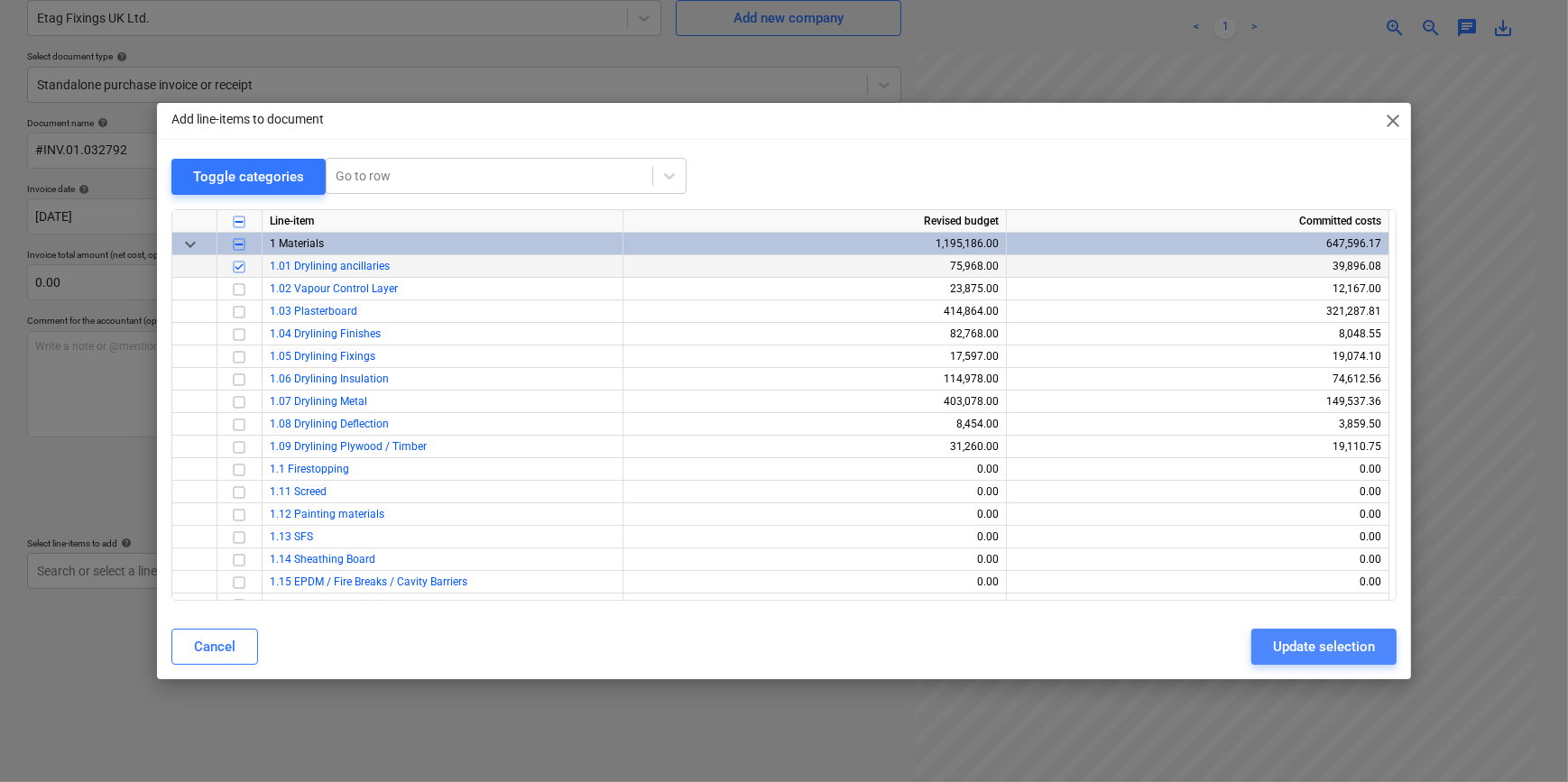 click on "Update selection" at bounding box center (1324, 647) 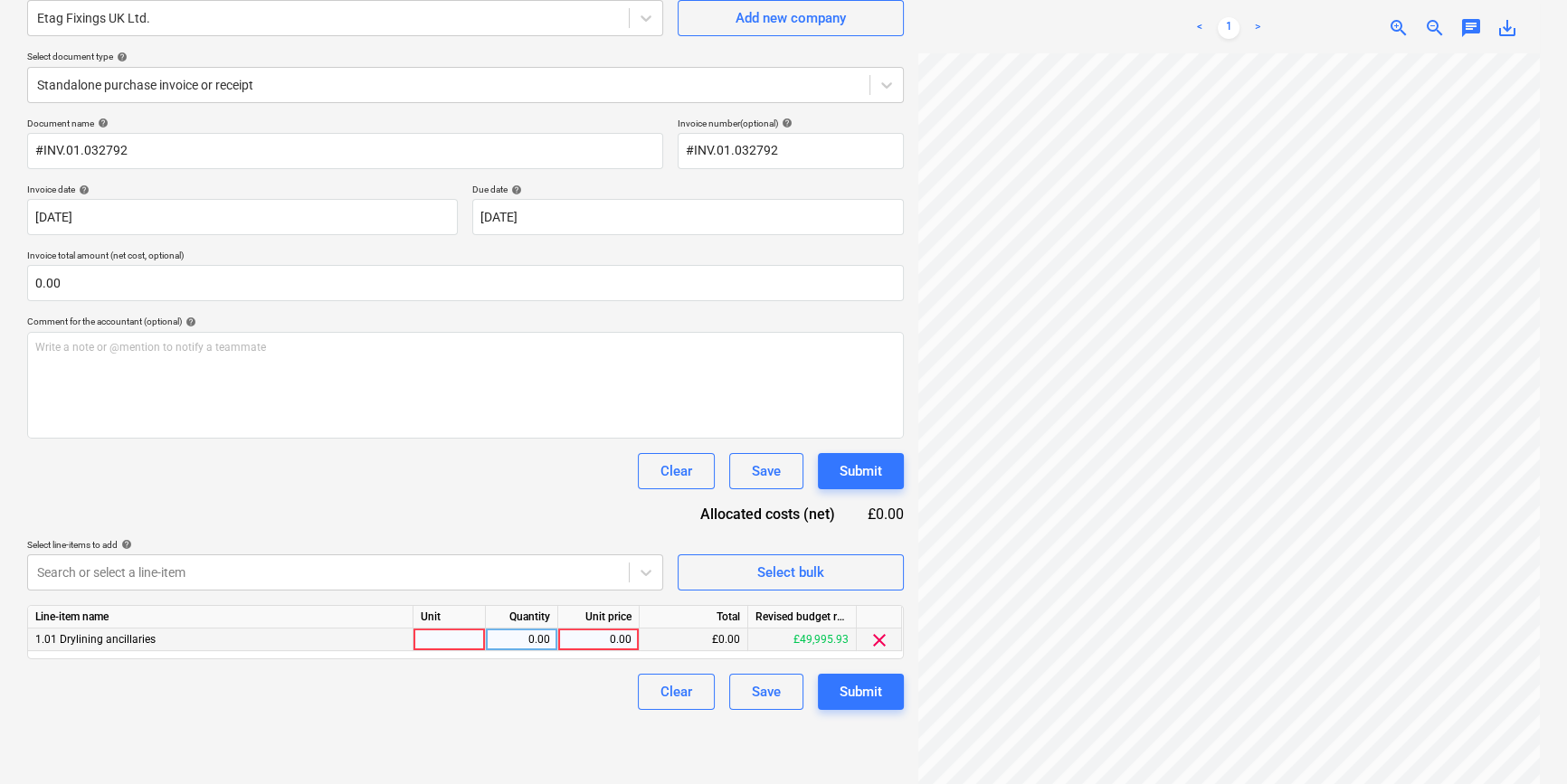 click at bounding box center (450, 639) 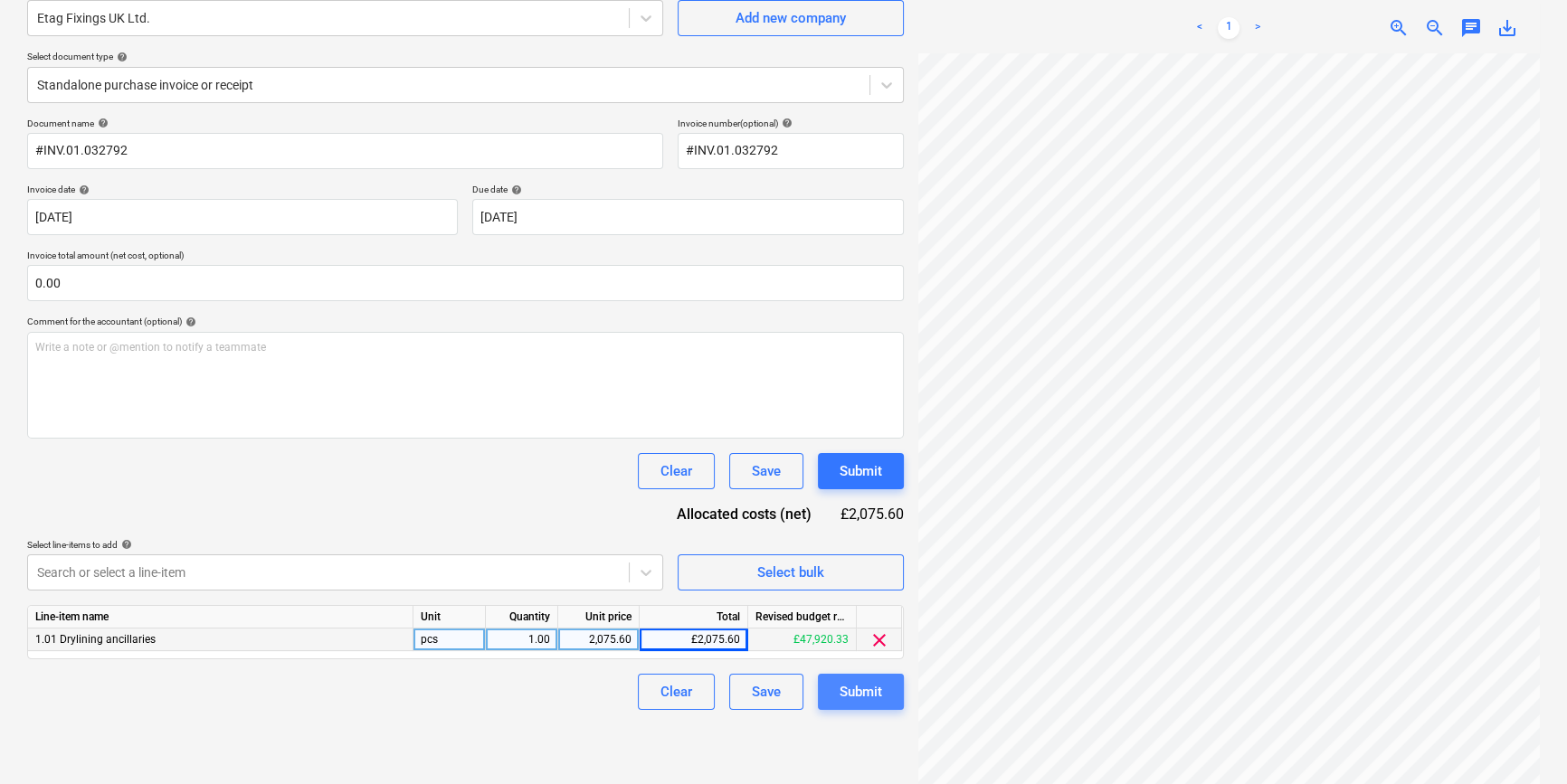 click on "Submit" at bounding box center (860, 692) 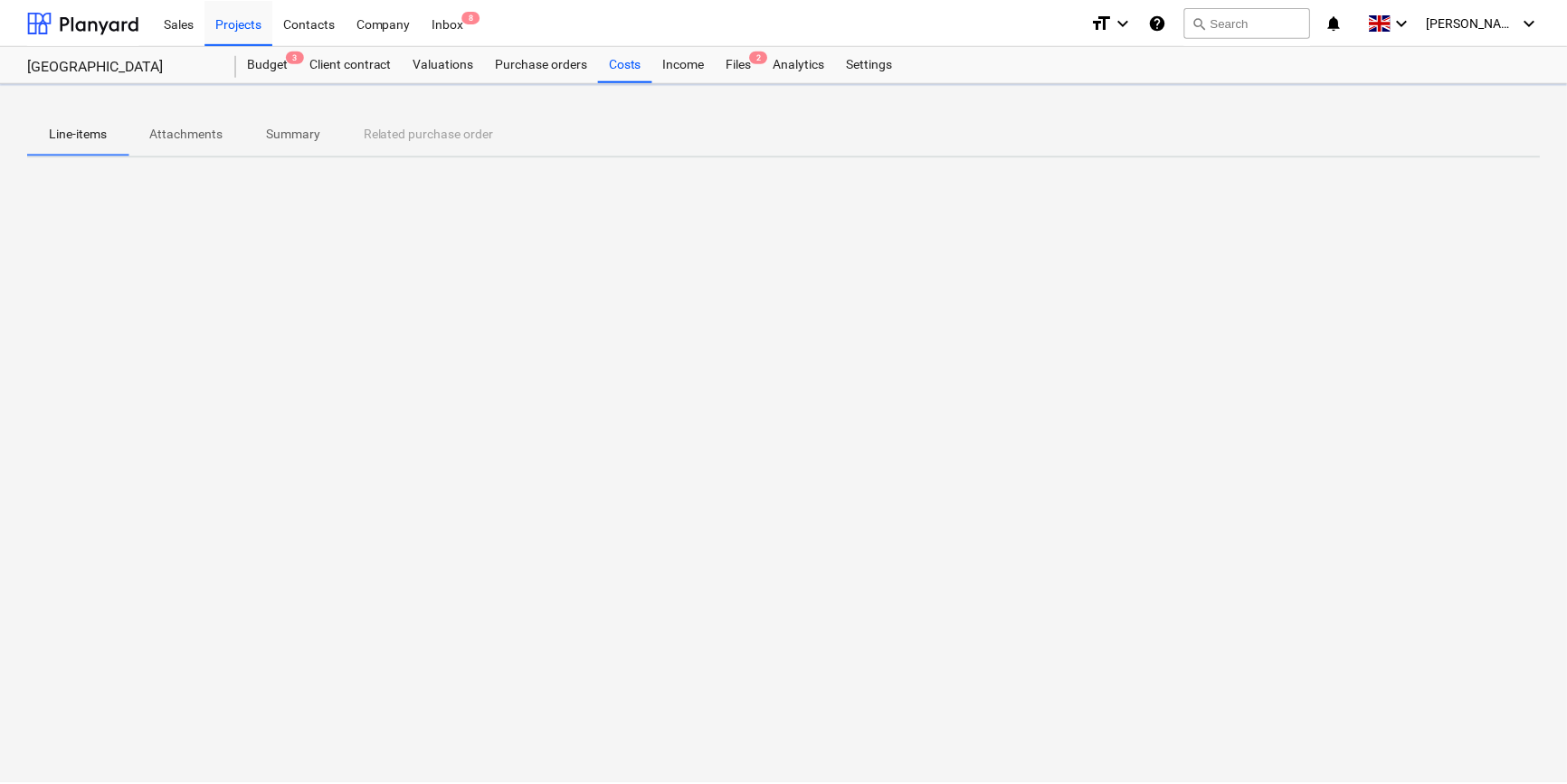 scroll, scrollTop: 0, scrollLeft: 0, axis: both 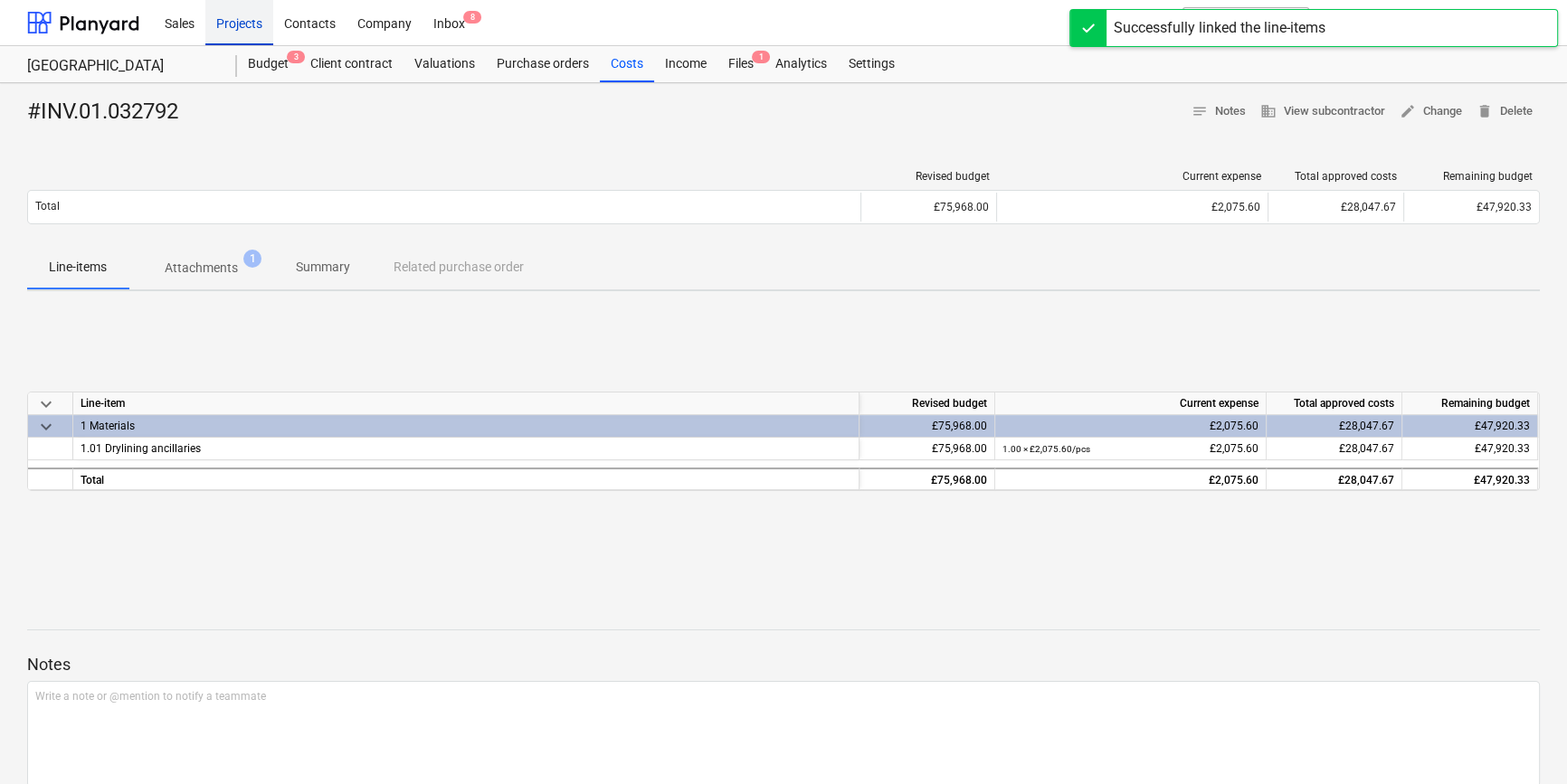 click on "Projects" at bounding box center [239, 22] 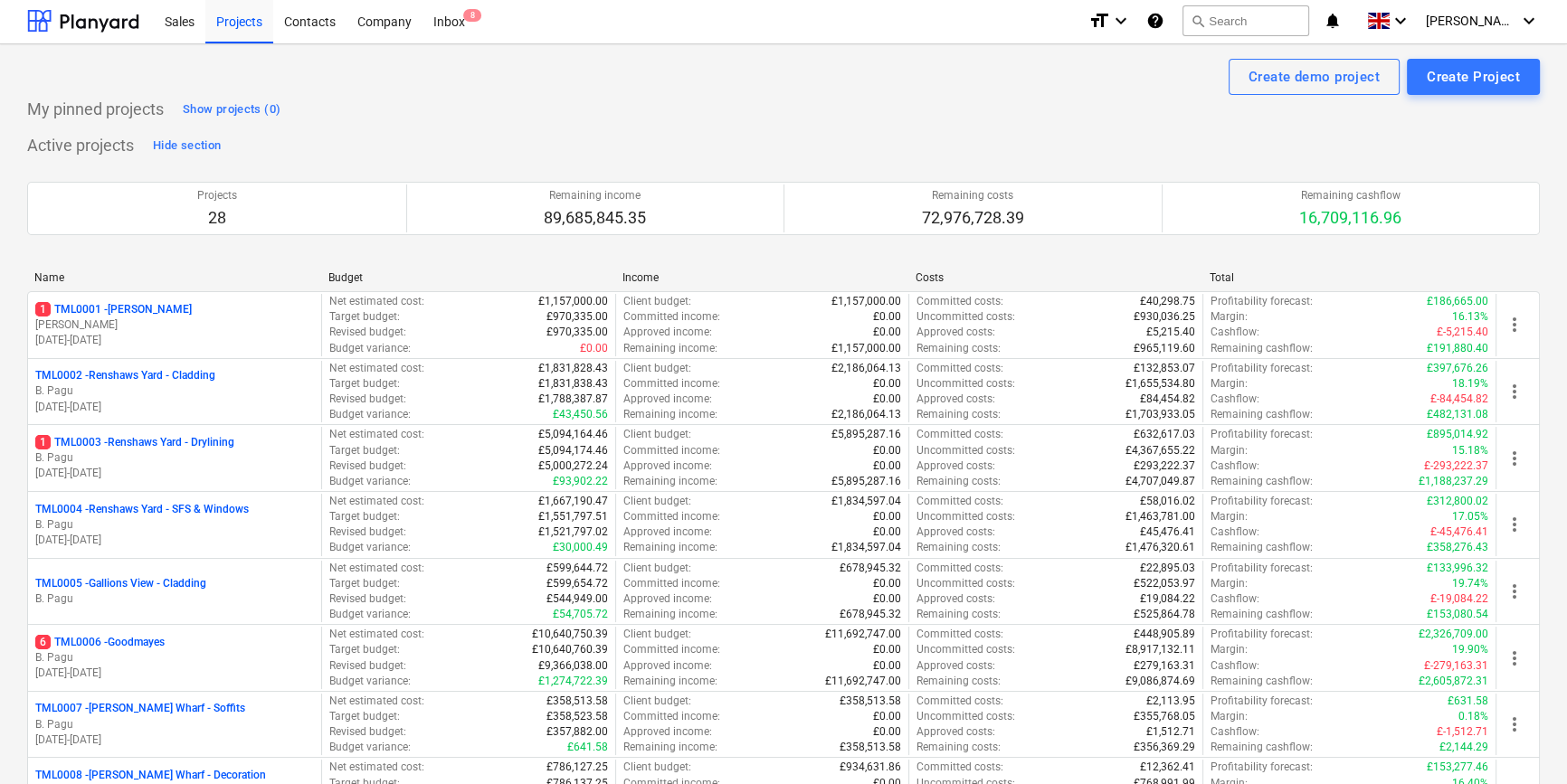 scroll, scrollTop: 0, scrollLeft: 0, axis: both 